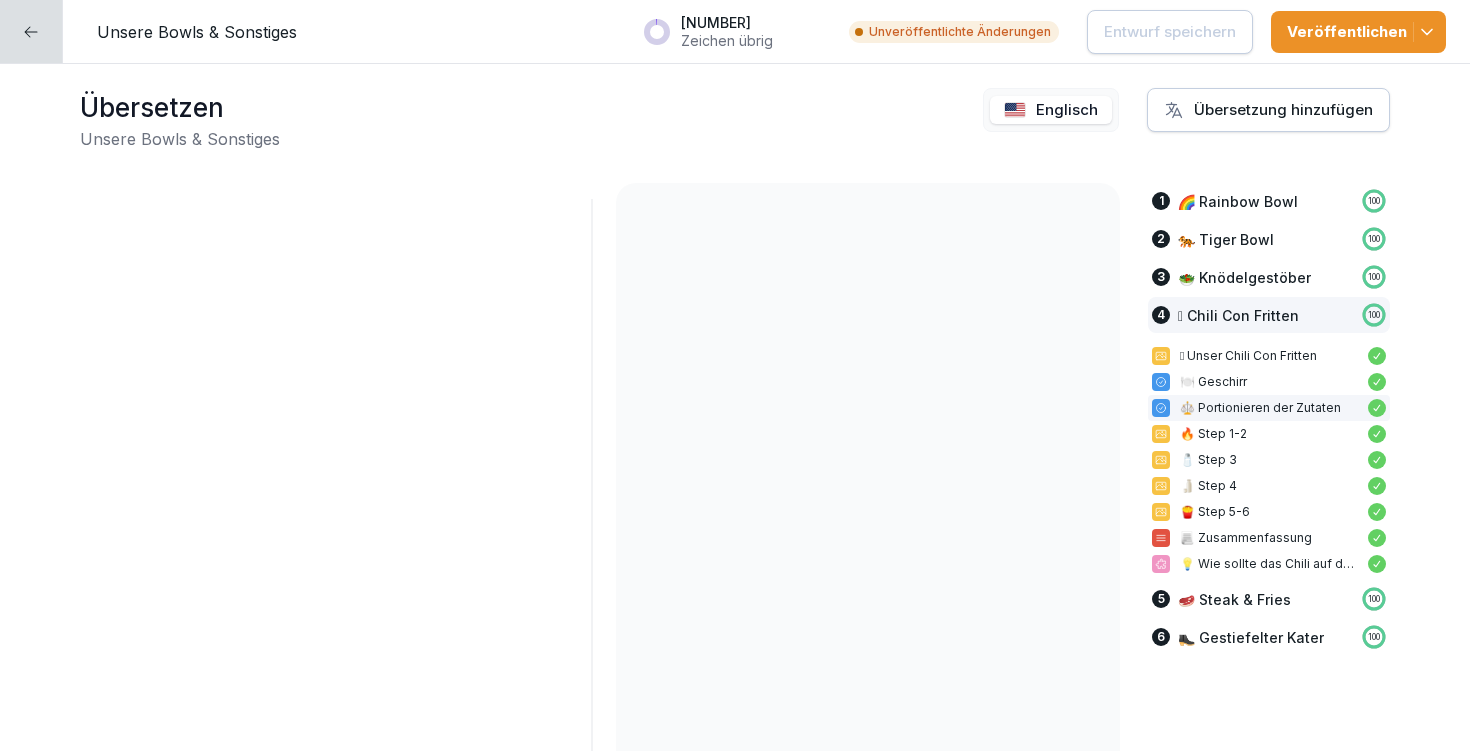 scroll, scrollTop: 0, scrollLeft: 0, axis: both 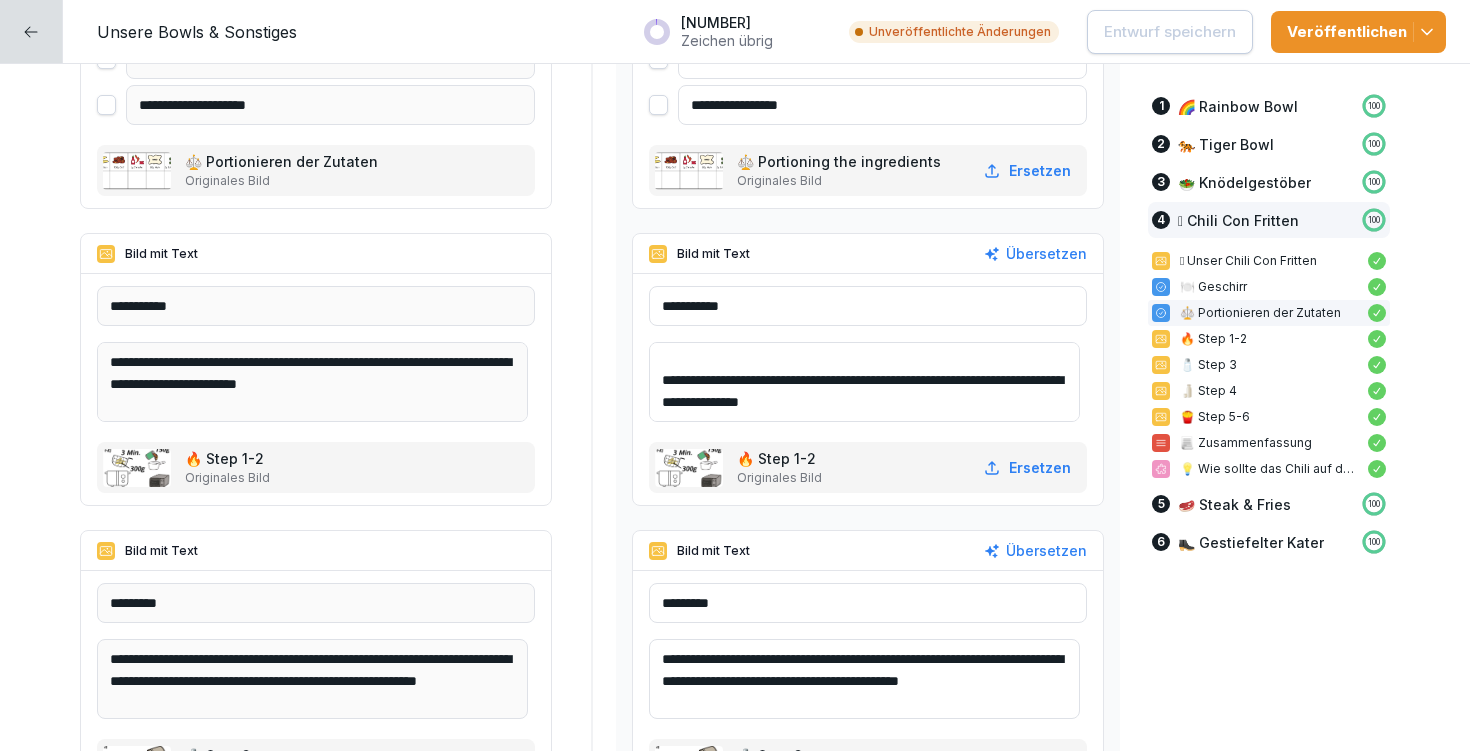 click on "**********" at bounding box center (864, 382) 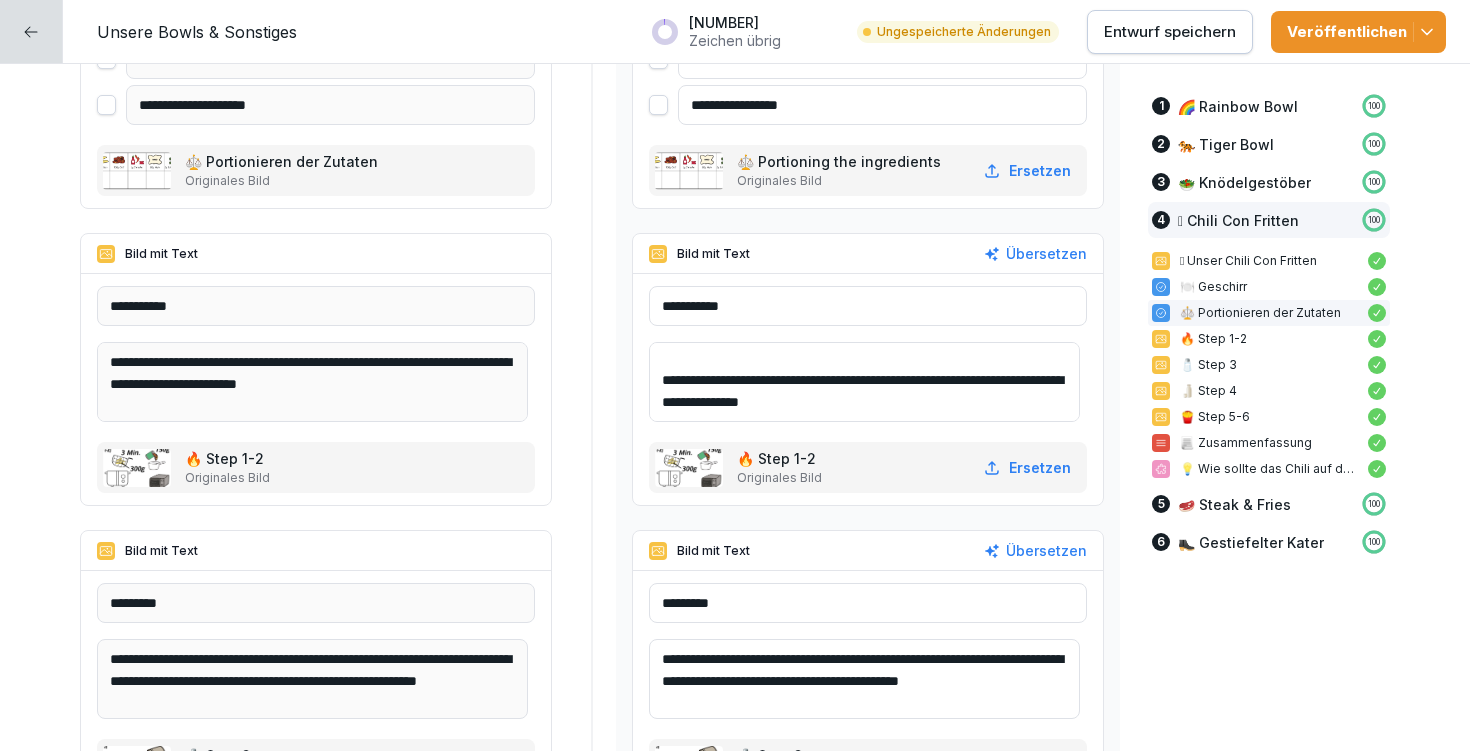 click on "**********" at bounding box center (864, 382) 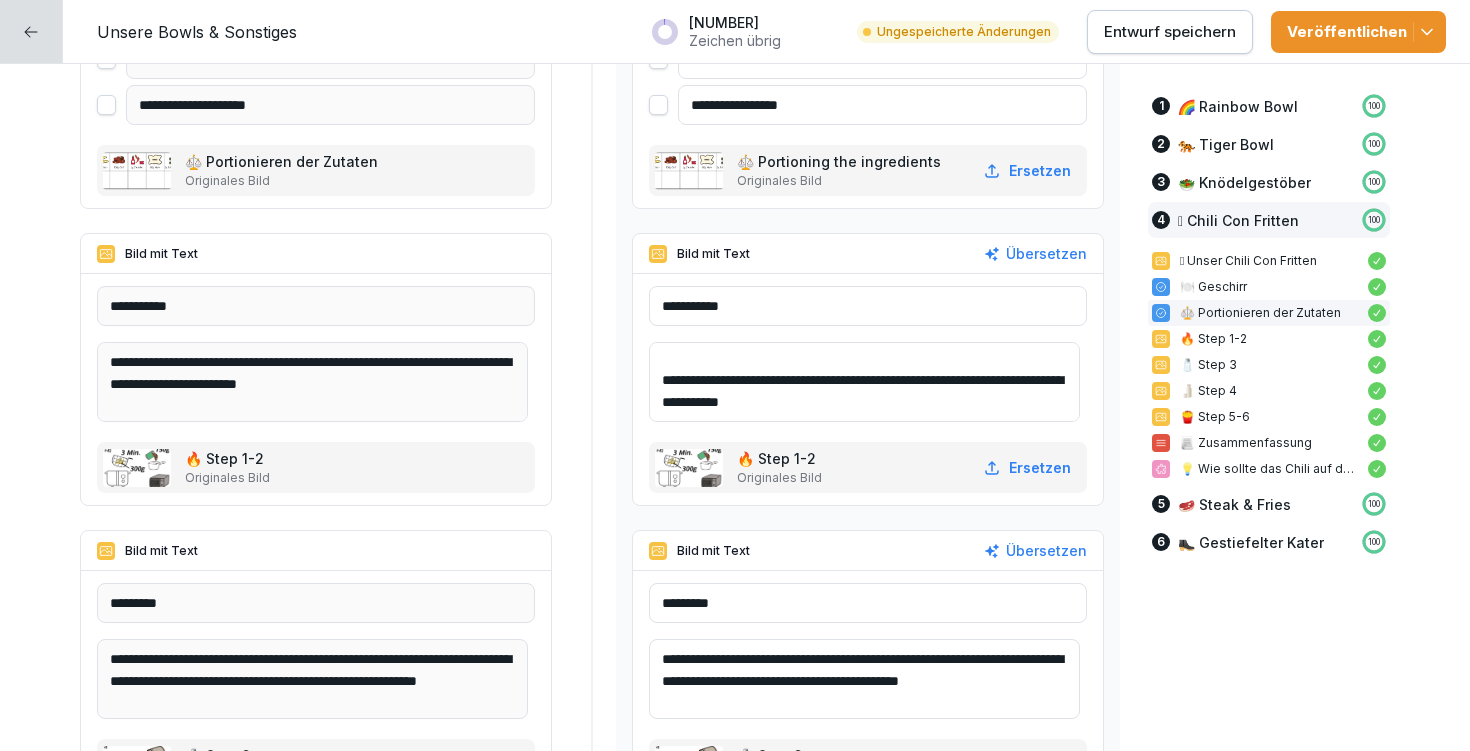 drag, startPoint x: 738, startPoint y: 379, endPoint x: 798, endPoint y: 378, distance: 60.00833 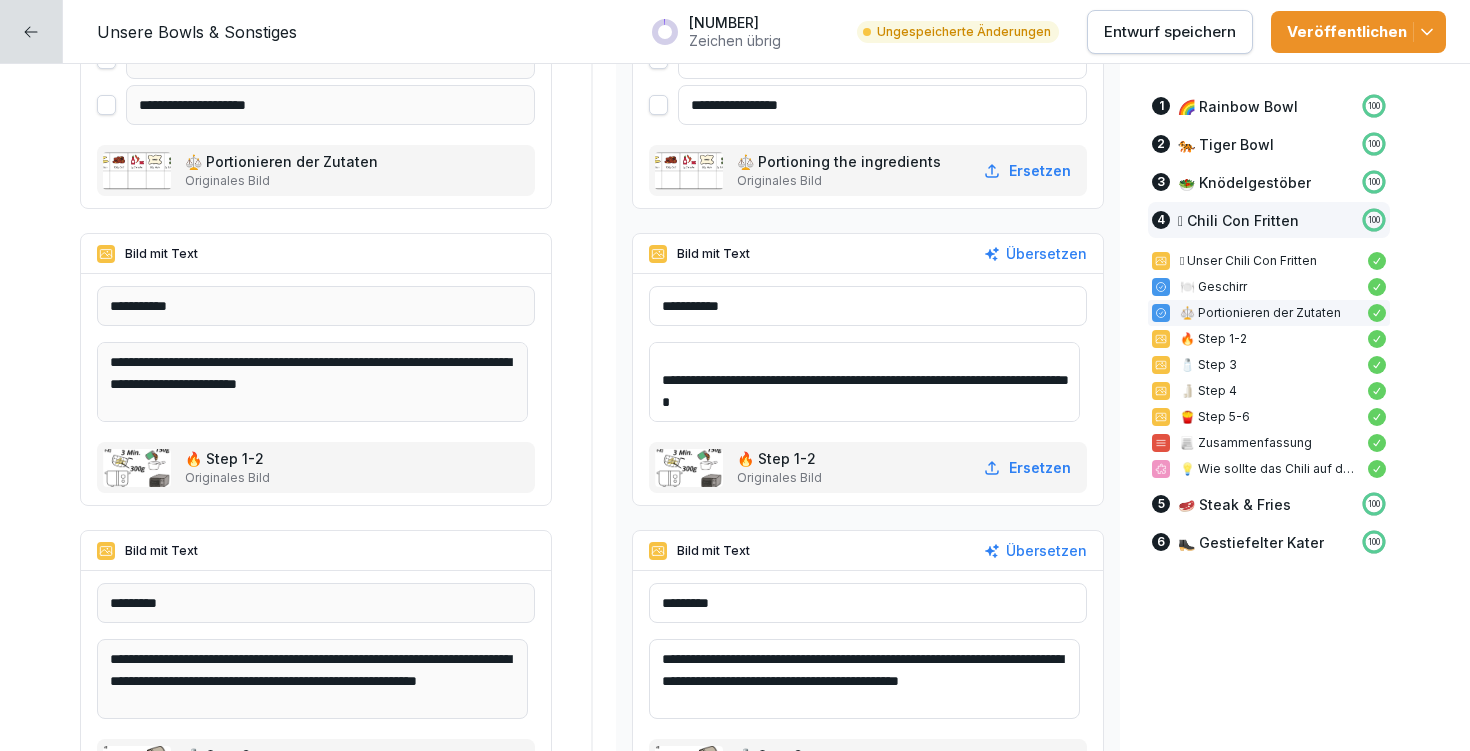 click on "**********" at bounding box center (864, 382) 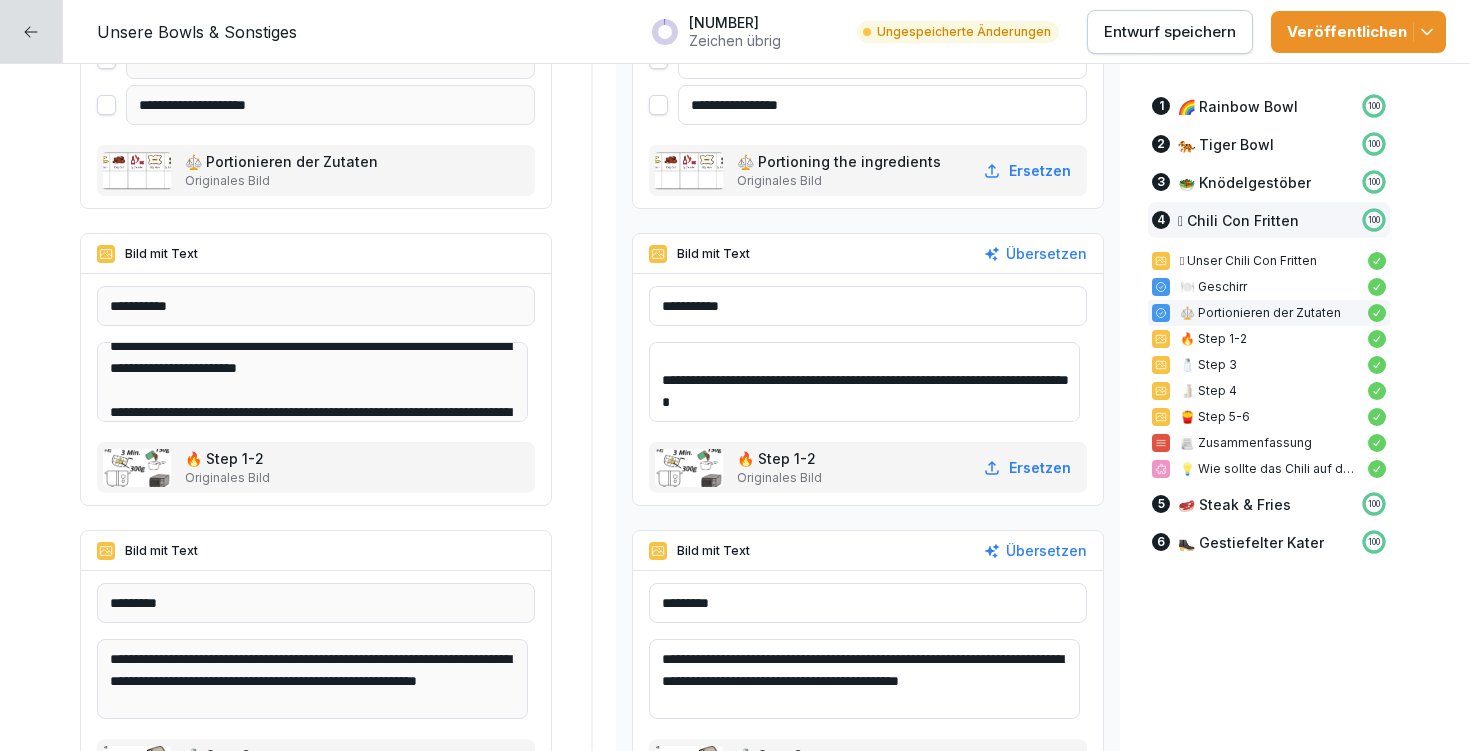 scroll, scrollTop: 48, scrollLeft: 0, axis: vertical 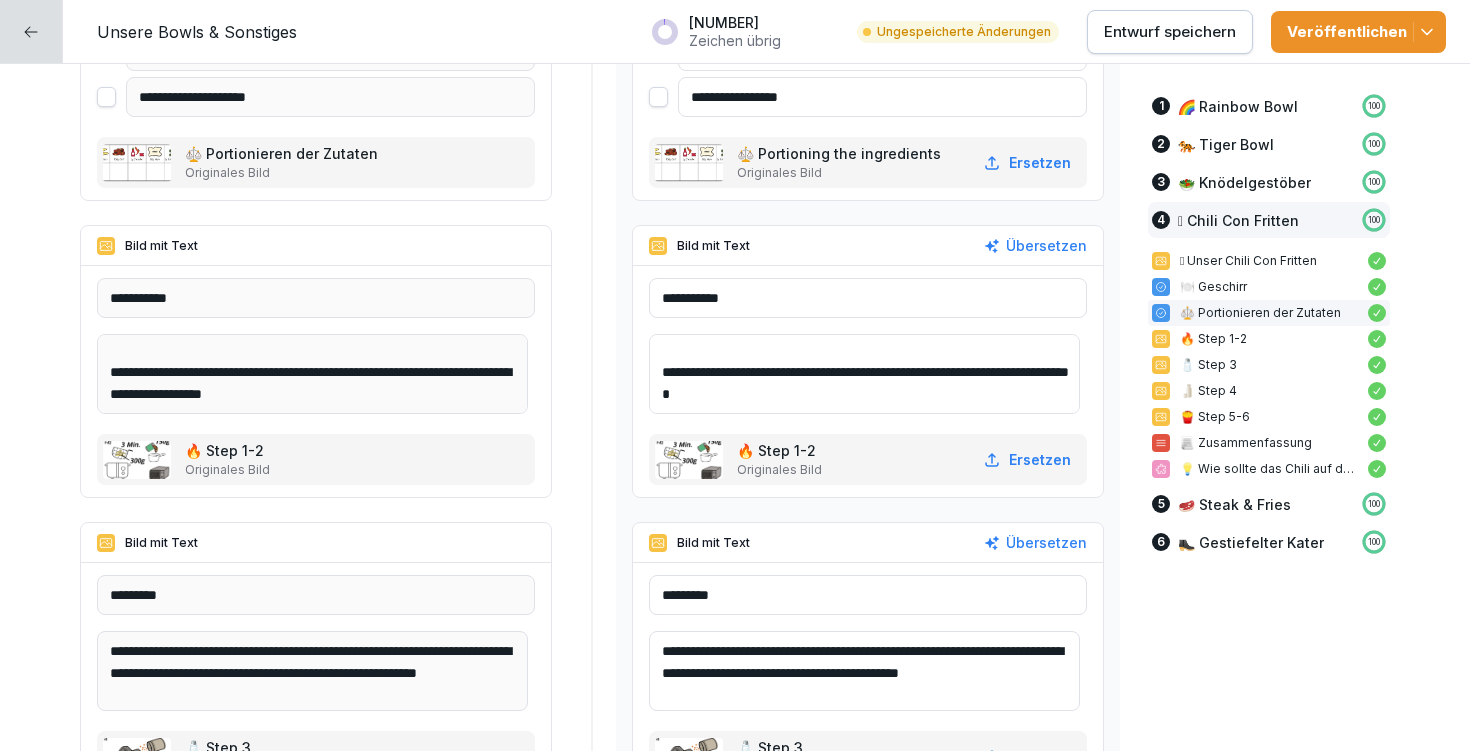 click on "**********" at bounding box center [864, 374] 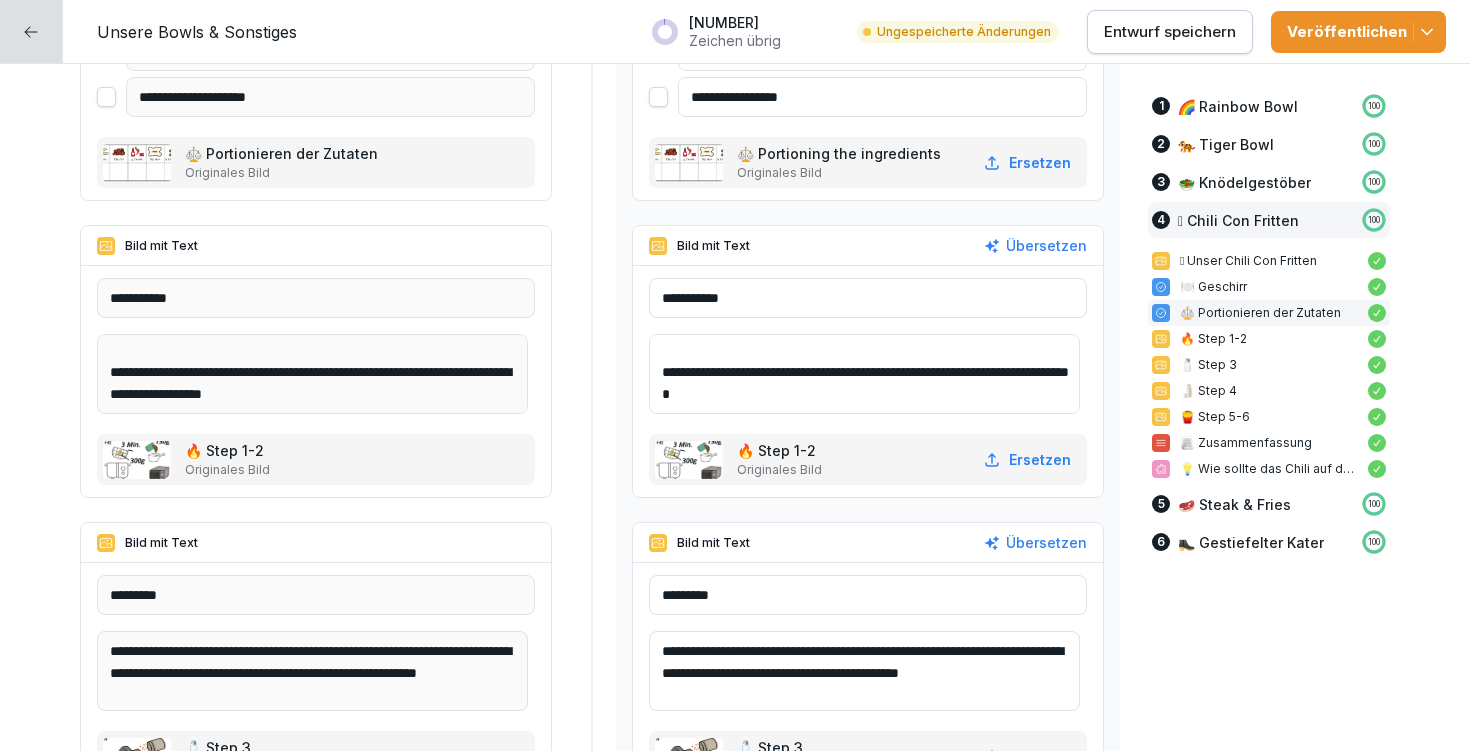 click on "**********" at bounding box center [864, 374] 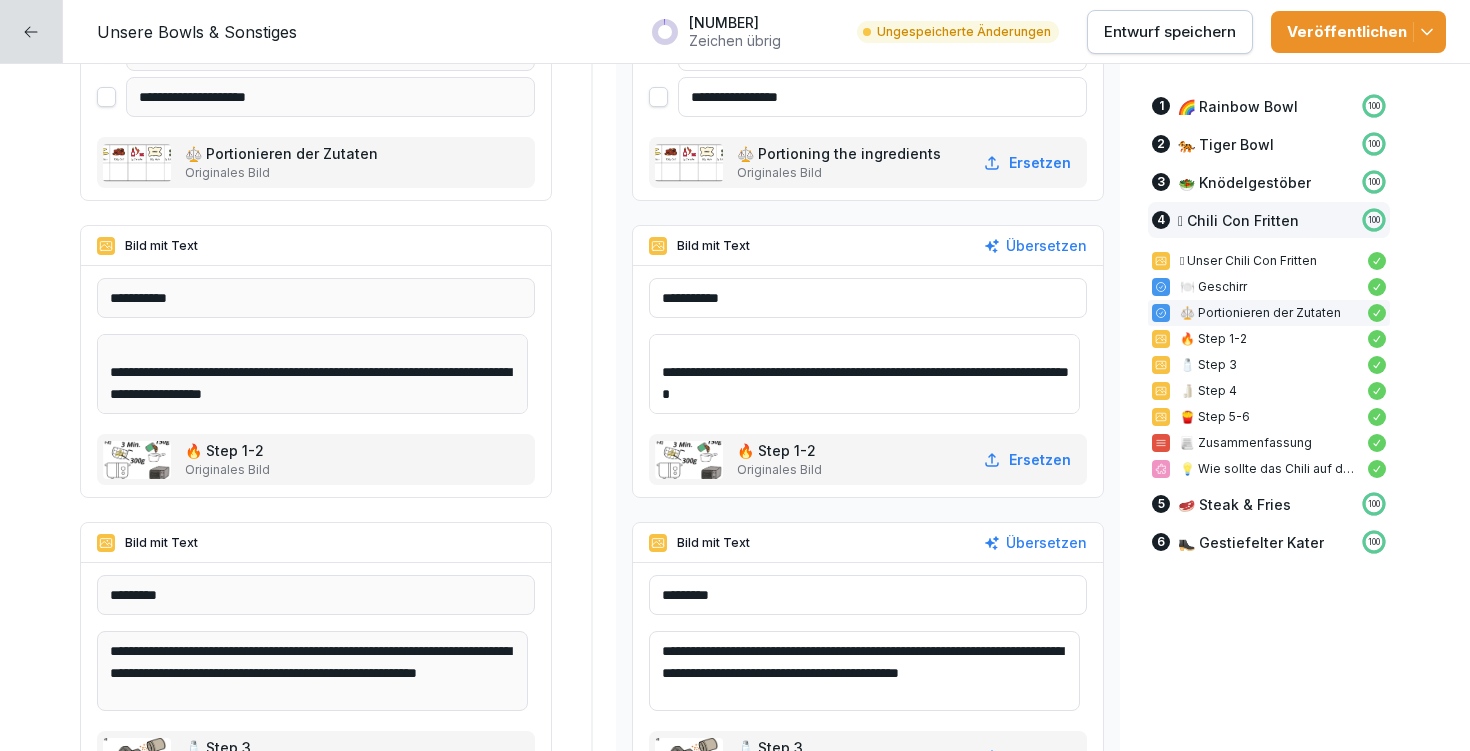 drag, startPoint x: 1034, startPoint y: 371, endPoint x: 1045, endPoint y: 370, distance: 11.045361 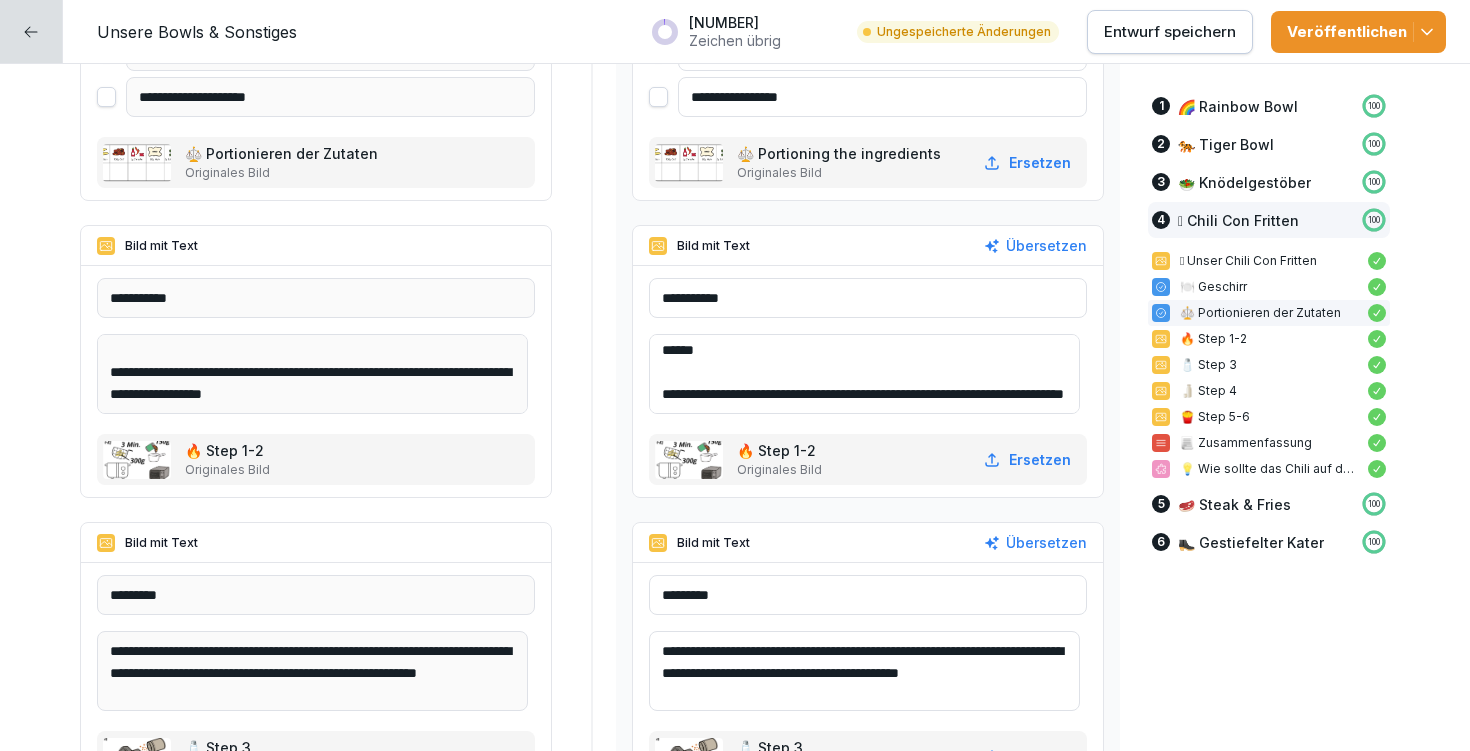 click on "**********" at bounding box center (864, 374) 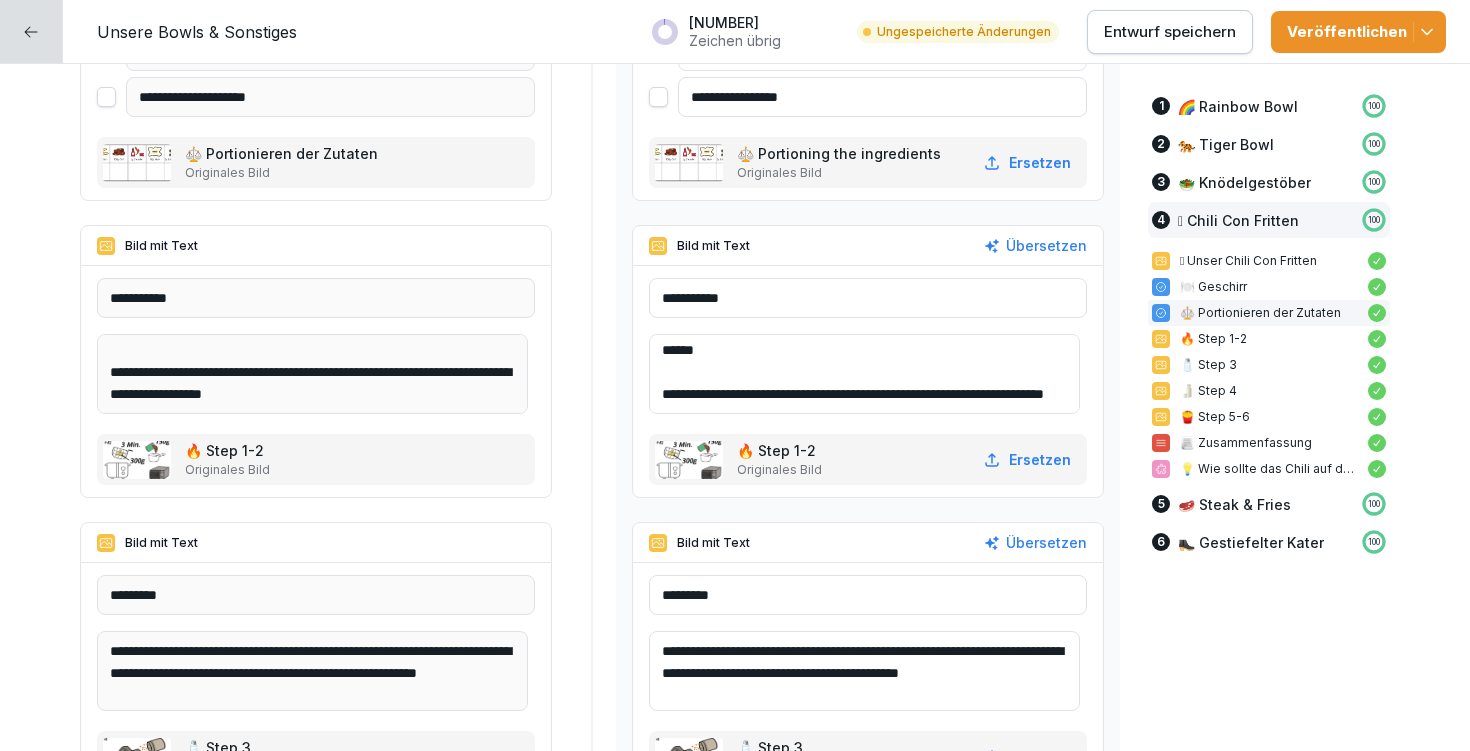 click on "**********" at bounding box center [864, 374] 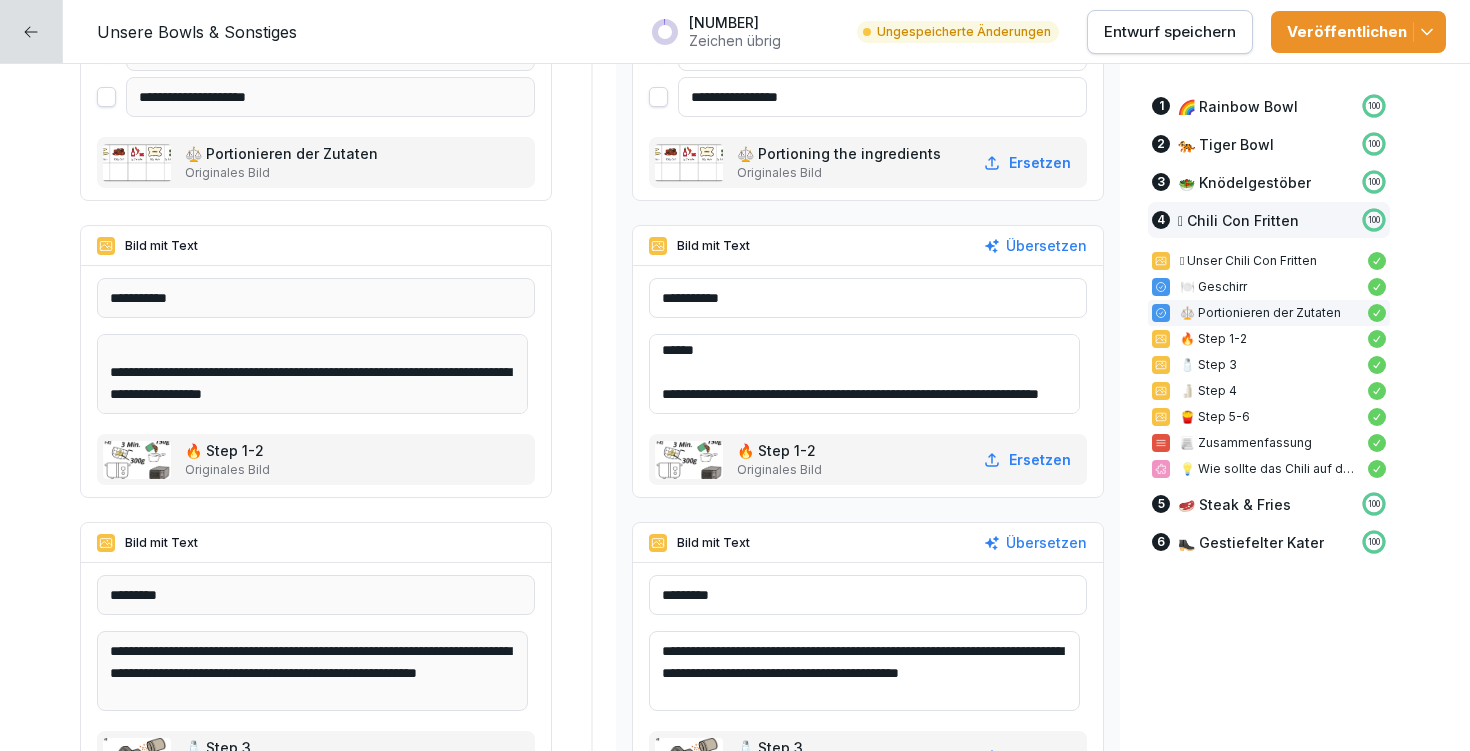 click on "**********" at bounding box center [864, 374] 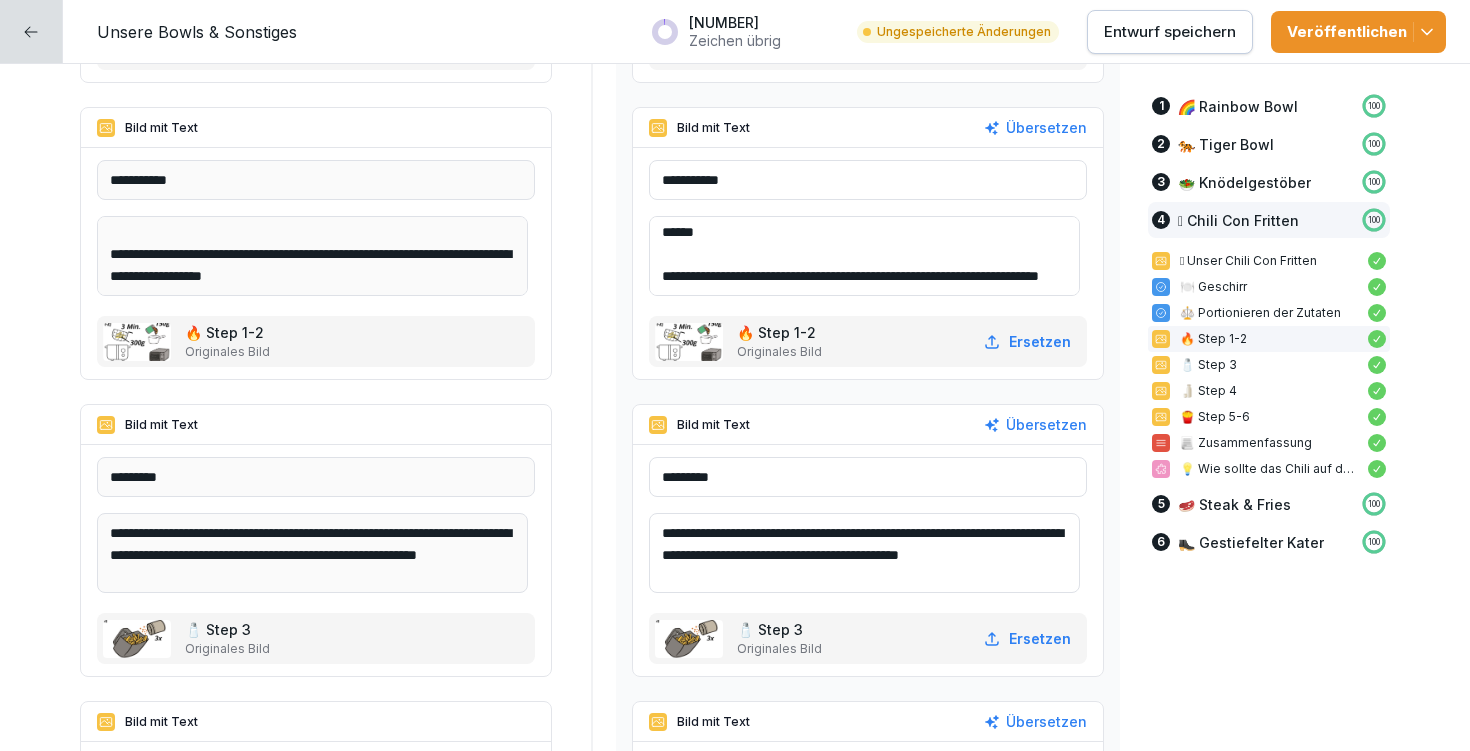 scroll, scrollTop: 15490, scrollLeft: 0, axis: vertical 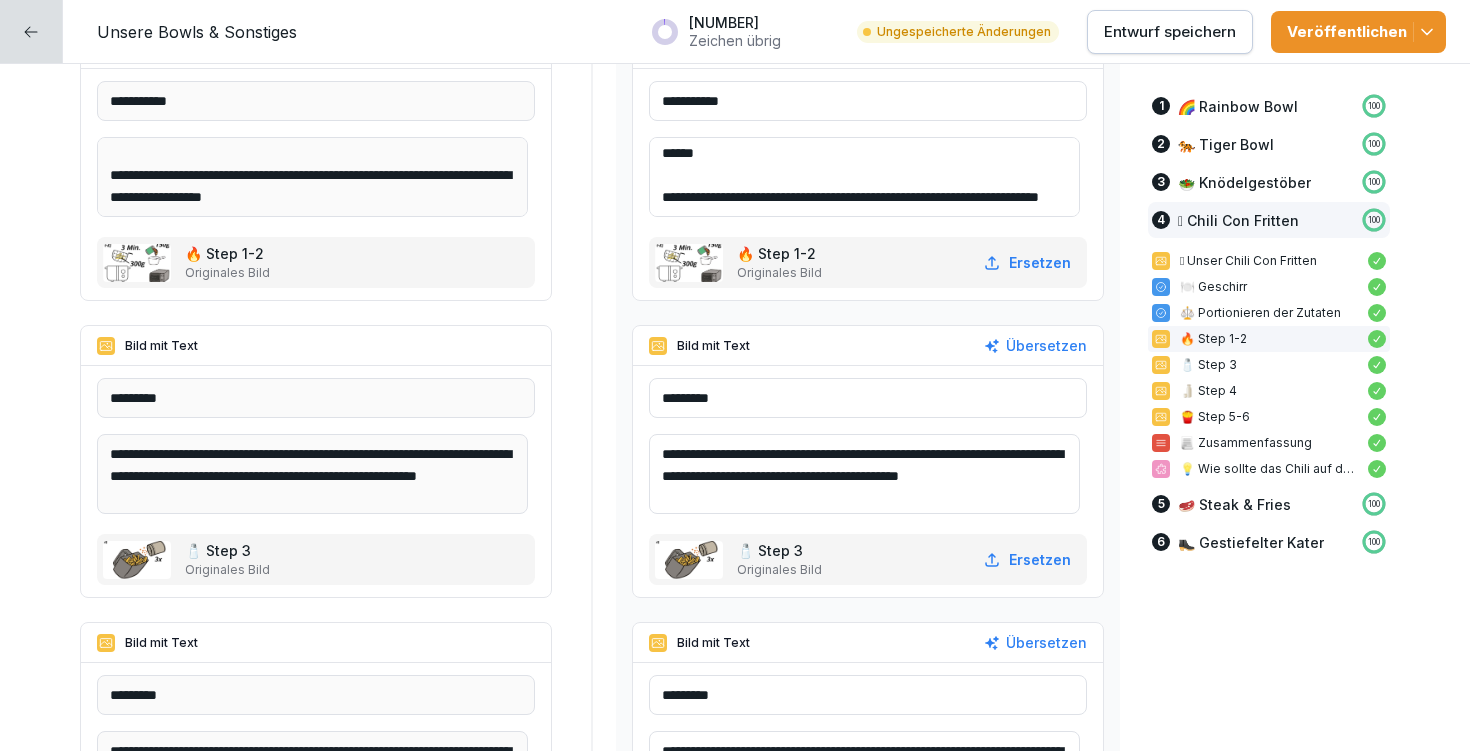 click on "**********" at bounding box center [864, 177] 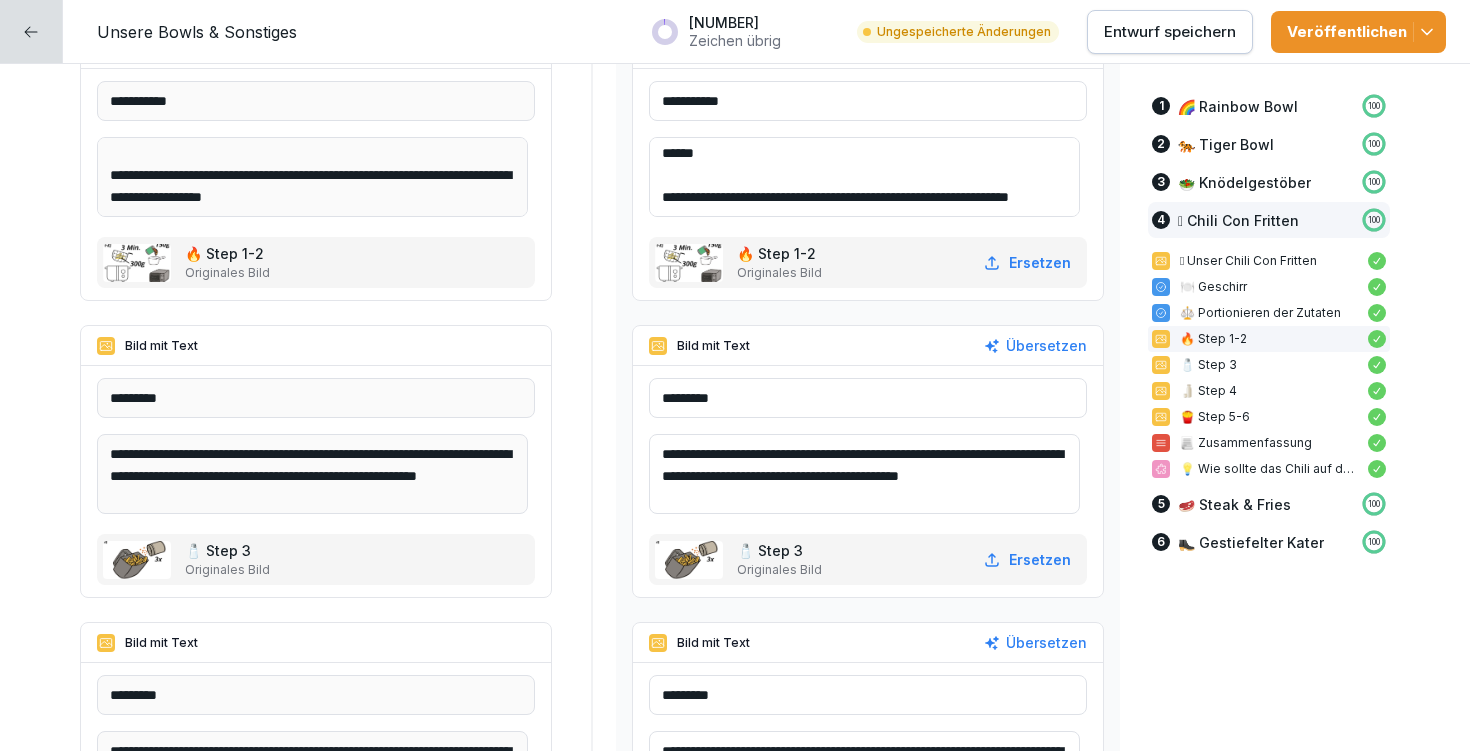 drag, startPoint x: 940, startPoint y: 172, endPoint x: 1015, endPoint y: 174, distance: 75.026665 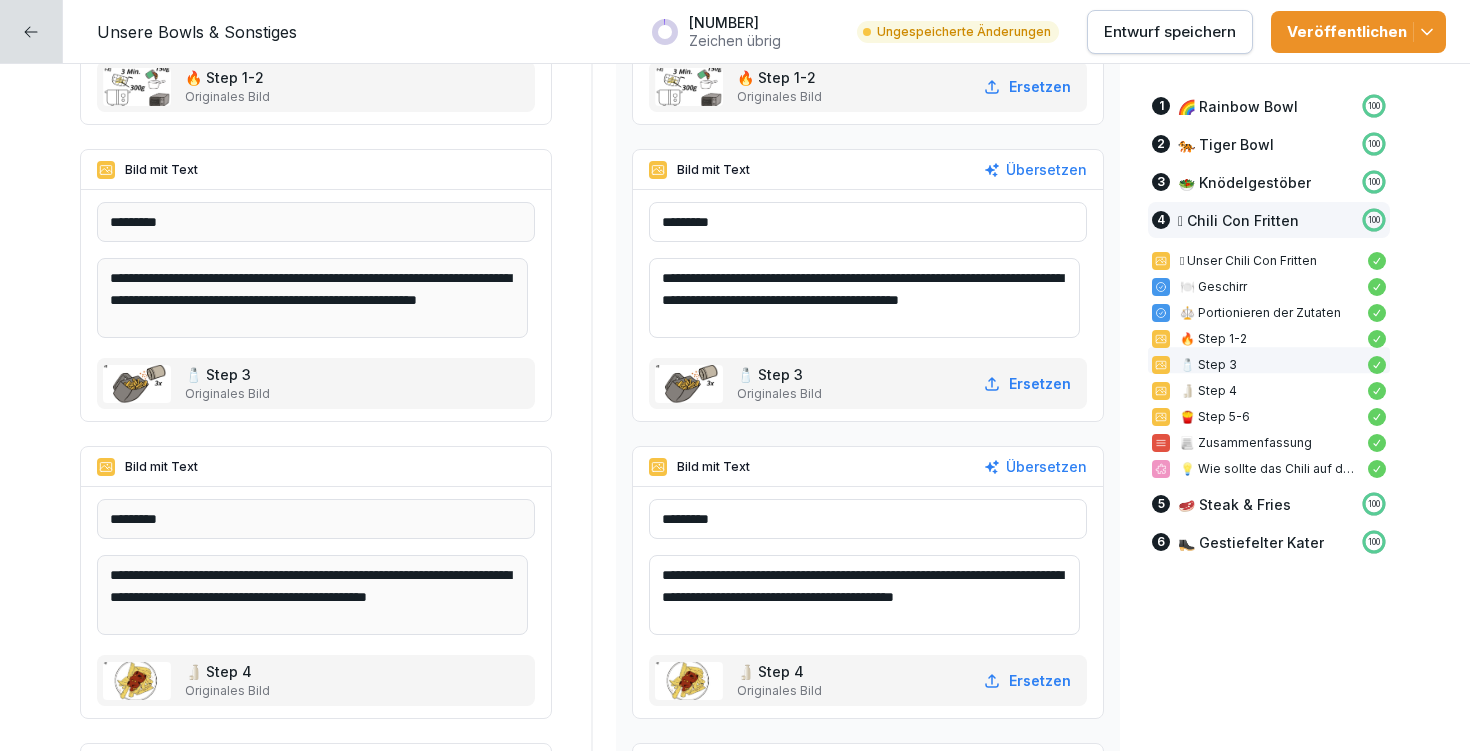 scroll, scrollTop: 15671, scrollLeft: 0, axis: vertical 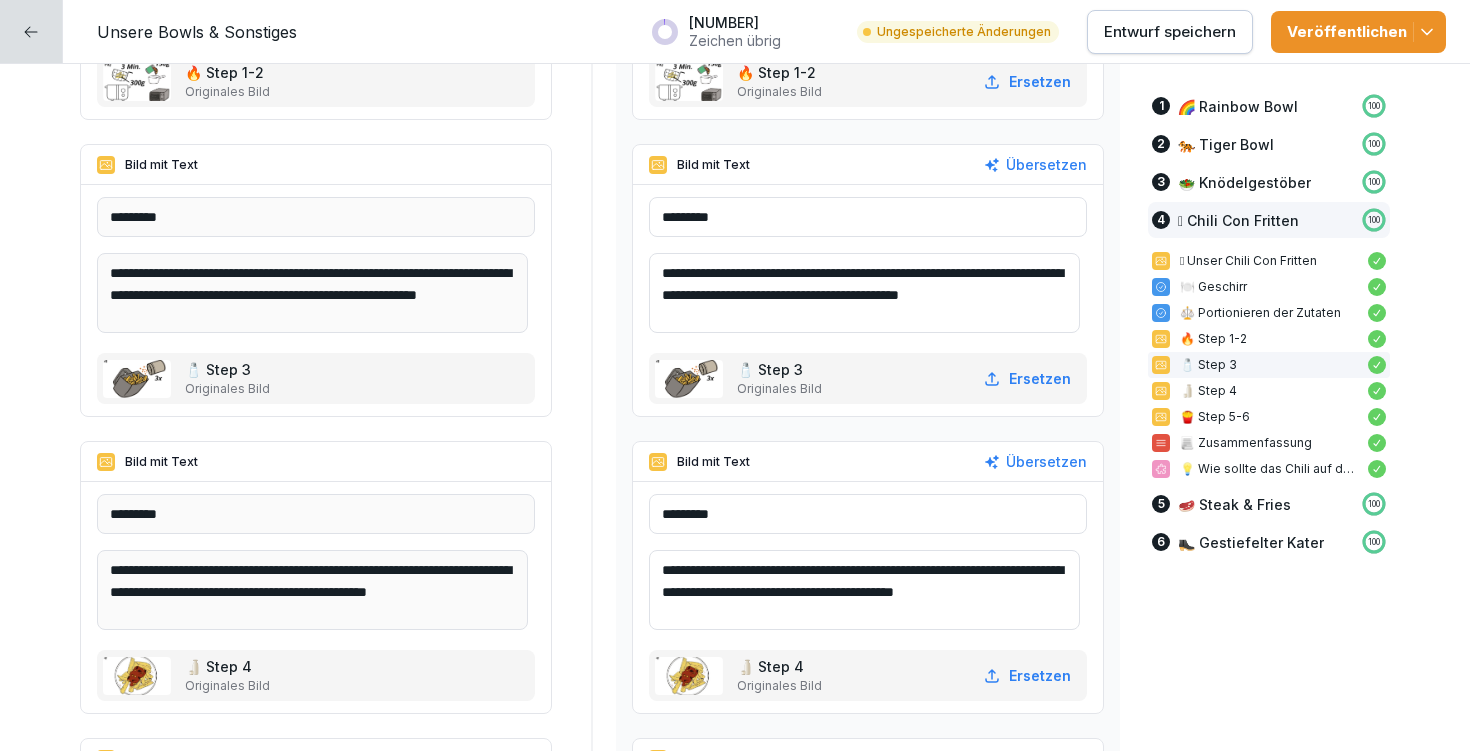 type on "**********" 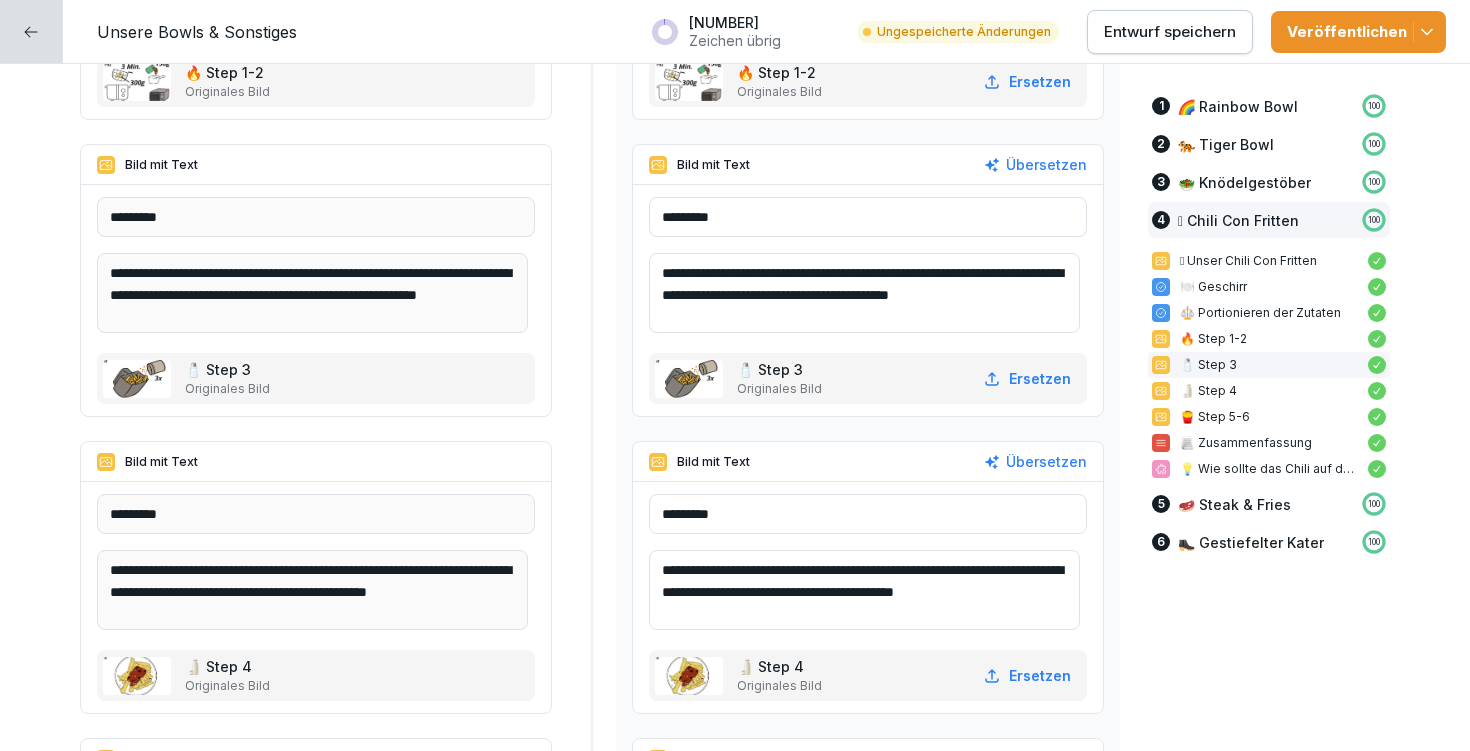 click on "**********" at bounding box center [864, 293] 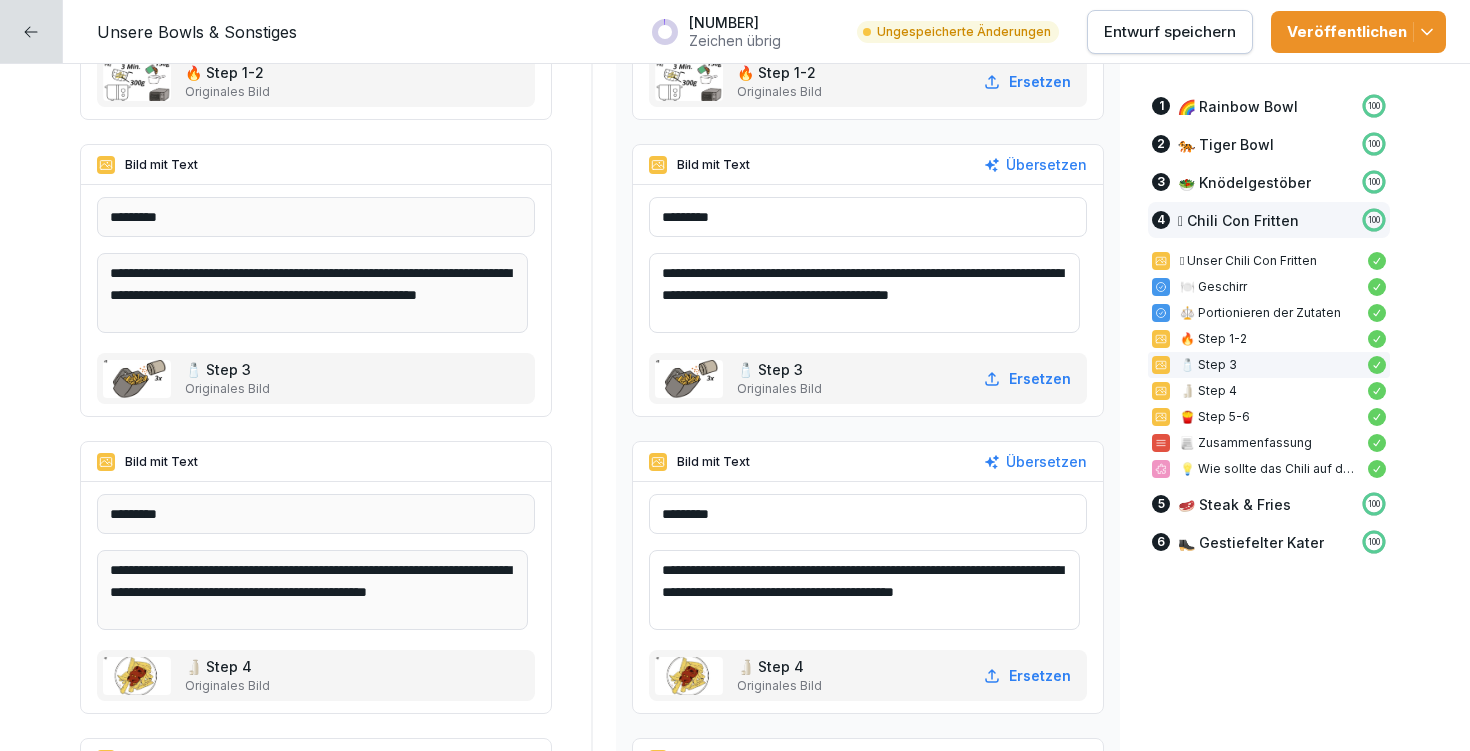 click on "**********" at bounding box center (864, 293) 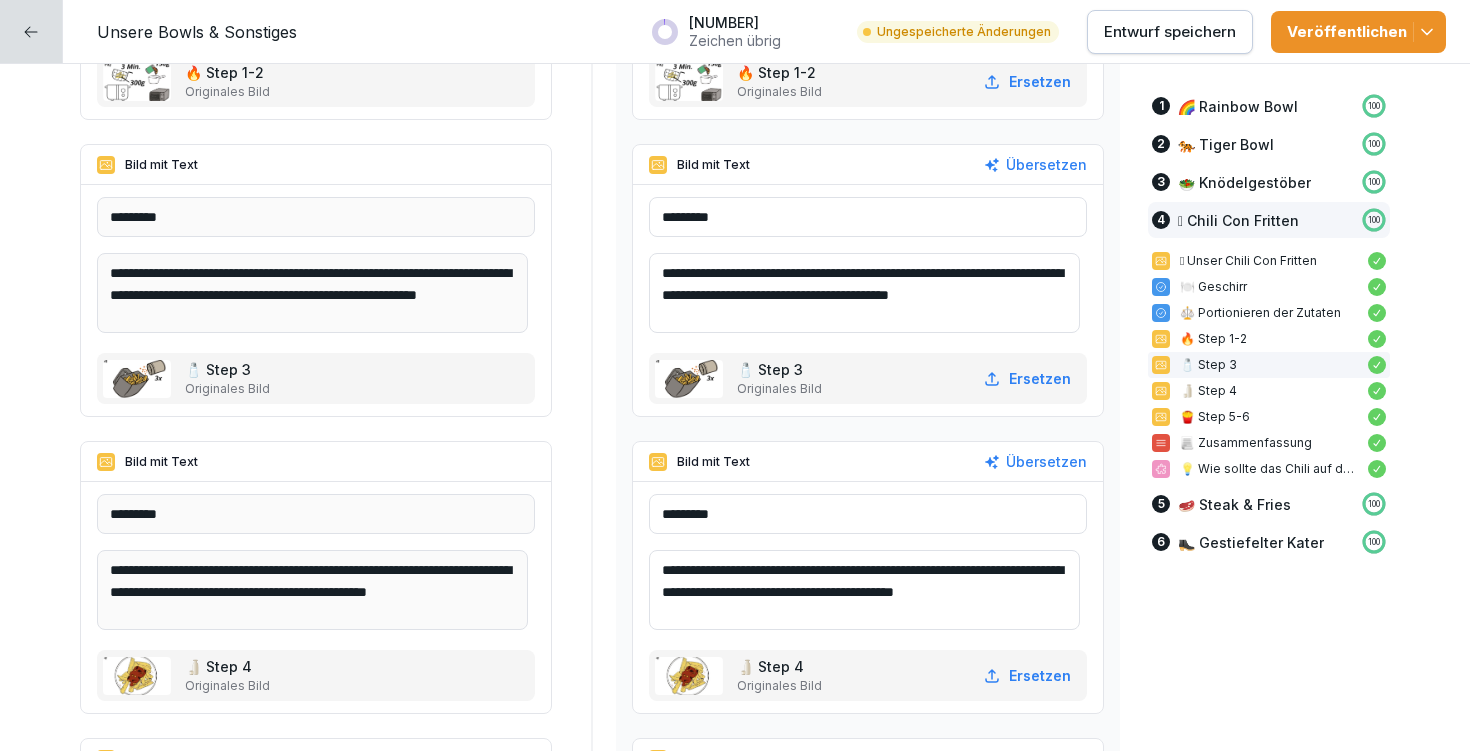 click on "**********" at bounding box center (864, 293) 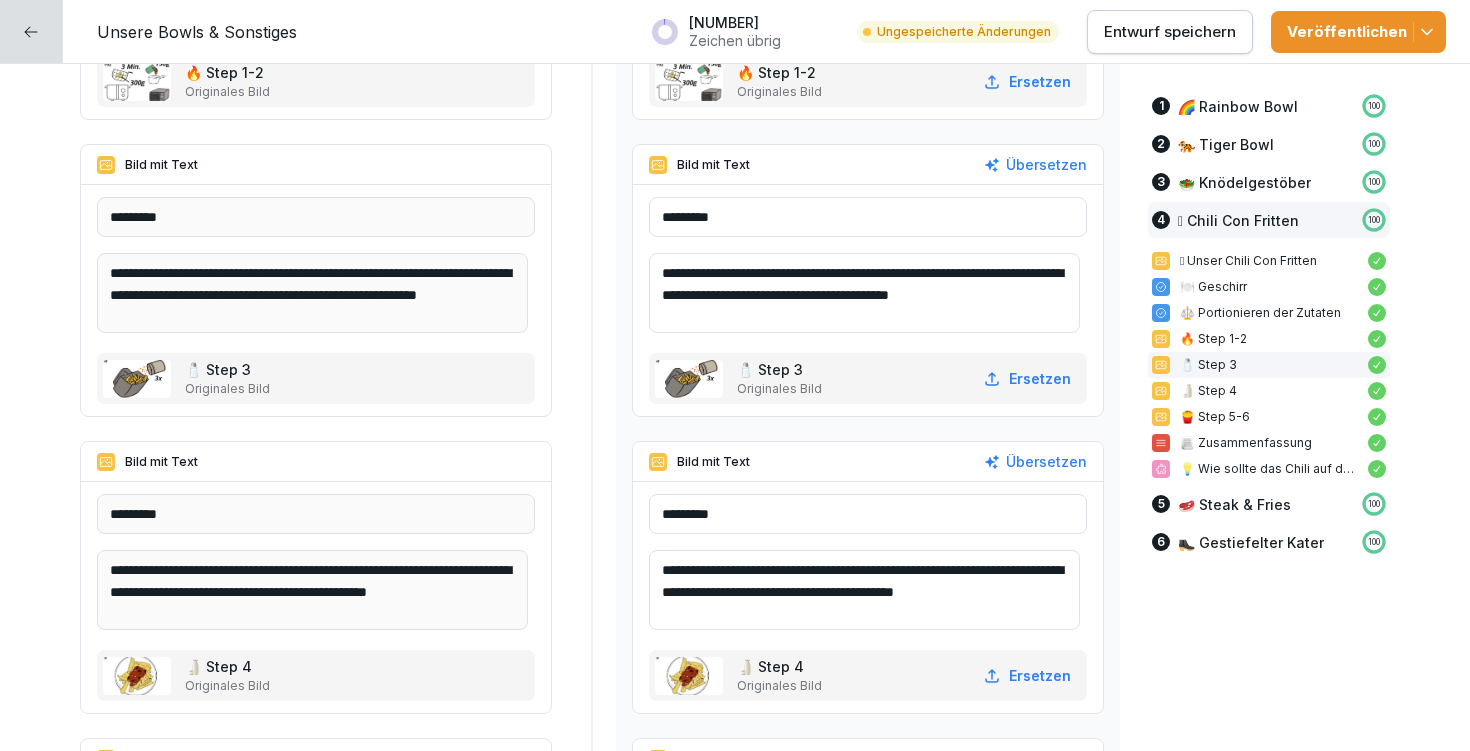 drag, startPoint x: 954, startPoint y: 276, endPoint x: 1007, endPoint y: 275, distance: 53.009434 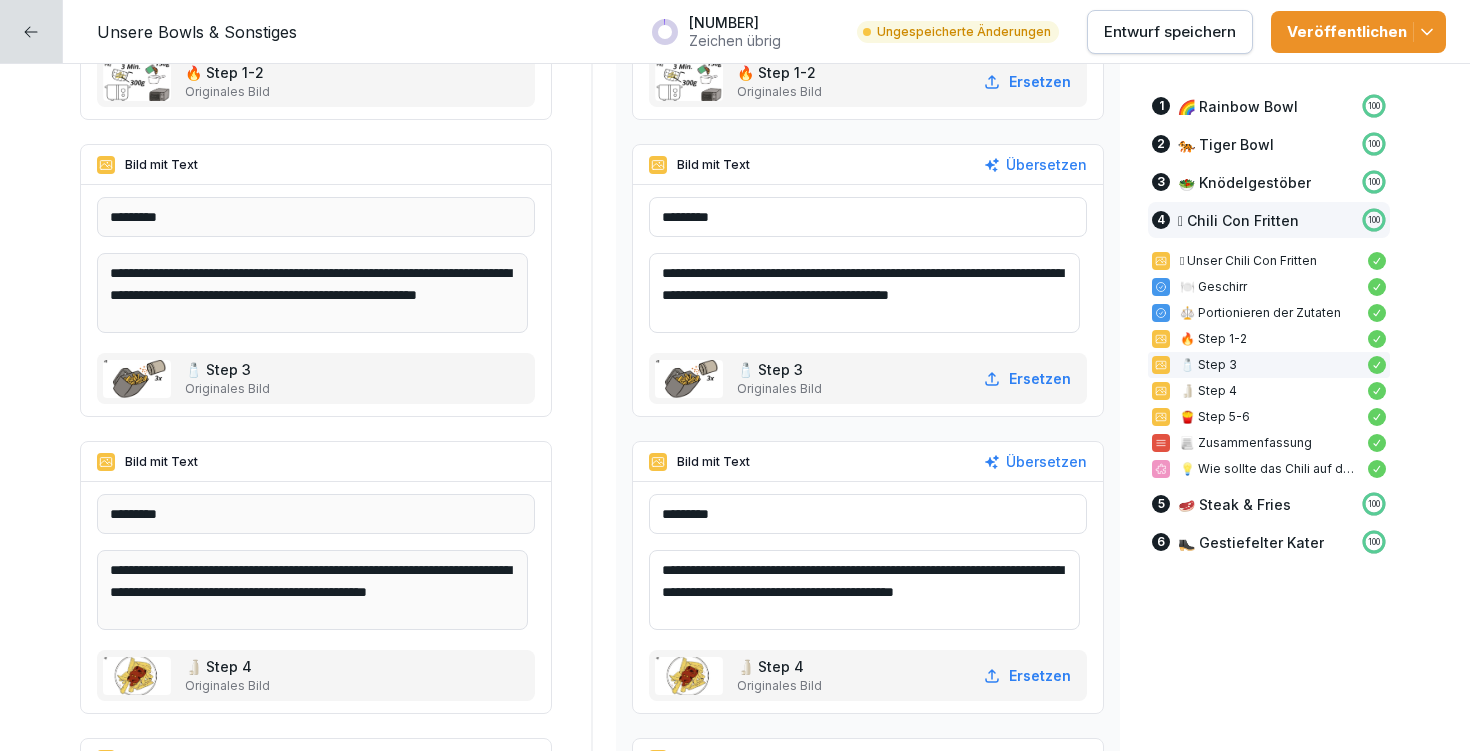 click on "**********" at bounding box center [864, 293] 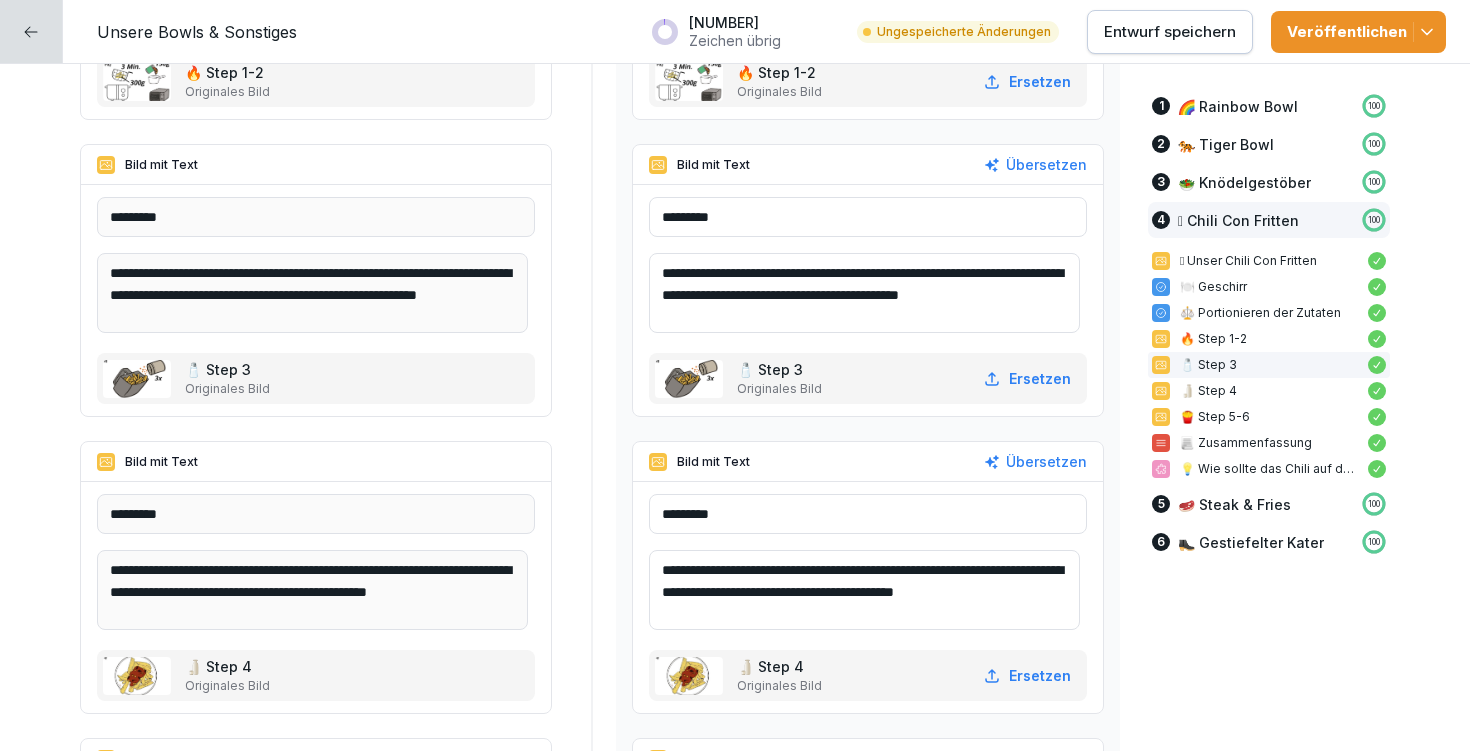 click on "**********" at bounding box center (864, 293) 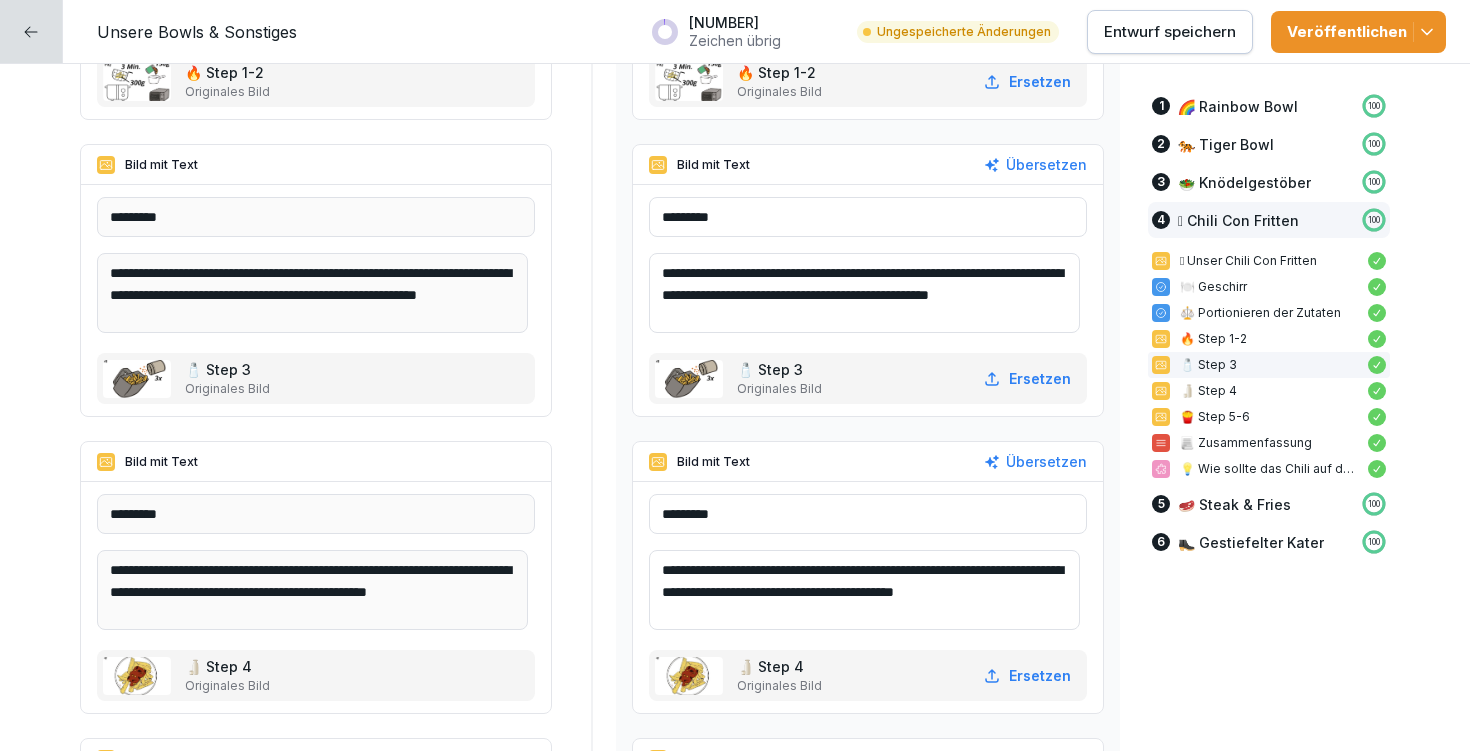 drag, startPoint x: 689, startPoint y: 288, endPoint x: 768, endPoint y: 301, distance: 80.06248 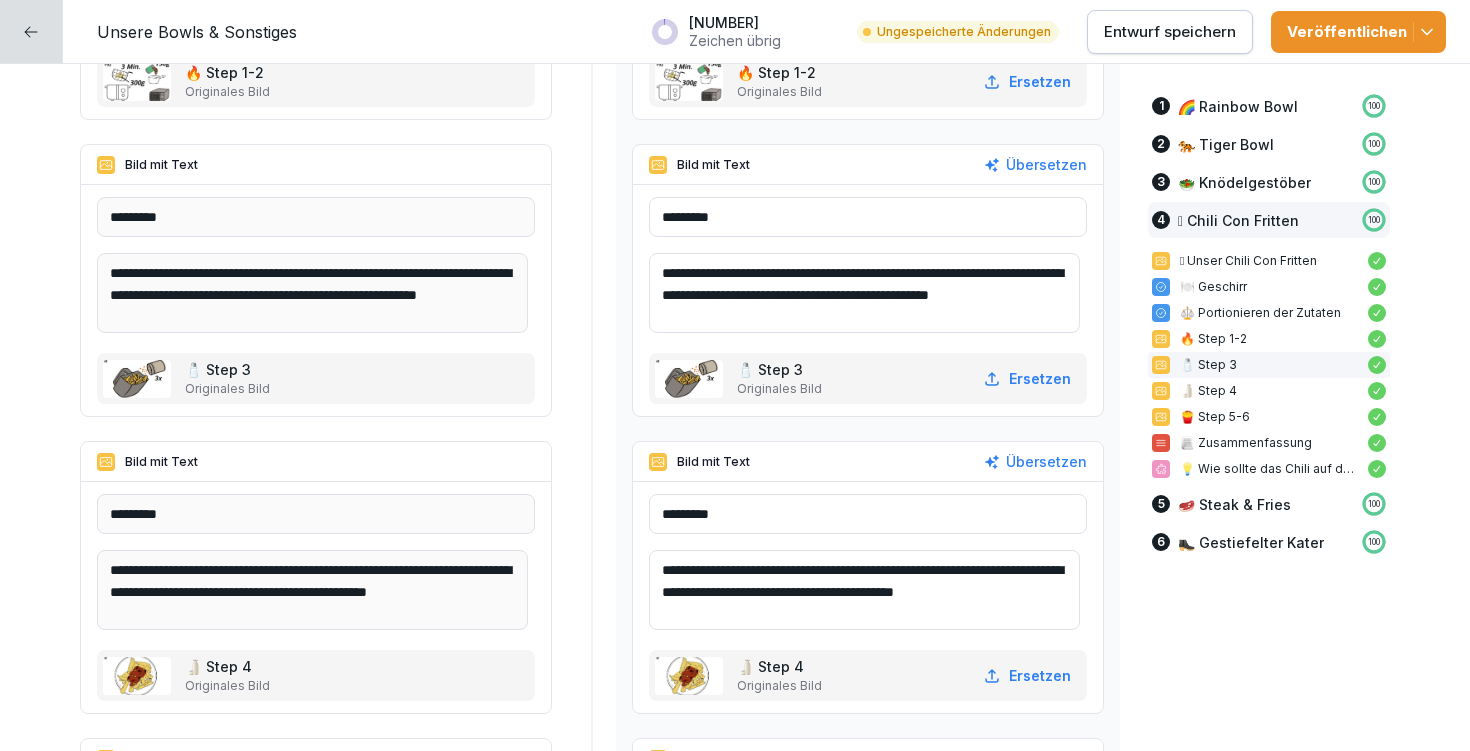 click on "**********" at bounding box center [864, 293] 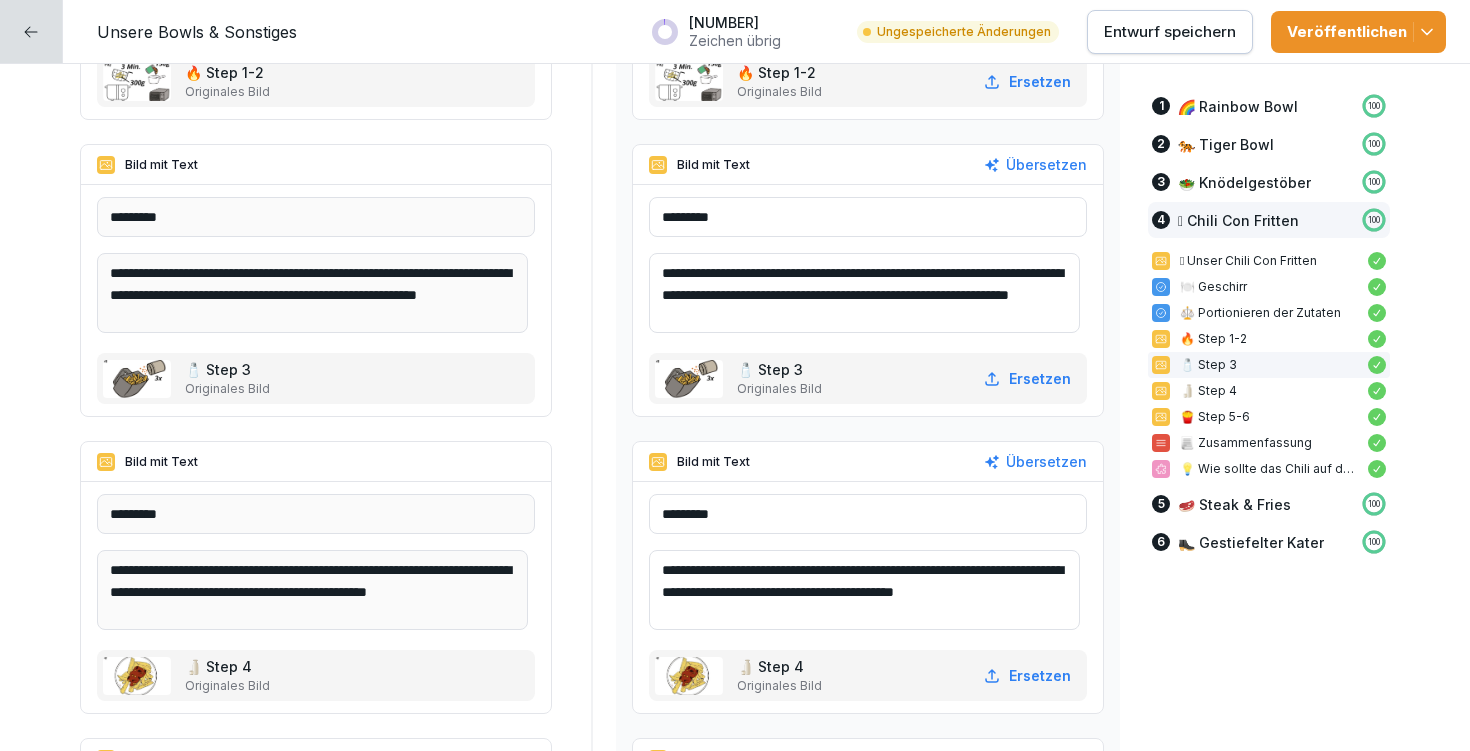 drag, startPoint x: 791, startPoint y: 295, endPoint x: 1022, endPoint y: 294, distance: 231.00217 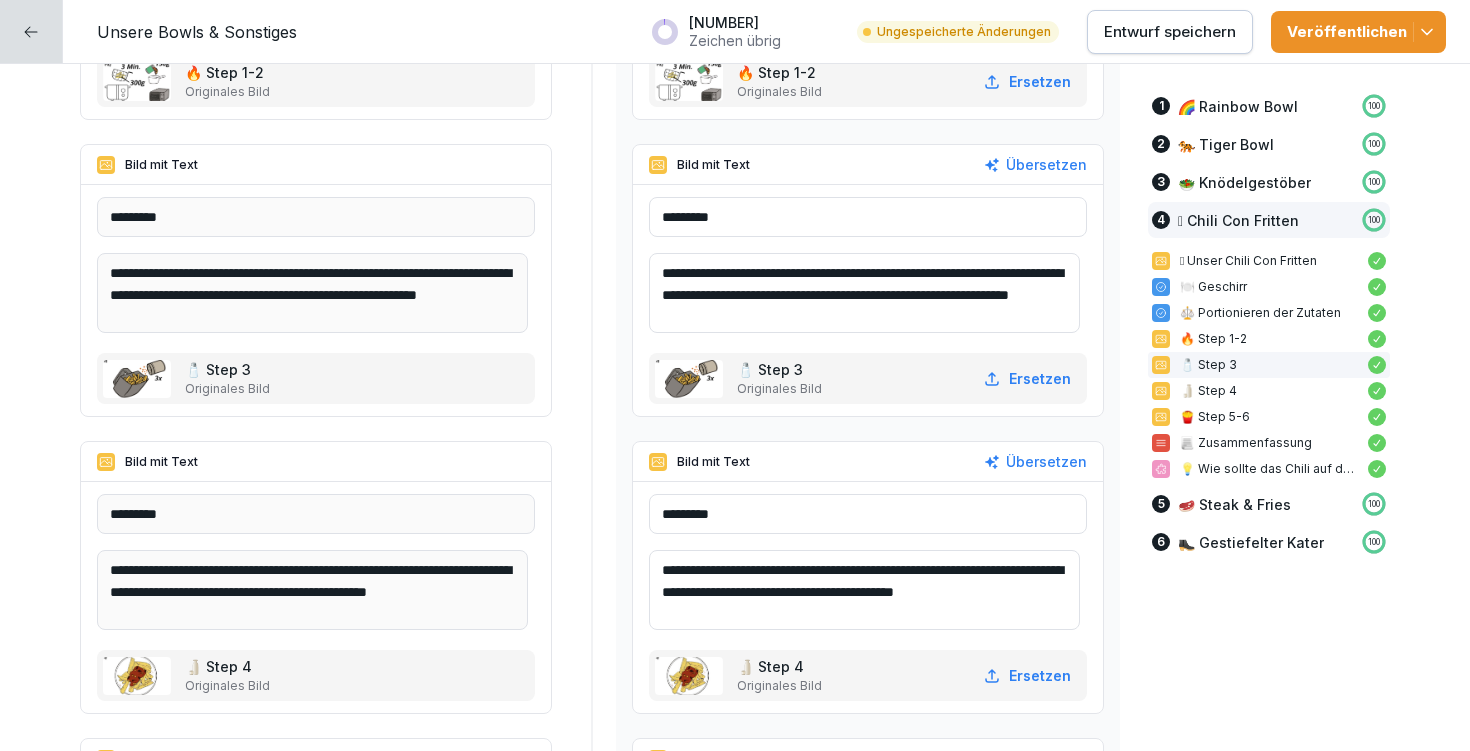 click on "**********" at bounding box center (864, 293) 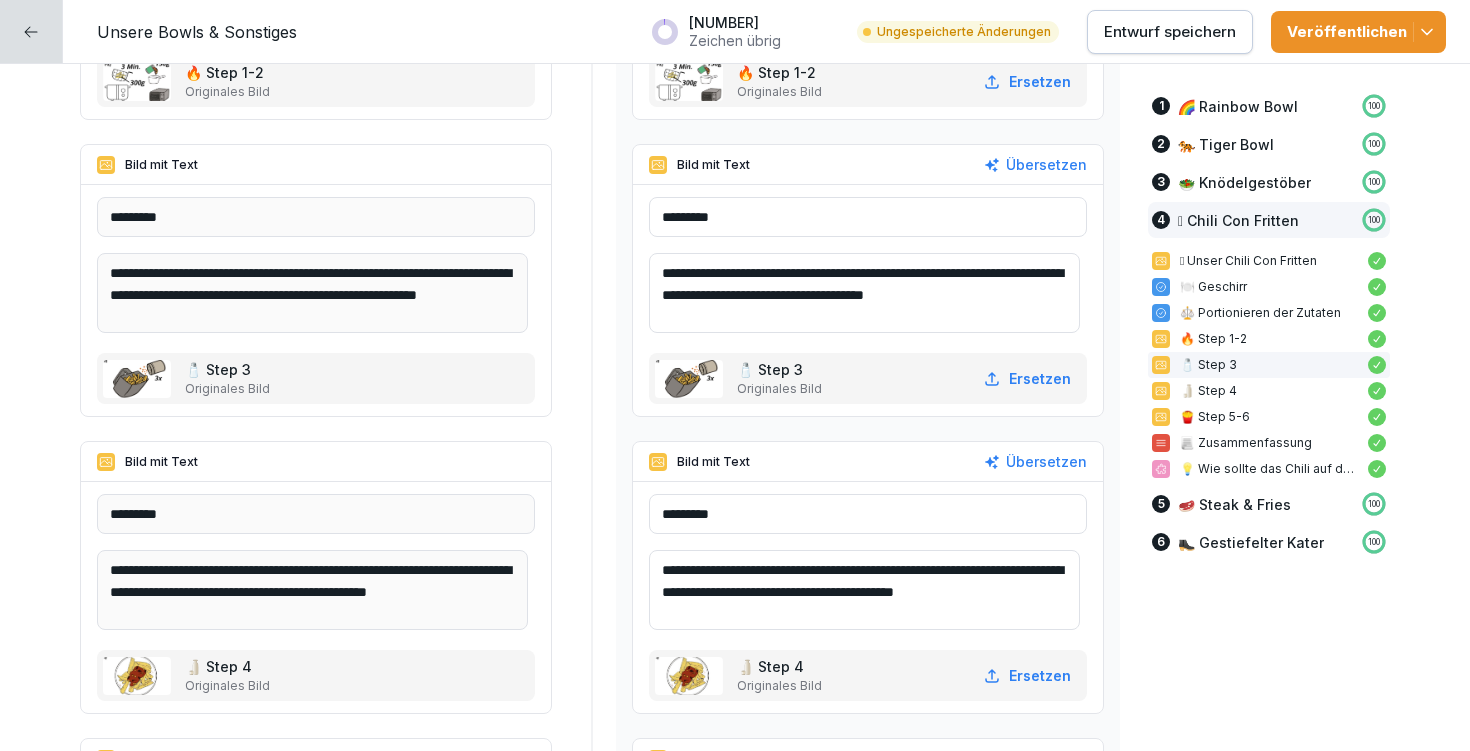 drag, startPoint x: 824, startPoint y: 294, endPoint x: 877, endPoint y: 293, distance: 53.009434 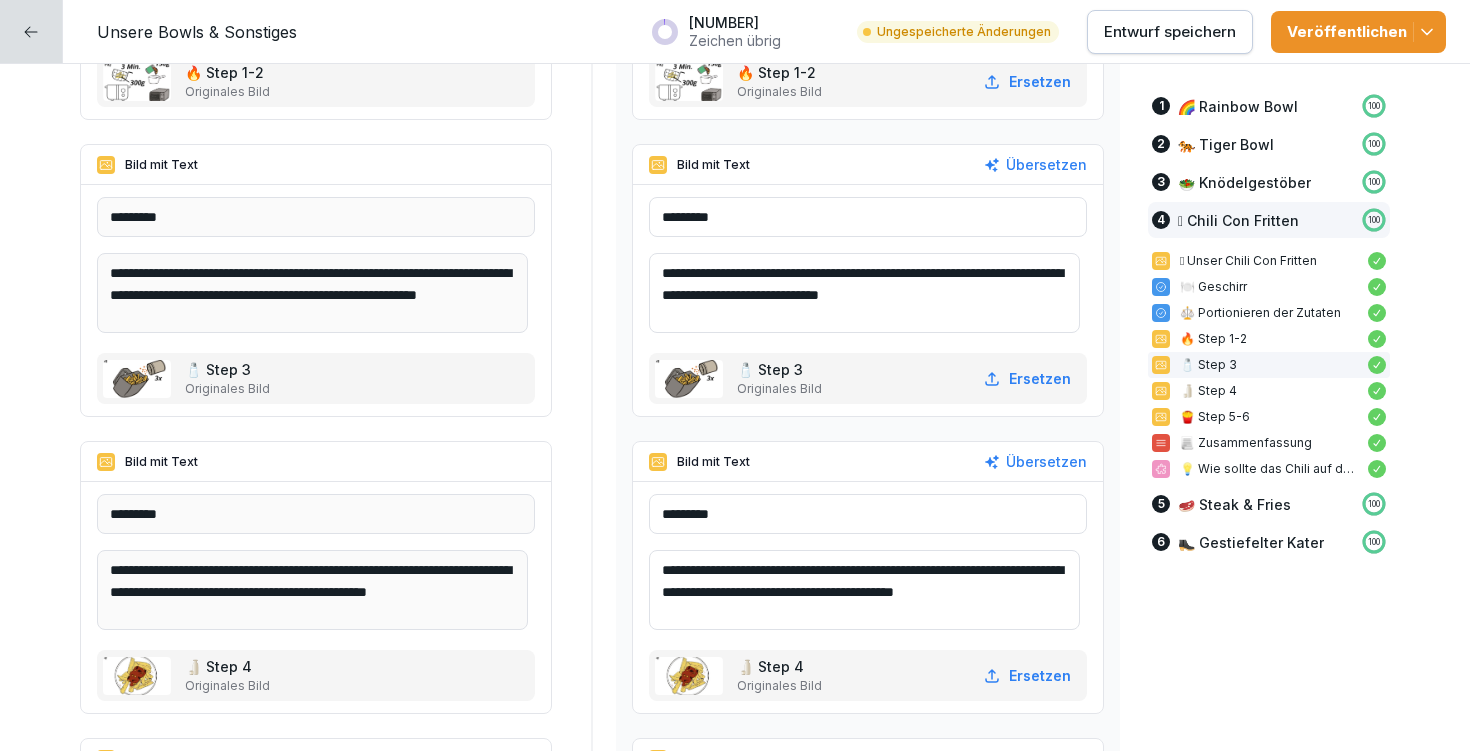 drag, startPoint x: 678, startPoint y: 293, endPoint x: 729, endPoint y: 291, distance: 51.0392 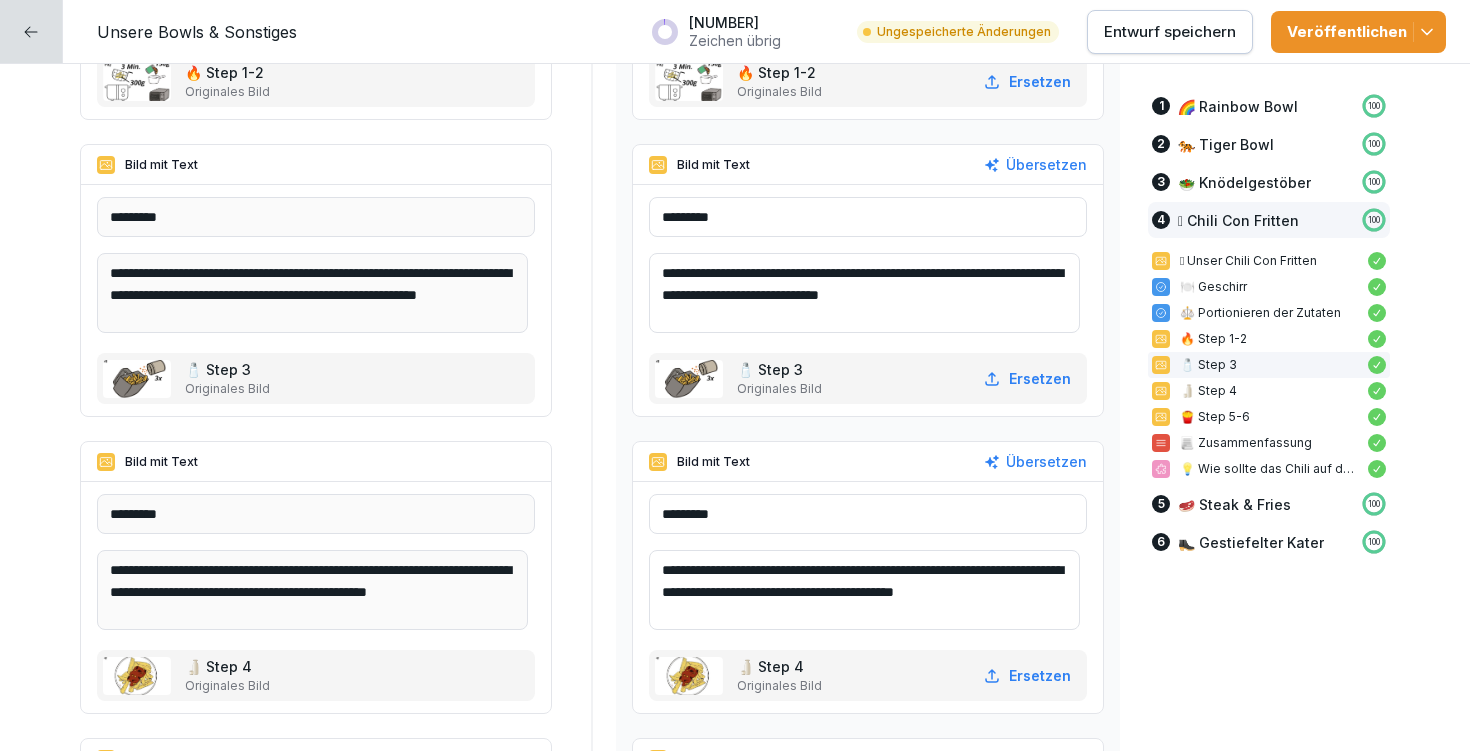 click on "**********" at bounding box center (864, 293) 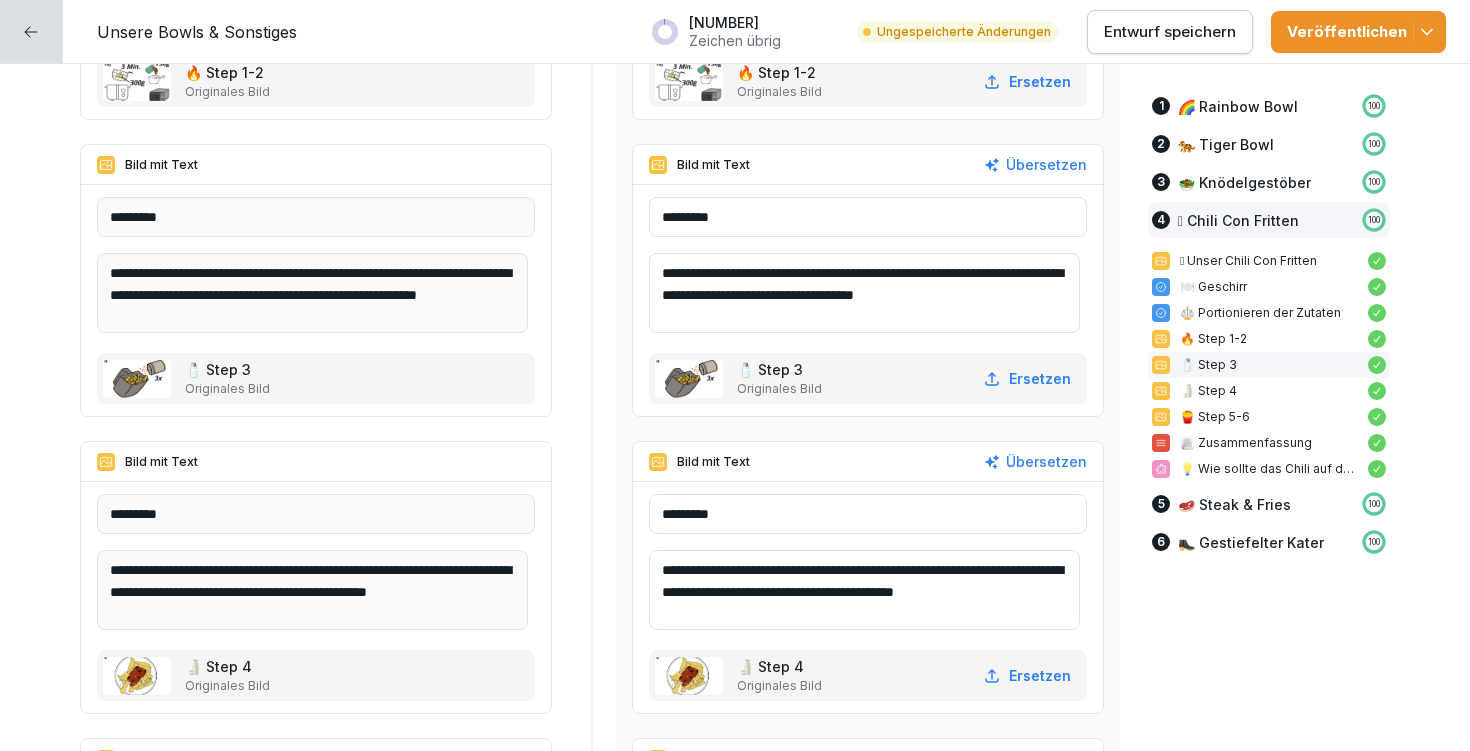 click on "**********" at bounding box center (864, 293) 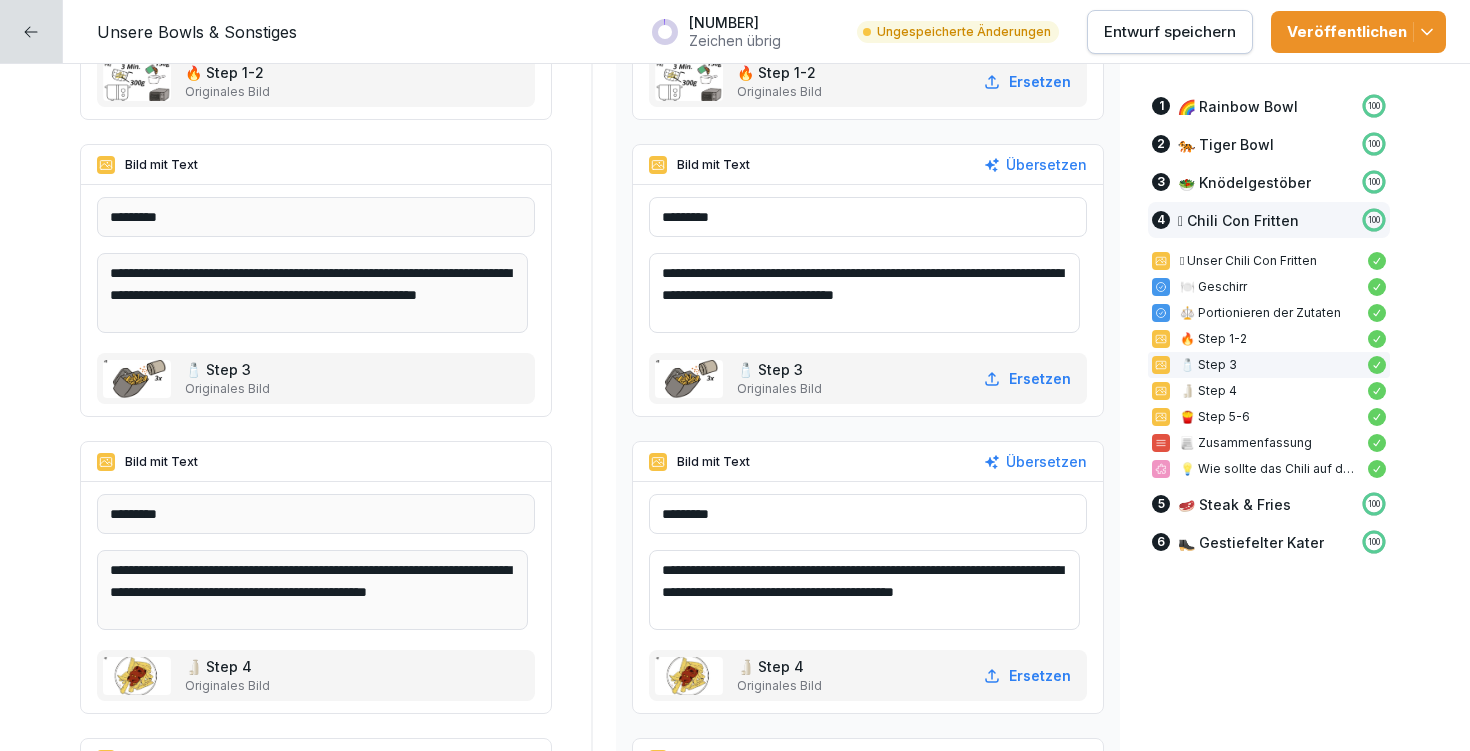 drag, startPoint x: 807, startPoint y: 296, endPoint x: 989, endPoint y: 289, distance: 182.13457 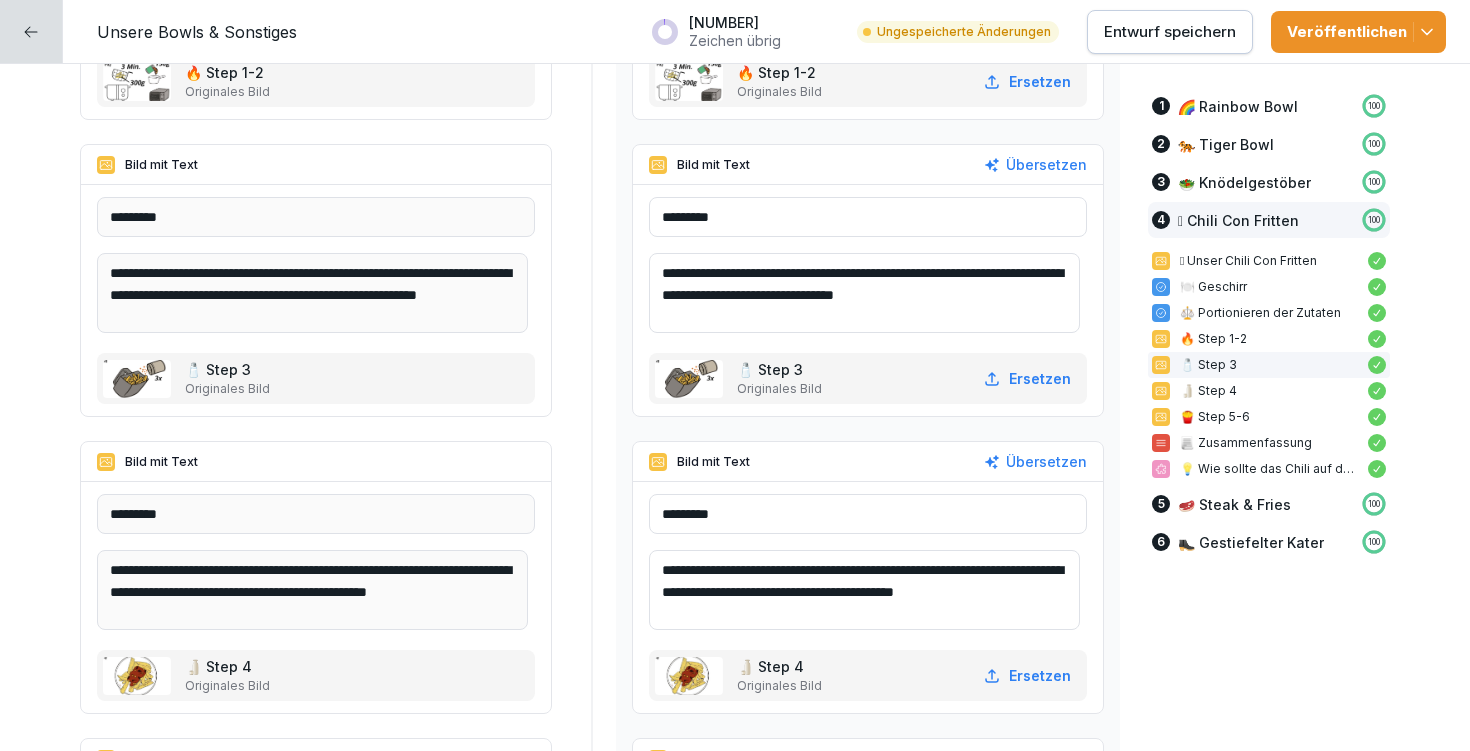 click on "**********" at bounding box center [864, 293] 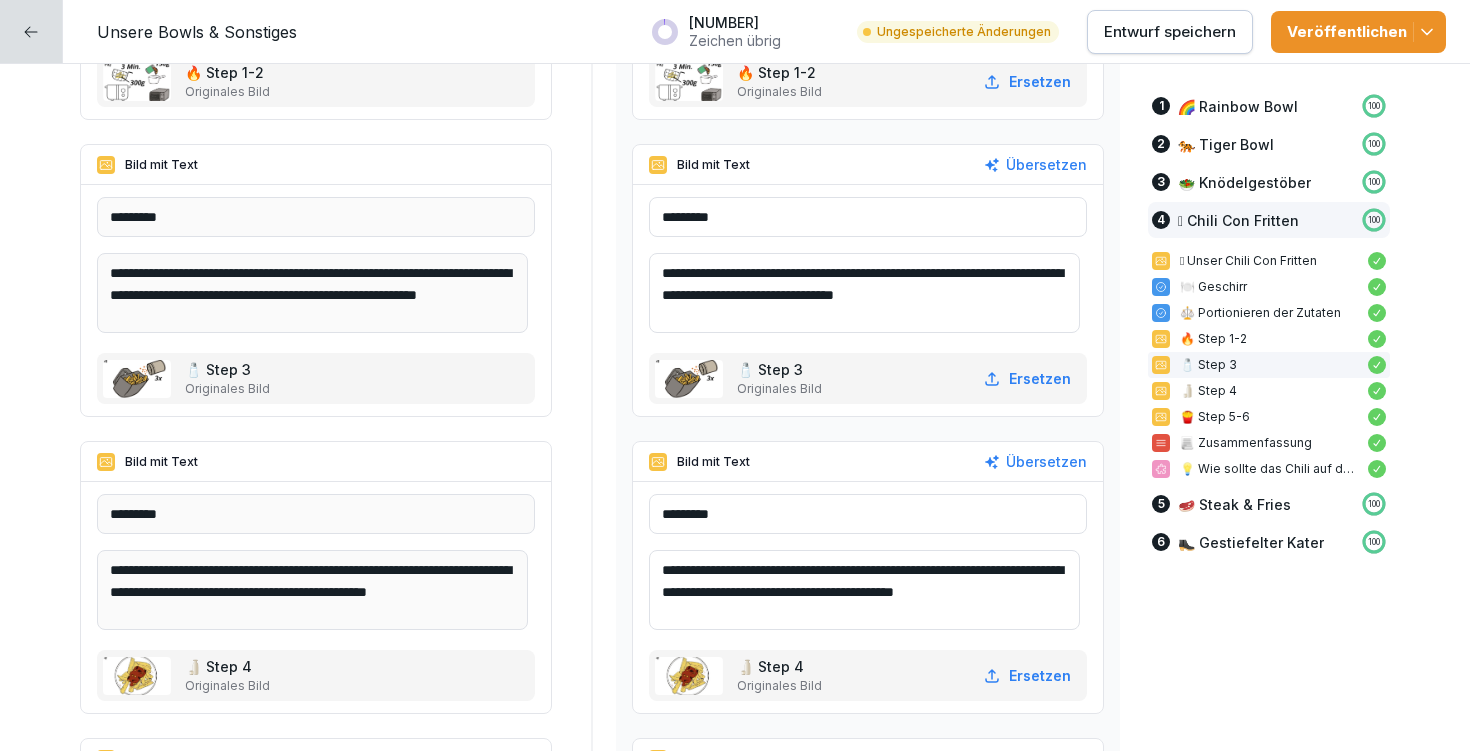 drag, startPoint x: 742, startPoint y: 293, endPoint x: 654, endPoint y: 297, distance: 88.09086 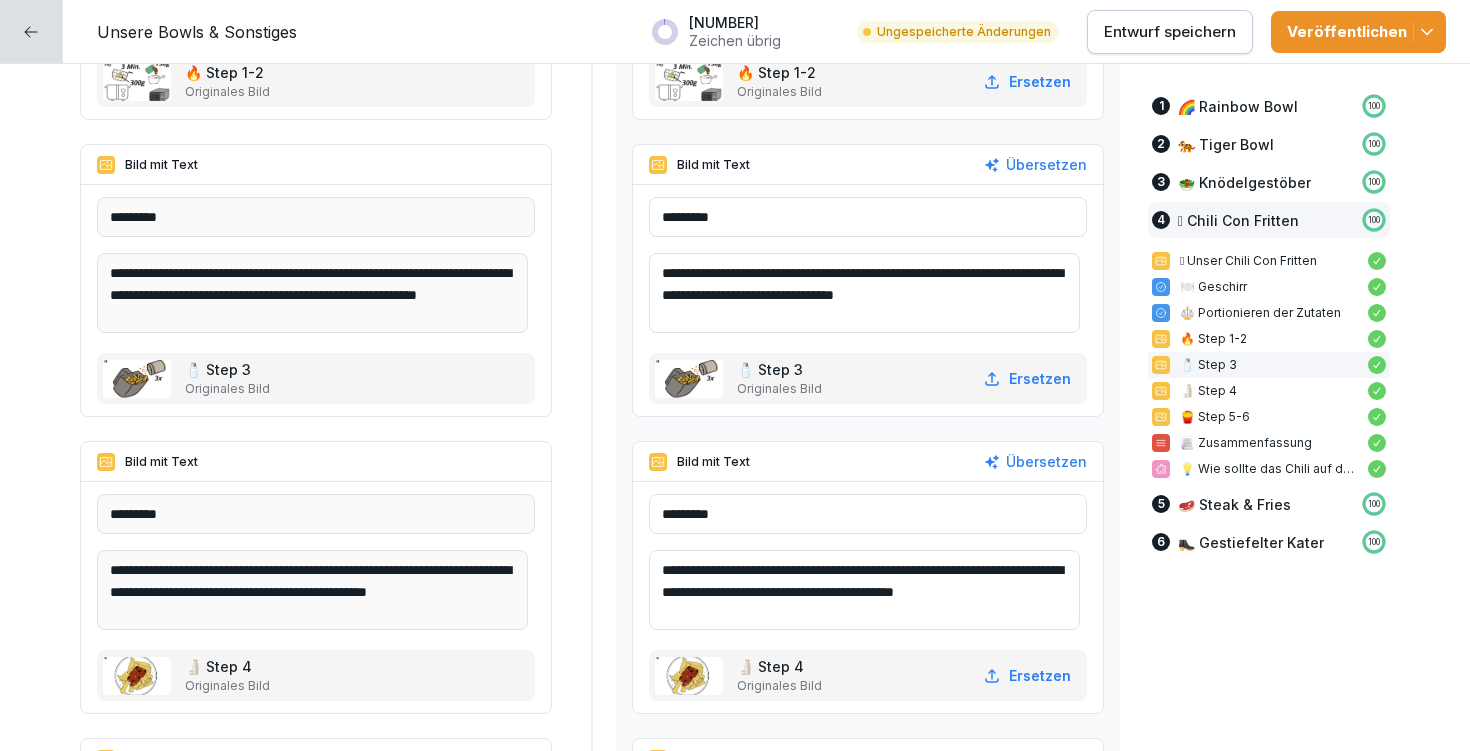 click on "**********" at bounding box center (864, 293) 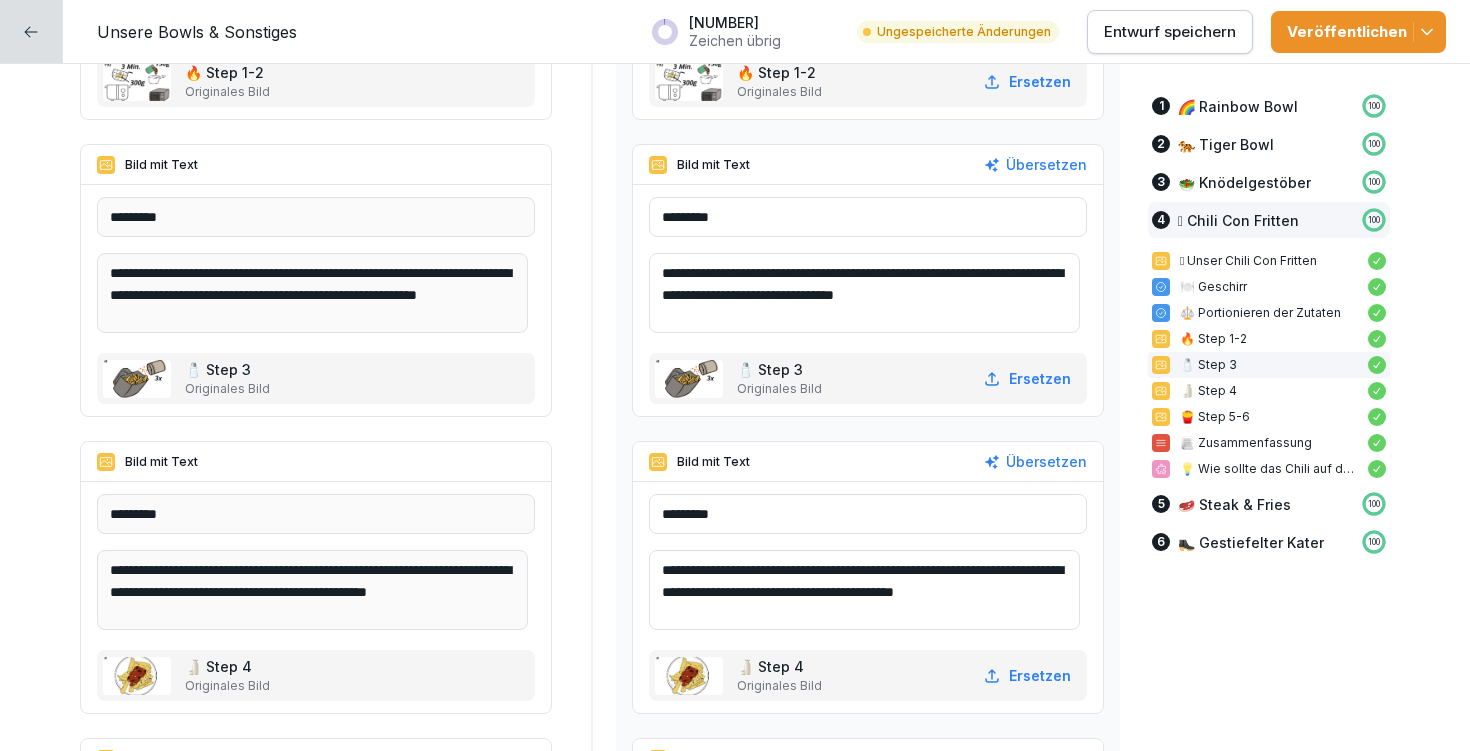 drag, startPoint x: 655, startPoint y: 295, endPoint x: 800, endPoint y: 297, distance: 145.0138 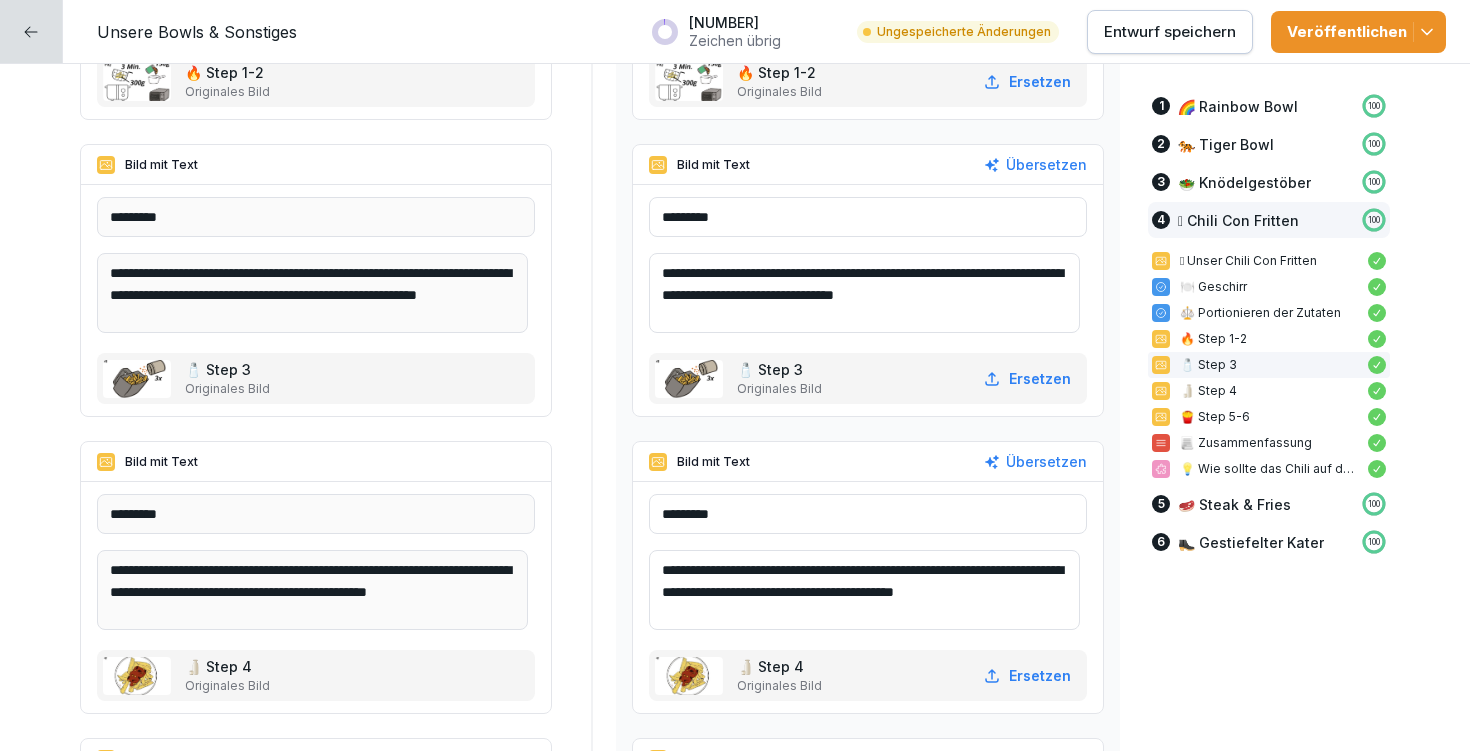 click on "**********" at bounding box center [864, 293] 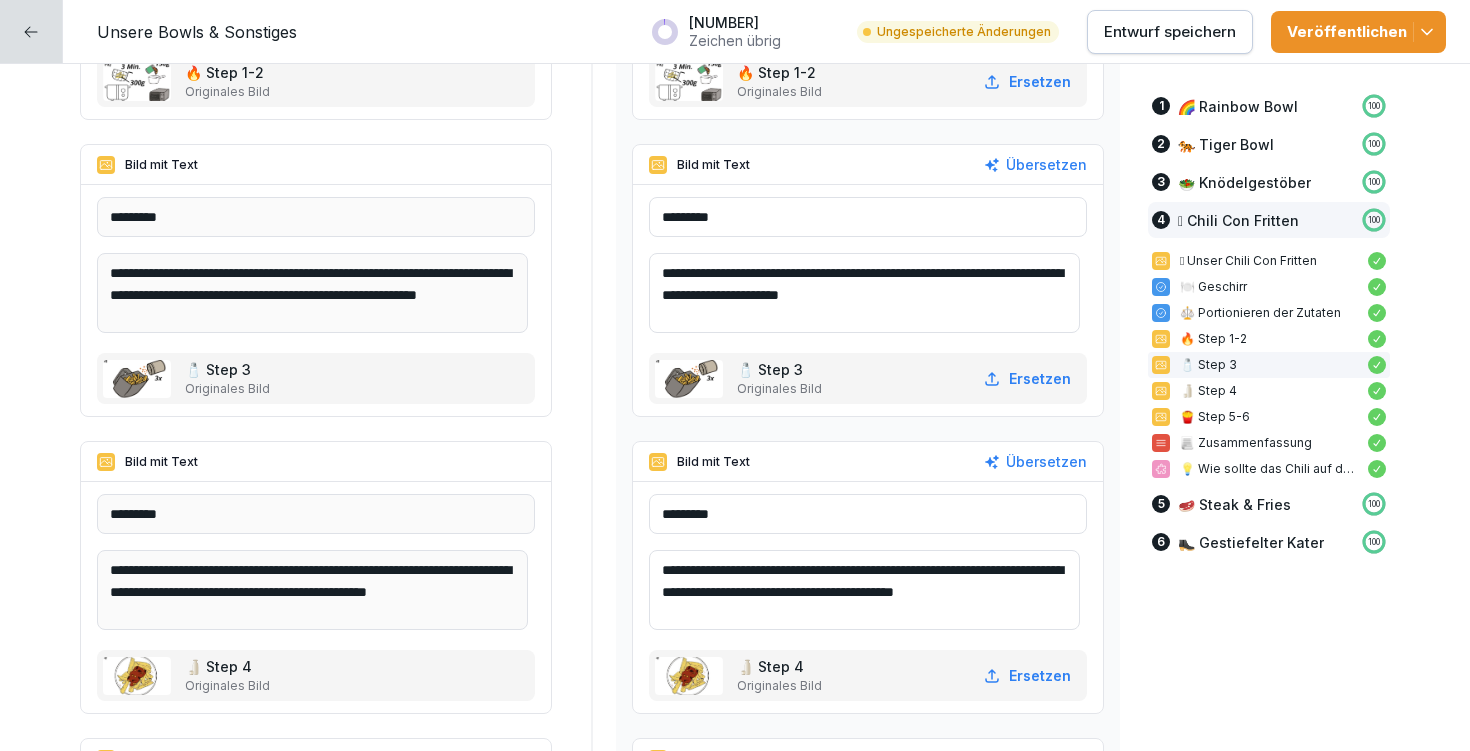 drag, startPoint x: 878, startPoint y: 295, endPoint x: 925, endPoint y: 293, distance: 47.042534 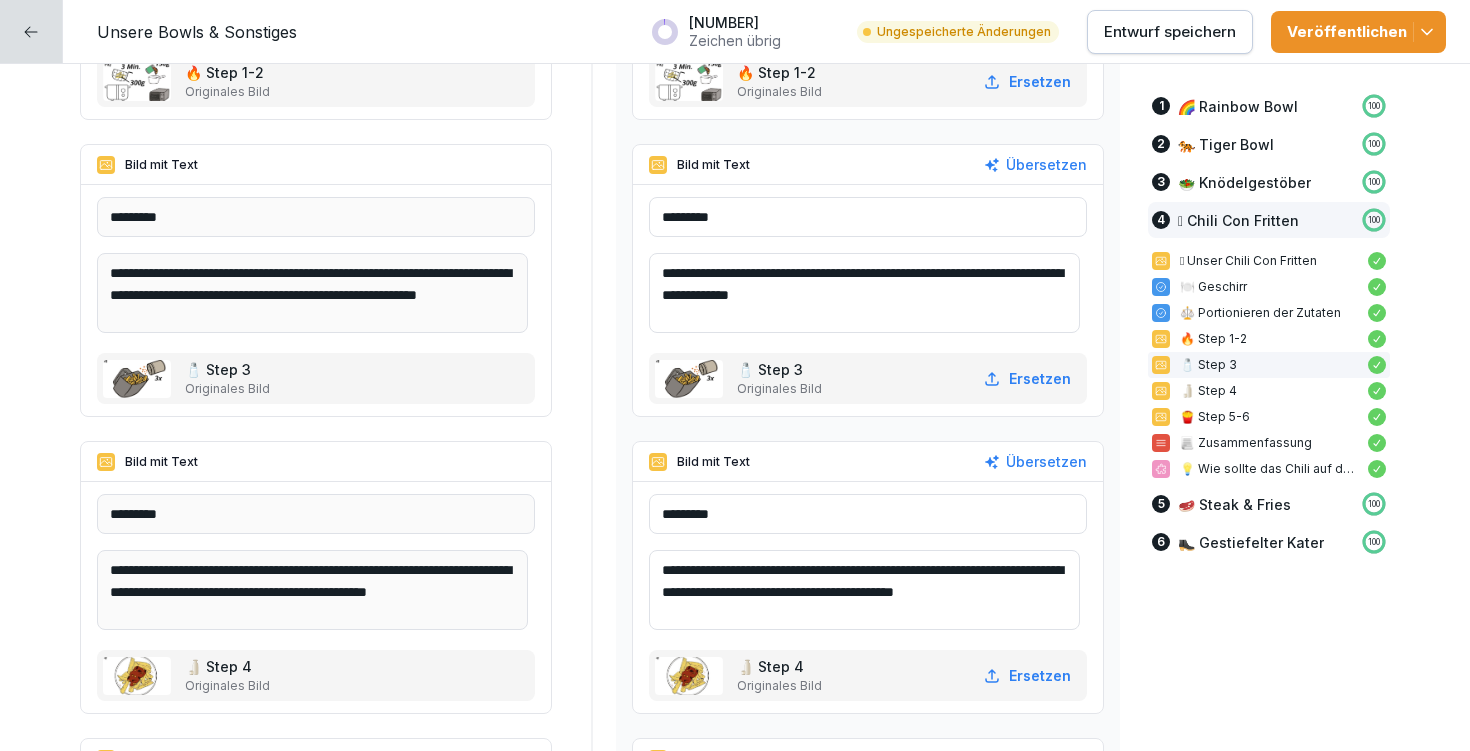 type on "**********" 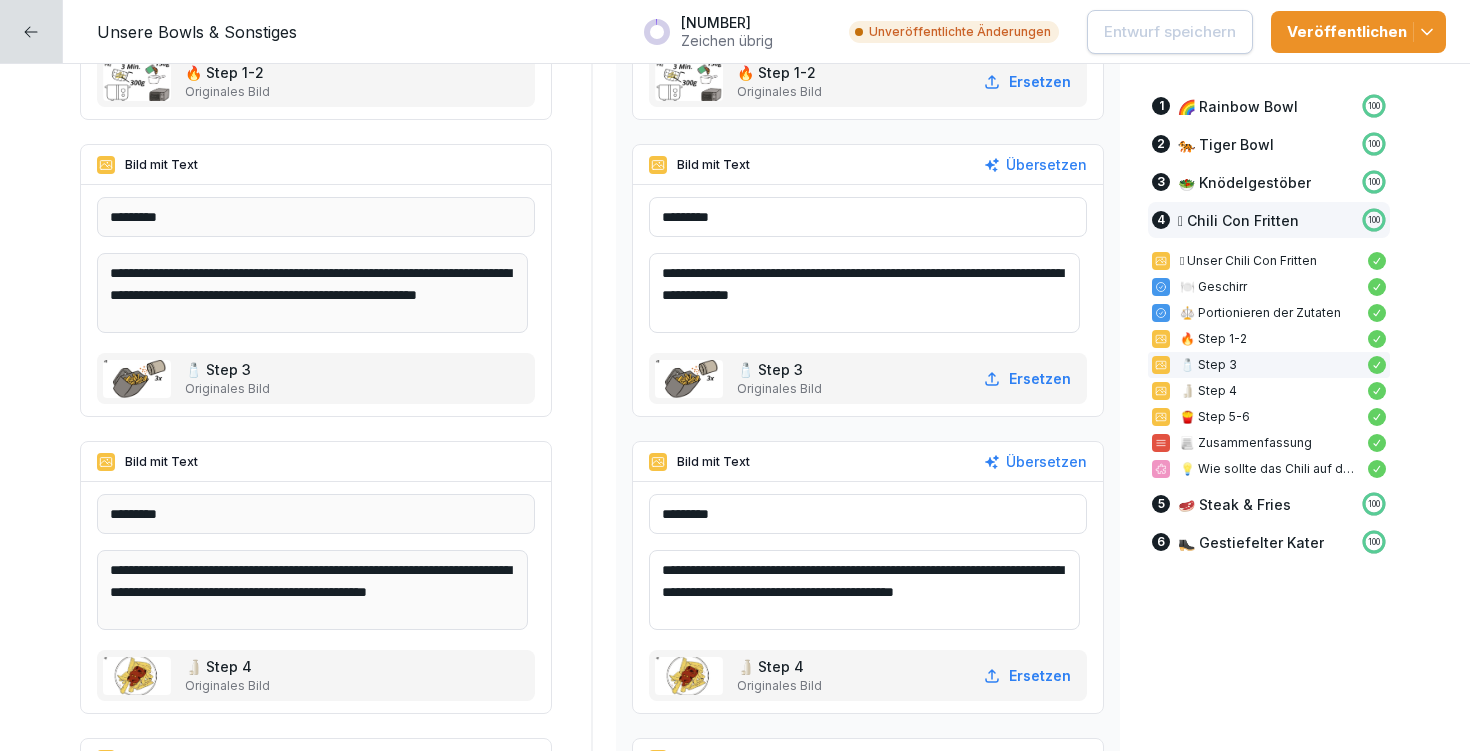 click on "**********" at bounding box center [864, 293] 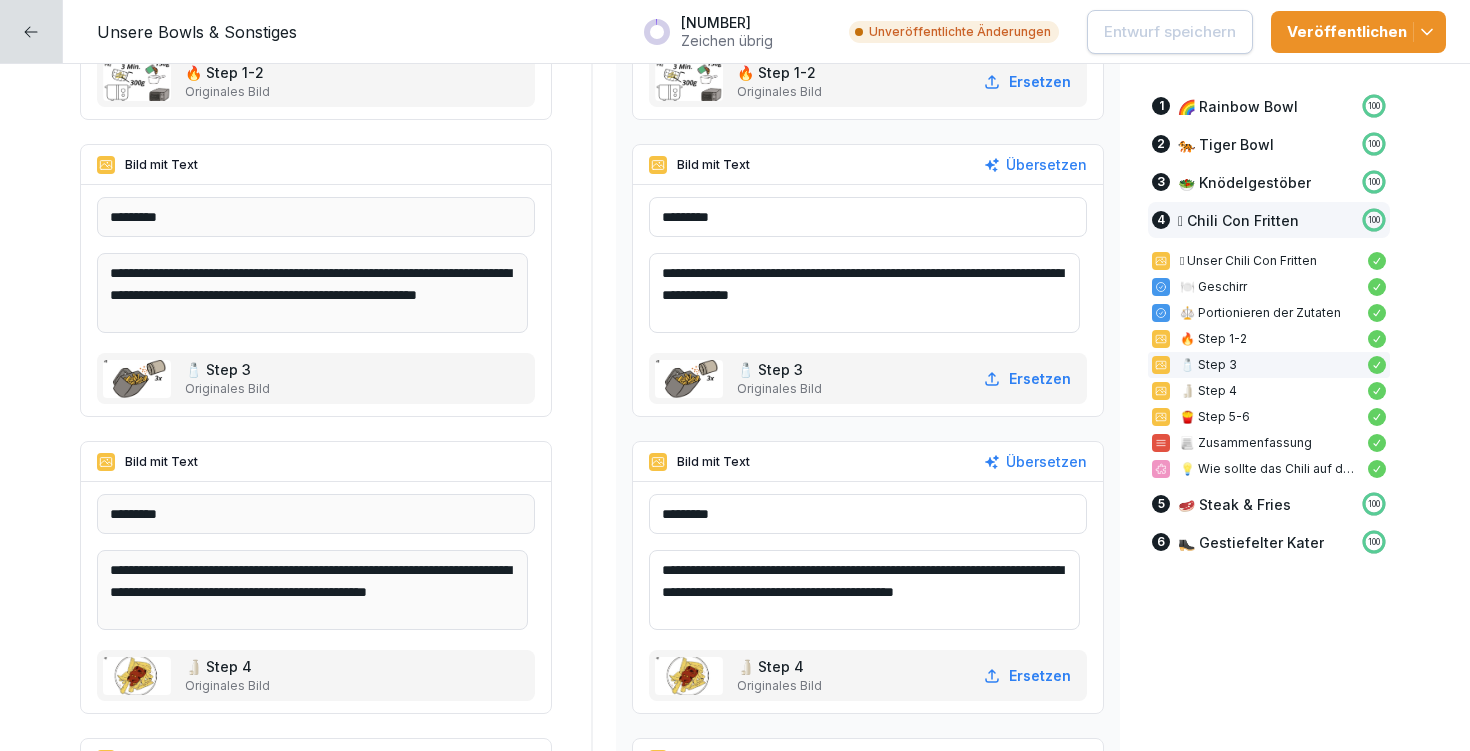 drag, startPoint x: 982, startPoint y: 271, endPoint x: 1008, endPoint y: 261, distance: 27.856777 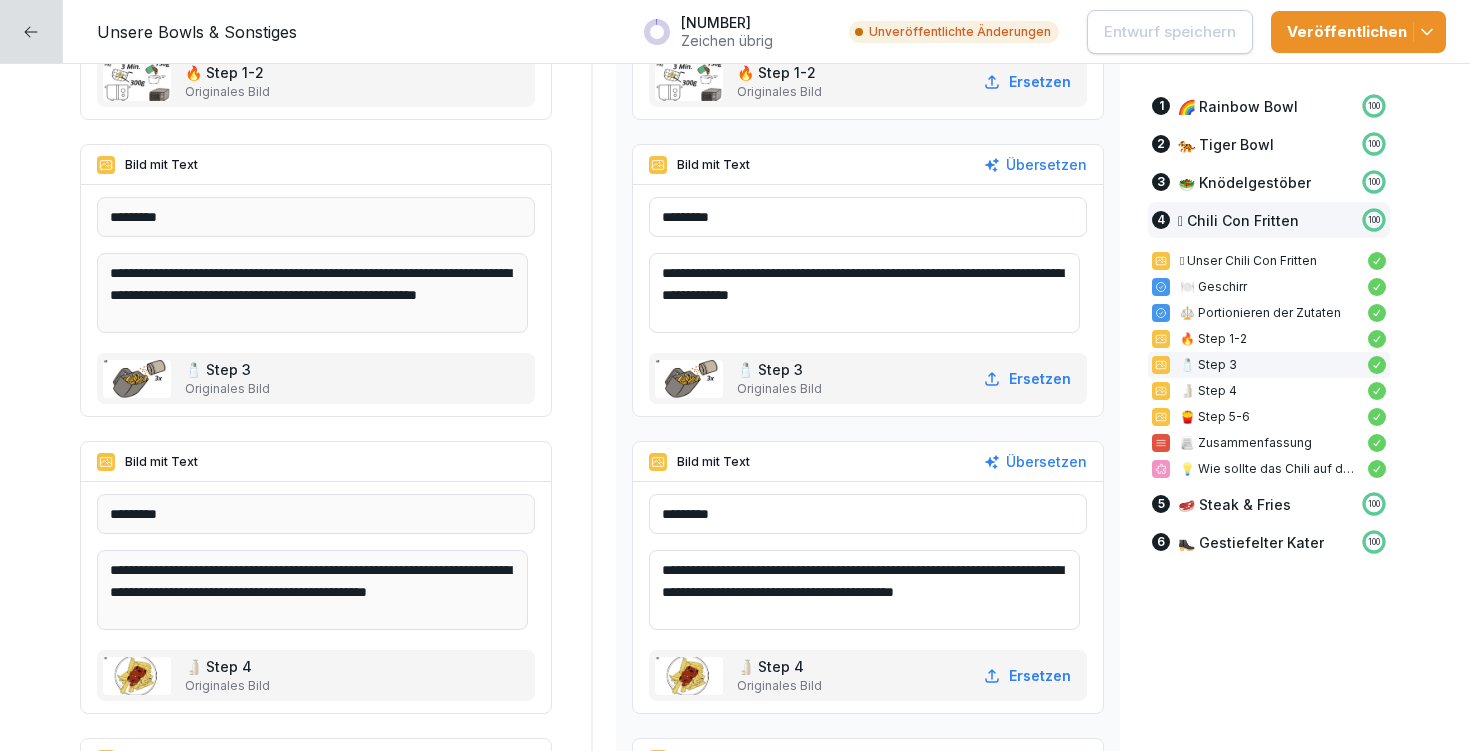 click on "**********" at bounding box center [864, 293] 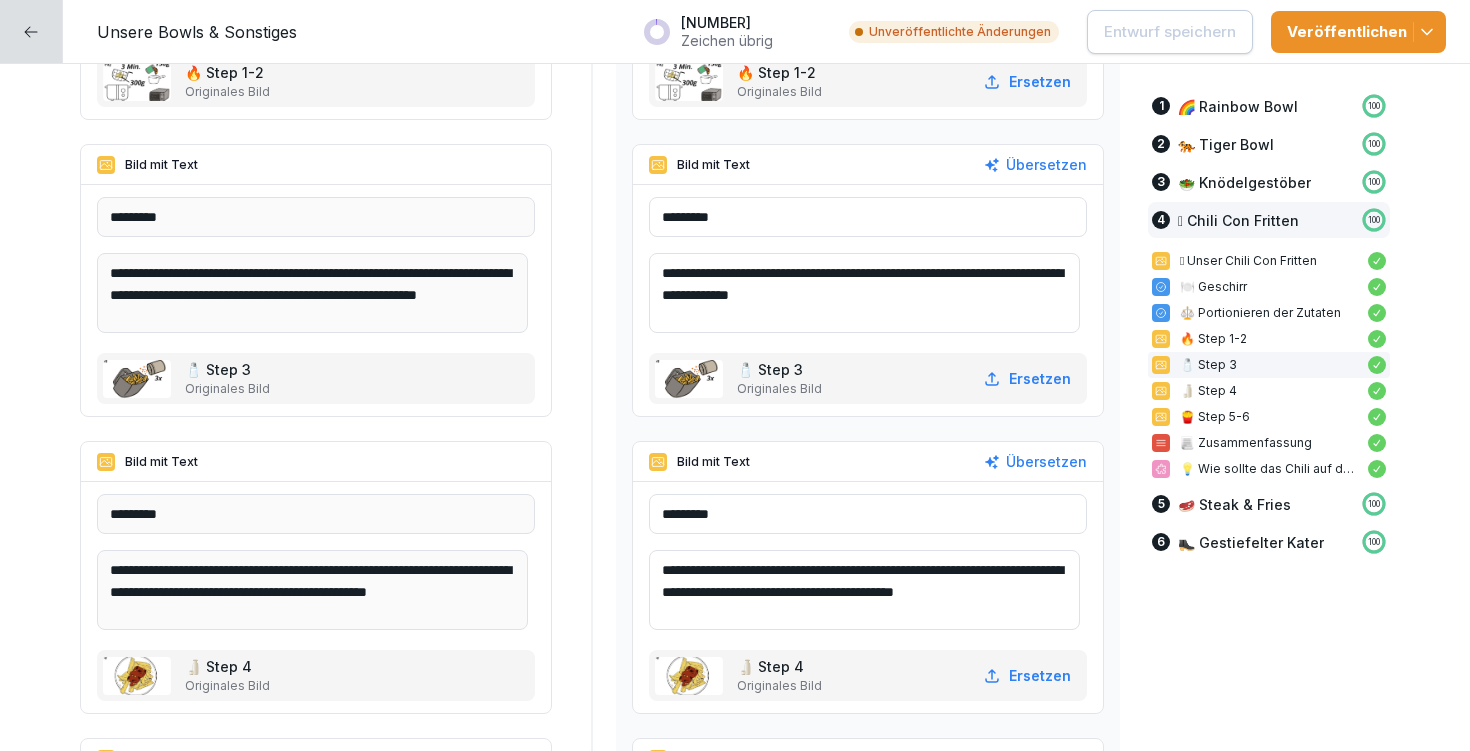 drag, startPoint x: 928, startPoint y: 268, endPoint x: 1042, endPoint y: 268, distance: 114 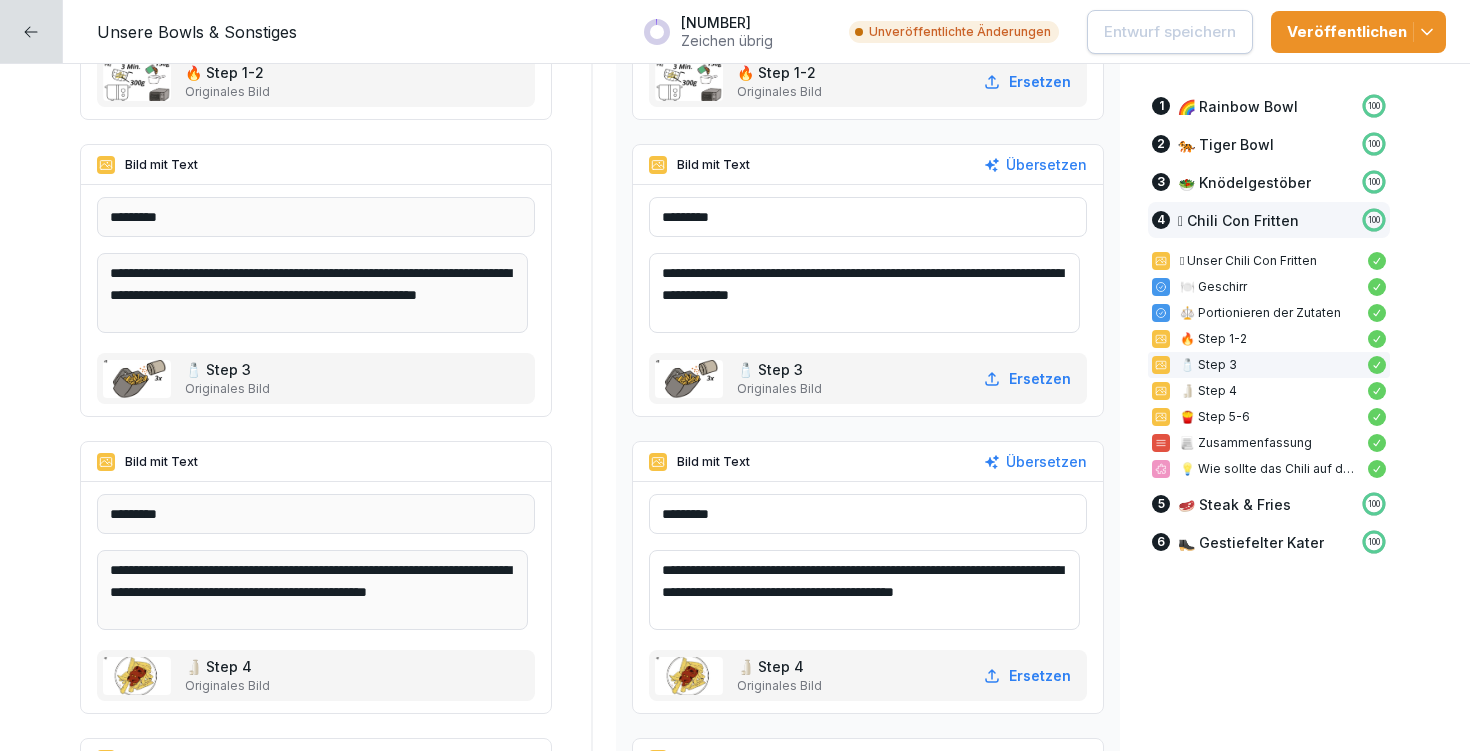 click on "**********" at bounding box center (864, 293) 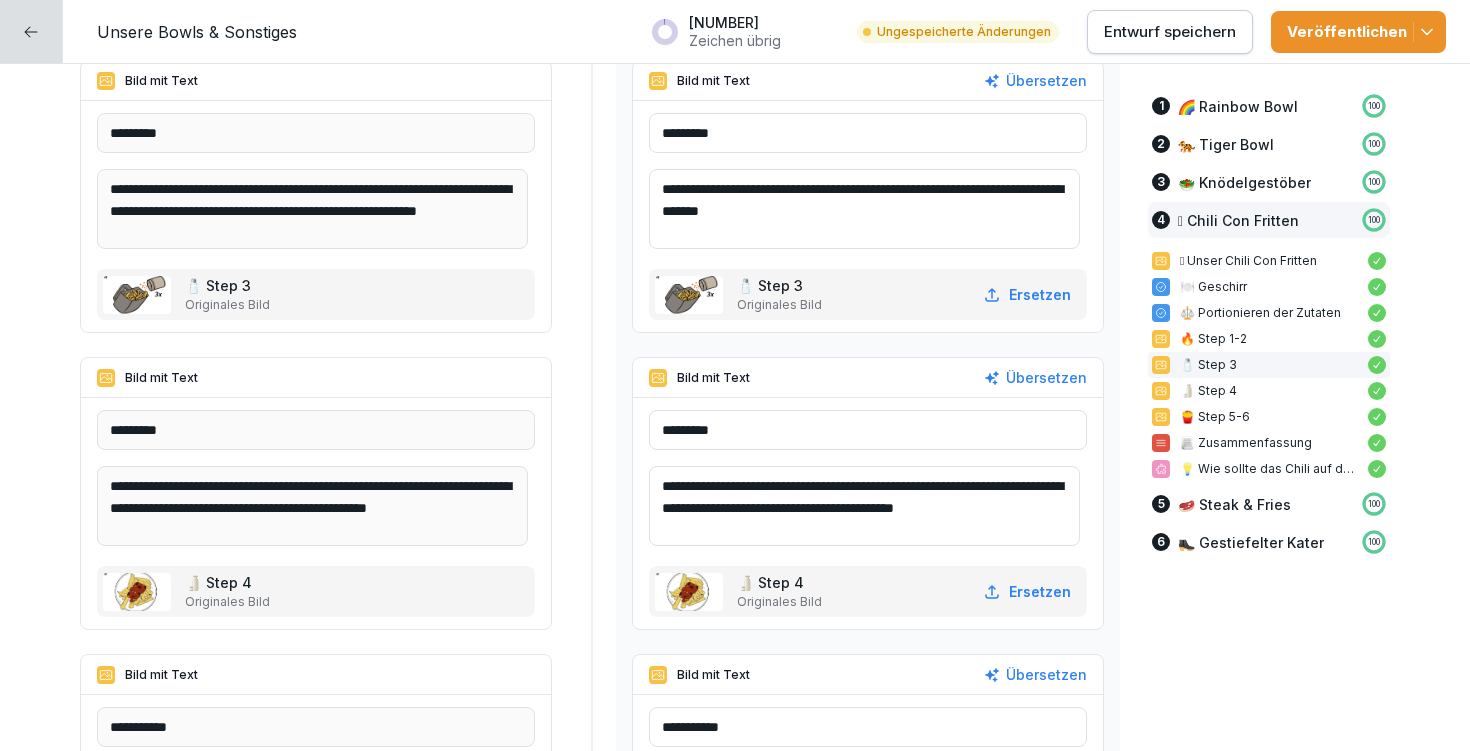 scroll, scrollTop: 15763, scrollLeft: 0, axis: vertical 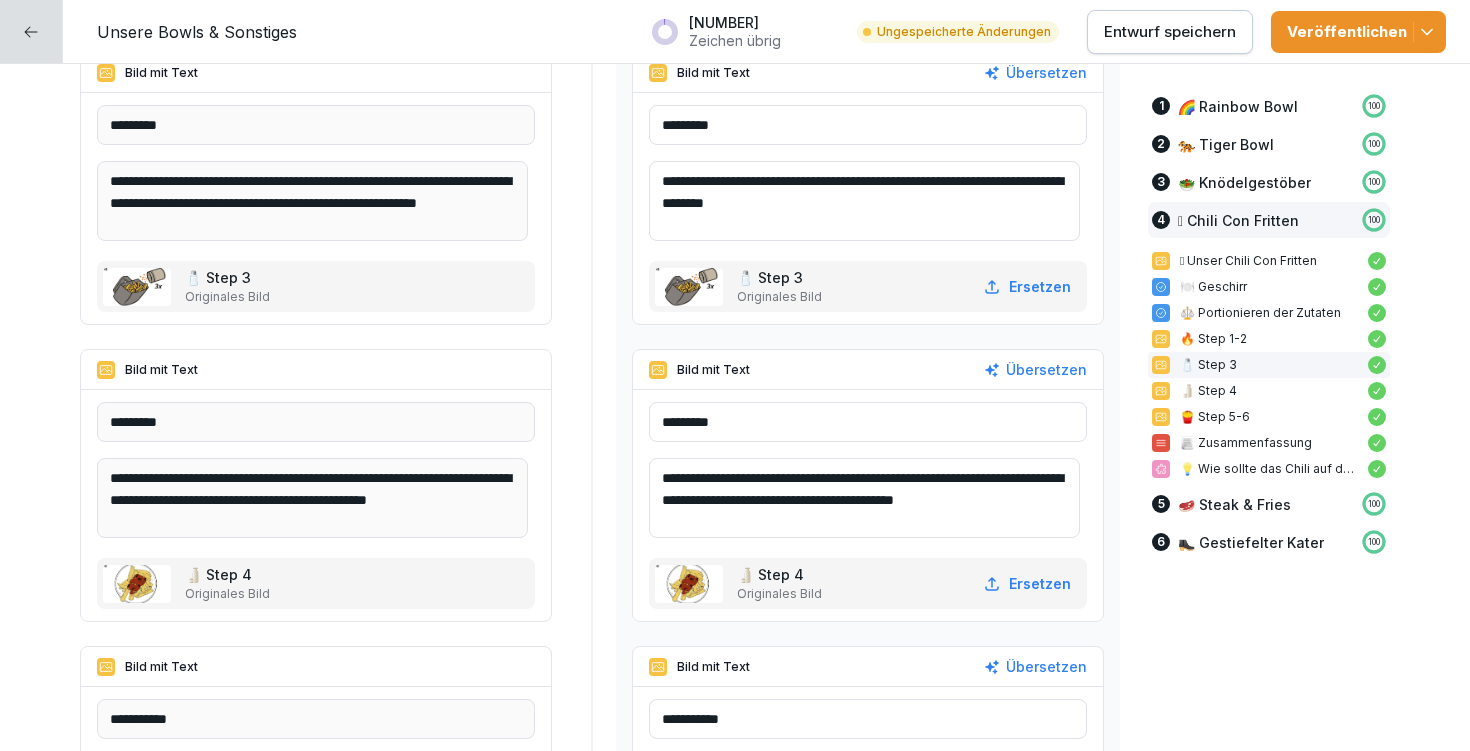 click on "**********" at bounding box center [864, 201] 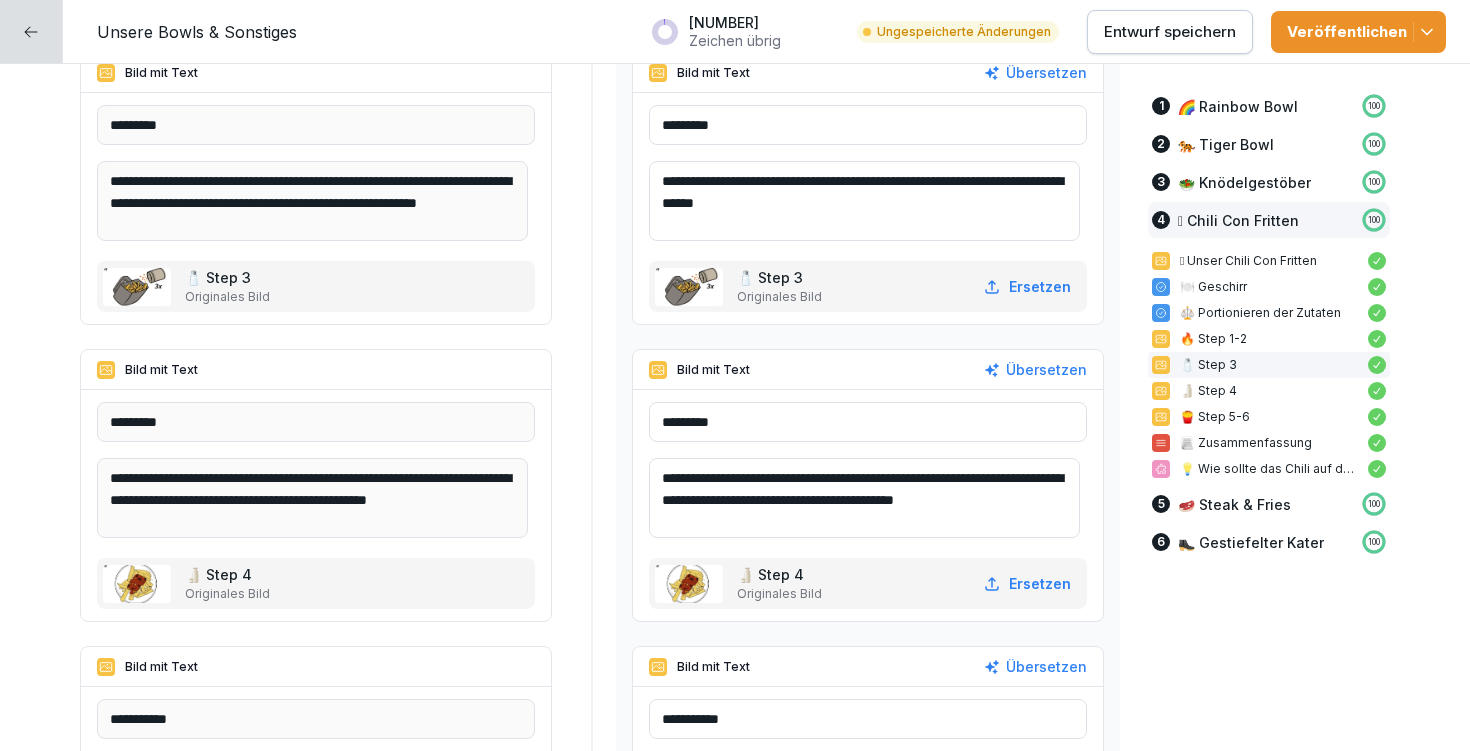 drag, startPoint x: 985, startPoint y: 179, endPoint x: 696, endPoint y: 195, distance: 289.44257 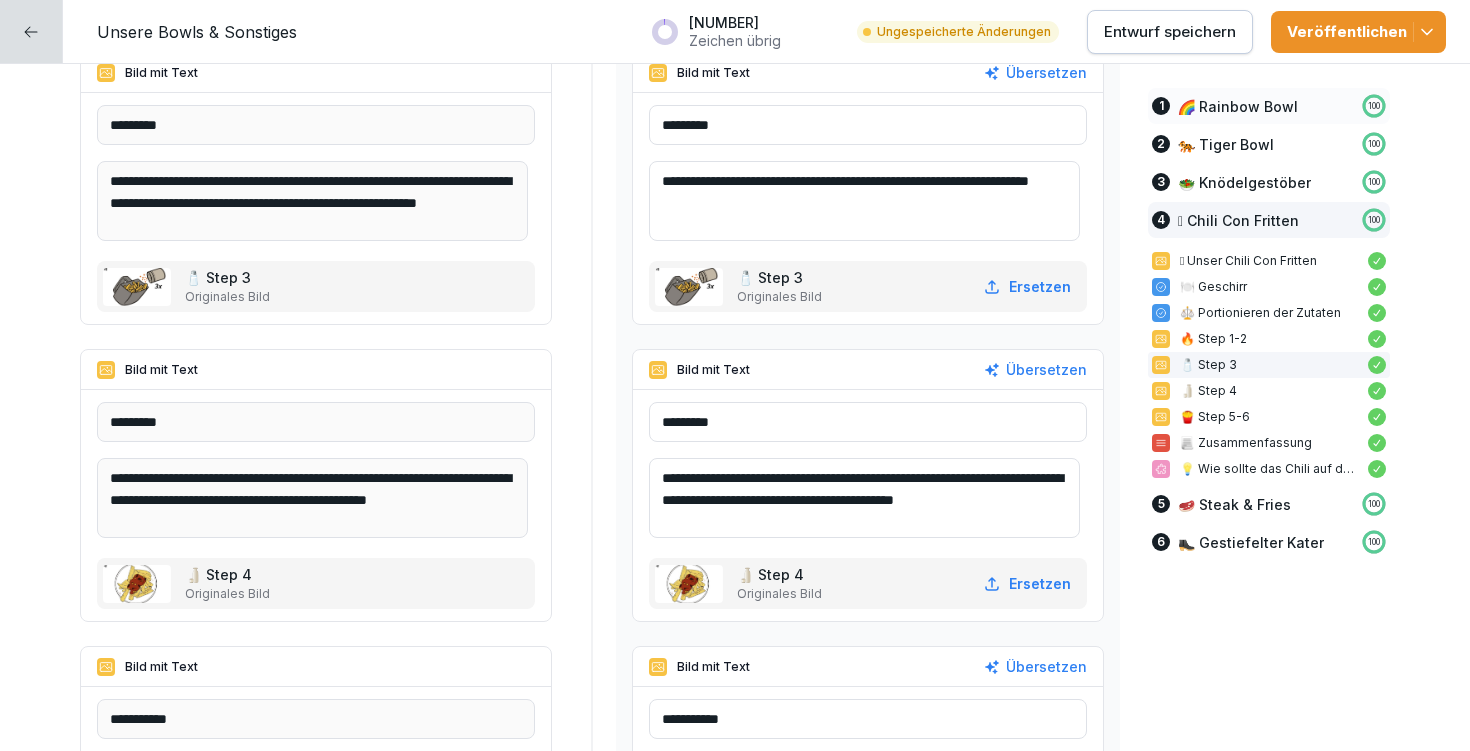 type on "**********" 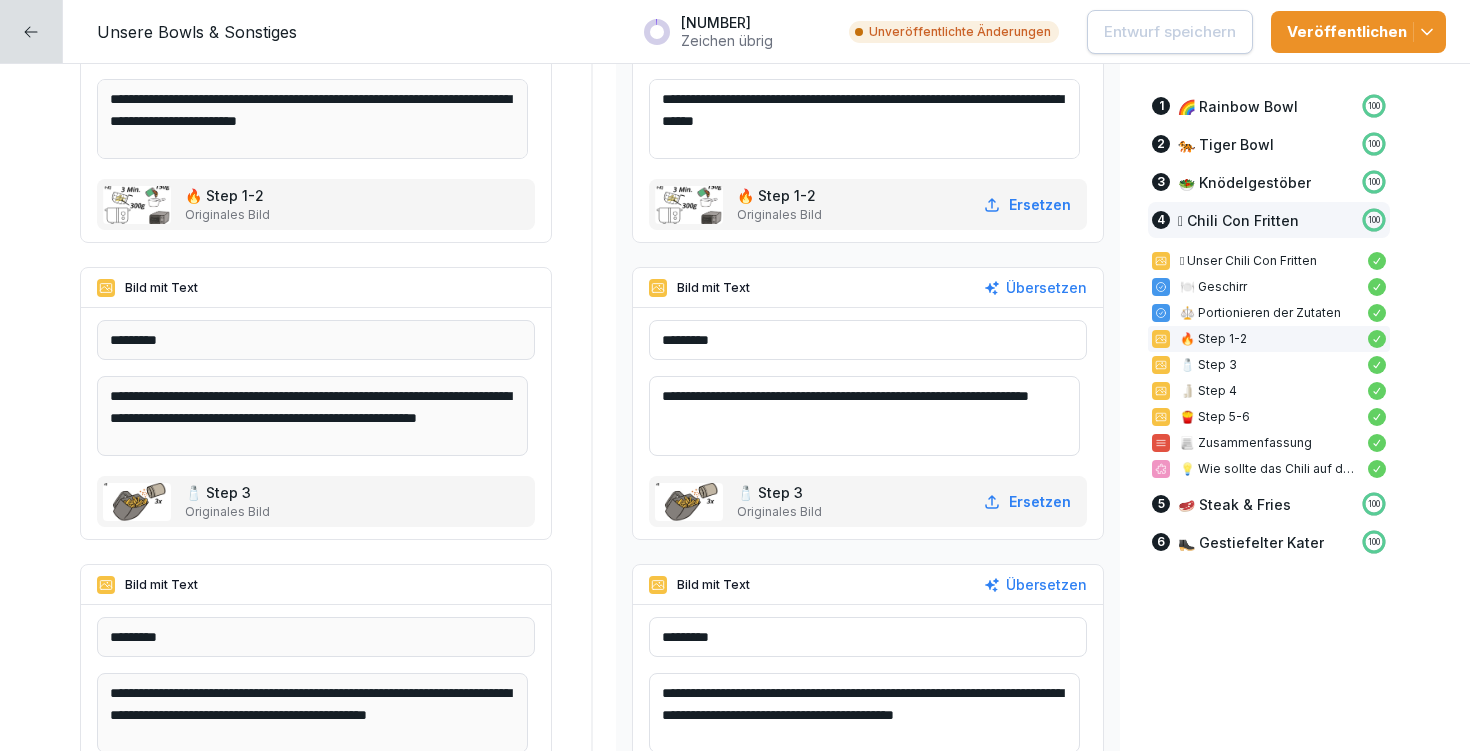 scroll, scrollTop: 15546, scrollLeft: 0, axis: vertical 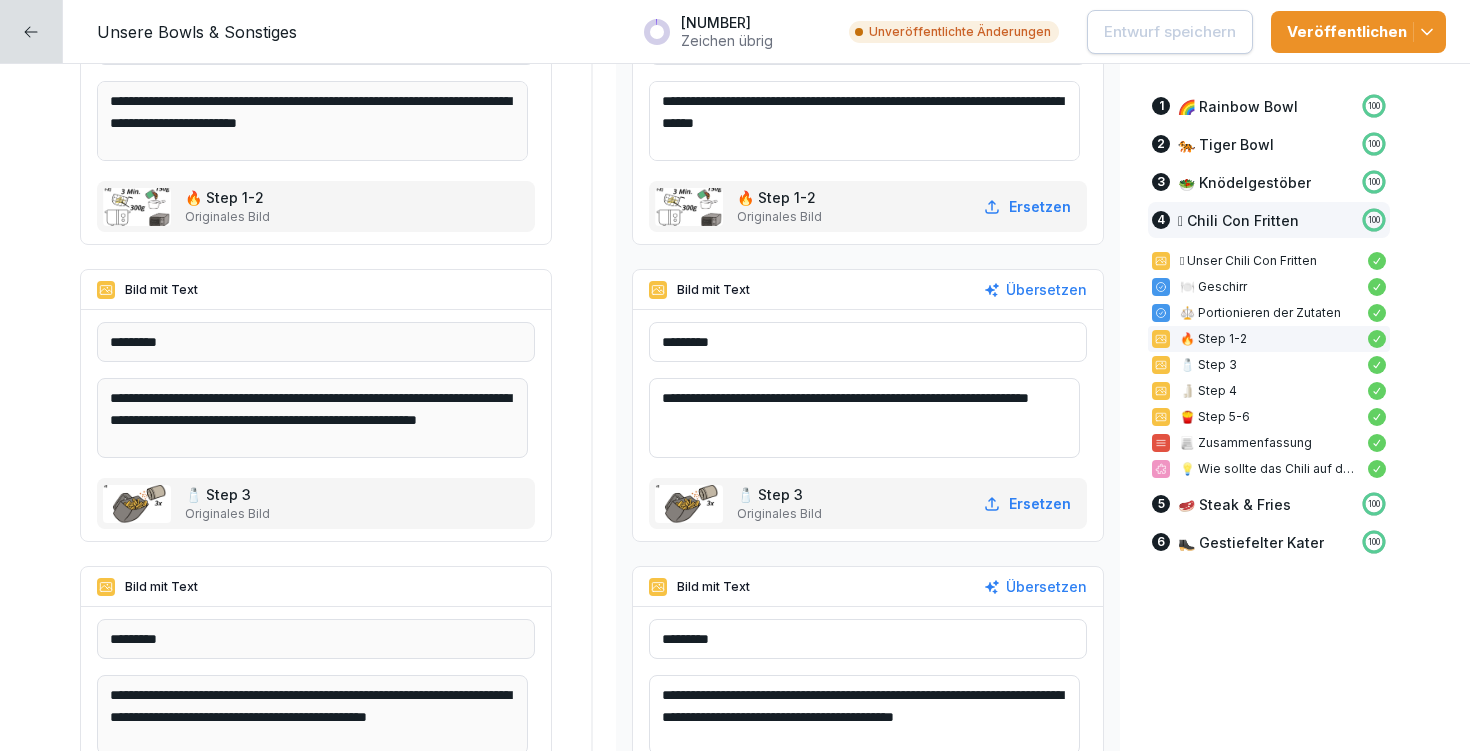 click on "**********" at bounding box center (864, 418) 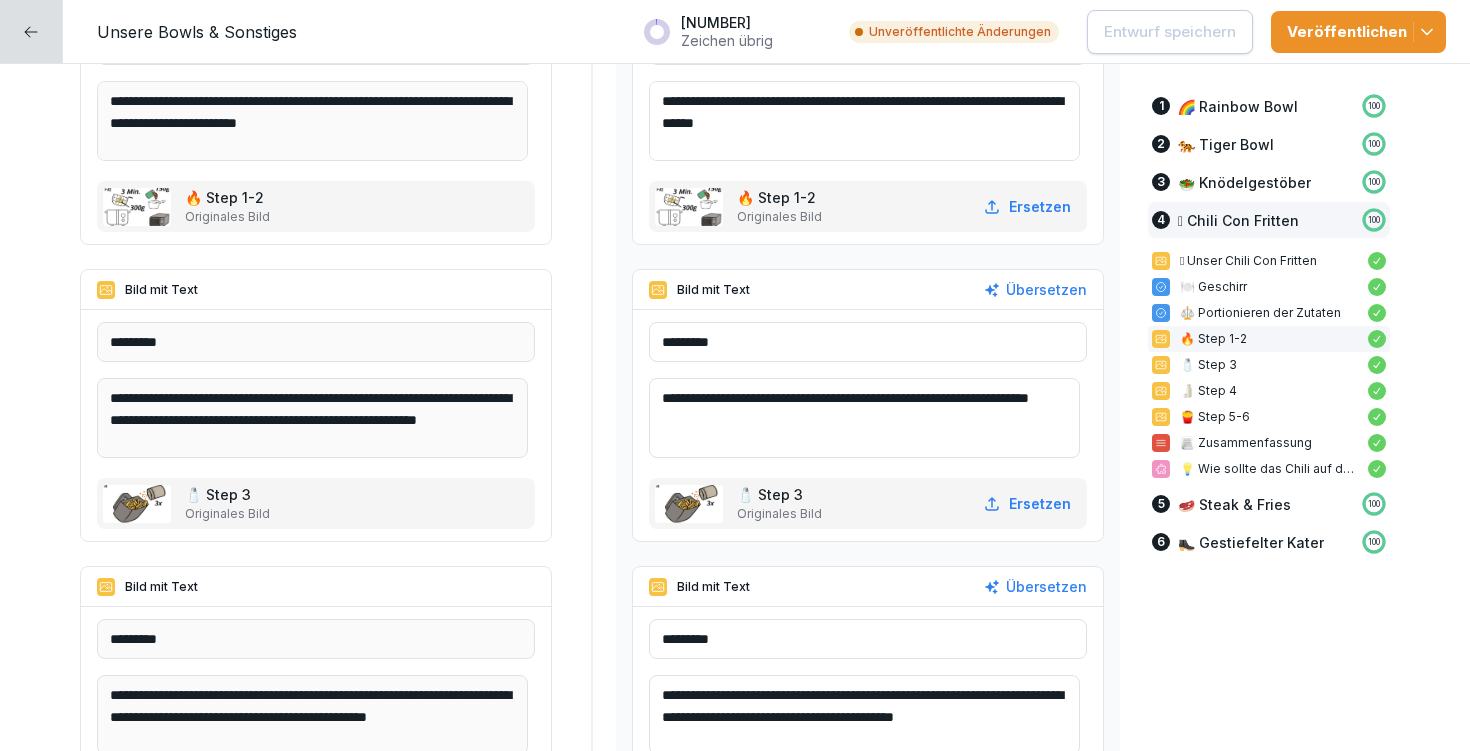 click on "**********" at bounding box center [864, 121] 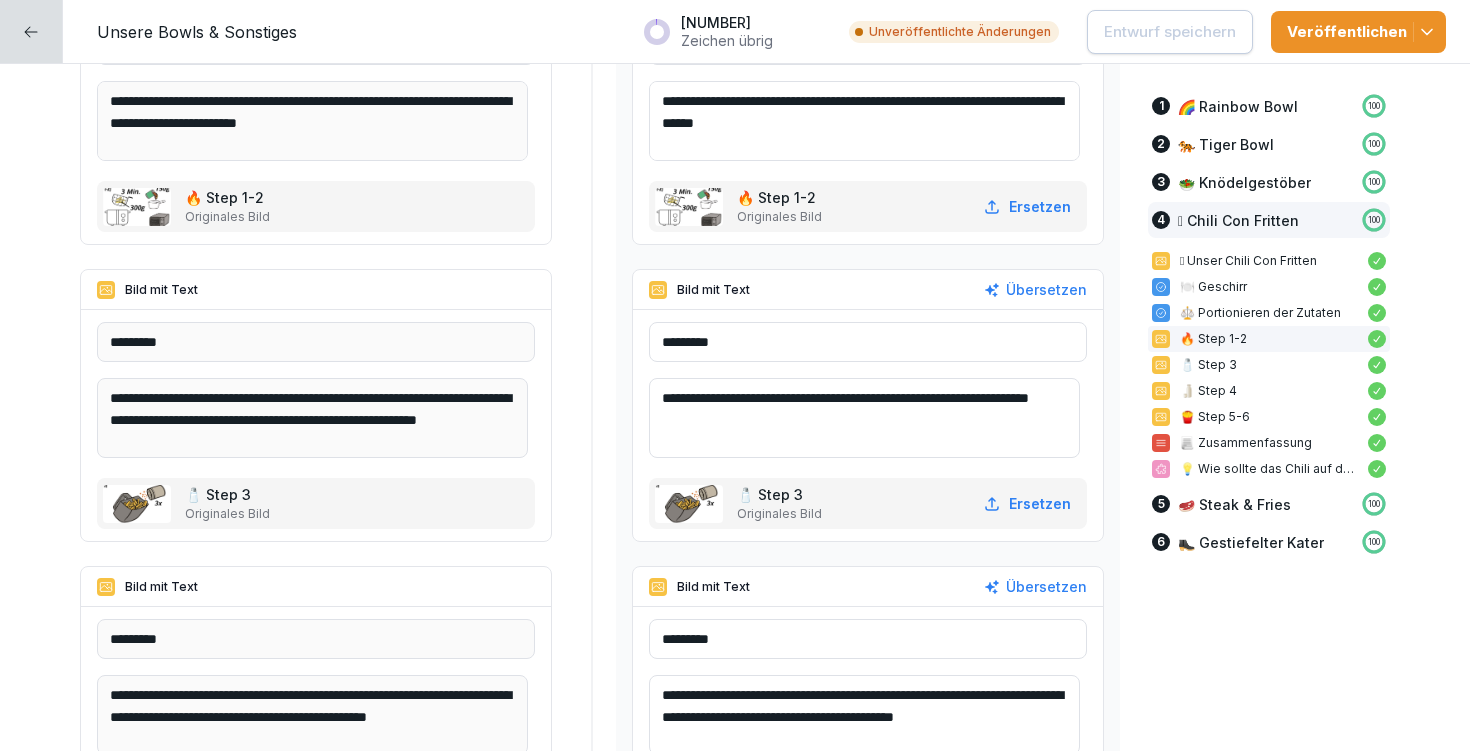 click on "**********" at bounding box center [864, 121] 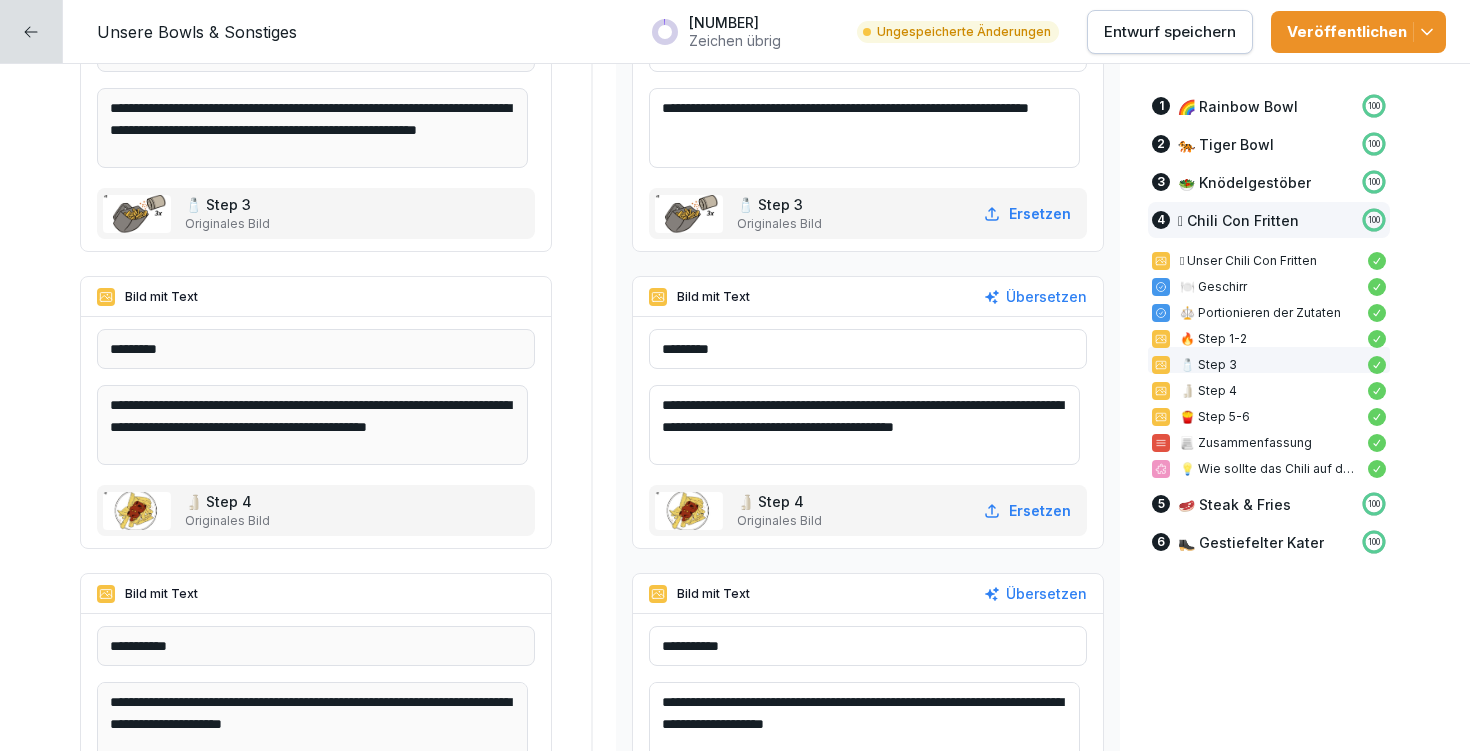 scroll, scrollTop: 15840, scrollLeft: 0, axis: vertical 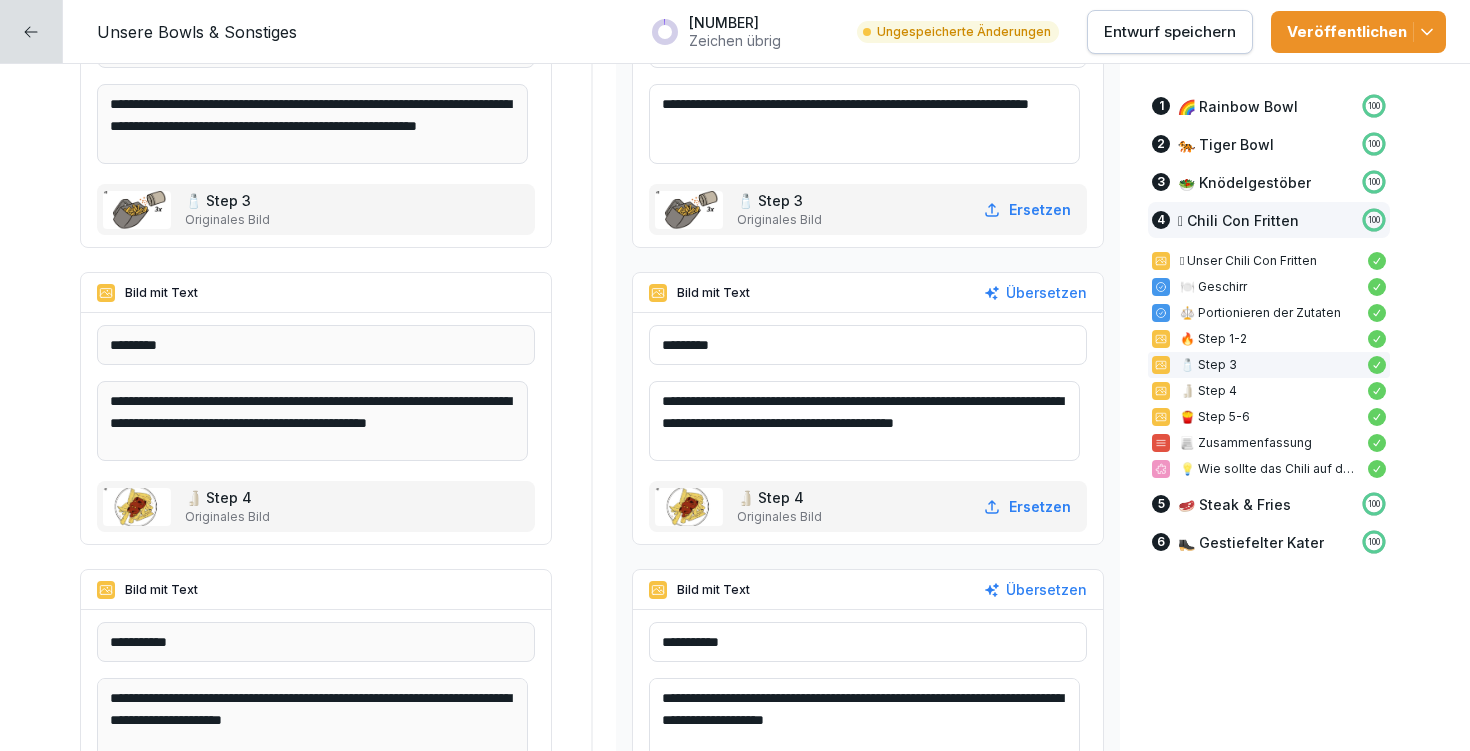 type on "**********" 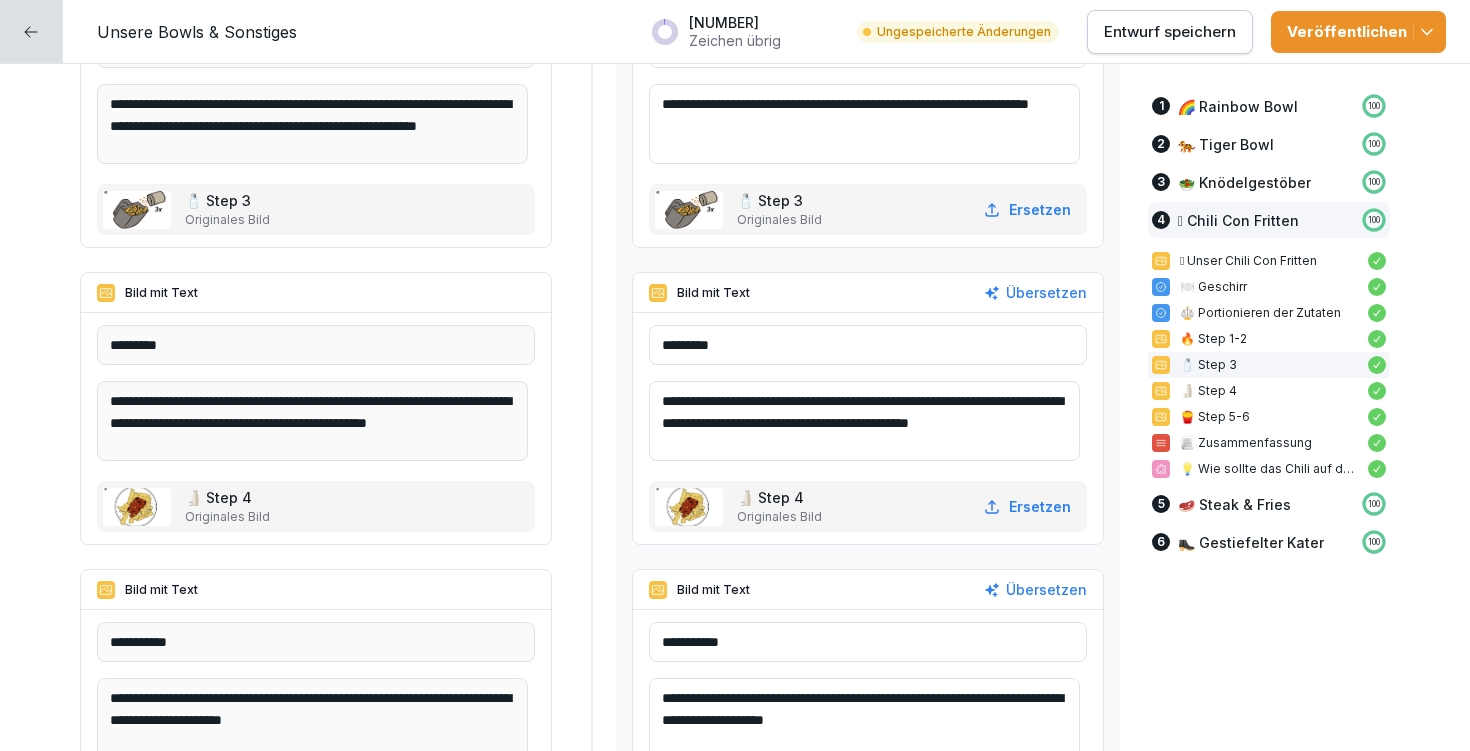 click on "**********" at bounding box center (864, 421) 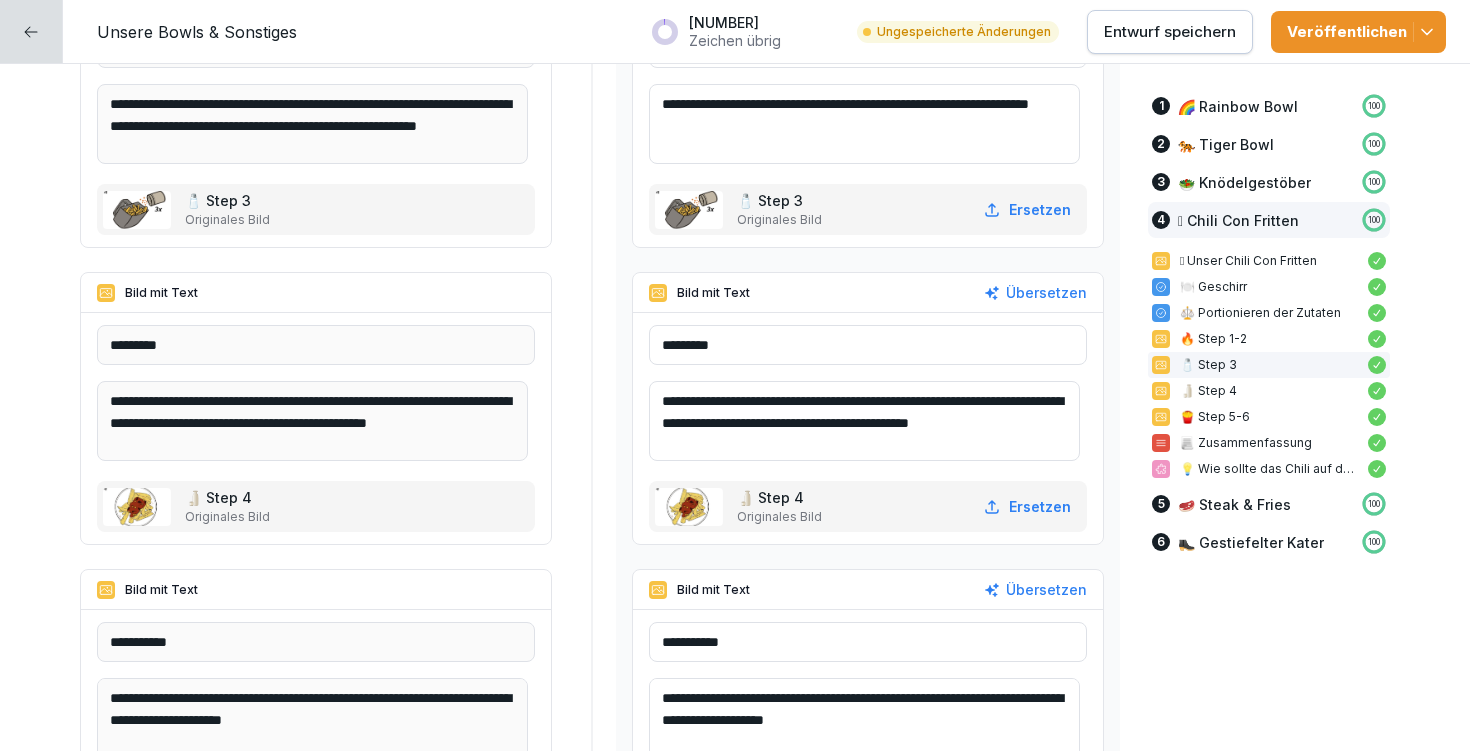 click on "**********" at bounding box center [864, 421] 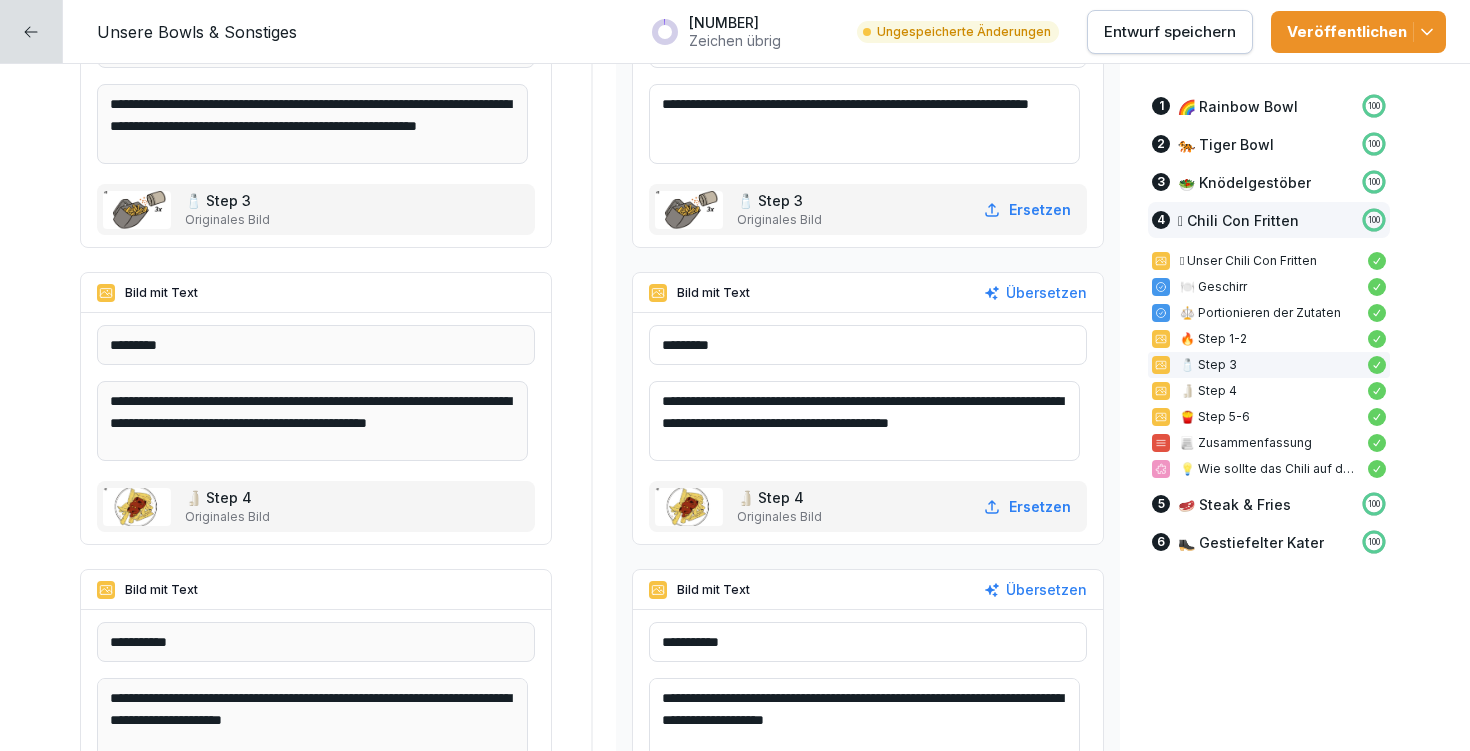 click on "**********" at bounding box center (864, 421) 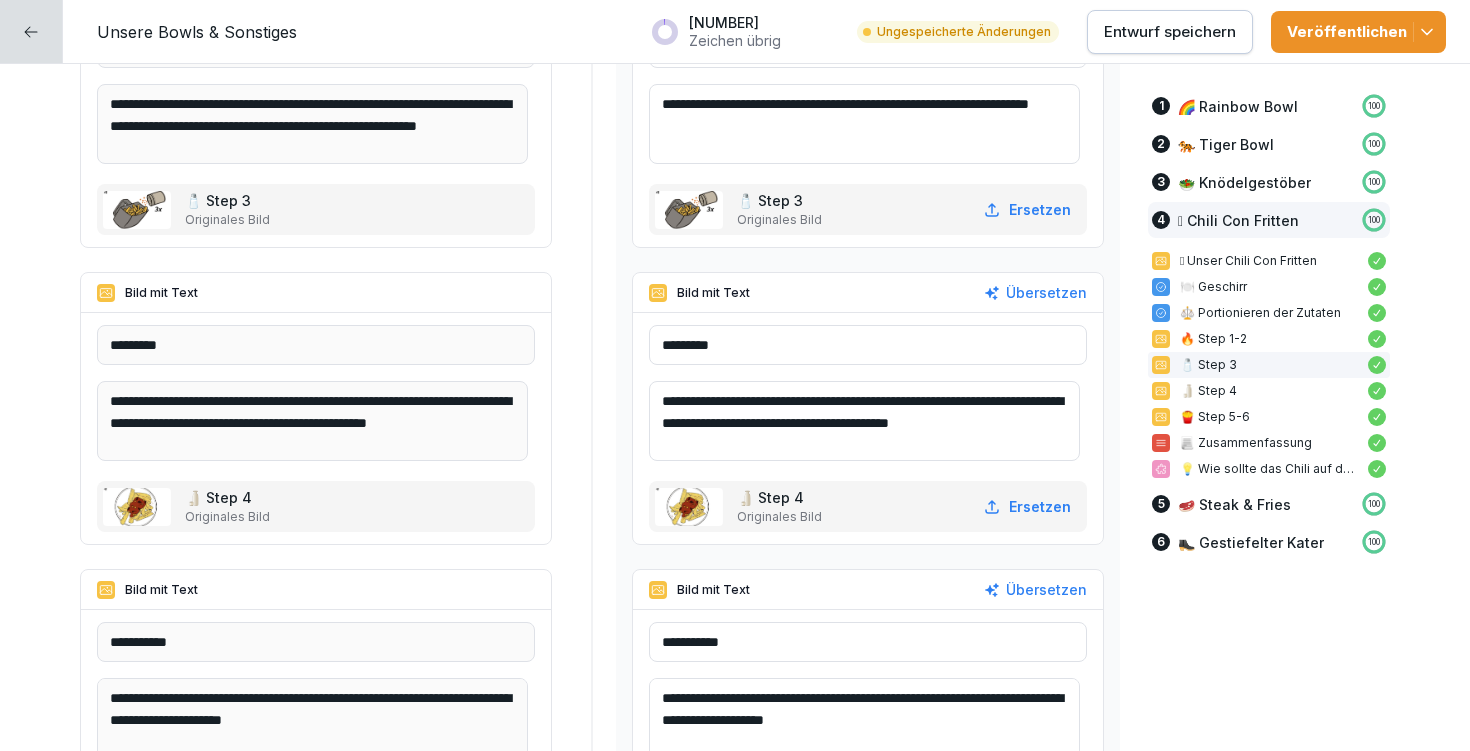 click on "**********" at bounding box center (864, 421) 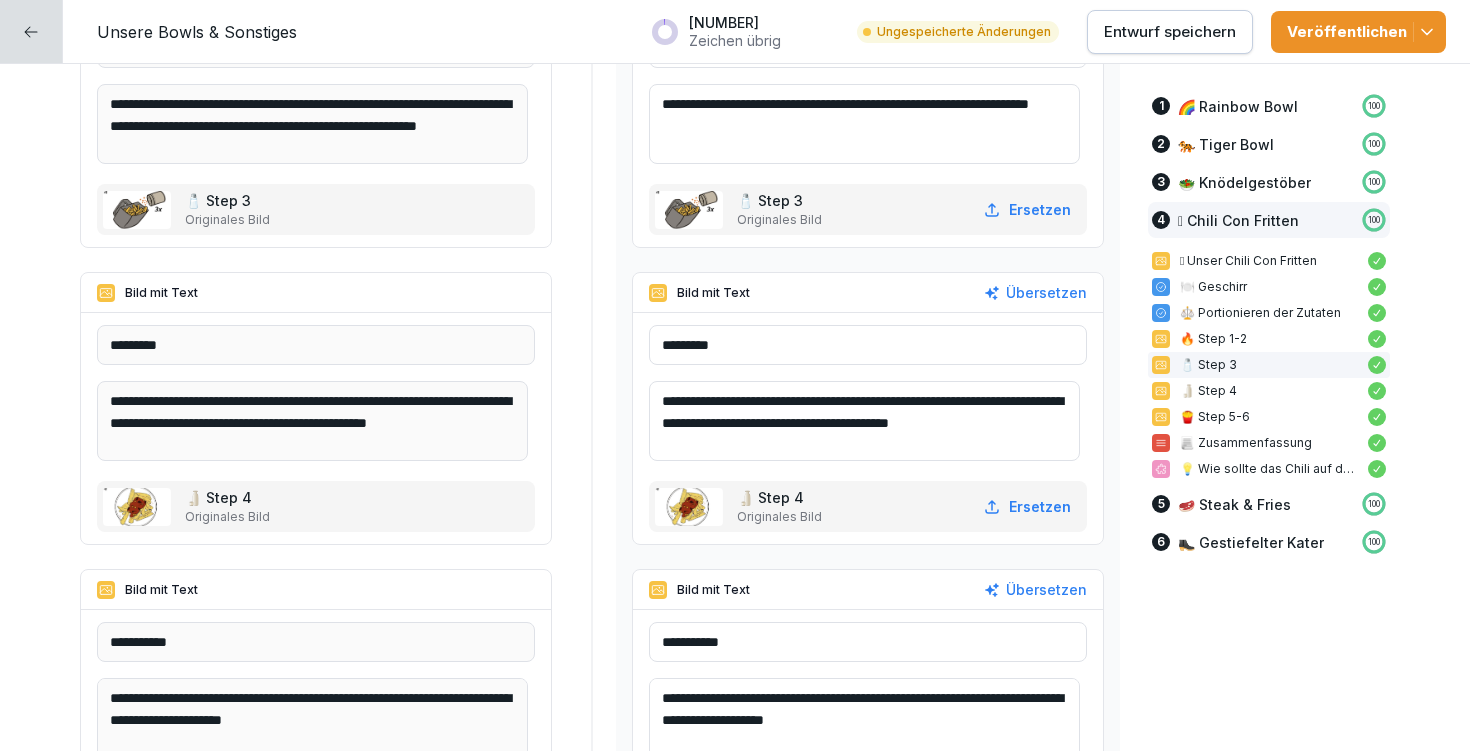 click on "**********" at bounding box center [864, 421] 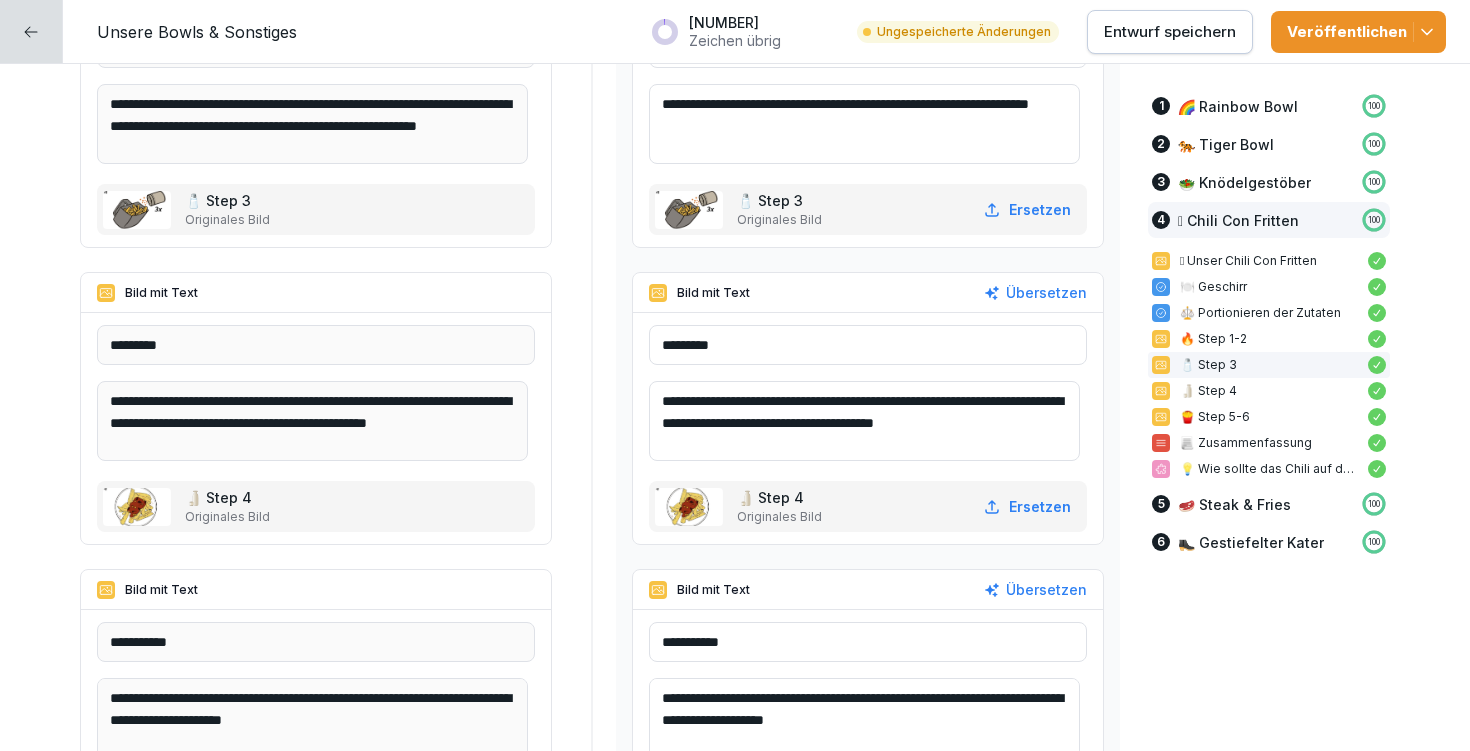 click on "**********" at bounding box center [864, 421] 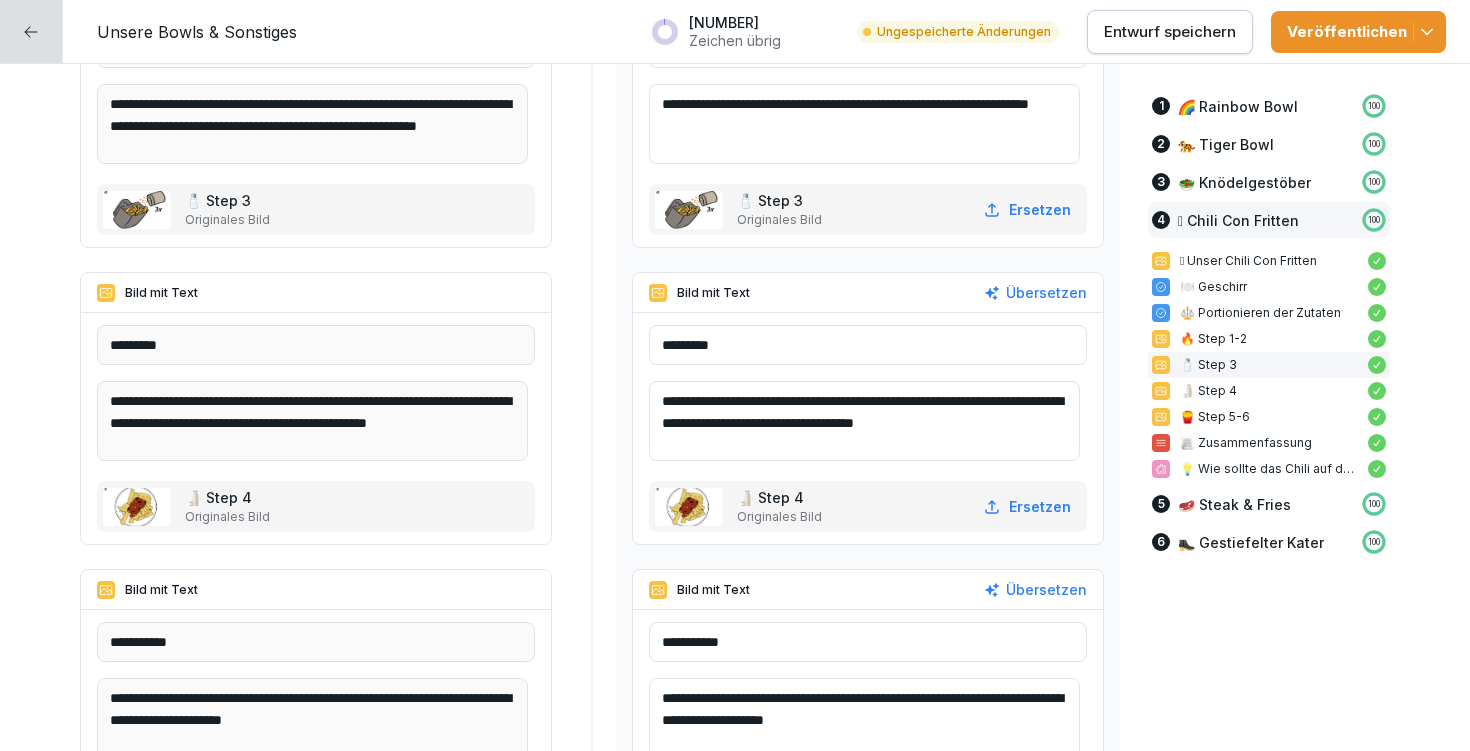 drag, startPoint x: 903, startPoint y: 396, endPoint x: 1052, endPoint y: 408, distance: 149.48244 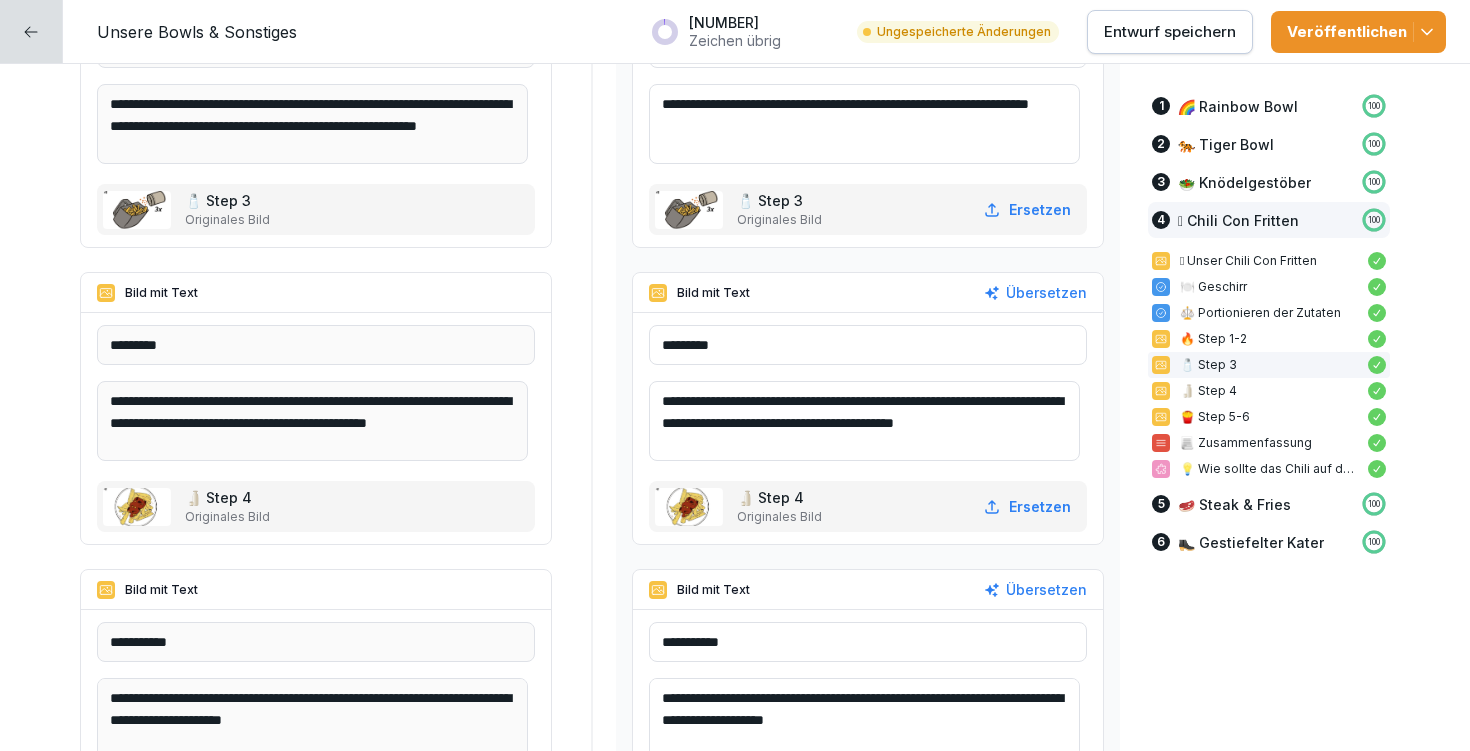 click on "**********" at bounding box center [864, 421] 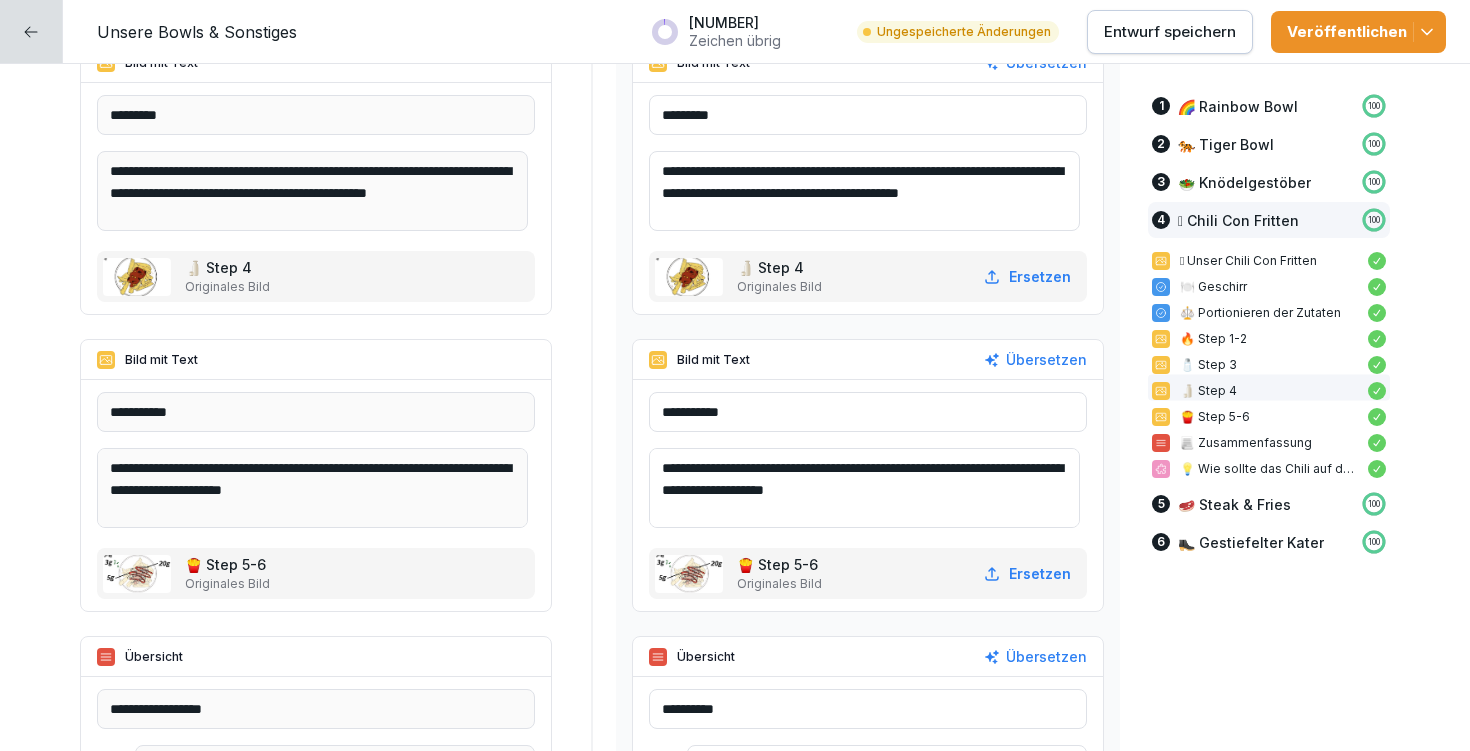 scroll, scrollTop: 16075, scrollLeft: 0, axis: vertical 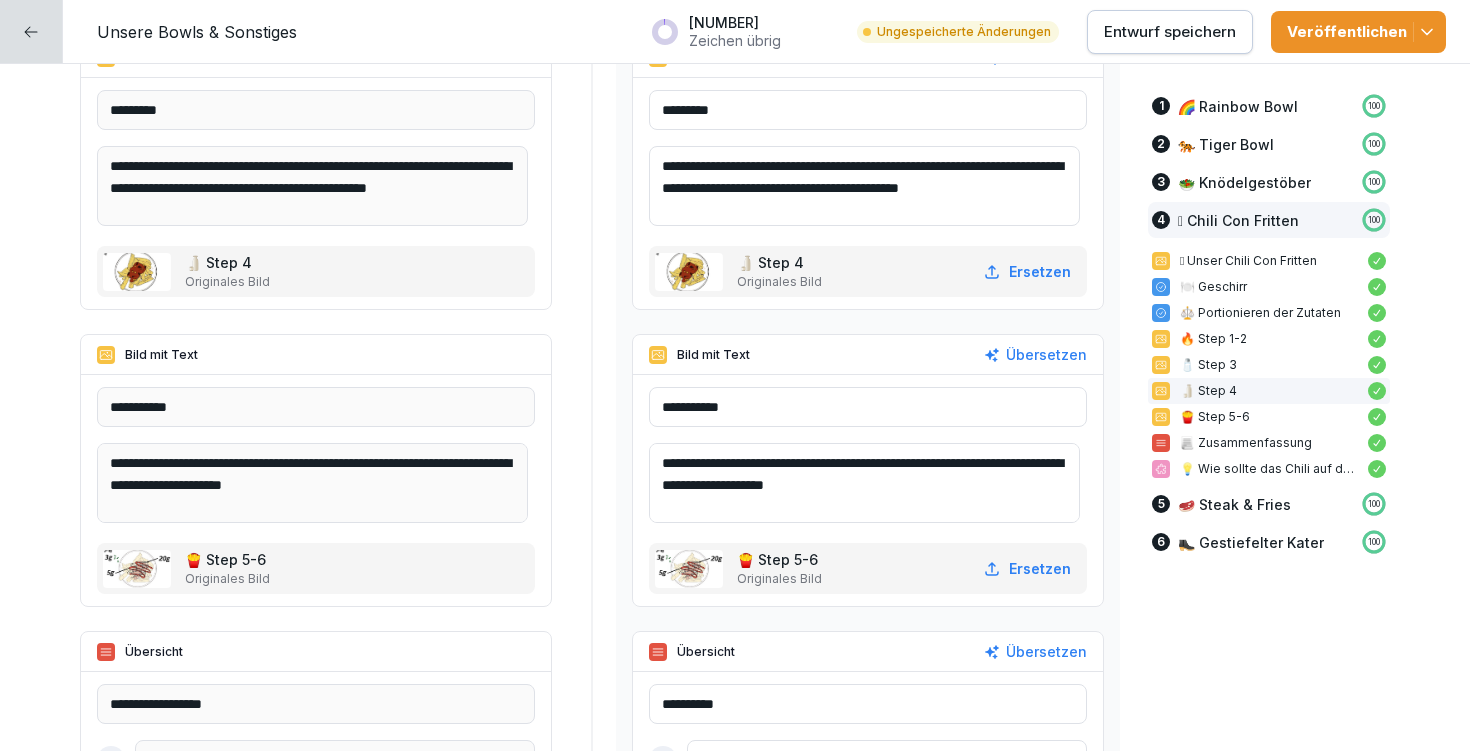 type on "**********" 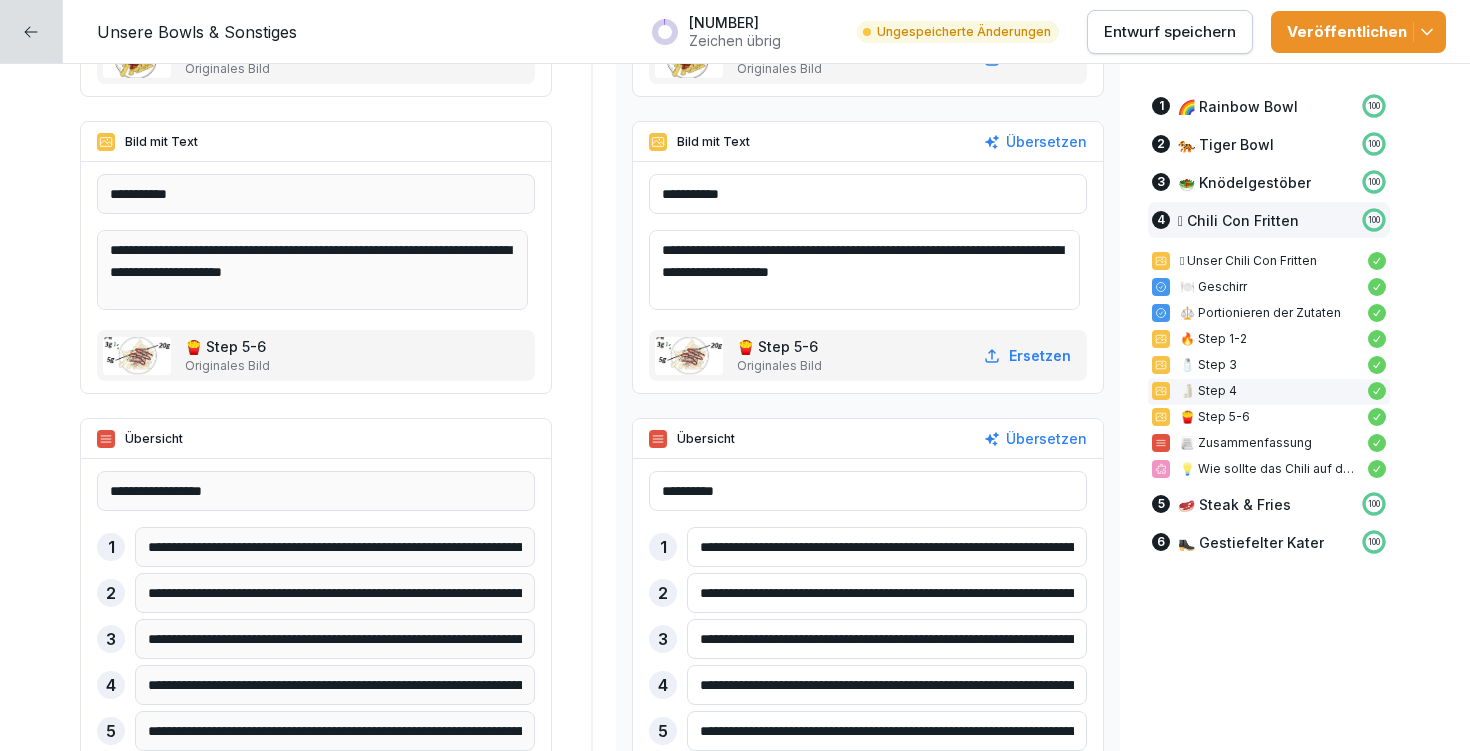 scroll, scrollTop: 16290, scrollLeft: 0, axis: vertical 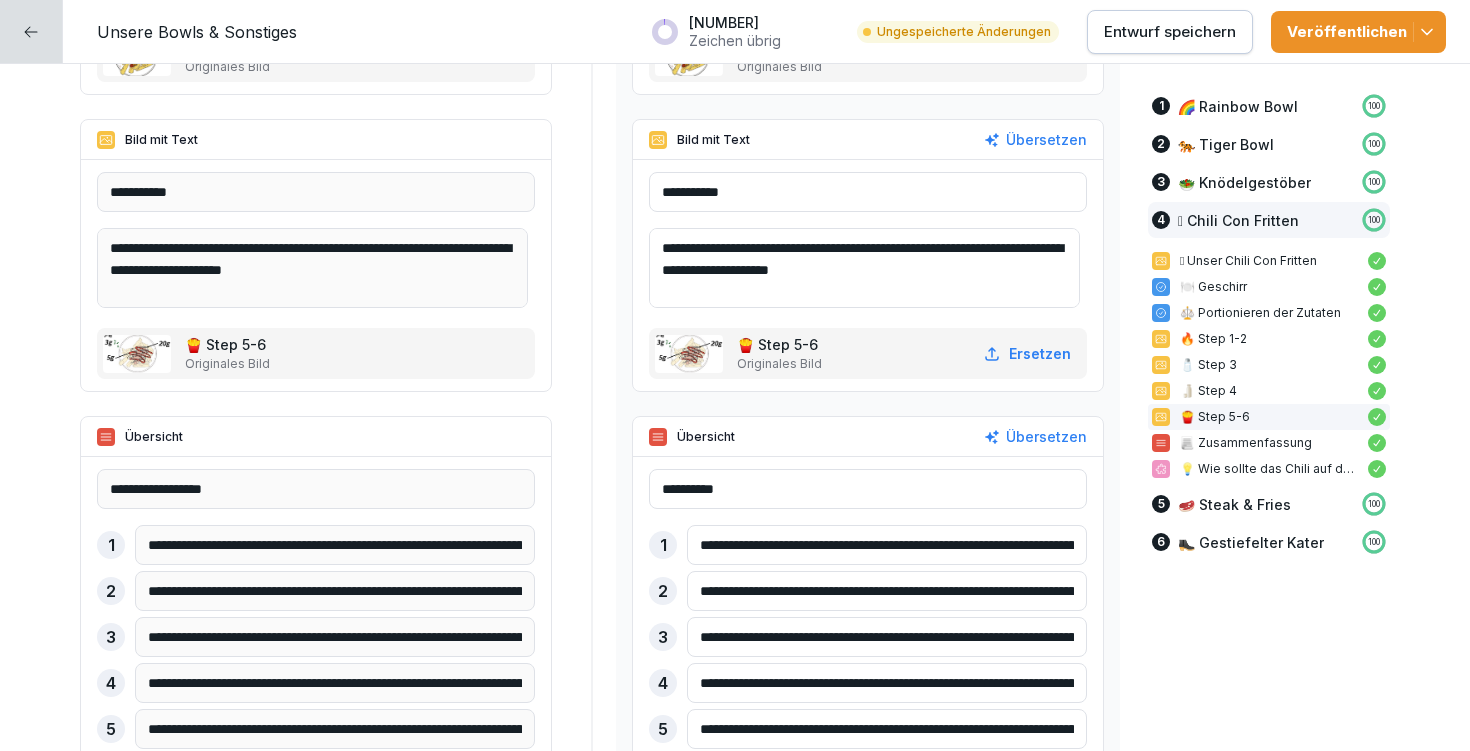 click on "**********" at bounding box center (864, 268) 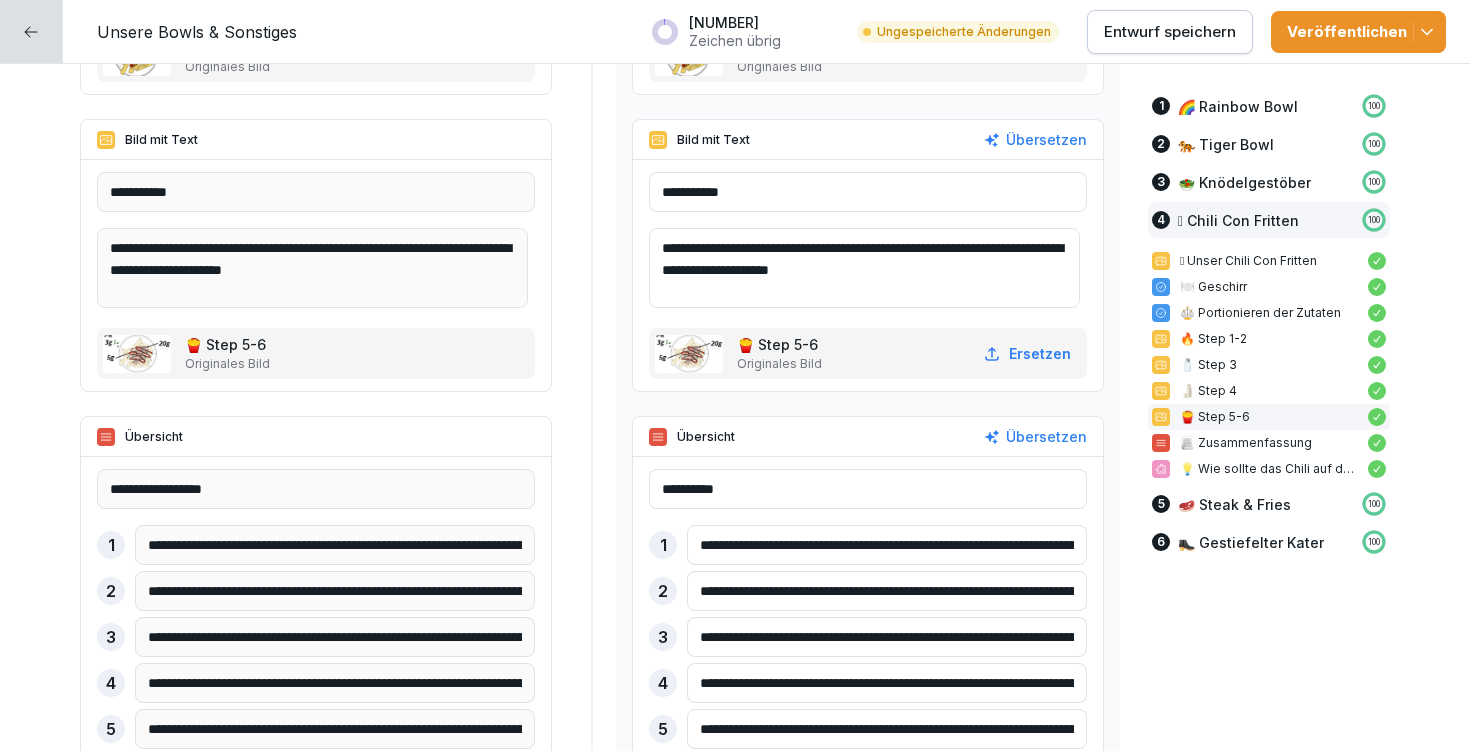click on "**********" at bounding box center [864, 268] 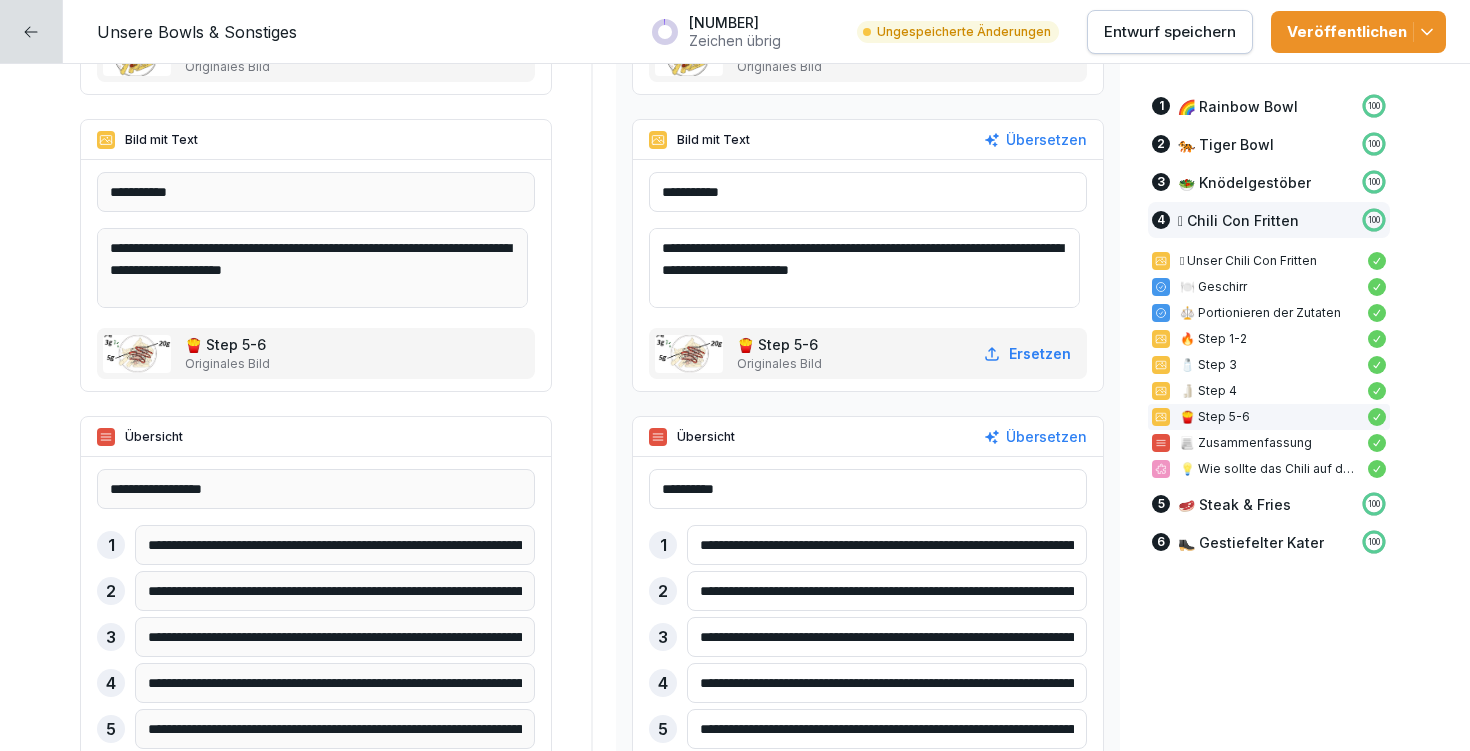 click on "**********" at bounding box center (864, 268) 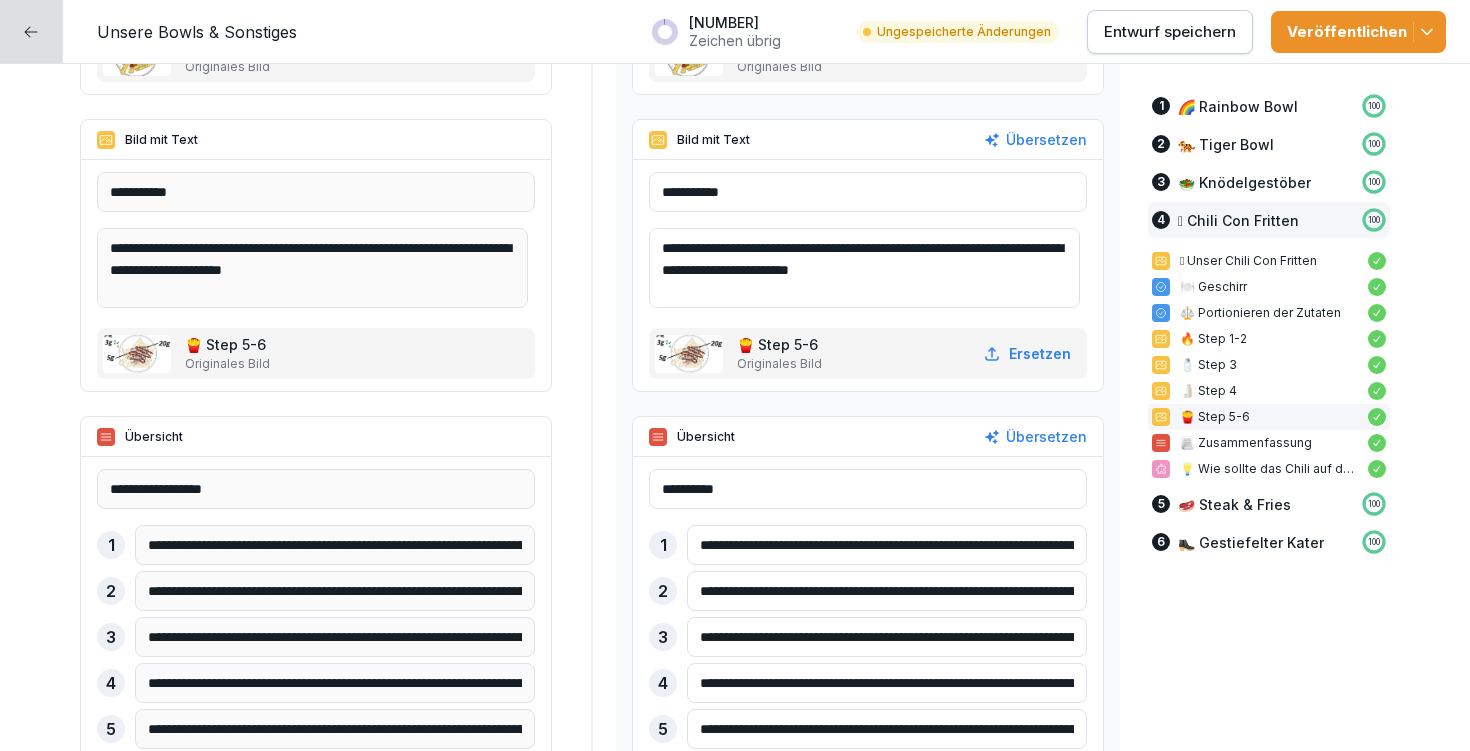 click on "**********" at bounding box center [864, 268] 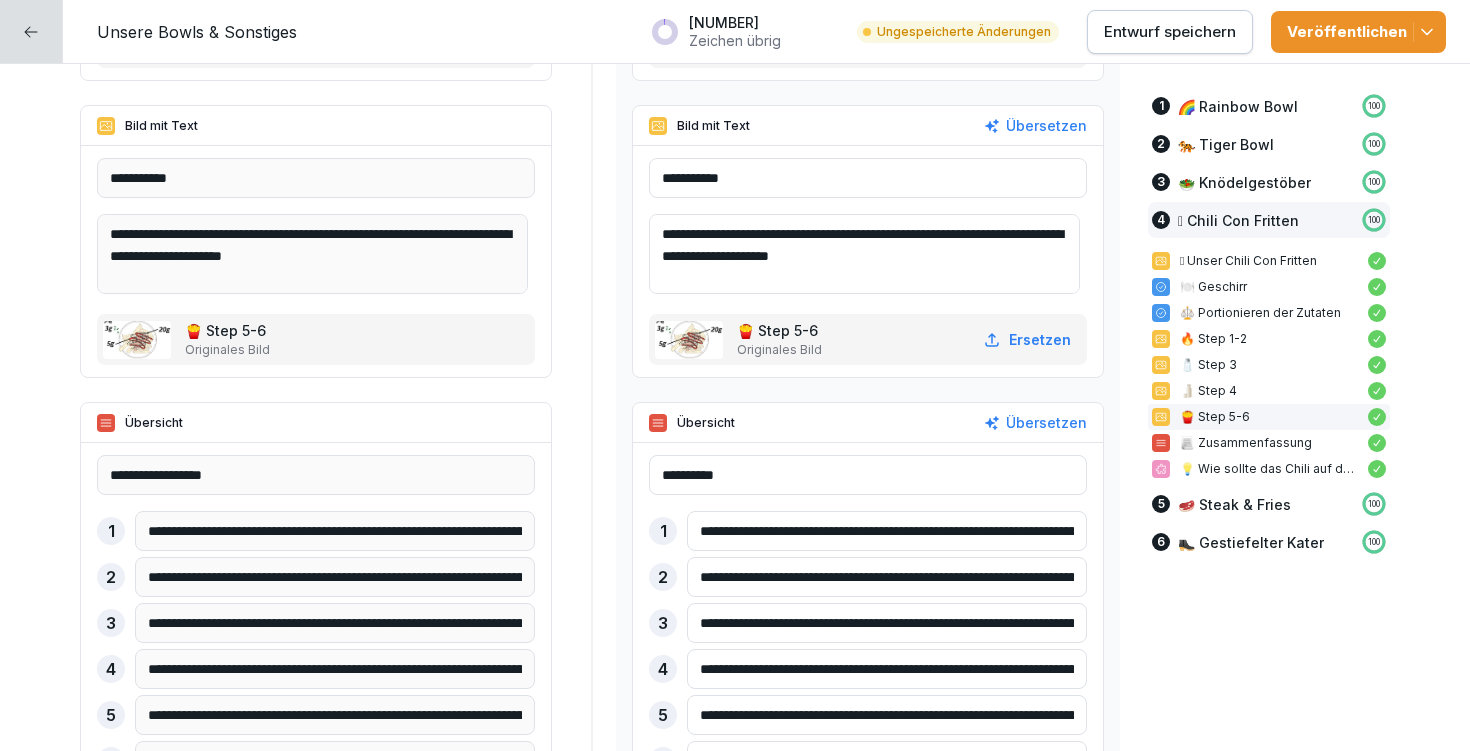 scroll, scrollTop: 16303, scrollLeft: 0, axis: vertical 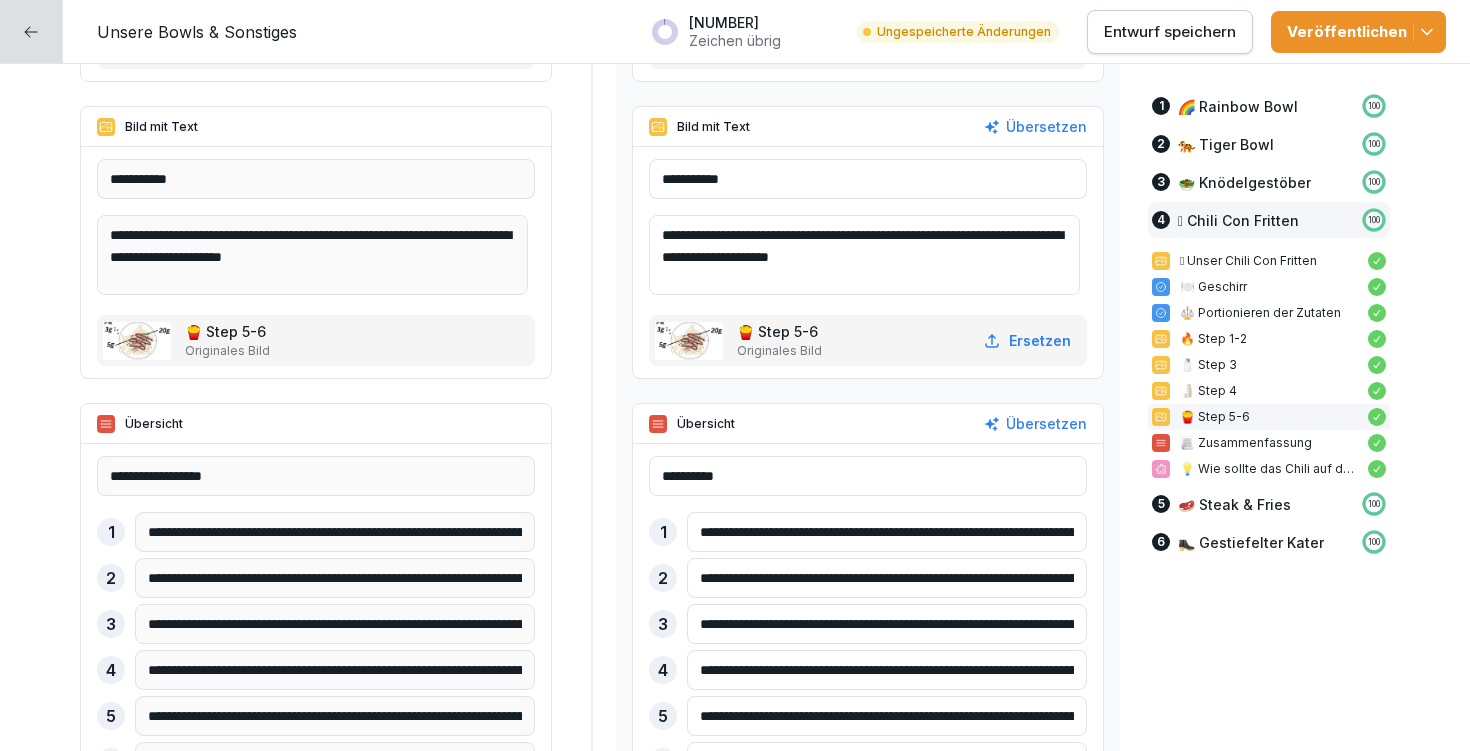 drag, startPoint x: 800, startPoint y: 234, endPoint x: 840, endPoint y: 226, distance: 40.792156 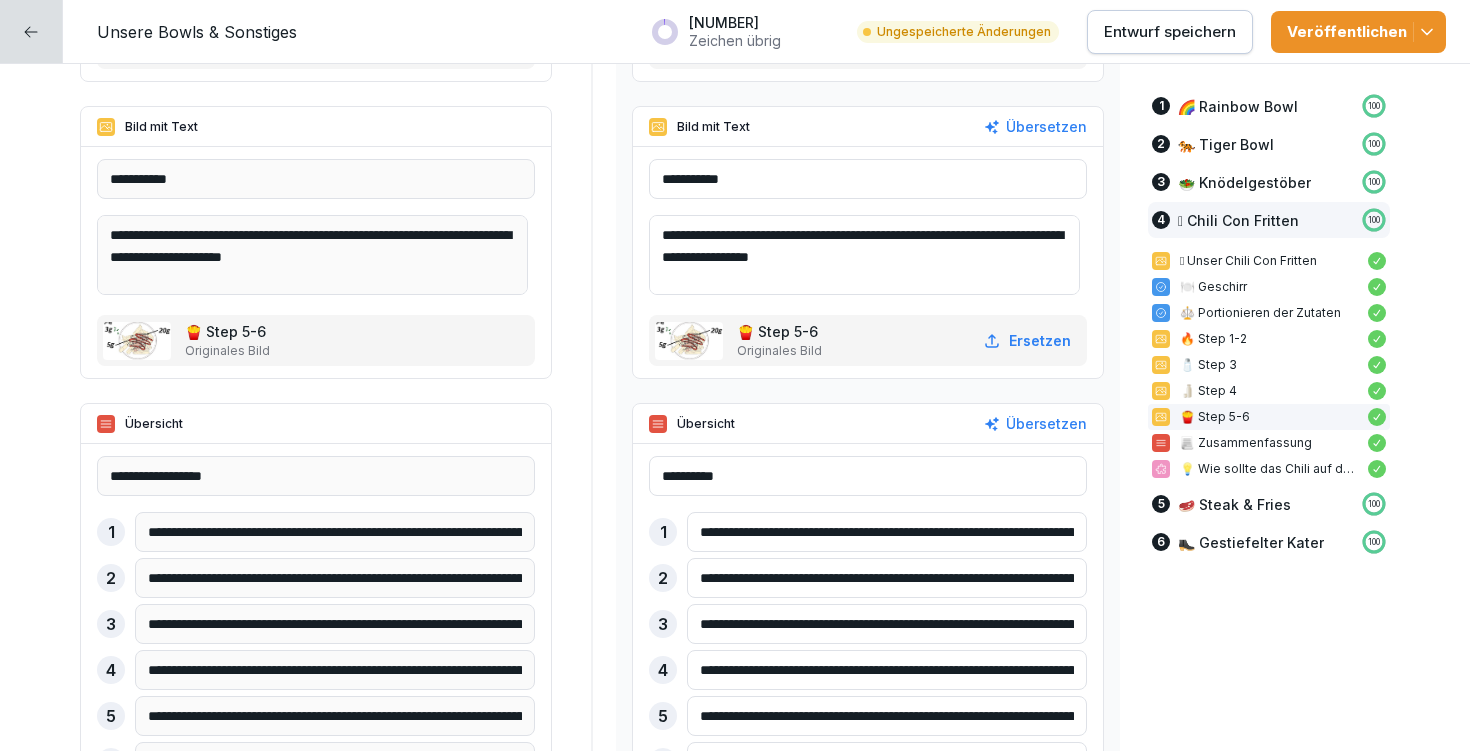 drag, startPoint x: 896, startPoint y: 232, endPoint x: 1041, endPoint y: 231, distance: 145.00345 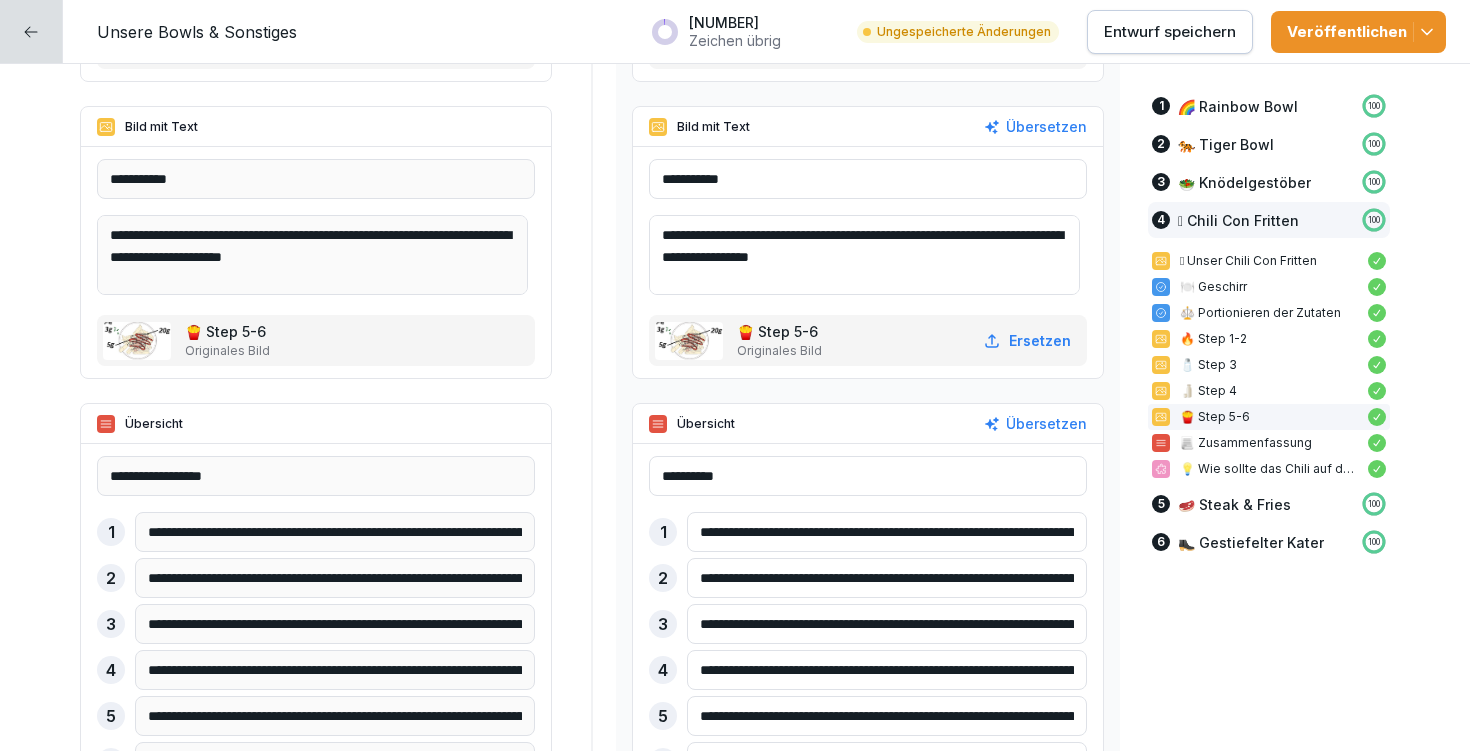 click on "**********" at bounding box center [864, 255] 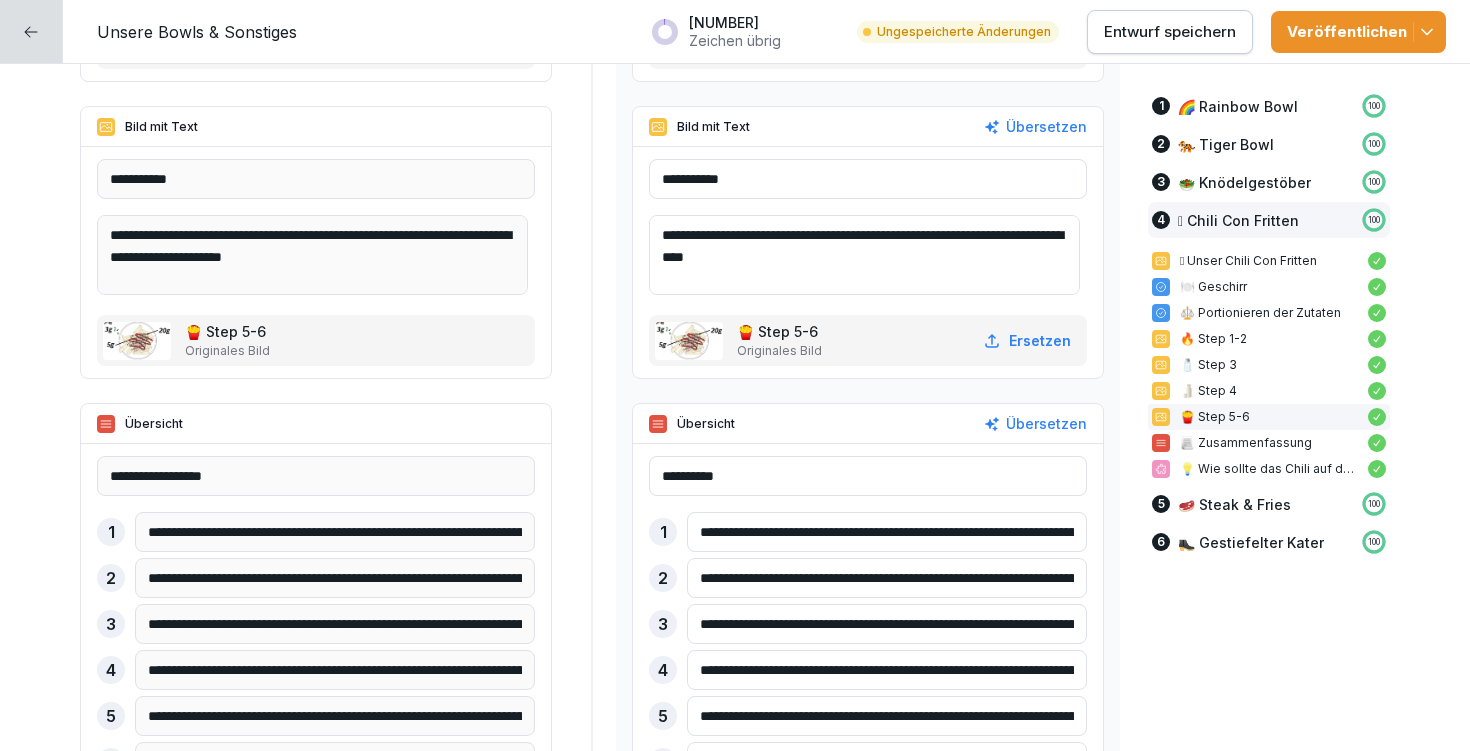 click on "**********" at bounding box center (864, 255) 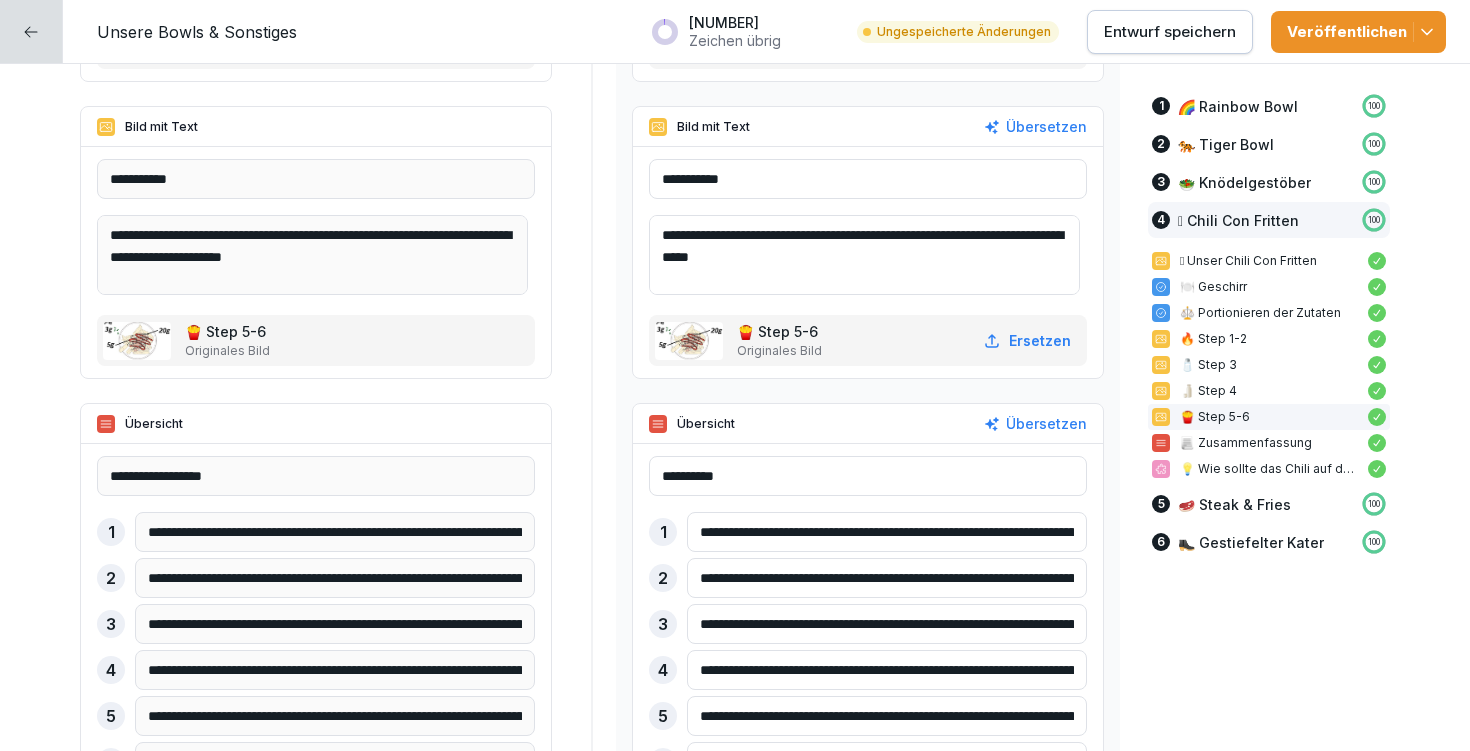 click on "**********" at bounding box center (864, 255) 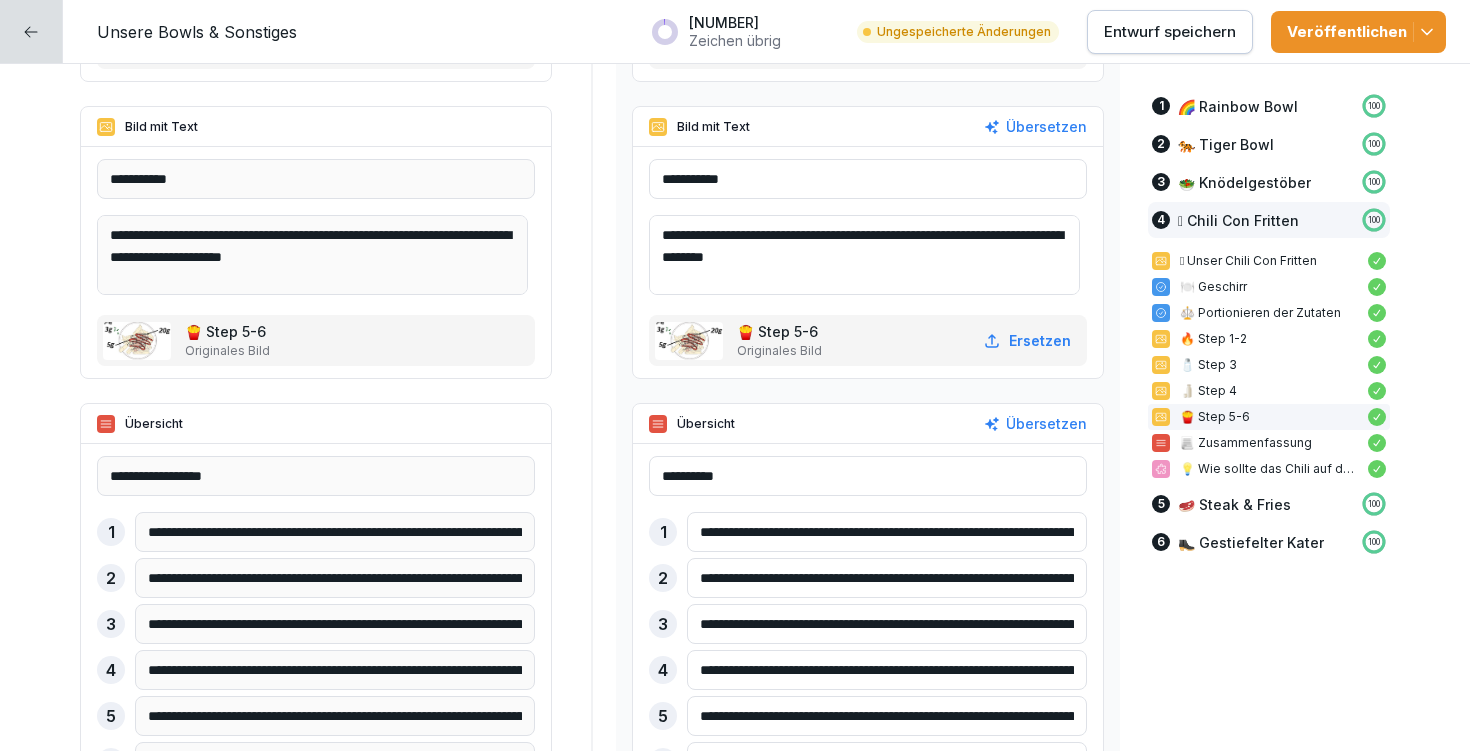 click on "**********" at bounding box center [864, 255] 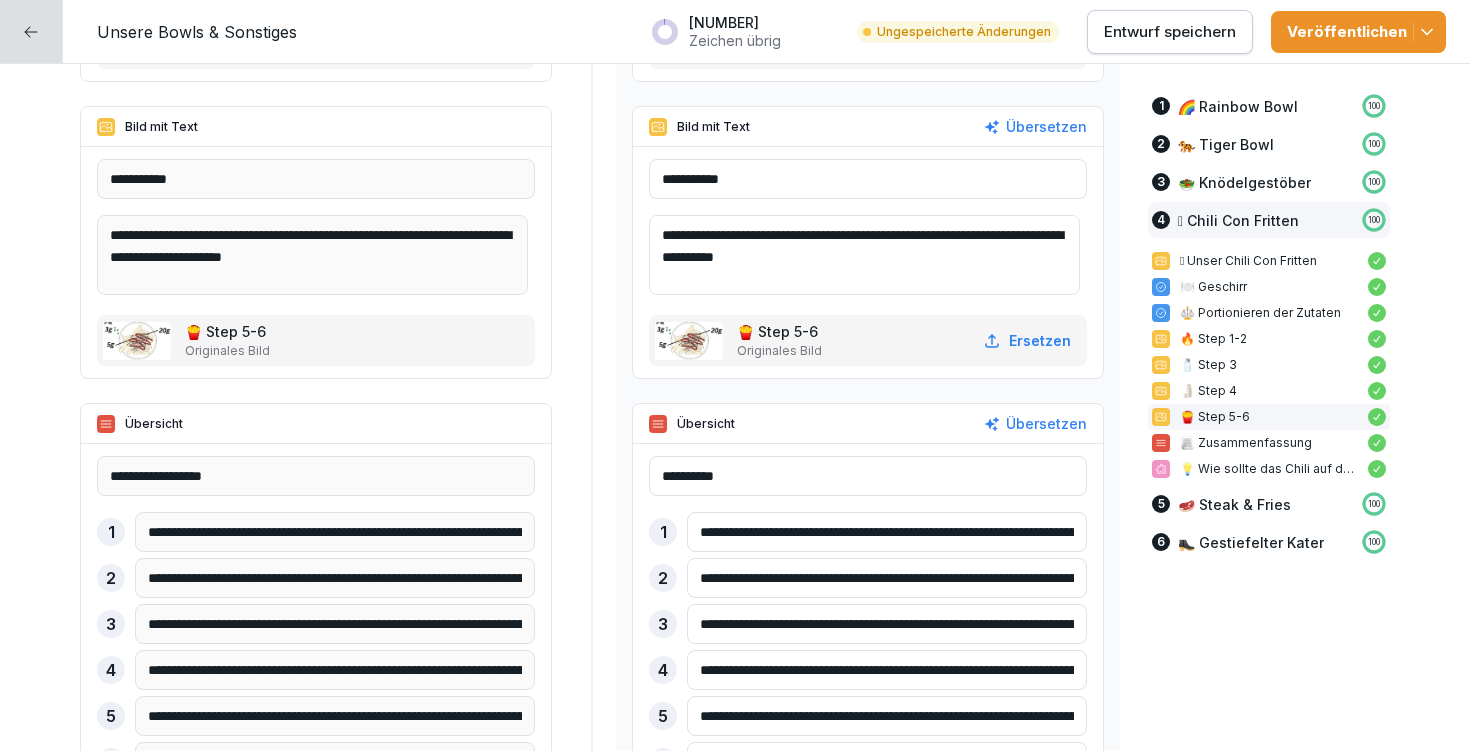 click on "**********" at bounding box center (864, 255) 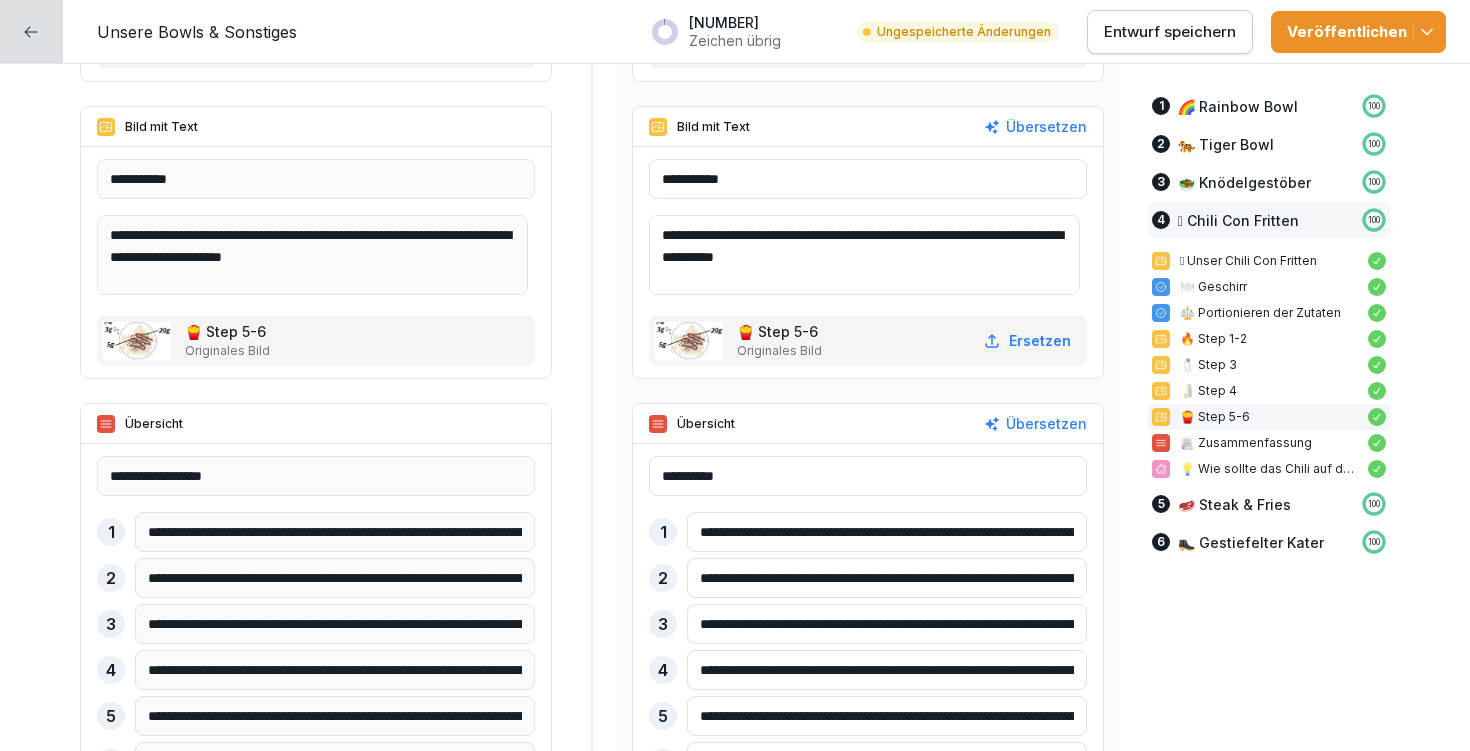 drag, startPoint x: 888, startPoint y: 234, endPoint x: 991, endPoint y: 233, distance: 103.00485 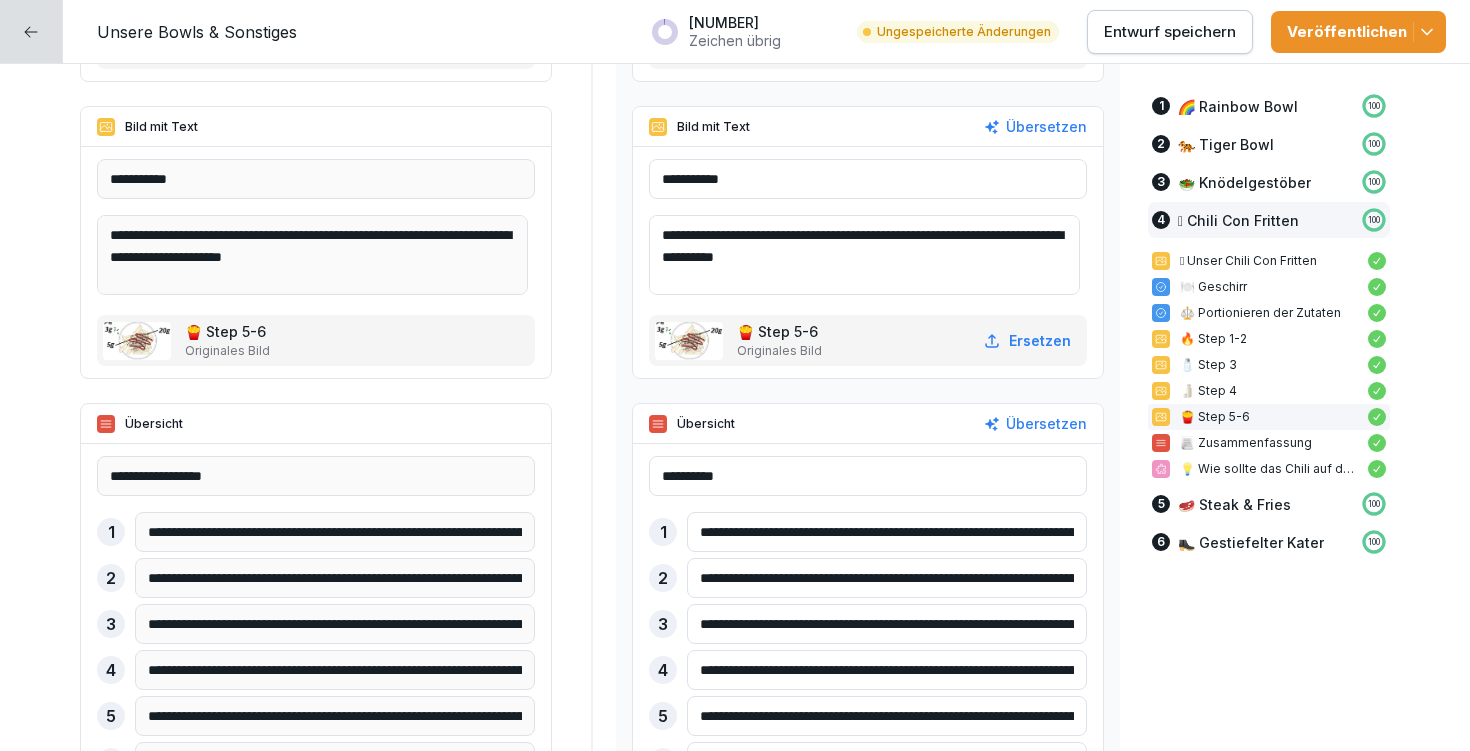 click on "**********" at bounding box center [864, 255] 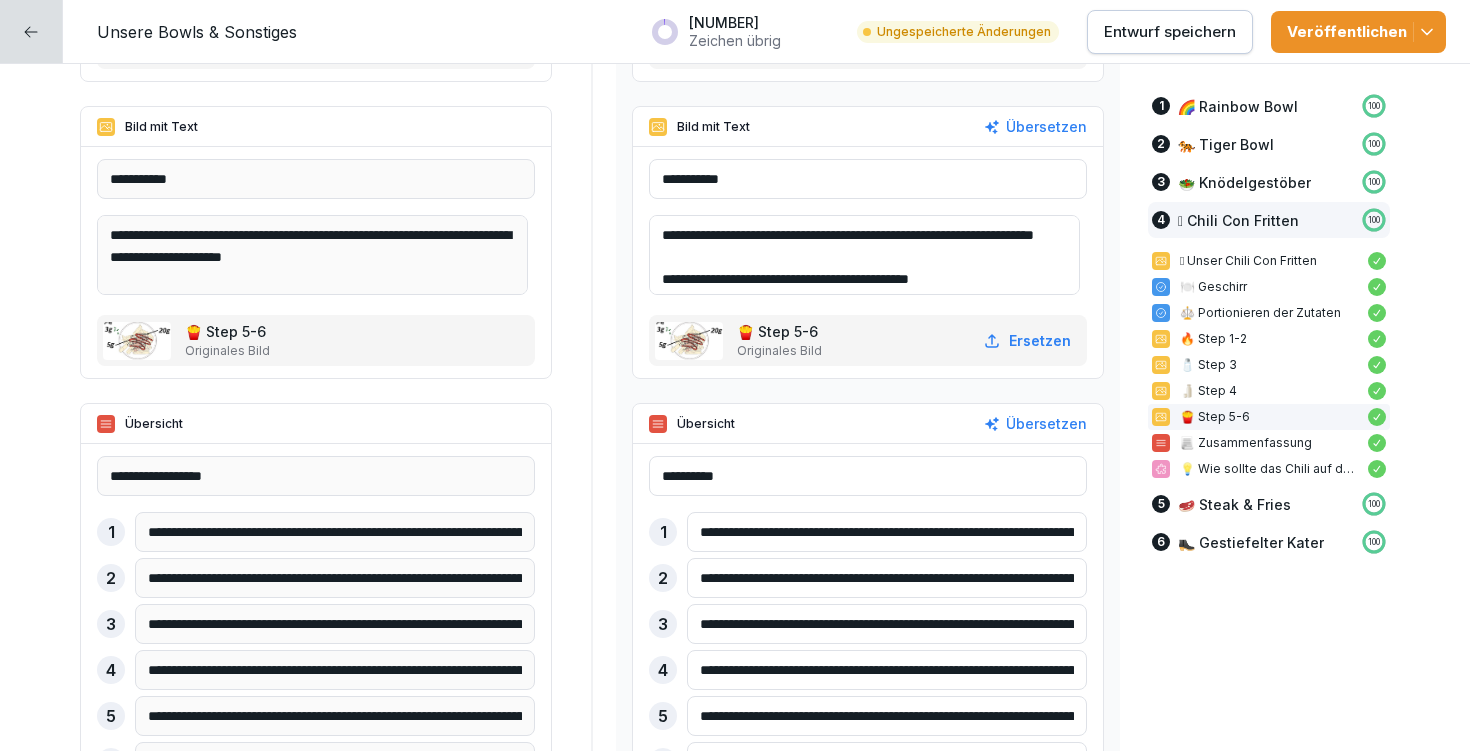click on "**********" at bounding box center [864, 255] 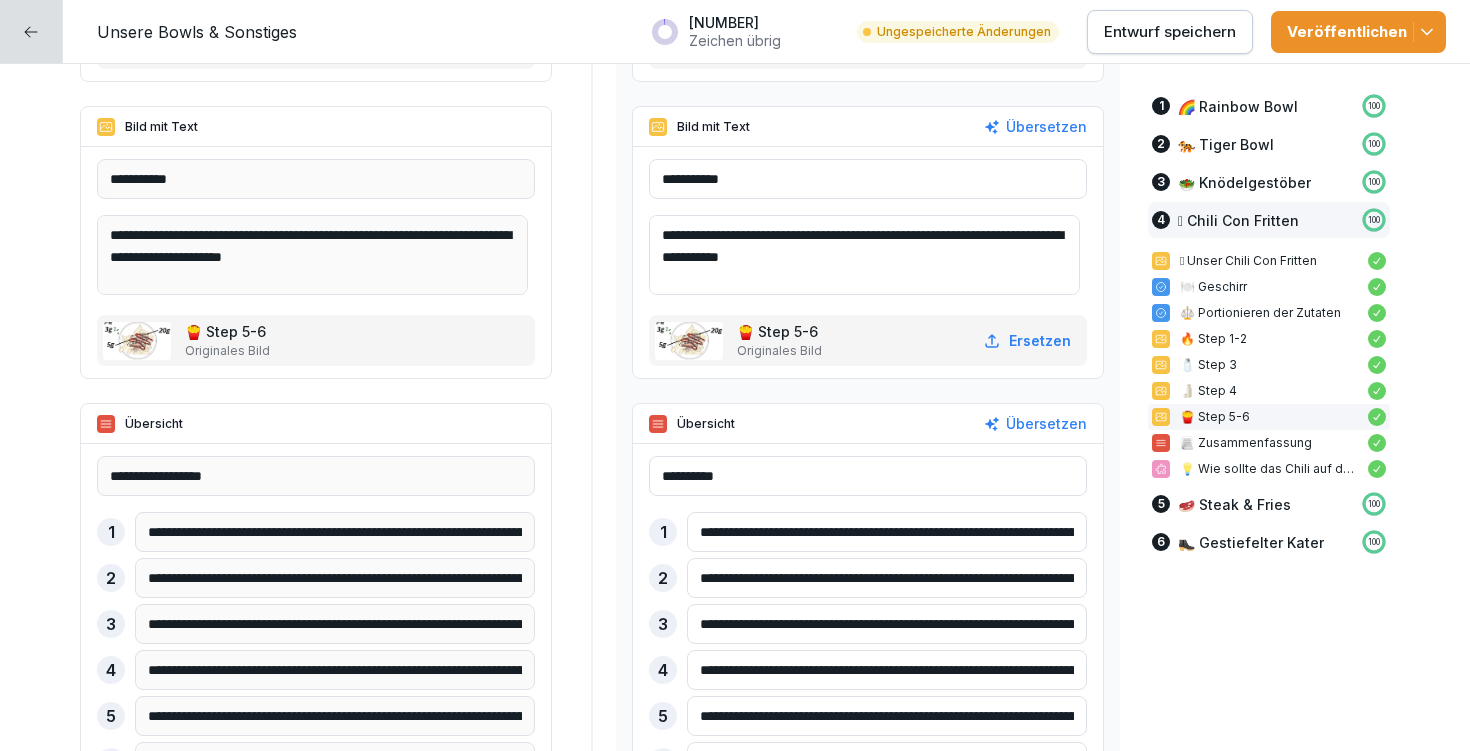 drag, startPoint x: 1000, startPoint y: 231, endPoint x: 796, endPoint y: 262, distance: 206.34195 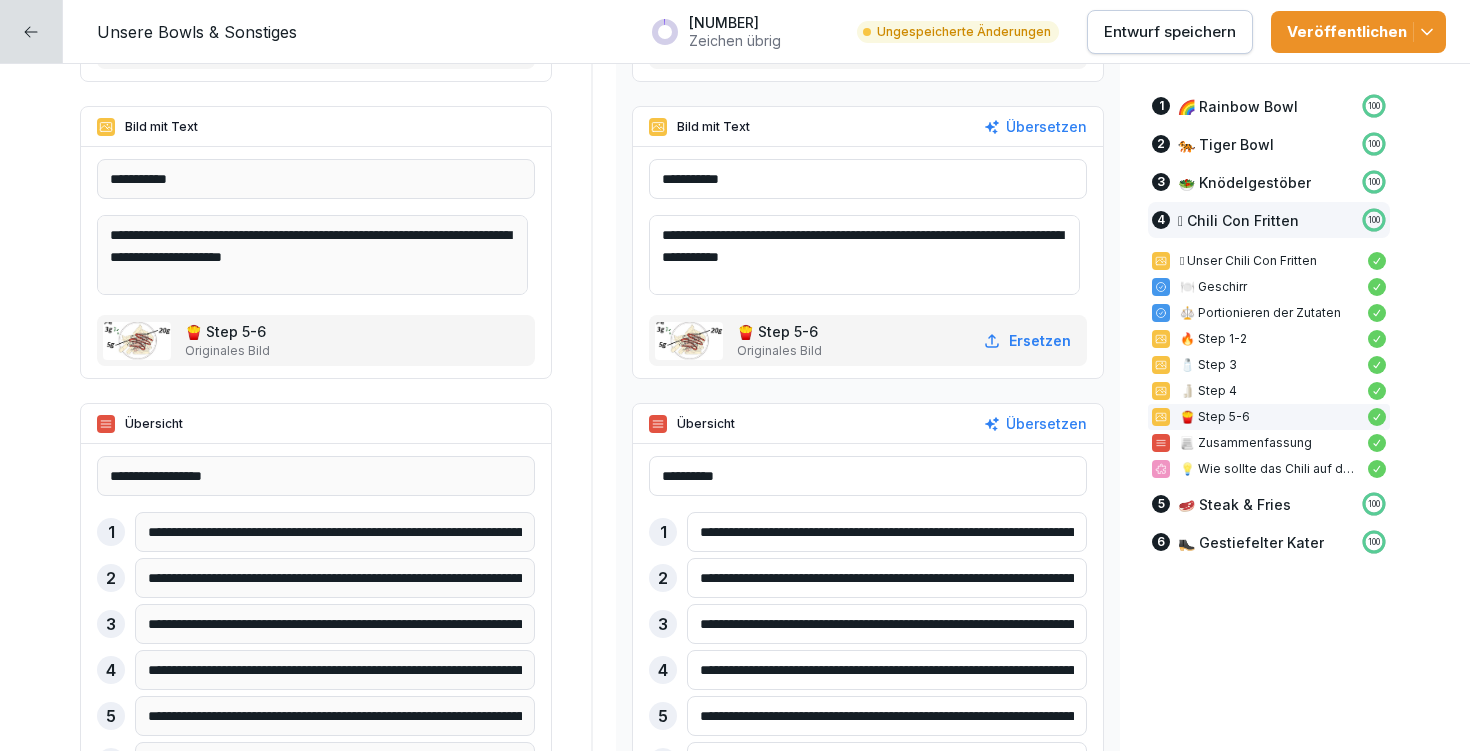 click on "**********" at bounding box center [864, 255] 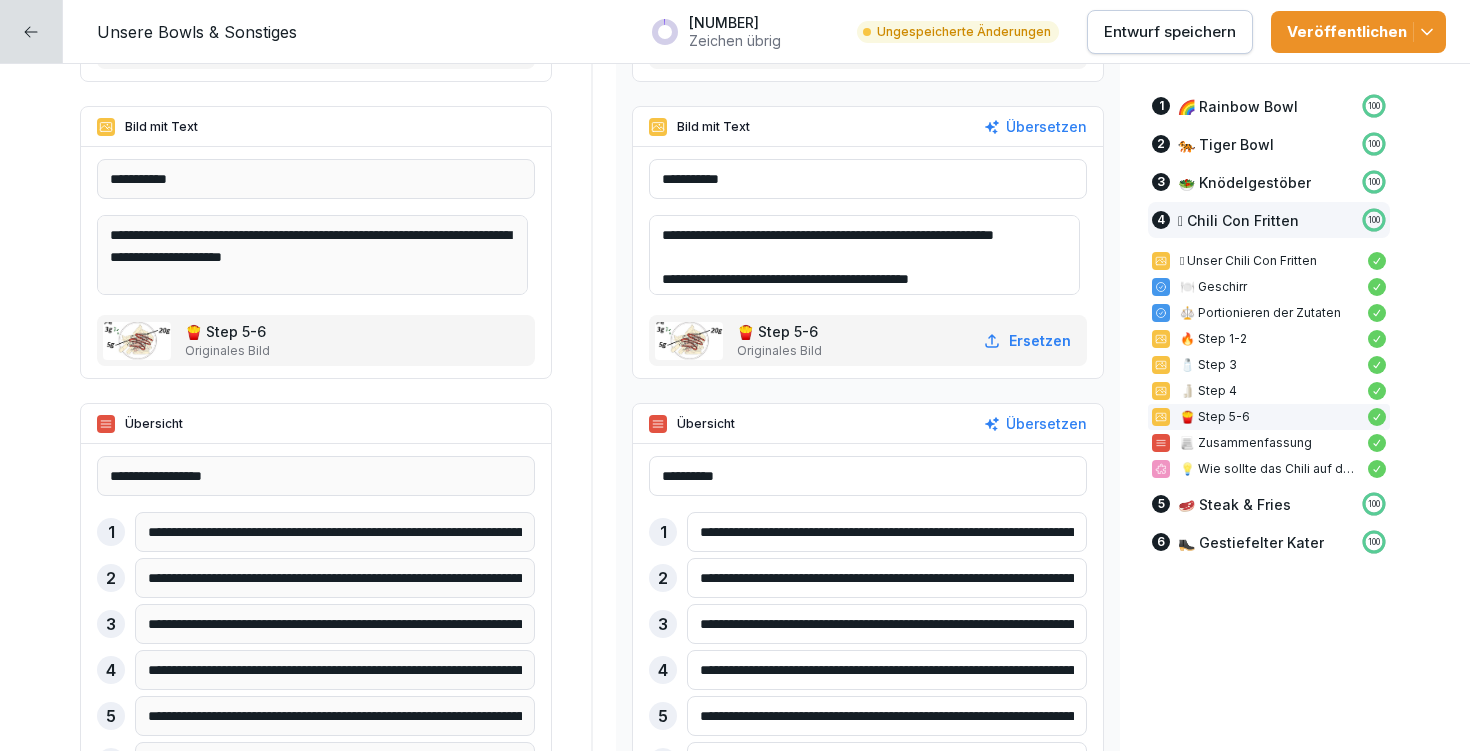 click on "**********" at bounding box center (864, 255) 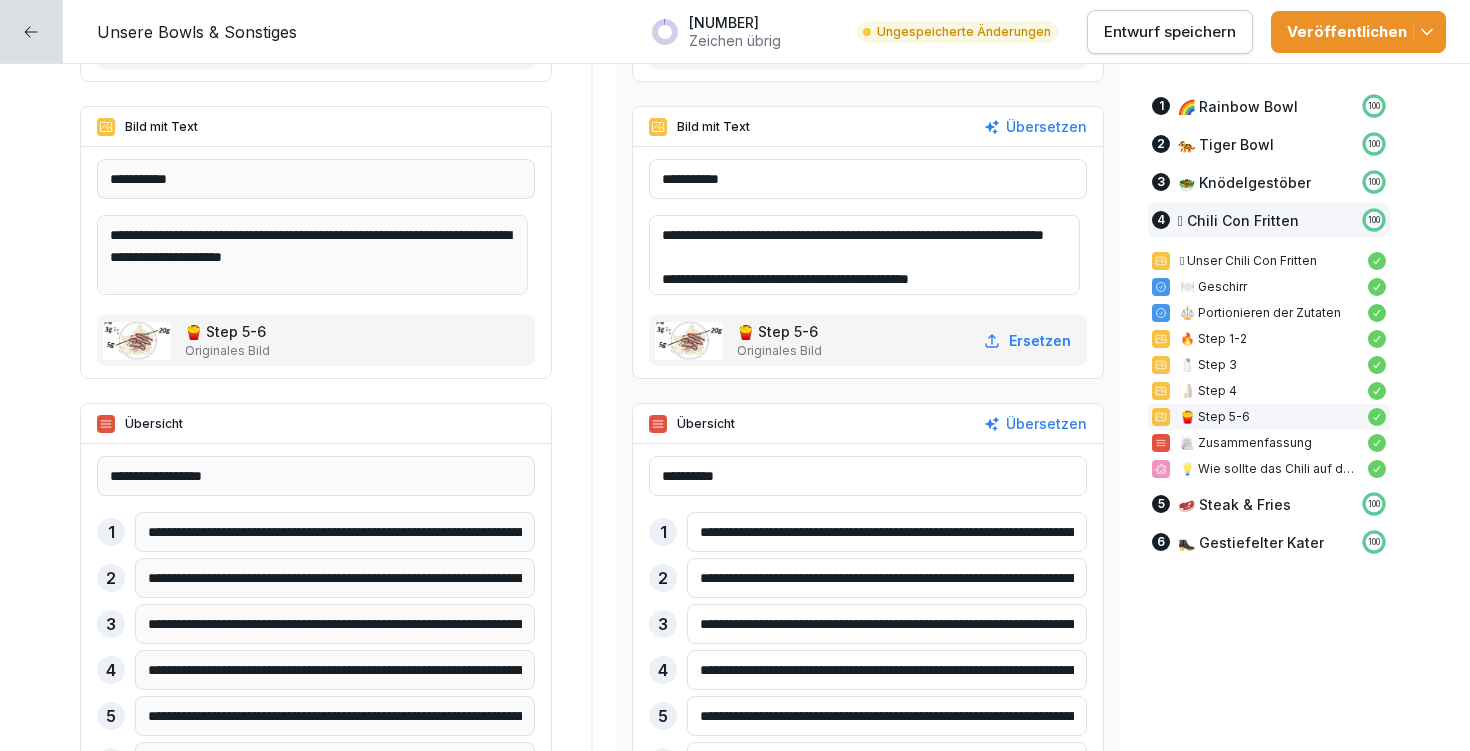 type on "**********" 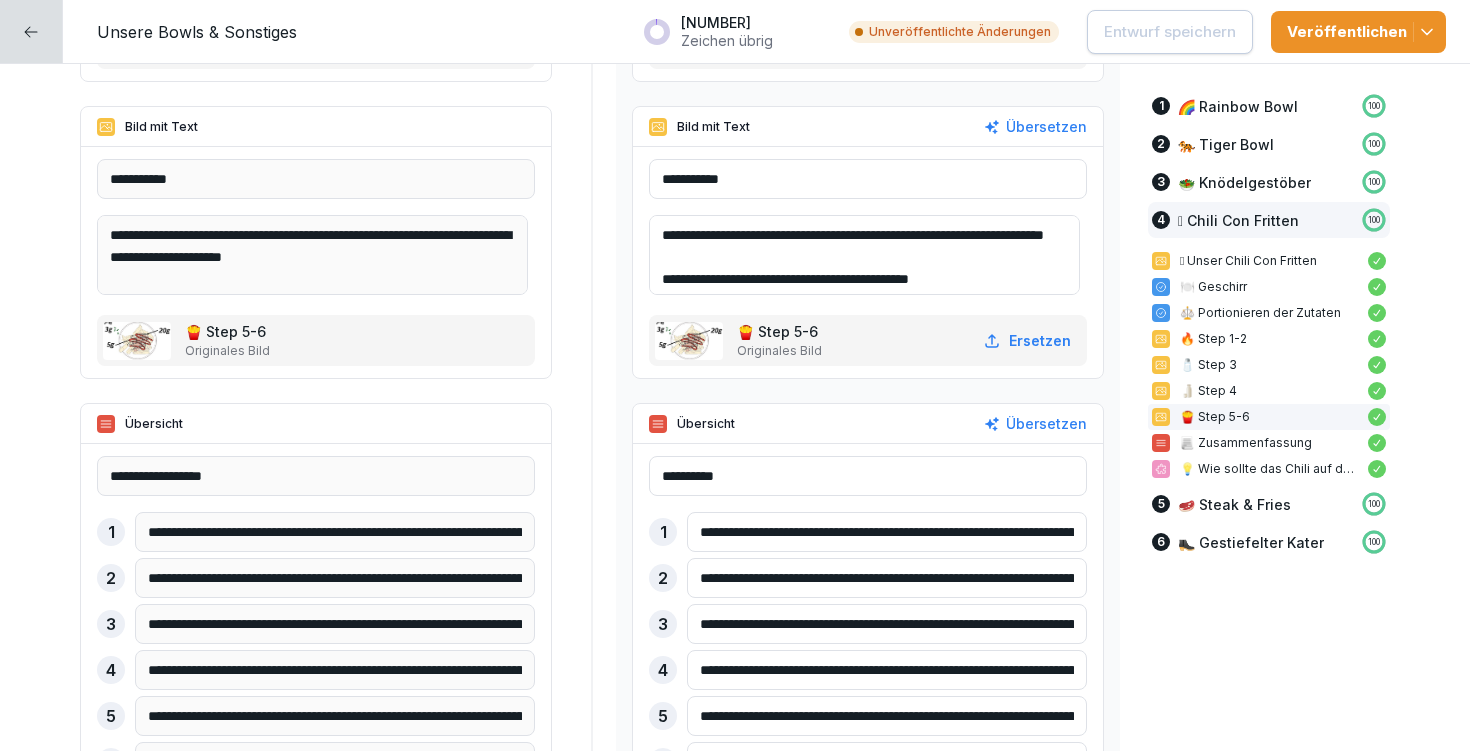 scroll, scrollTop: 16297, scrollLeft: 0, axis: vertical 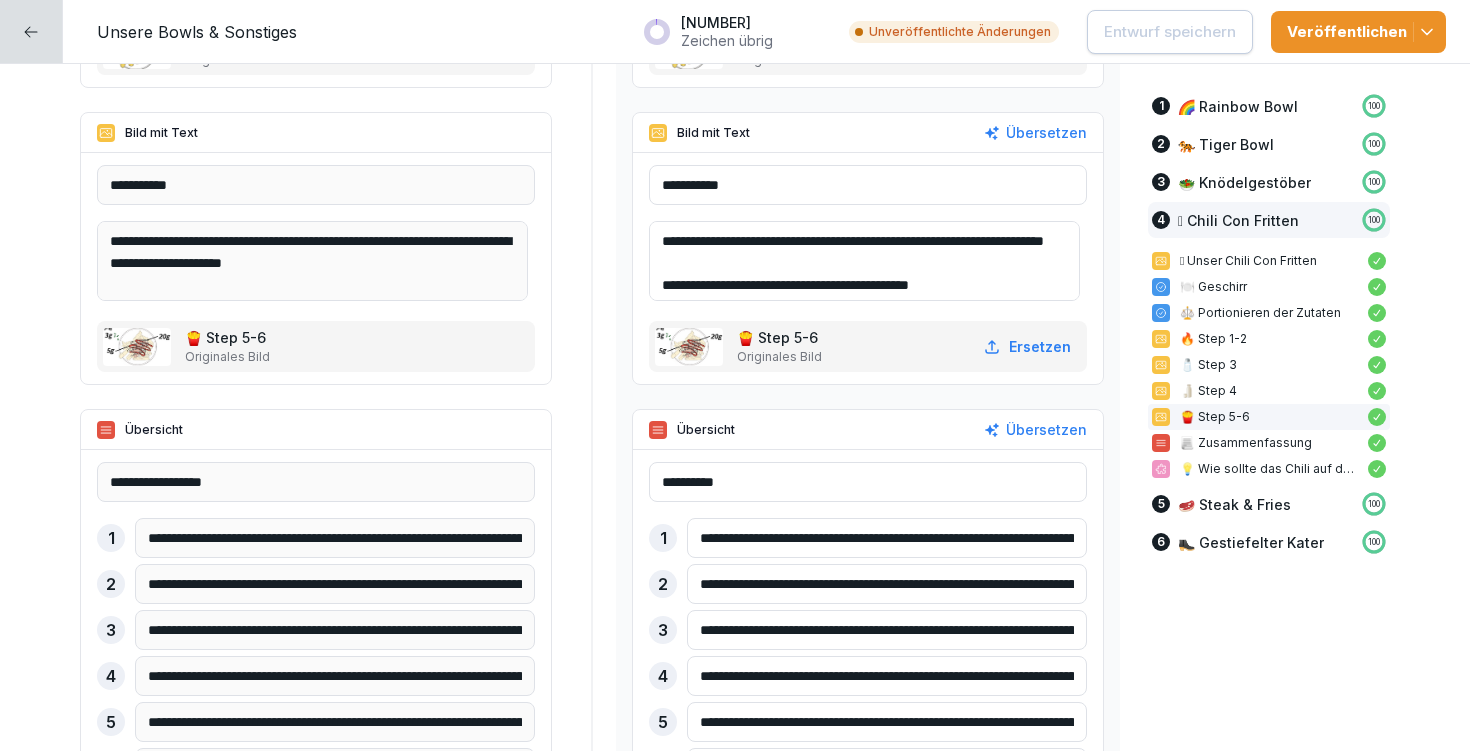 click on "**********" at bounding box center [864, 261] 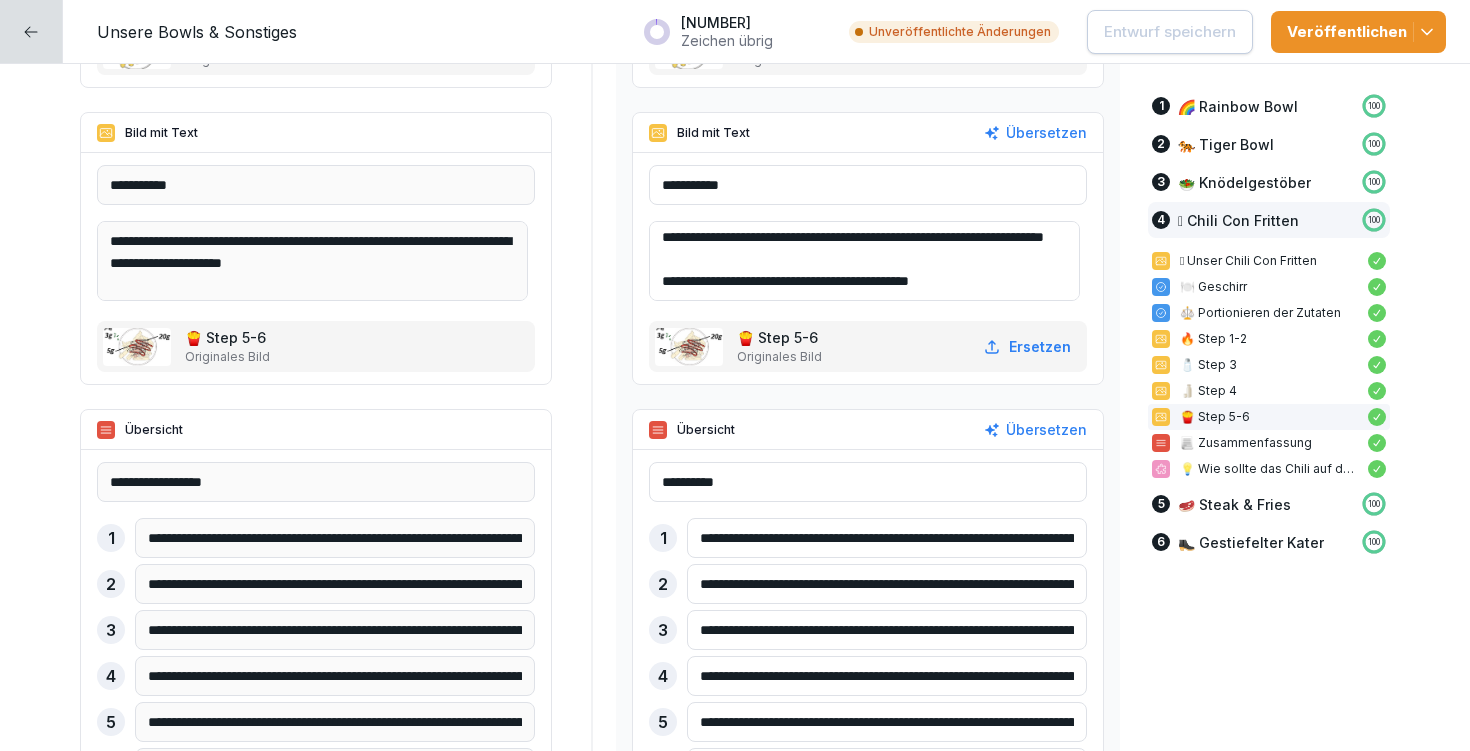 scroll, scrollTop: 26, scrollLeft: 0, axis: vertical 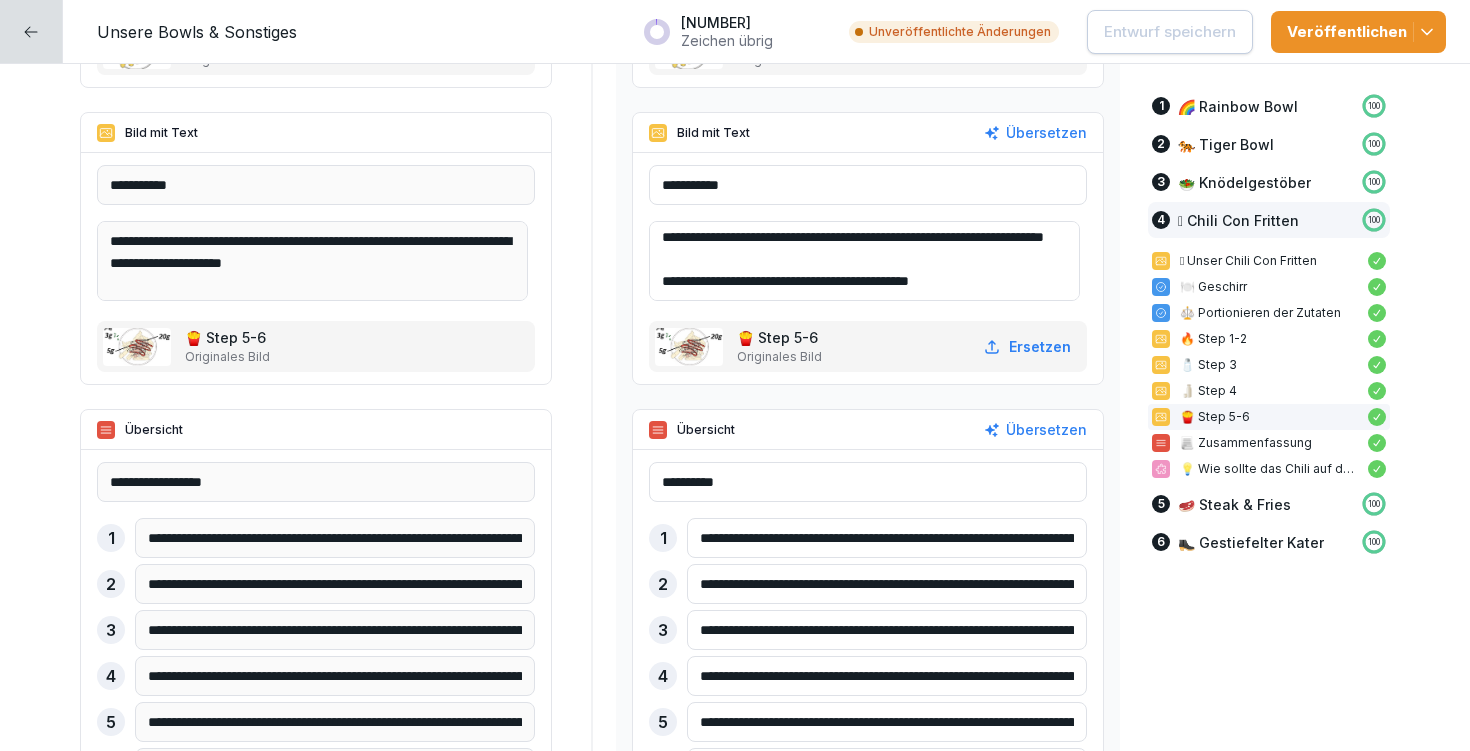 click on "**********" at bounding box center (864, 261) 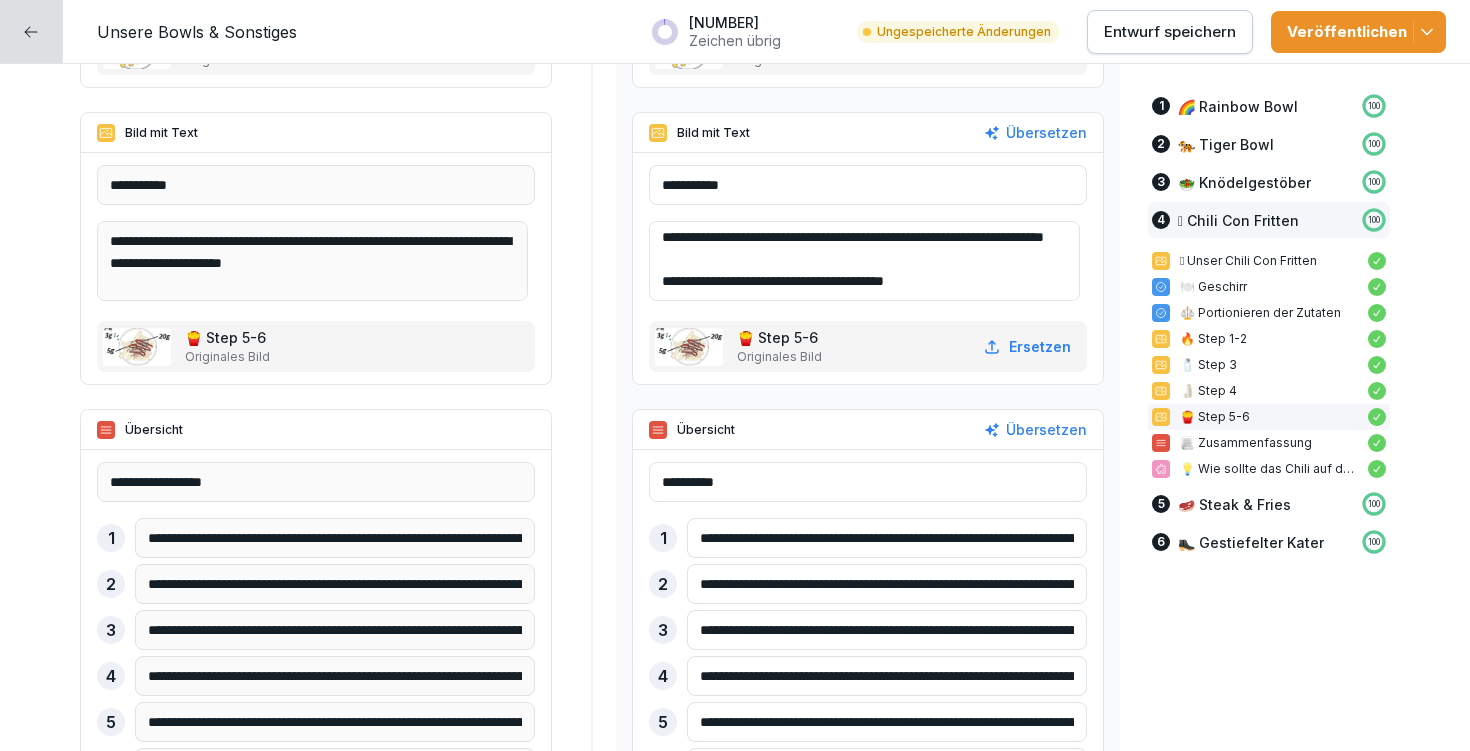 click on "**********" at bounding box center [864, 261] 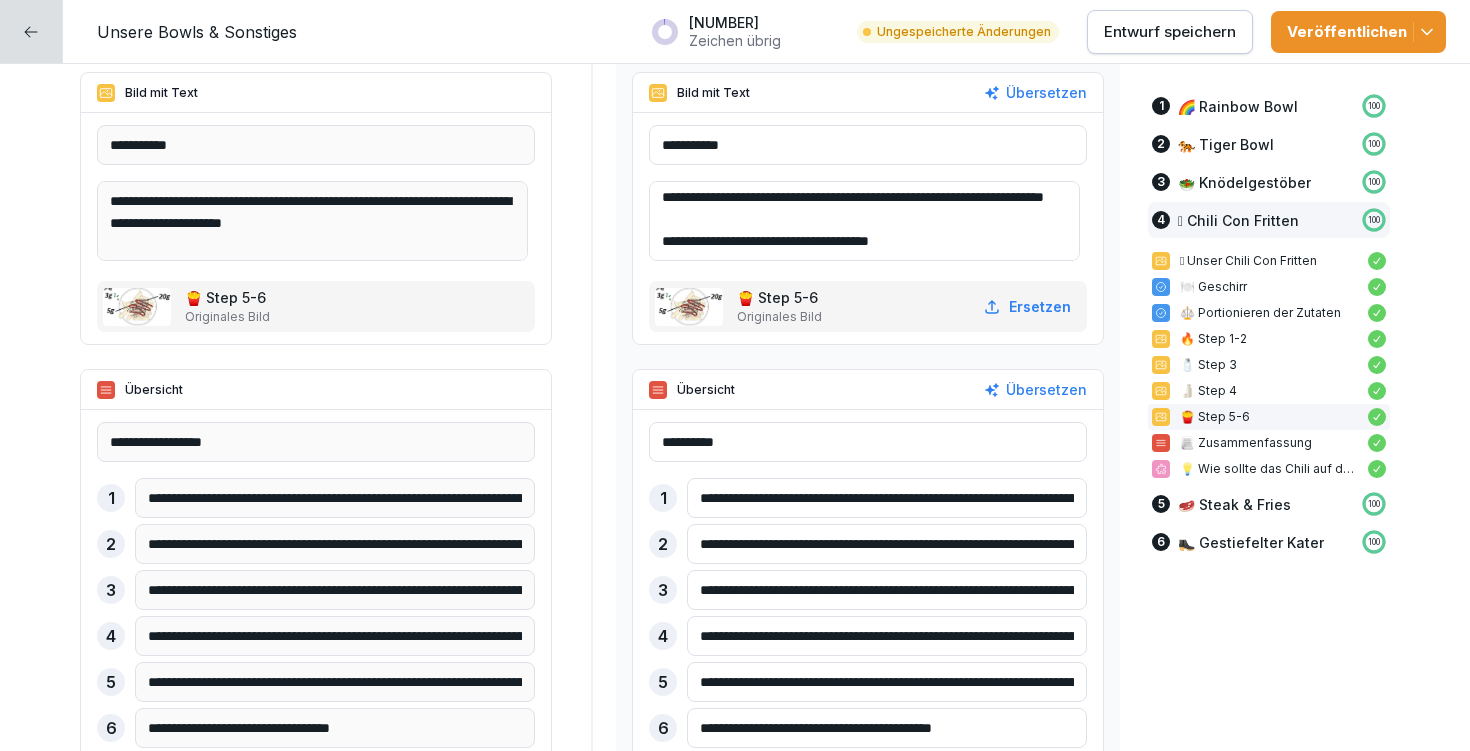 scroll, scrollTop: 16338, scrollLeft: 0, axis: vertical 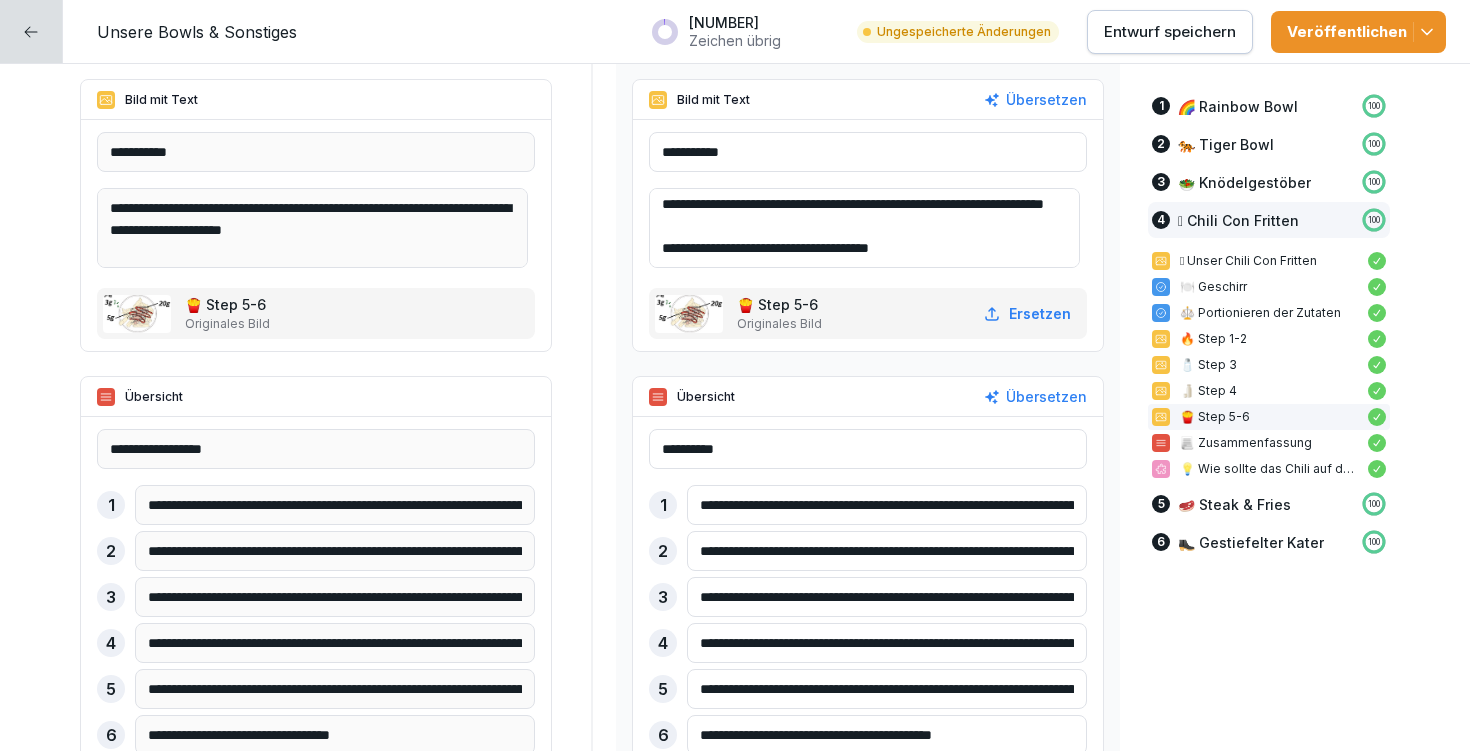 type on "**********" 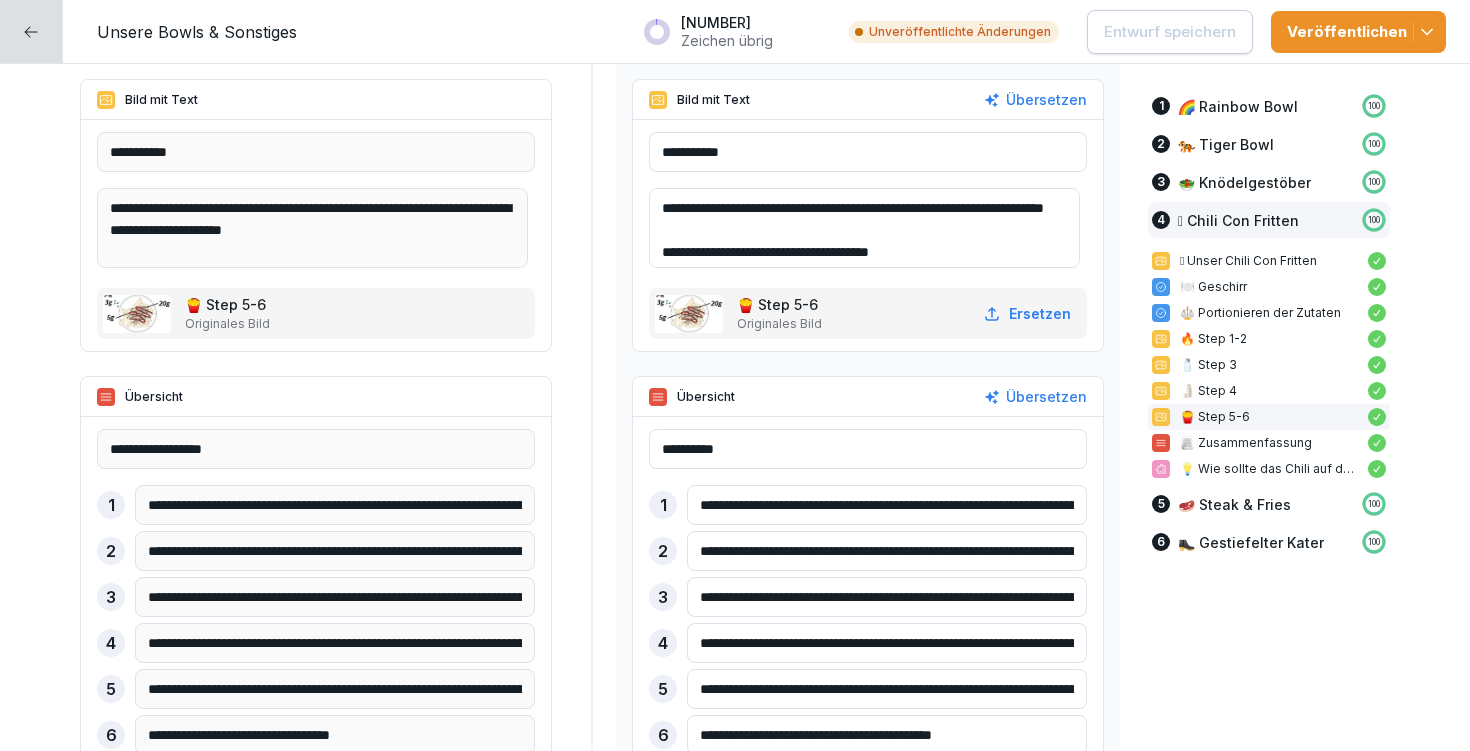 scroll, scrollTop: 16362, scrollLeft: 0, axis: vertical 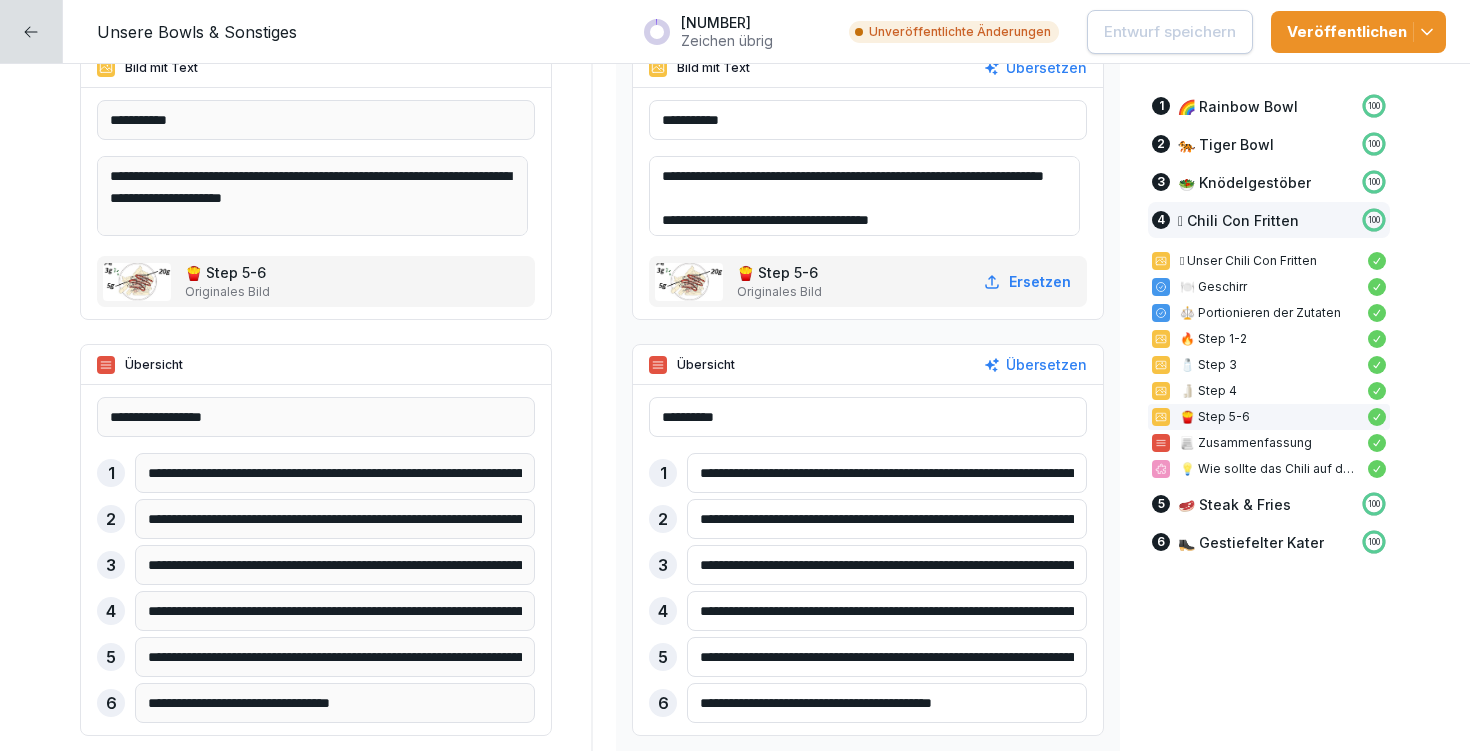 drag, startPoint x: 691, startPoint y: 470, endPoint x: 1106, endPoint y: 499, distance: 416.01202 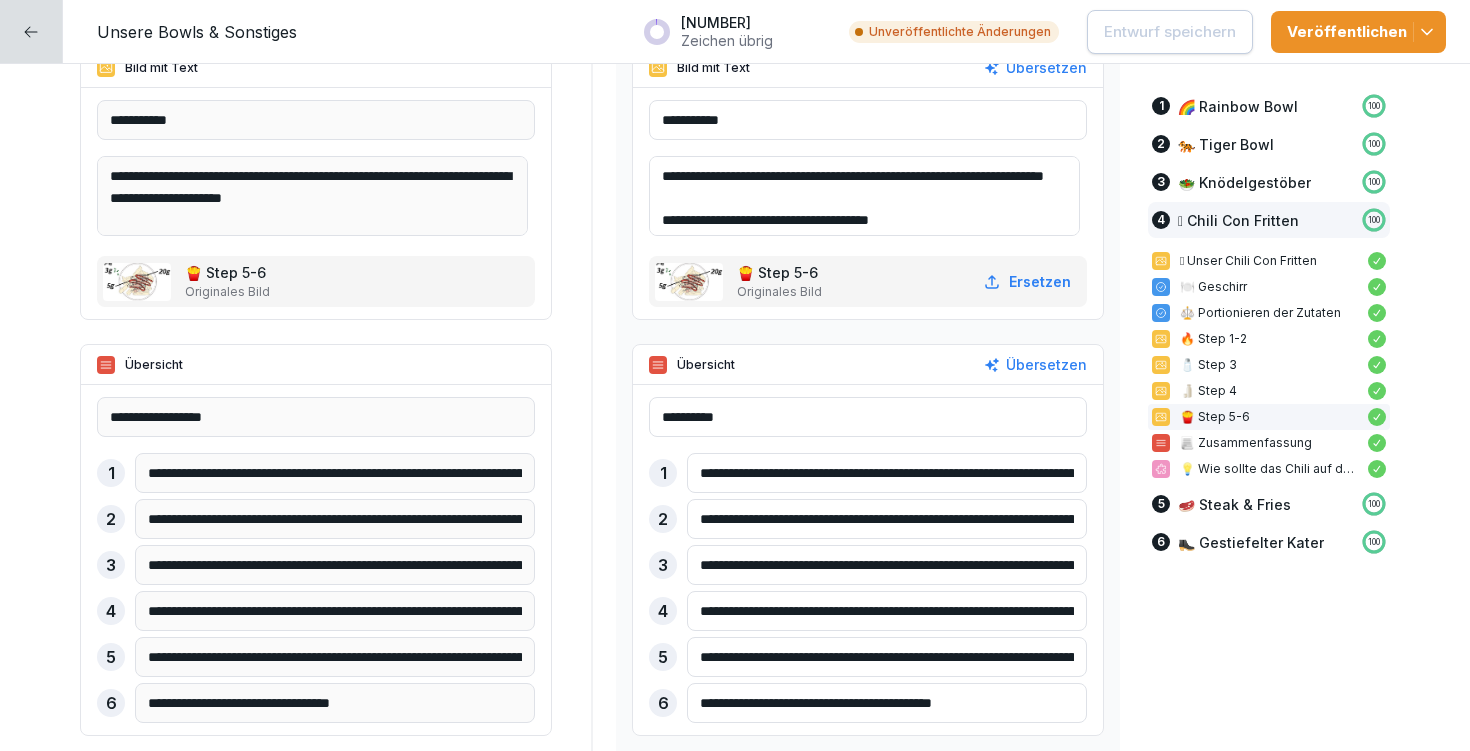 click on "**********" at bounding box center (735, -4563) 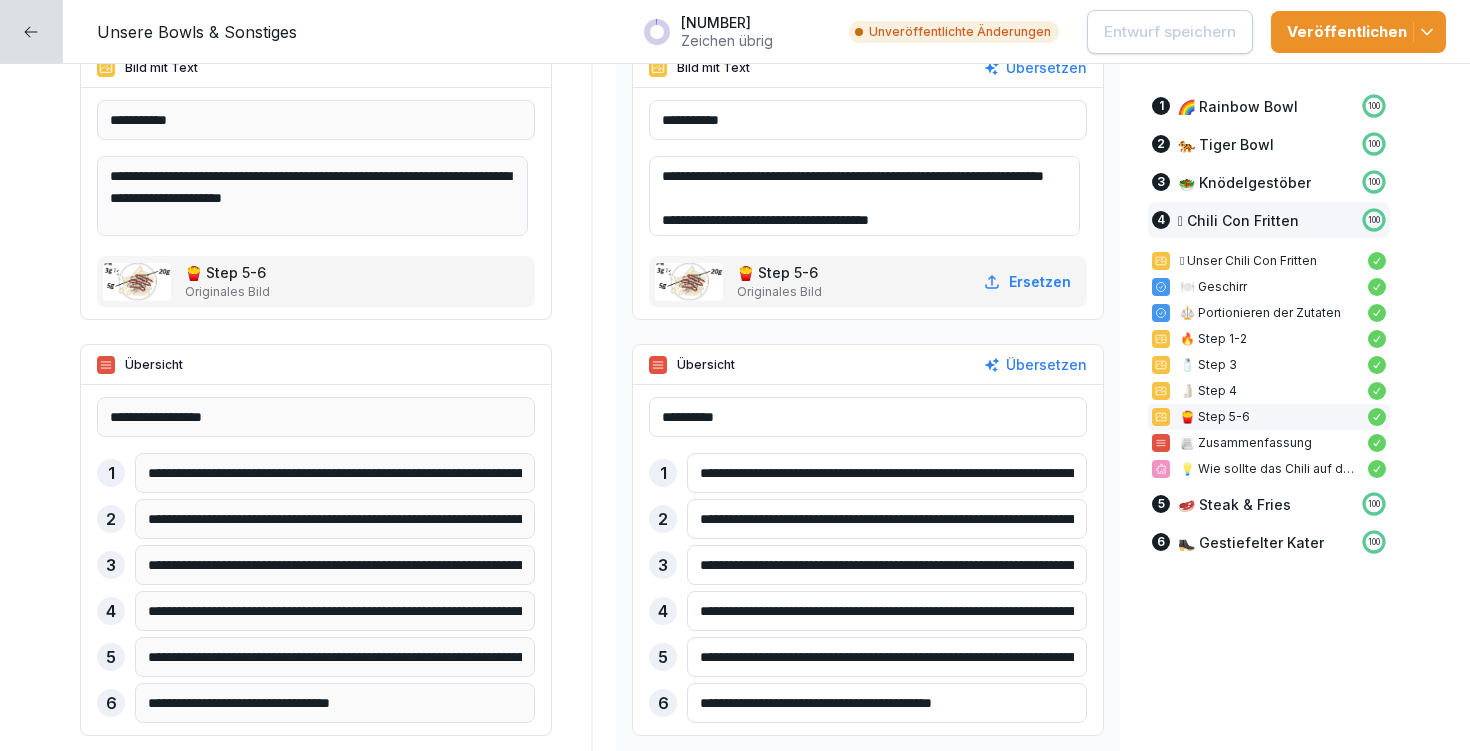 paste 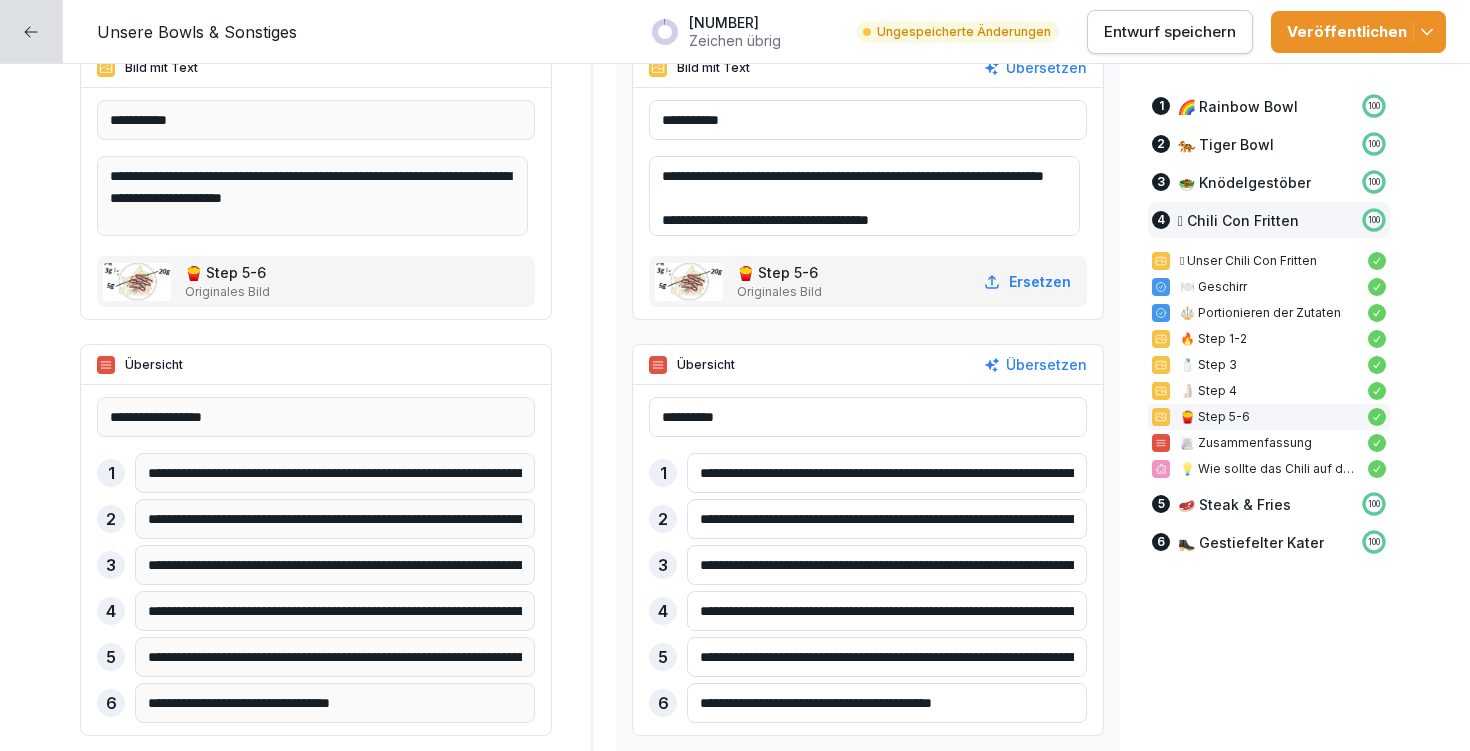 type on "**********" 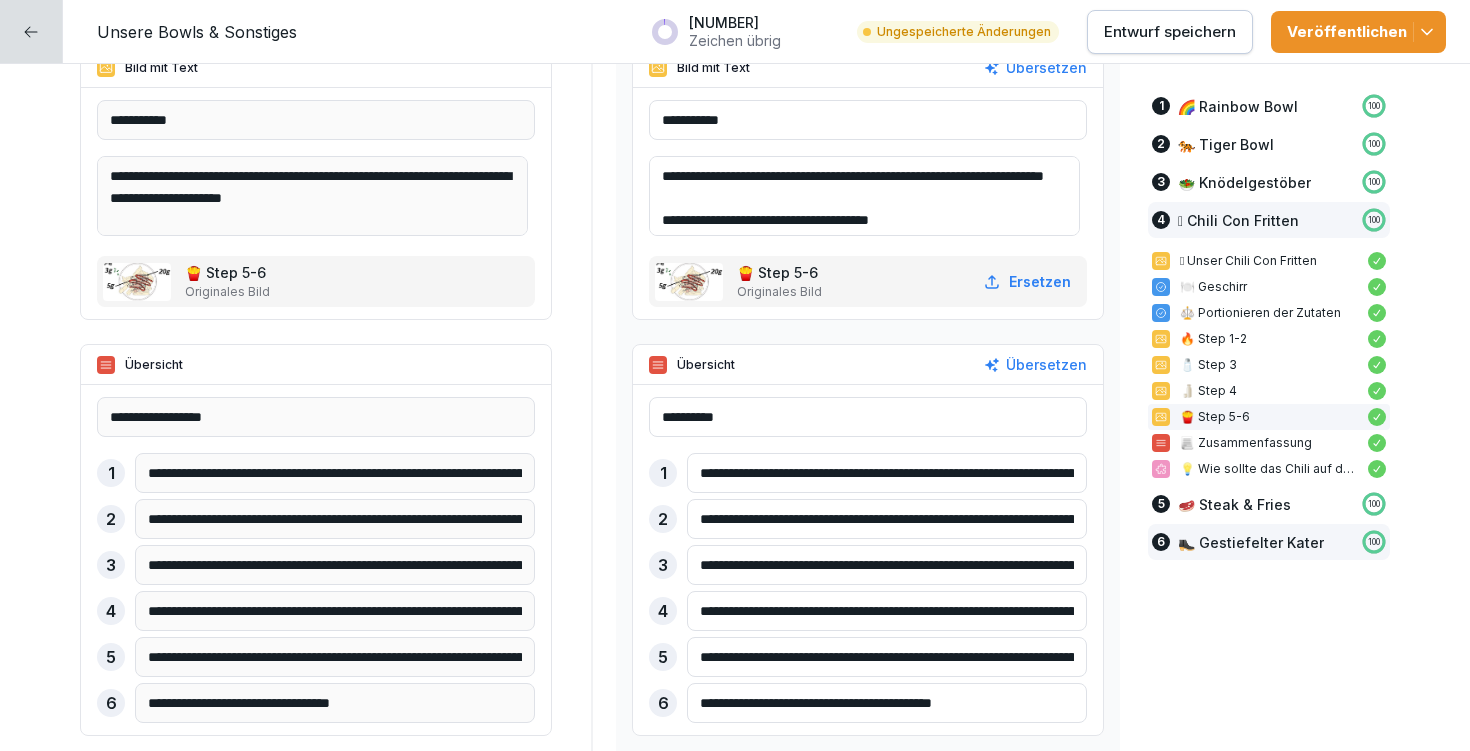 drag, startPoint x: 690, startPoint y: 513, endPoint x: 1245, endPoint y: 542, distance: 555.75714 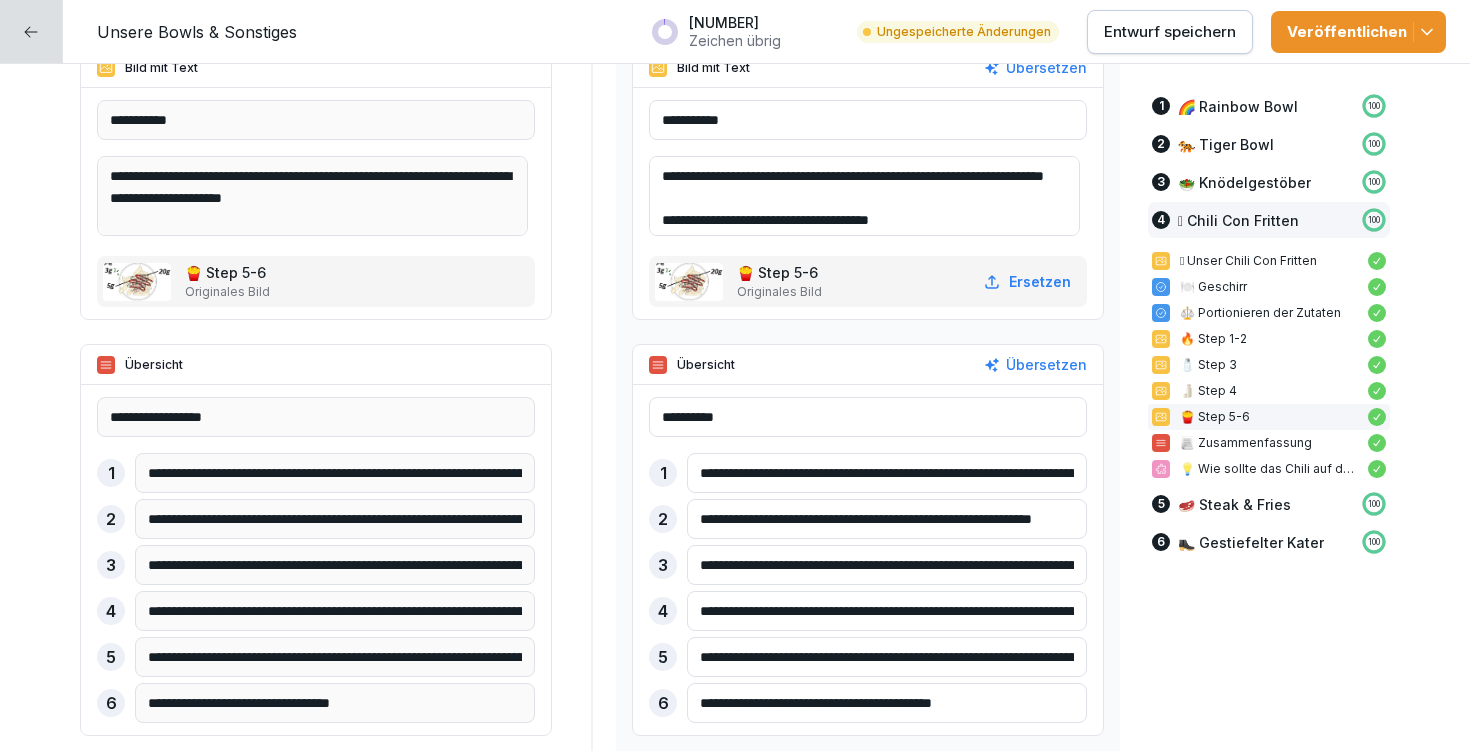 drag, startPoint x: 740, startPoint y: 518, endPoint x: 623, endPoint y: 514, distance: 117.06836 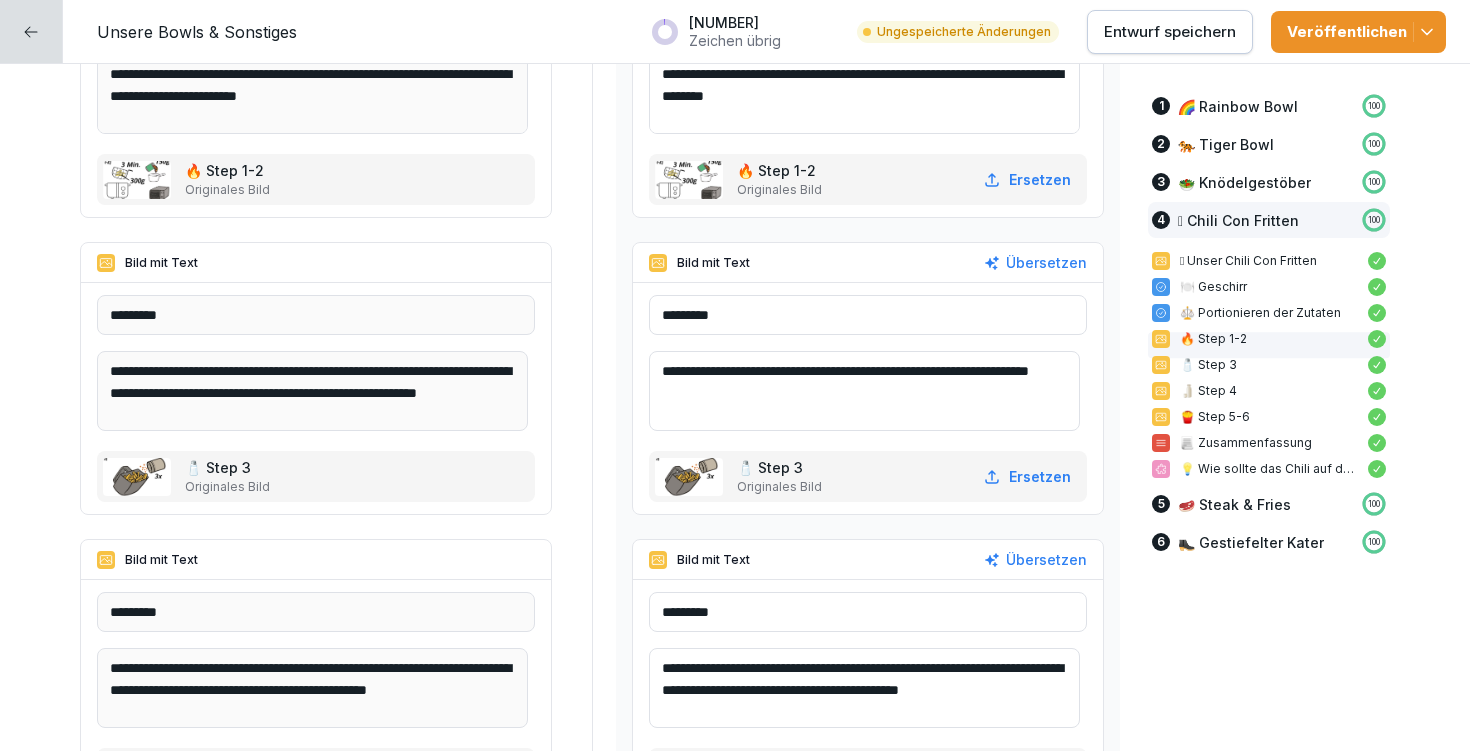 scroll, scrollTop: 15204, scrollLeft: 0, axis: vertical 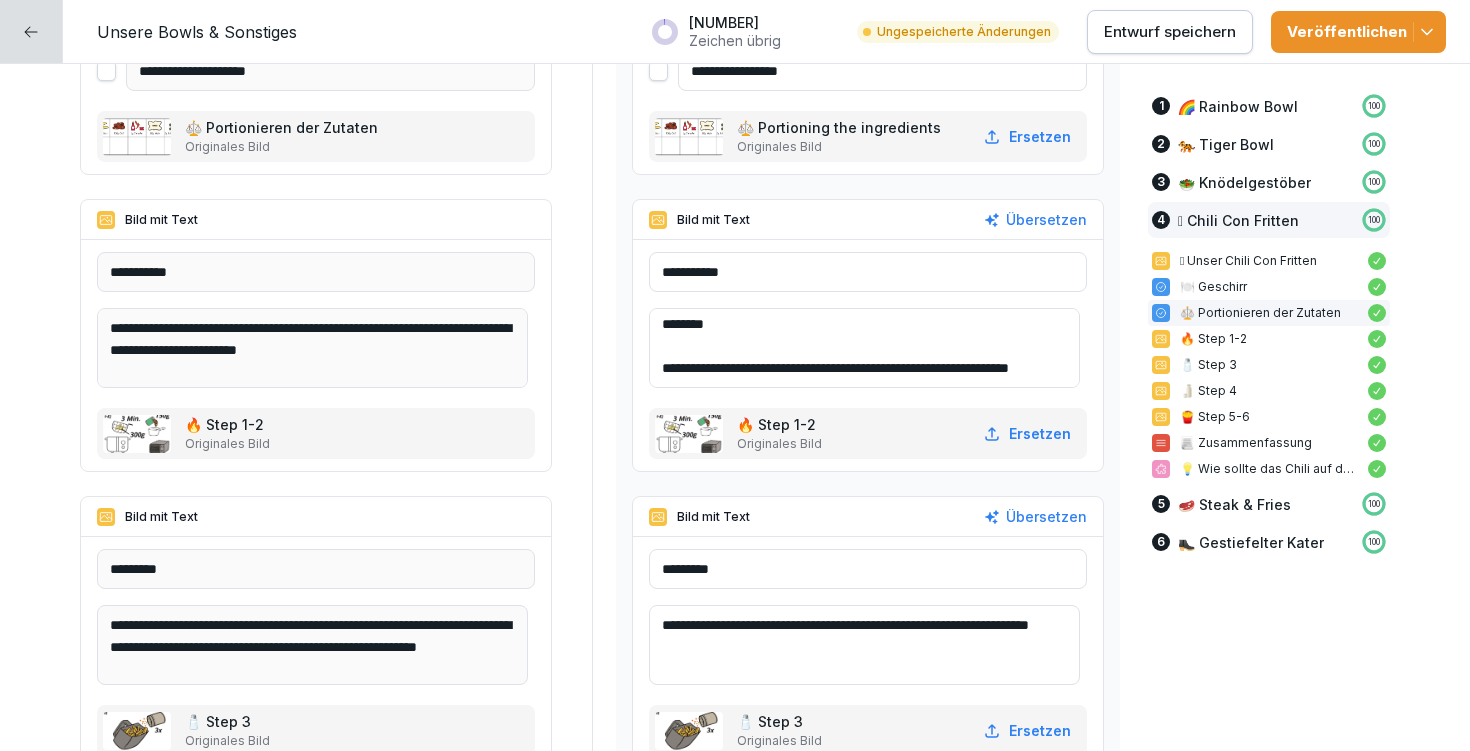 type on "**********" 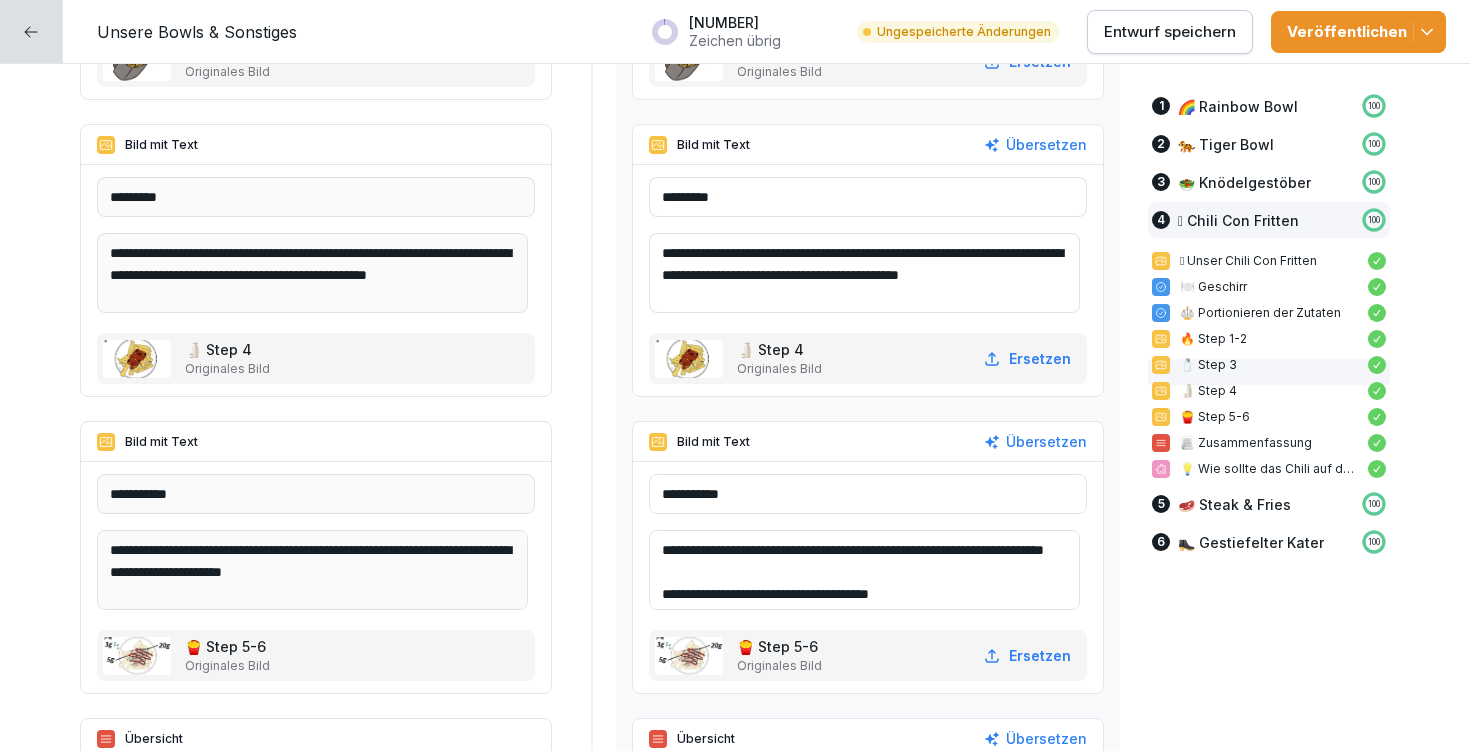 scroll, scrollTop: 16119, scrollLeft: 0, axis: vertical 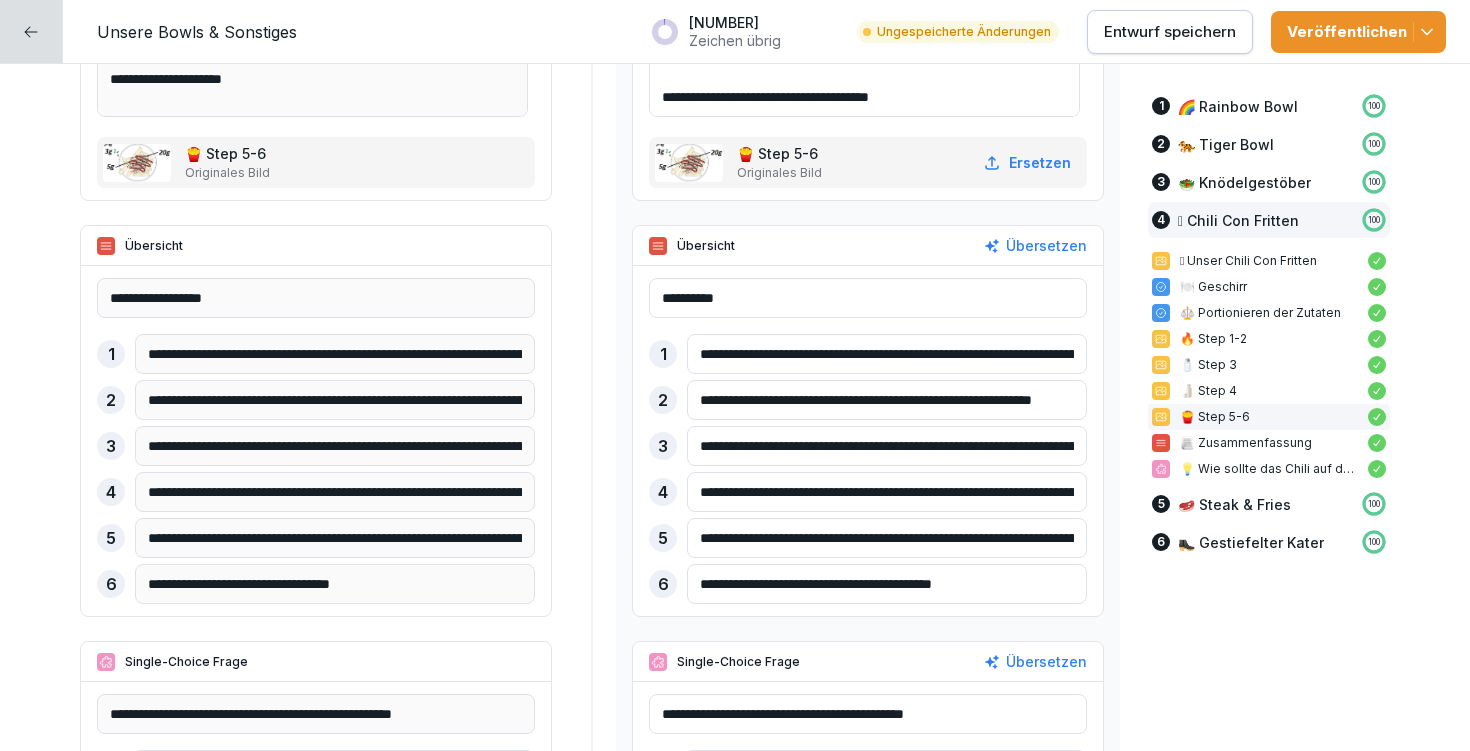 type on "**********" 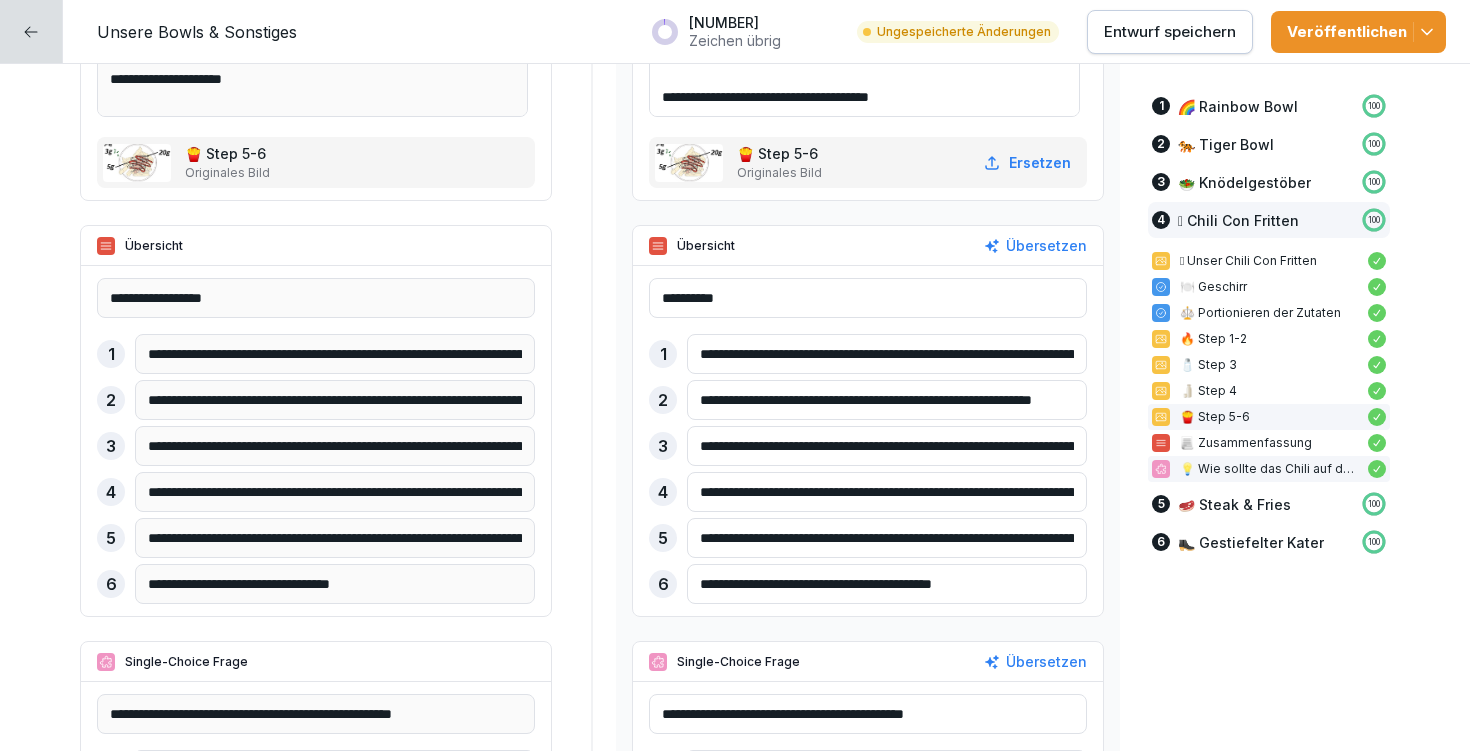 drag, startPoint x: 691, startPoint y: 442, endPoint x: 1179, endPoint y: 479, distance: 489.40067 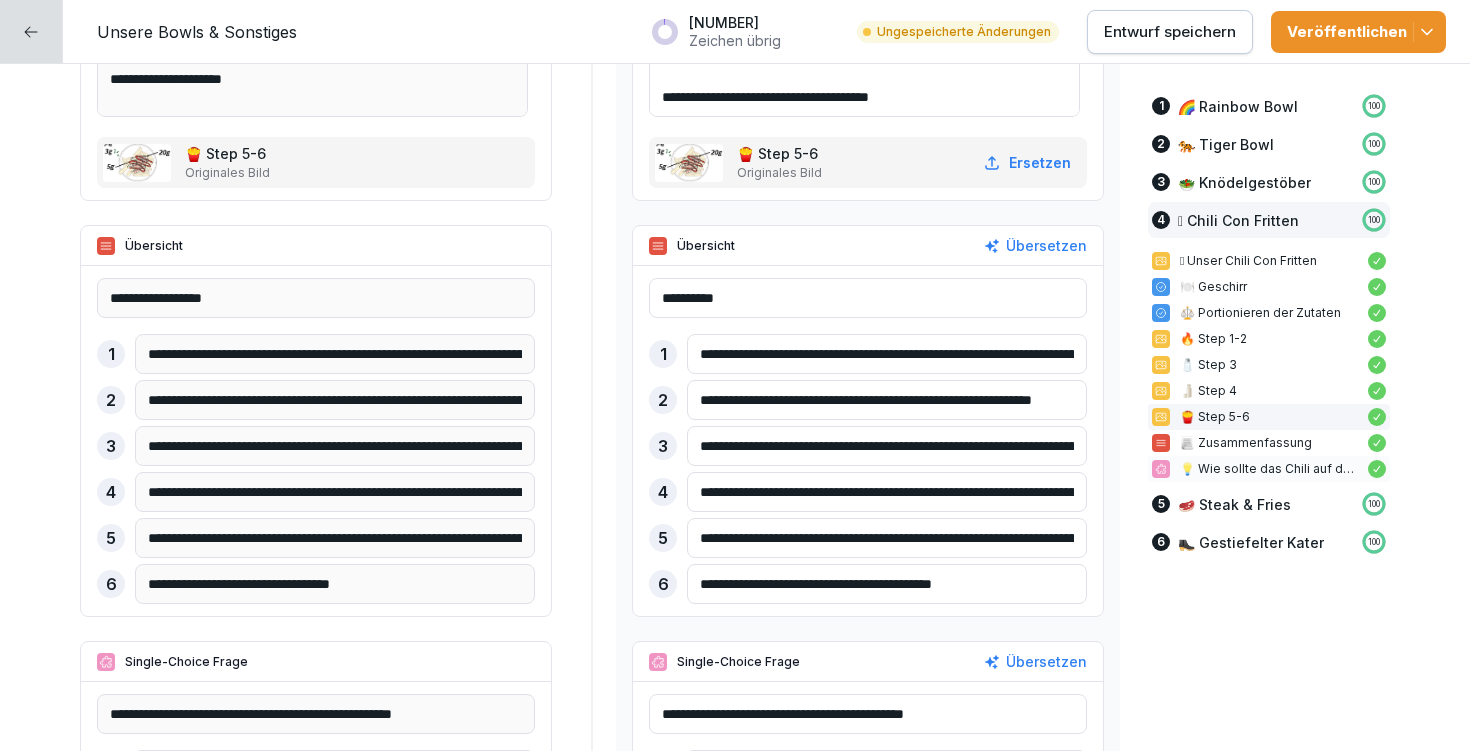 paste 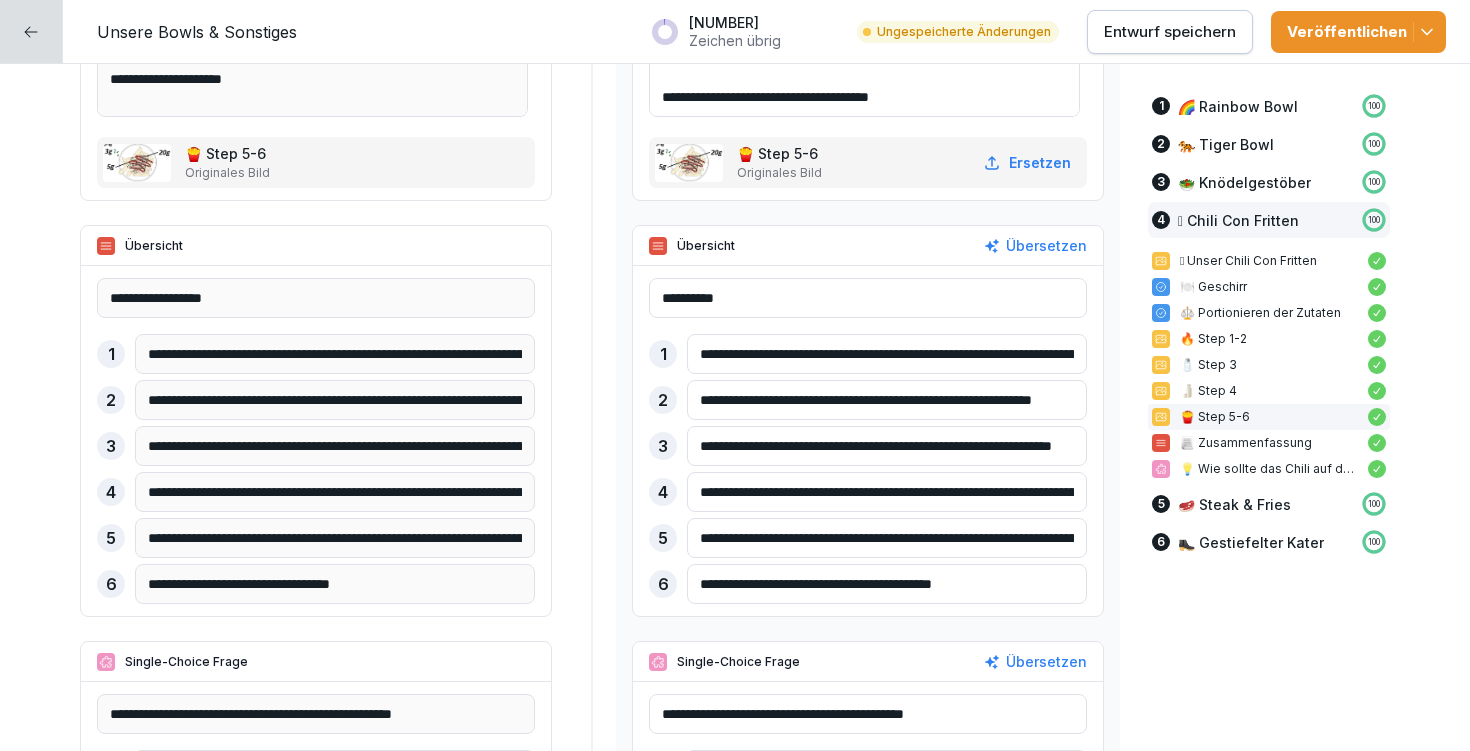 drag, startPoint x: 701, startPoint y: 439, endPoint x: 626, endPoint y: 439, distance: 75 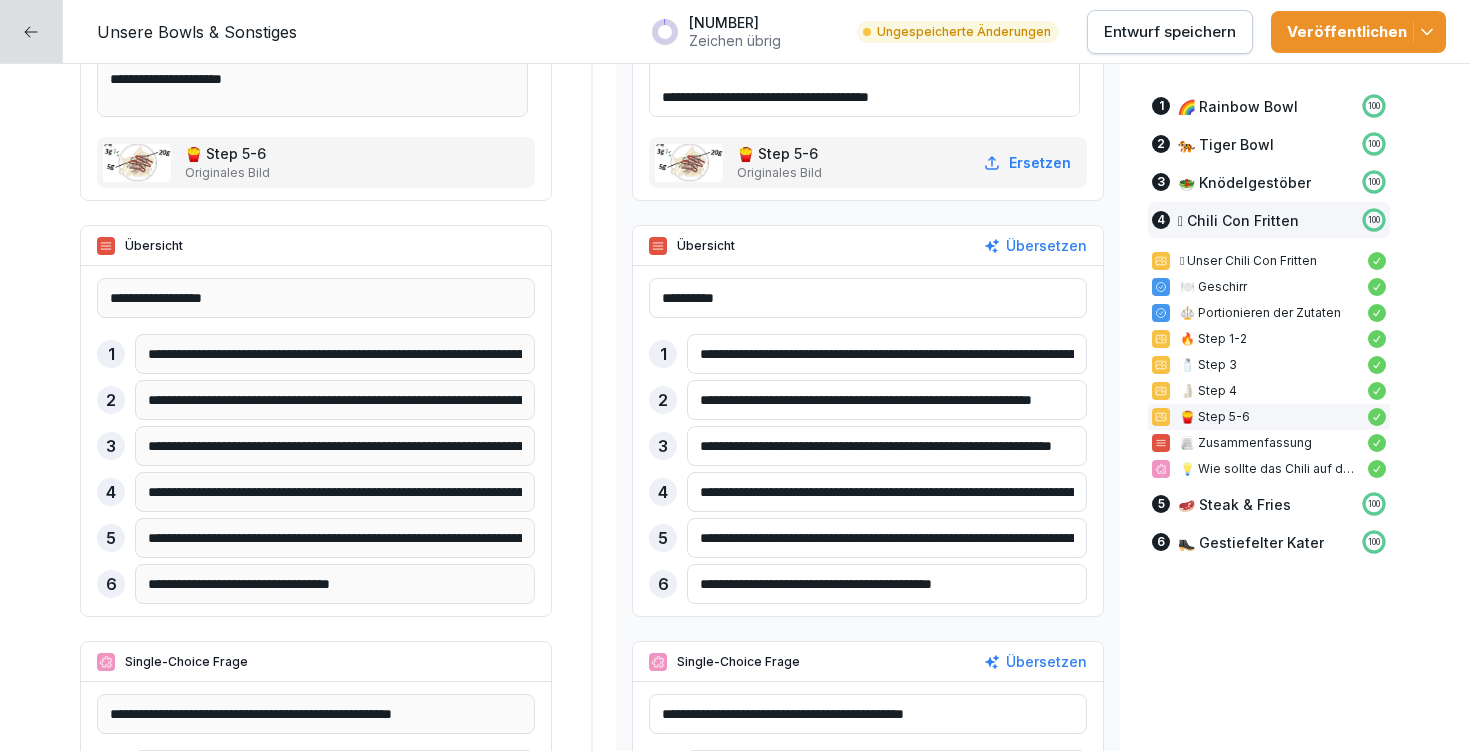 drag, startPoint x: 691, startPoint y: 490, endPoint x: 1109, endPoint y: 513, distance: 418.6323 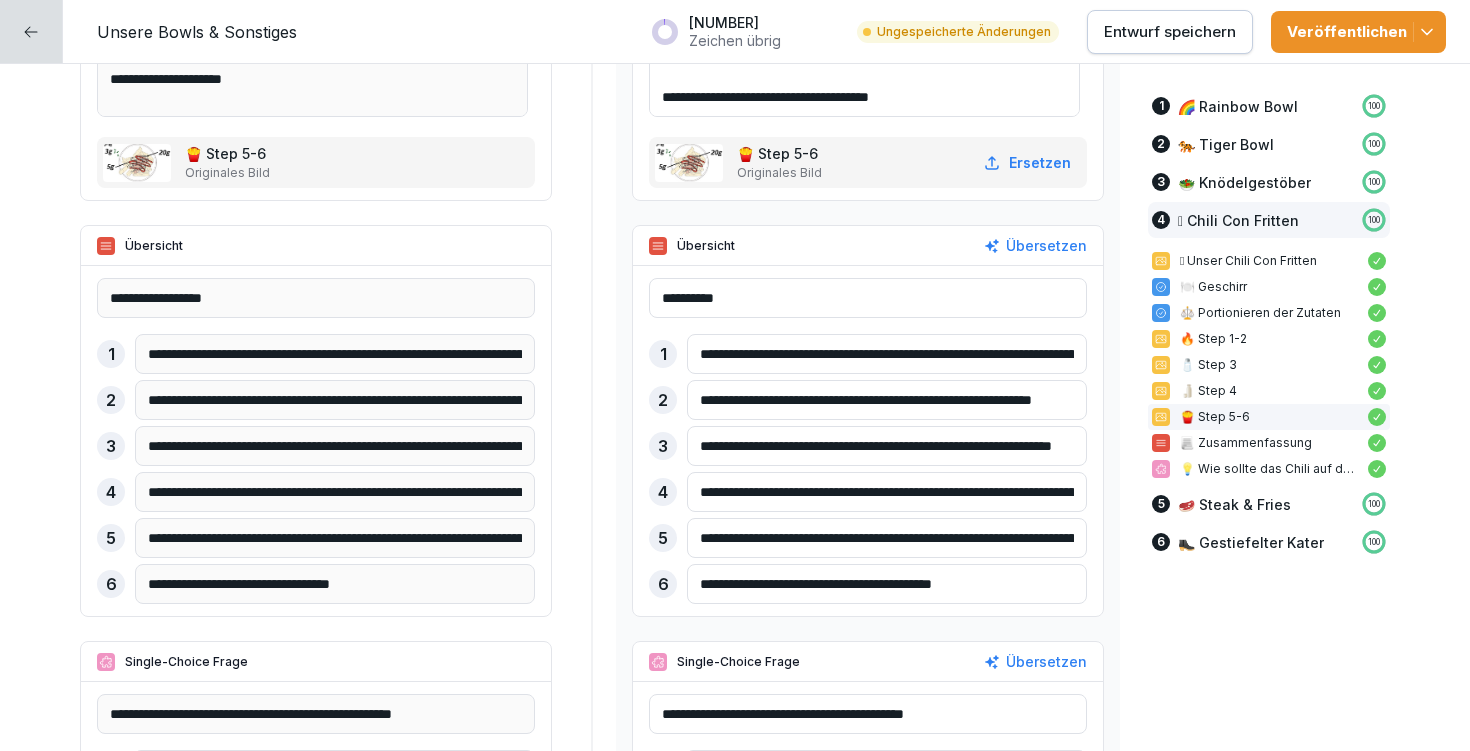 click on "**********" at bounding box center (735, -4682) 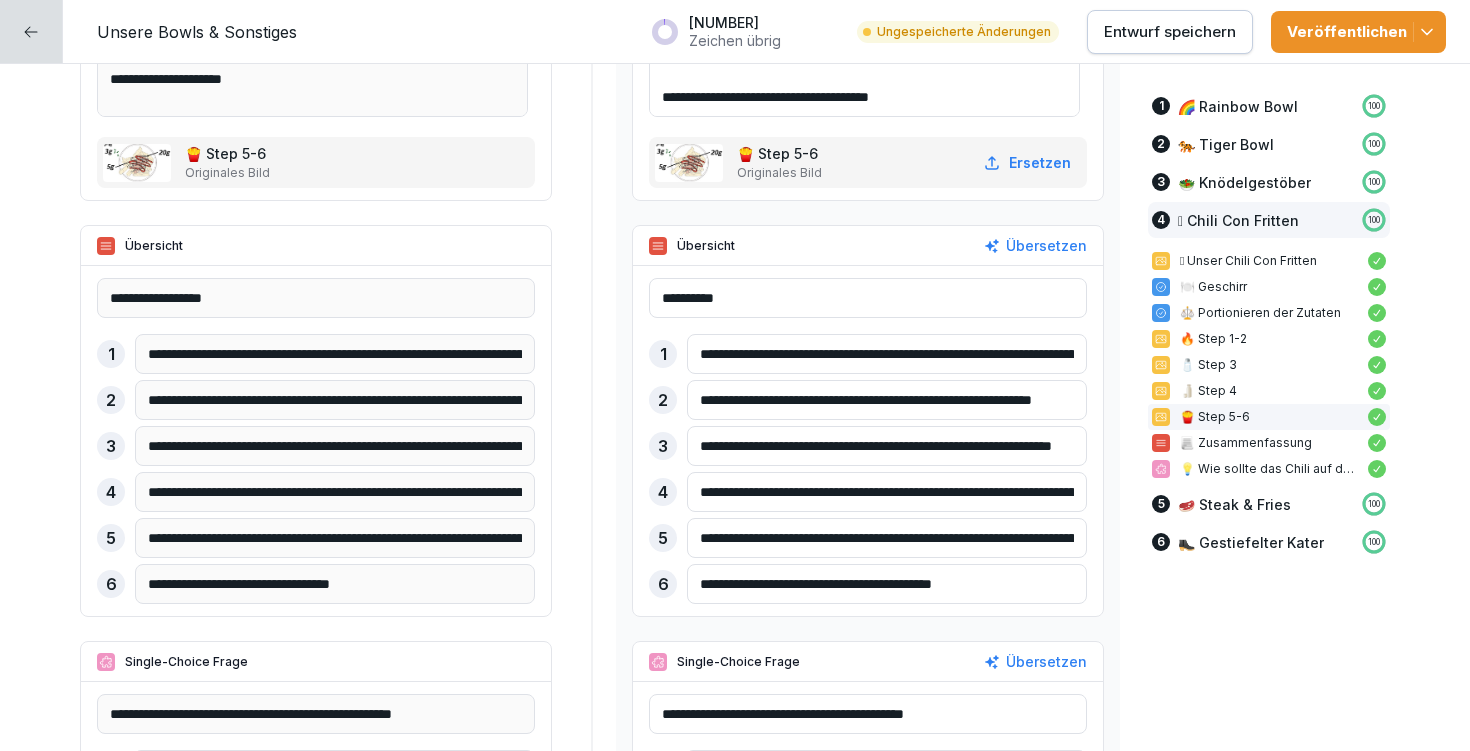 type on "**********" 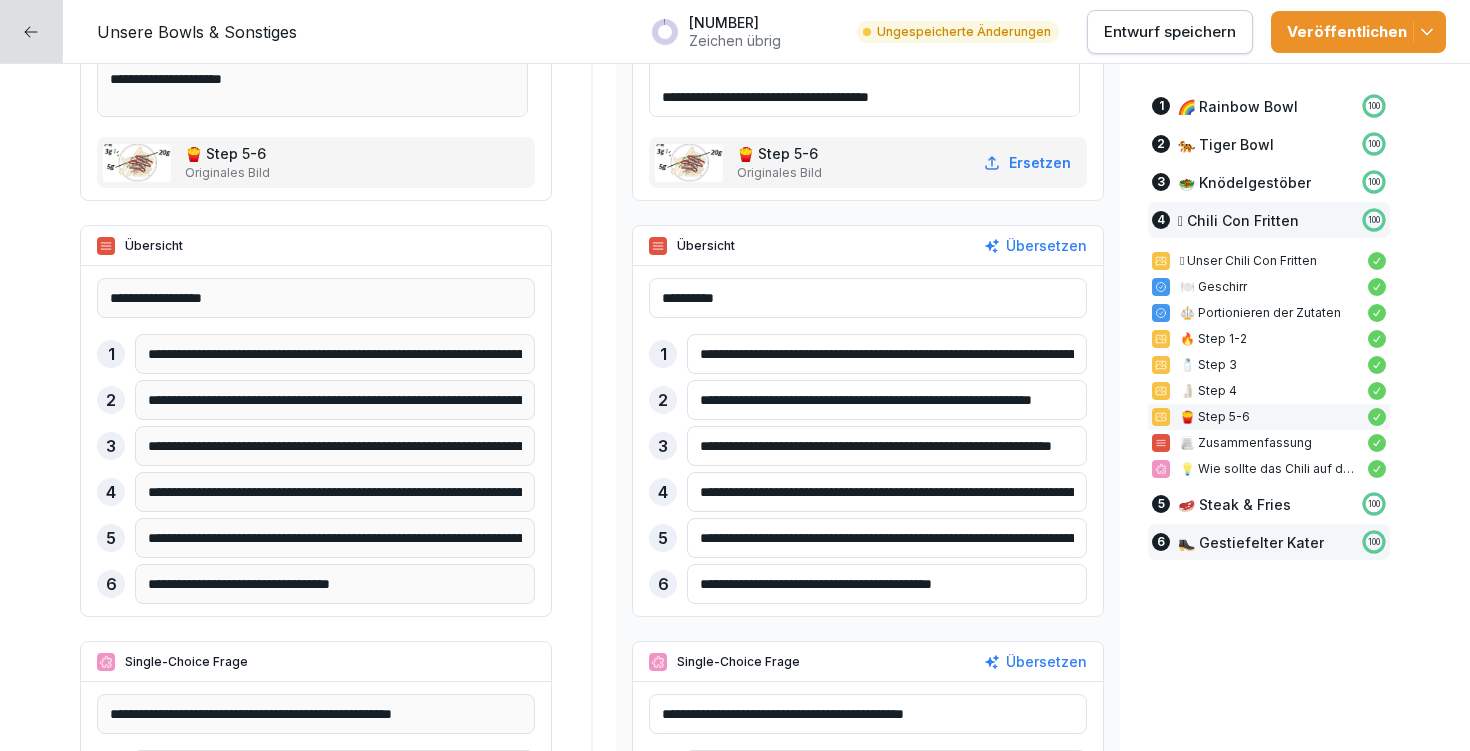 drag, startPoint x: 693, startPoint y: 537, endPoint x: 1147, endPoint y: 541, distance: 454.0176 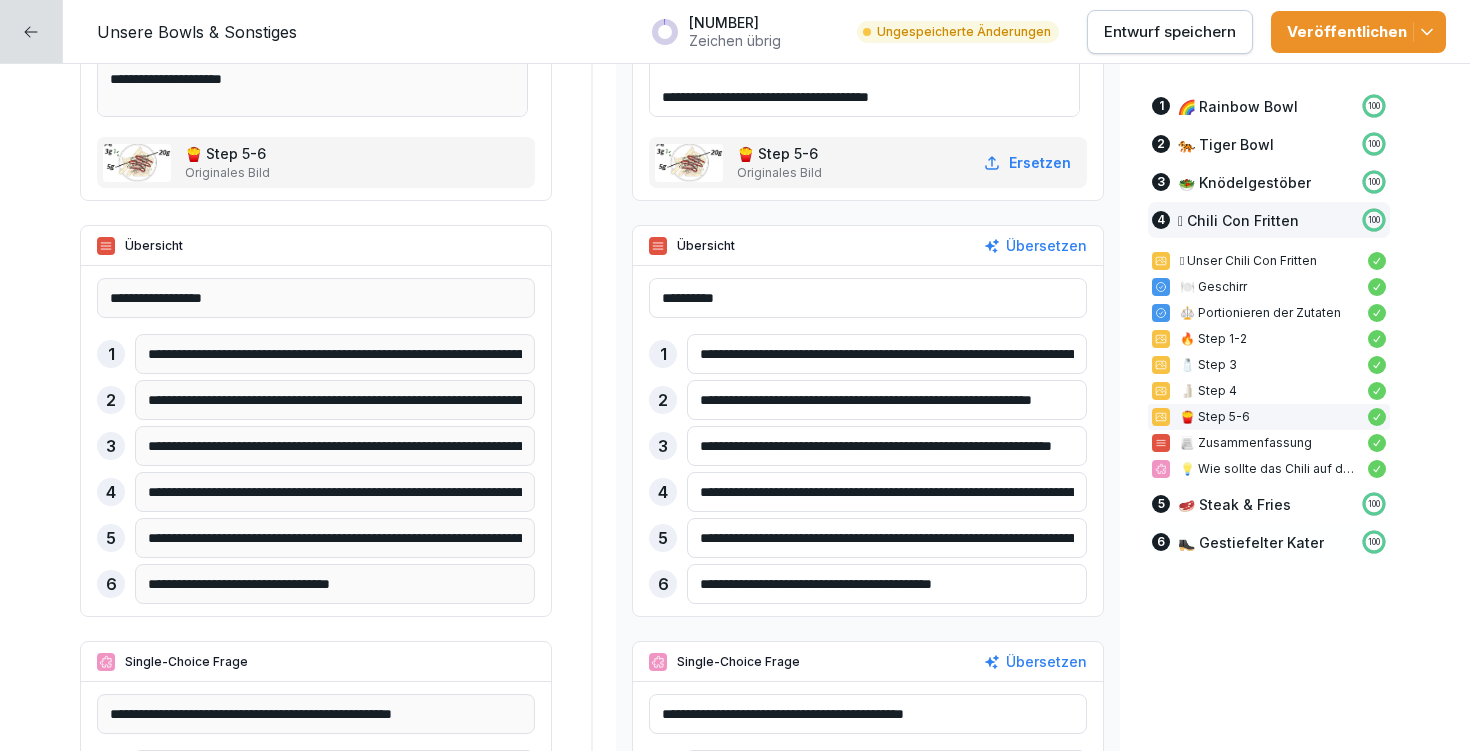 paste 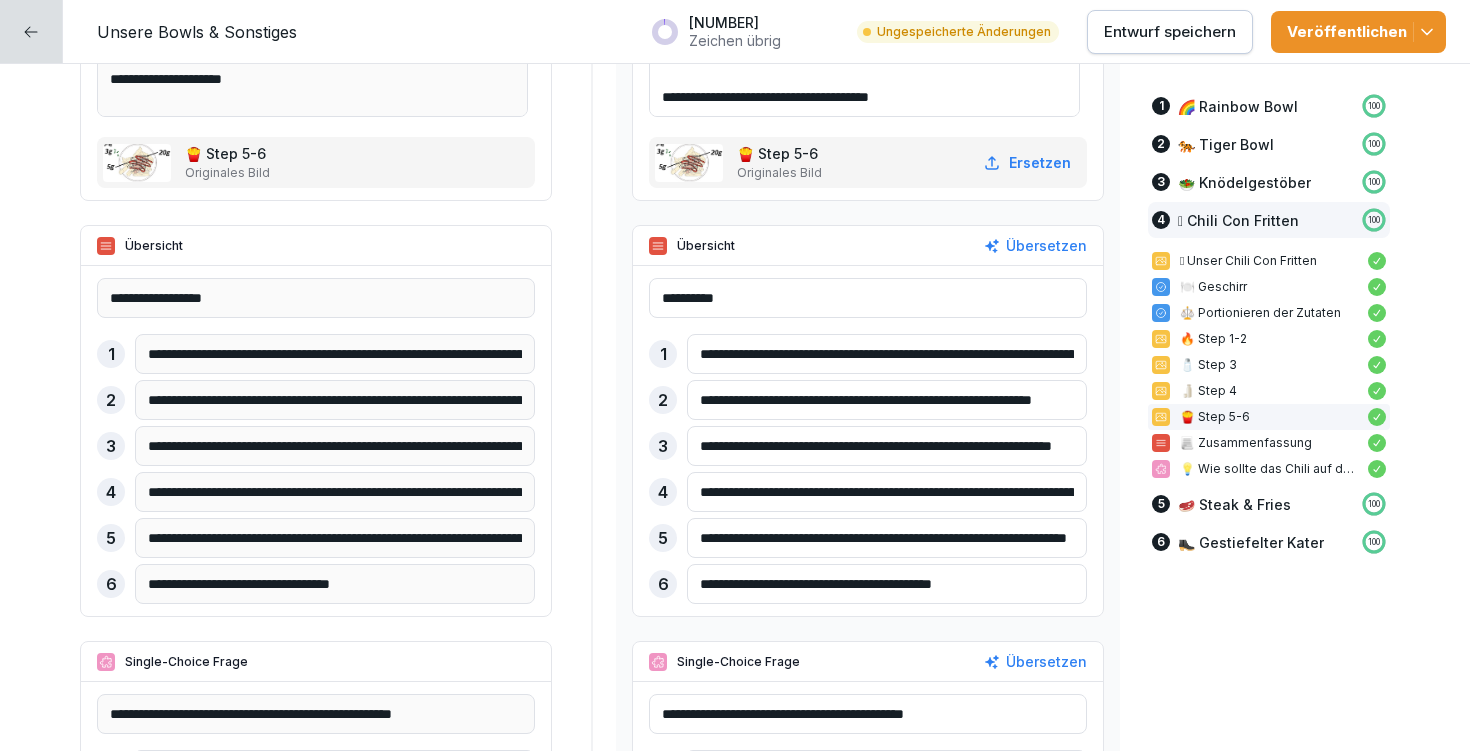 type on "**********" 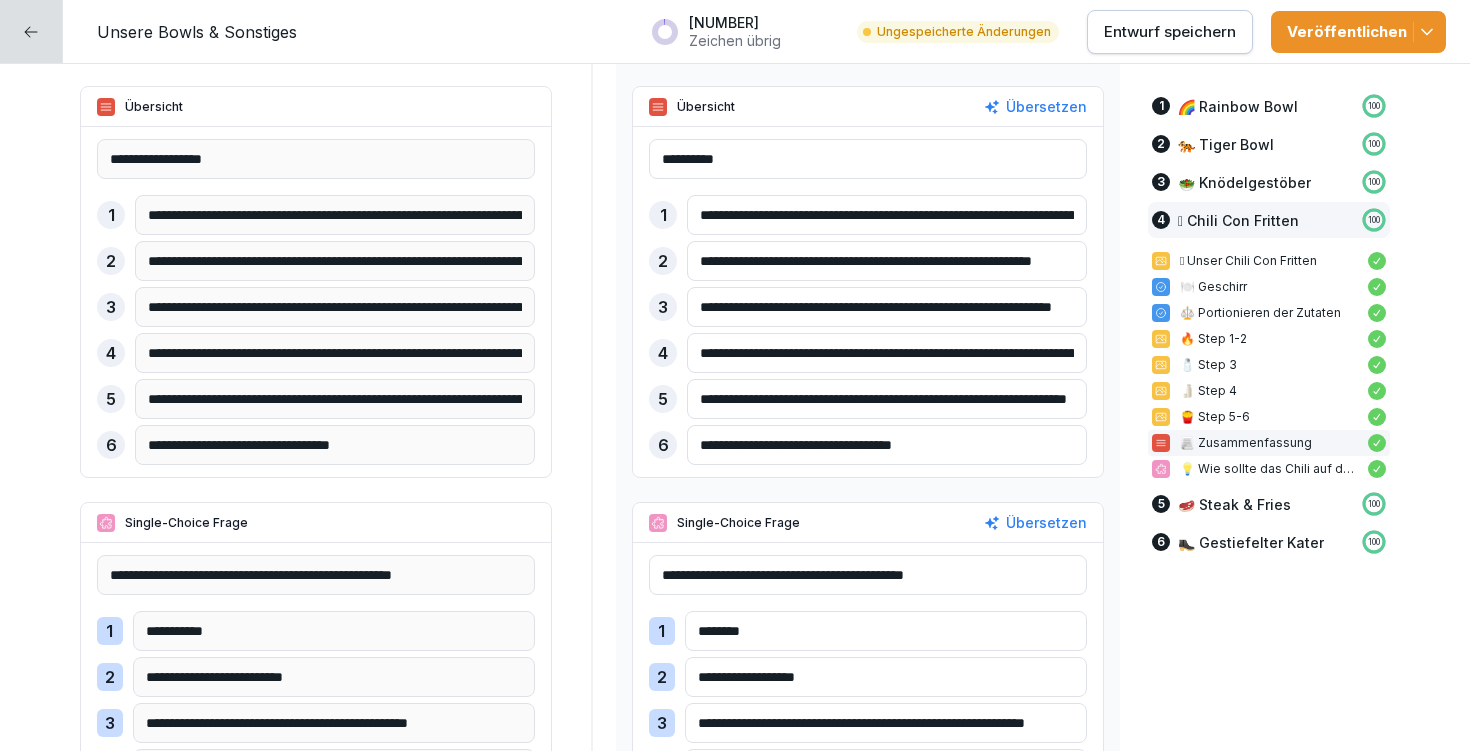 scroll, scrollTop: 16744, scrollLeft: 0, axis: vertical 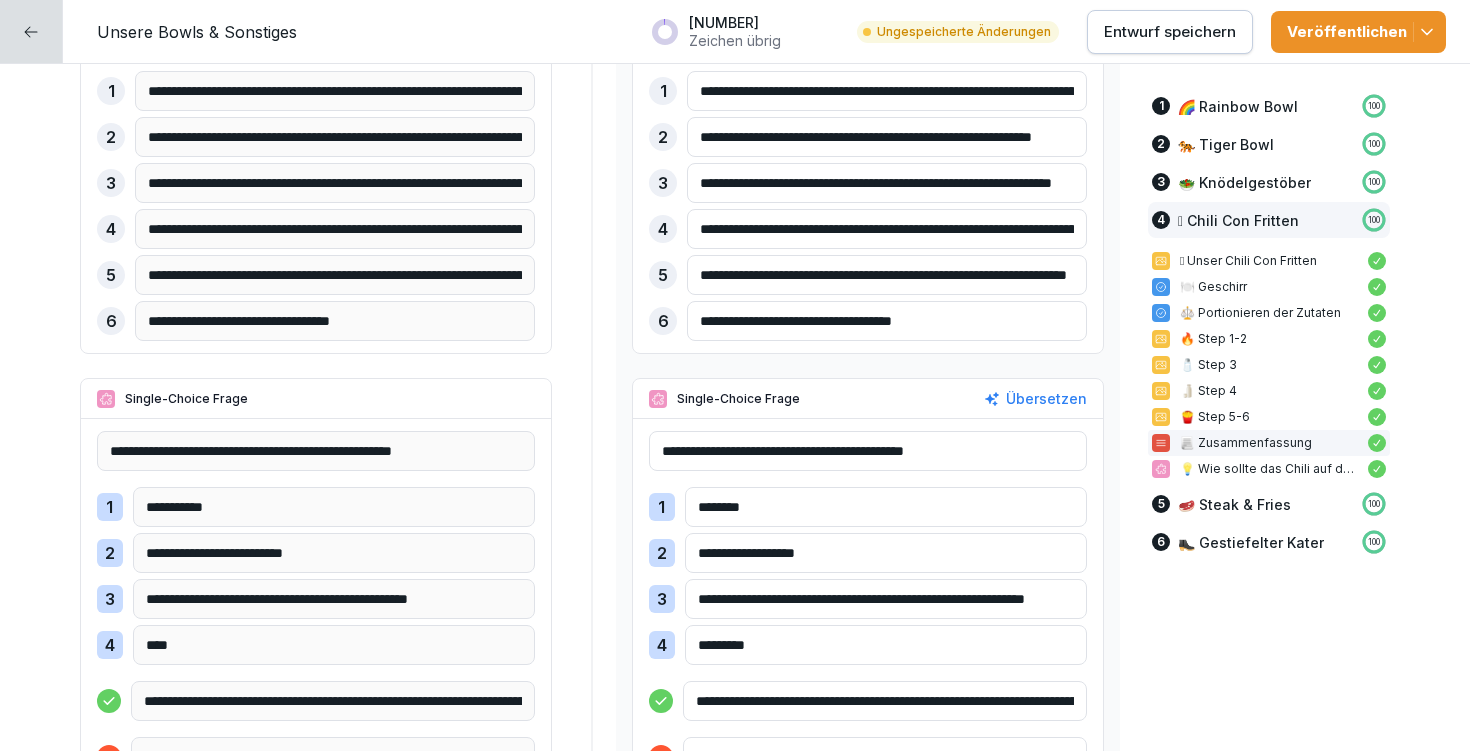 type on "**********" 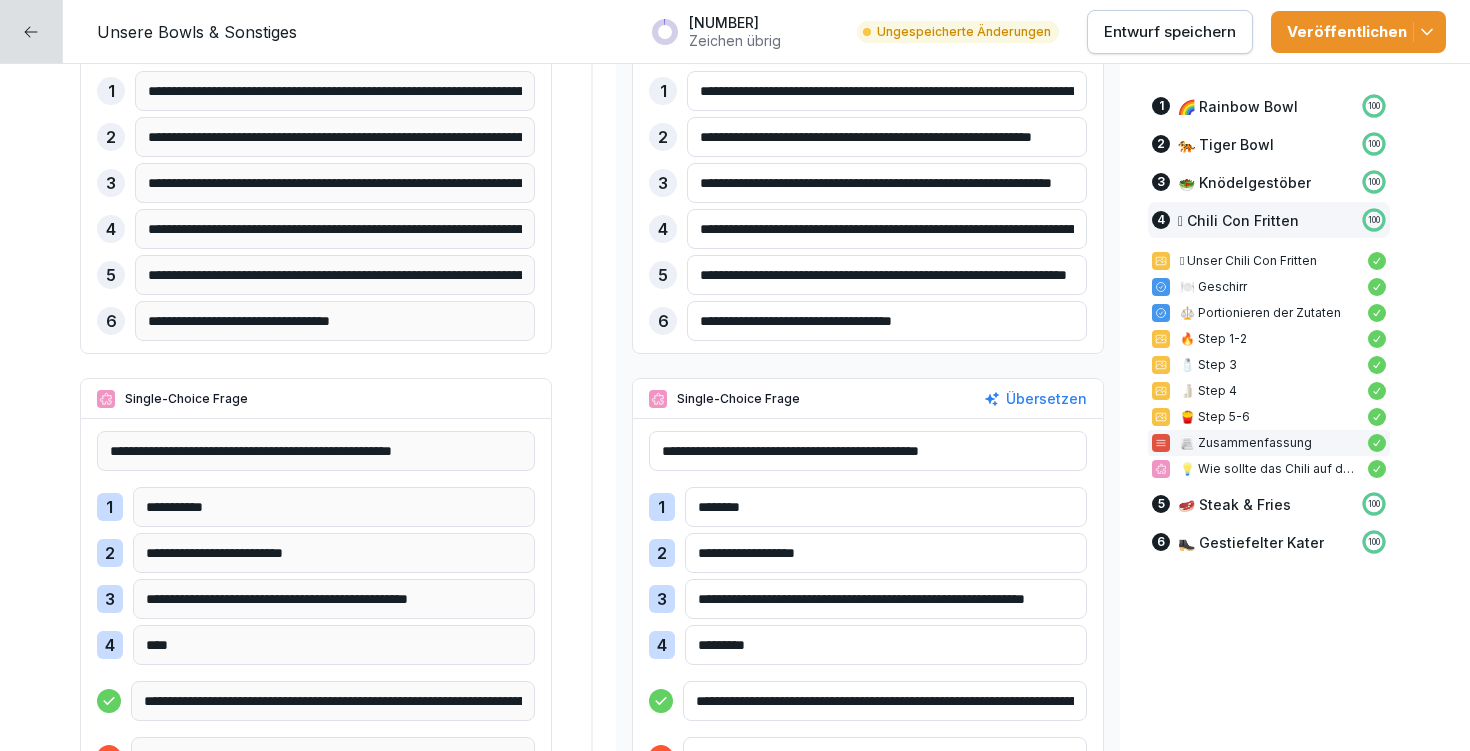 drag, startPoint x: 844, startPoint y: 449, endPoint x: 993, endPoint y: 444, distance: 149.08386 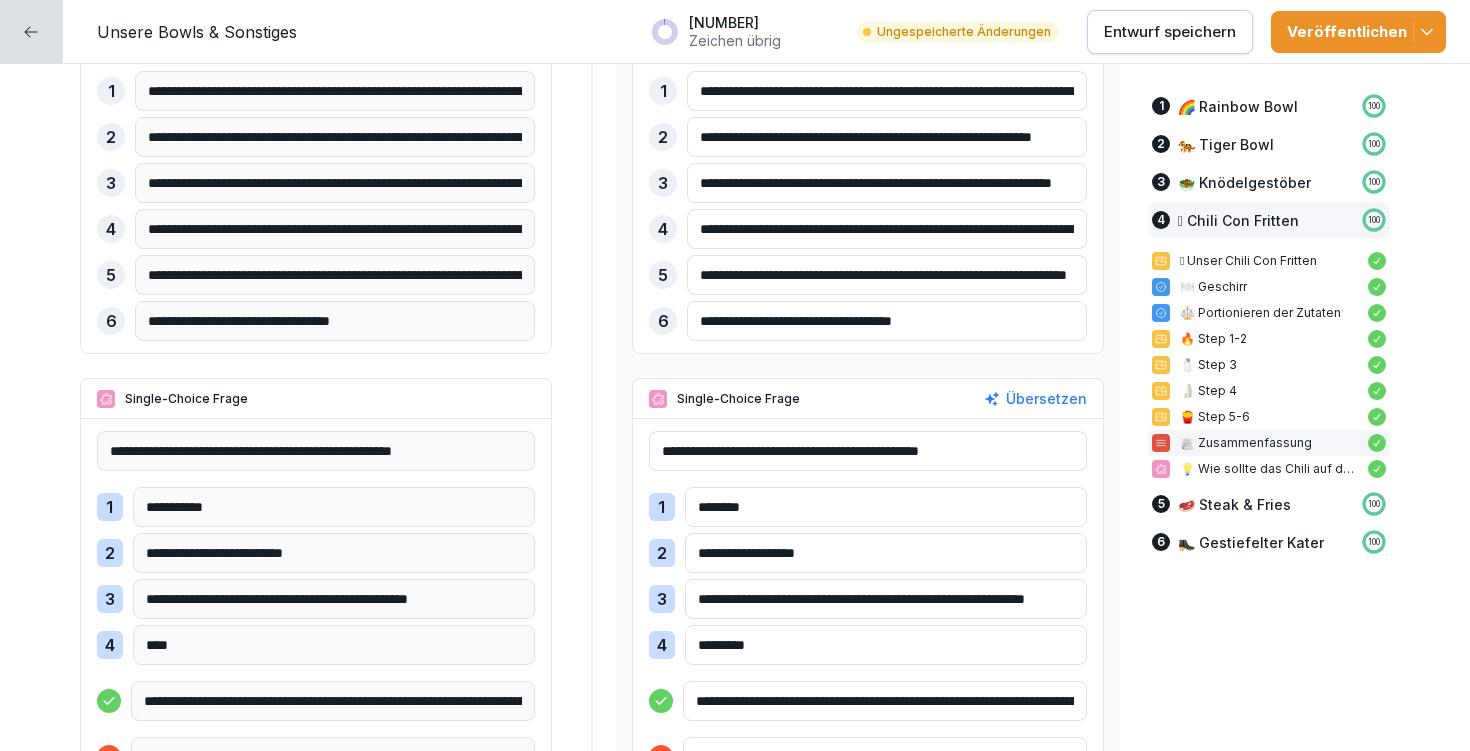 click on "**********" at bounding box center (868, 451) 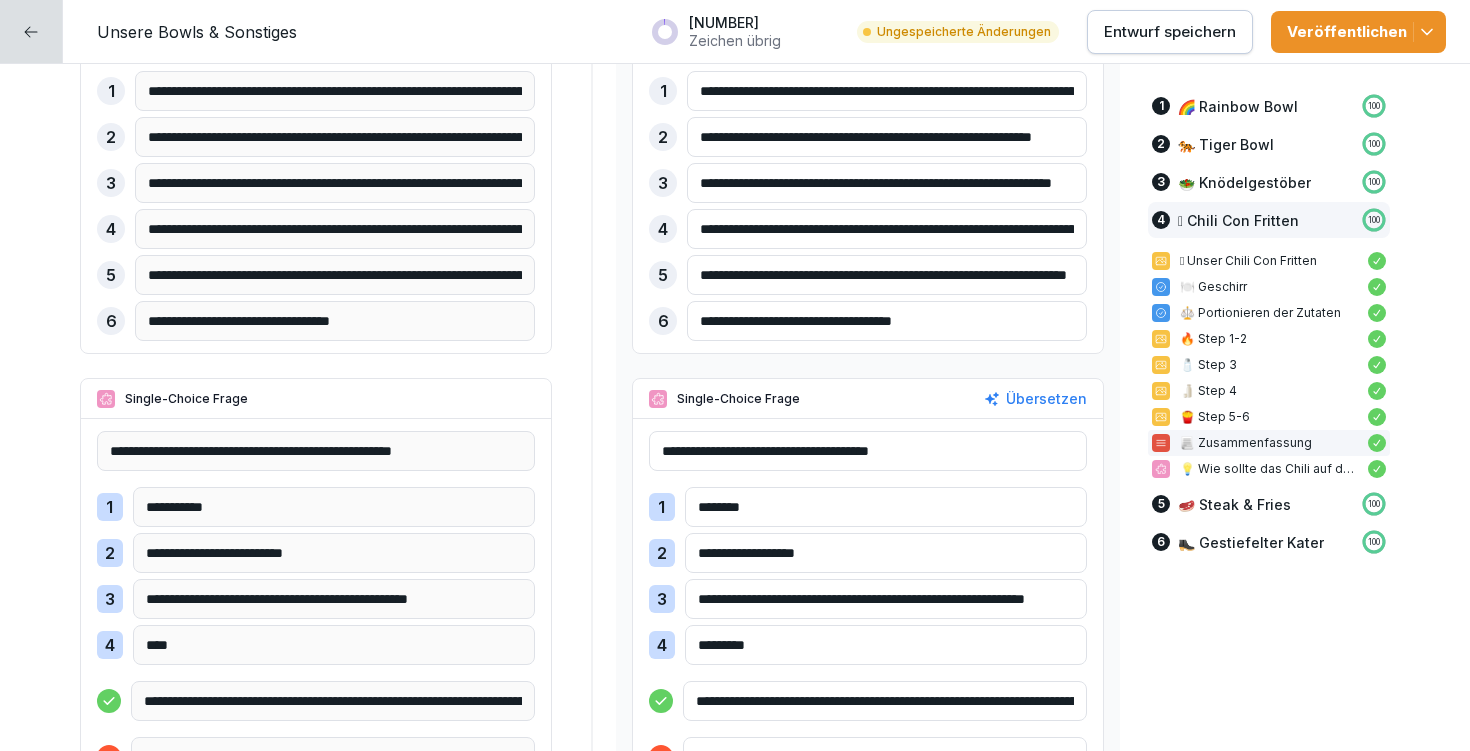 scroll, scrollTop: 16740, scrollLeft: 0, axis: vertical 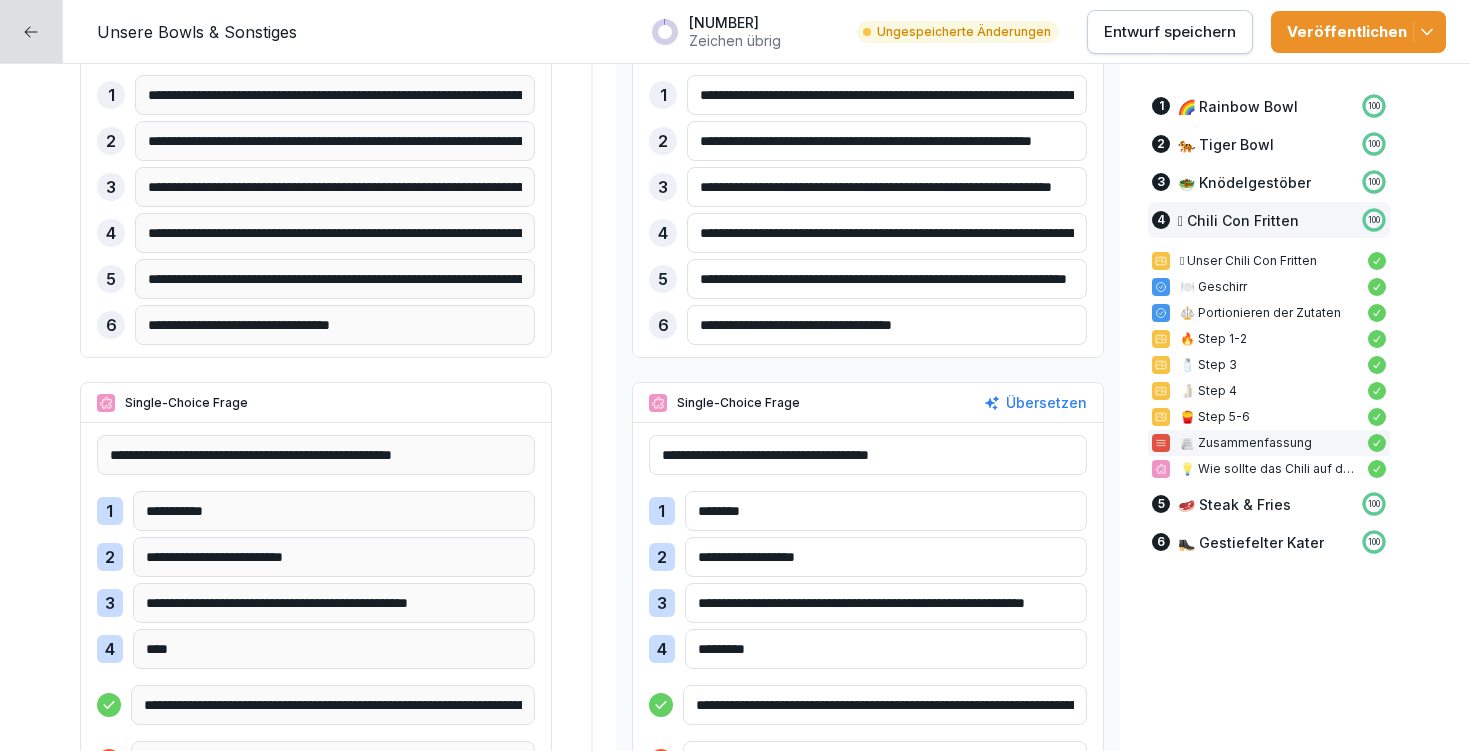 type on "**********" 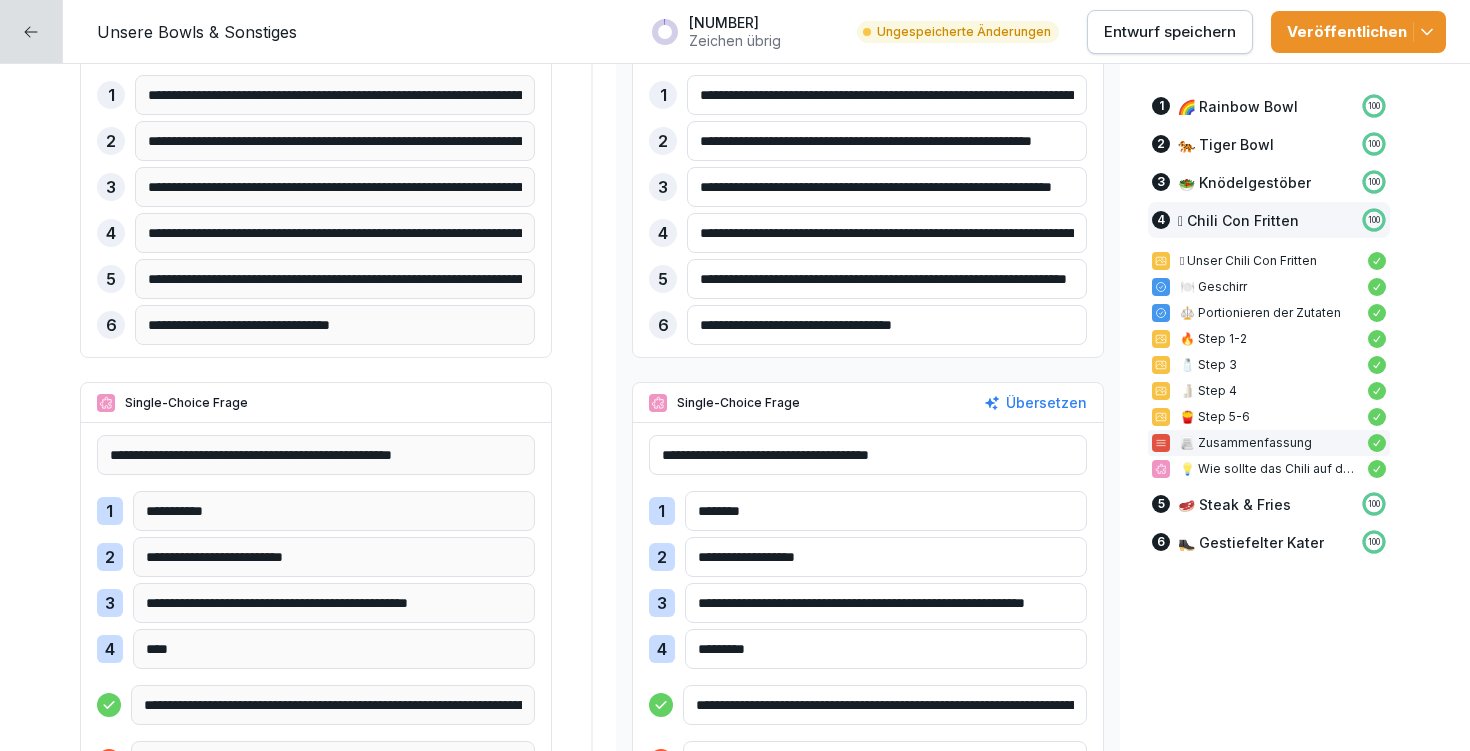drag, startPoint x: 983, startPoint y: 232, endPoint x: 1073, endPoint y: 239, distance: 90.27181 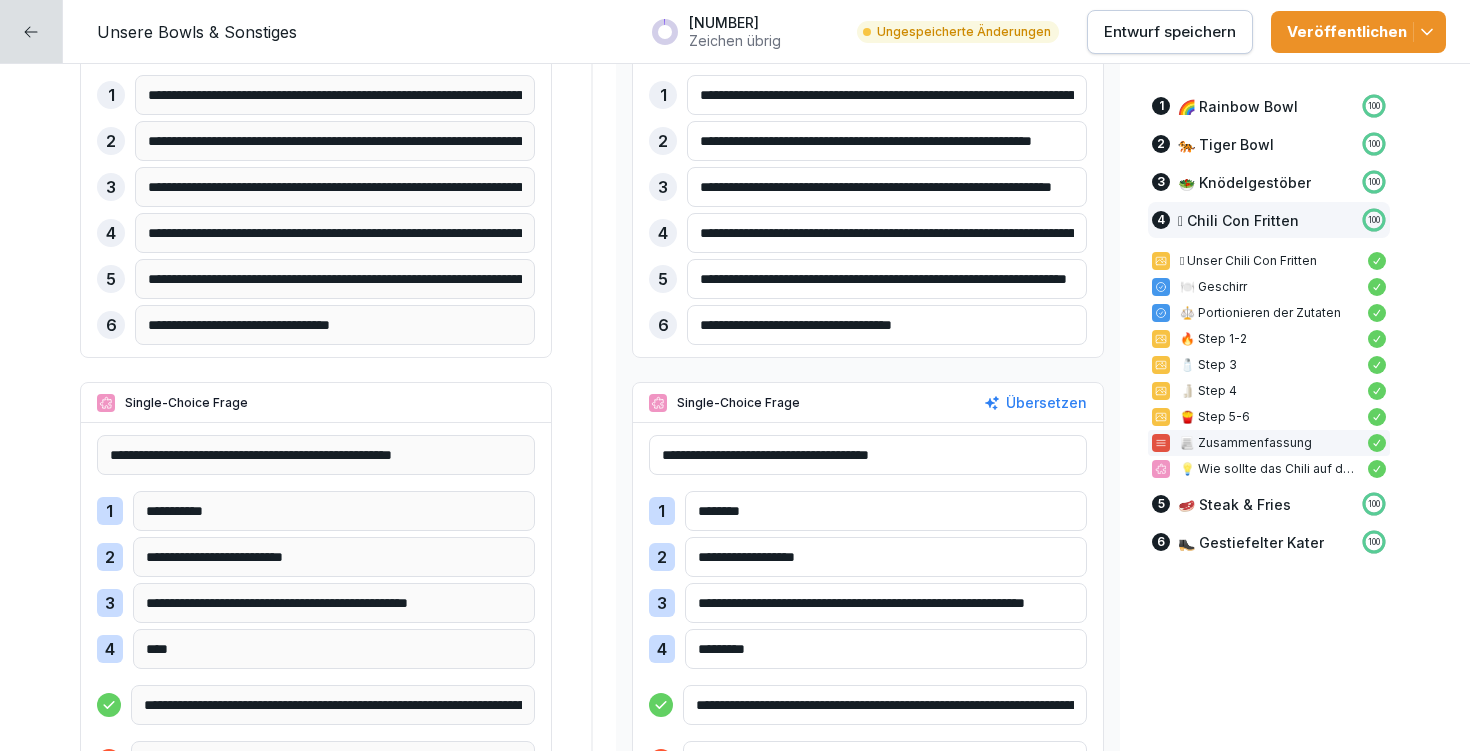 click on "**********" at bounding box center [868, 182] 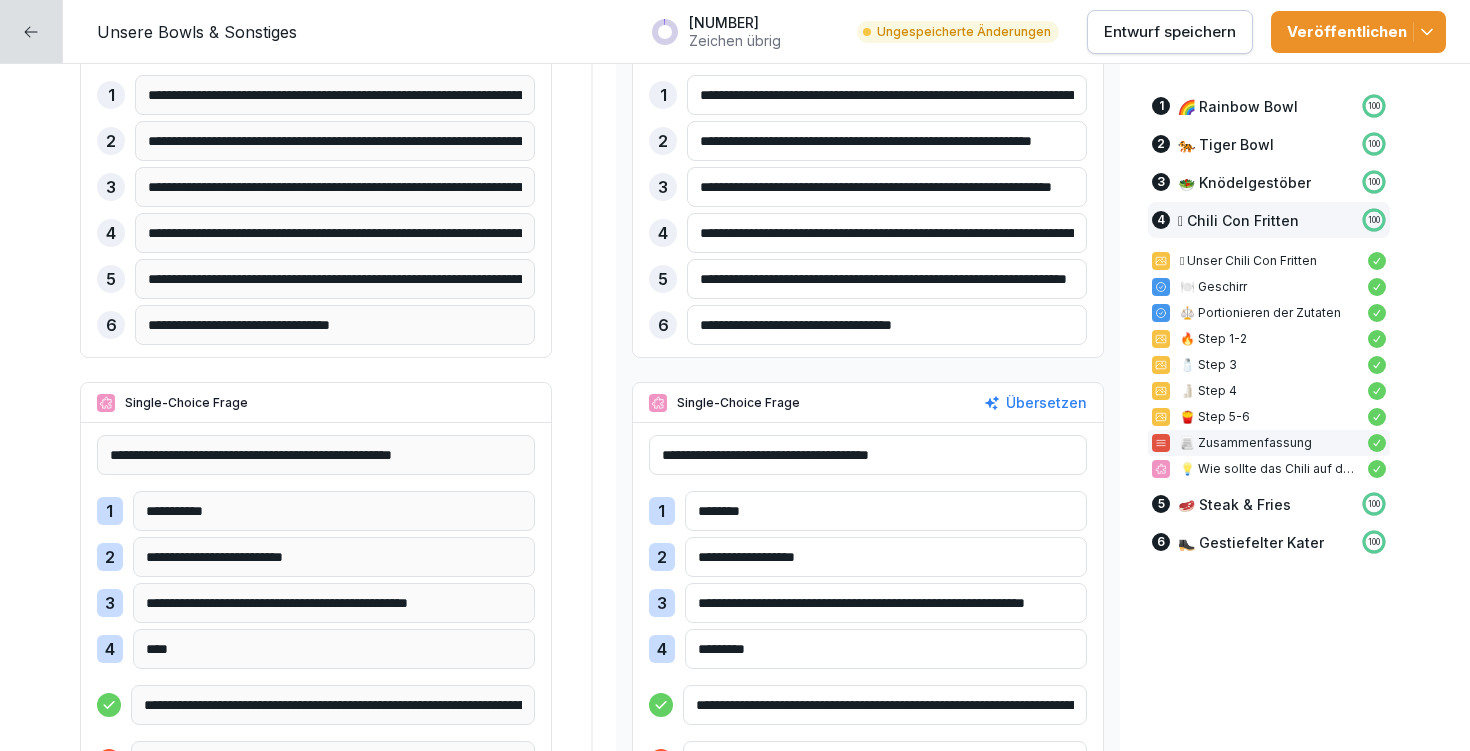 drag, startPoint x: 971, startPoint y: 237, endPoint x: 775, endPoint y: 232, distance: 196.06377 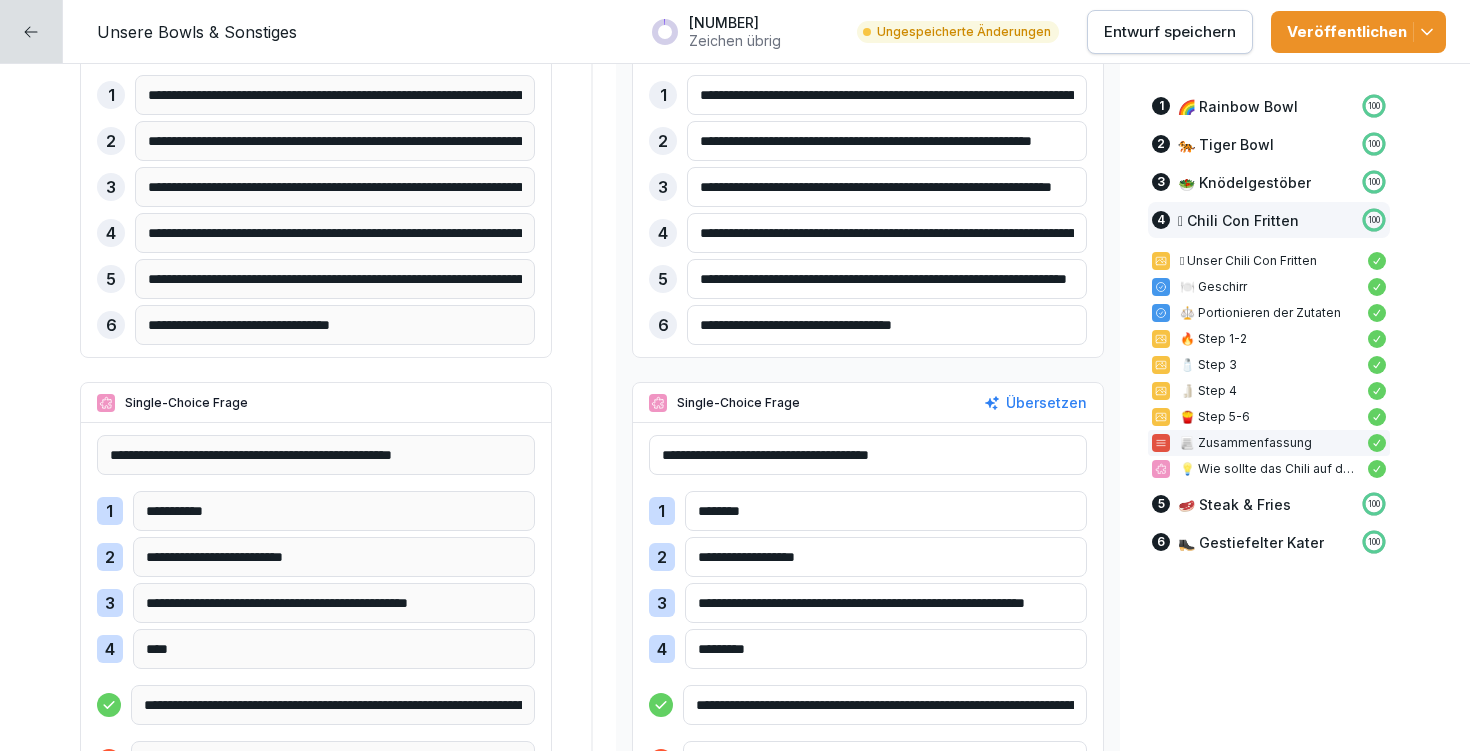 click on "**********" at bounding box center [887, 233] 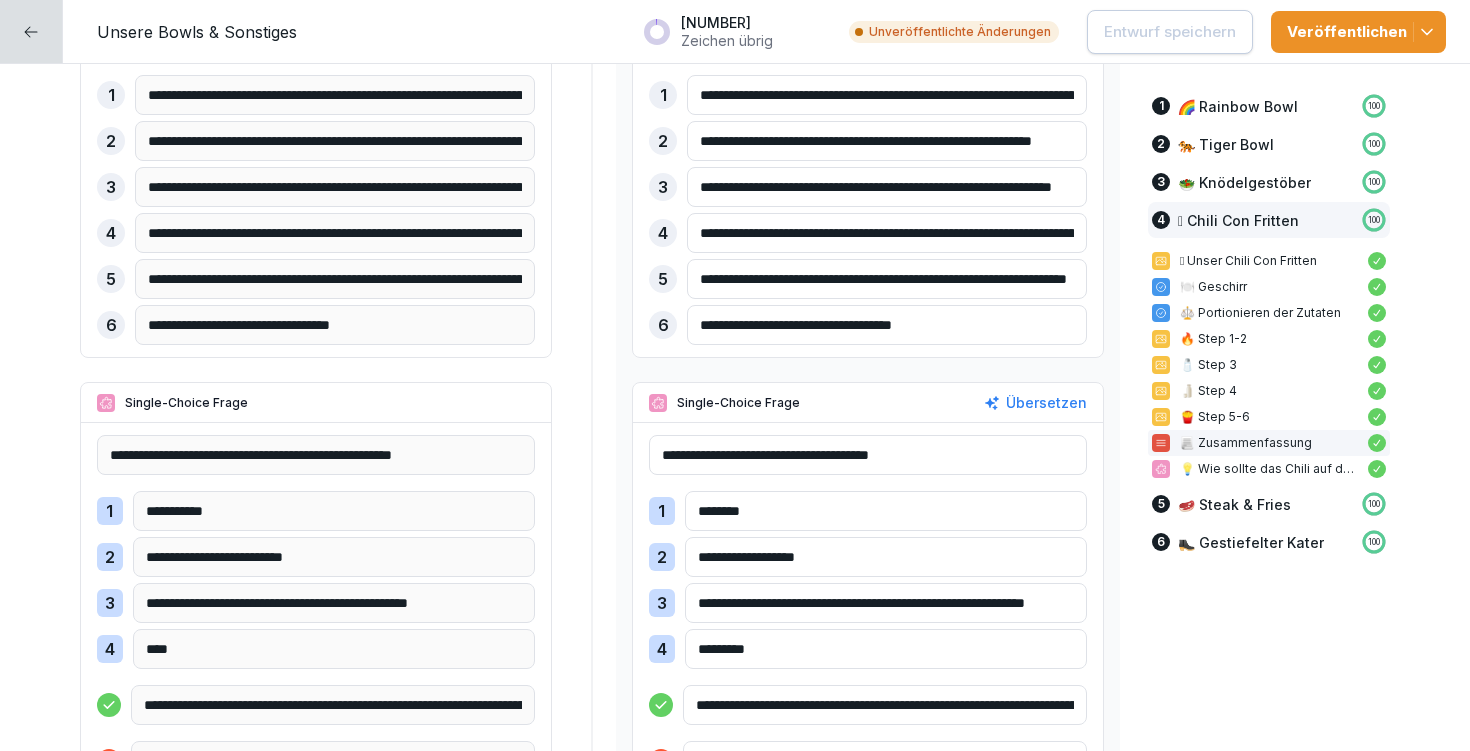 click on "********" at bounding box center [886, 511] 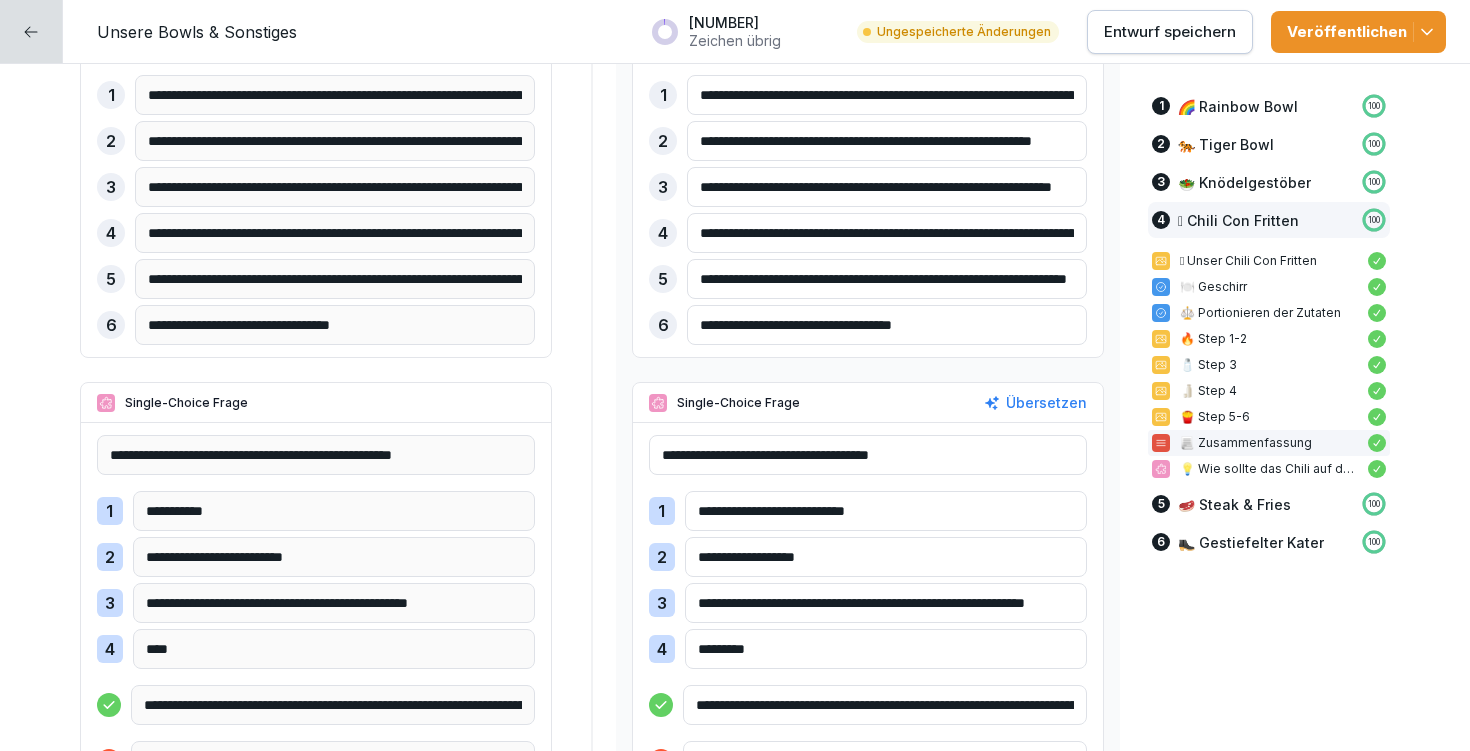 type on "**********" 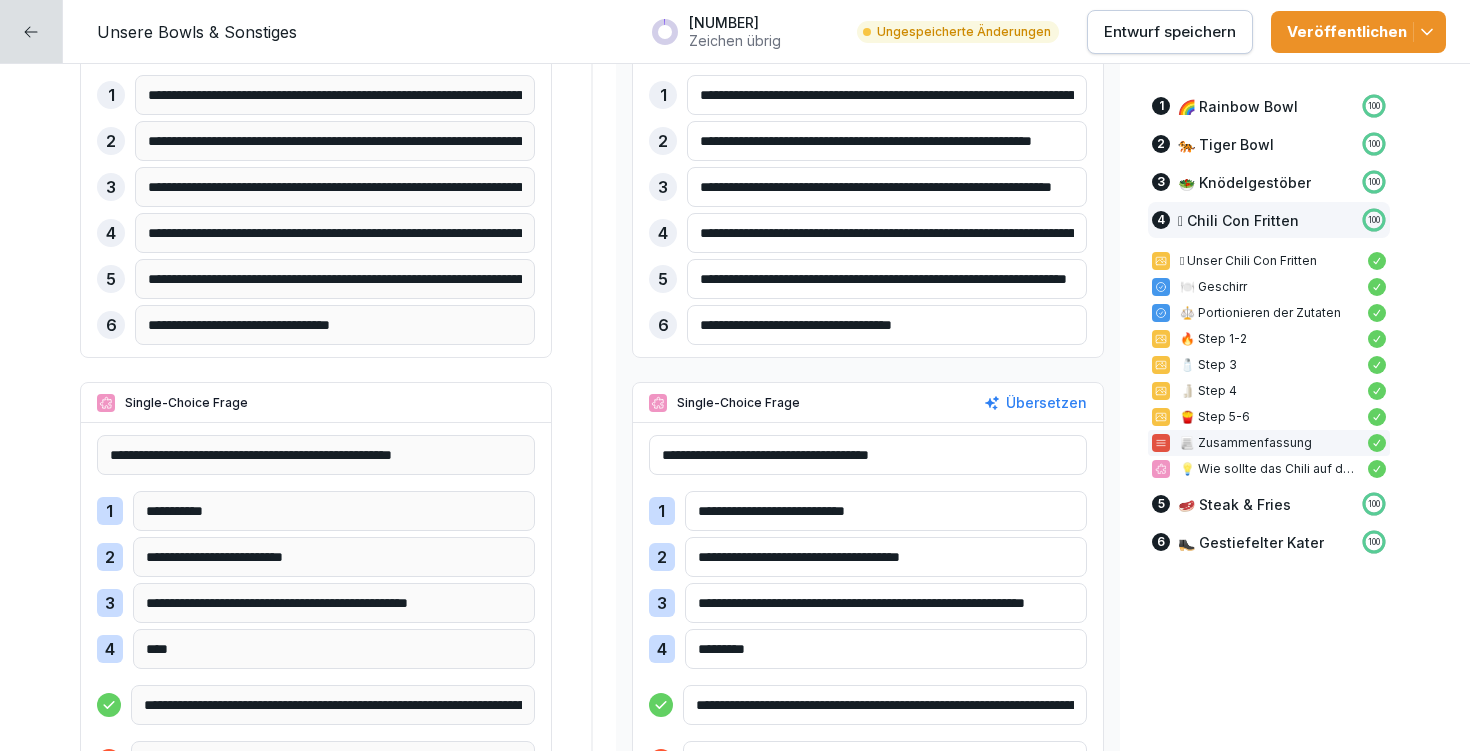 type on "**********" 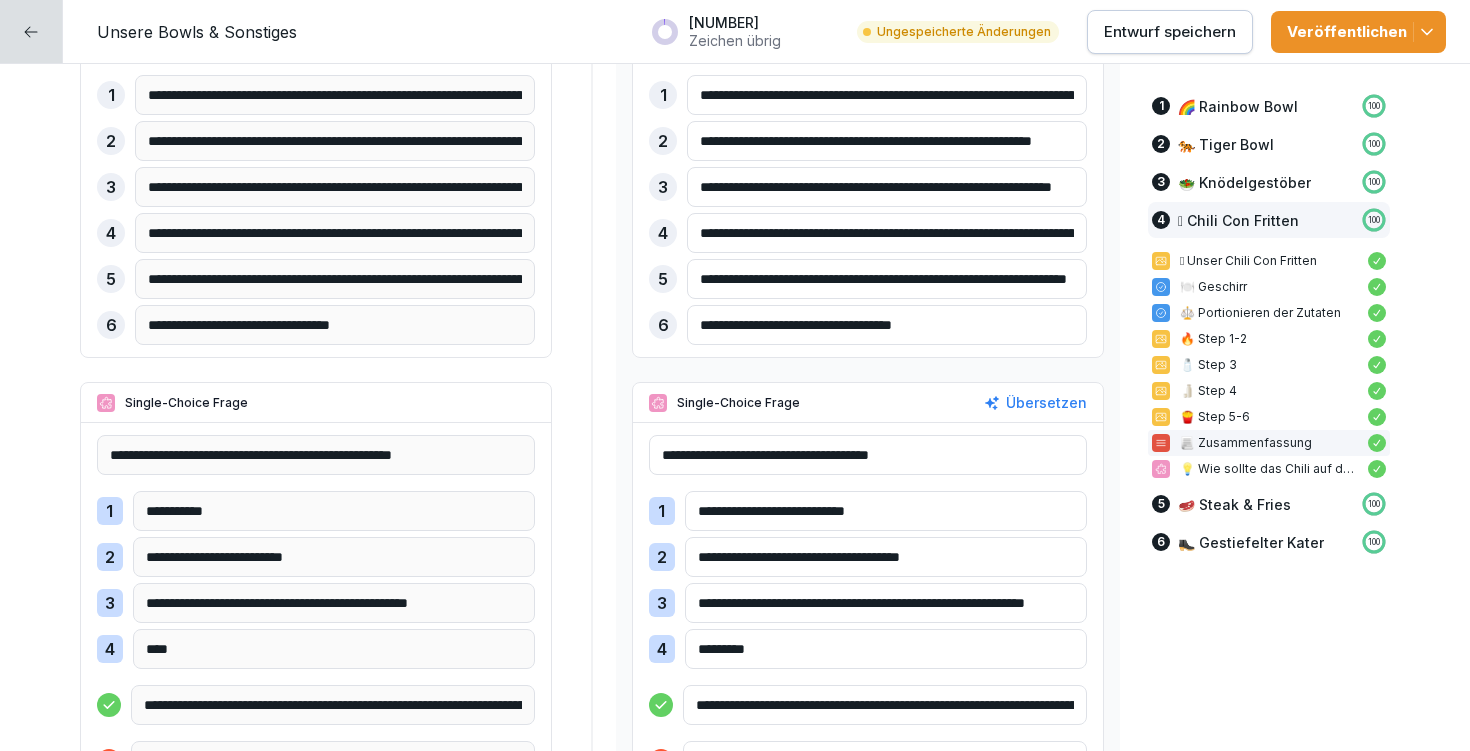 drag, startPoint x: 686, startPoint y: 600, endPoint x: 771, endPoint y: 602, distance: 85.02353 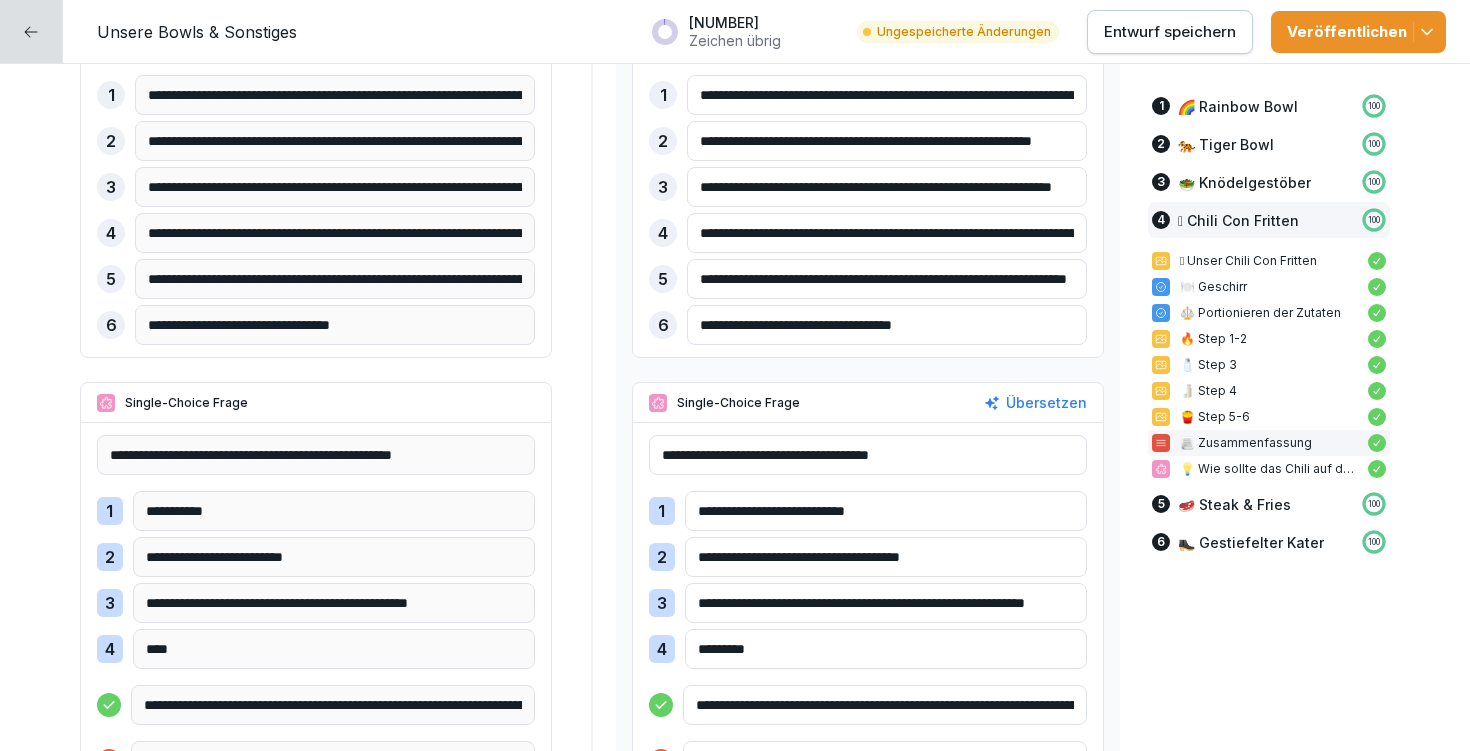 click on "**********" at bounding box center (886, 603) 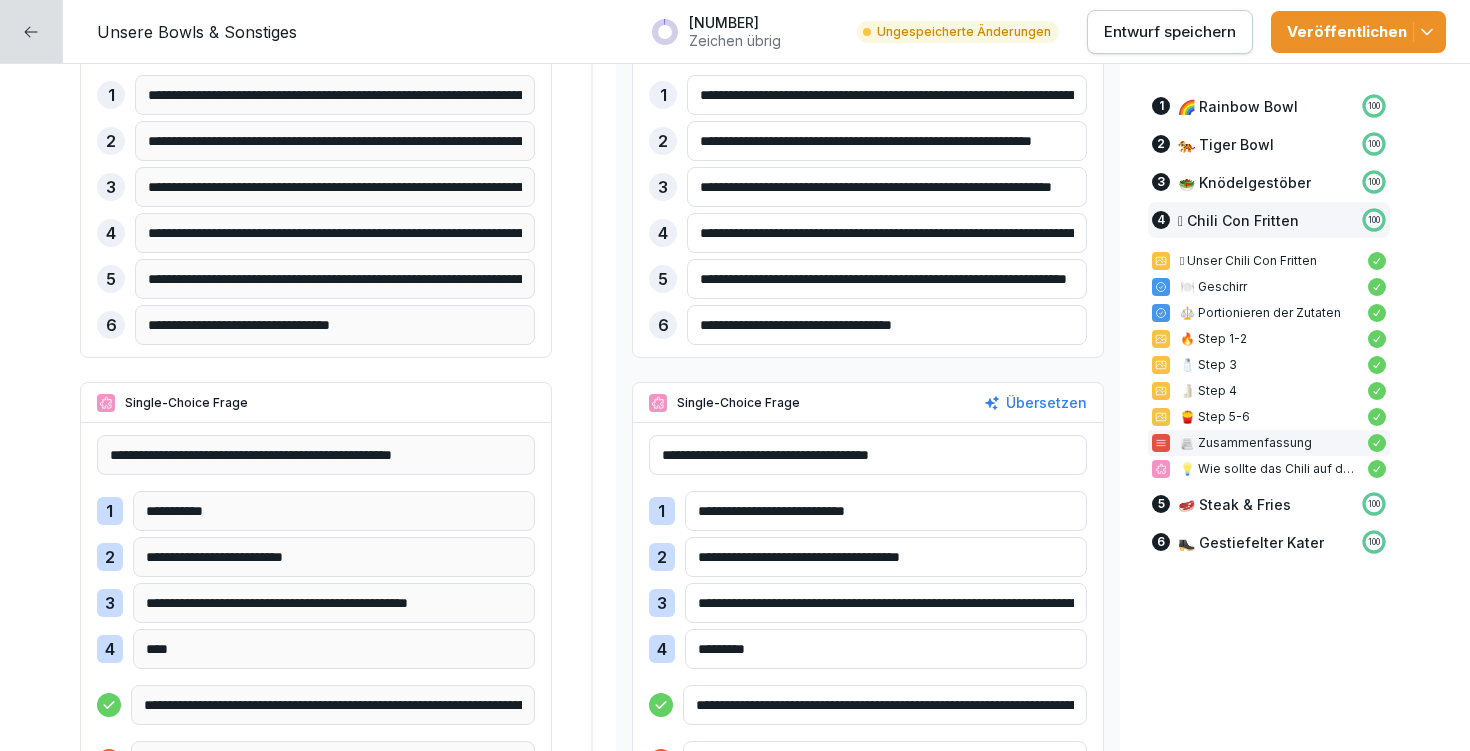 drag, startPoint x: 906, startPoint y: 602, endPoint x: 933, endPoint y: 602, distance: 27 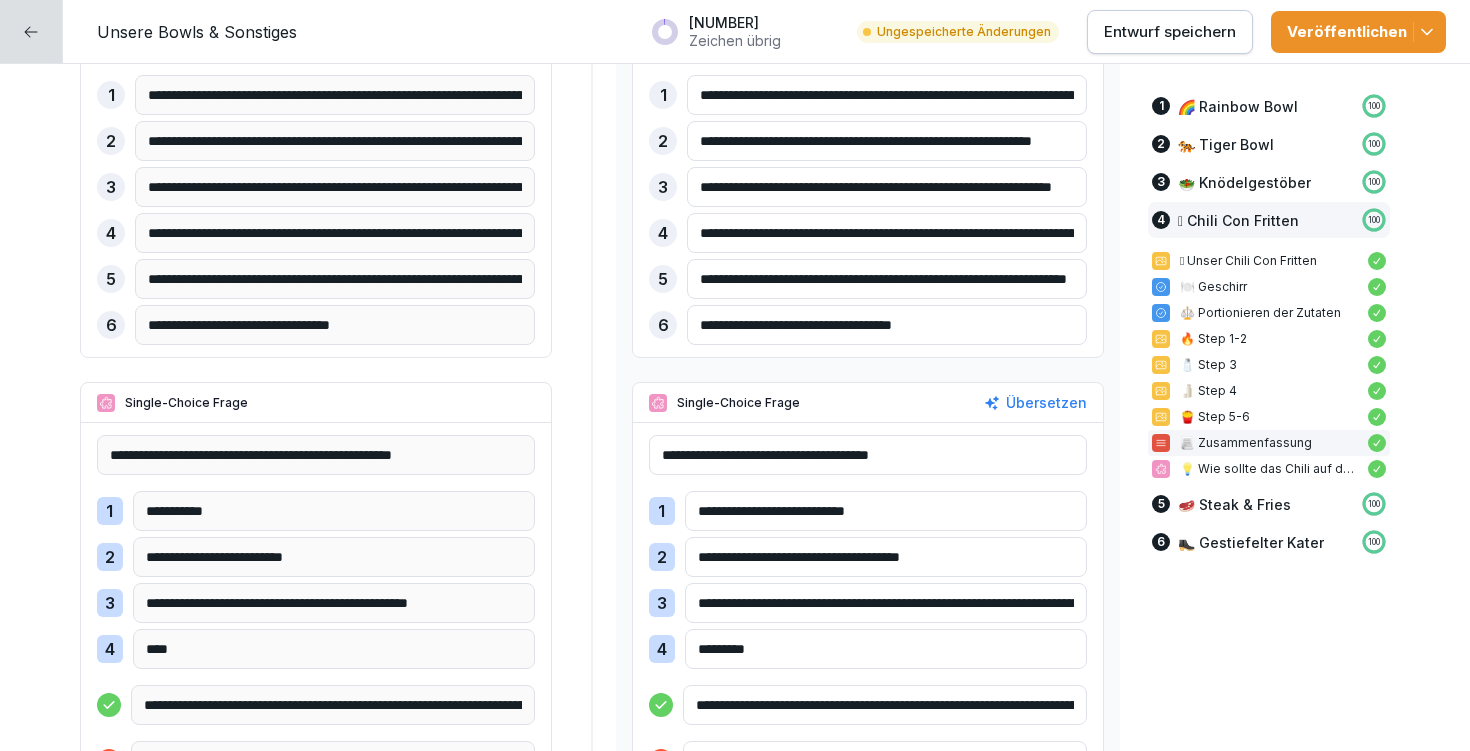 click on "**********" at bounding box center (886, 603) 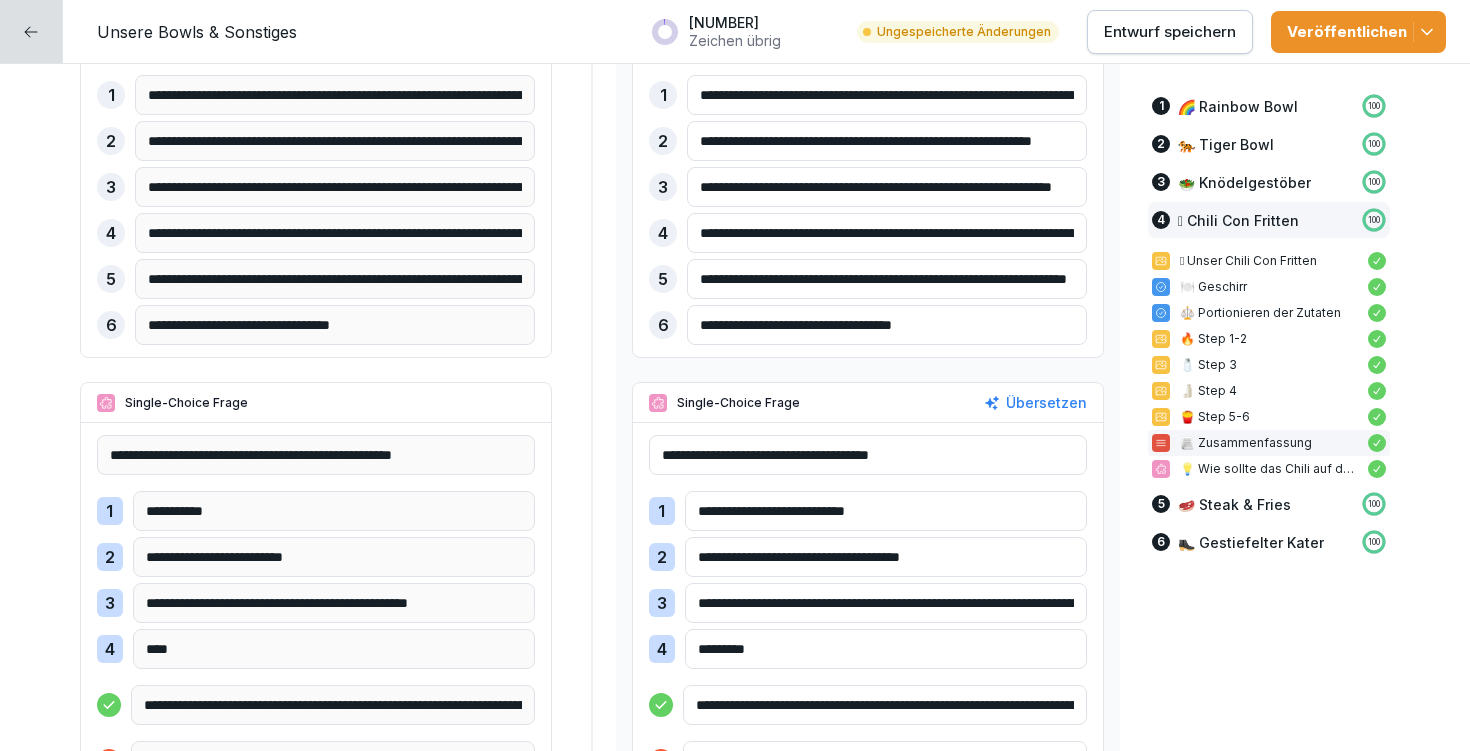 drag, startPoint x: 1039, startPoint y: 600, endPoint x: 1078, endPoint y: 602, distance: 39.051247 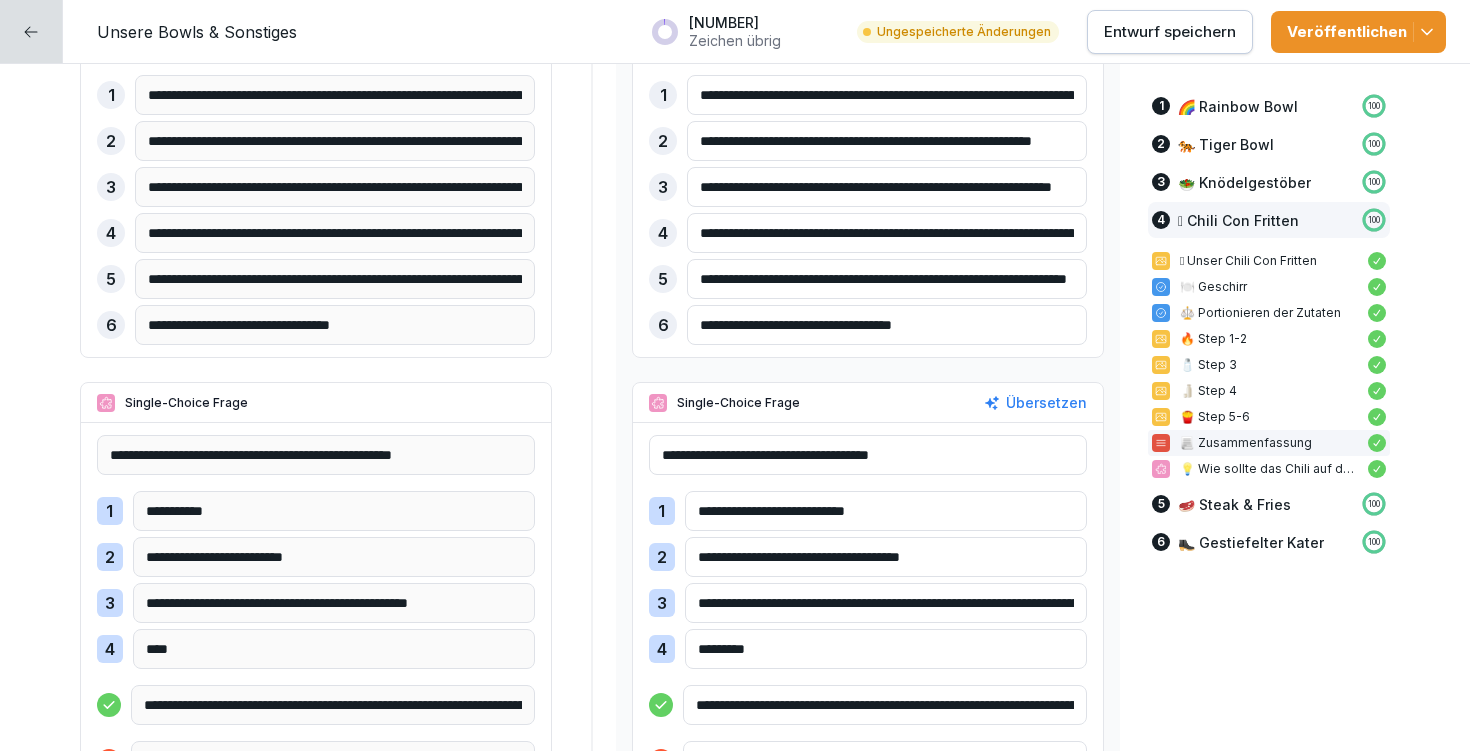 click on "**********" at bounding box center (868, 608) 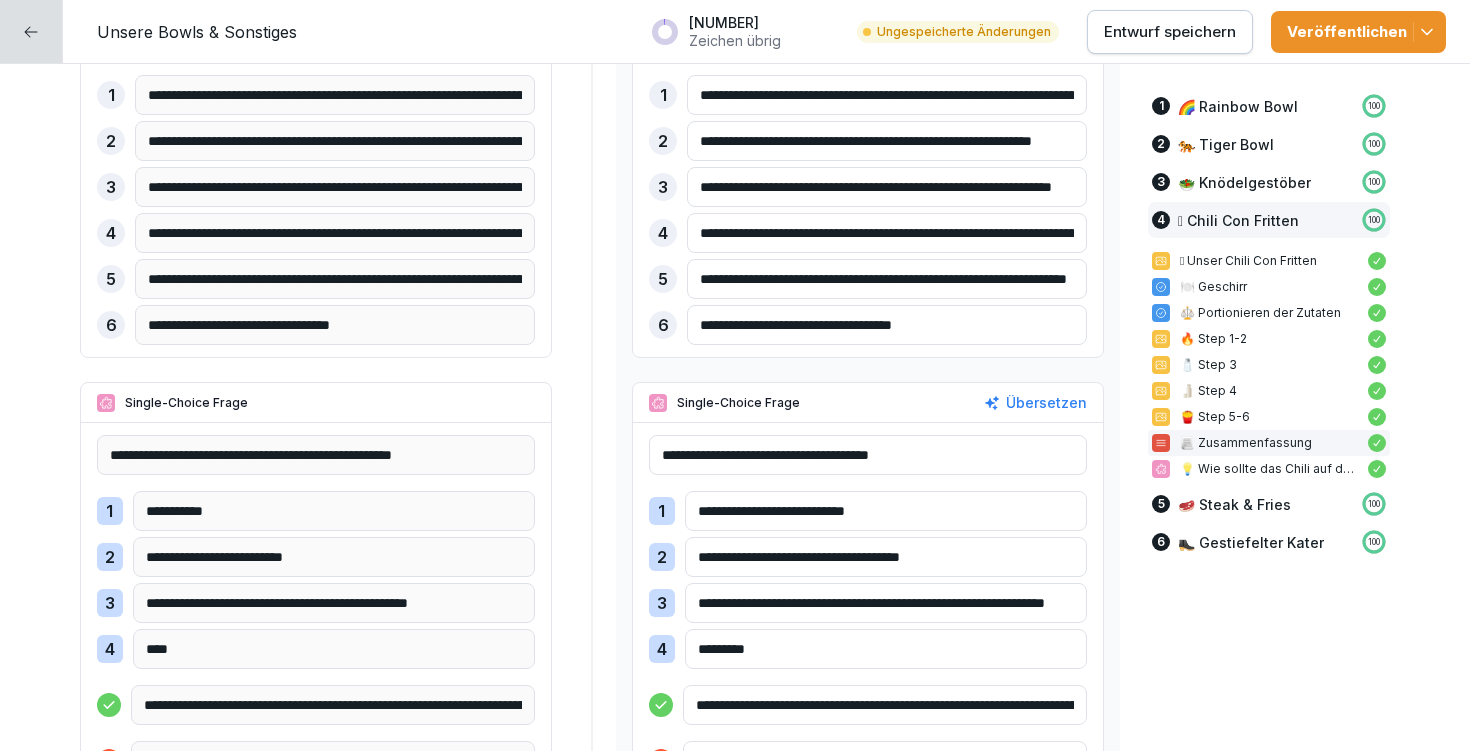 click on "**********" at bounding box center (886, 603) 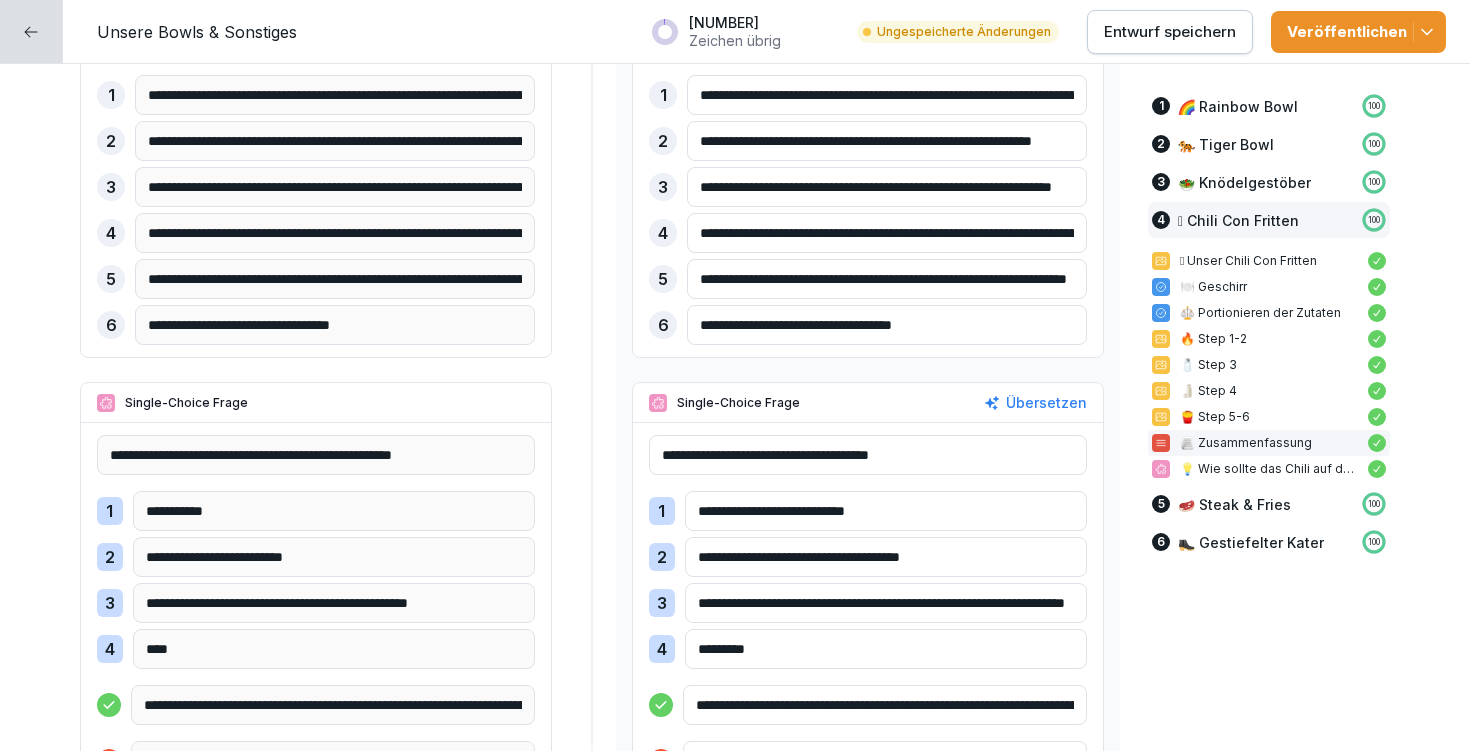 drag, startPoint x: 994, startPoint y: 598, endPoint x: 1085, endPoint y: 598, distance: 91 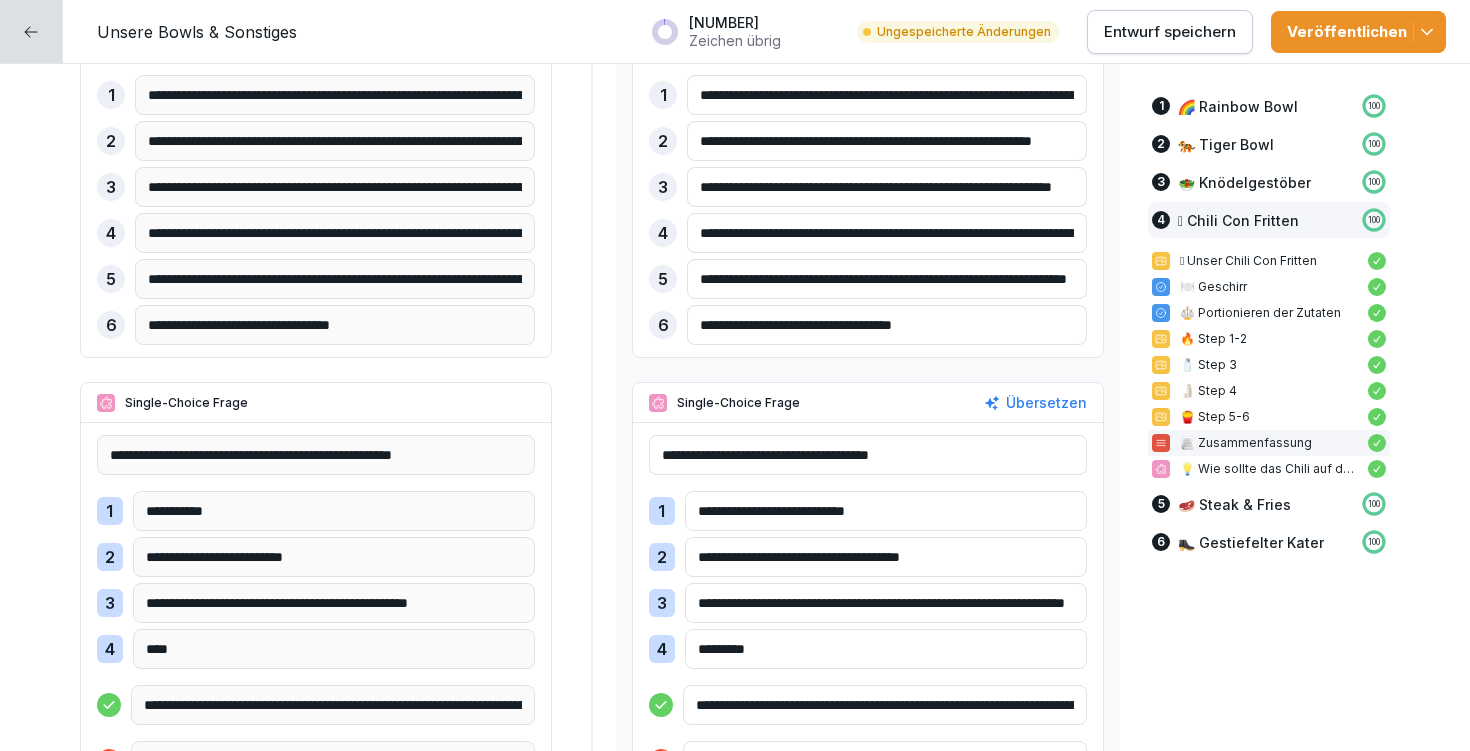 click on "**********" at bounding box center (868, 608) 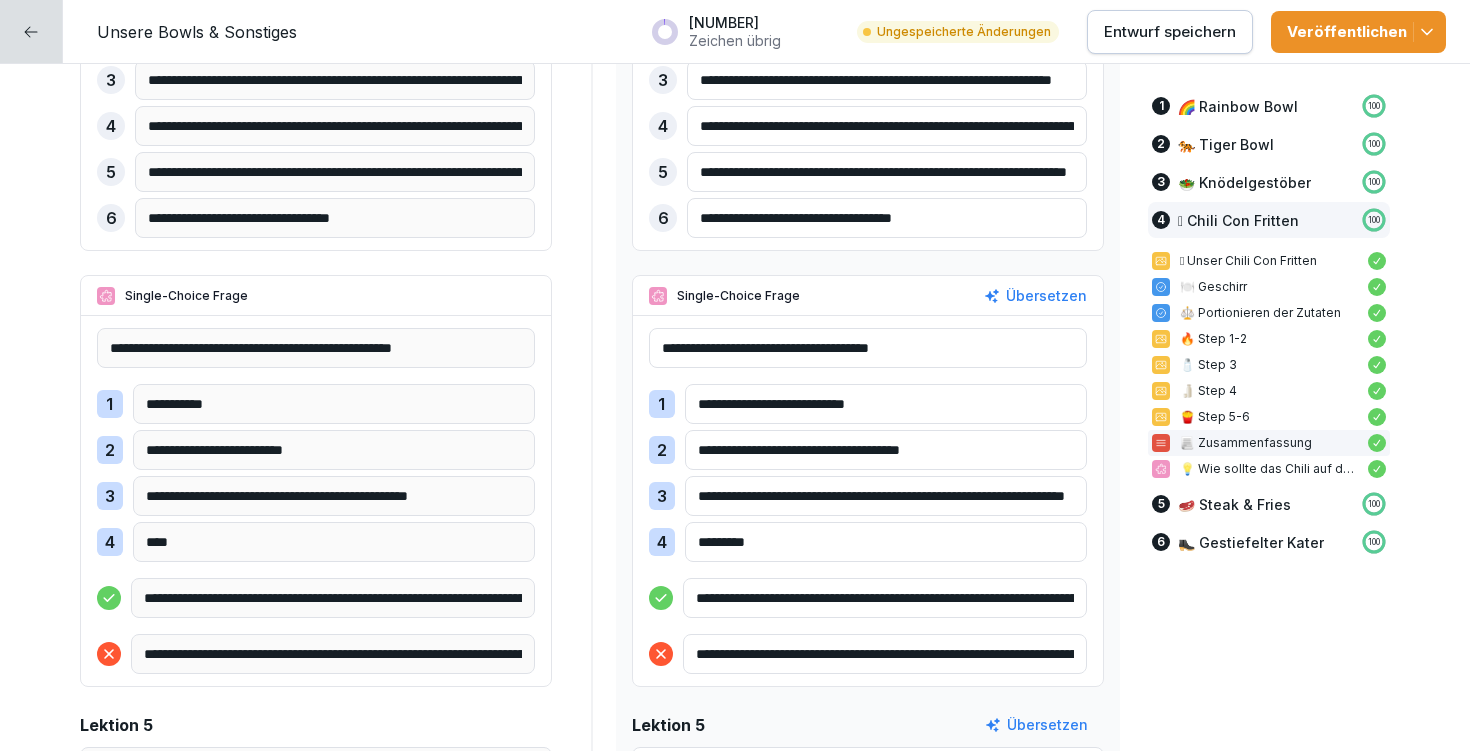 scroll, scrollTop: 16886, scrollLeft: 0, axis: vertical 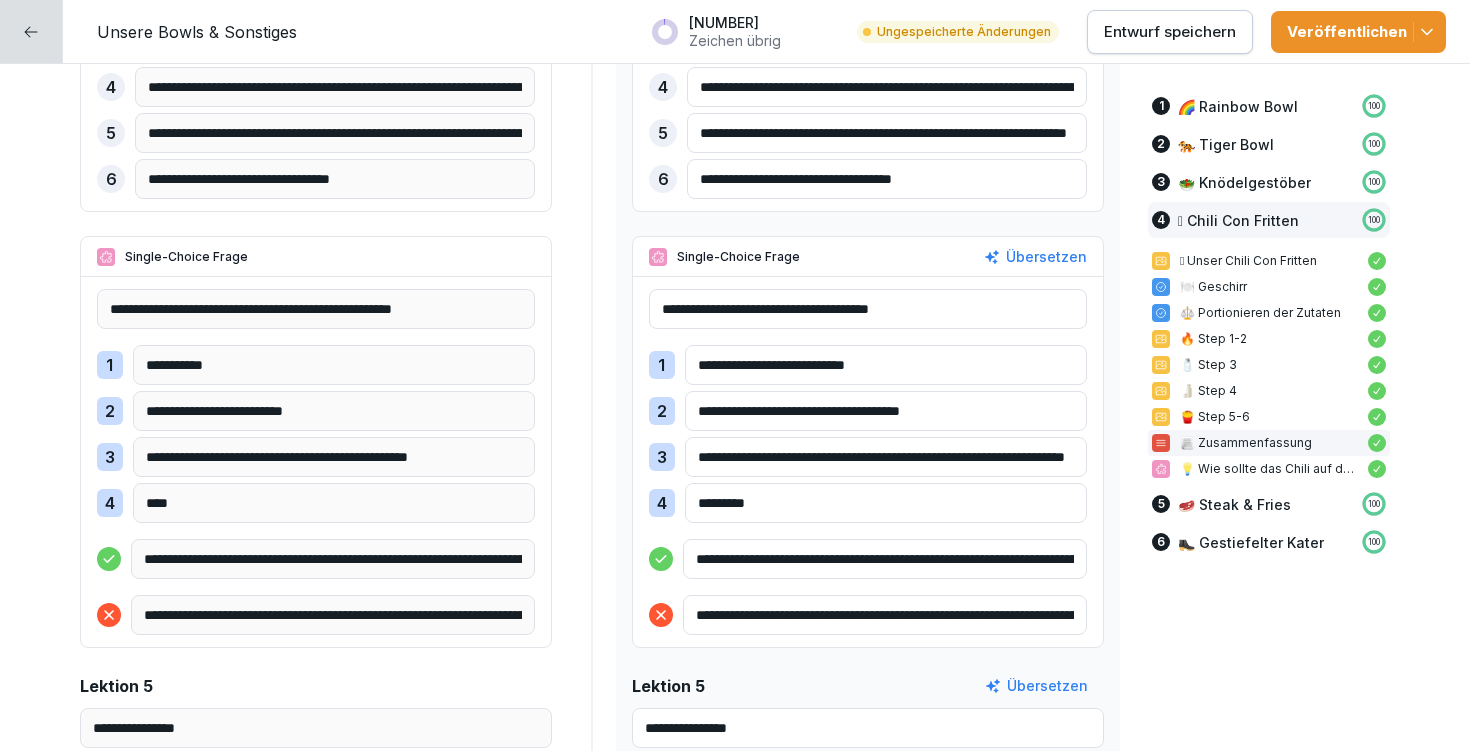 type on "**********" 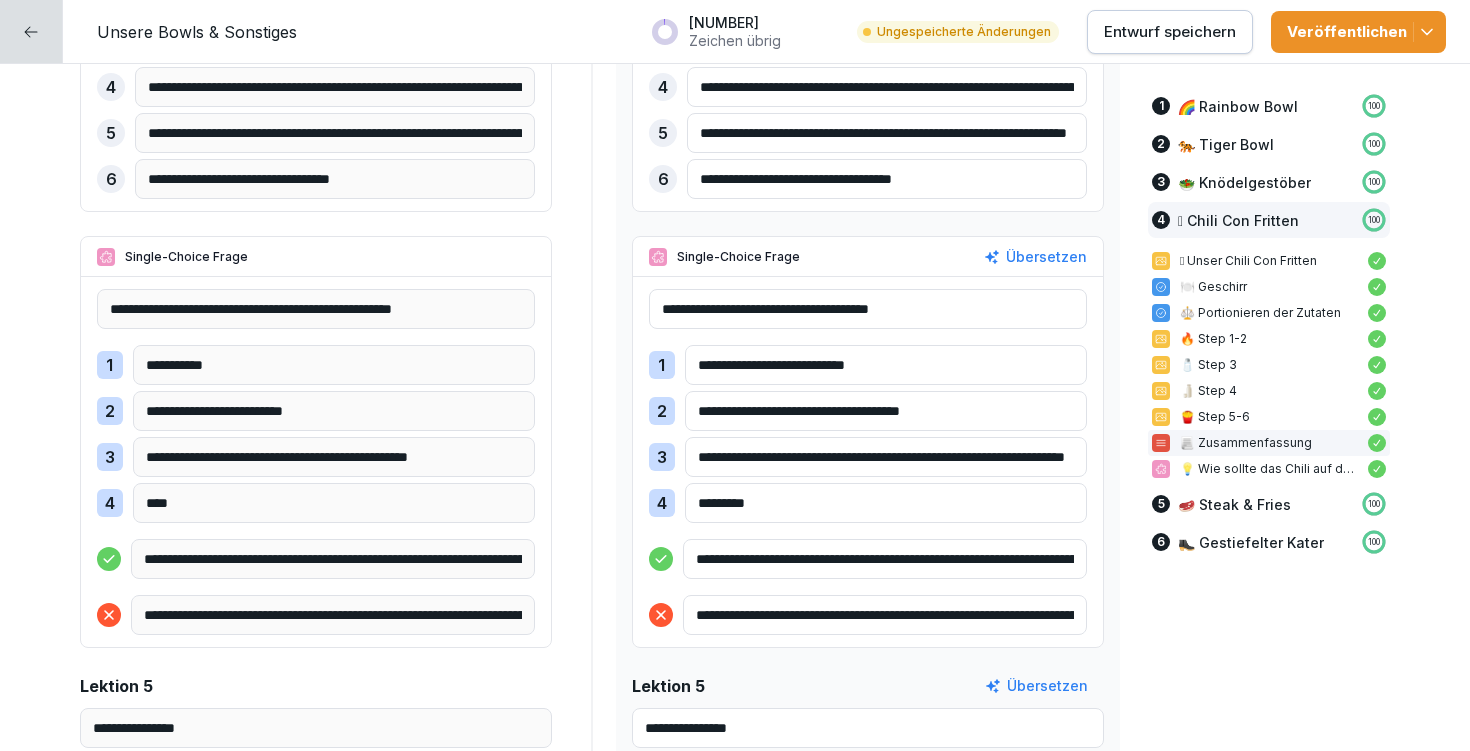 drag, startPoint x: 925, startPoint y: 552, endPoint x: 1071, endPoint y: 561, distance: 146.27713 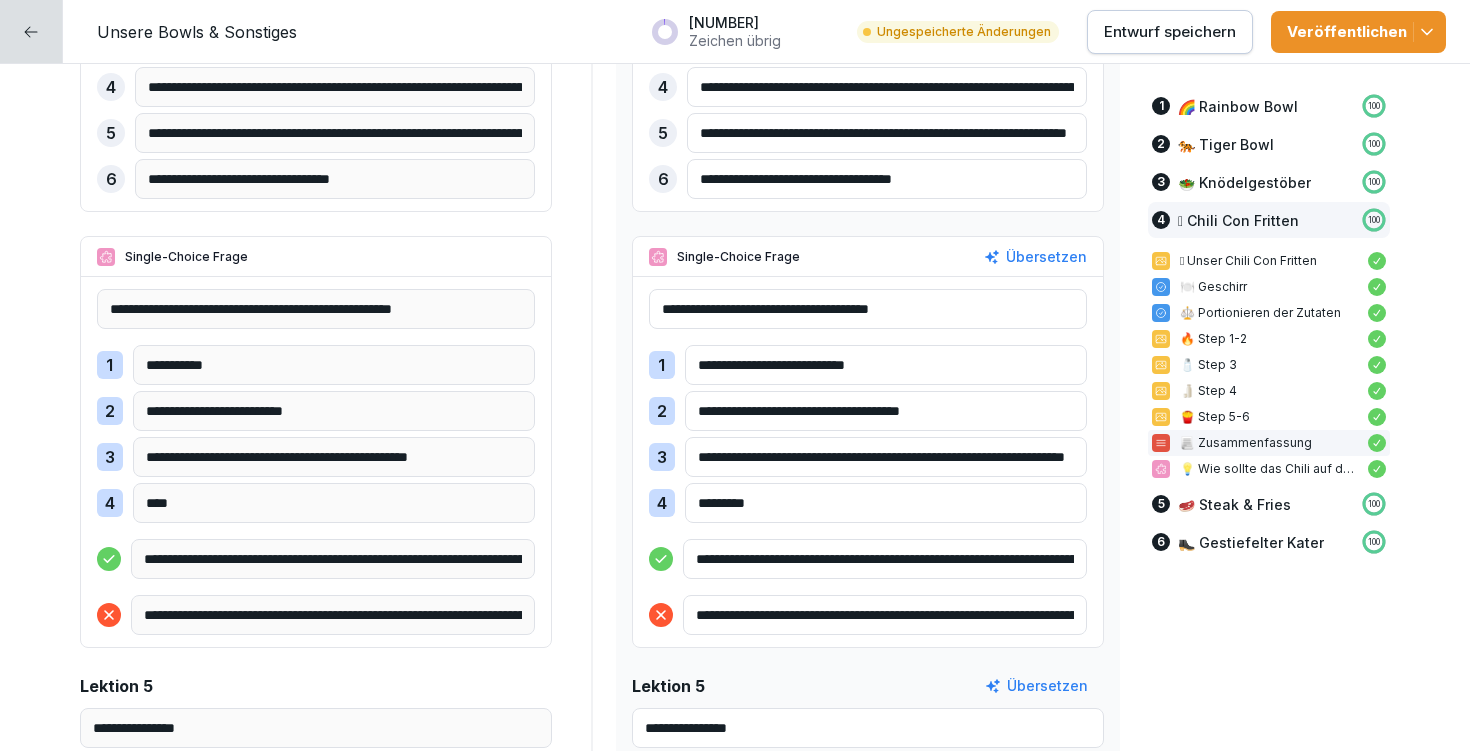click on "**********" at bounding box center [885, 559] 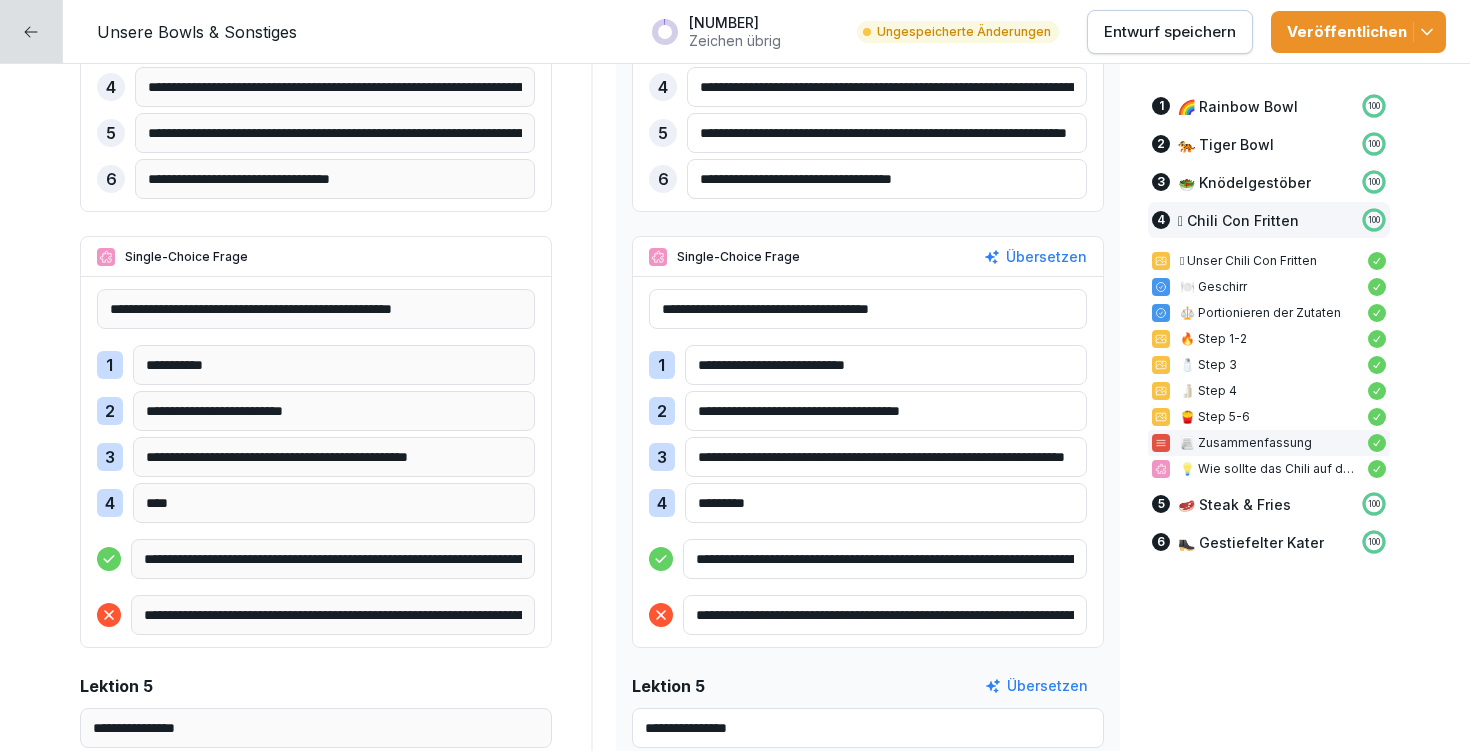 type on "**********" 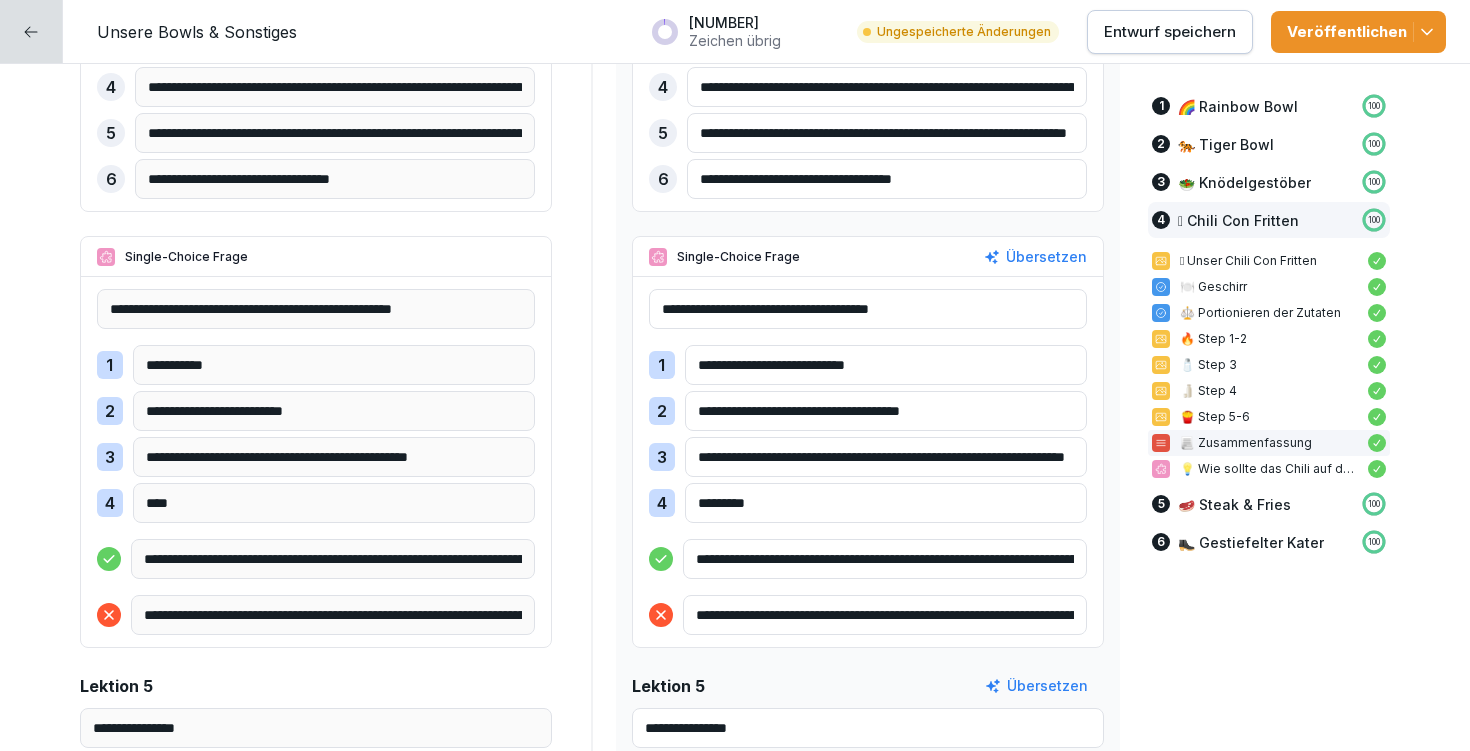 drag, startPoint x: 995, startPoint y: 466, endPoint x: 1119, endPoint y: 472, distance: 124.14507 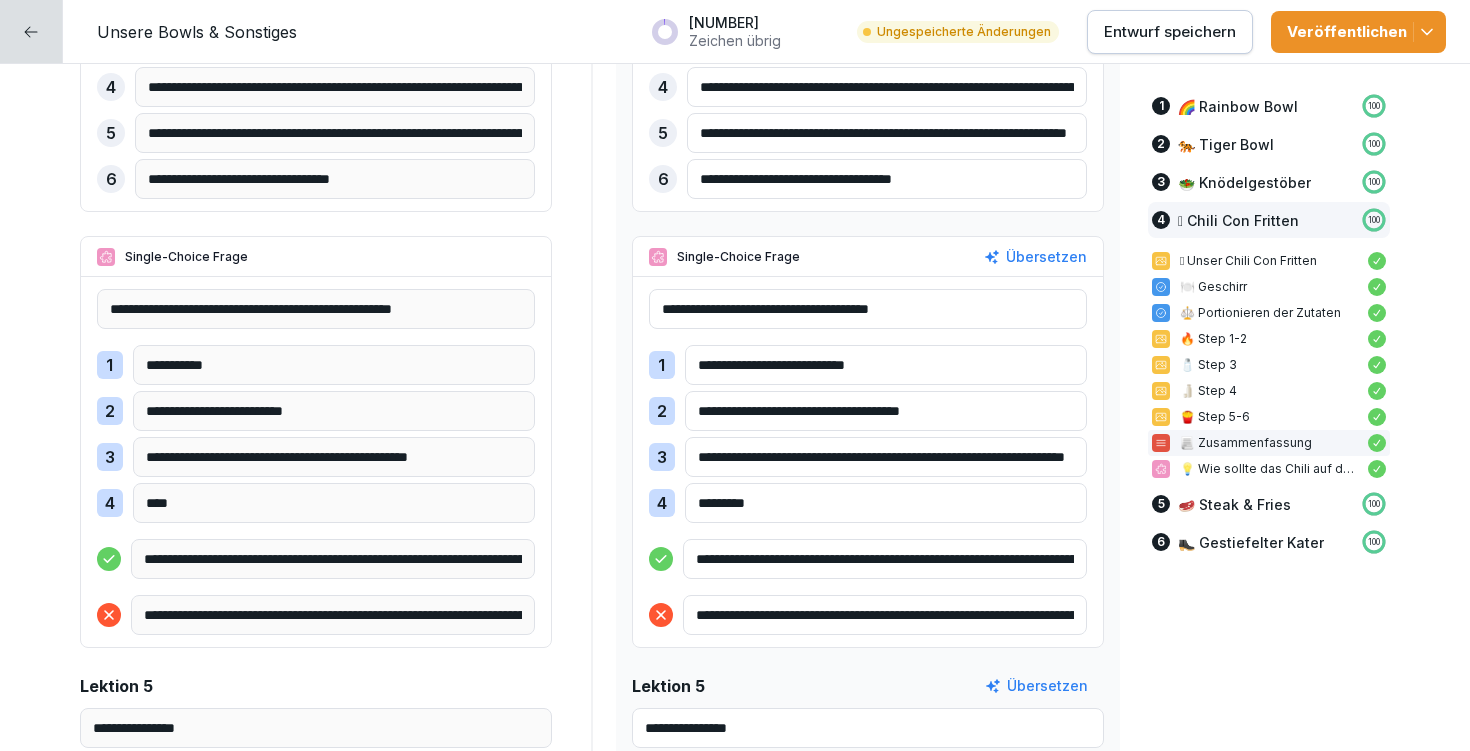 click on "Entwurf speichern" at bounding box center [1170, 32] 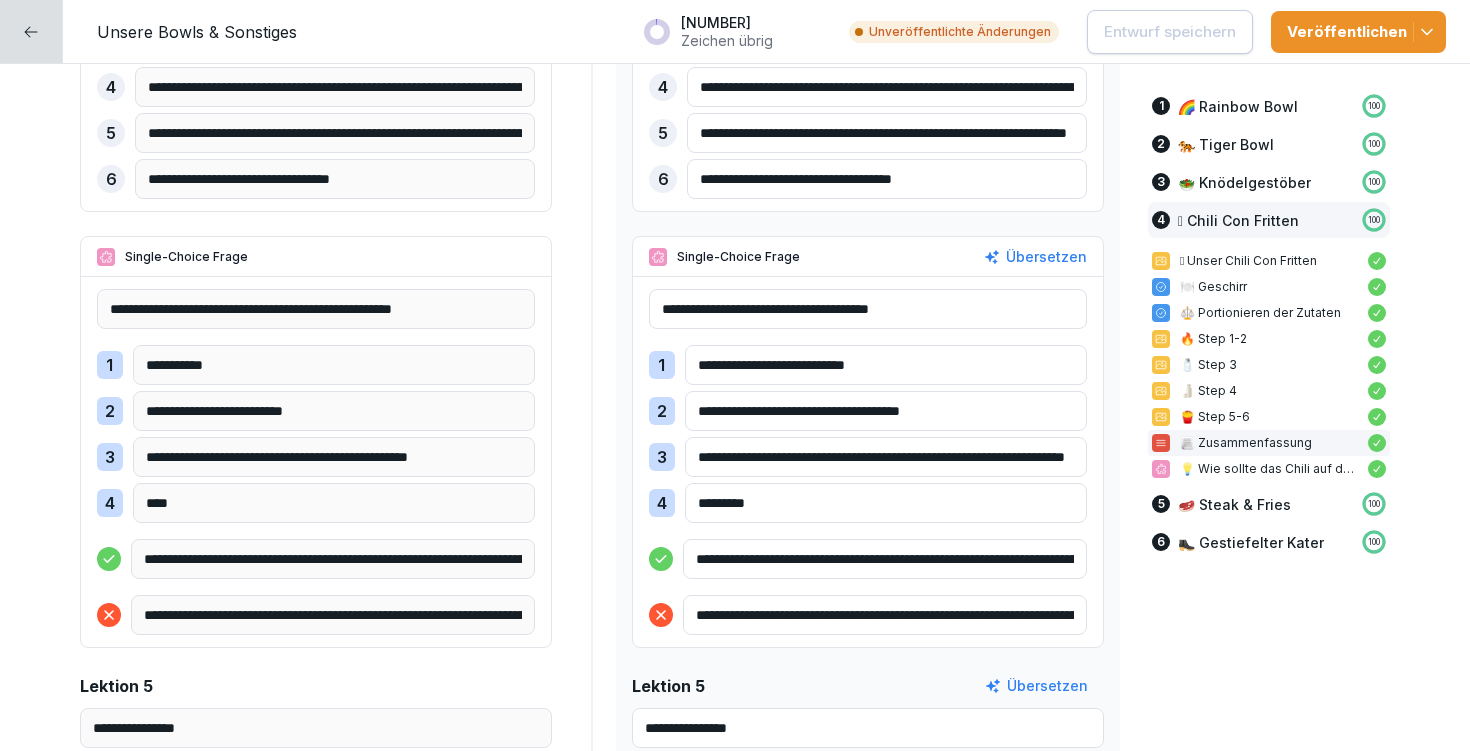 drag, startPoint x: 677, startPoint y: 305, endPoint x: 919, endPoint y: 303, distance: 242.00827 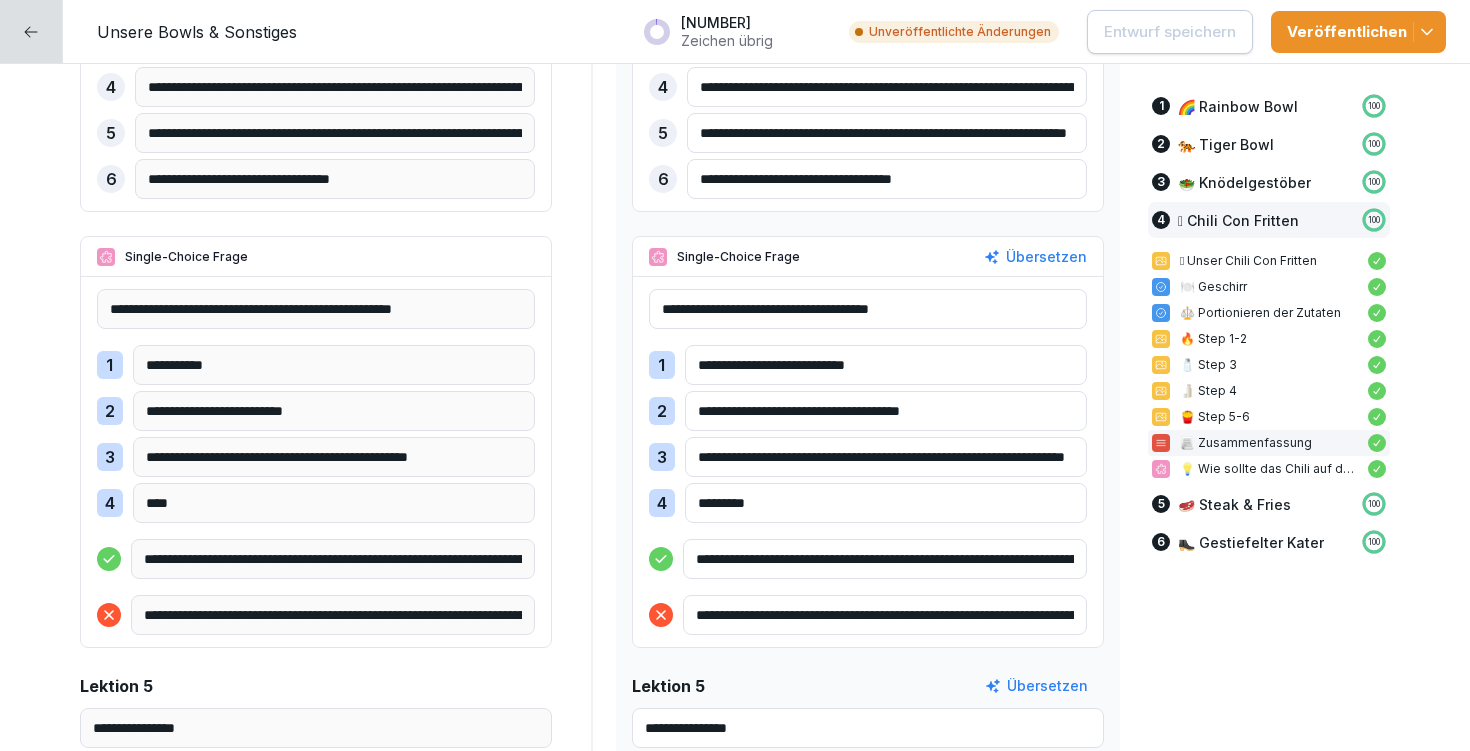 click on "**********" at bounding box center [868, 309] 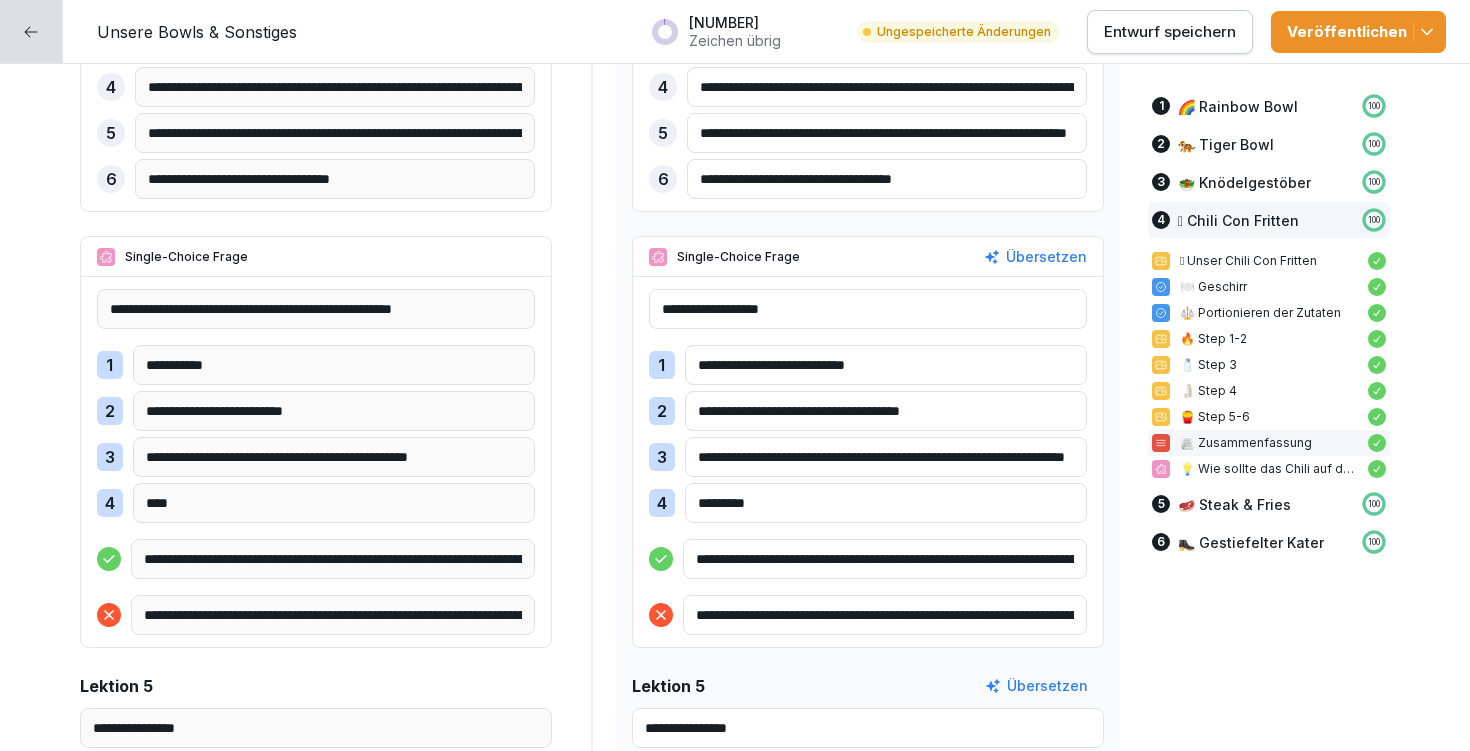 type on "**********" 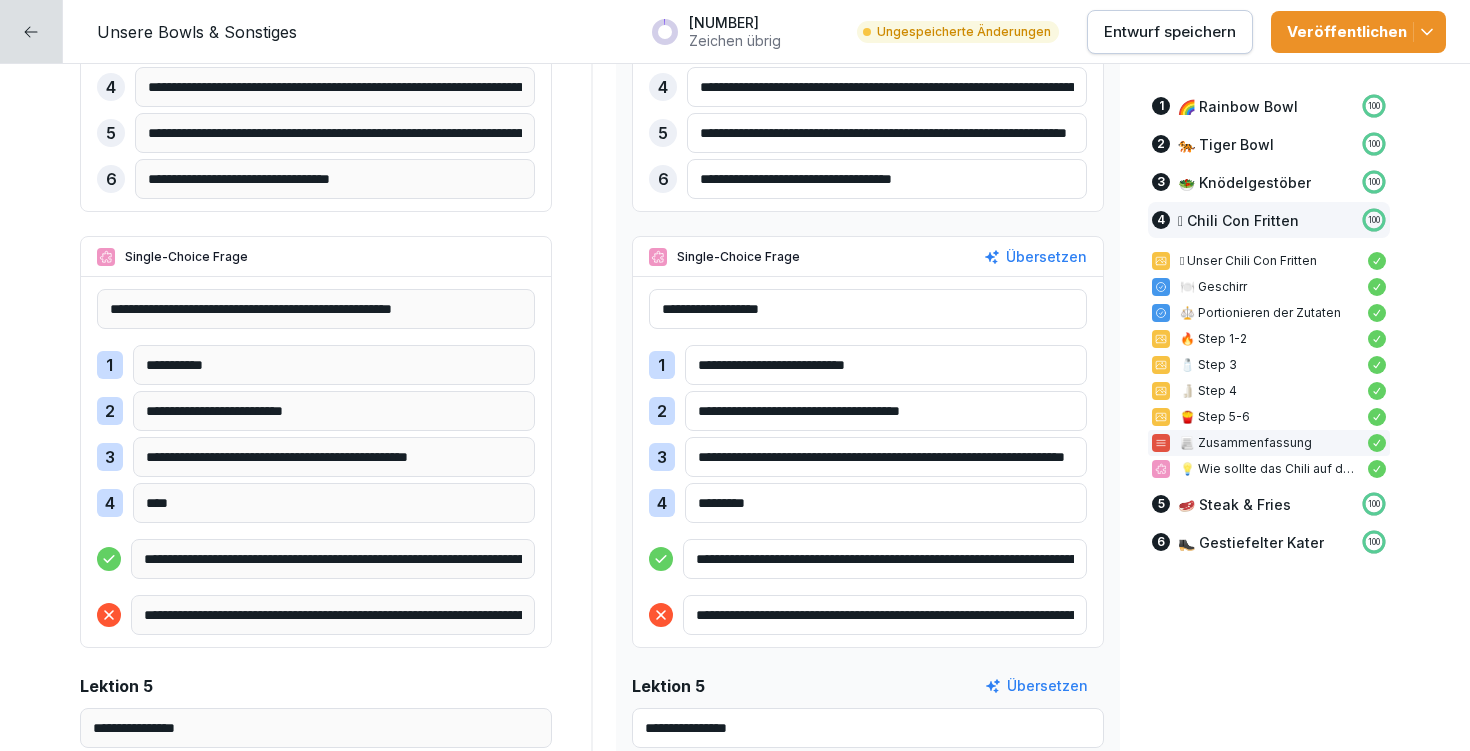 drag, startPoint x: 775, startPoint y: 363, endPoint x: 686, endPoint y: 361, distance: 89.02247 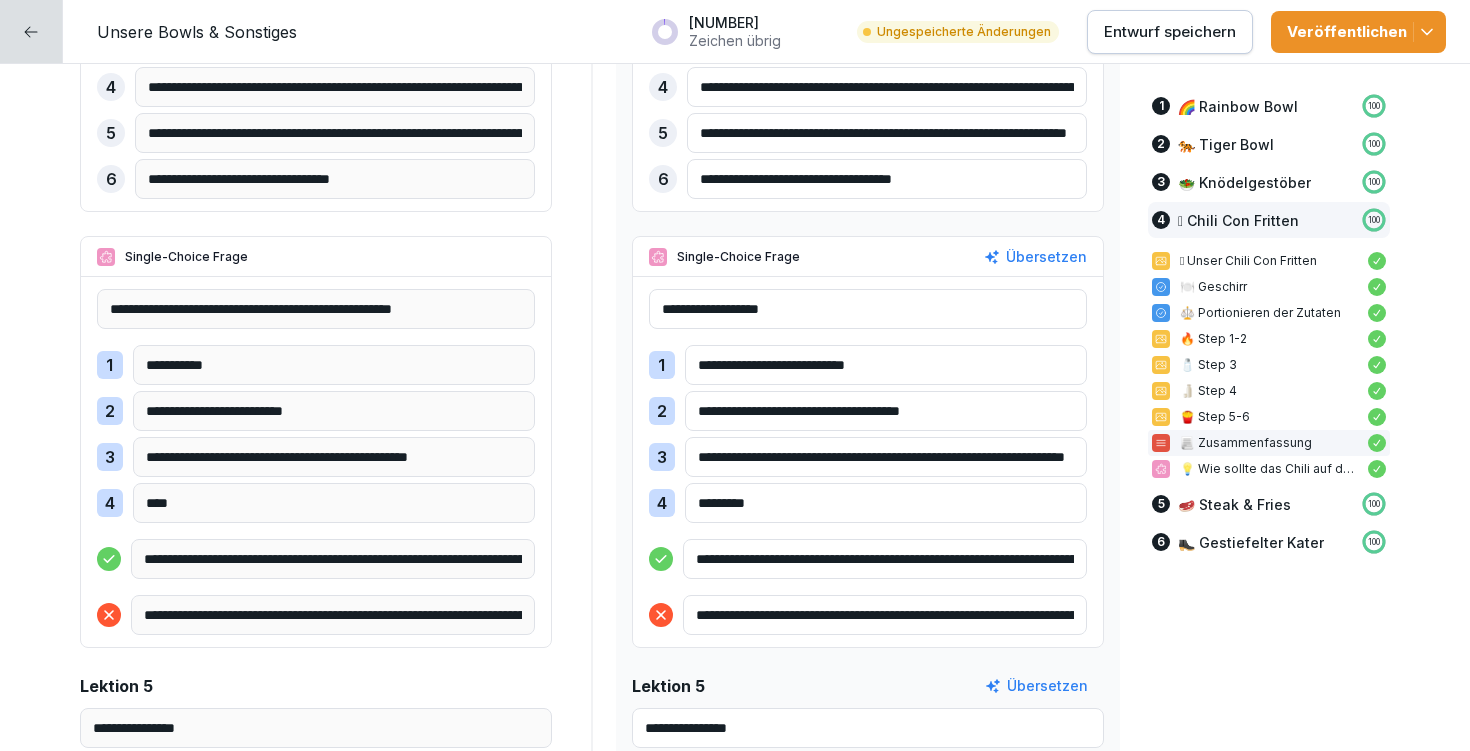 click on "**********" at bounding box center (886, 365) 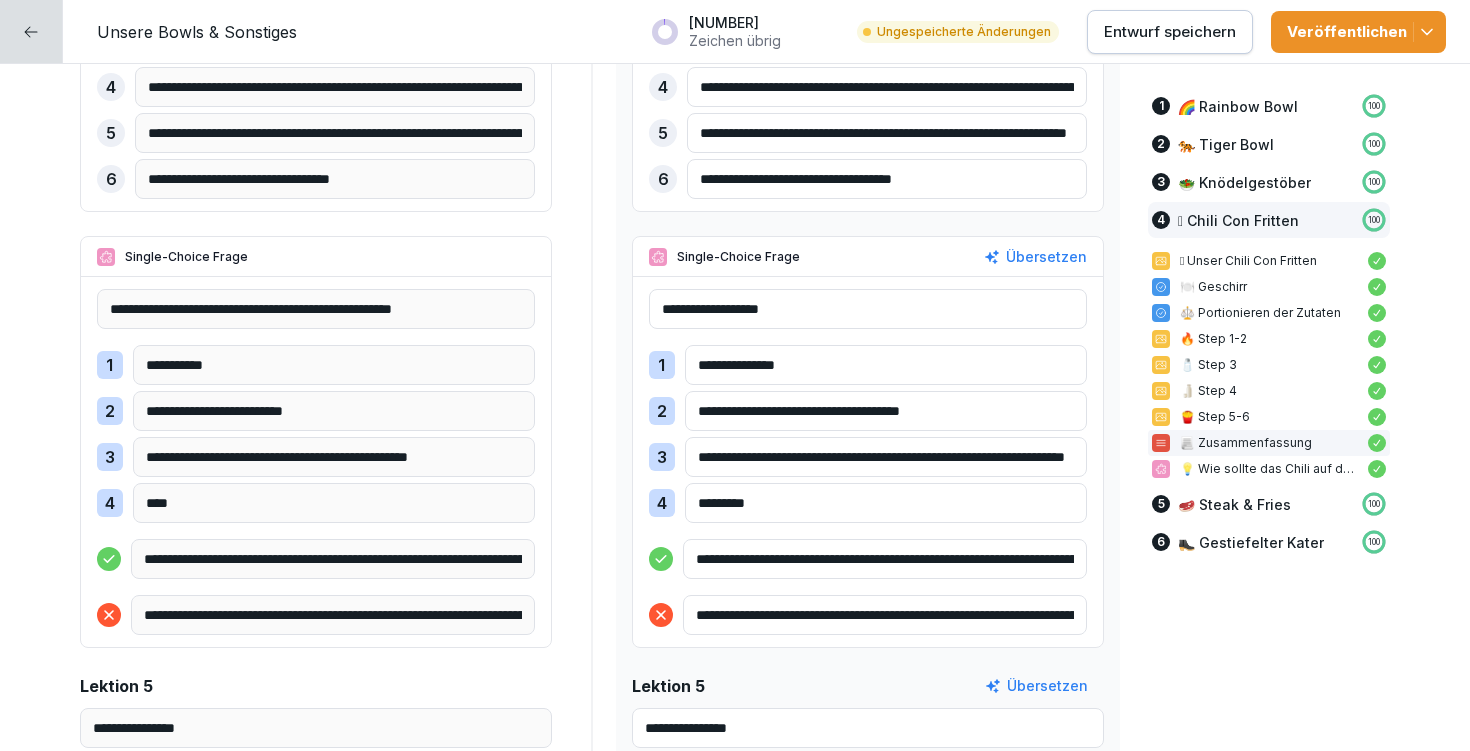 type on "**********" 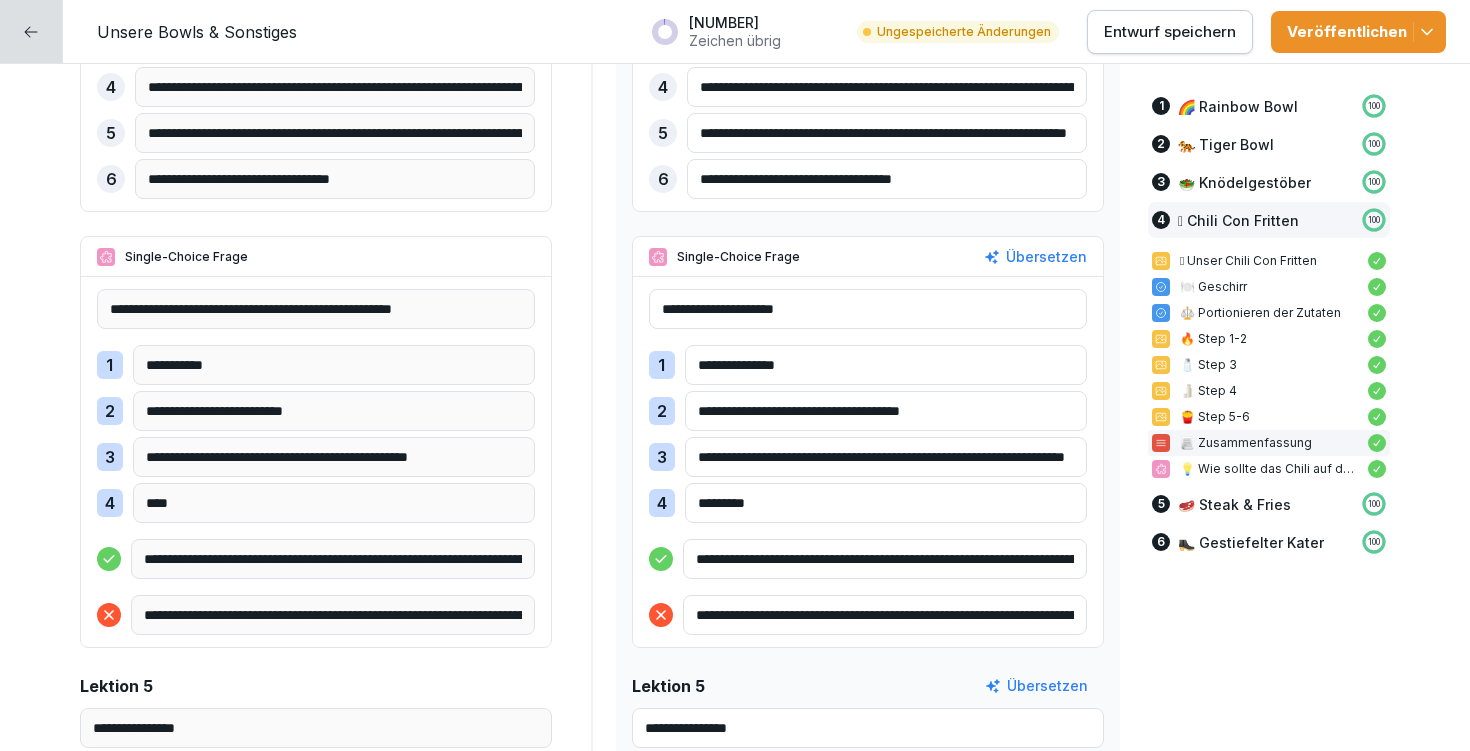 type on "**********" 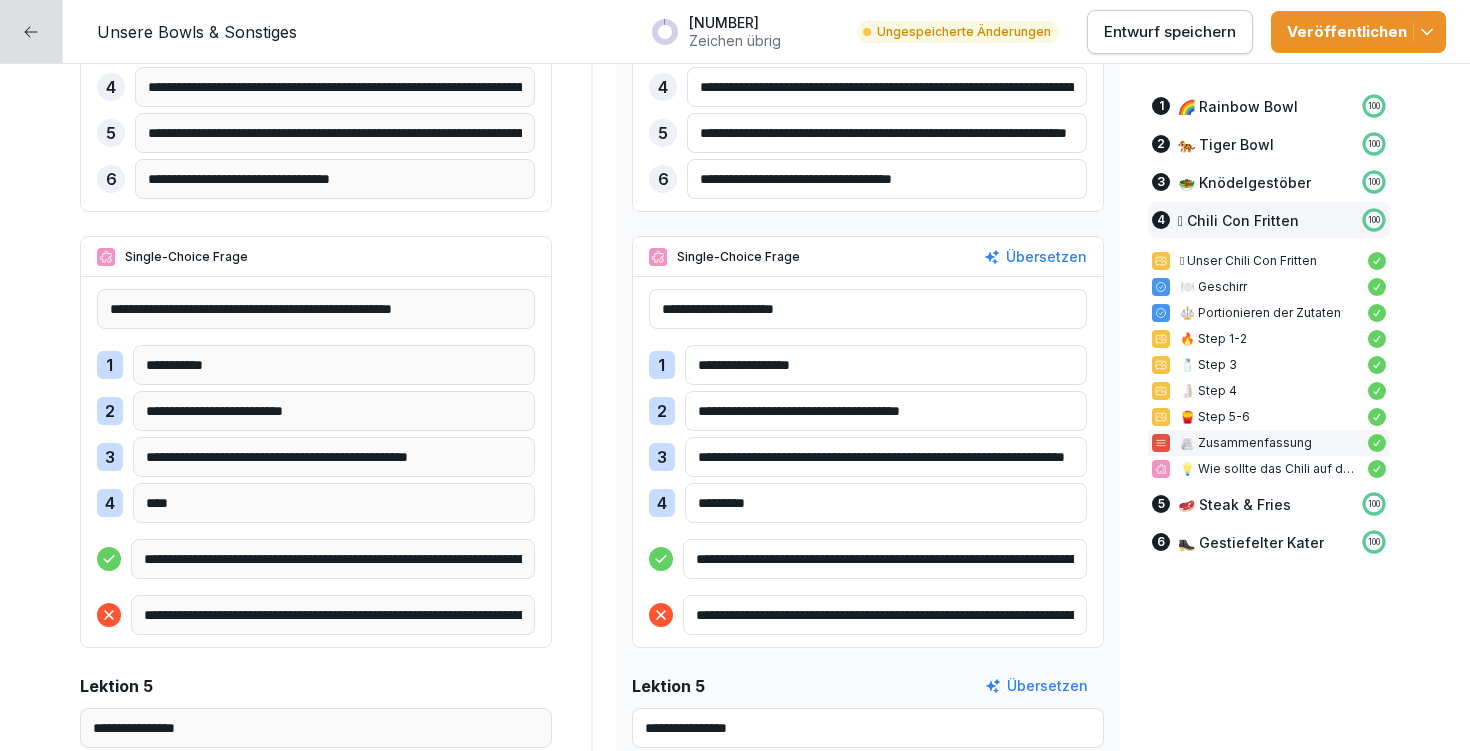 type on "**********" 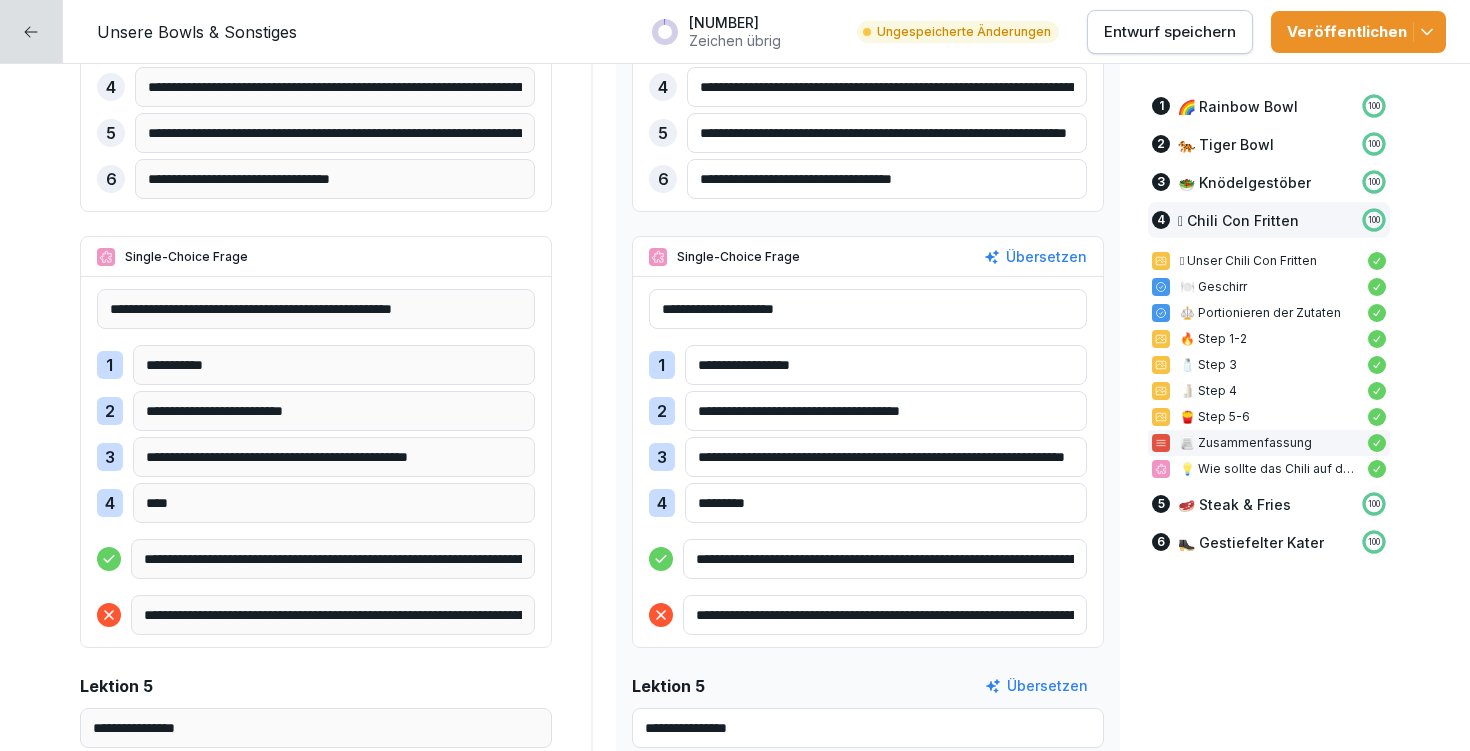 drag, startPoint x: 772, startPoint y: 411, endPoint x: 675, endPoint y: 413, distance: 97.020615 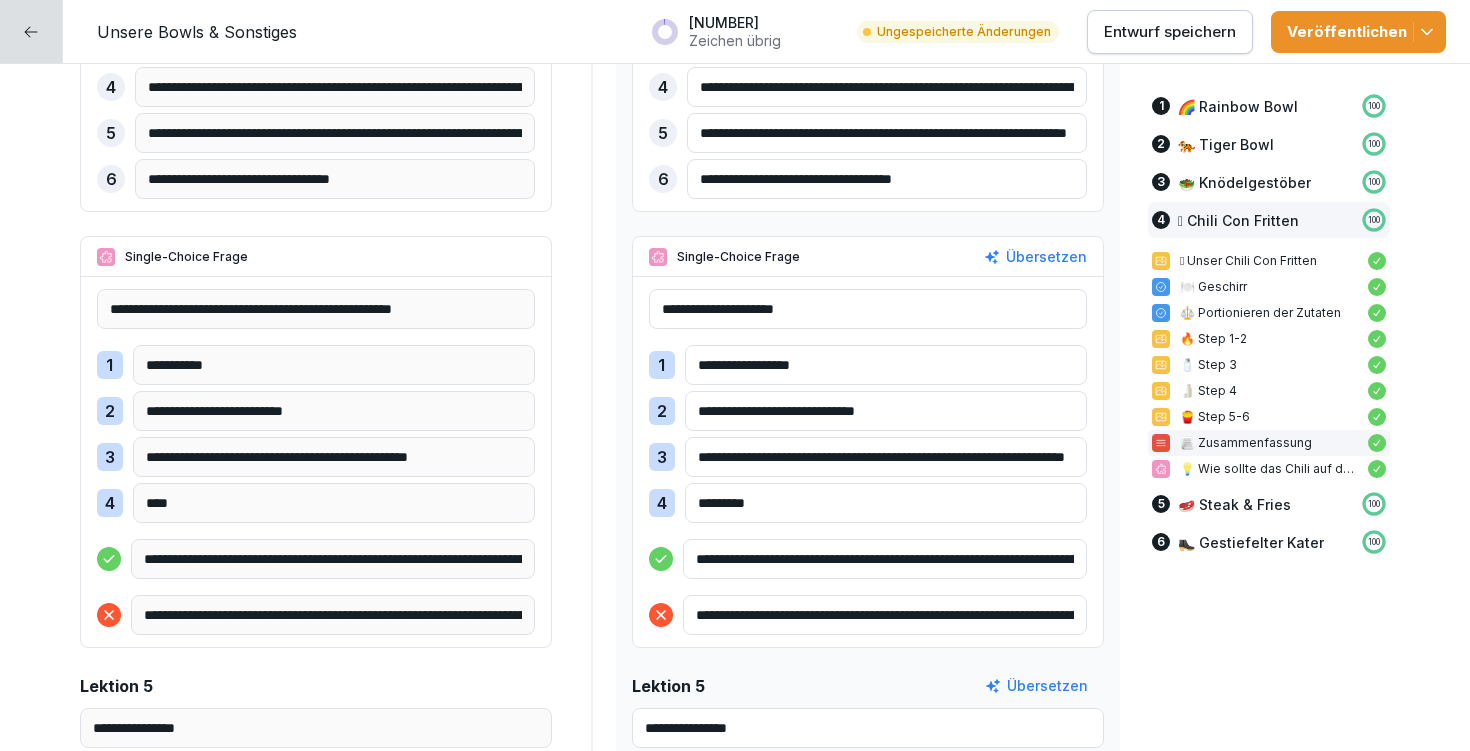 type on "**********" 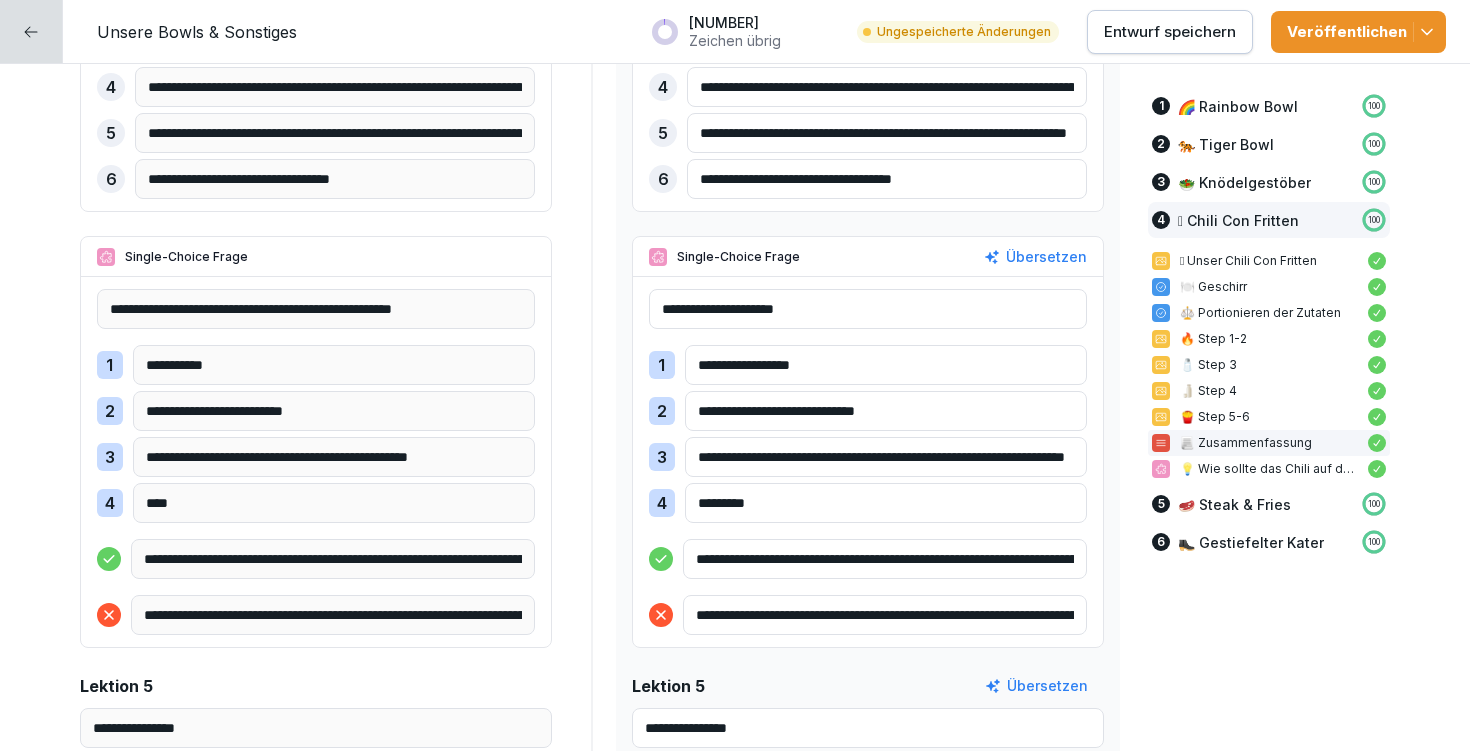 drag, startPoint x: 689, startPoint y: 453, endPoint x: 776, endPoint y: 446, distance: 87.28116 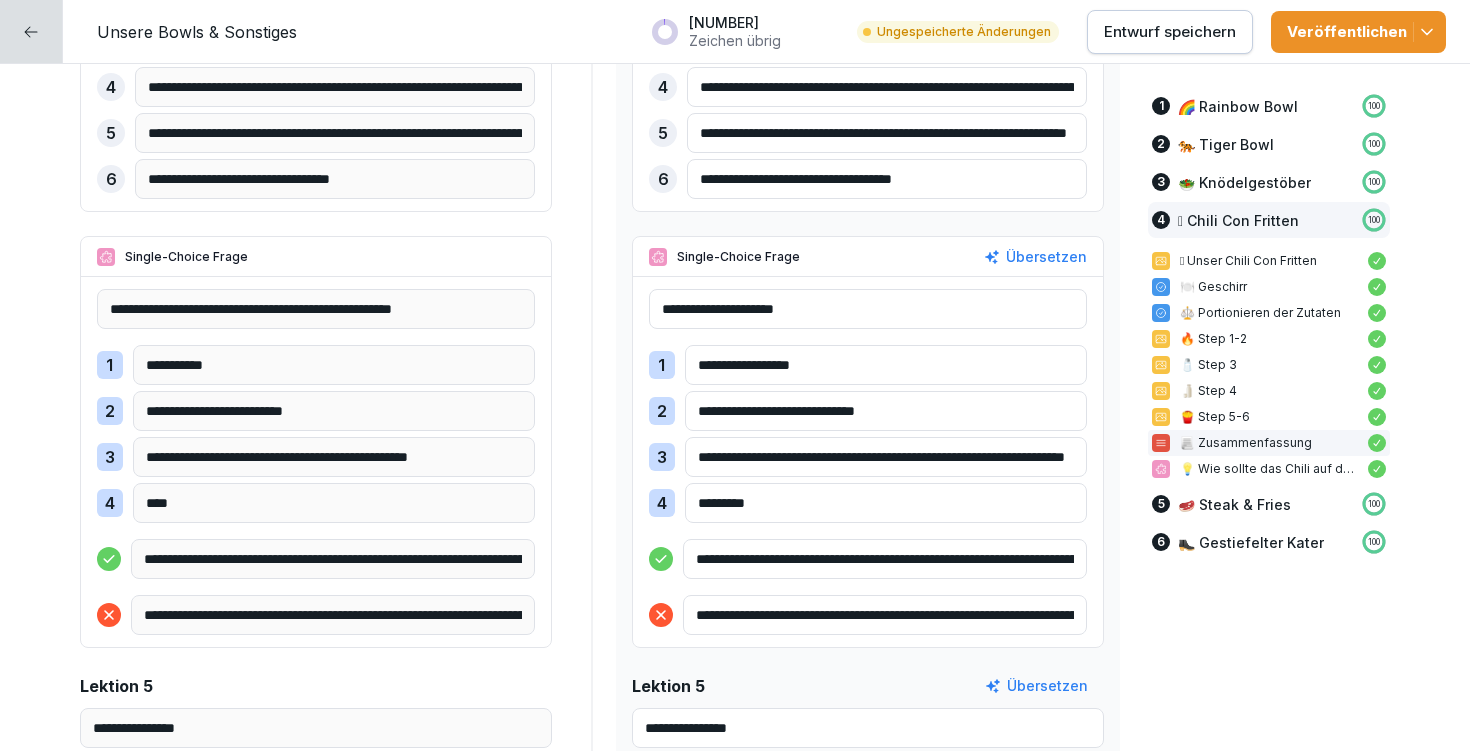 click on "**********" at bounding box center (886, 457) 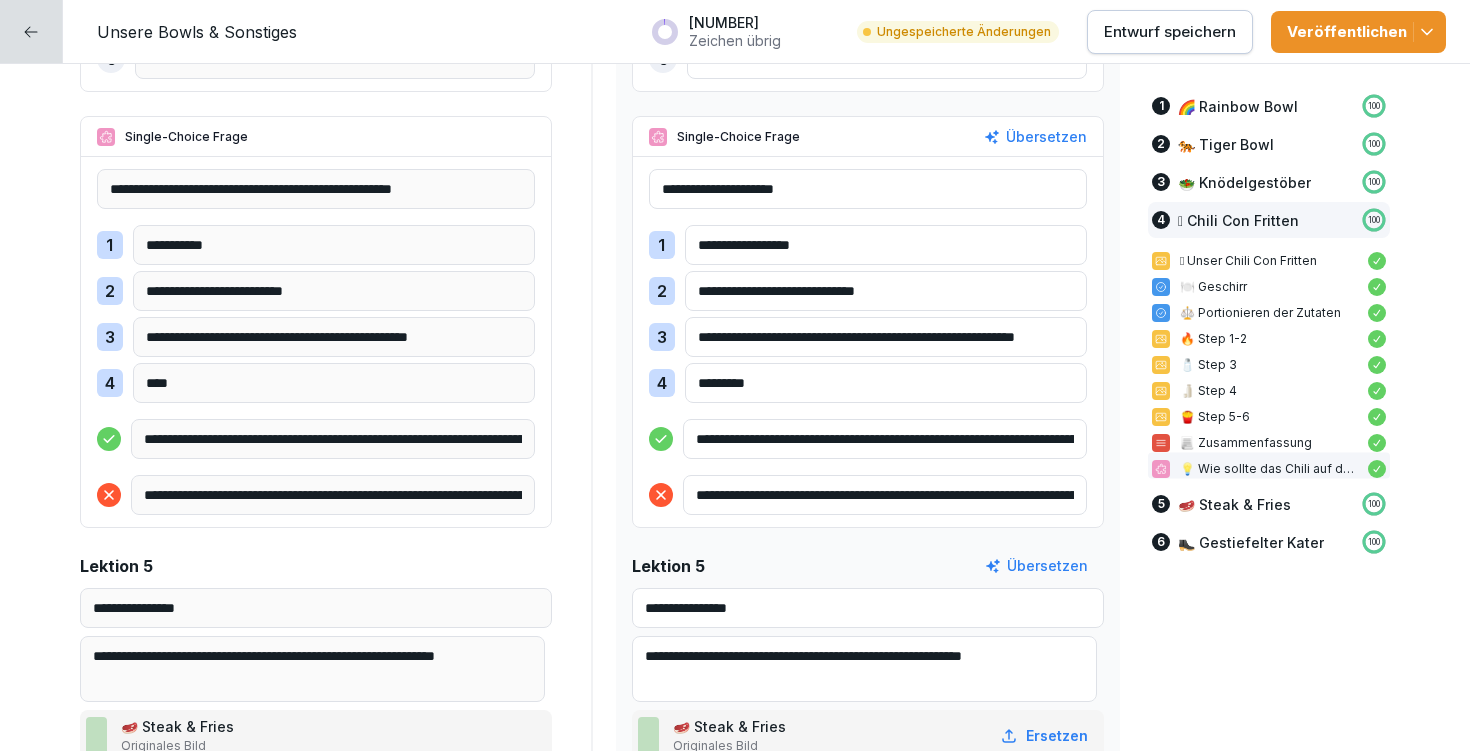 scroll, scrollTop: 17007, scrollLeft: 0, axis: vertical 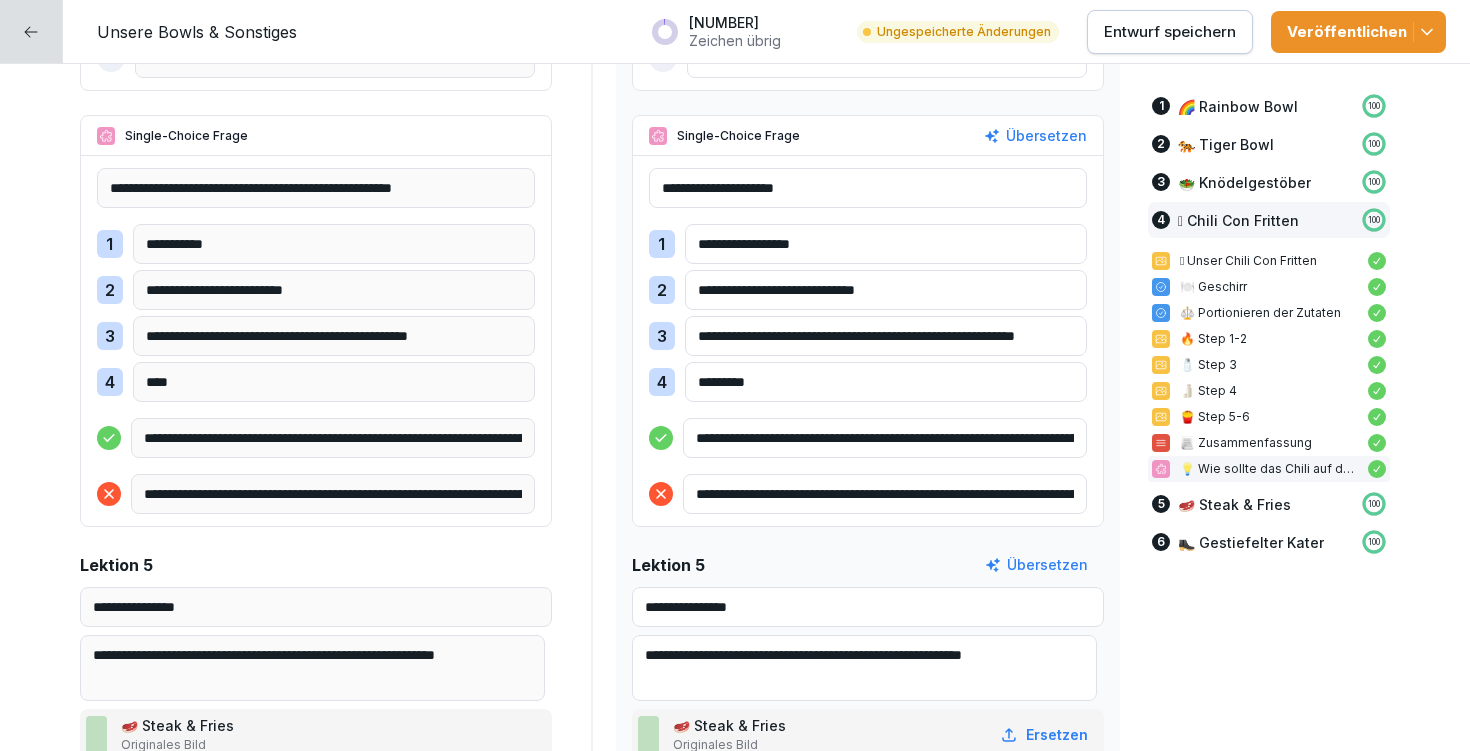type on "**********" 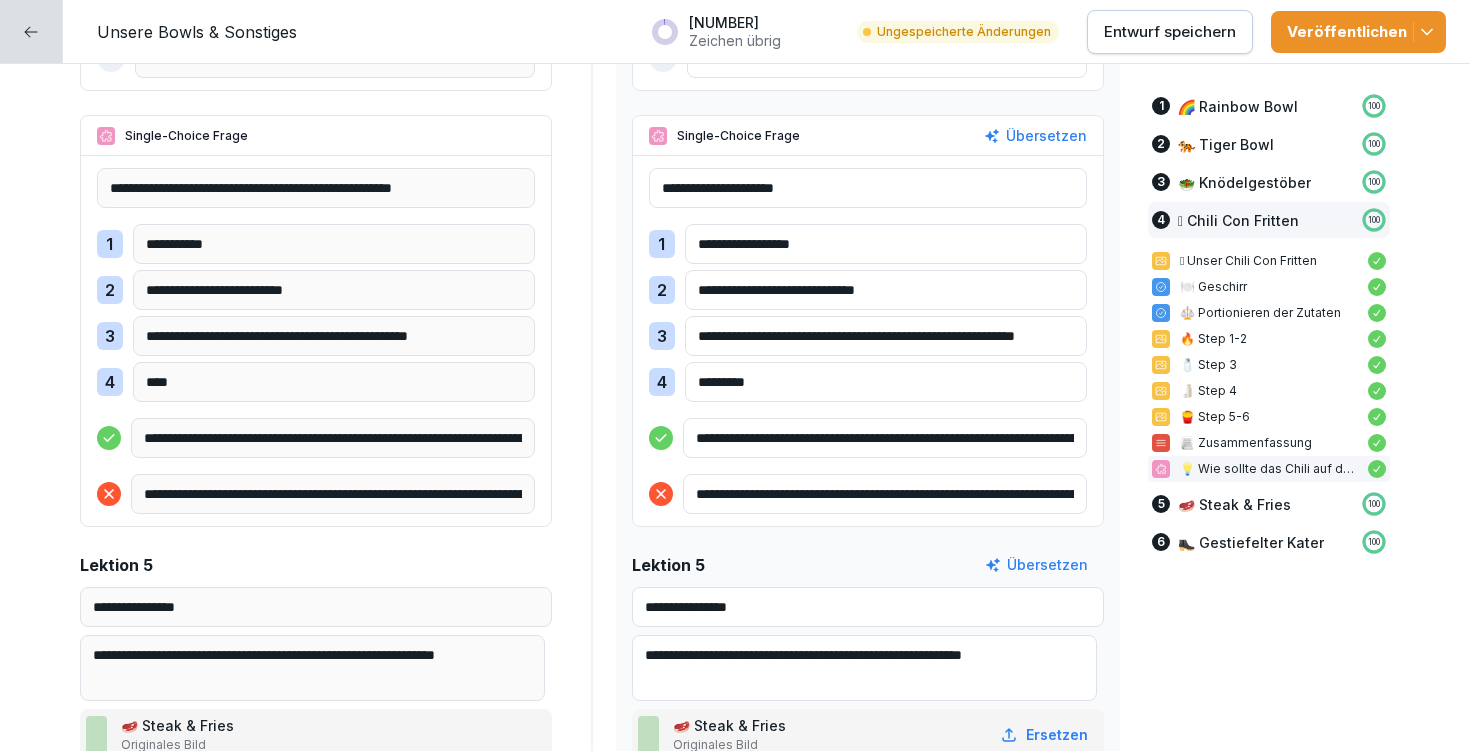 drag, startPoint x: 702, startPoint y: 335, endPoint x: 646, endPoint y: 334, distance: 56.008926 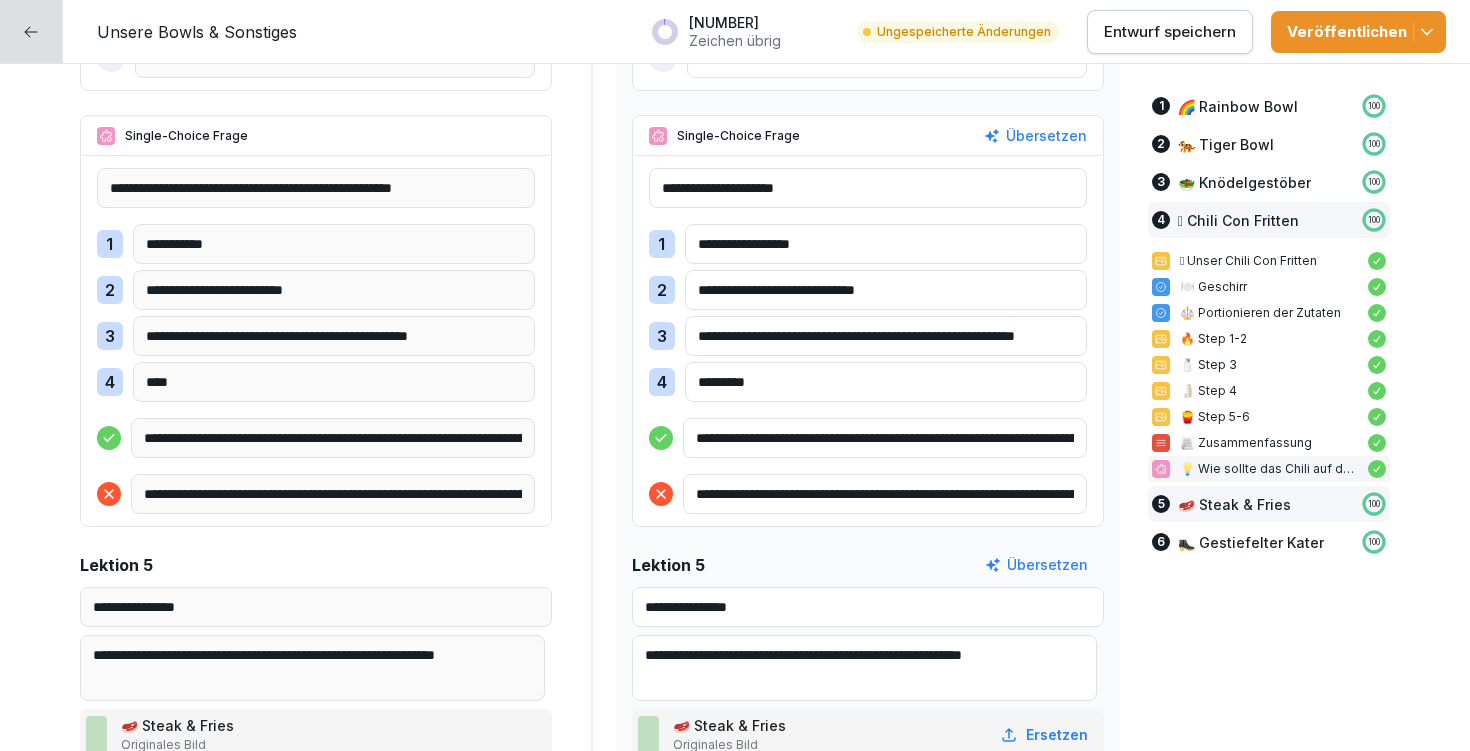 drag, startPoint x: 812, startPoint y: 436, endPoint x: 1212, endPoint y: 495, distance: 404.32785 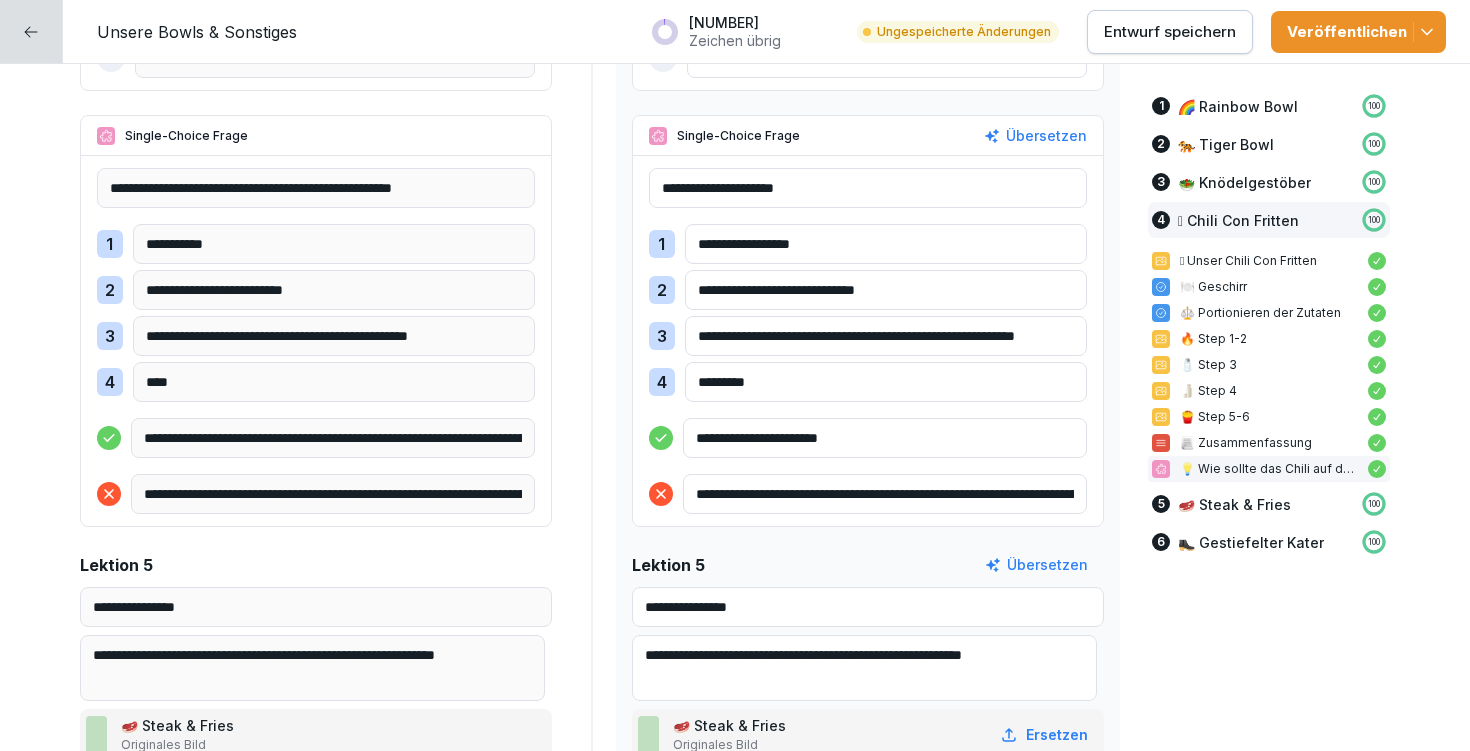 paste on "**********" 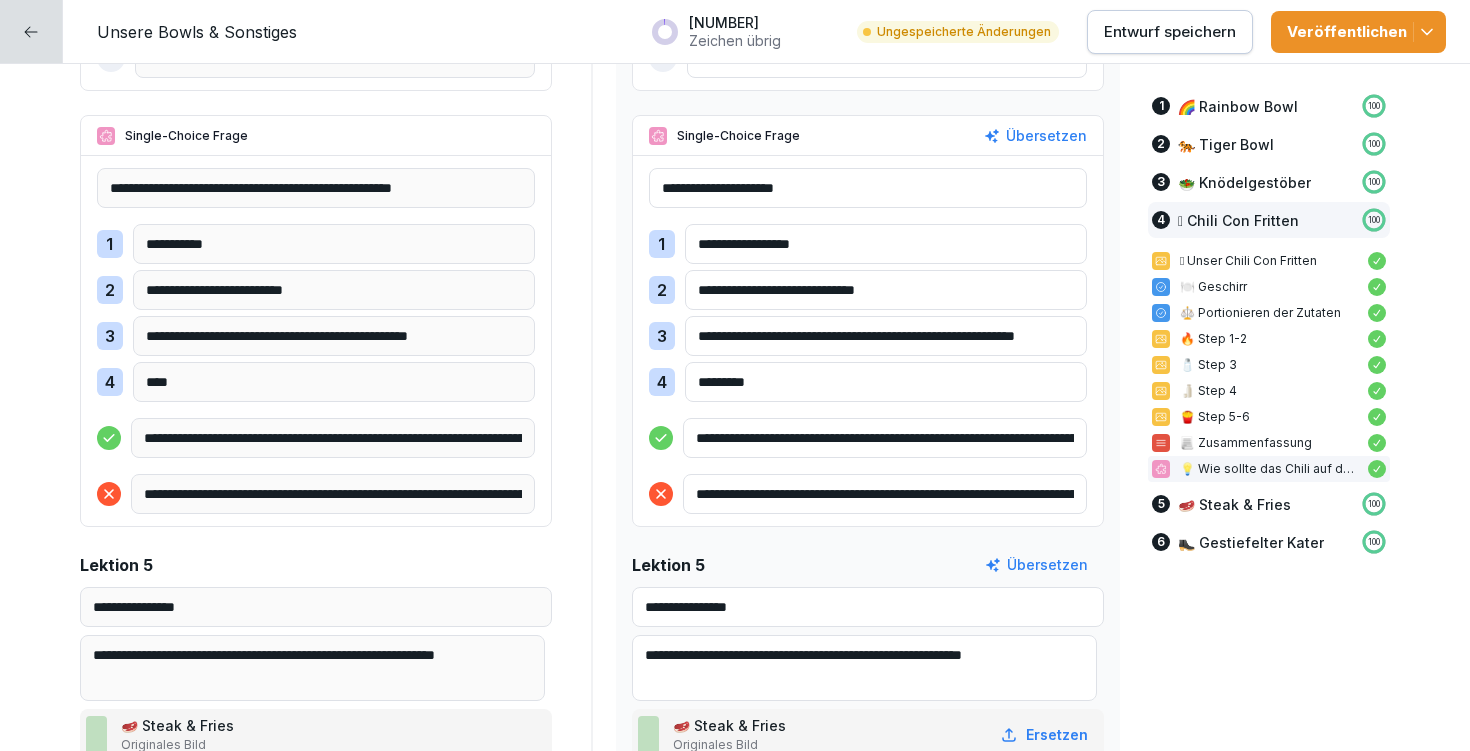 drag, startPoint x: 774, startPoint y: 422, endPoint x: 627, endPoint y: 436, distance: 147.66516 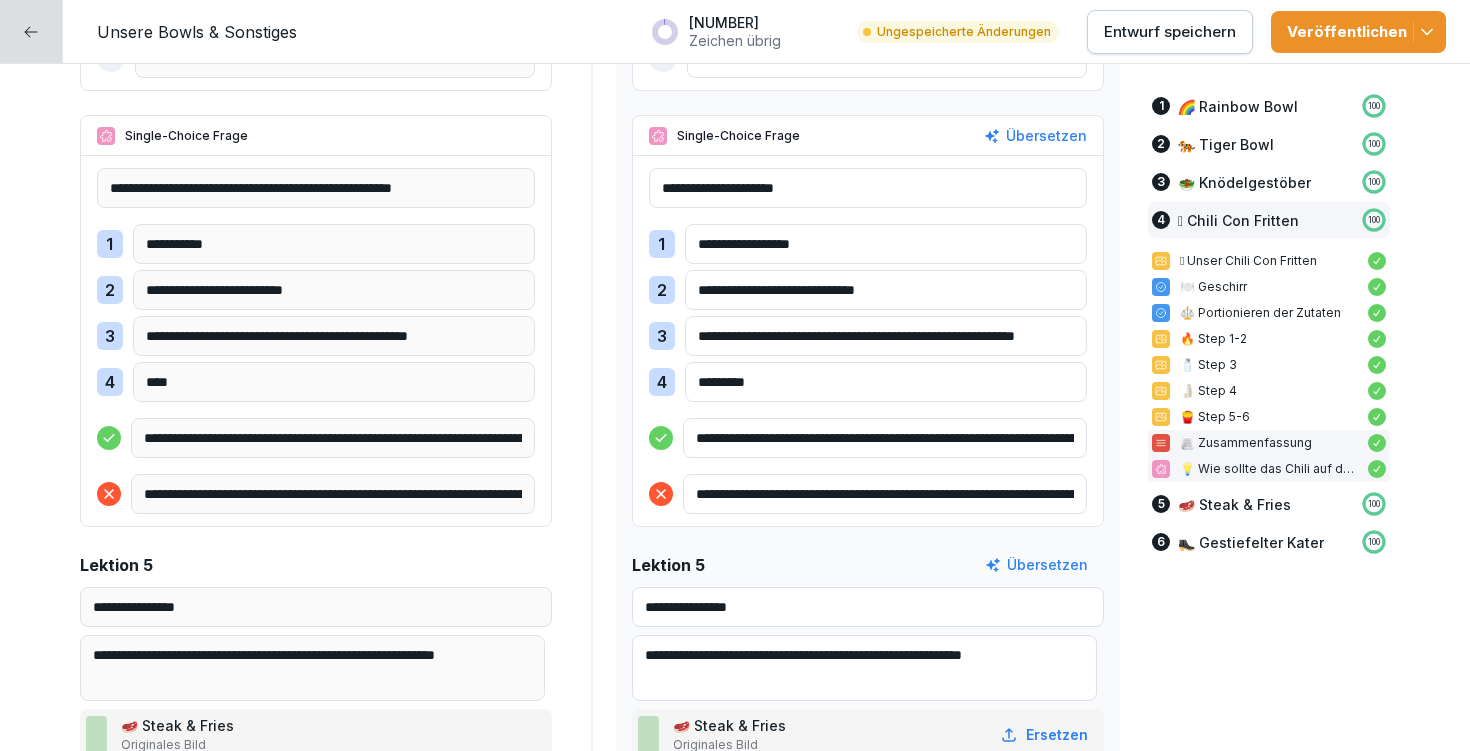 drag, startPoint x: 811, startPoint y: 437, endPoint x: 1138, endPoint y: 453, distance: 327.3912 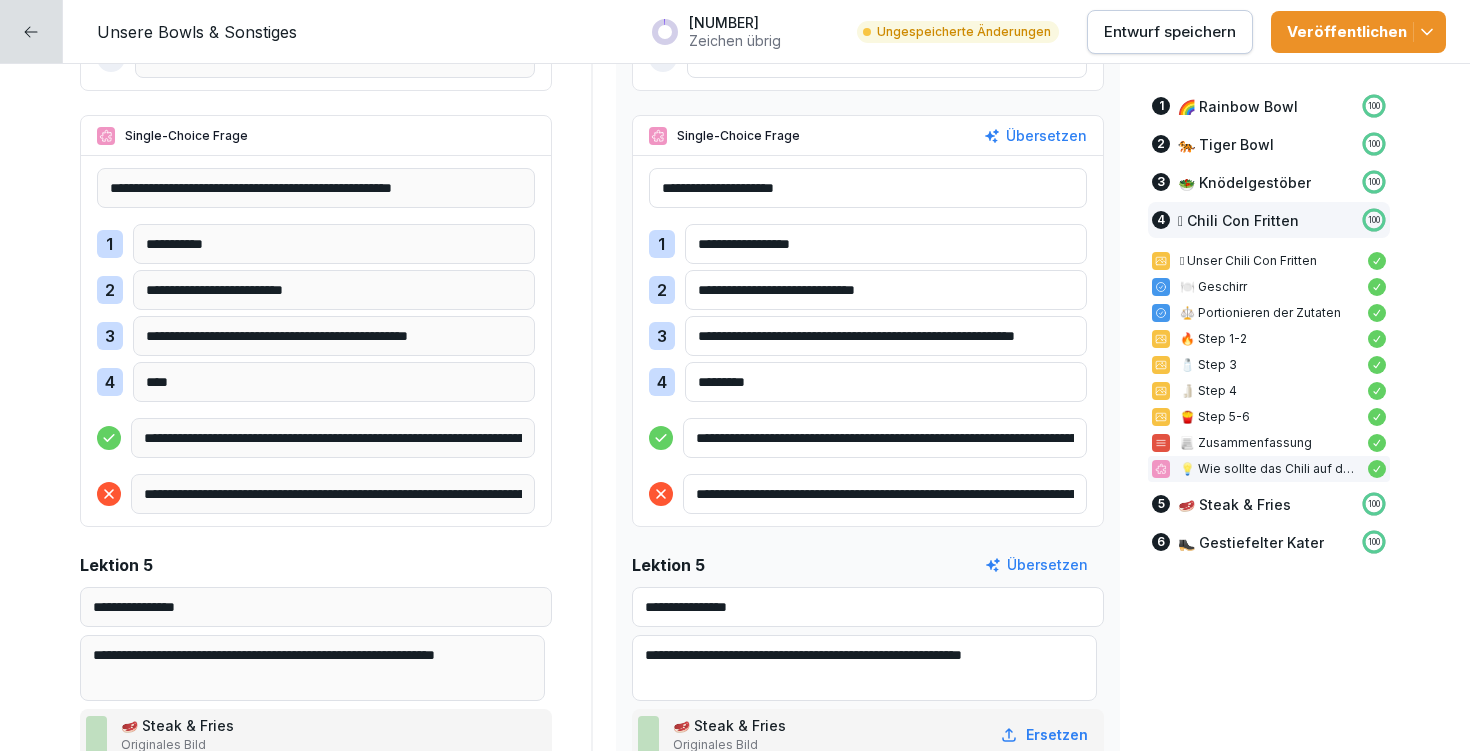 click on "**********" at bounding box center [885, 438] 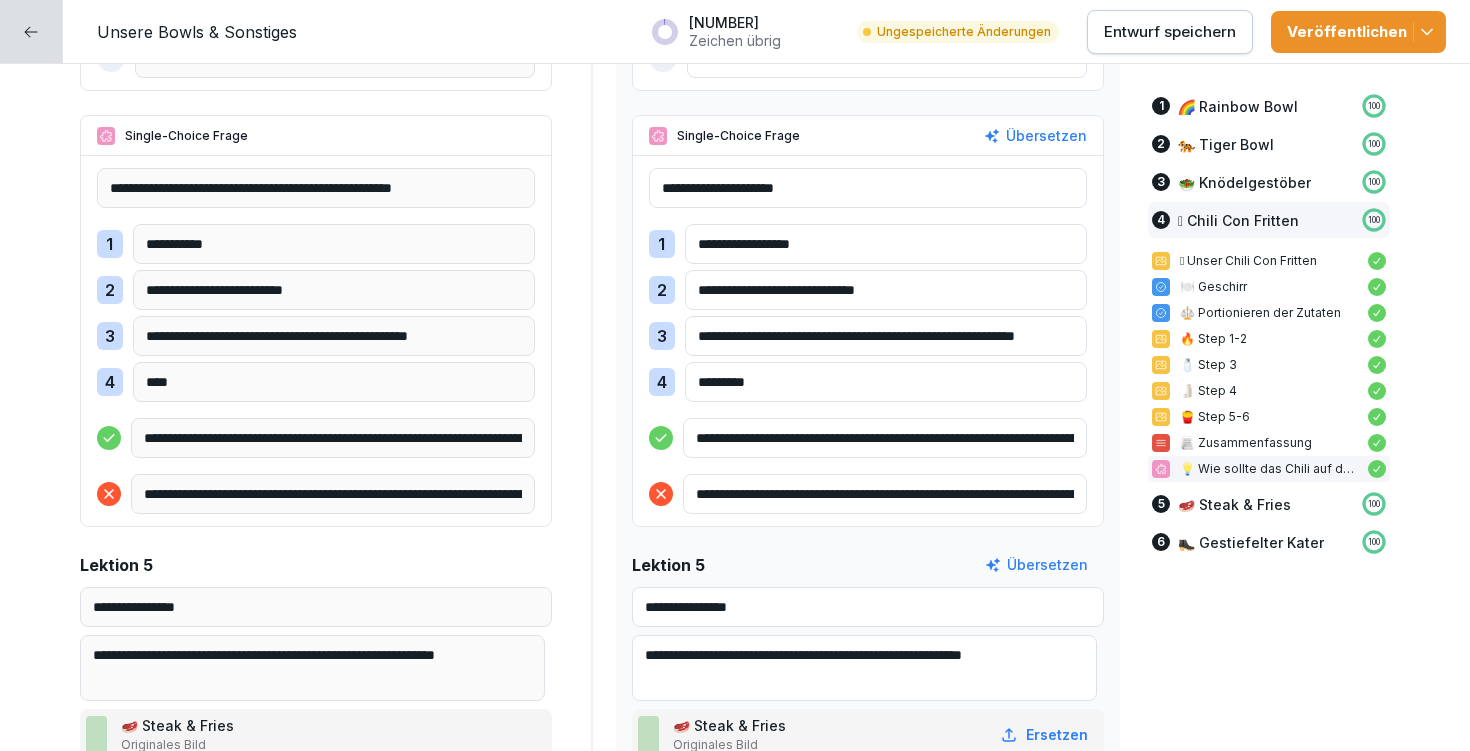 drag, startPoint x: 1060, startPoint y: 438, endPoint x: 813, endPoint y: 439, distance: 247.00203 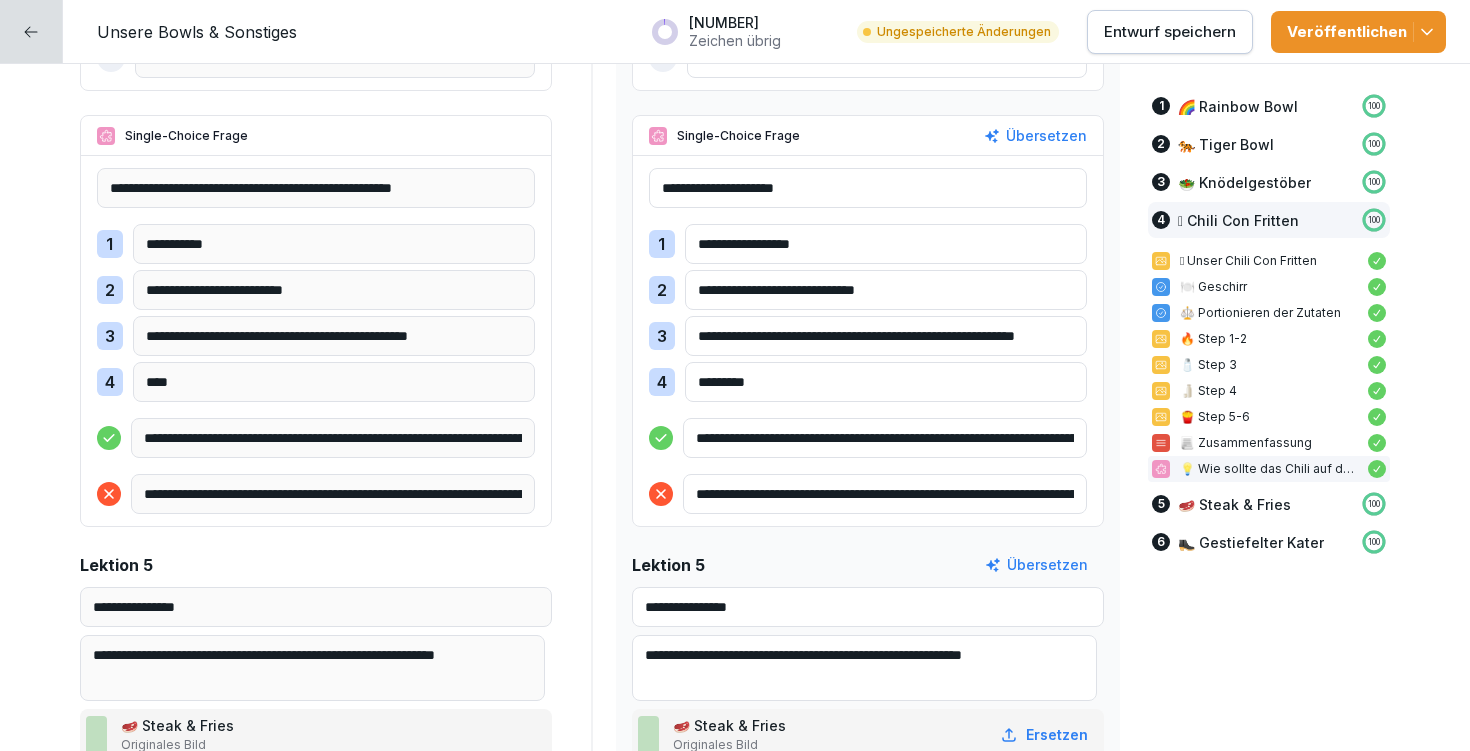 click on "**********" at bounding box center (885, 438) 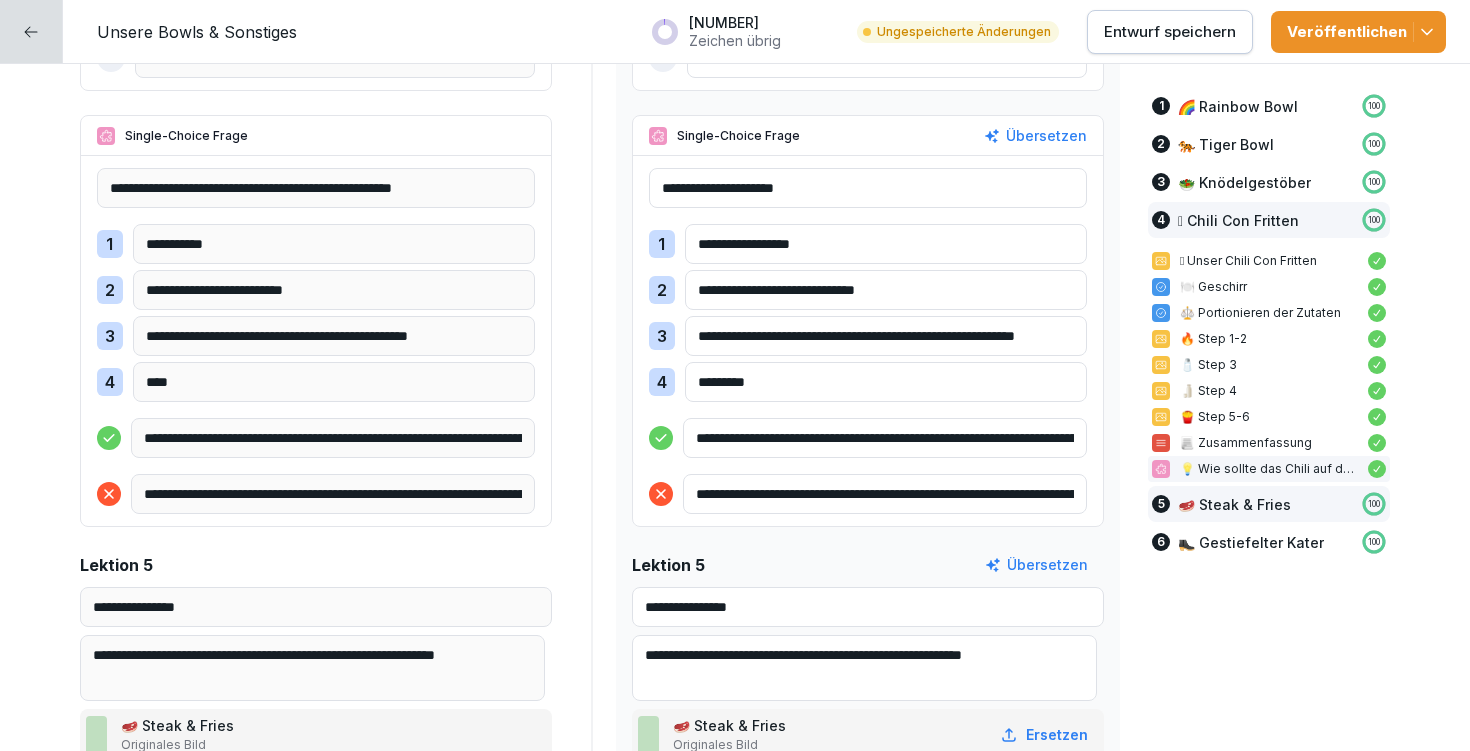 drag, startPoint x: 849, startPoint y: 491, endPoint x: 1146, endPoint y: 504, distance: 297.28436 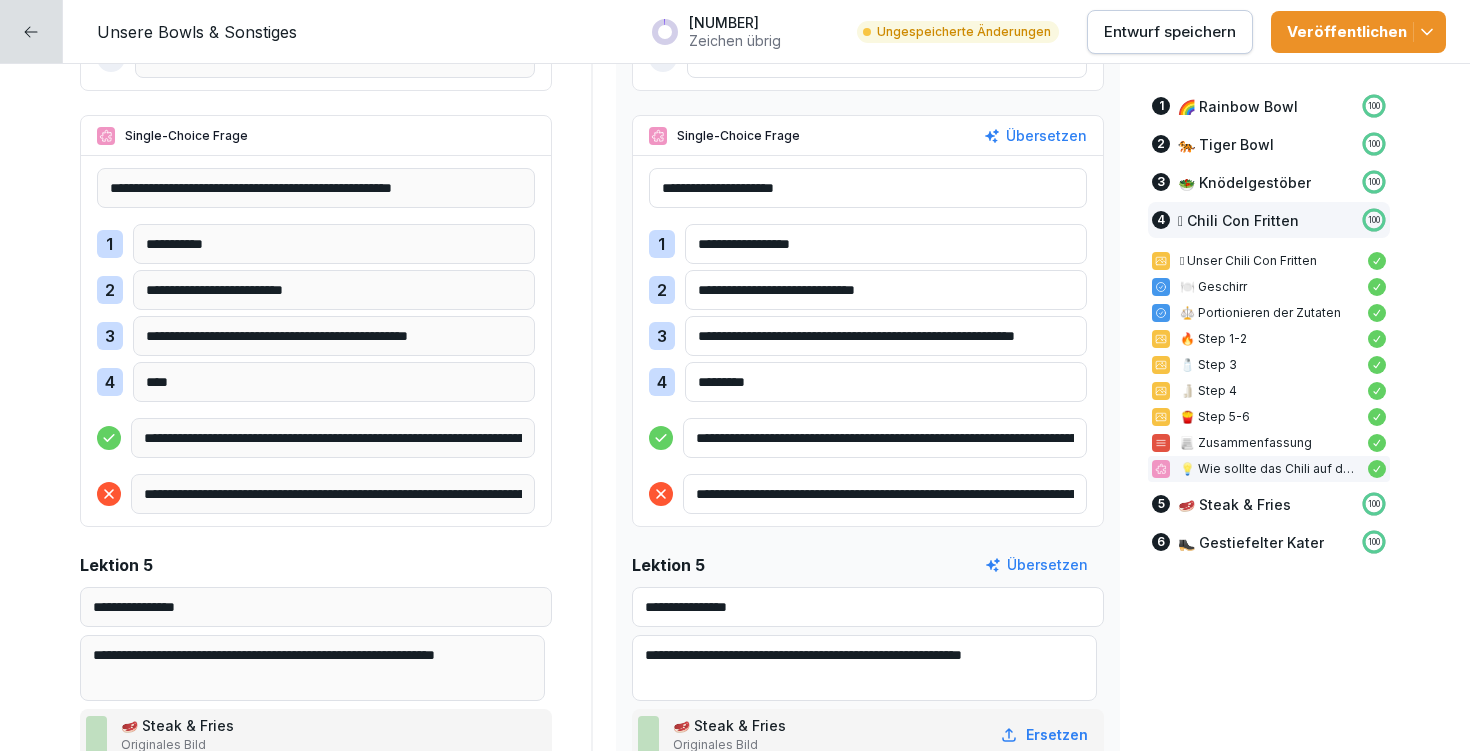 paste 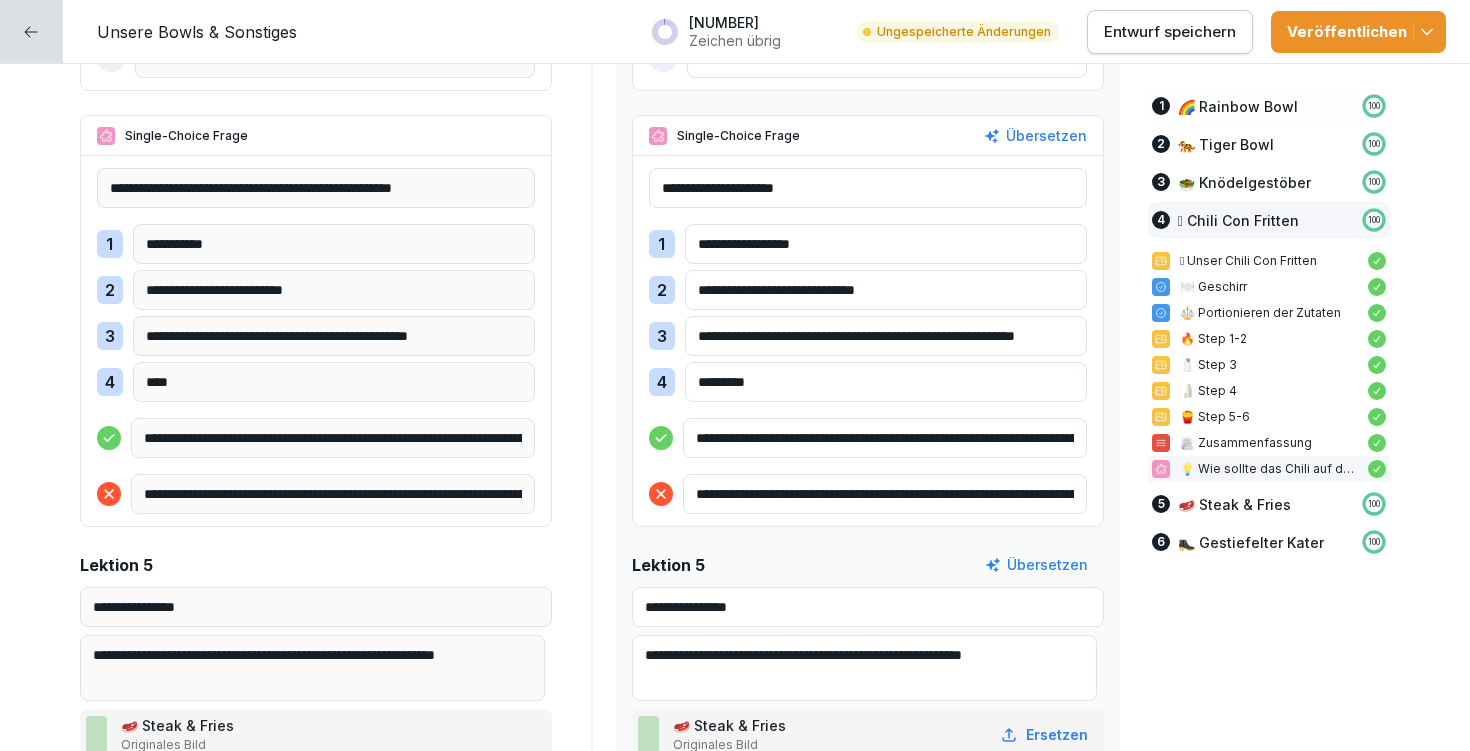 type on "**********" 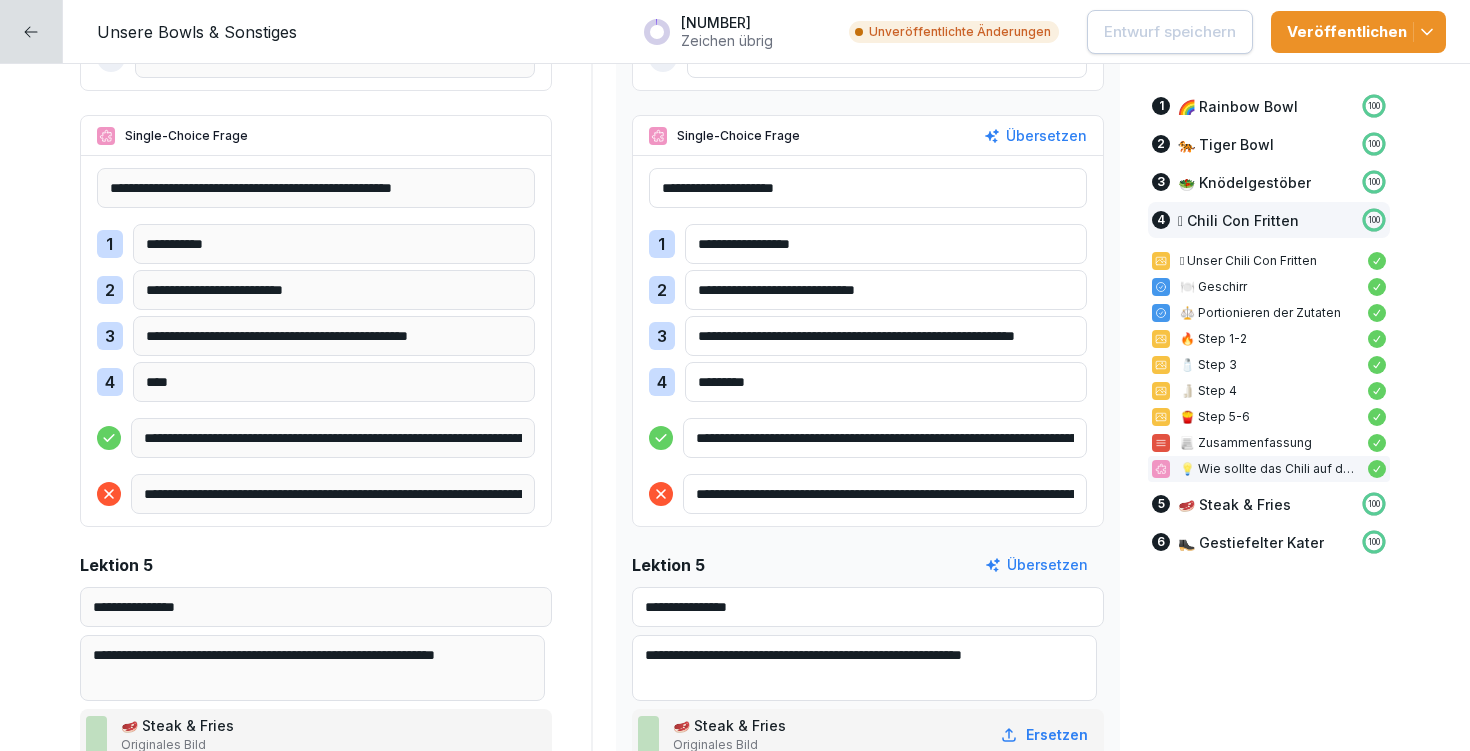 click on "**********" at bounding box center (886, 244) 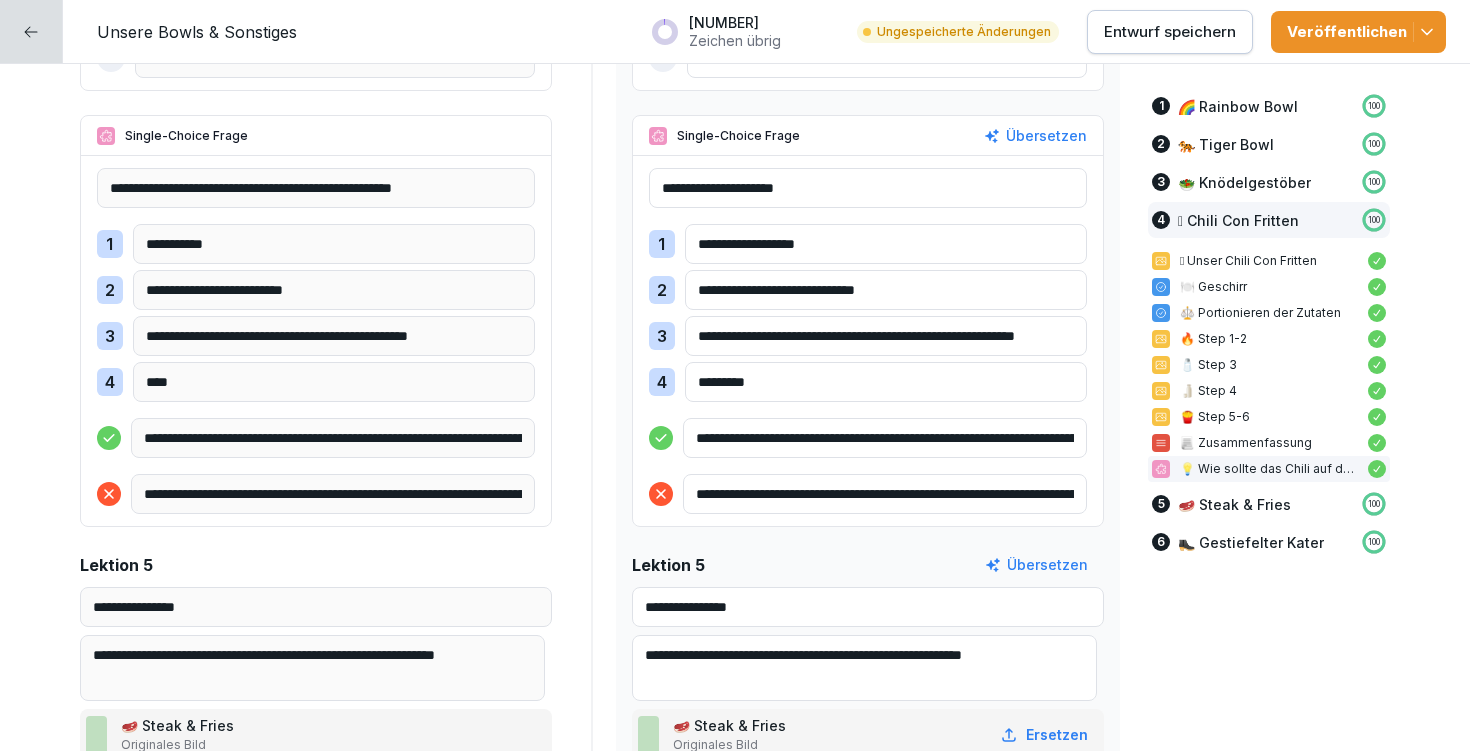type on "**********" 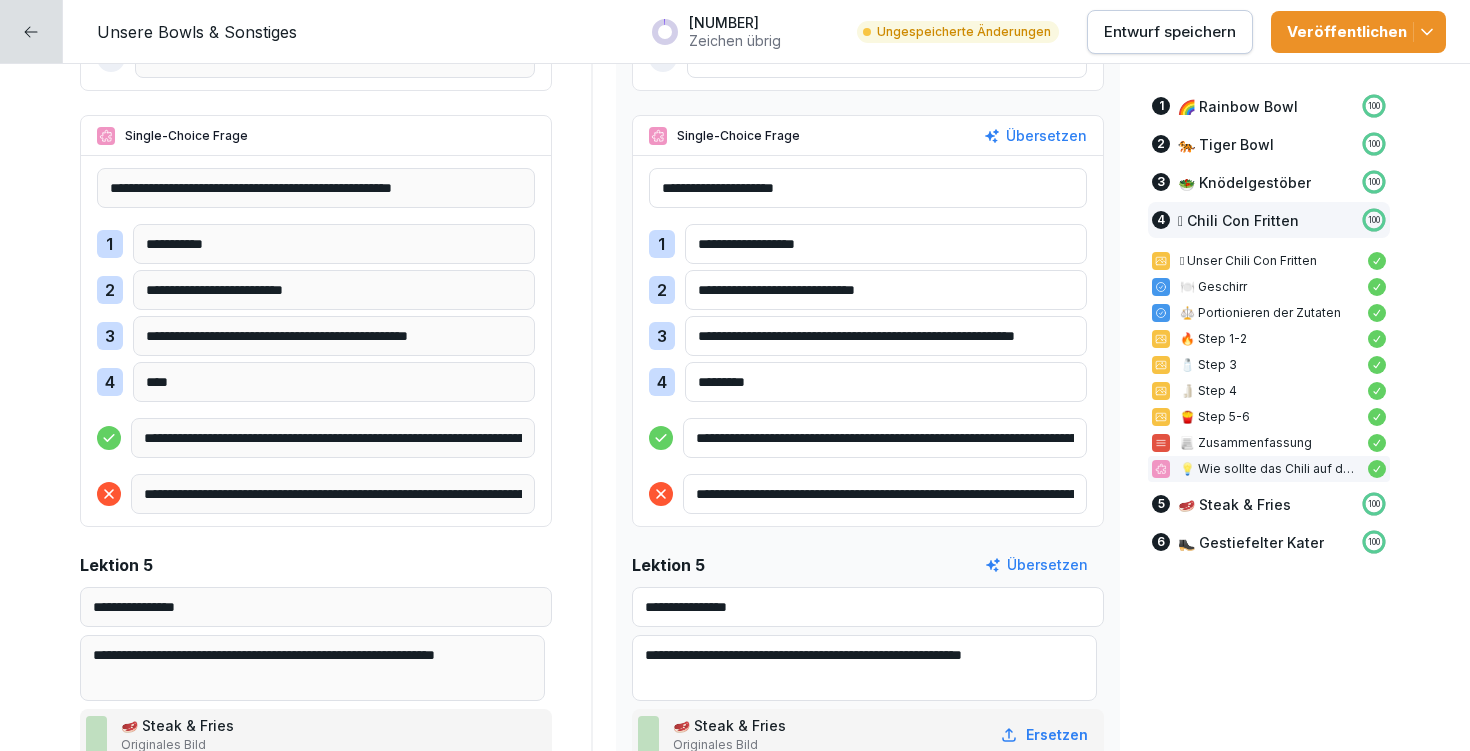 click on "**********" at bounding box center (886, 290) 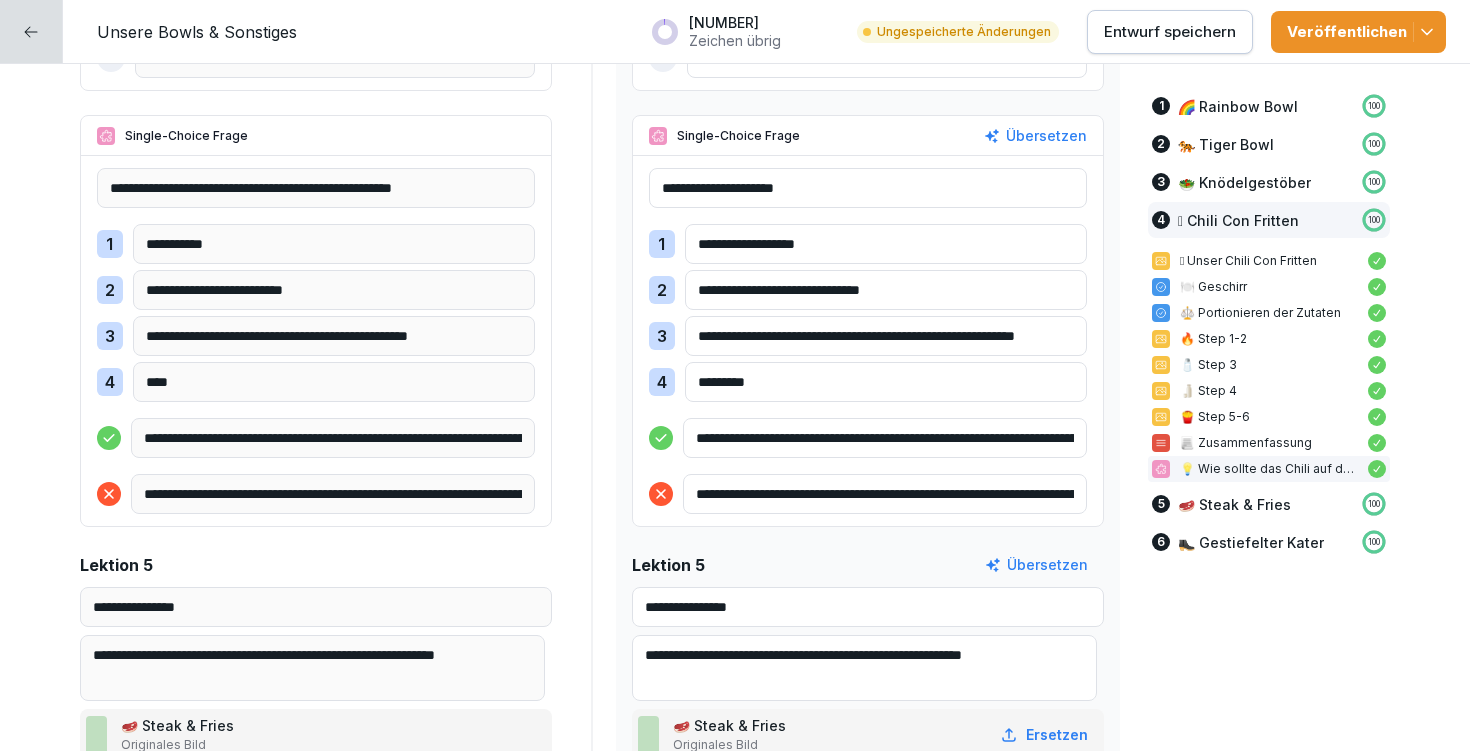 type on "**********" 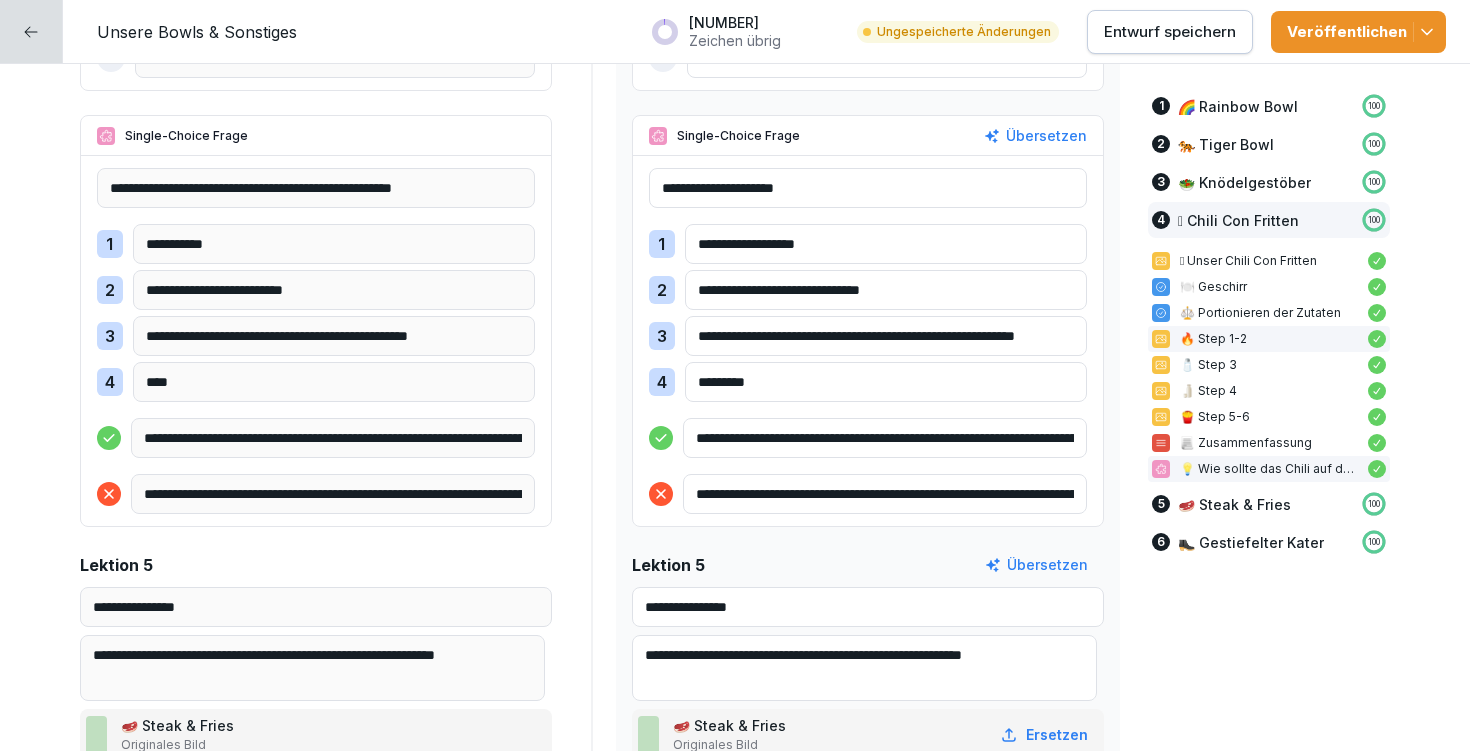 drag, startPoint x: 1031, startPoint y: 349, endPoint x: 1137, endPoint y: 348, distance: 106.004715 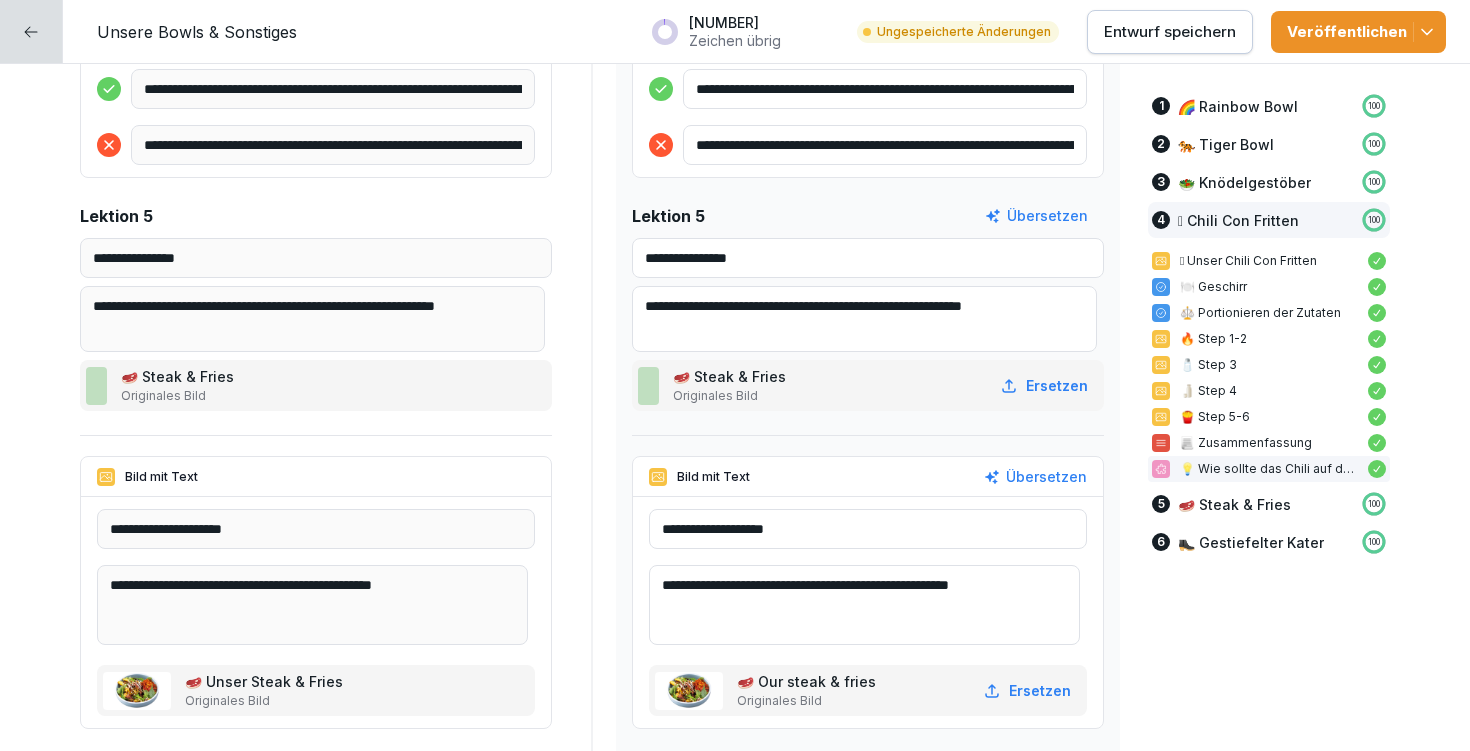 scroll, scrollTop: 17362, scrollLeft: 0, axis: vertical 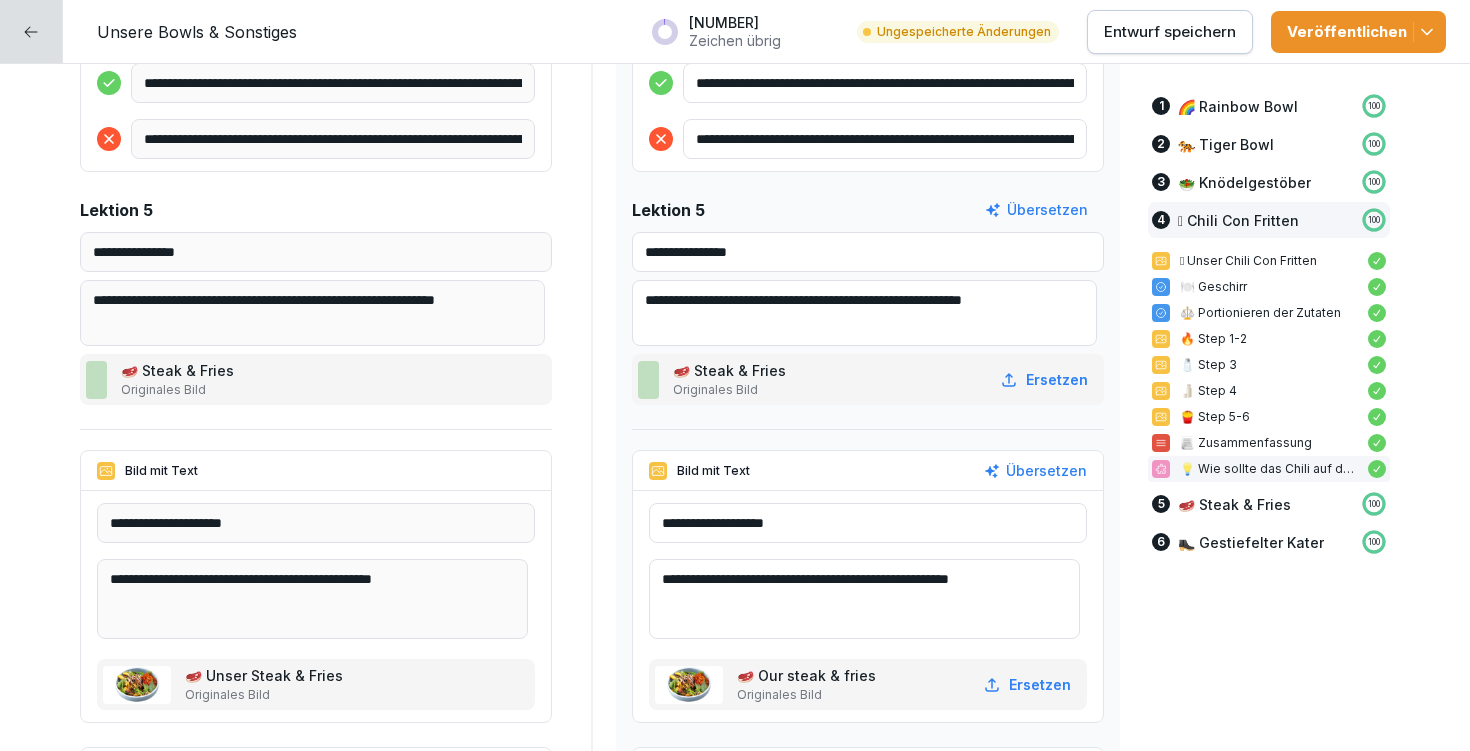 type on "**********" 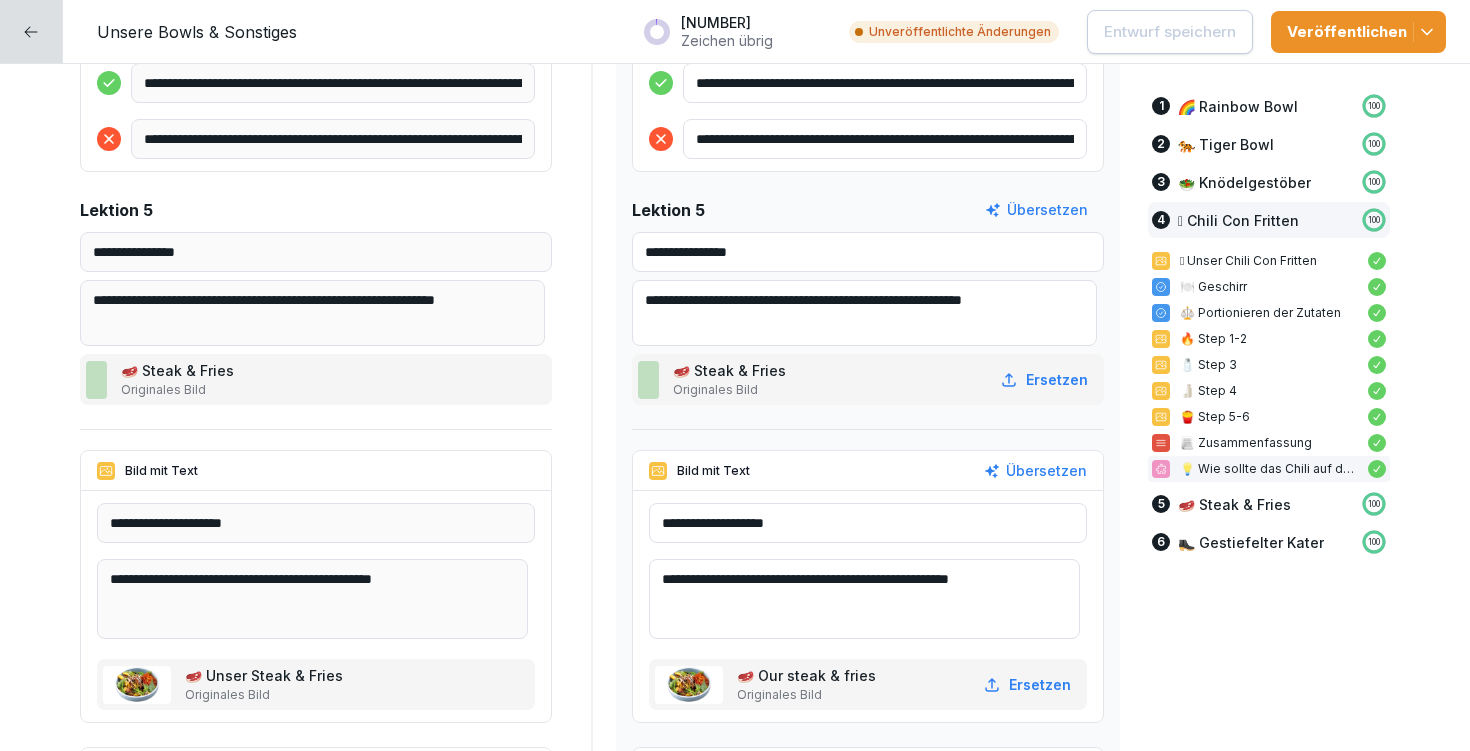 click on "**********" at bounding box center [868, 523] 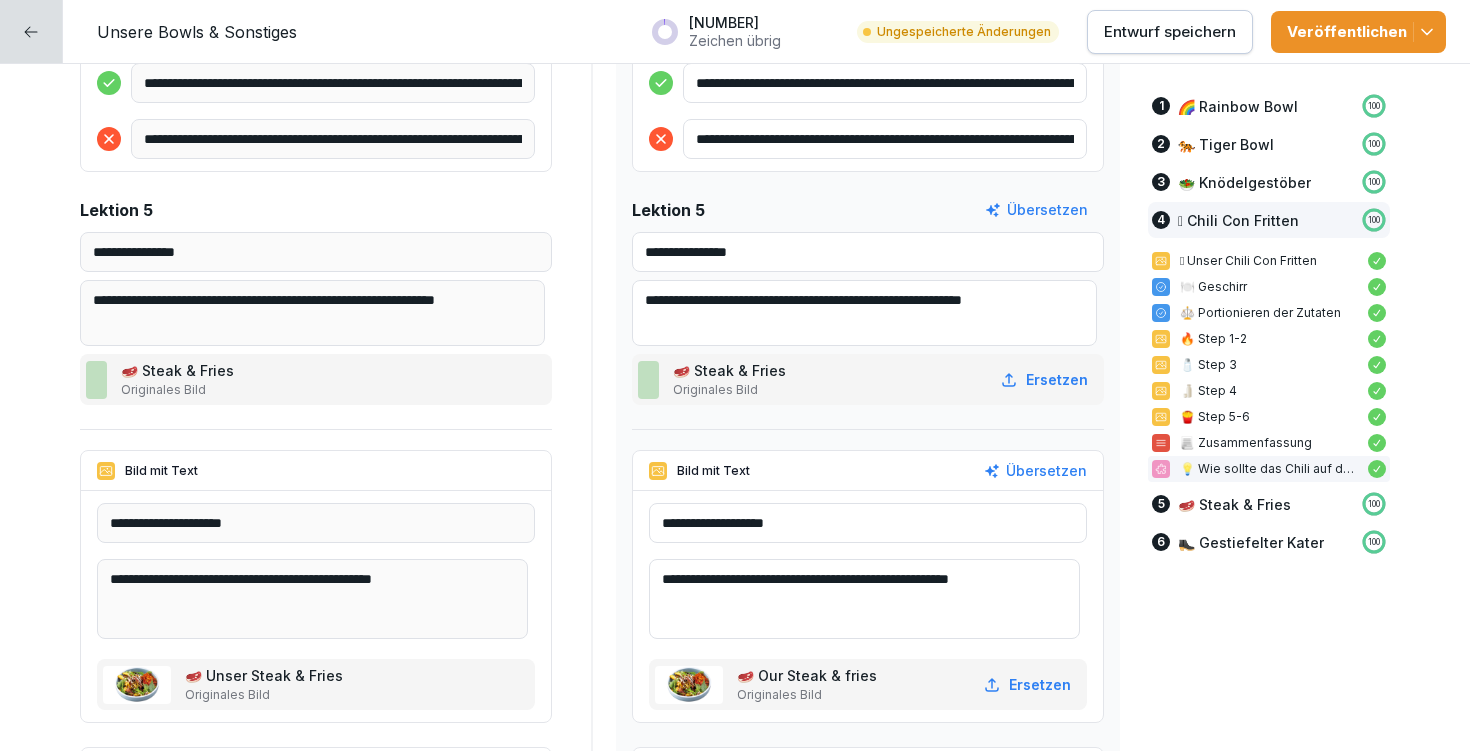 click on "**********" at bounding box center (868, 523) 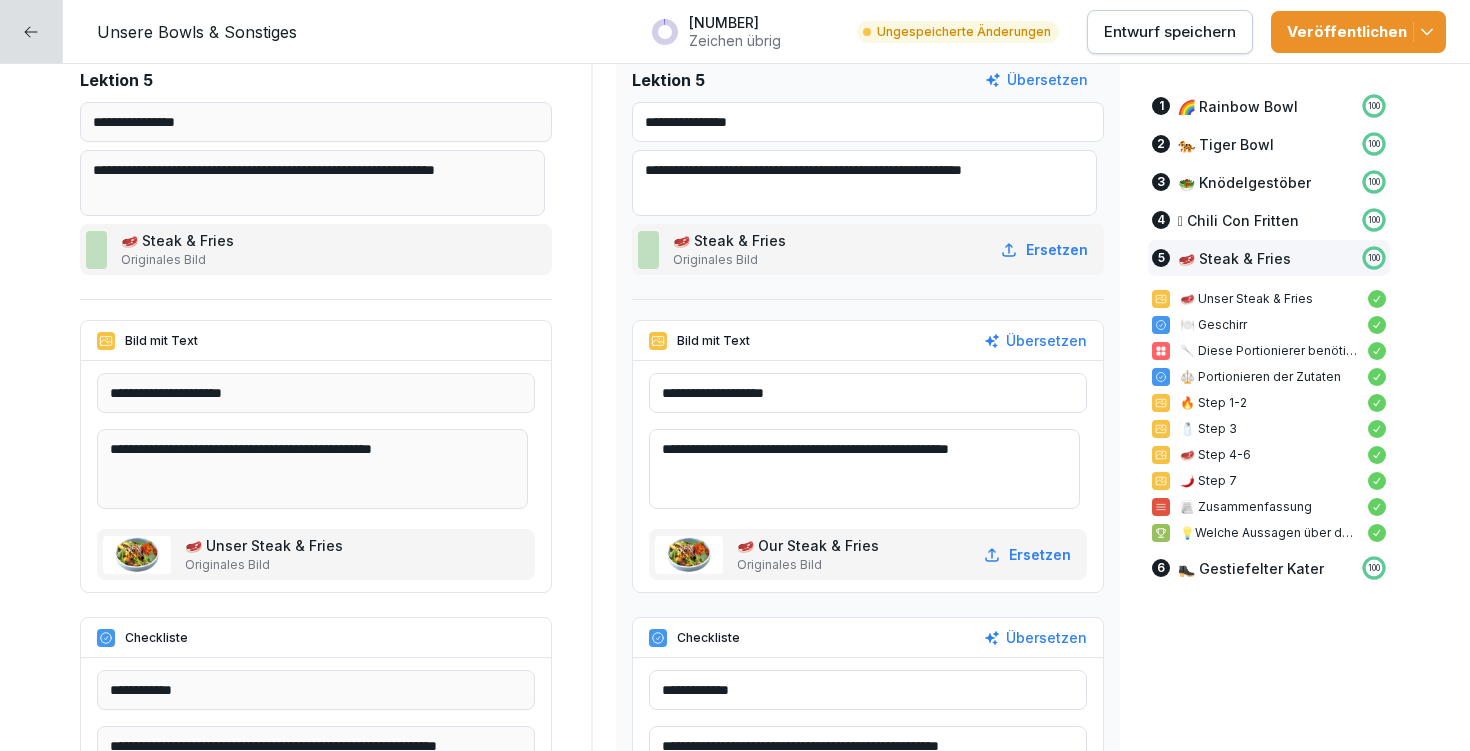 scroll, scrollTop: 17501, scrollLeft: 0, axis: vertical 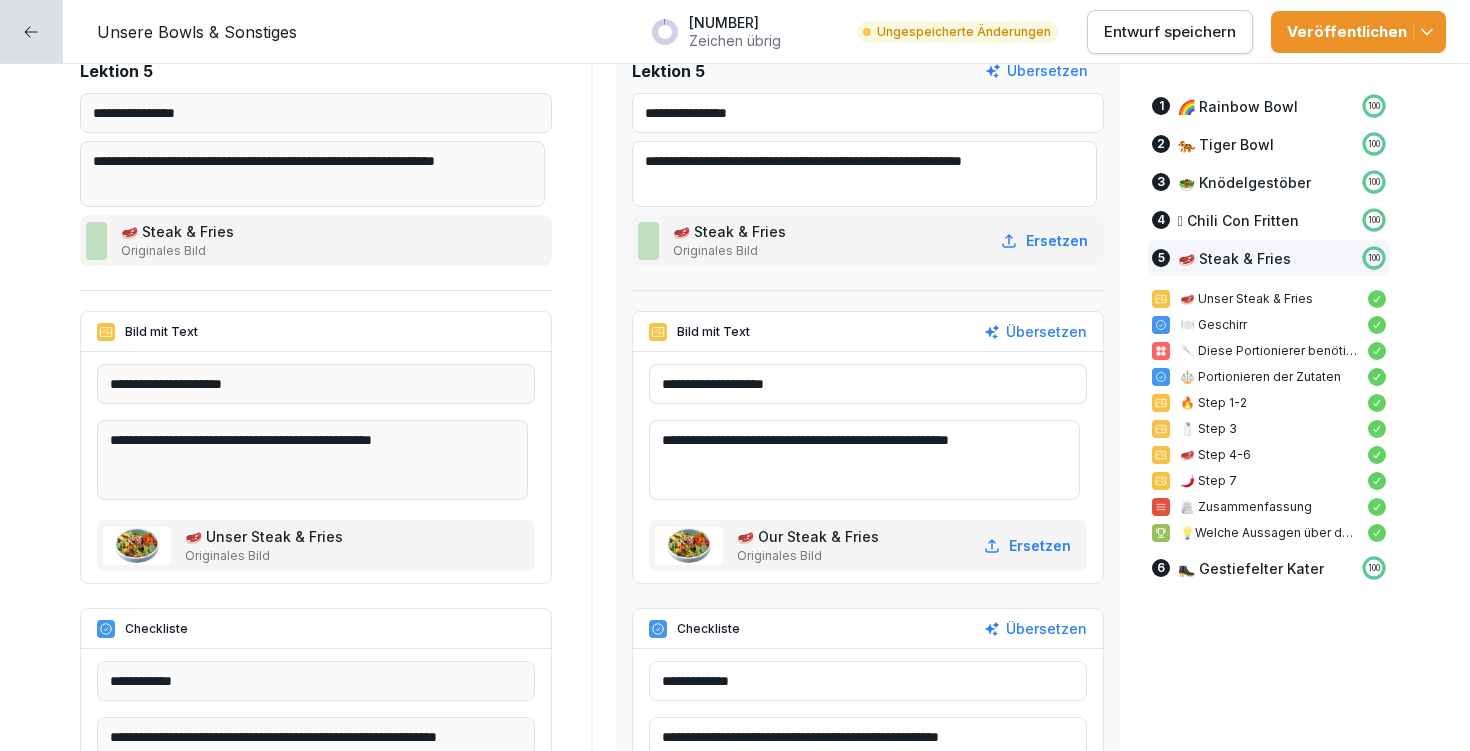 type on "**********" 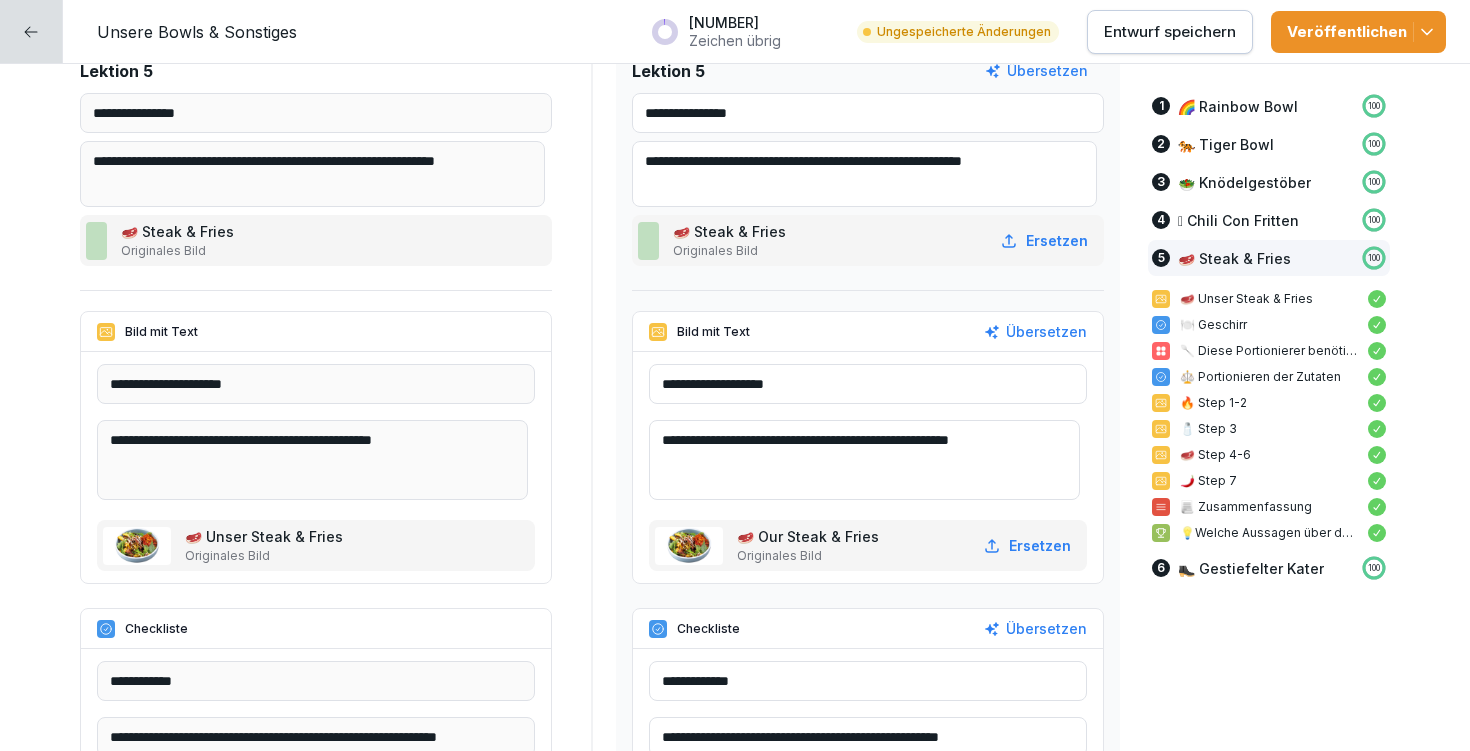 drag, startPoint x: 919, startPoint y: 439, endPoint x: 1020, endPoint y: 434, distance: 101.12369 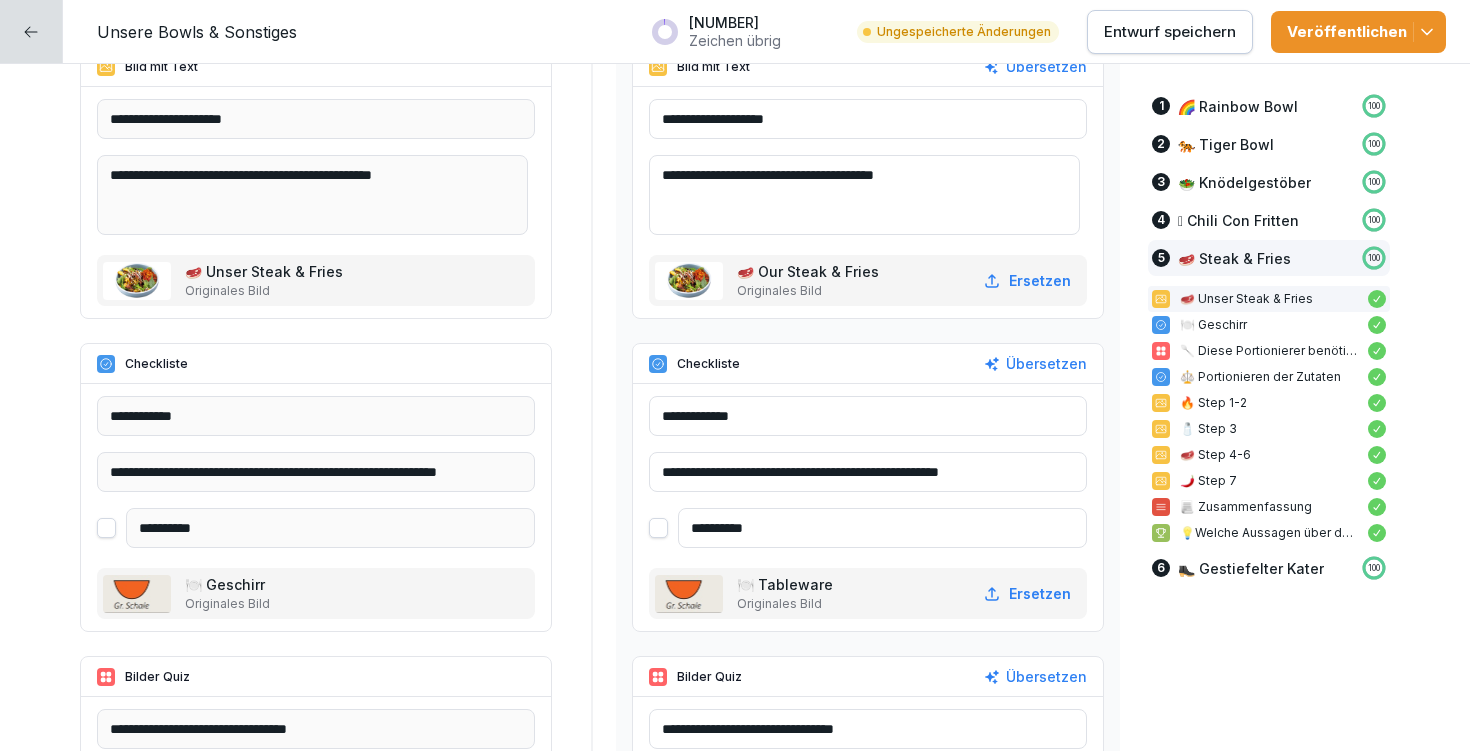 scroll, scrollTop: 17773, scrollLeft: 0, axis: vertical 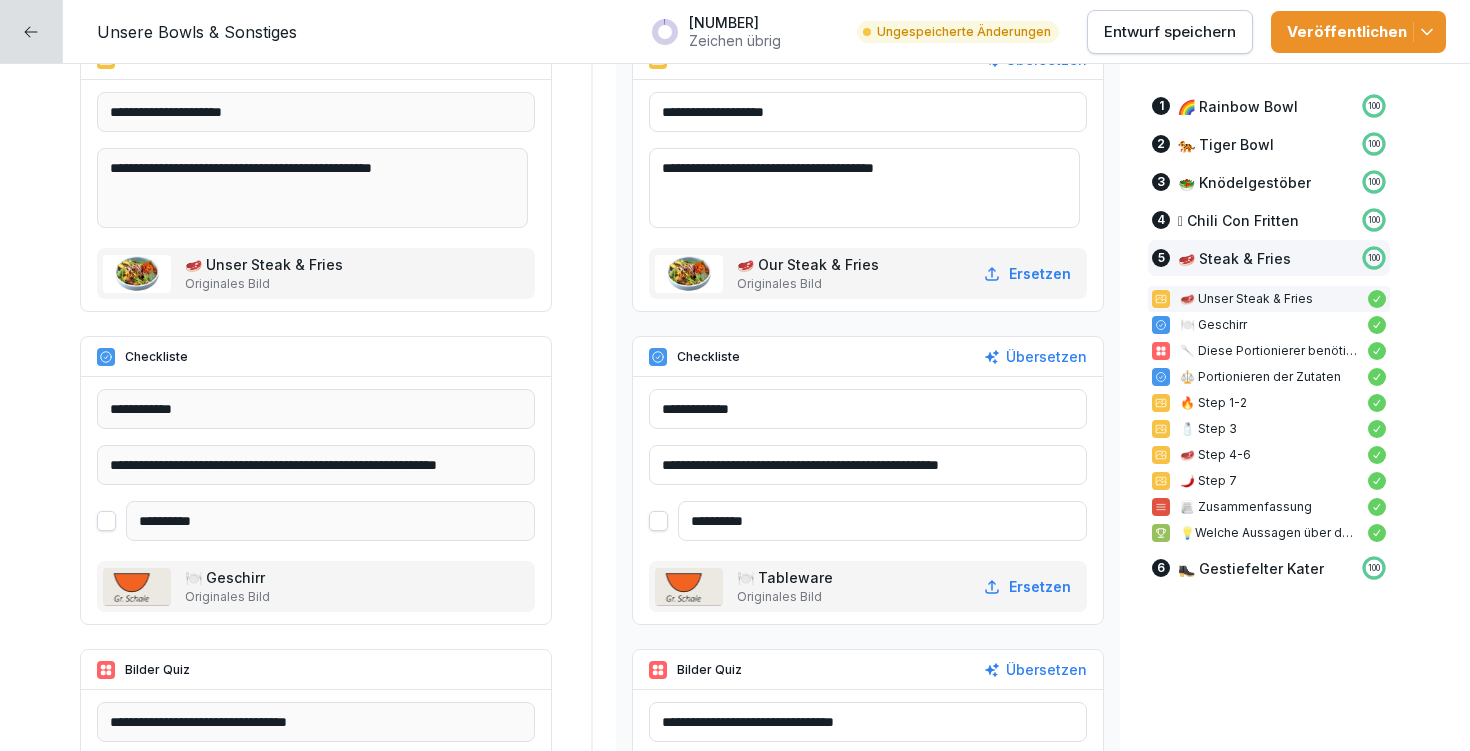 type on "**********" 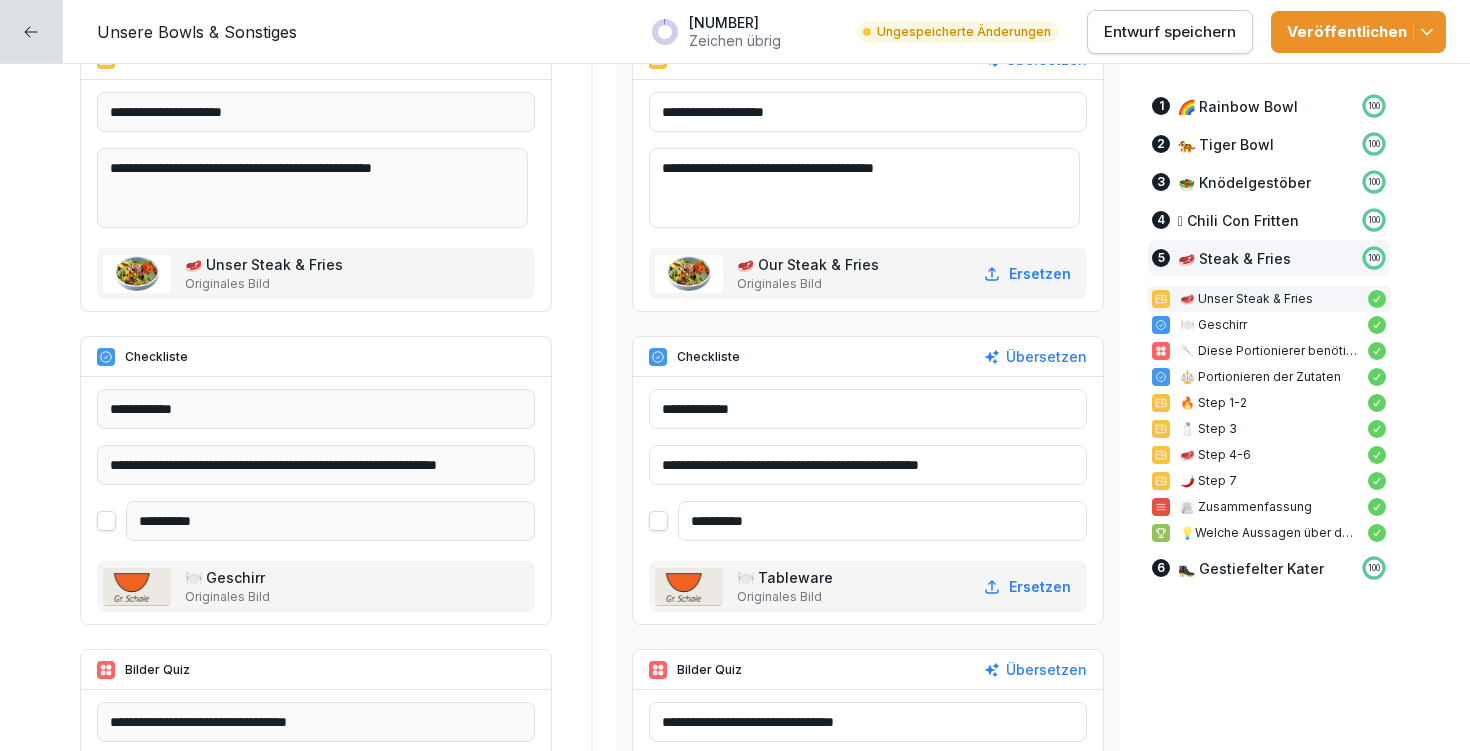 type on "**********" 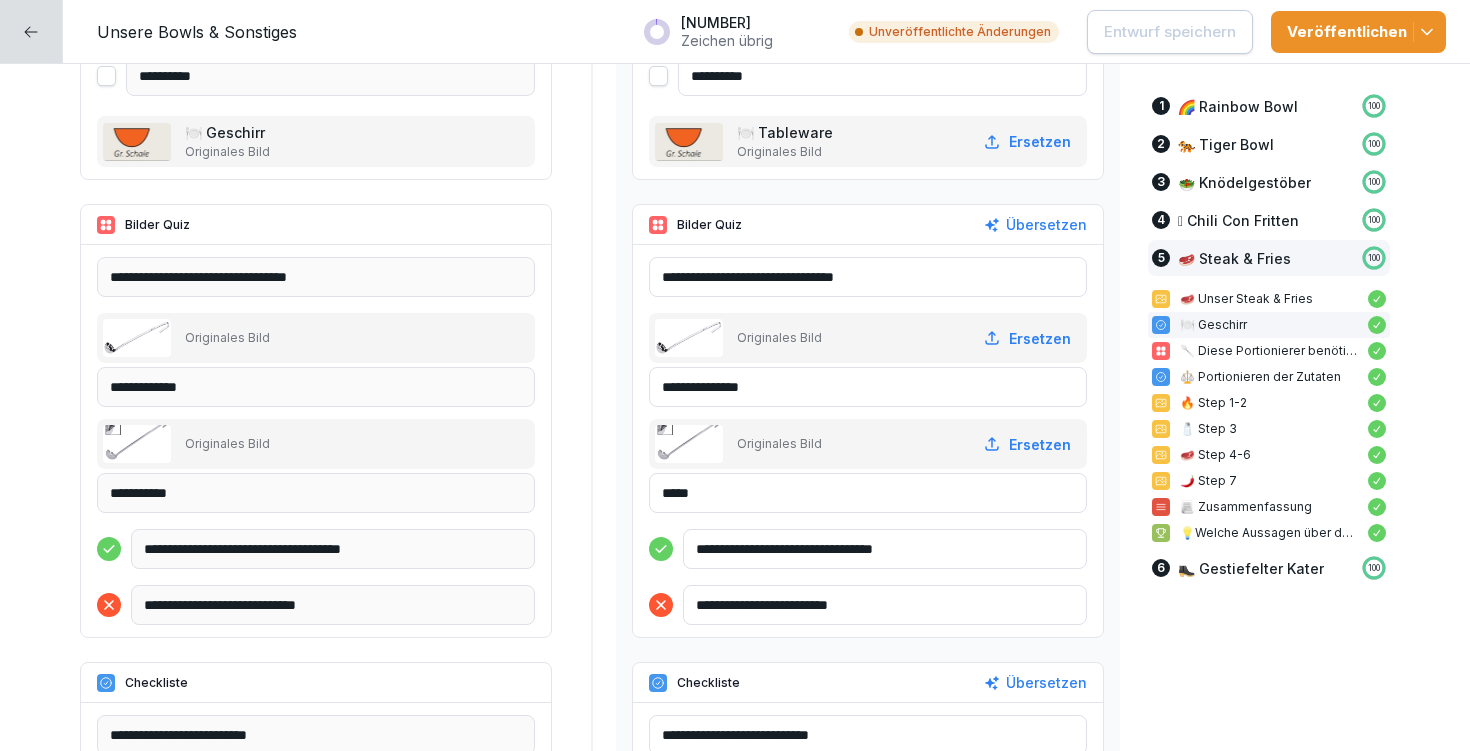 scroll, scrollTop: 18230, scrollLeft: 0, axis: vertical 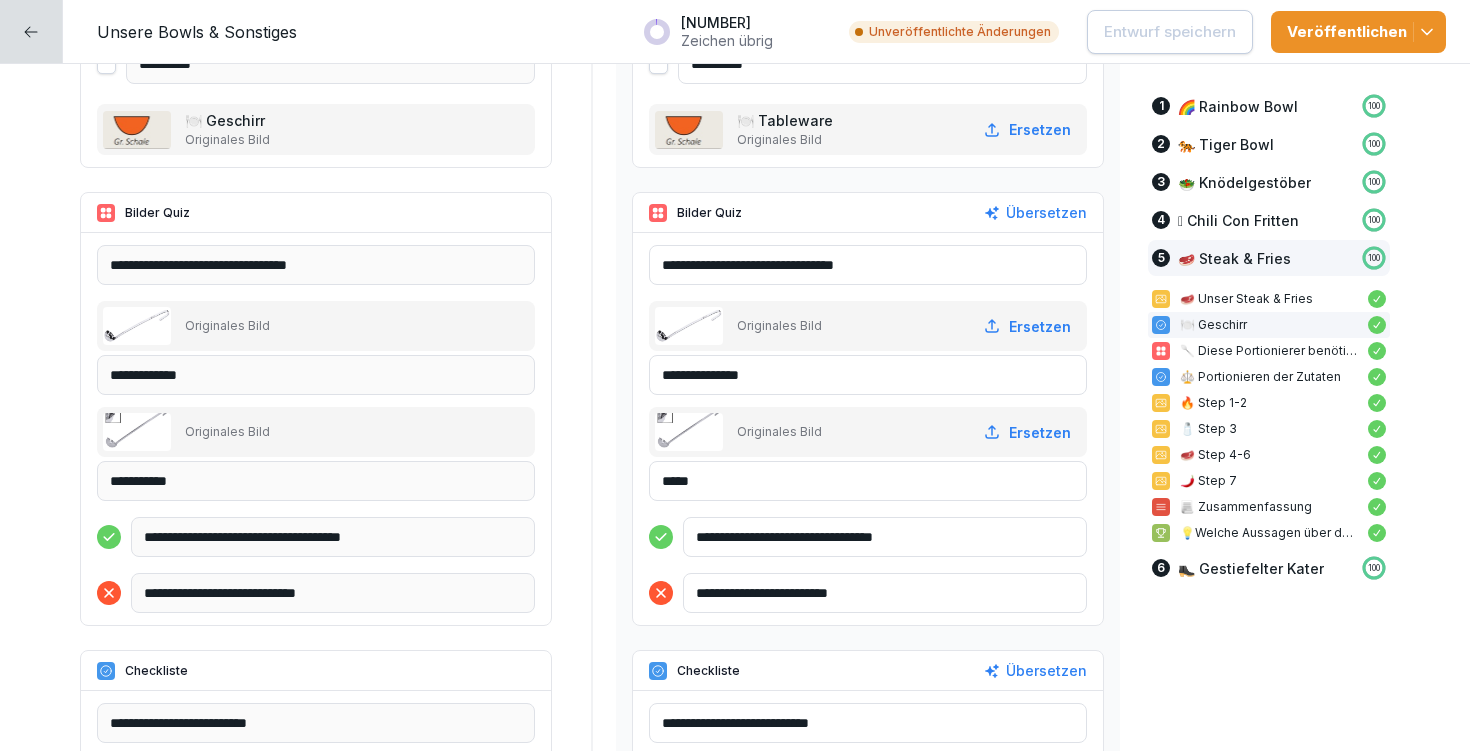 click on "**********" at bounding box center [868, 375] 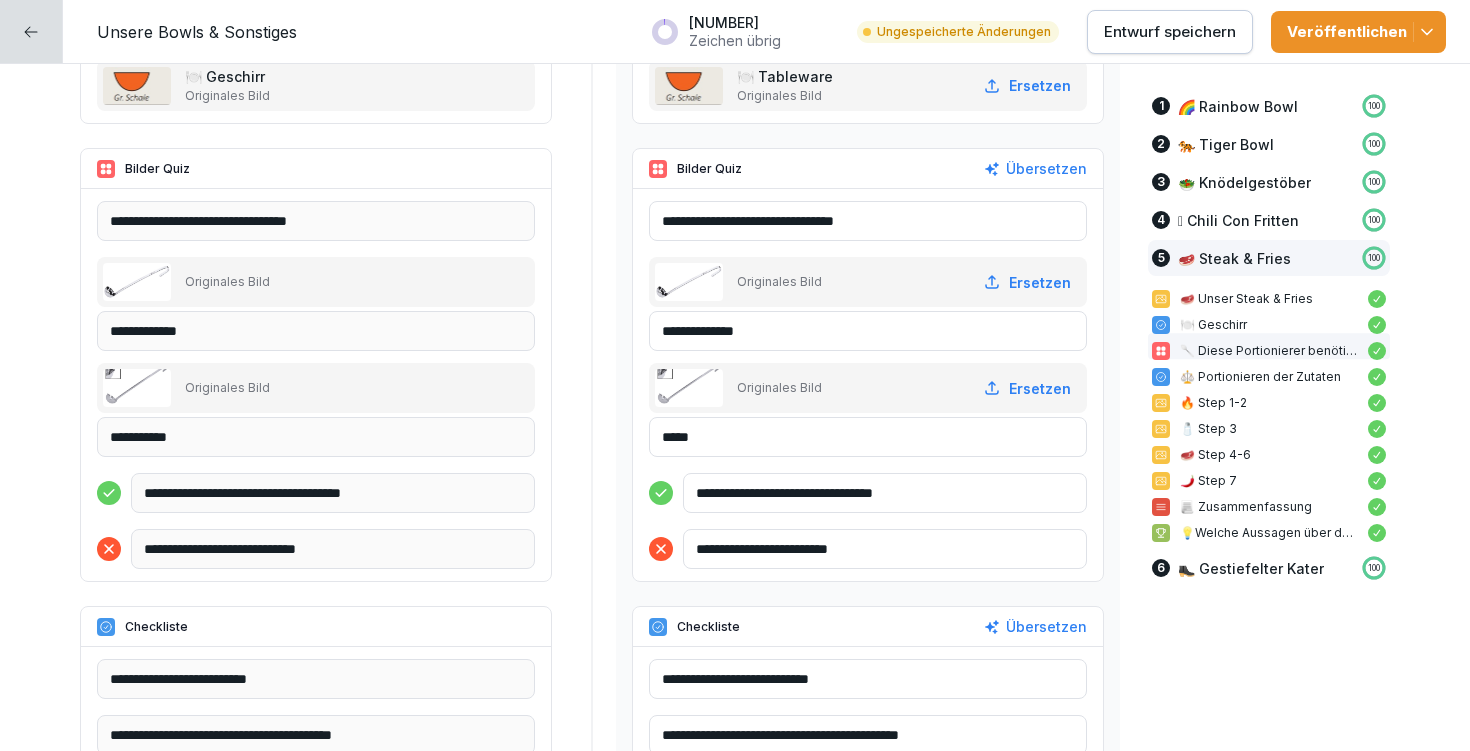 scroll, scrollTop: 18278, scrollLeft: 0, axis: vertical 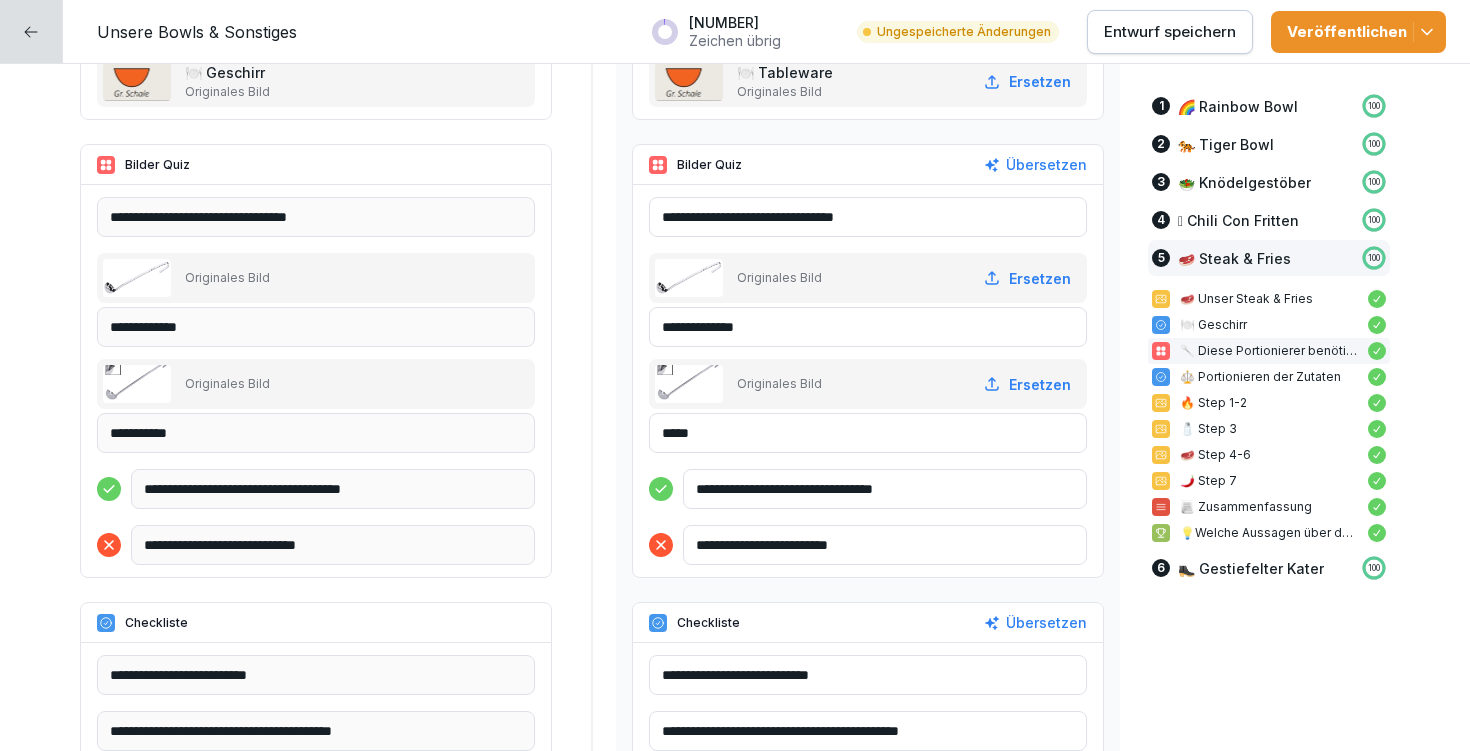 type on "**********" 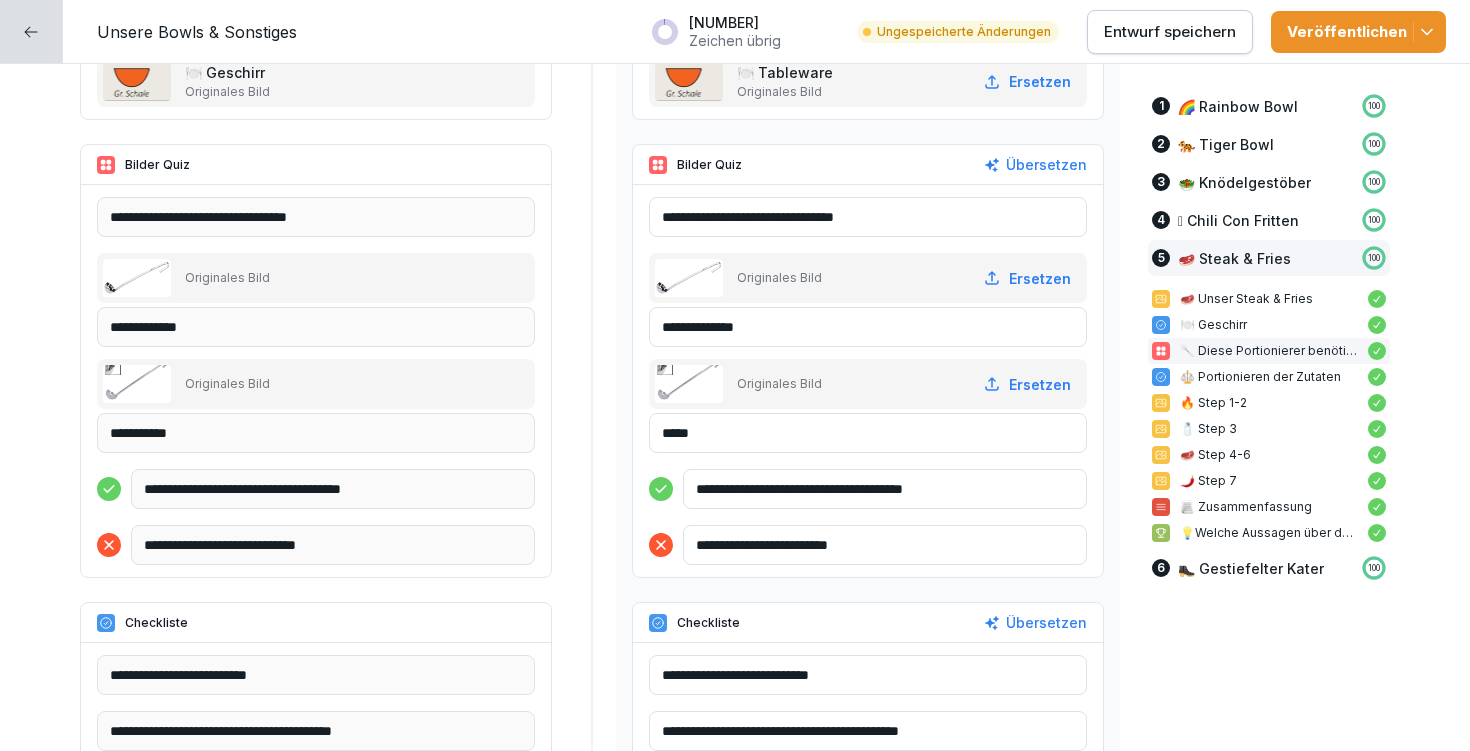 click on "**********" at bounding box center (885, 489) 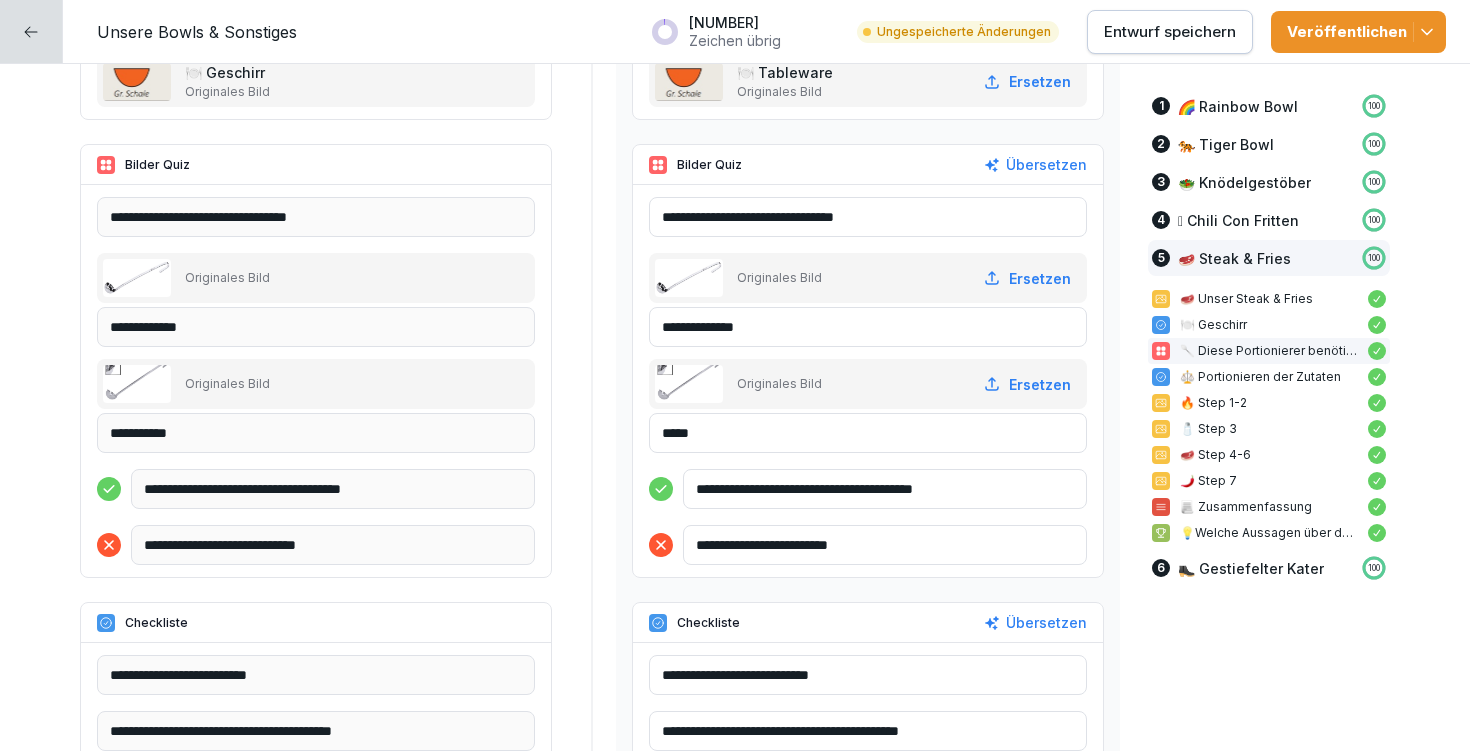 click on "**********" at bounding box center [885, 489] 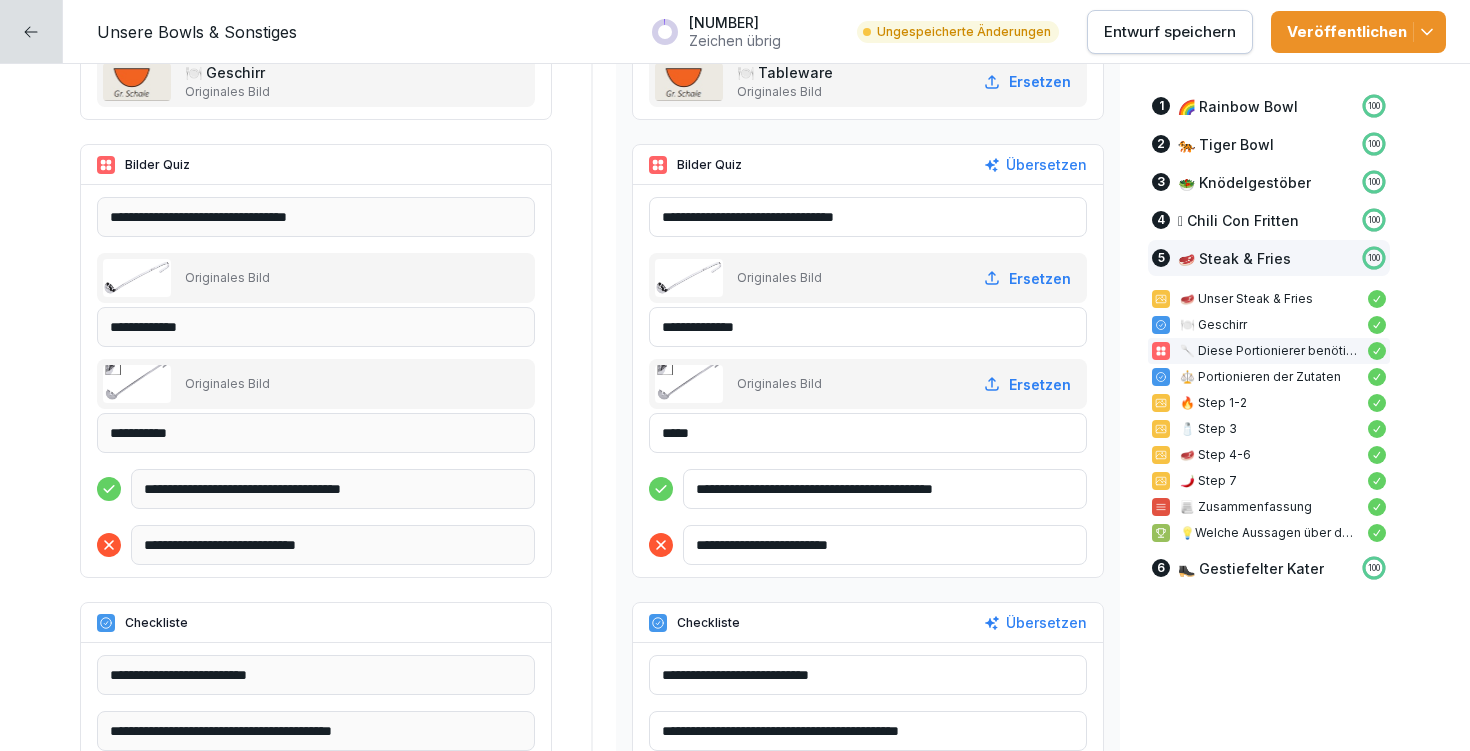 type on "**********" 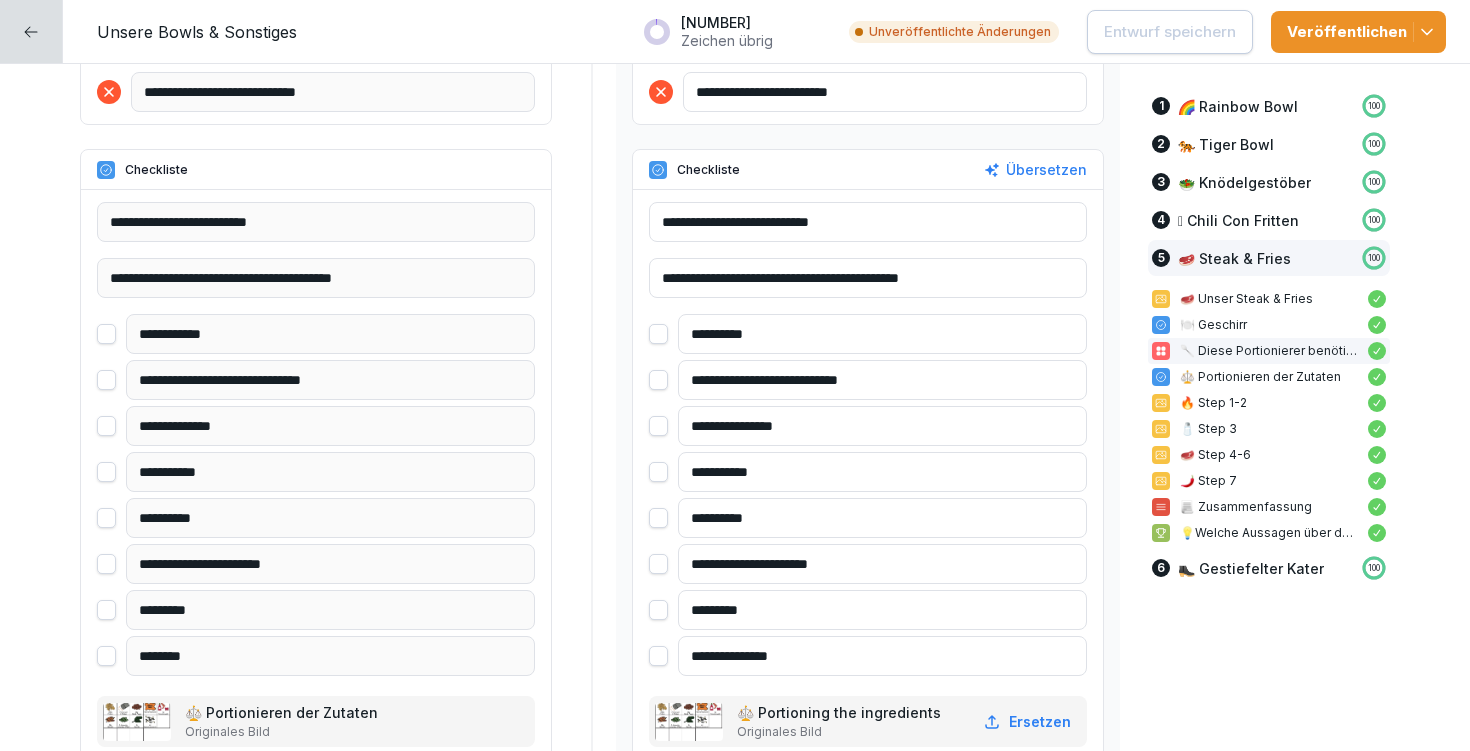 scroll, scrollTop: 18749, scrollLeft: 0, axis: vertical 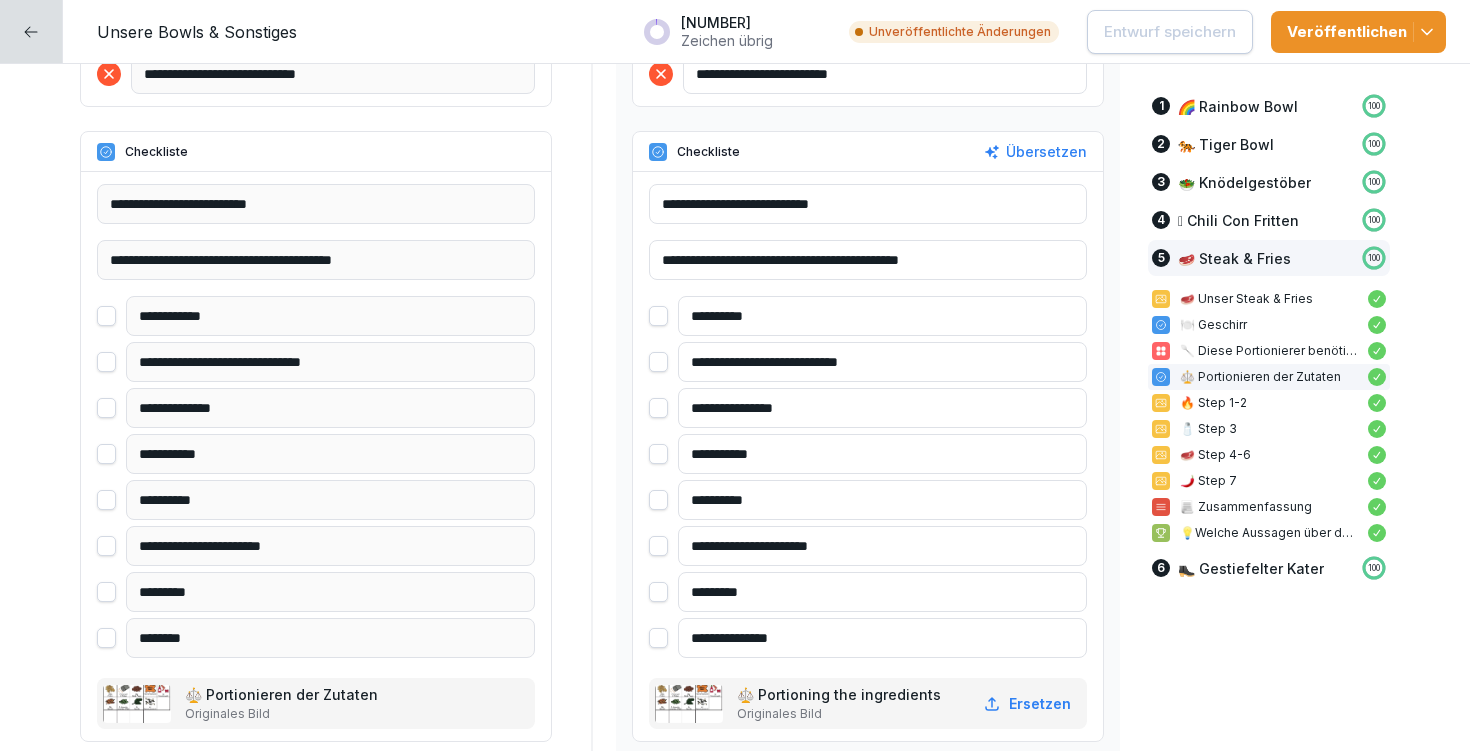 click on "**********" at bounding box center [882, 316] 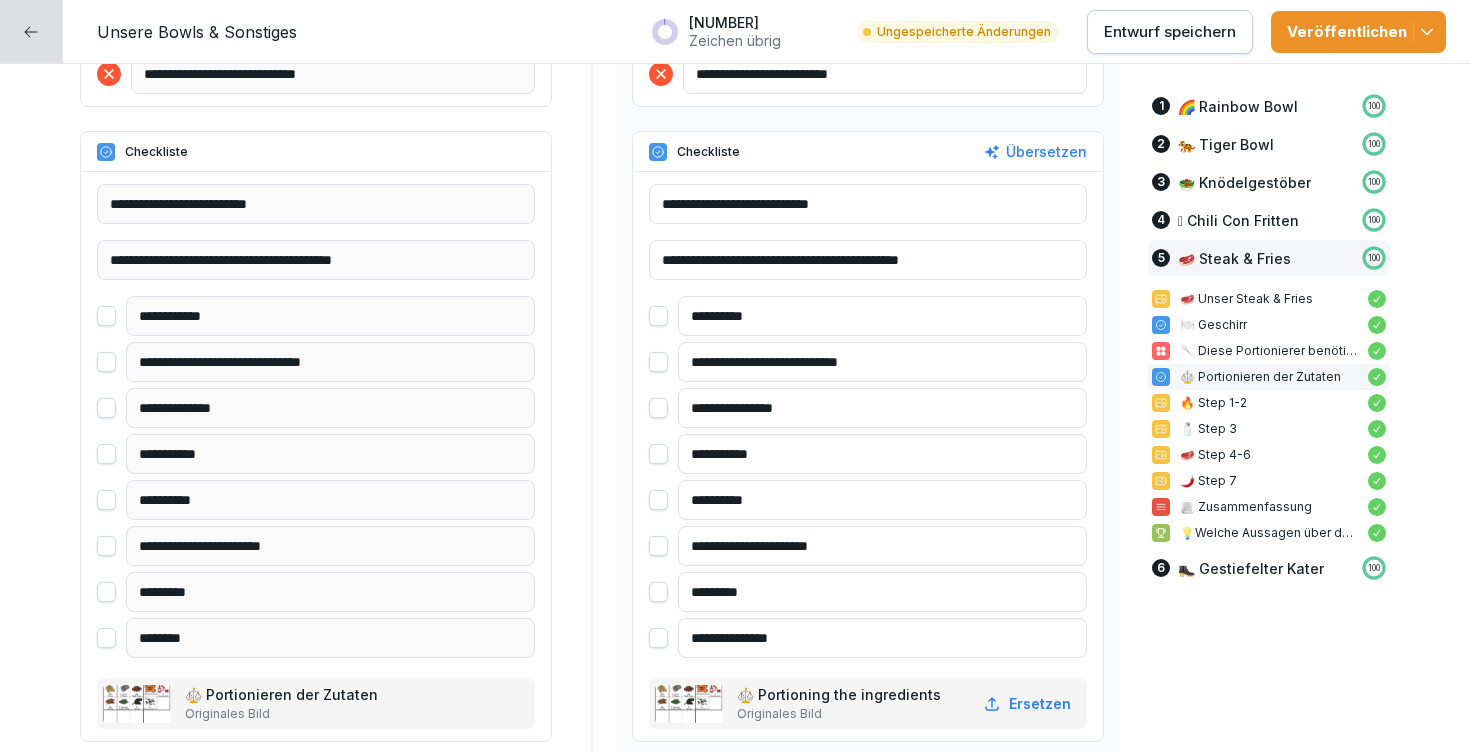 type on "**********" 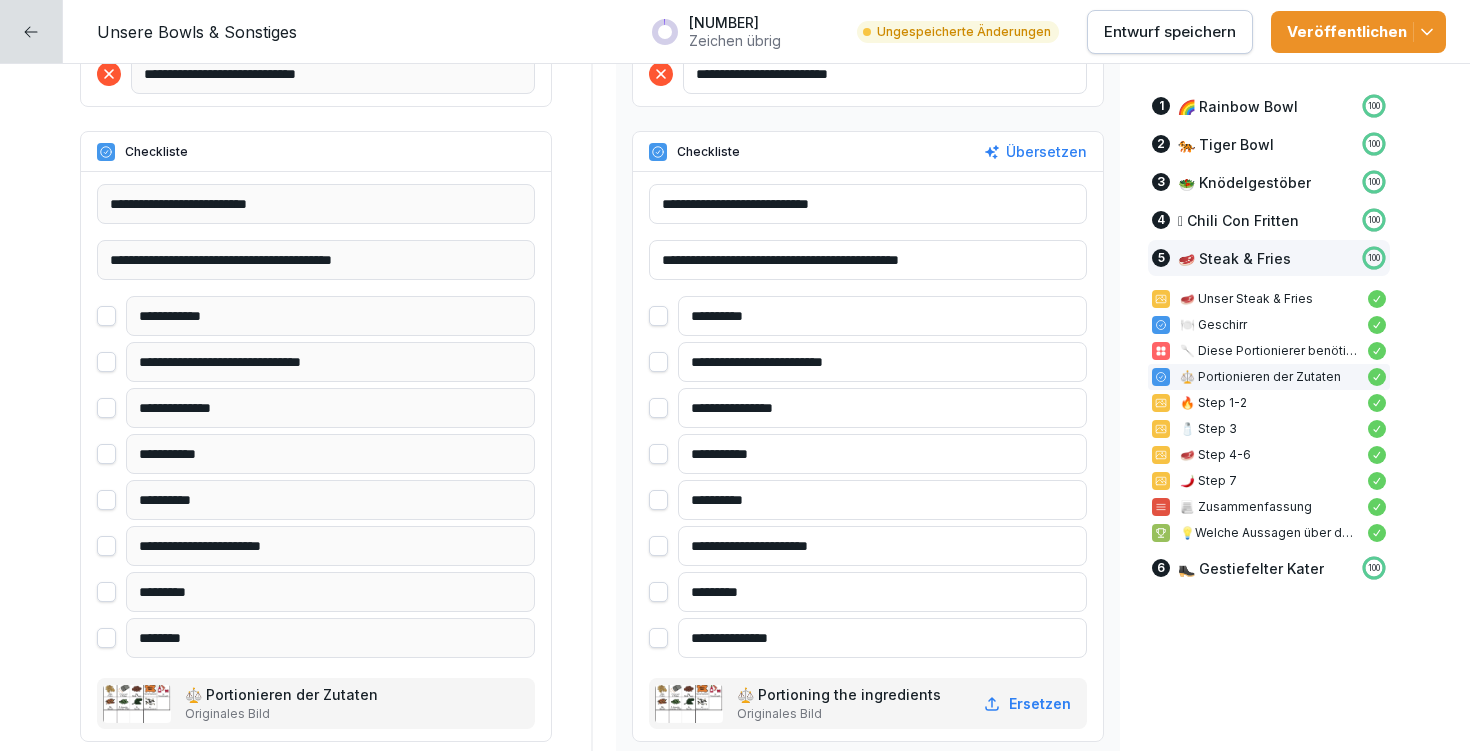 type on "**********" 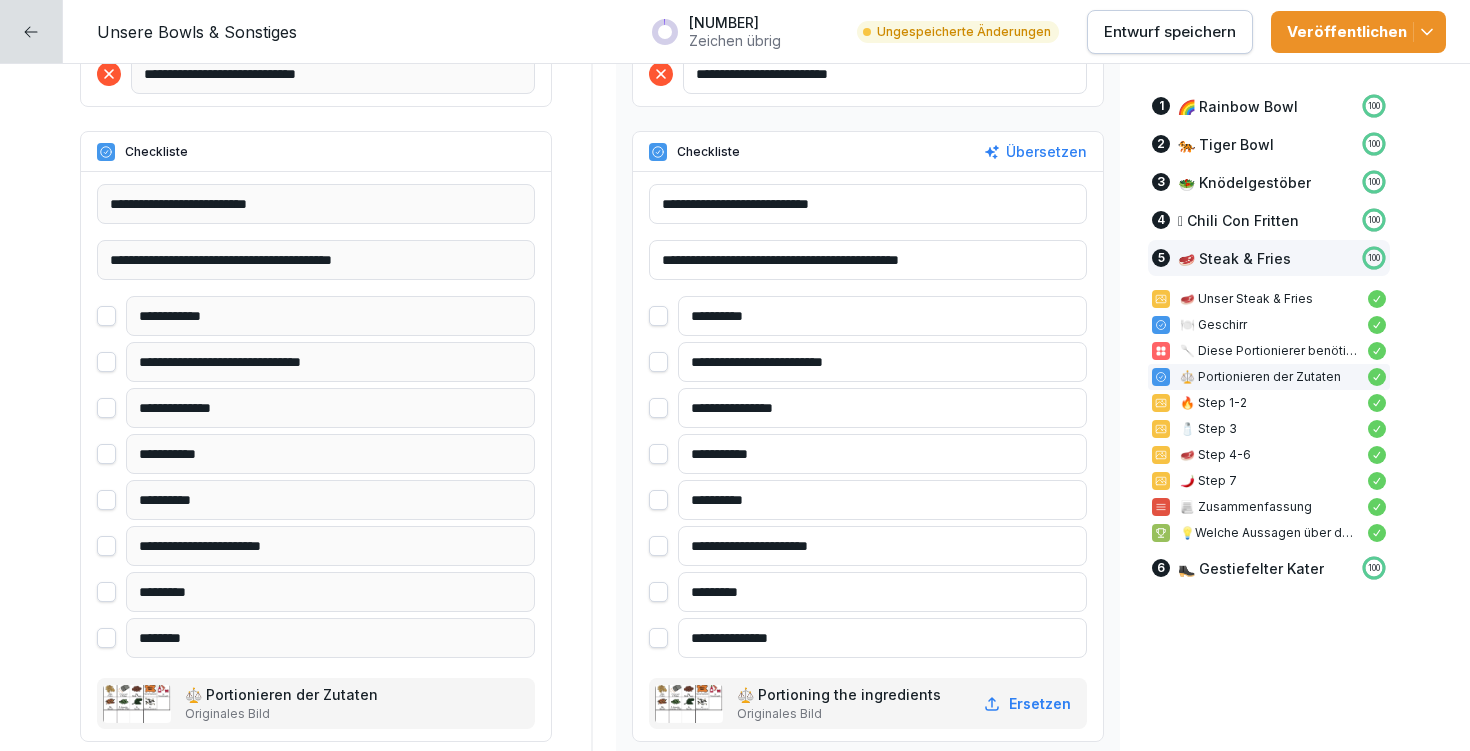 click on "**********" at bounding box center [882, 408] 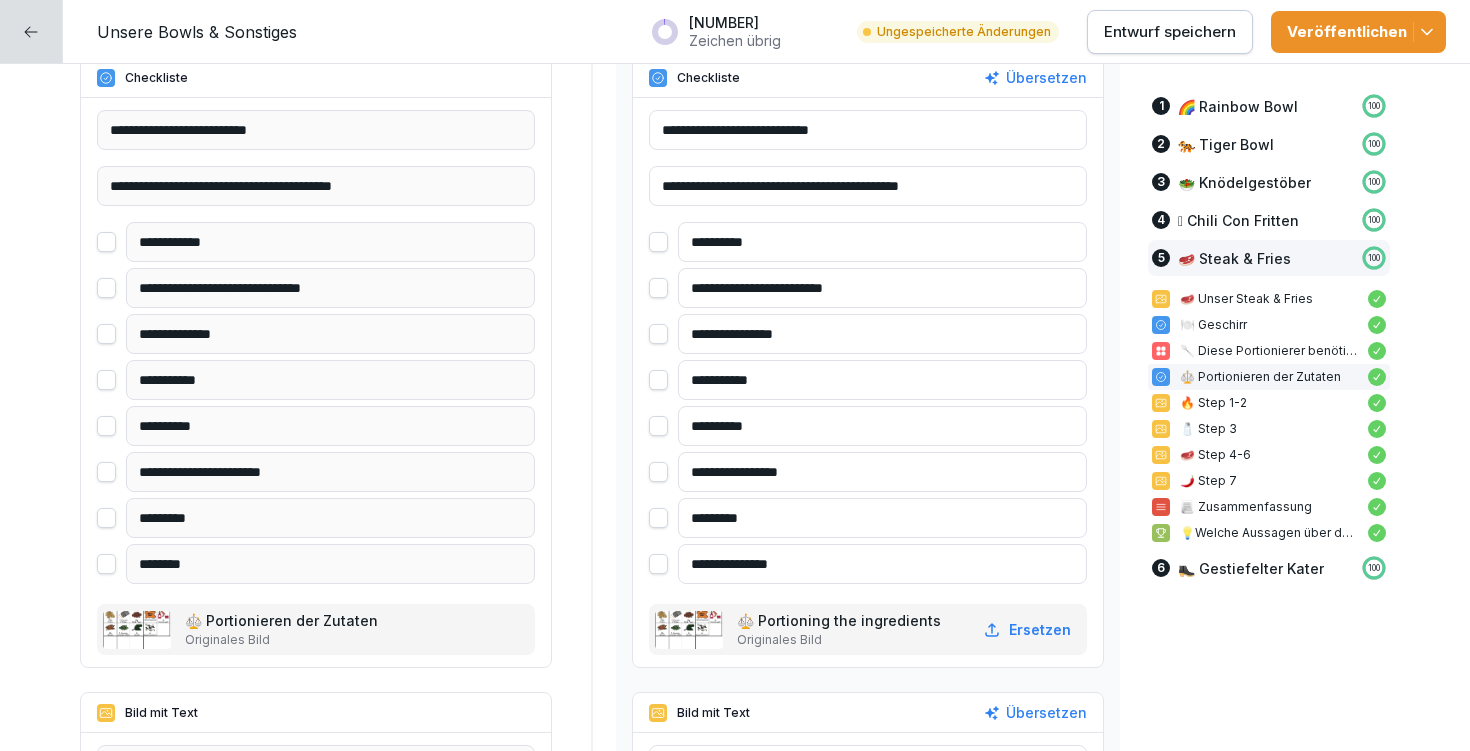 scroll, scrollTop: 18822, scrollLeft: 0, axis: vertical 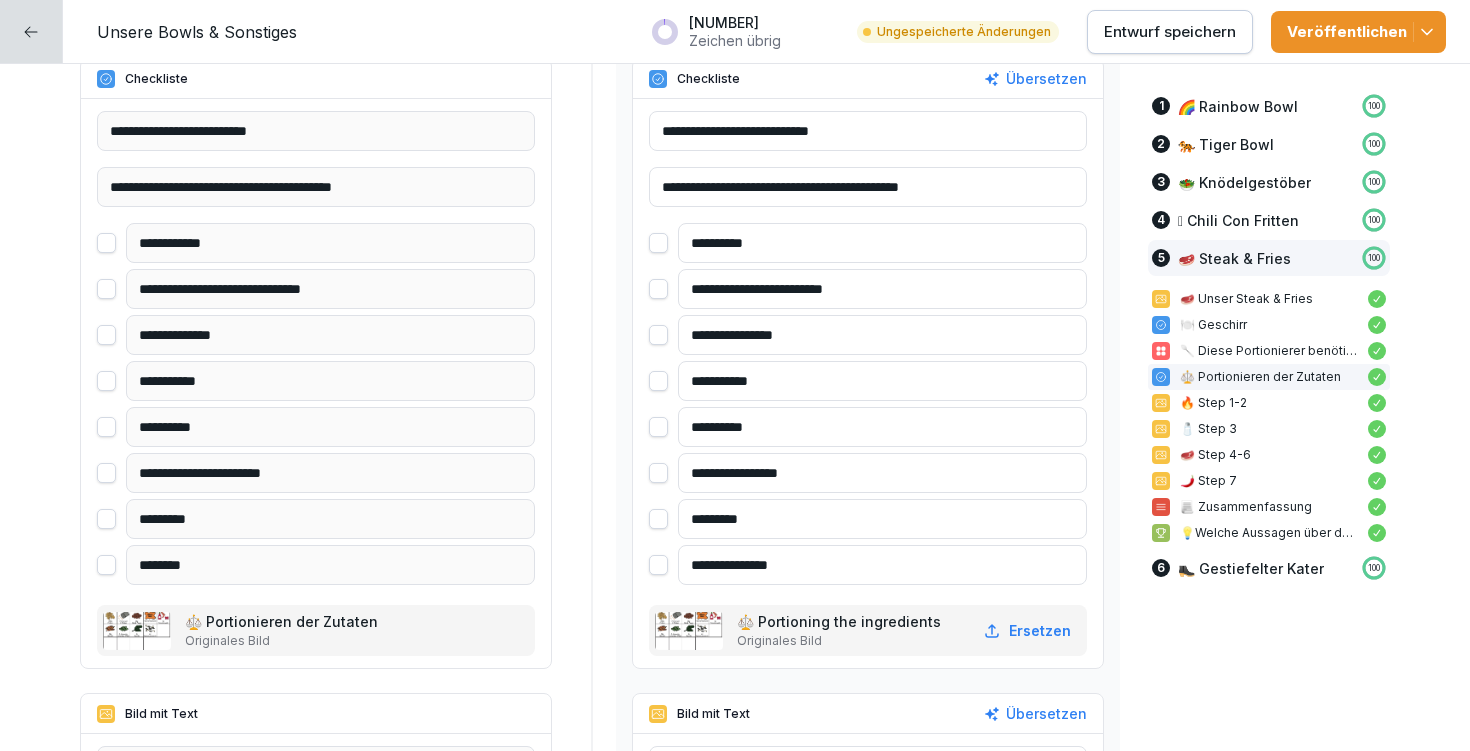 type on "**********" 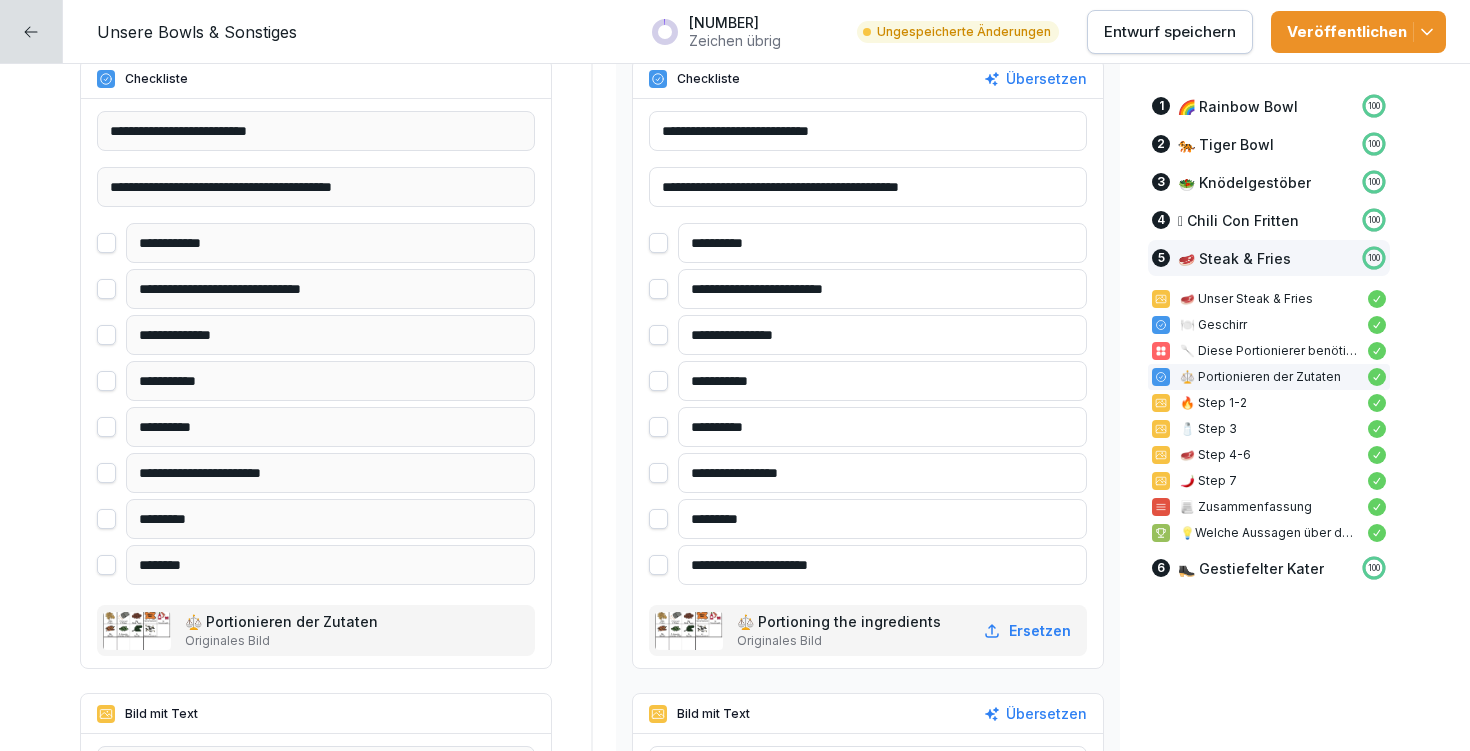 type on "**********" 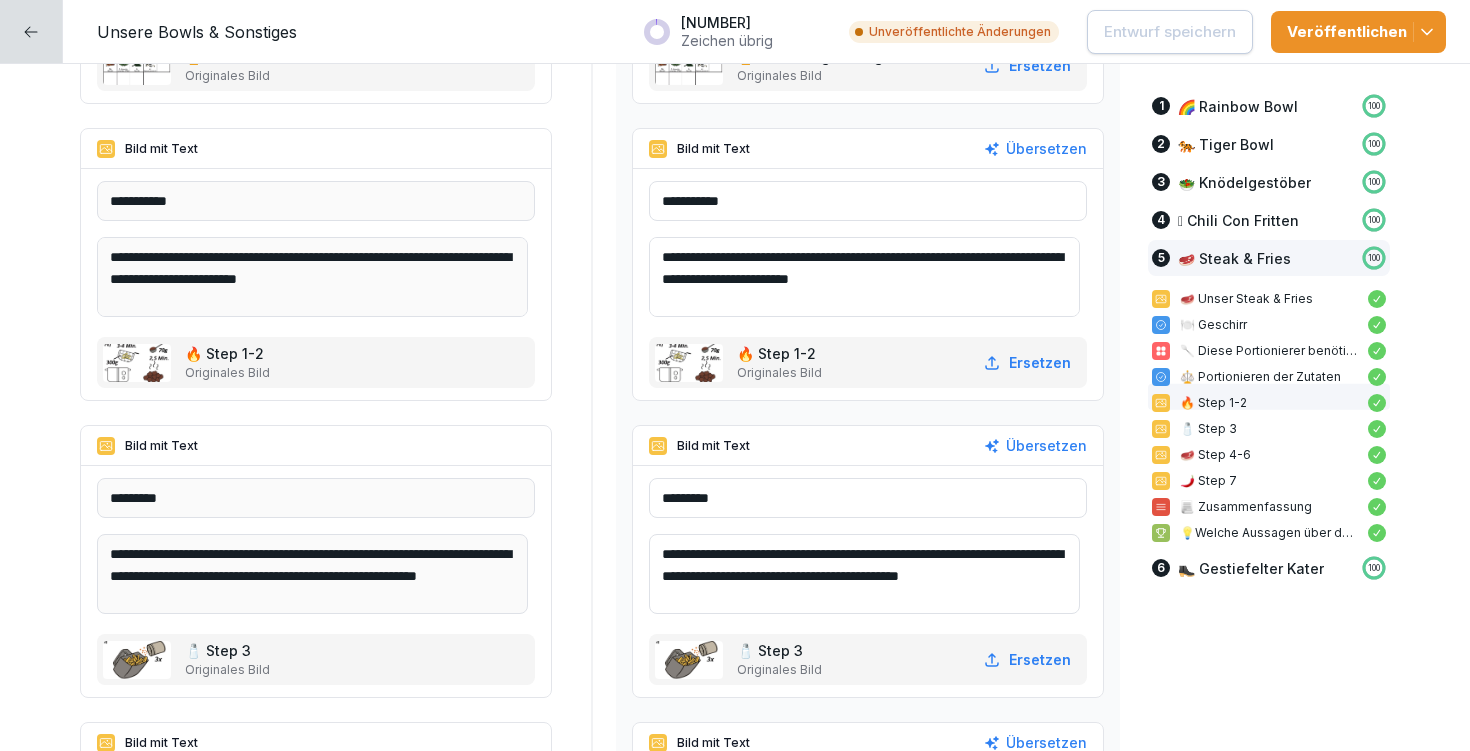 scroll, scrollTop: 19388, scrollLeft: 0, axis: vertical 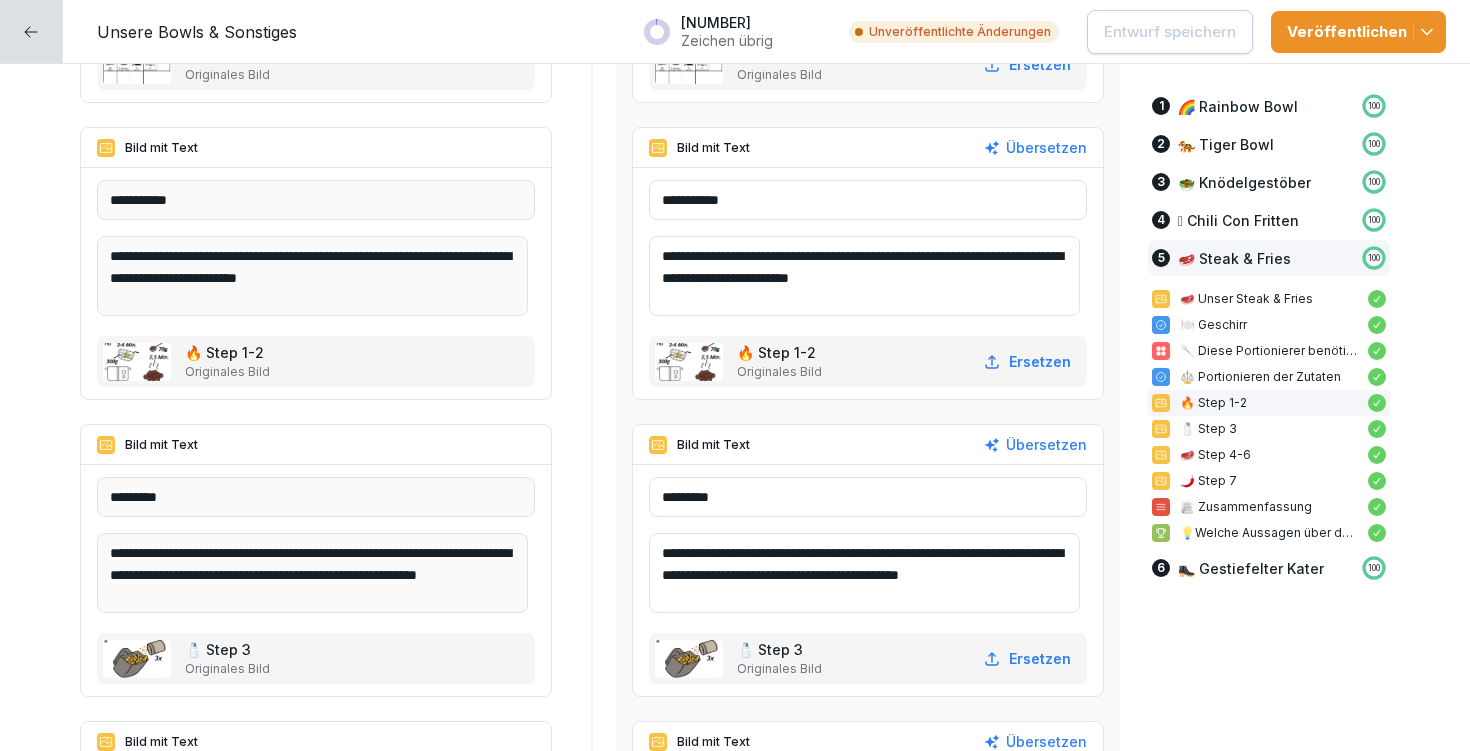 drag, startPoint x: 669, startPoint y: 253, endPoint x: 963, endPoint y: 270, distance: 294.4911 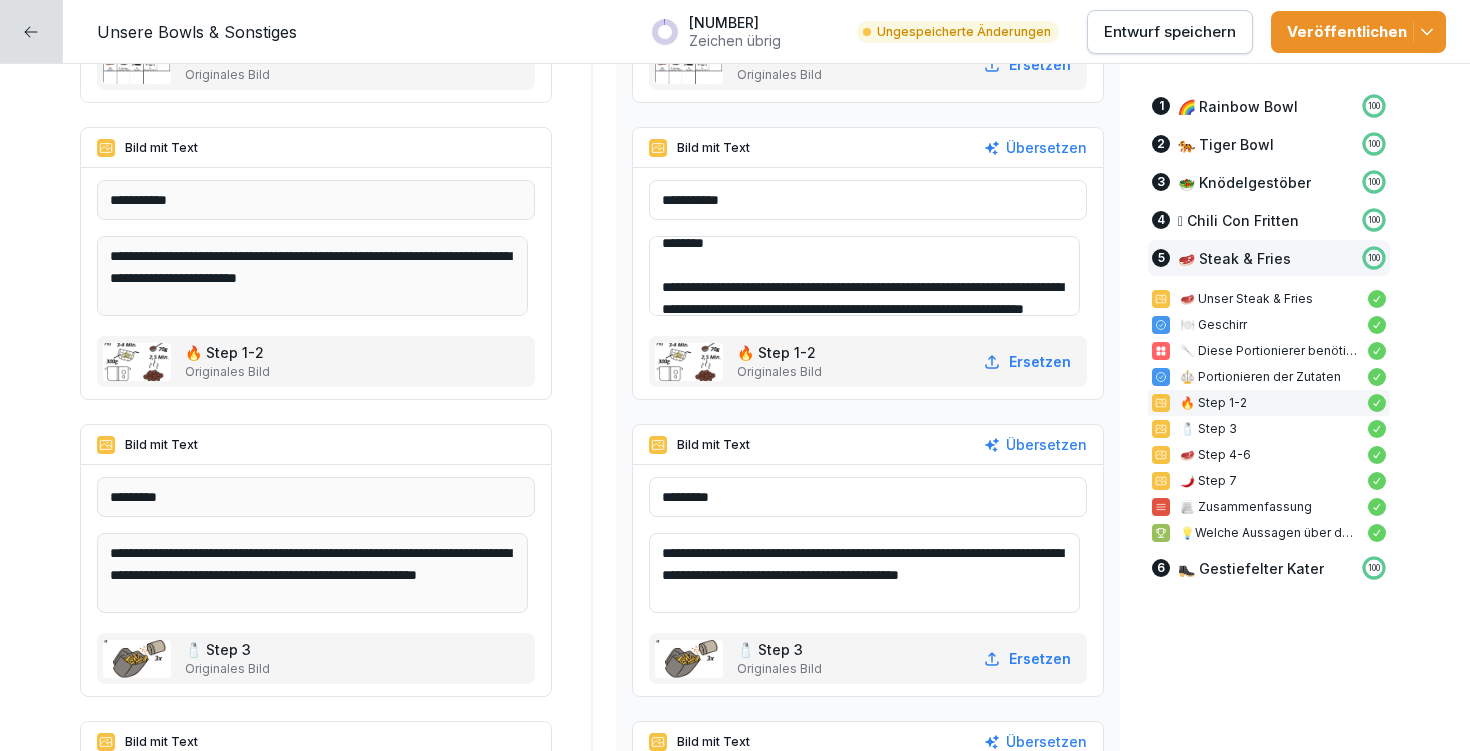 scroll, scrollTop: 70, scrollLeft: 0, axis: vertical 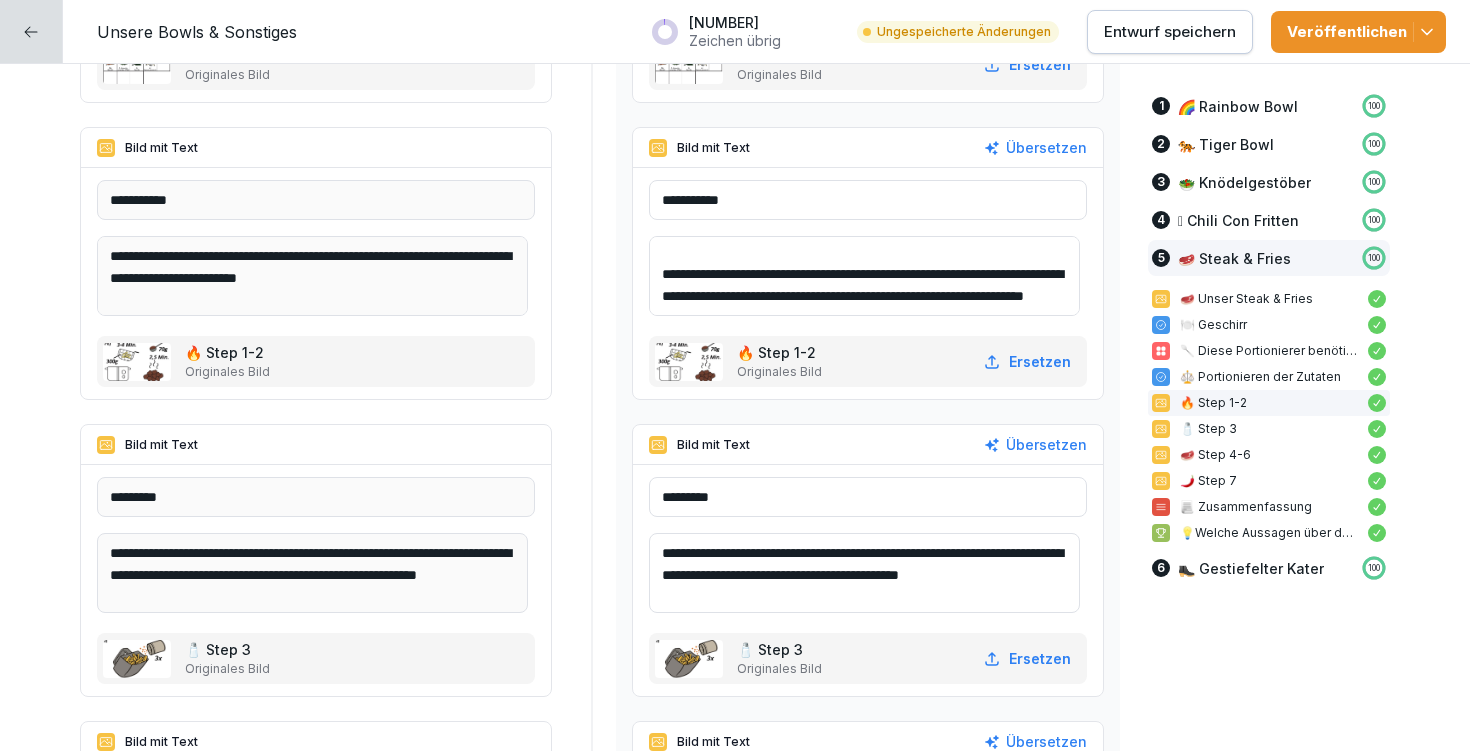 drag, startPoint x: 672, startPoint y: 248, endPoint x: 776, endPoint y: 243, distance: 104.120125 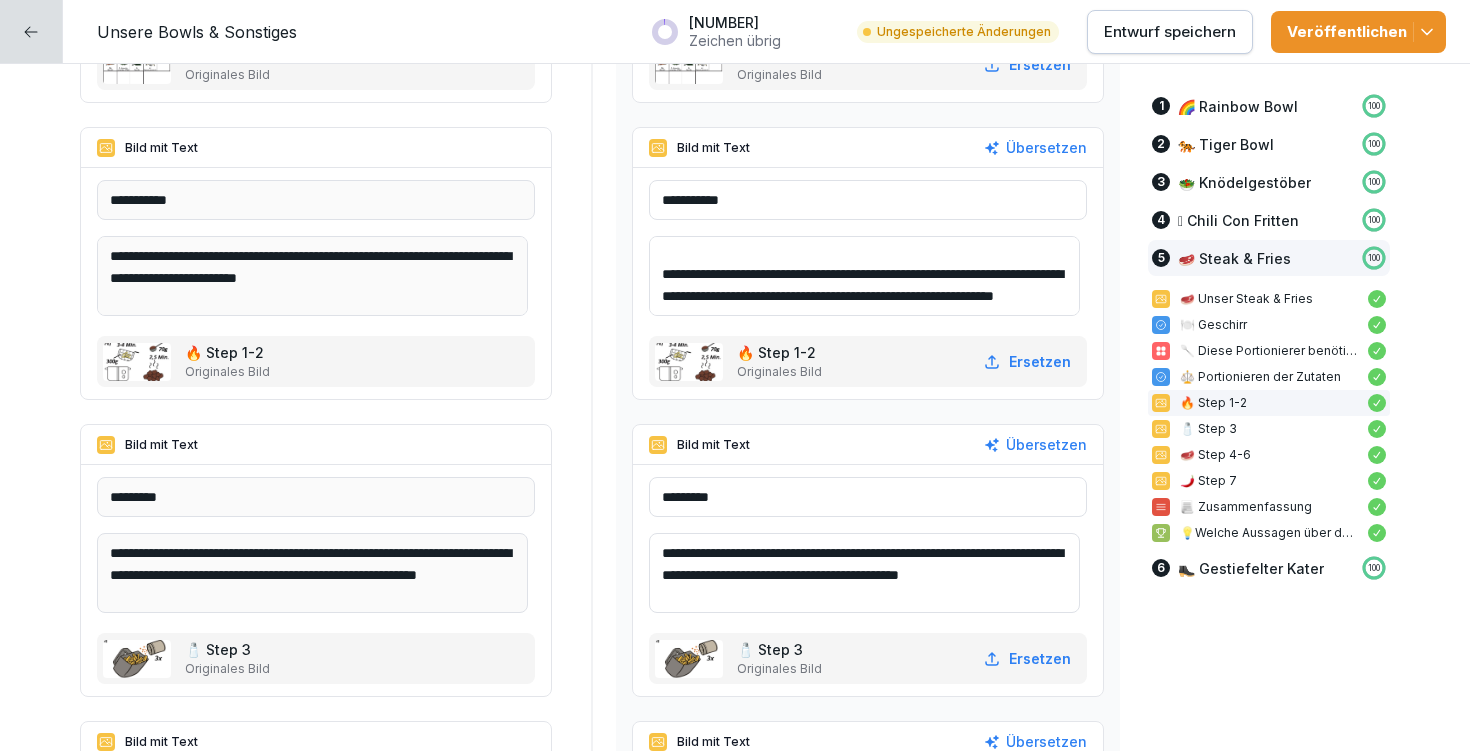 click on "**********" at bounding box center [864, 276] 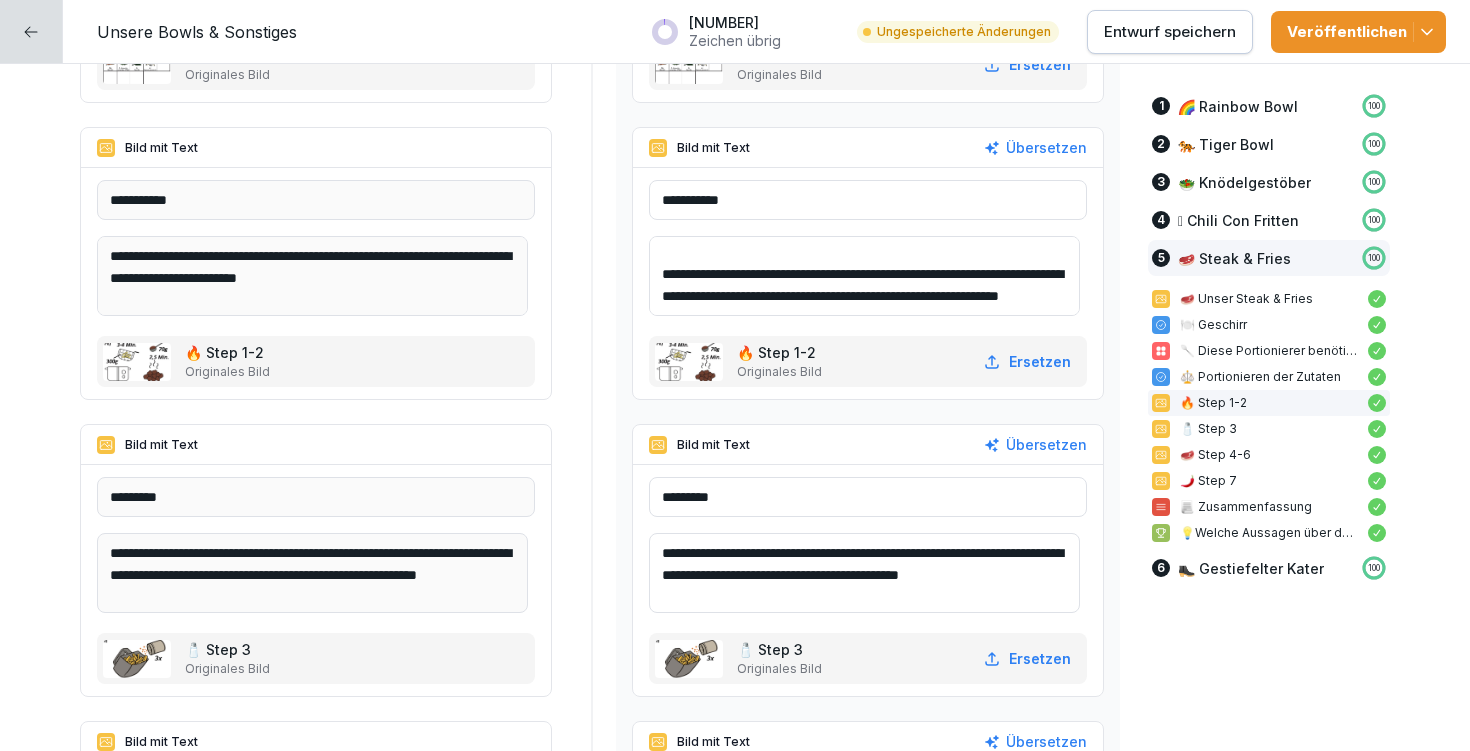 click on "**********" at bounding box center (864, 276) 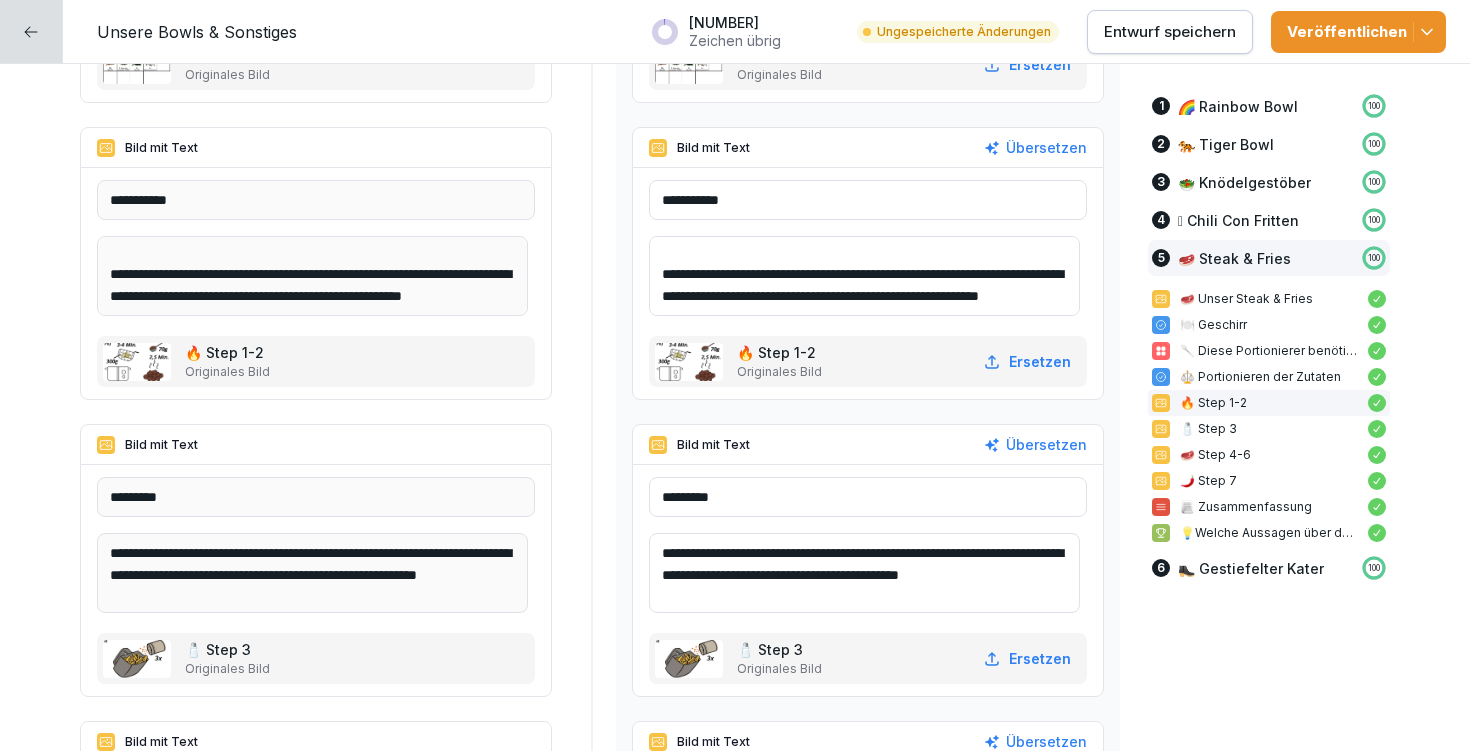 scroll, scrollTop: 54, scrollLeft: 0, axis: vertical 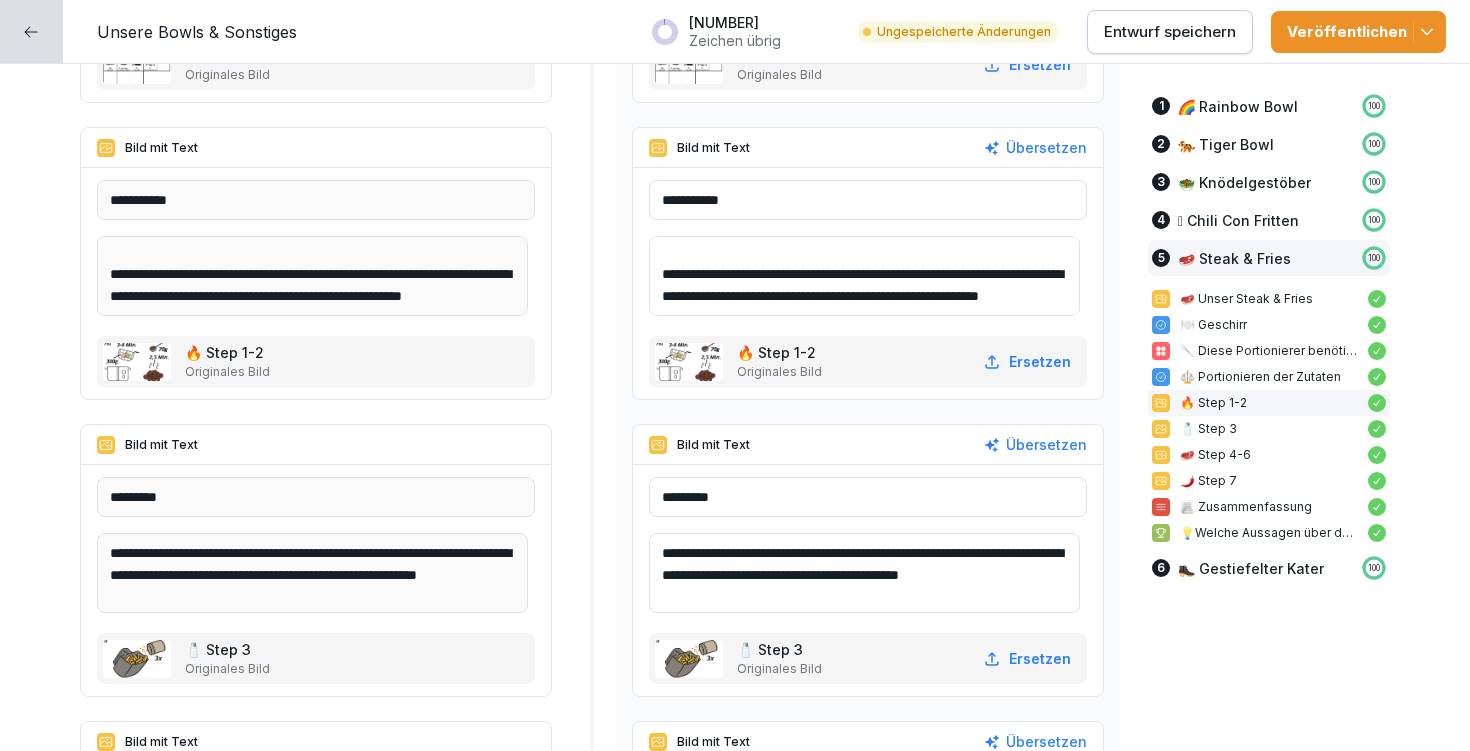 click on "**********" at bounding box center (864, 276) 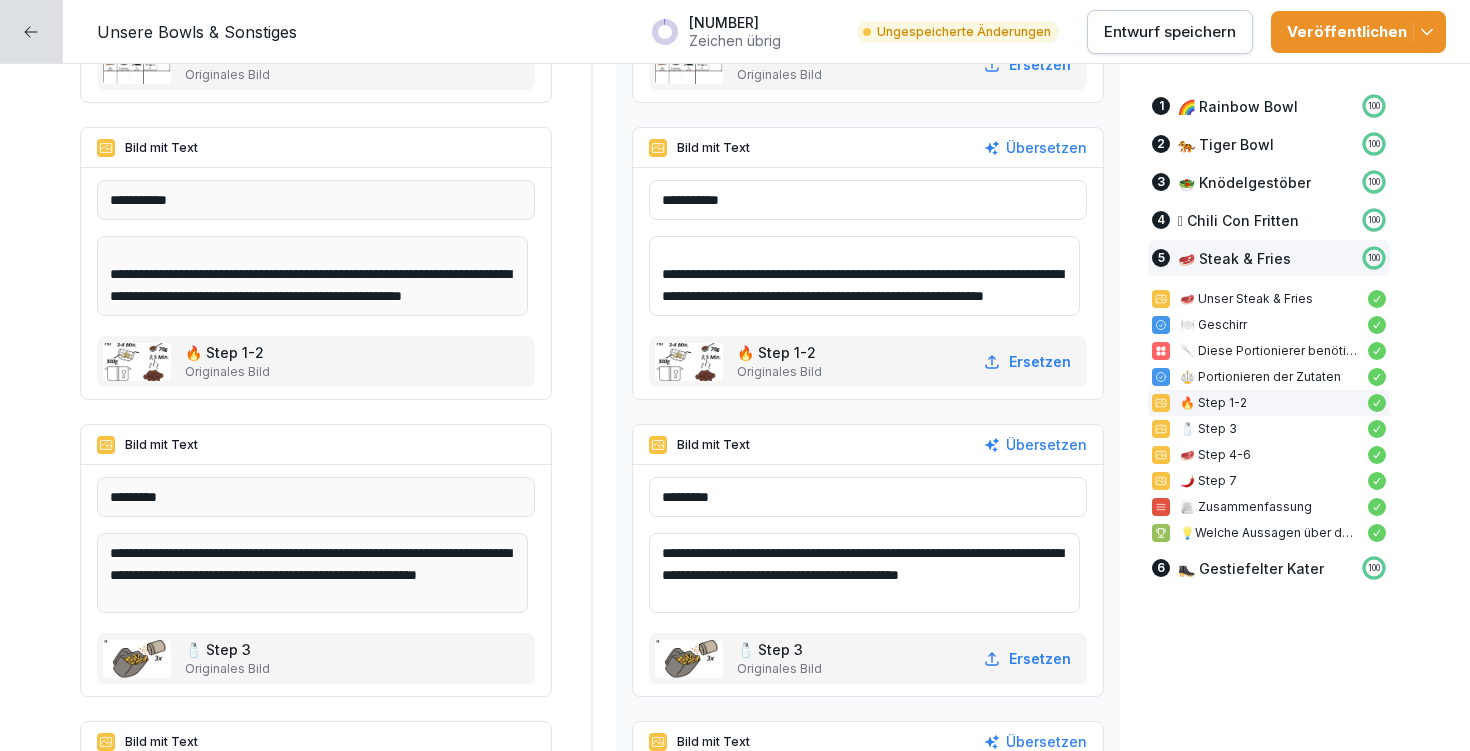 click on "**********" at bounding box center (864, 276) 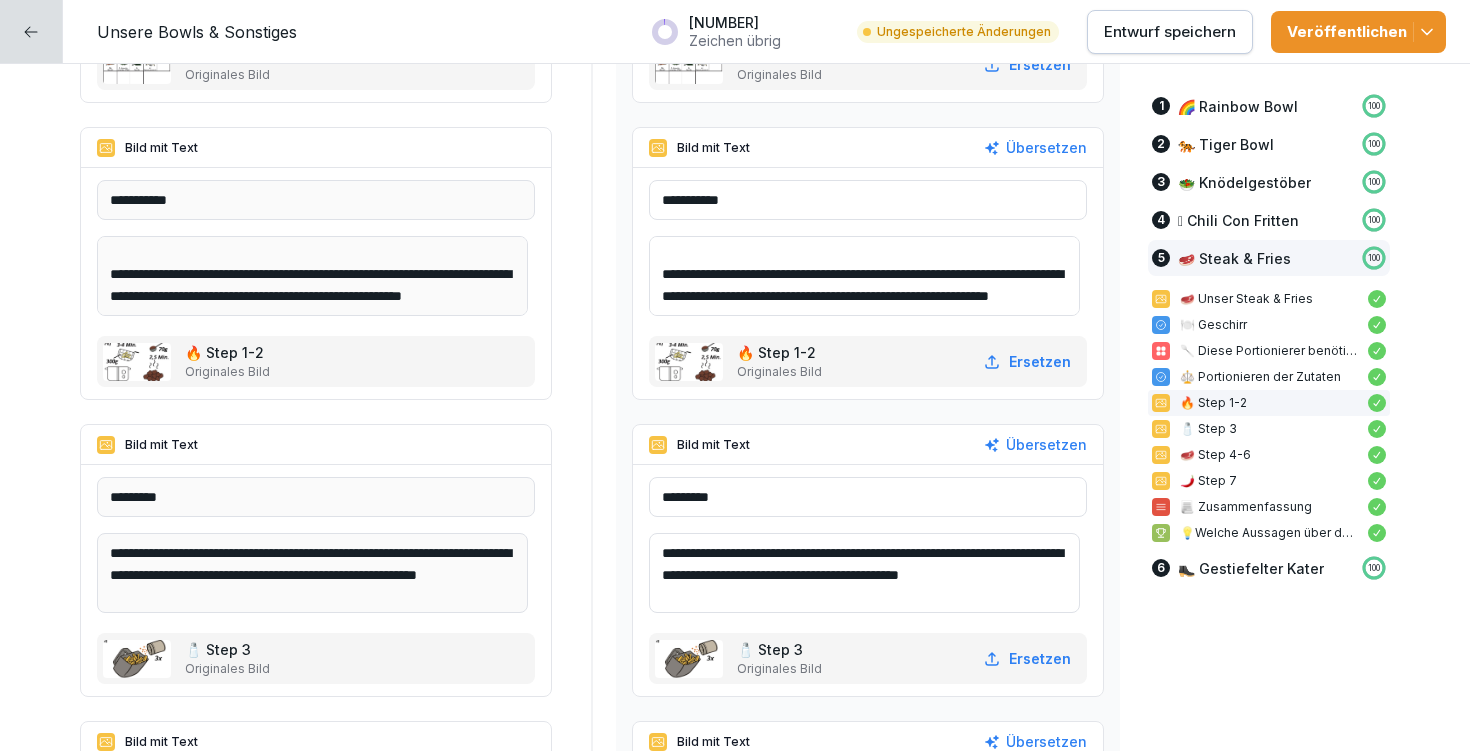 click on "**********" at bounding box center (864, 276) 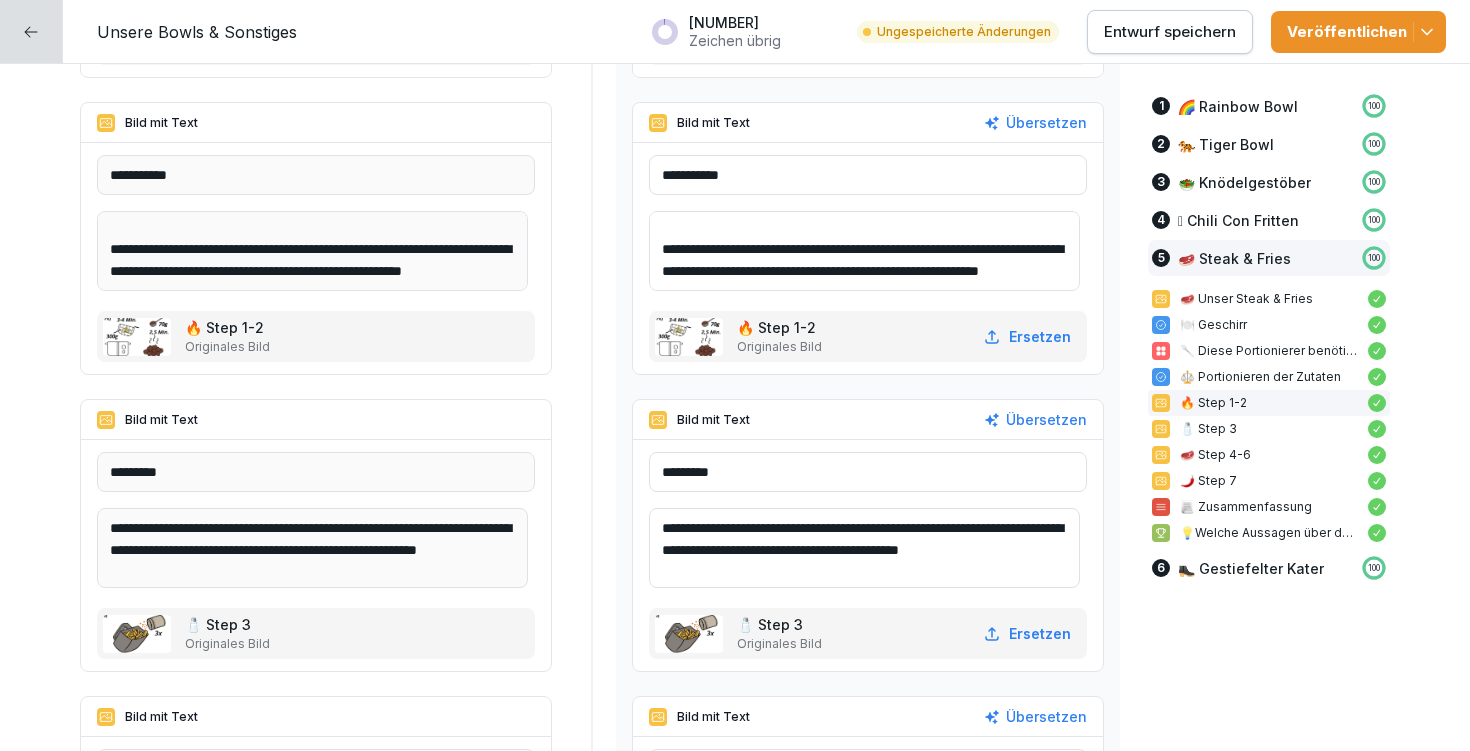 scroll, scrollTop: 19438, scrollLeft: 0, axis: vertical 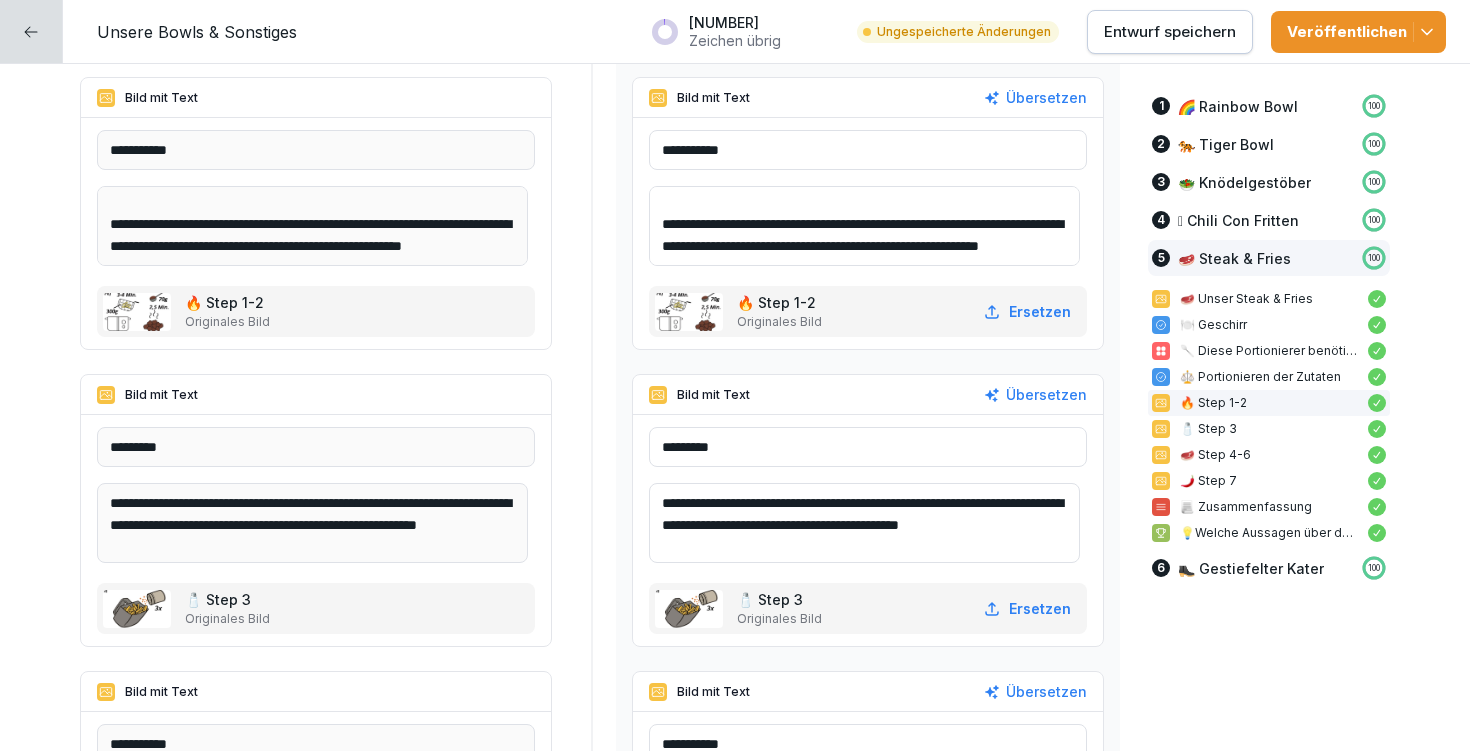type on "**********" 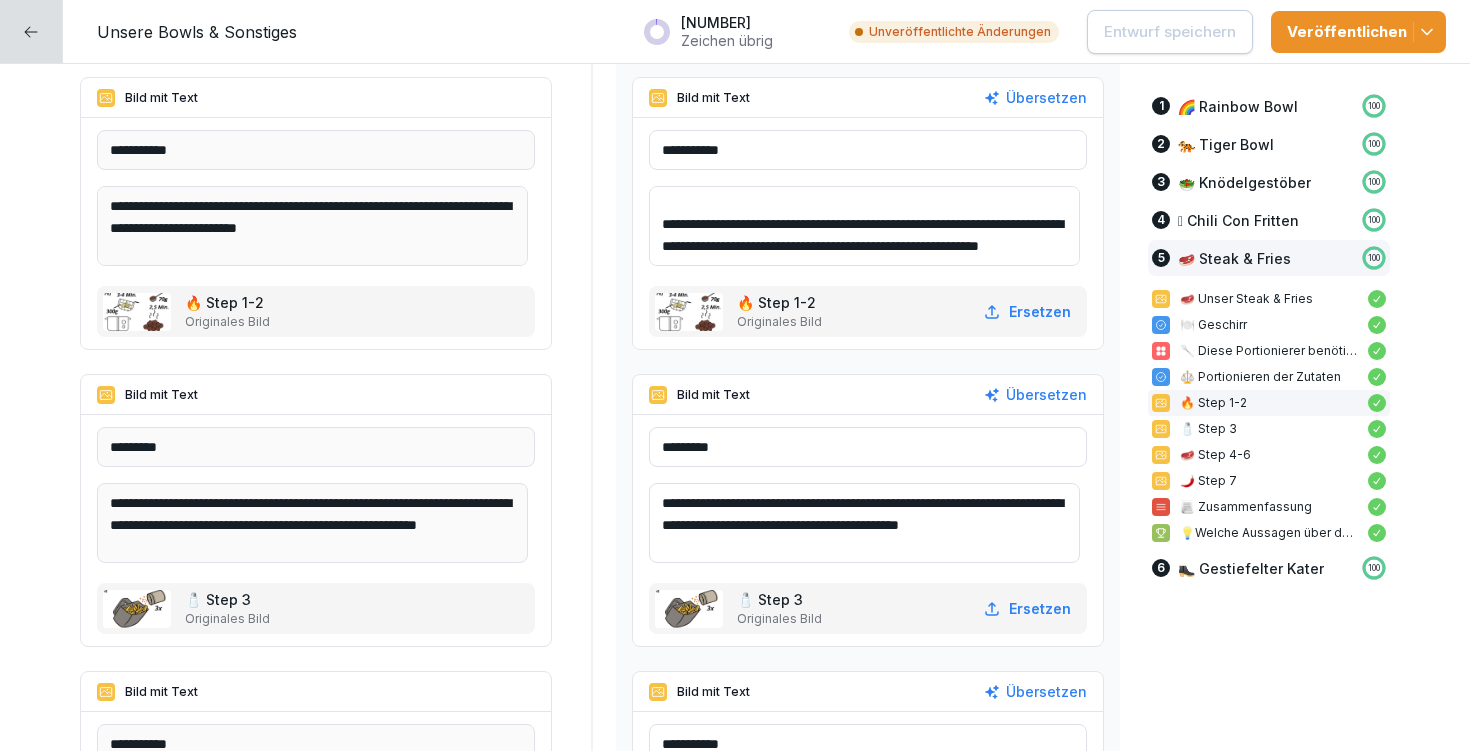 scroll, scrollTop: 70, scrollLeft: 0, axis: vertical 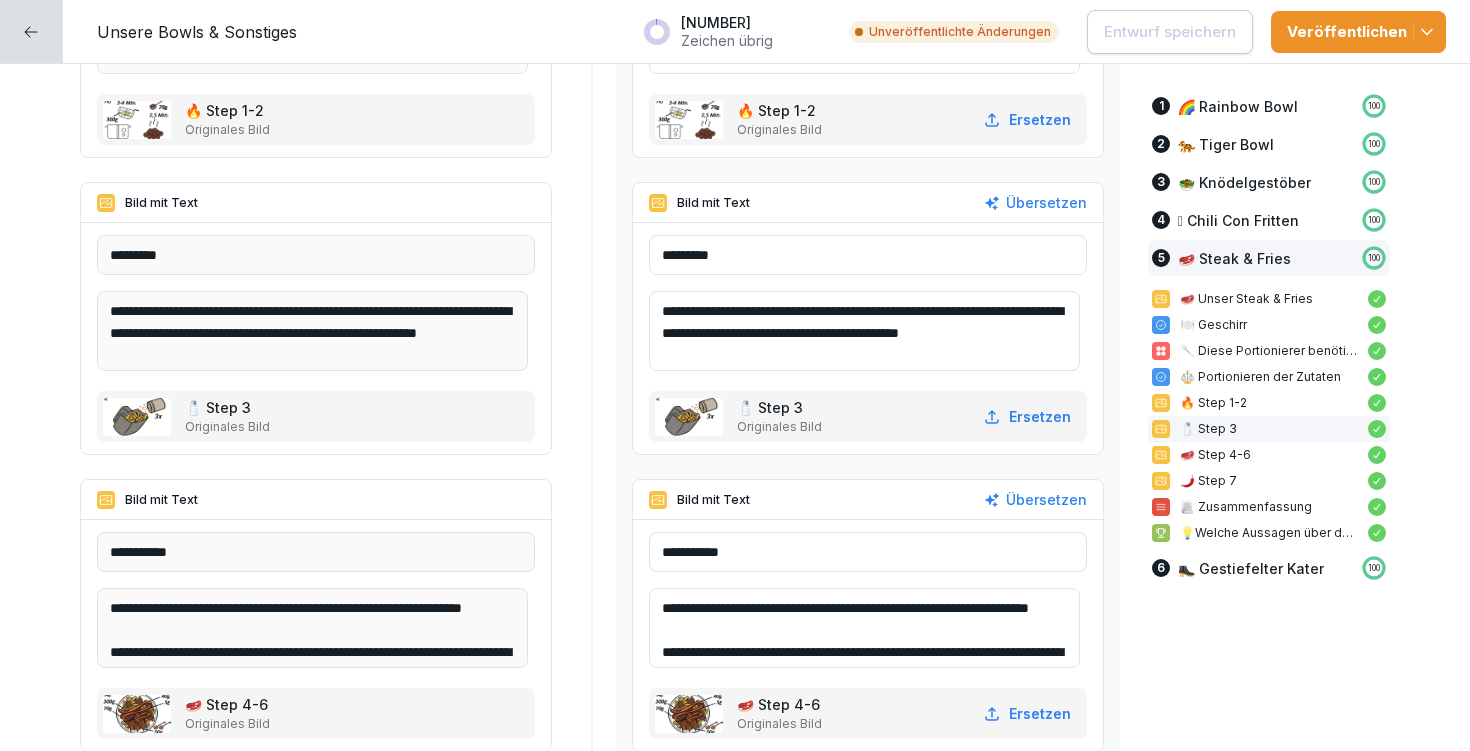 drag, startPoint x: 672, startPoint y: 308, endPoint x: 776, endPoint y: 372, distance: 122.1147 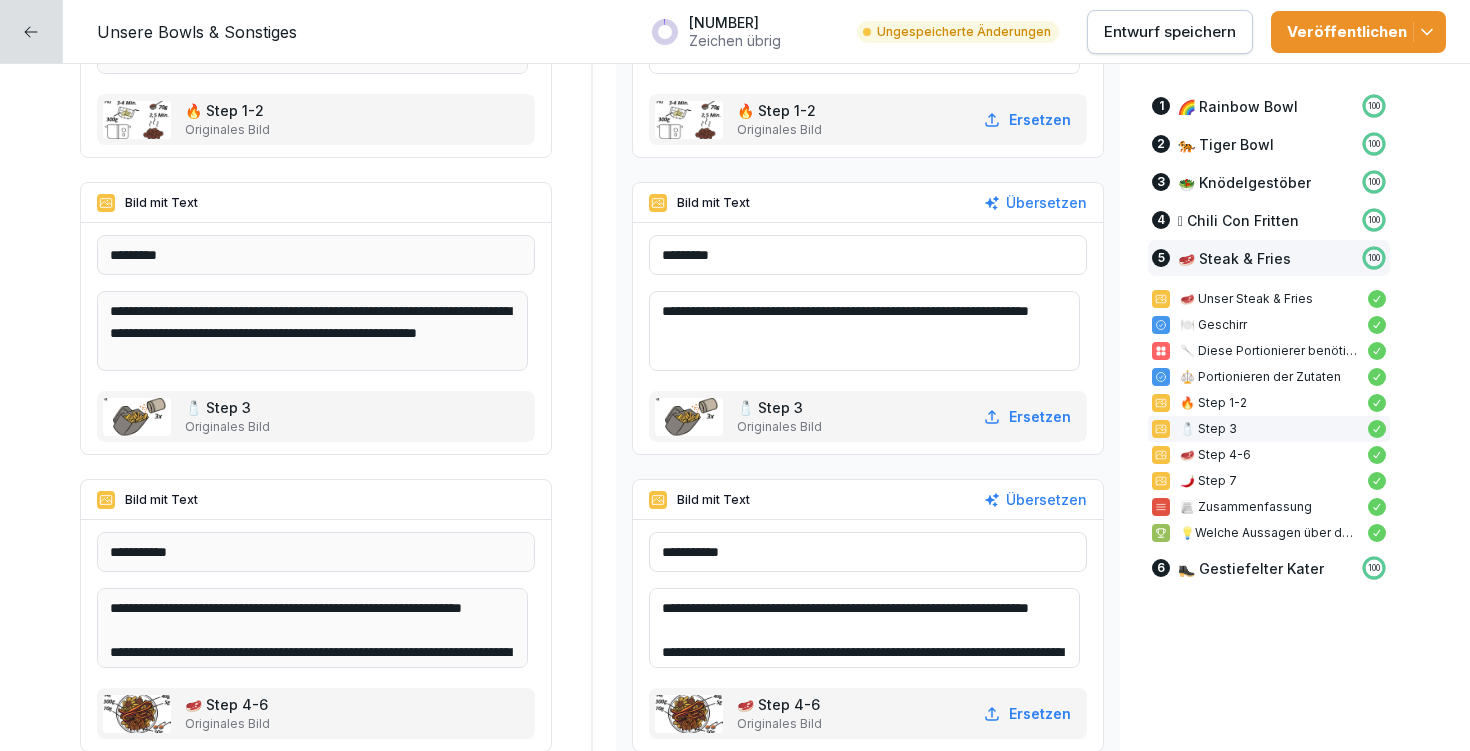 scroll, scrollTop: 0, scrollLeft: 0, axis: both 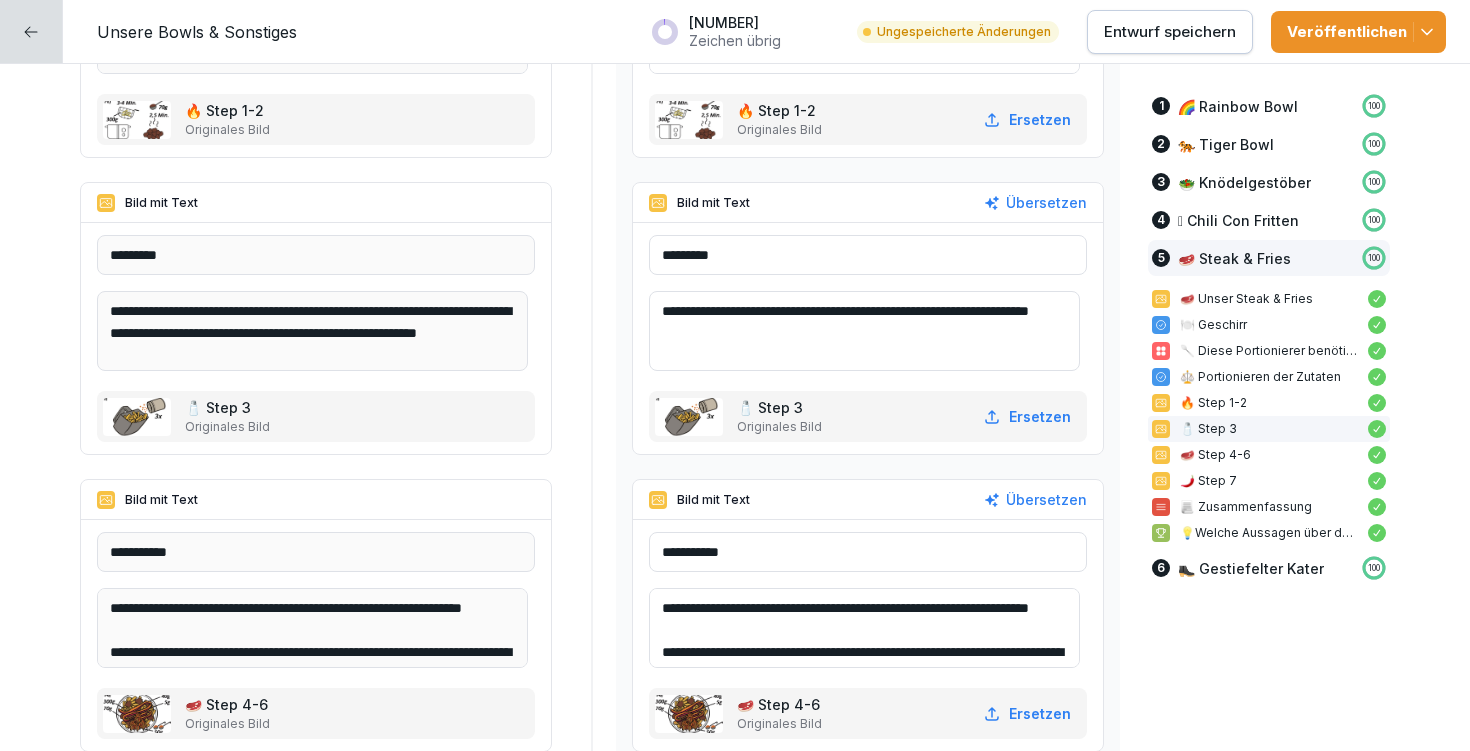 type on "**********" 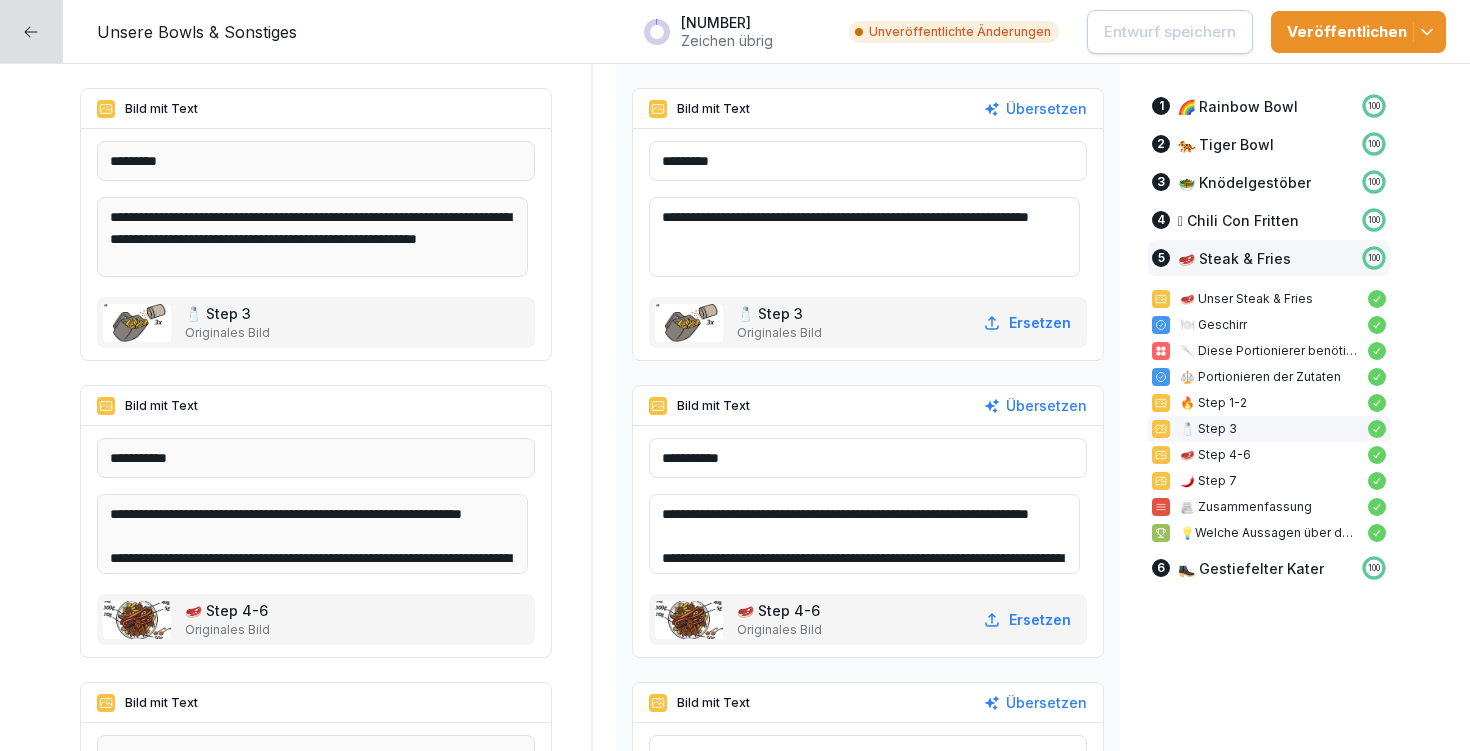 scroll, scrollTop: 19774, scrollLeft: 0, axis: vertical 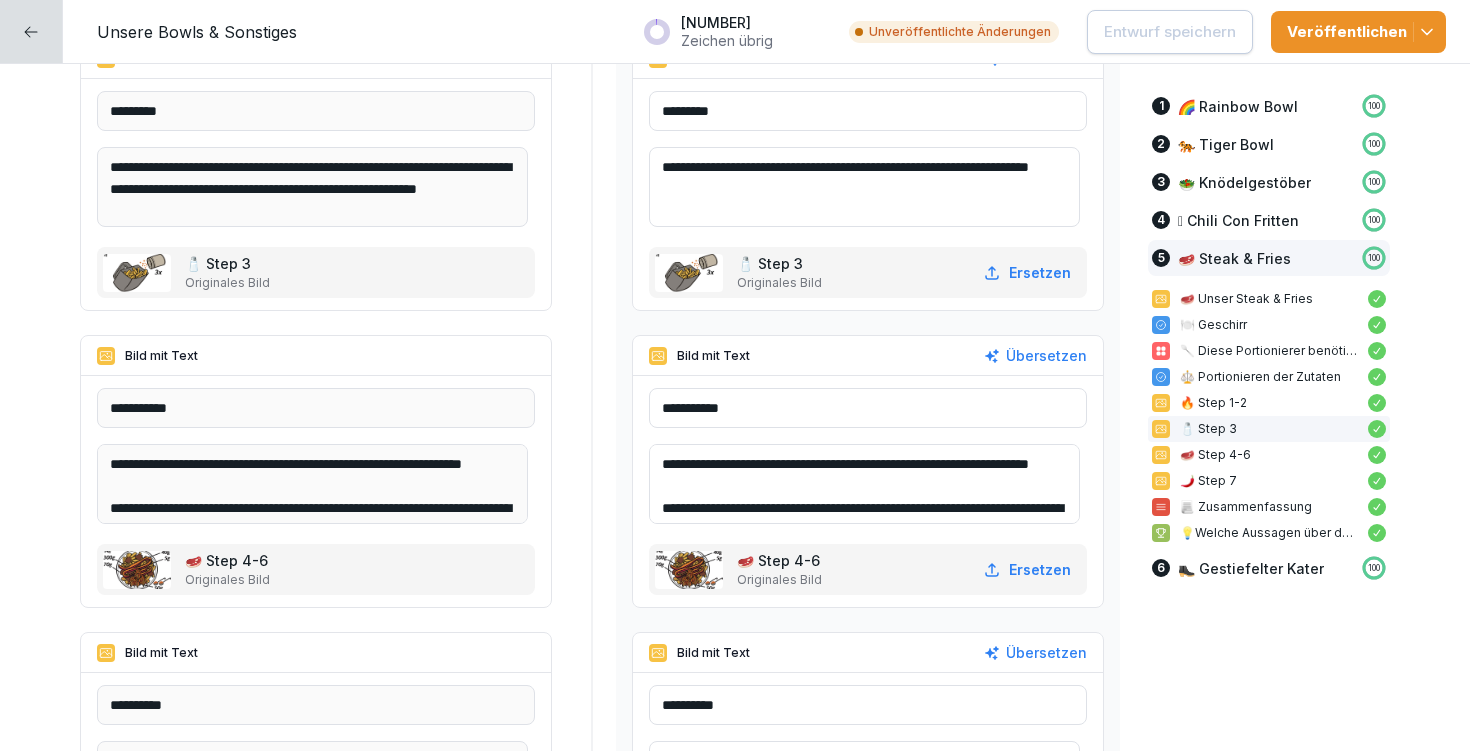 click on "**********" at bounding box center [864, 484] 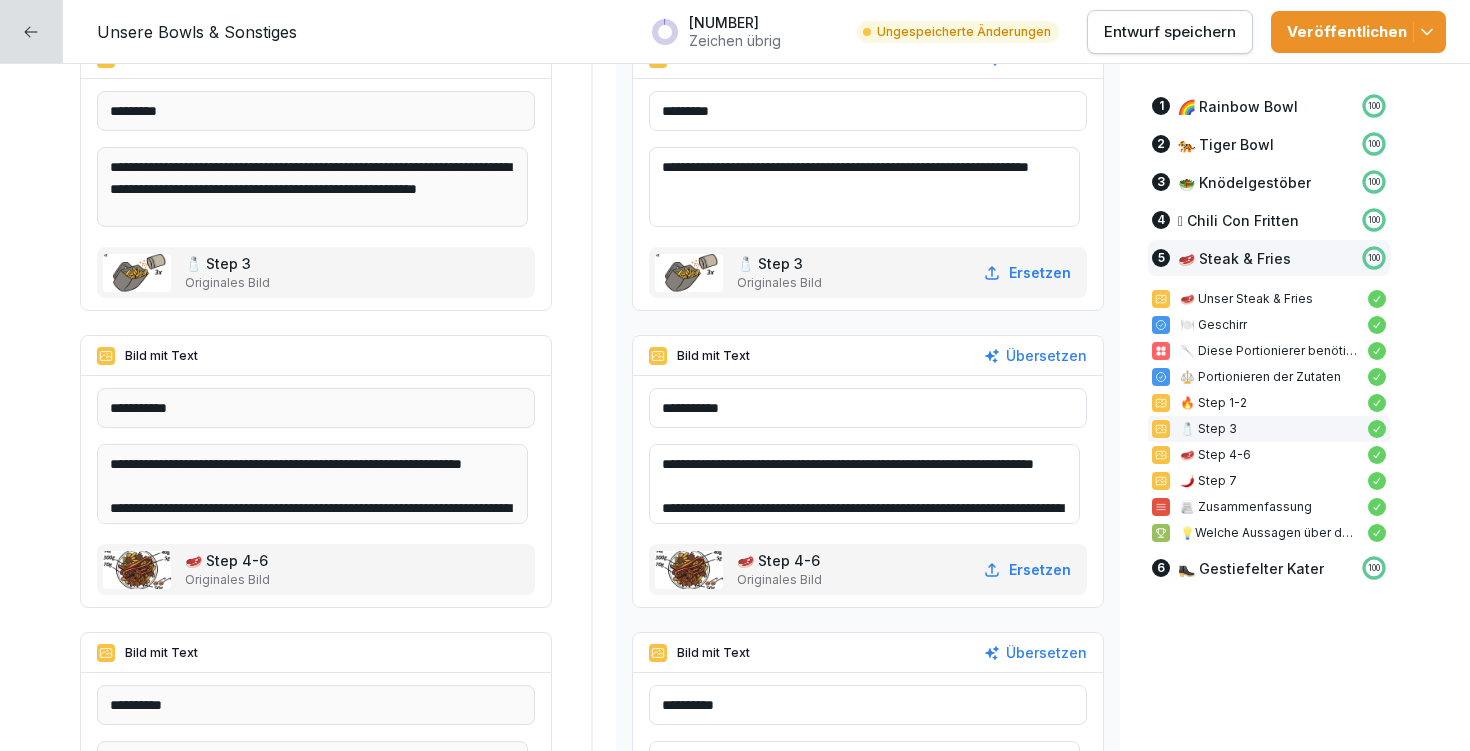 drag, startPoint x: 673, startPoint y: 462, endPoint x: 847, endPoint y: 456, distance: 174.10342 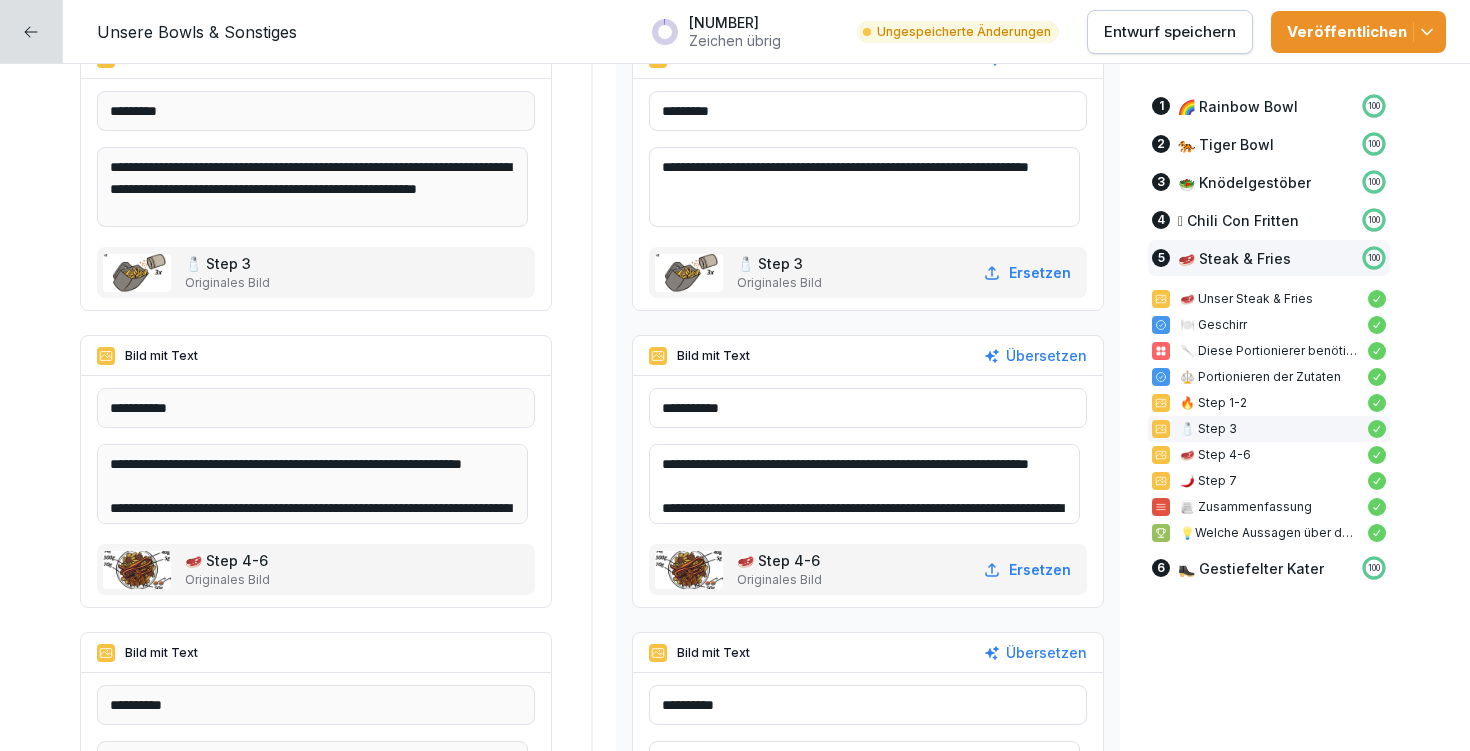 click on "**********" at bounding box center [864, 484] 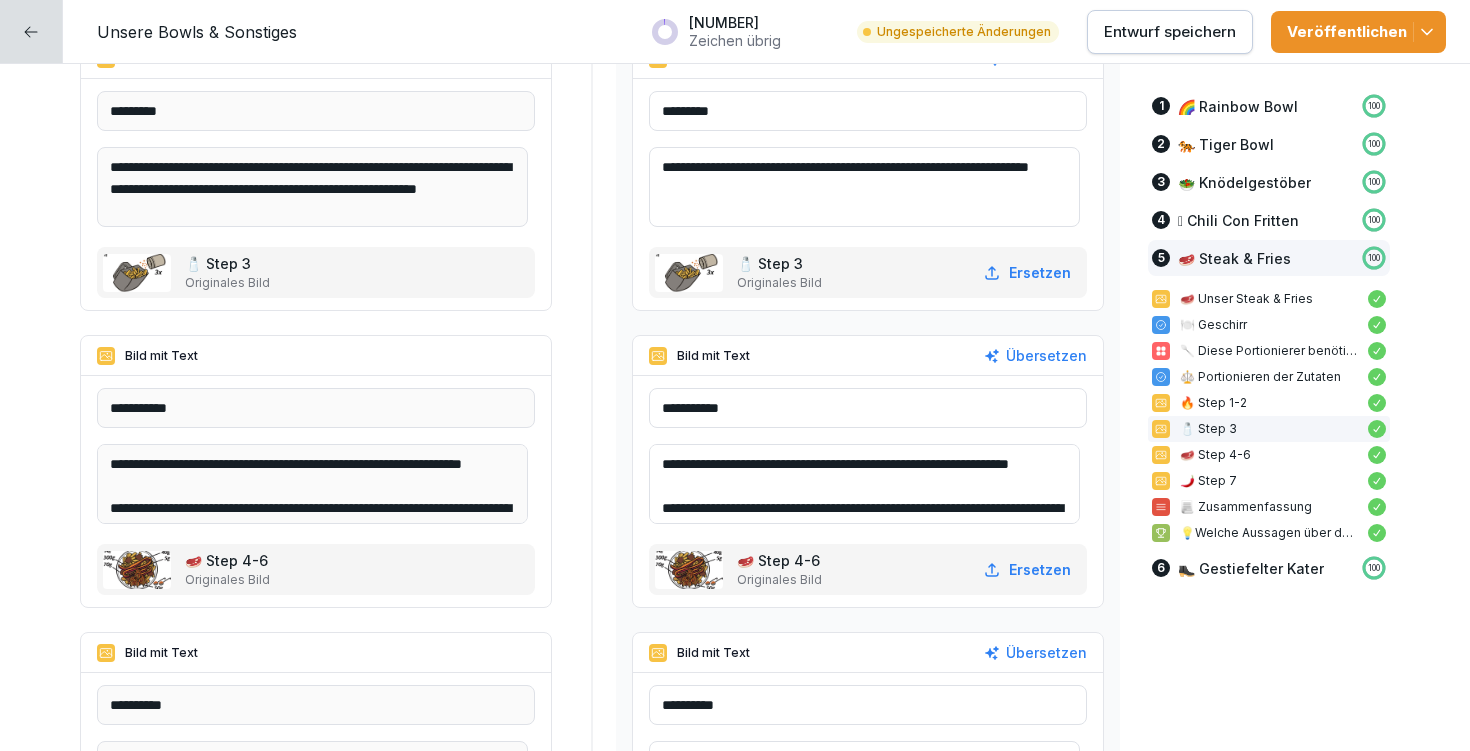 click on "**********" at bounding box center [864, 484] 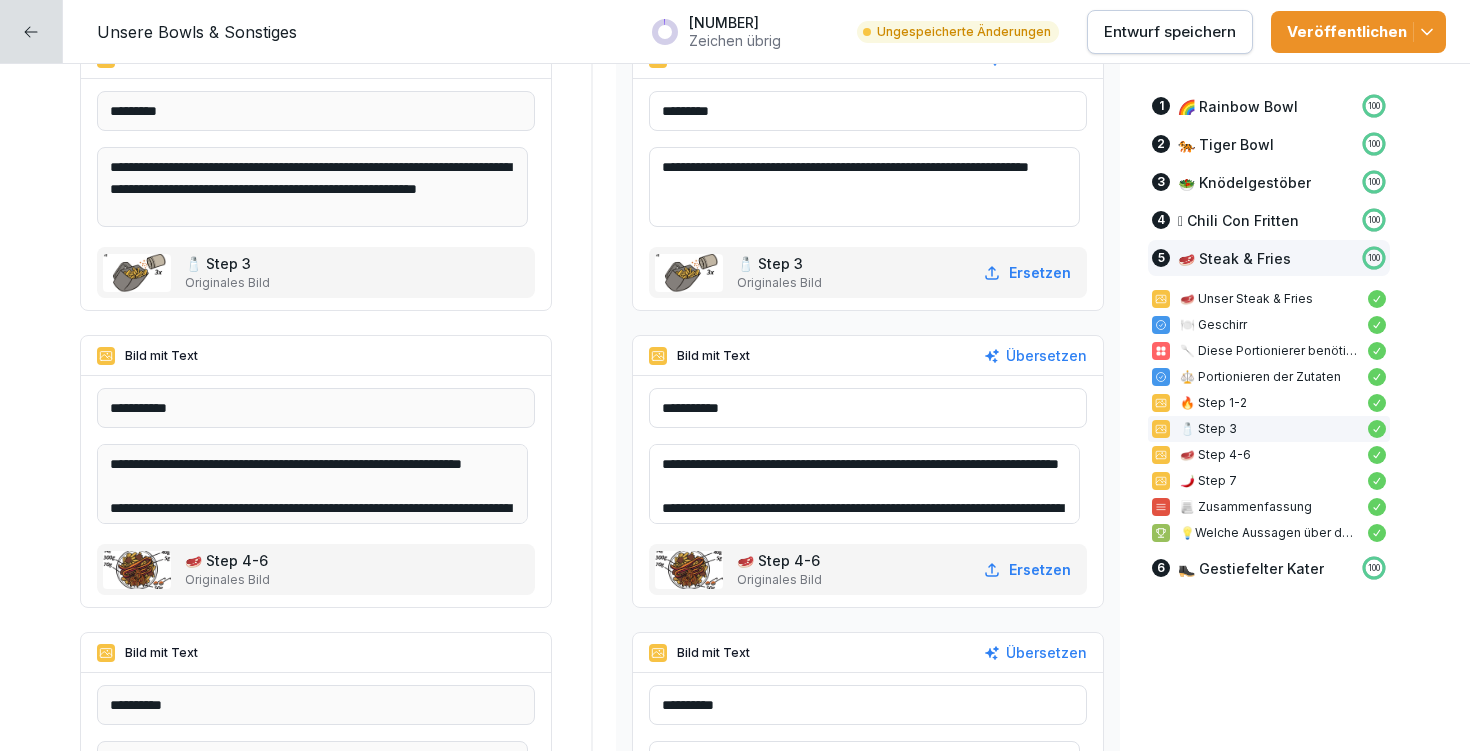 click on "**********" at bounding box center (864, 484) 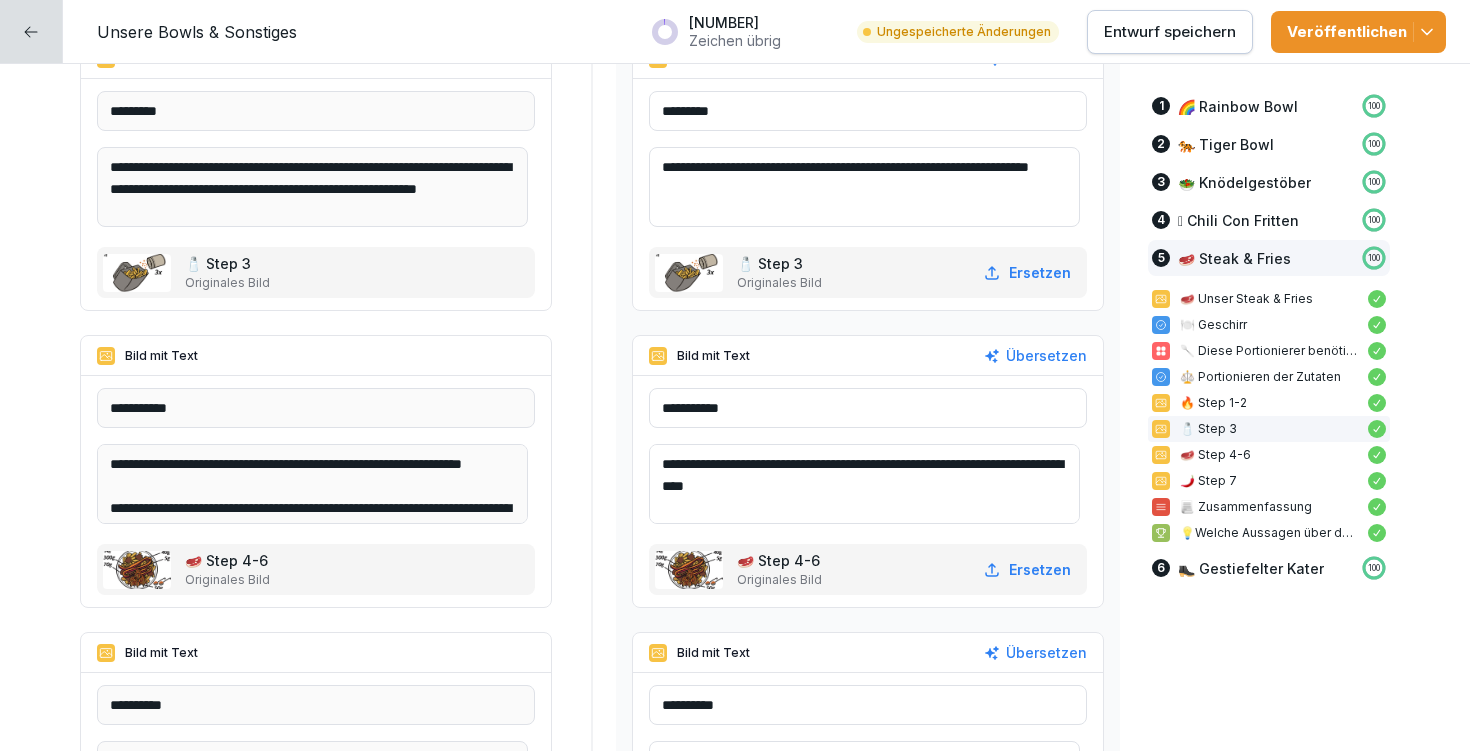 type on "**********" 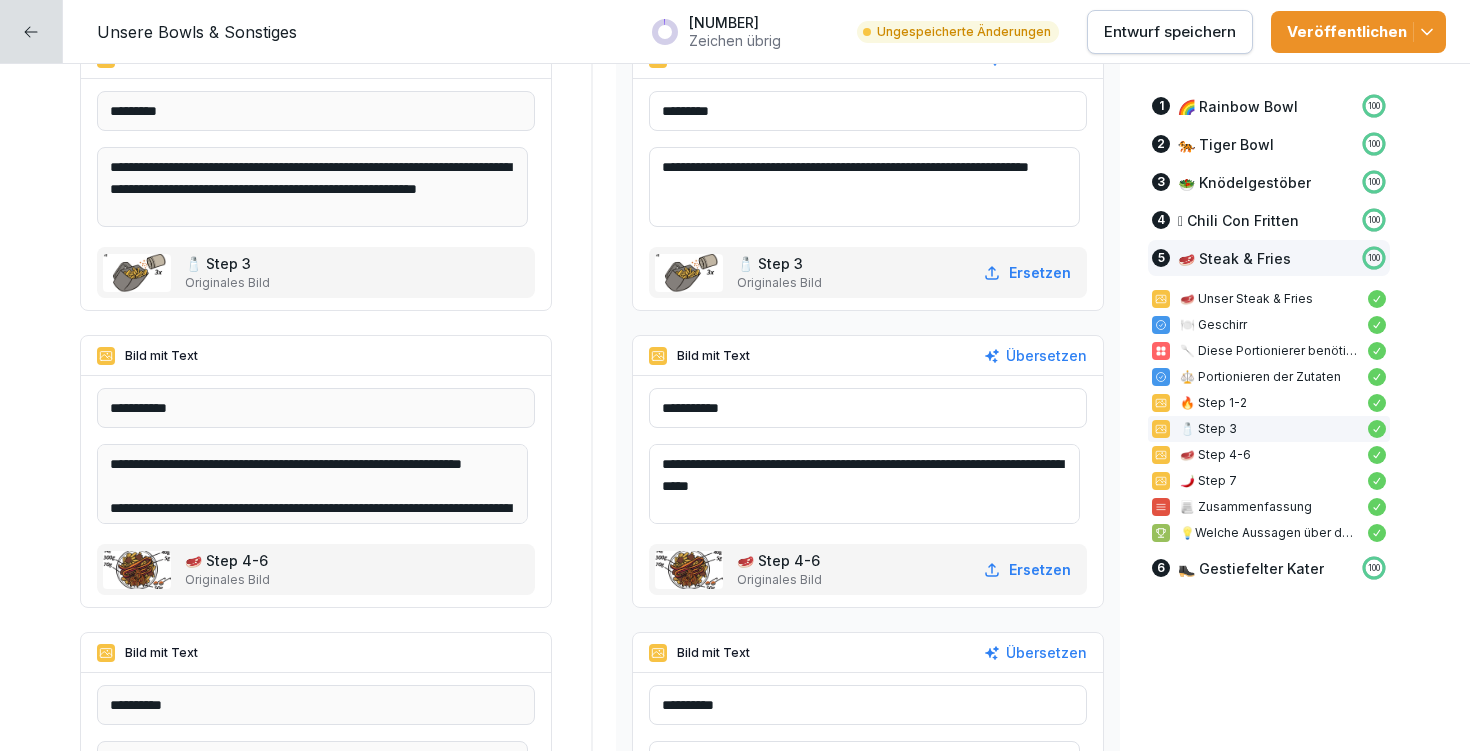 drag, startPoint x: 871, startPoint y: 458, endPoint x: 816, endPoint y: 476, distance: 57.870544 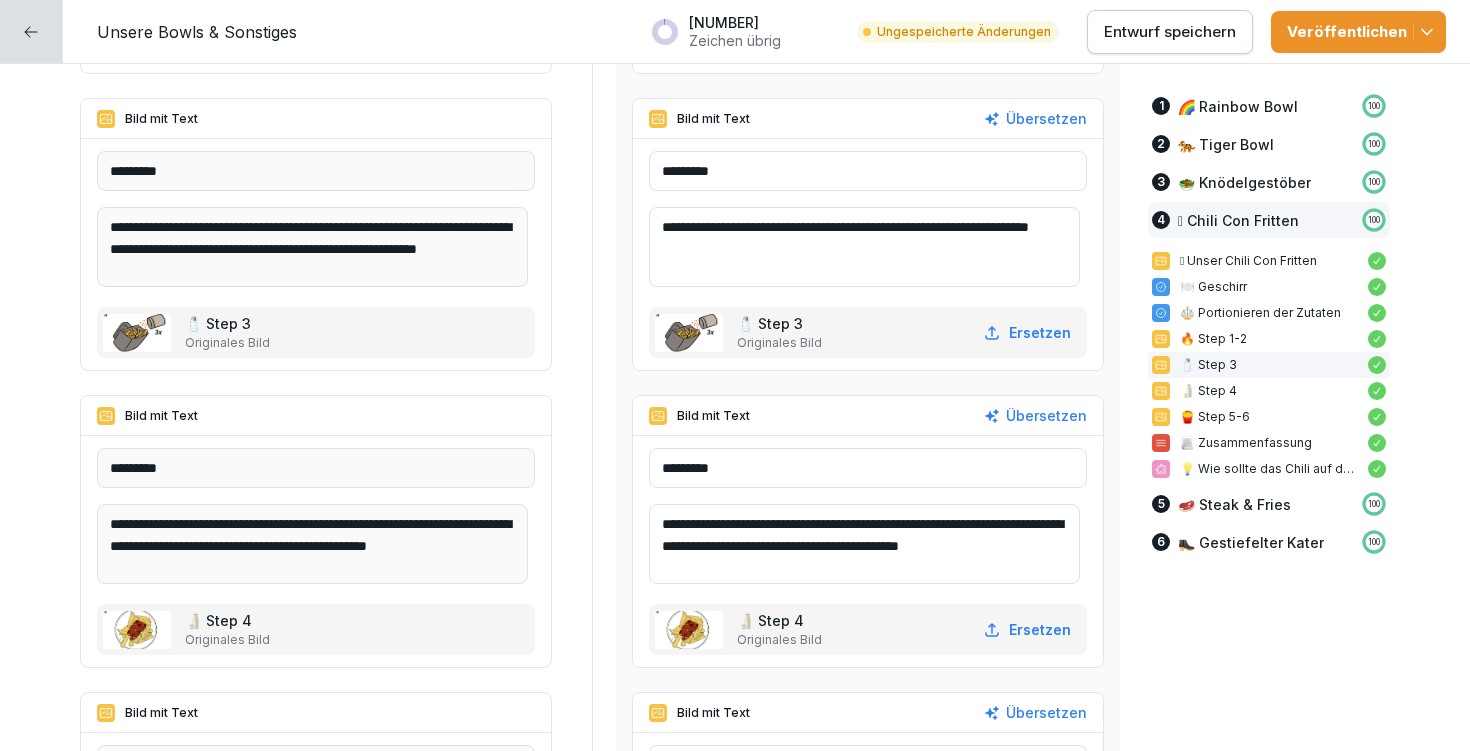 scroll, scrollTop: 15749, scrollLeft: 0, axis: vertical 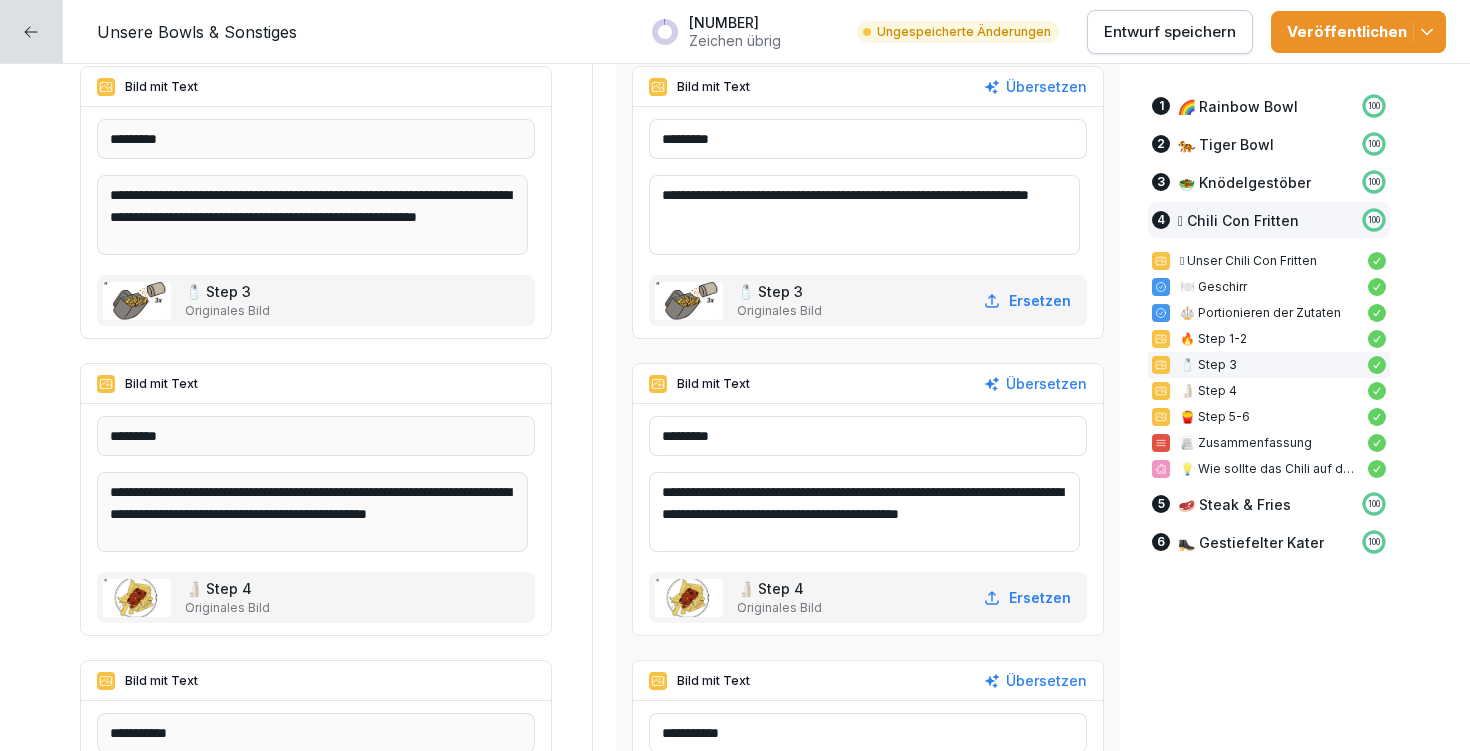drag, startPoint x: 845, startPoint y: 490, endPoint x: 943, endPoint y: 490, distance: 98 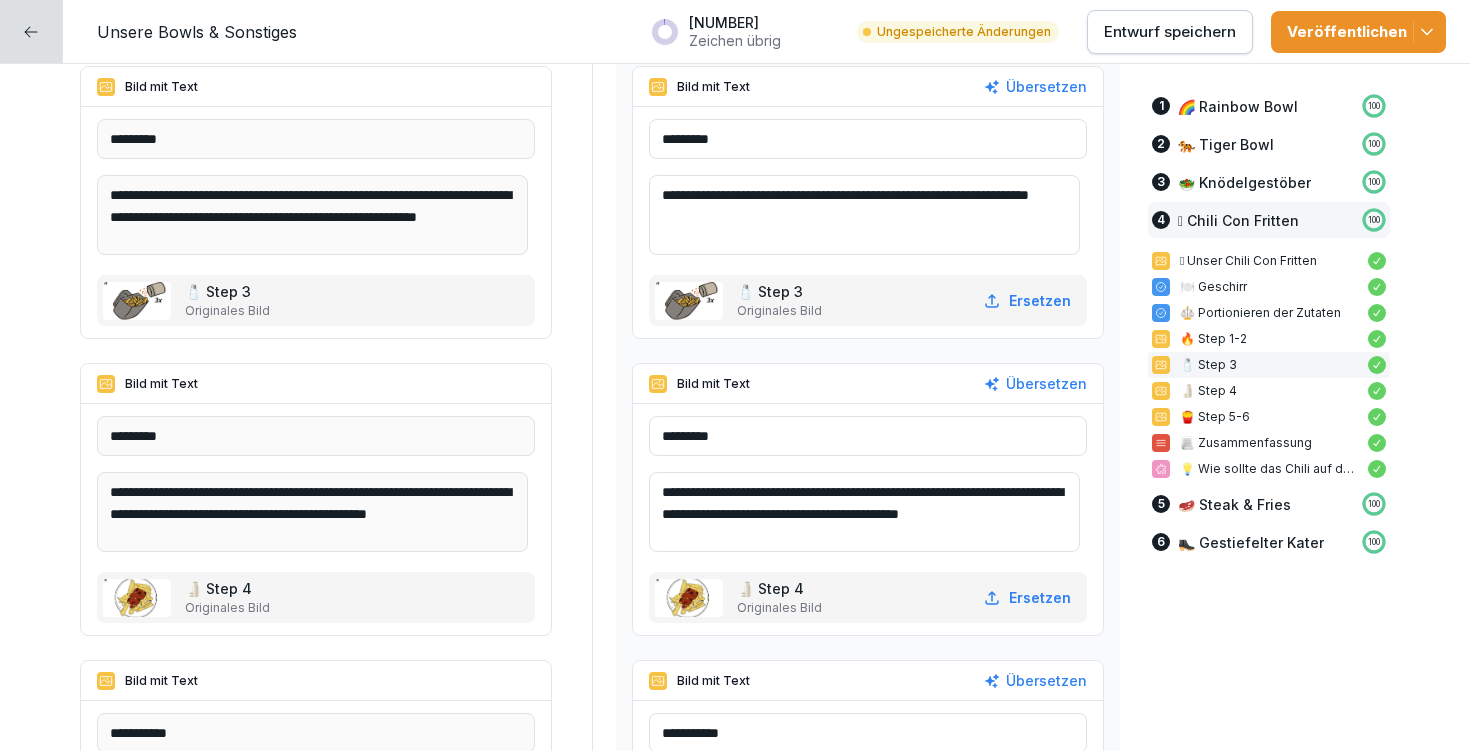 click on "**********" at bounding box center (864, 512) 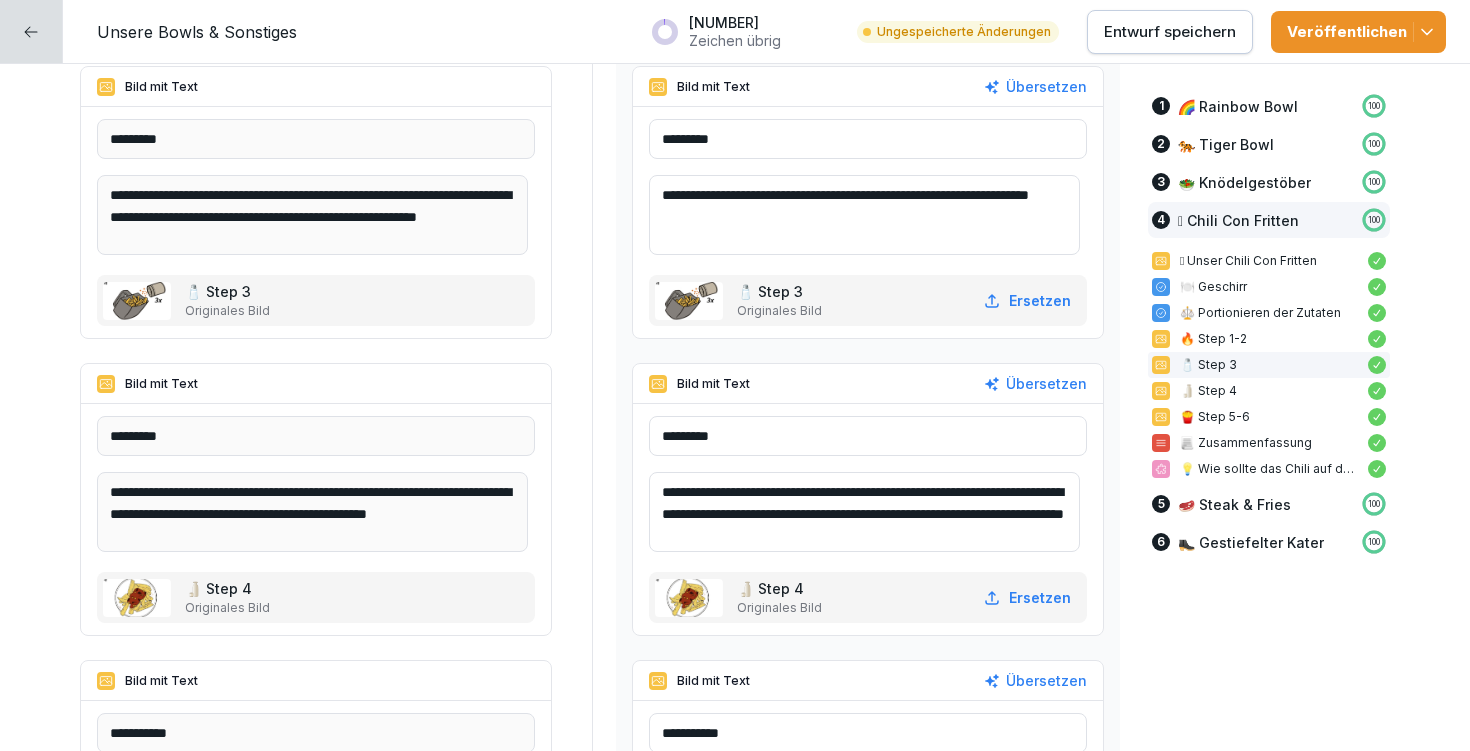 drag, startPoint x: 899, startPoint y: 489, endPoint x: 982, endPoint y: 483, distance: 83.21658 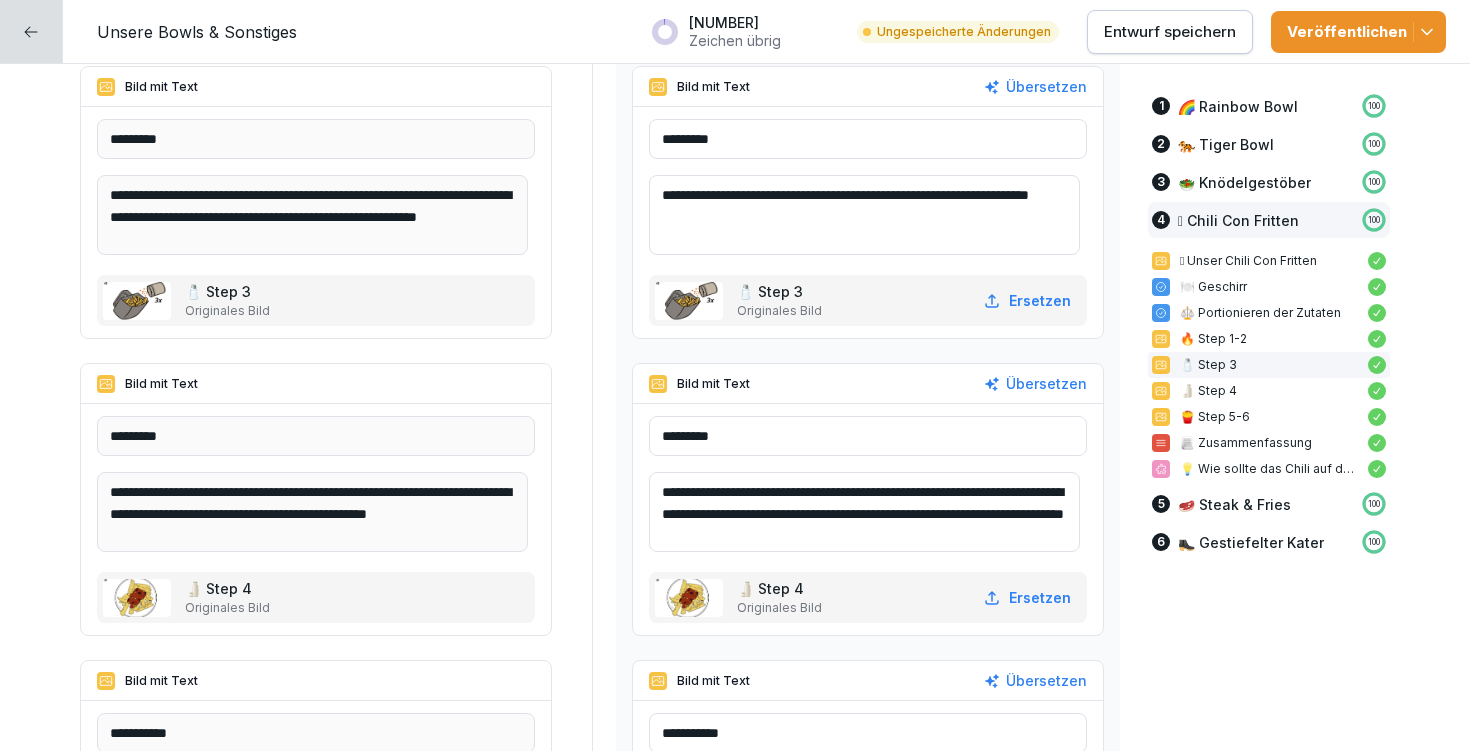 click on "**********" at bounding box center [864, 512] 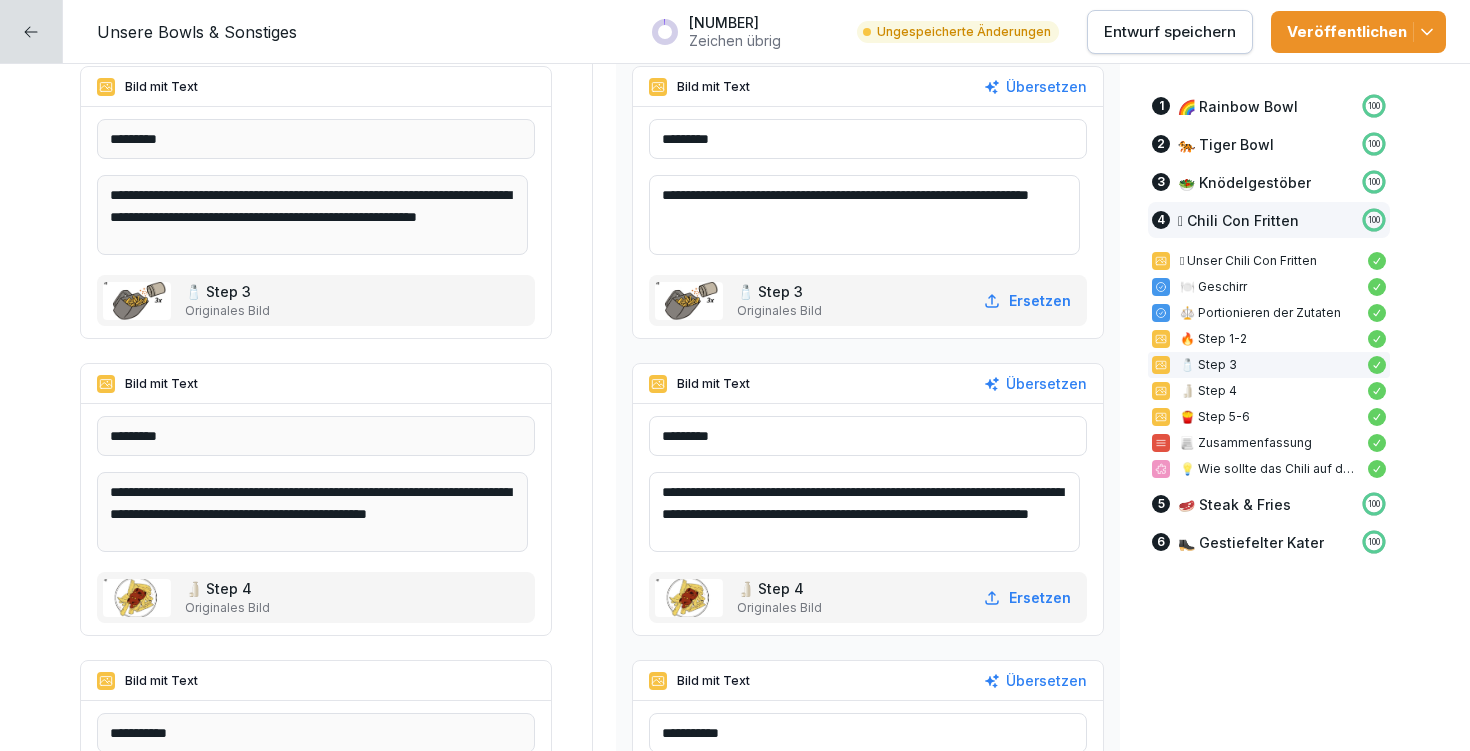 click on "**********" at bounding box center (864, 512) 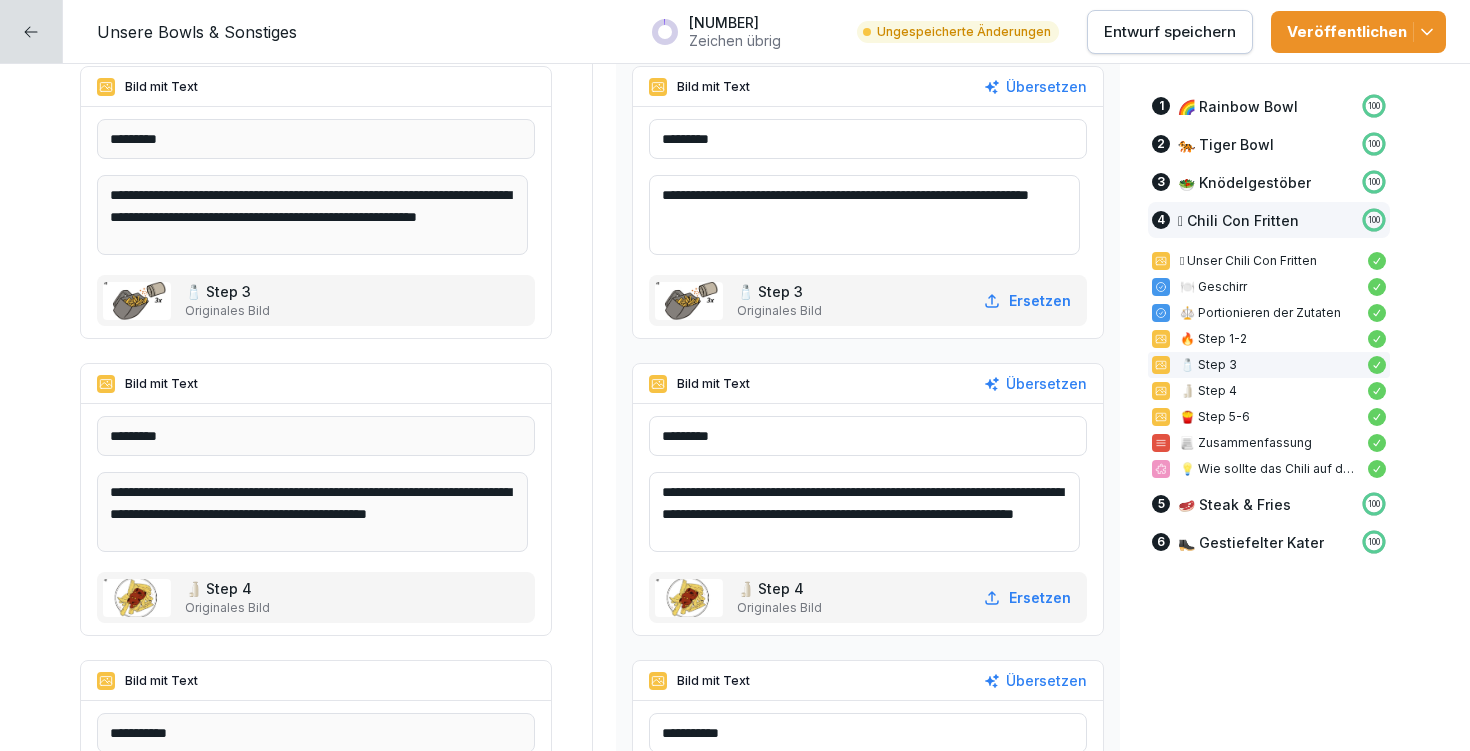 click on "**********" at bounding box center [864, 512] 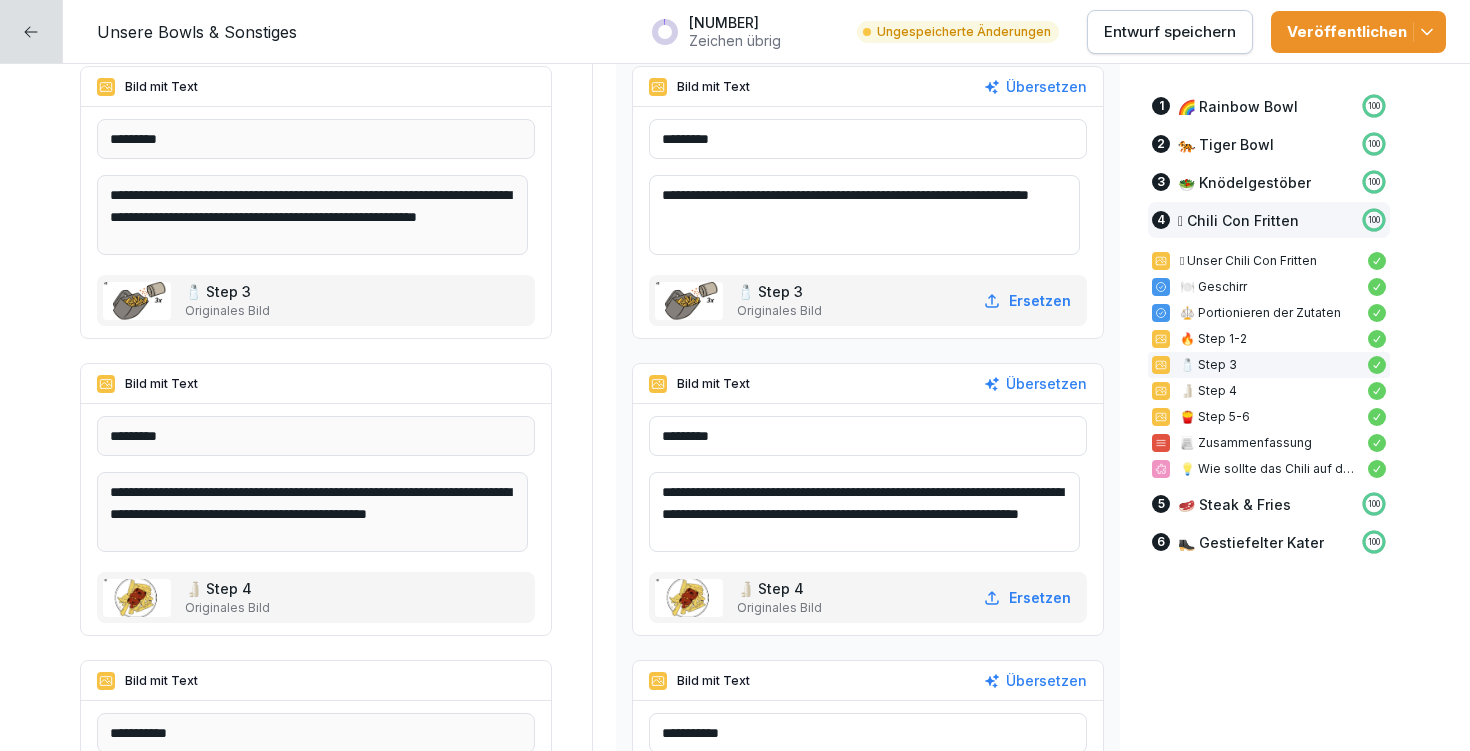 drag, startPoint x: 725, startPoint y: 515, endPoint x: 815, endPoint y: 511, distance: 90.088844 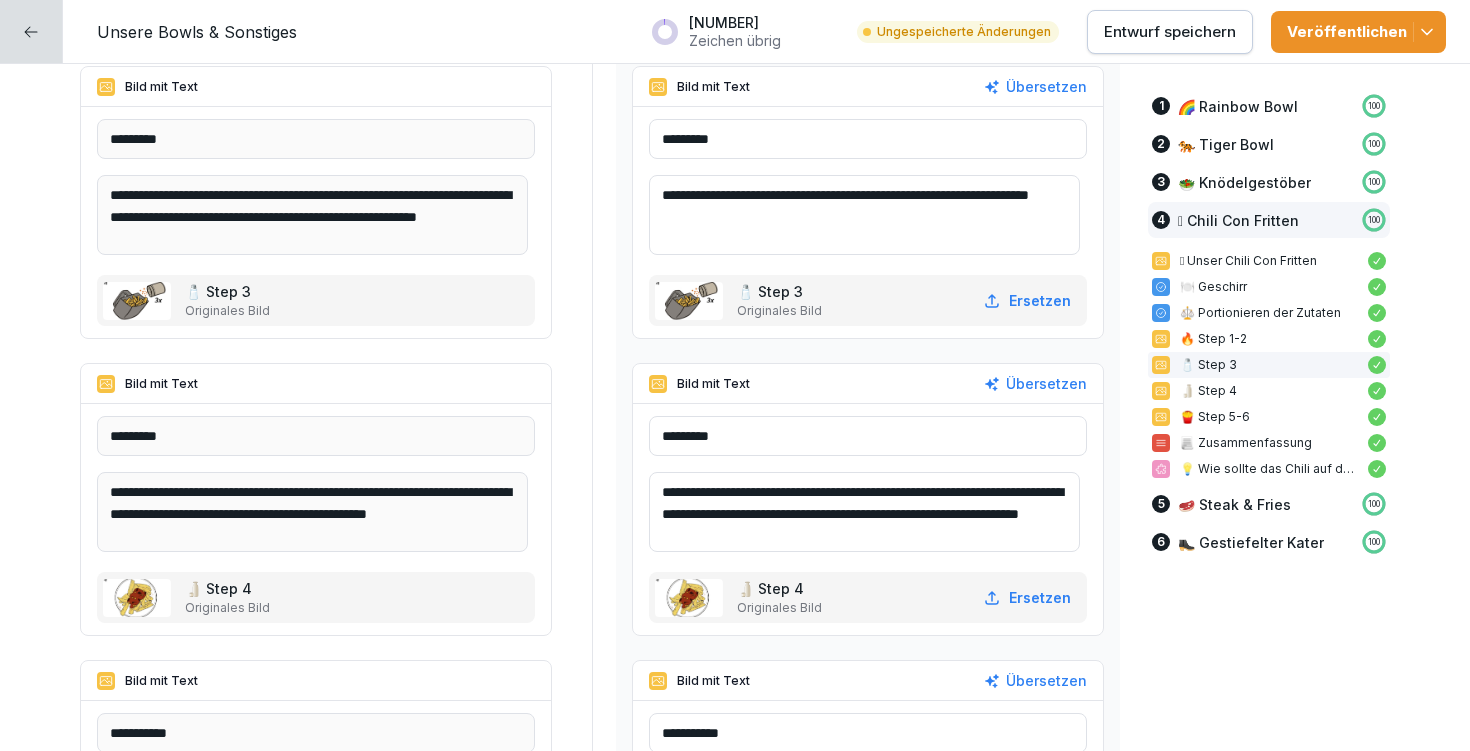 click on "**********" at bounding box center [864, 512] 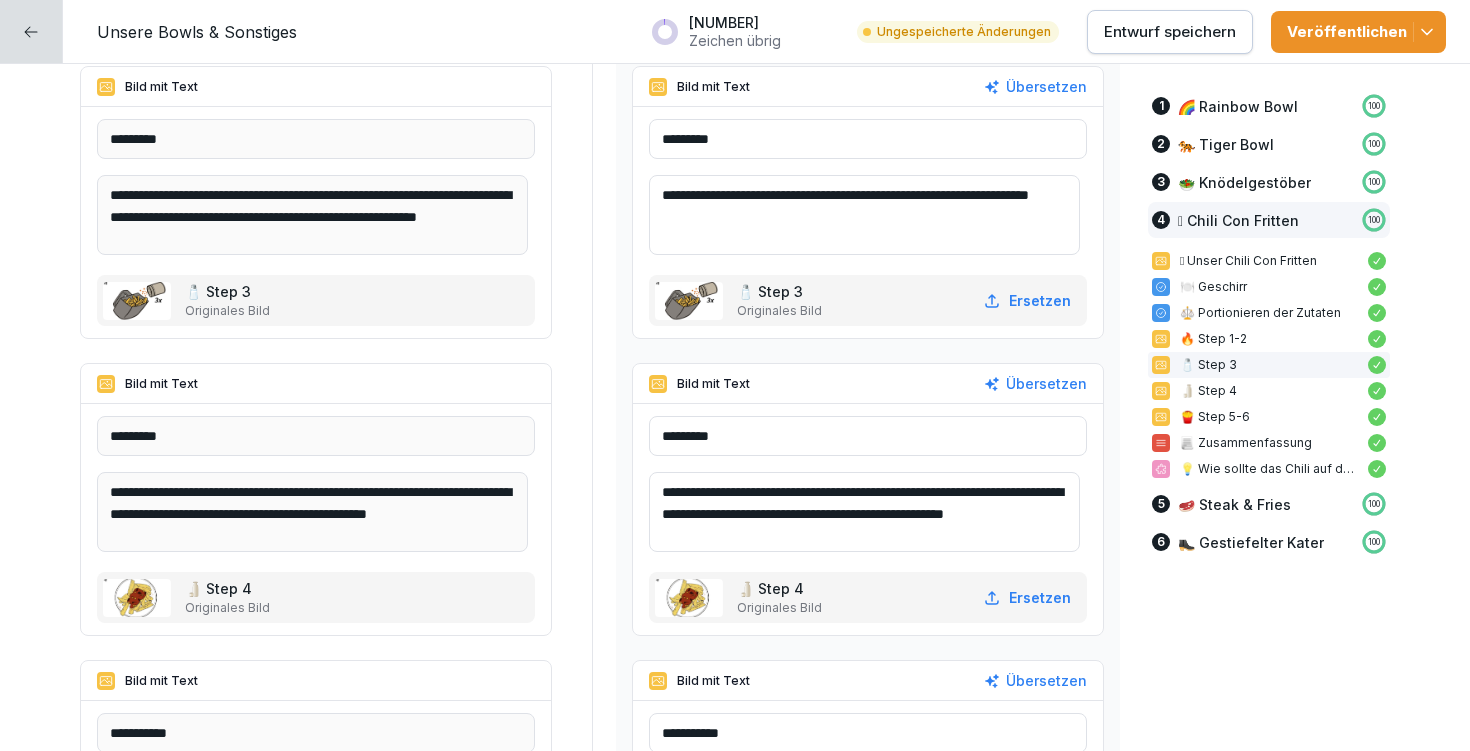 click on "**********" at bounding box center (864, 512) 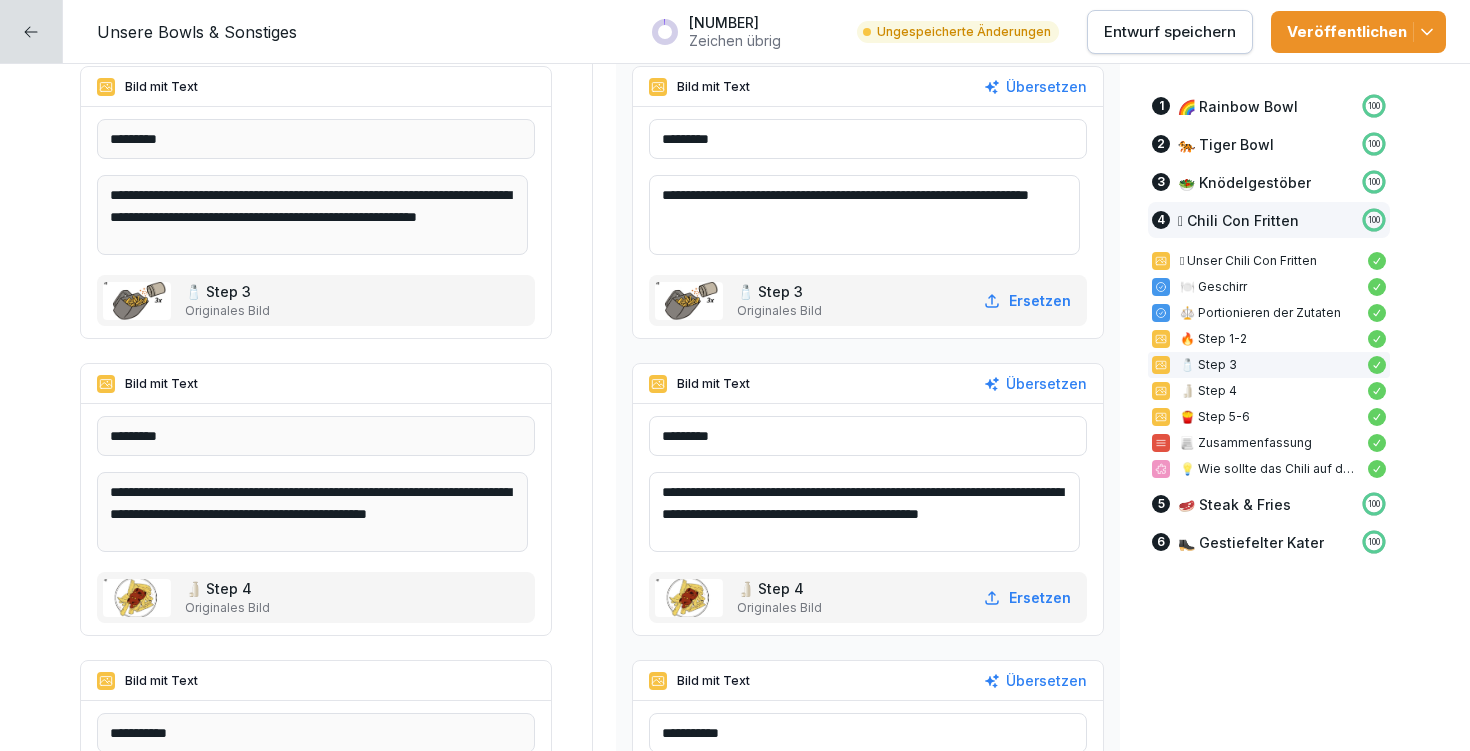 click on "**********" at bounding box center [864, 512] 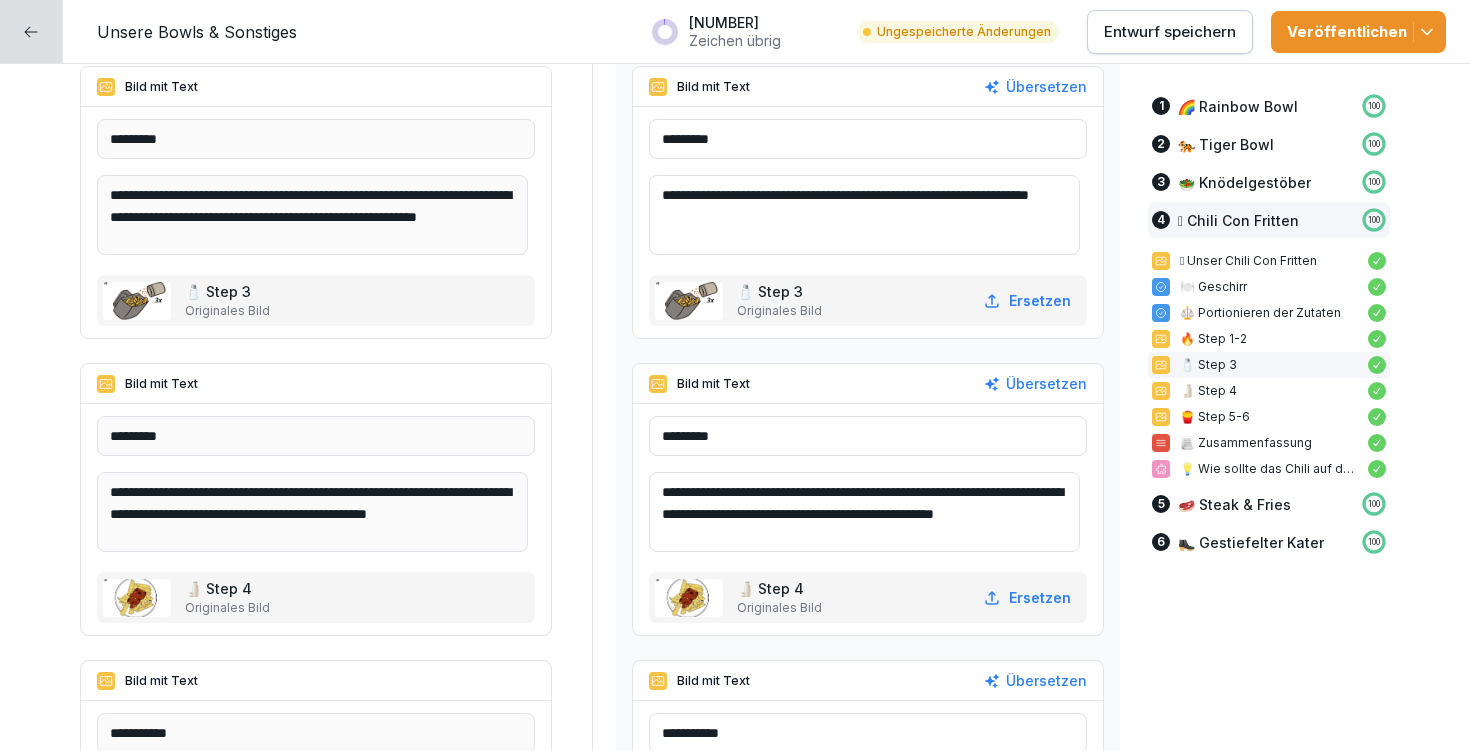 scroll, scrollTop: 4, scrollLeft: 0, axis: vertical 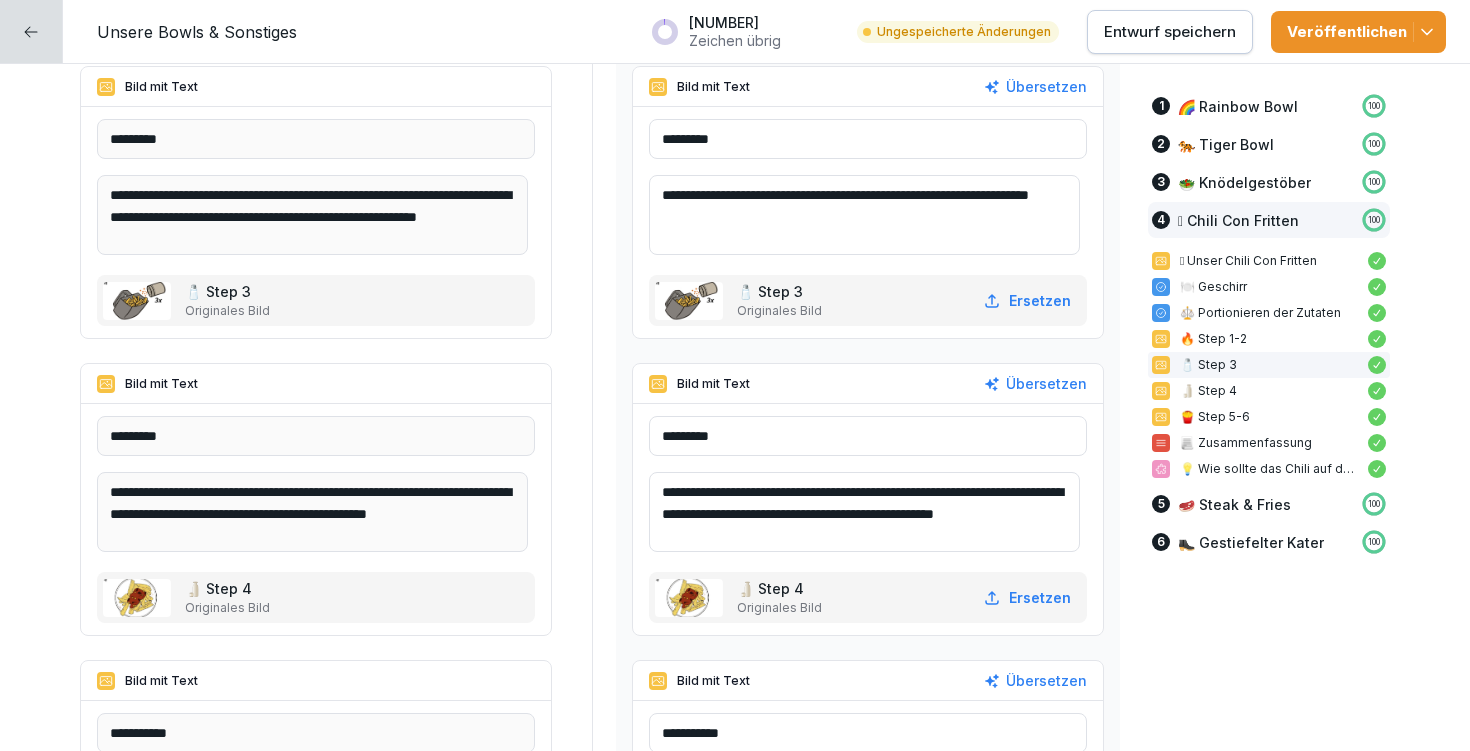 drag, startPoint x: 672, startPoint y: 485, endPoint x: 764, endPoint y: 552, distance: 113.81125 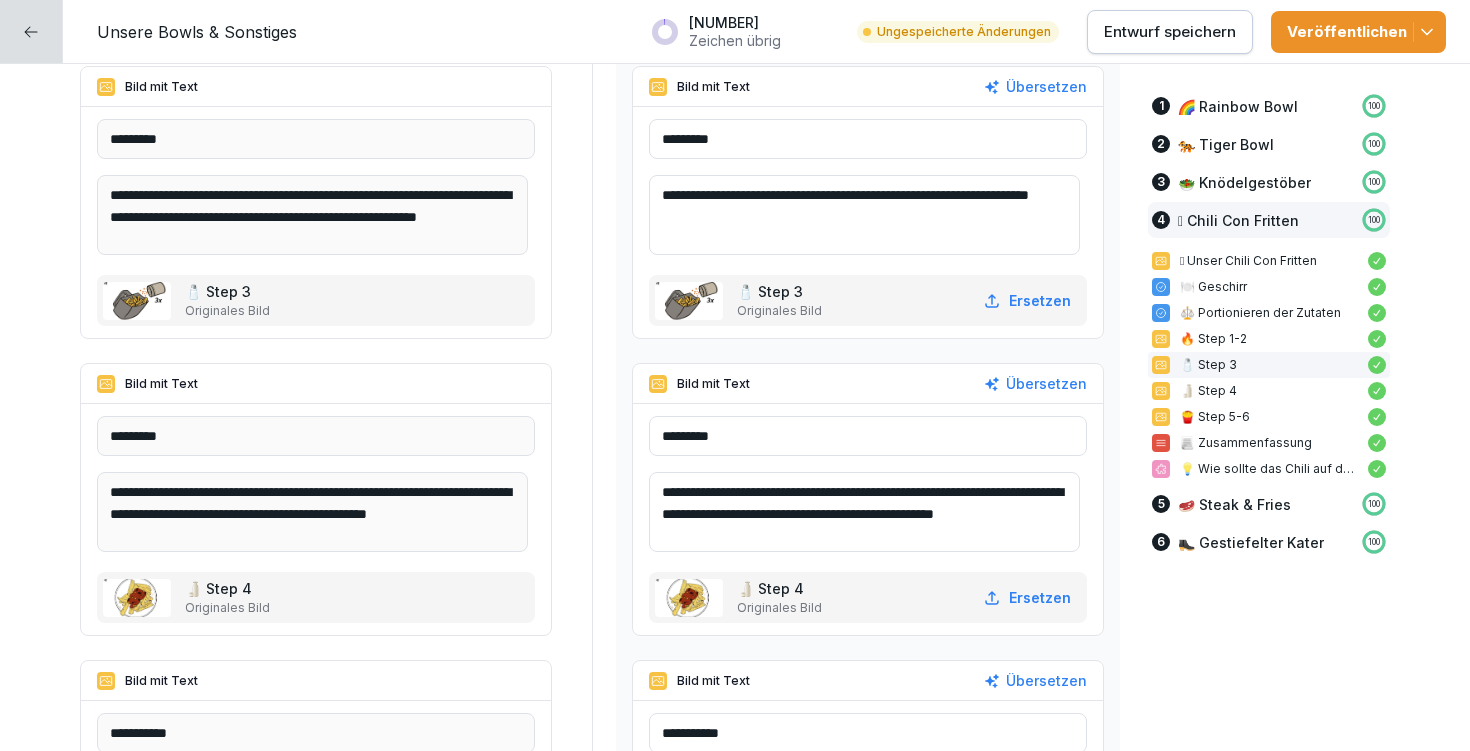 scroll, scrollTop: 15912, scrollLeft: 0, axis: vertical 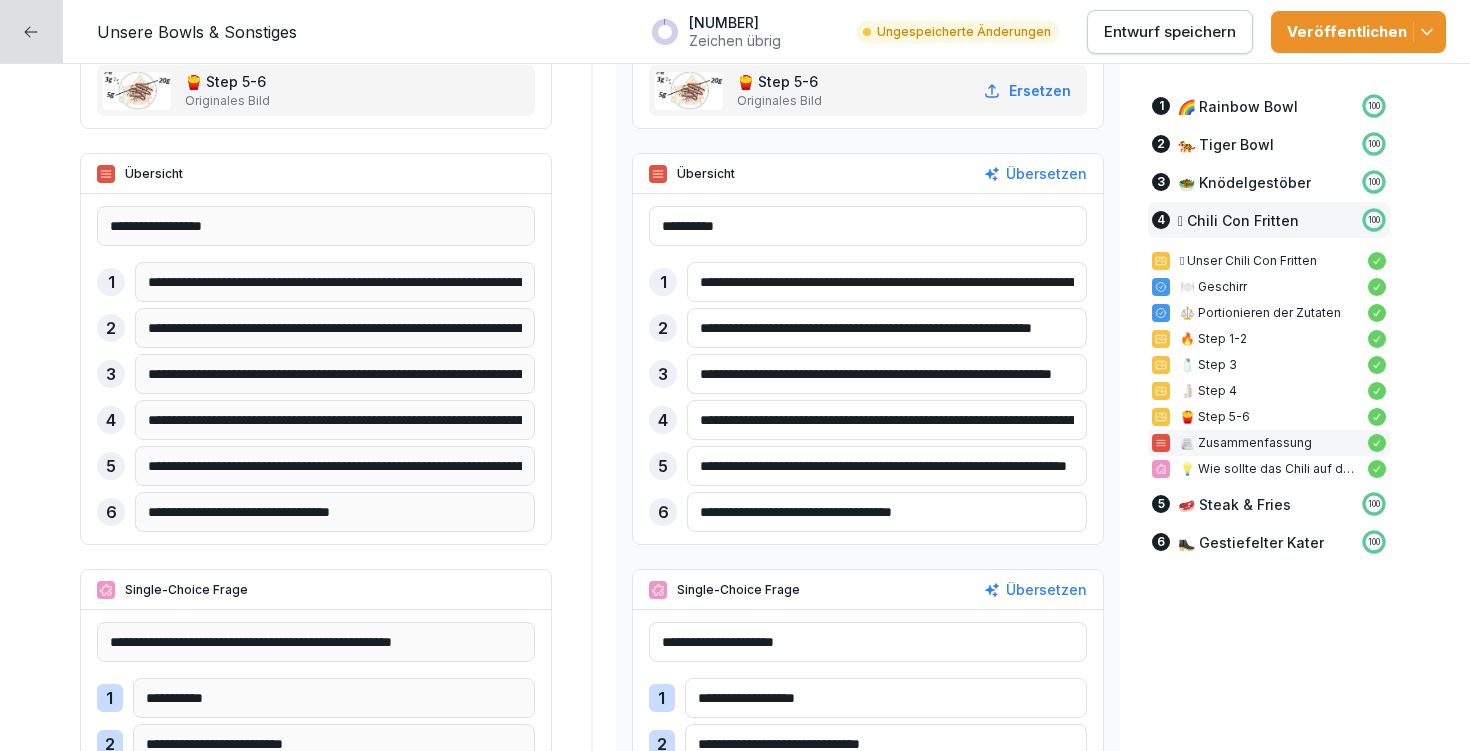 type on "**********" 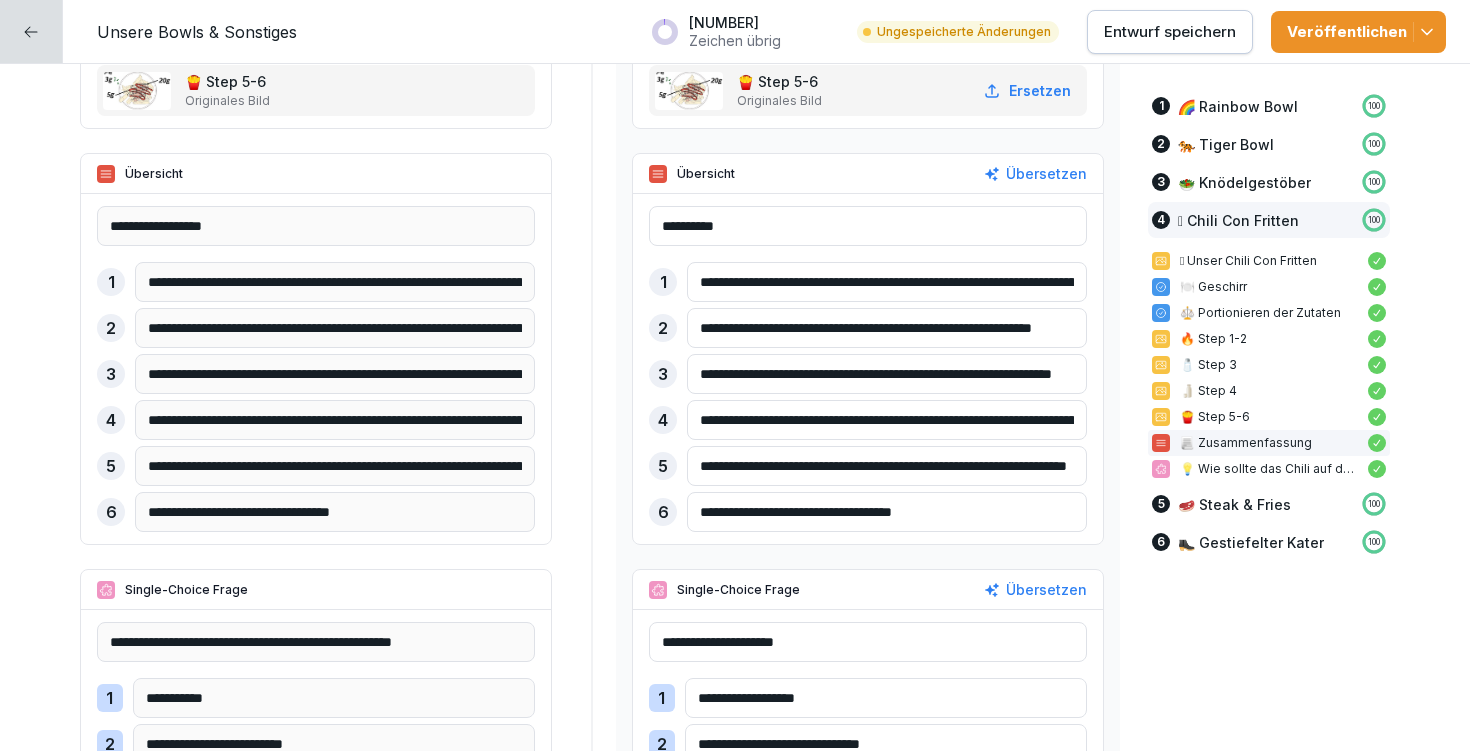 click on "**********" at bounding box center [887, 420] 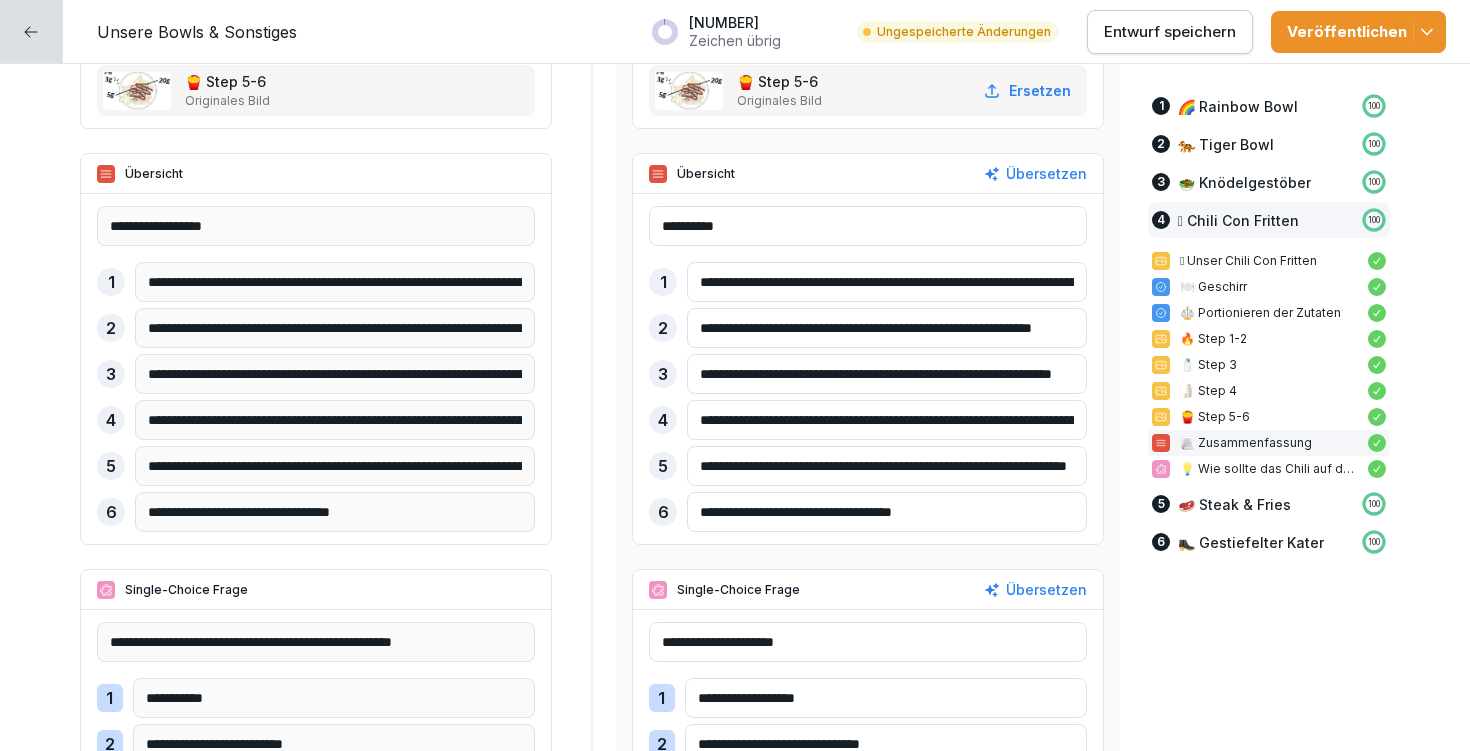 drag, startPoint x: 688, startPoint y: 419, endPoint x: 1118, endPoint y: 431, distance: 430.16742 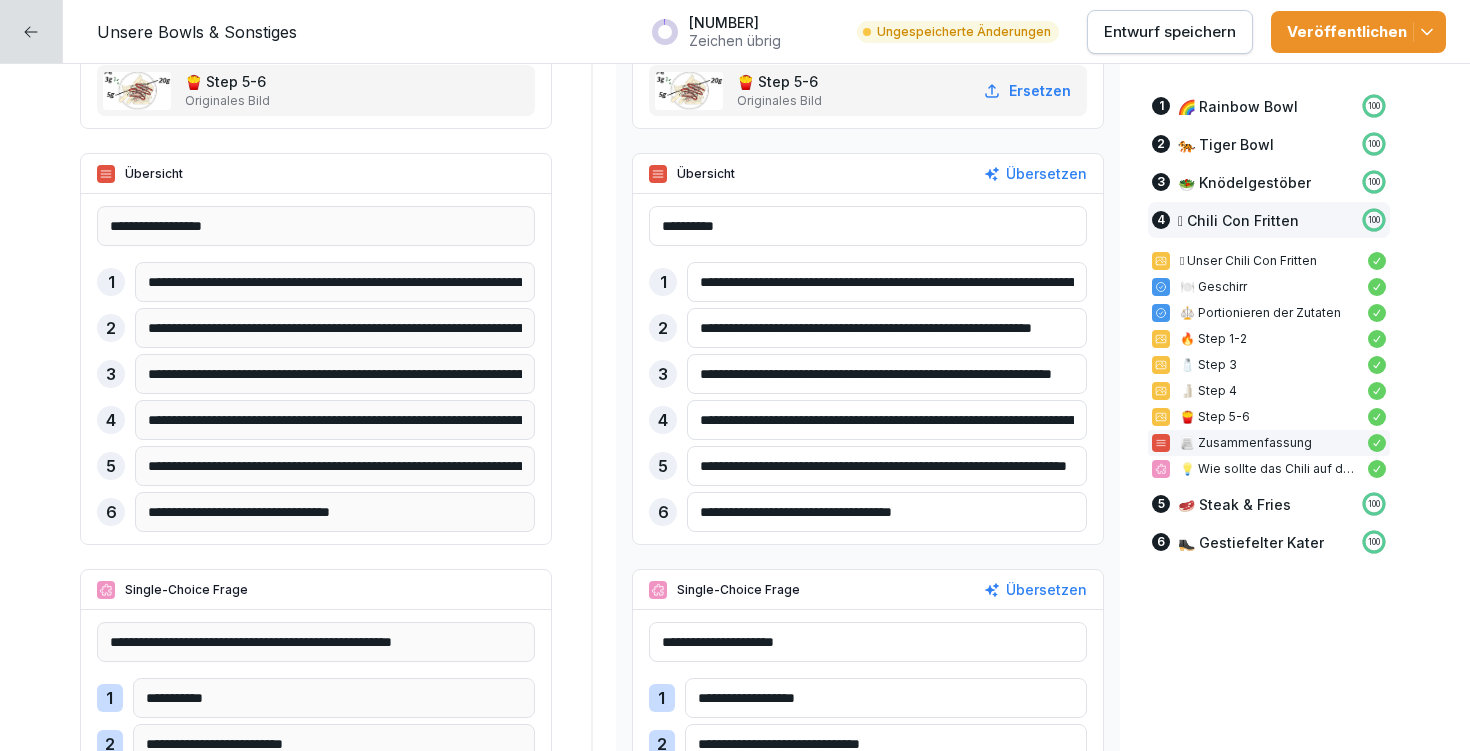 click on "**********" at bounding box center [735, -4156] 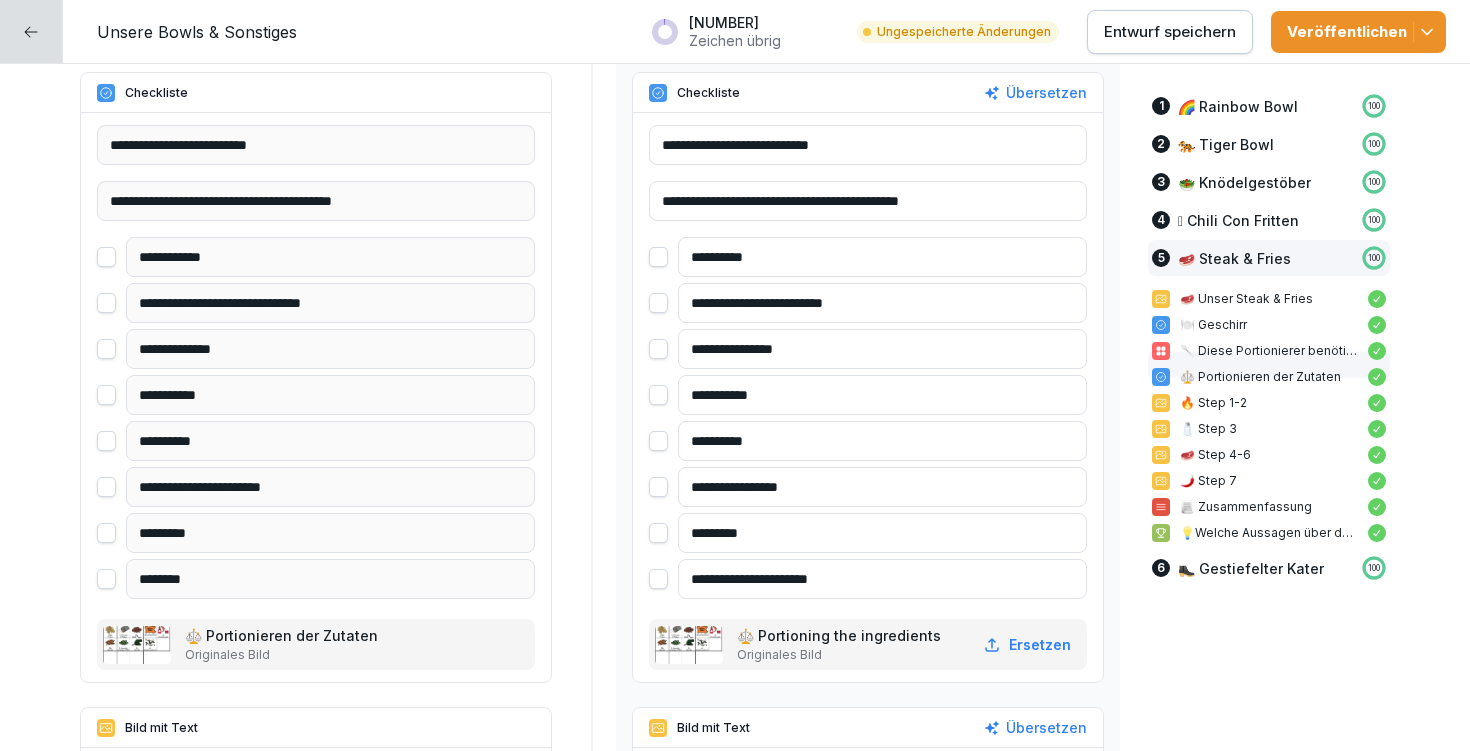 scroll, scrollTop: 18949, scrollLeft: 0, axis: vertical 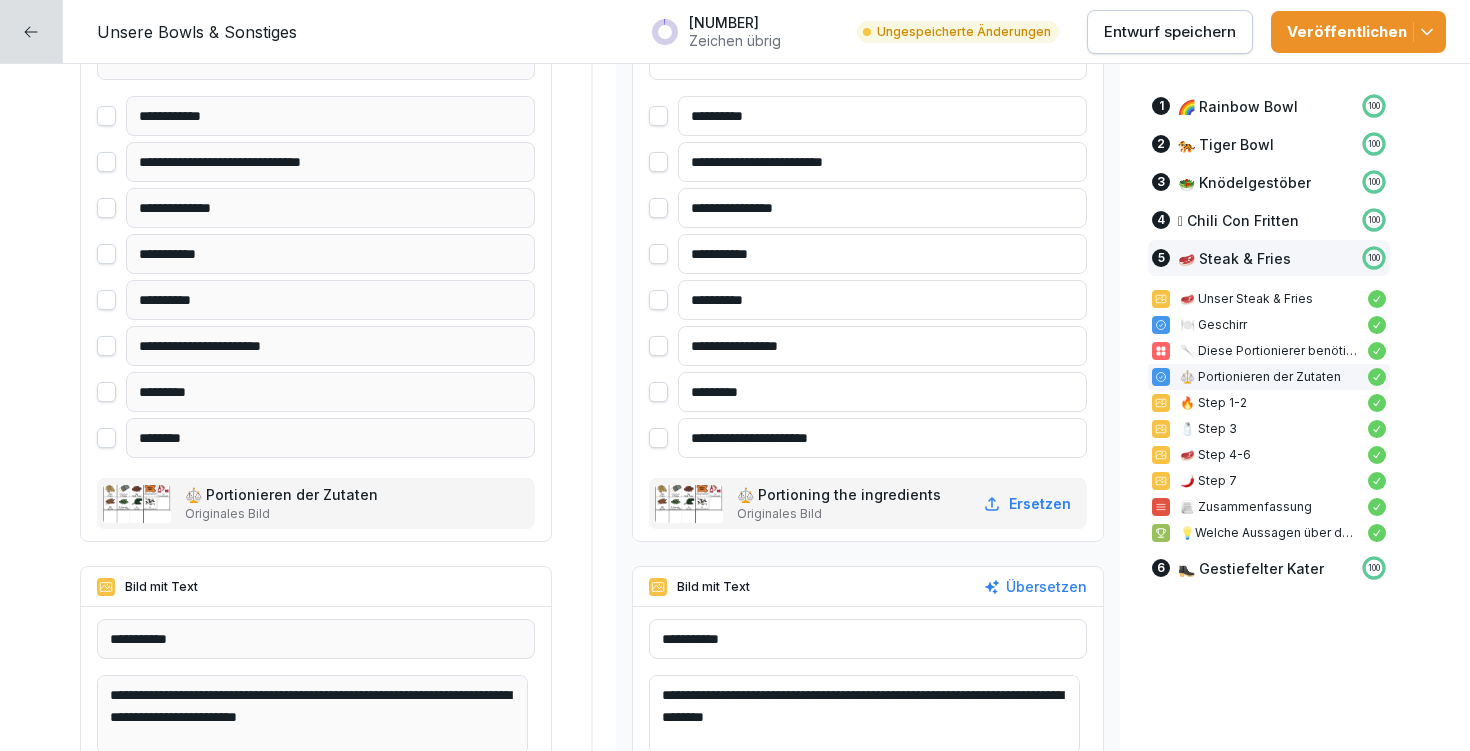 click on "Entwurf speichern" at bounding box center (1170, 32) 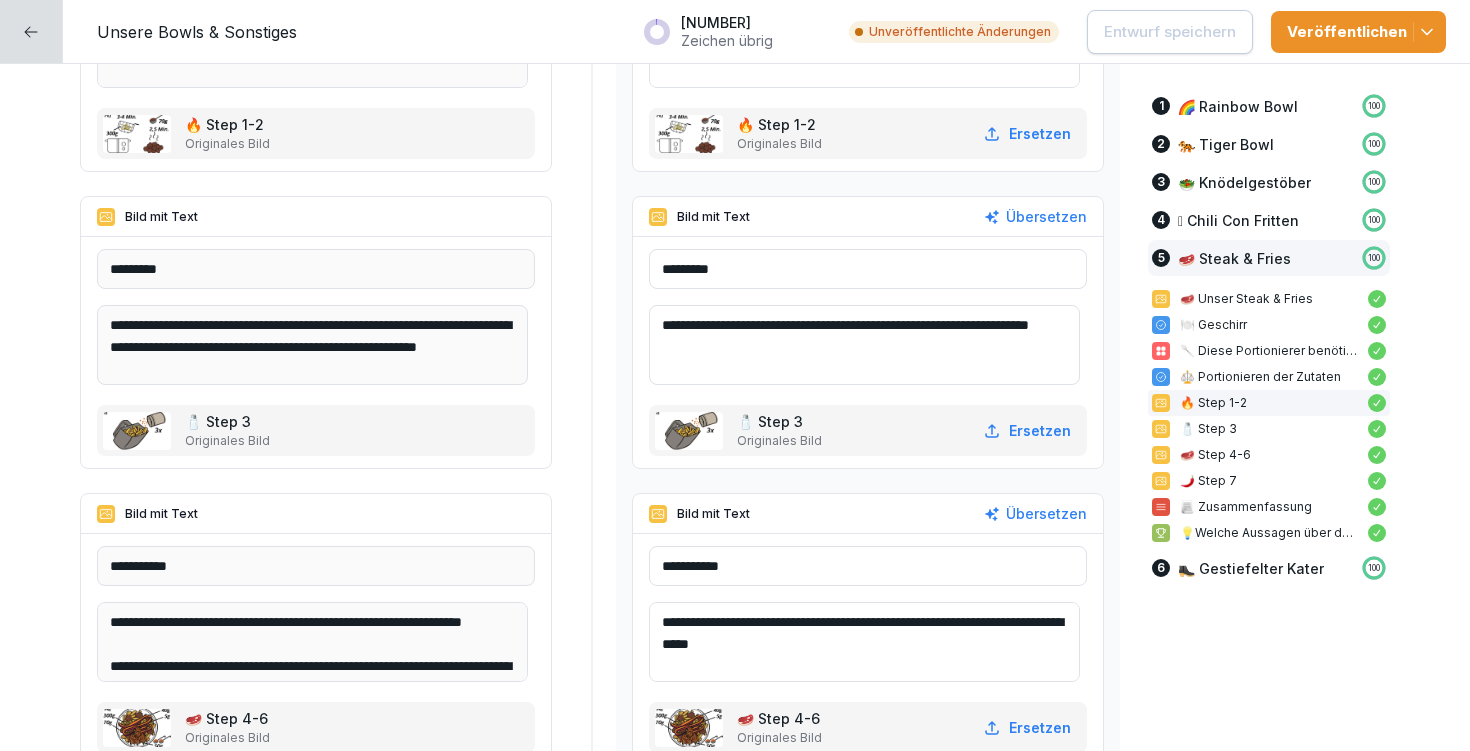 scroll, scrollTop: 19627, scrollLeft: 0, axis: vertical 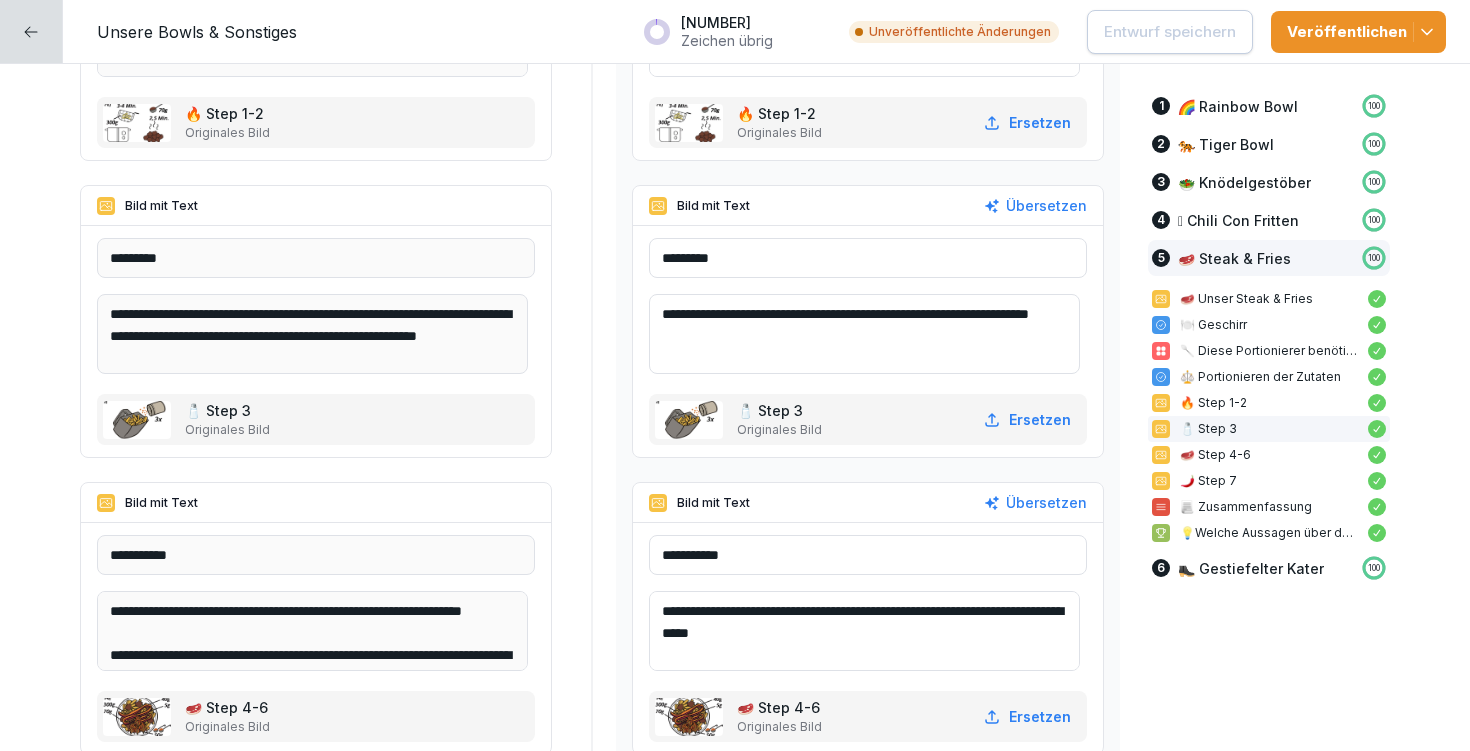 click on "**********" at bounding box center [864, 631] 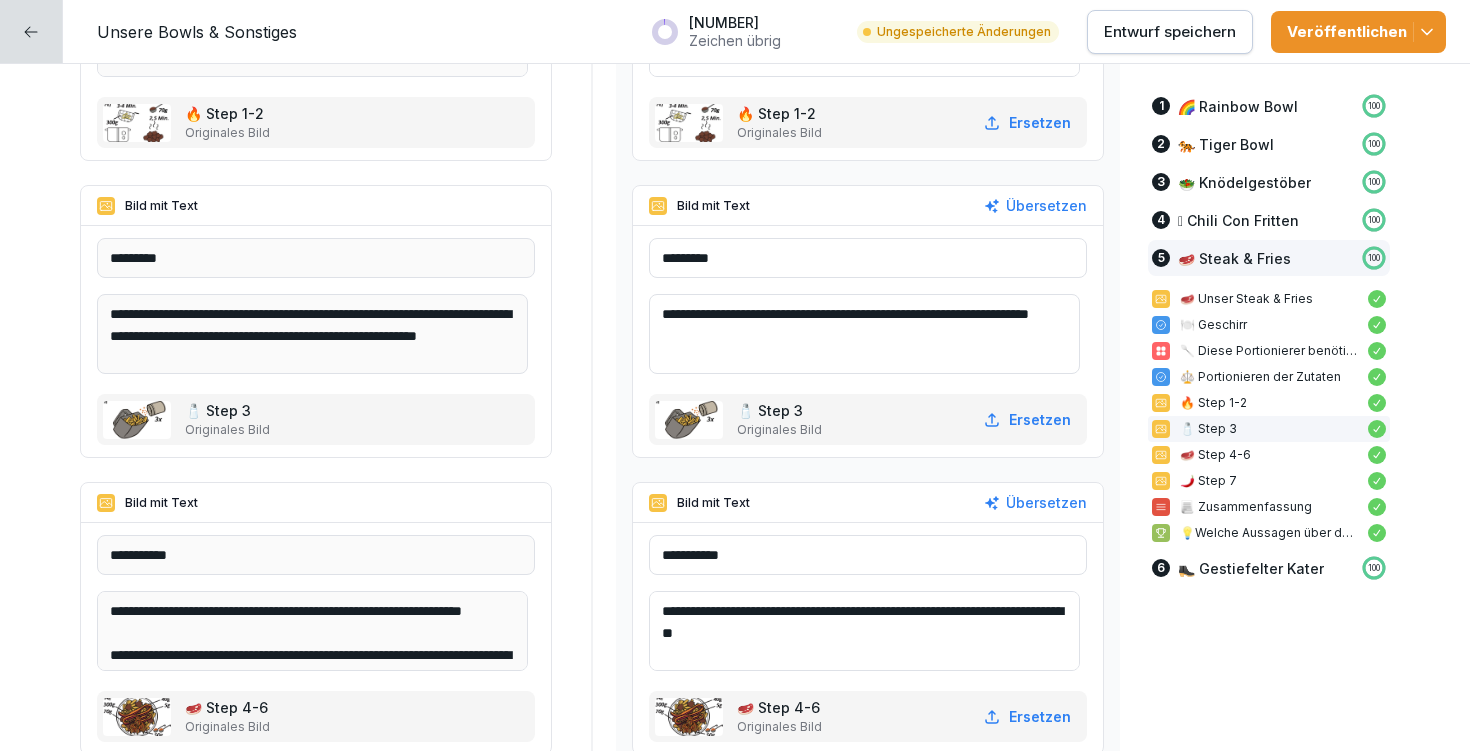 click on "**********" at bounding box center (864, 631) 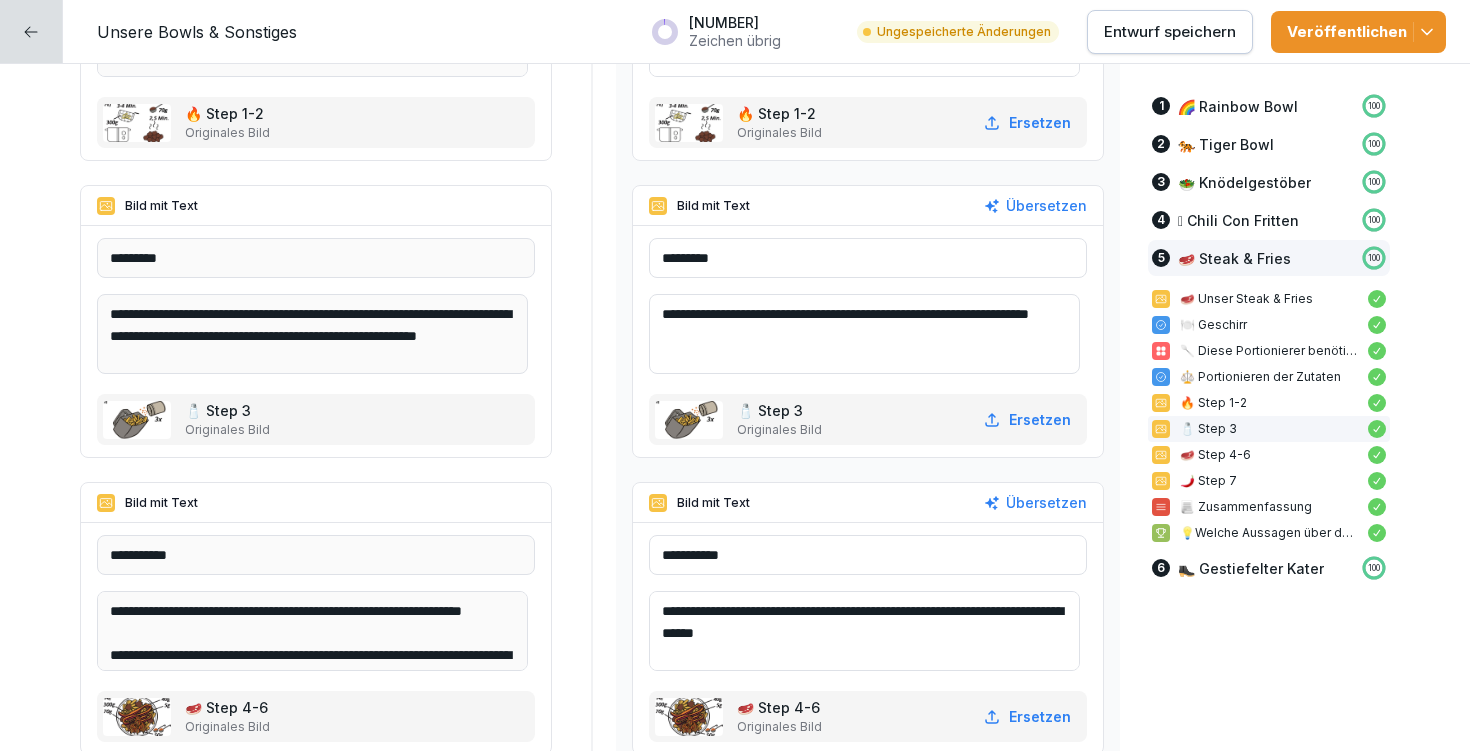 type on "**********" 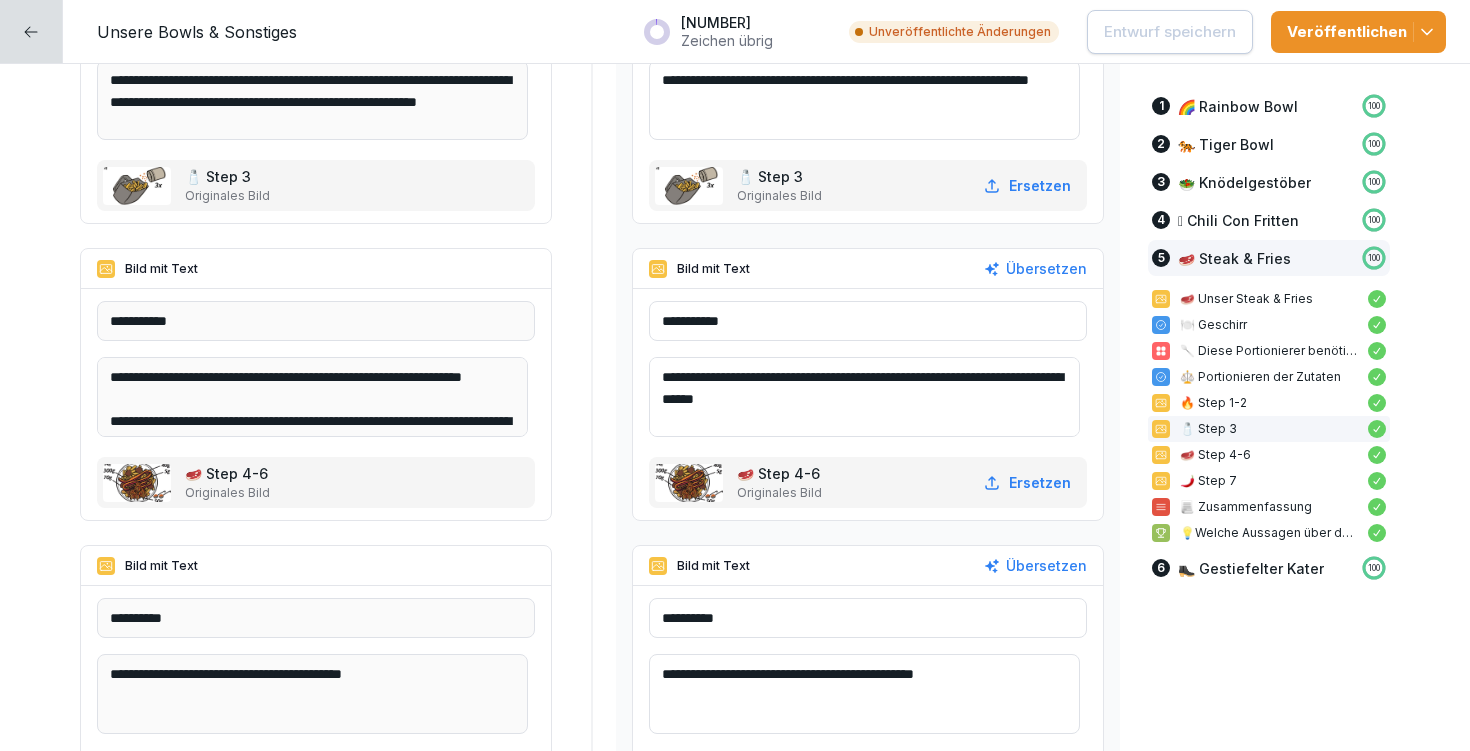 scroll, scrollTop: 19887, scrollLeft: 0, axis: vertical 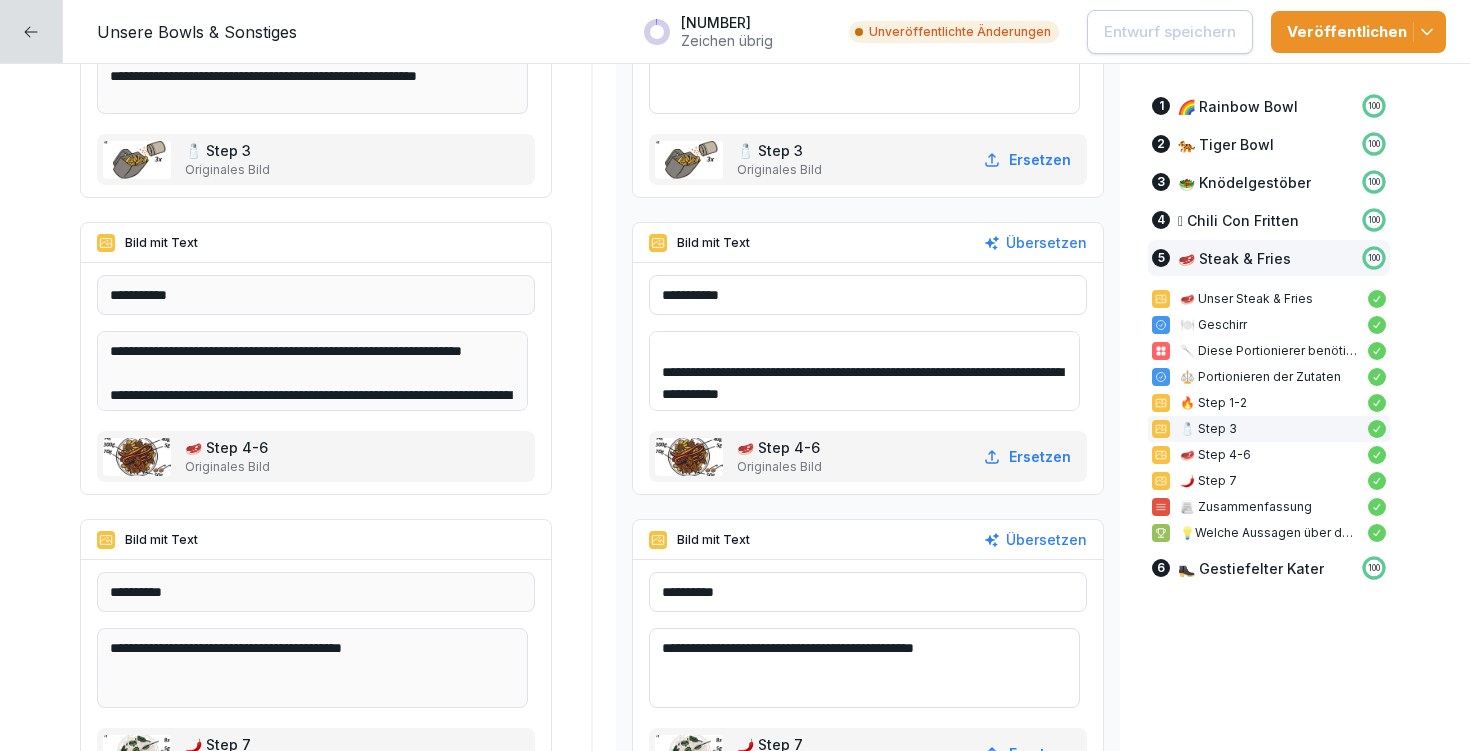 click on "**********" at bounding box center (864, 371) 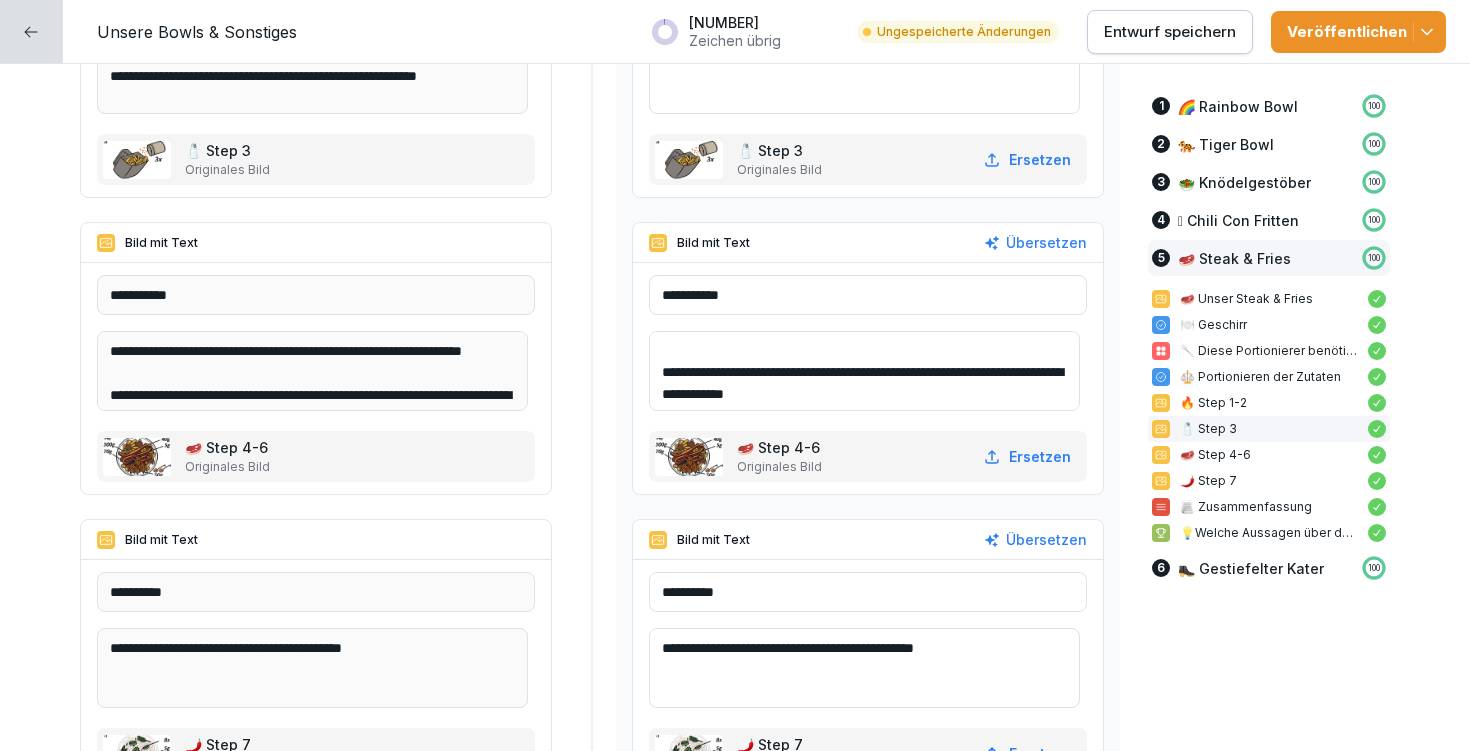 drag, startPoint x: 670, startPoint y: 366, endPoint x: 900, endPoint y: 400, distance: 232.49947 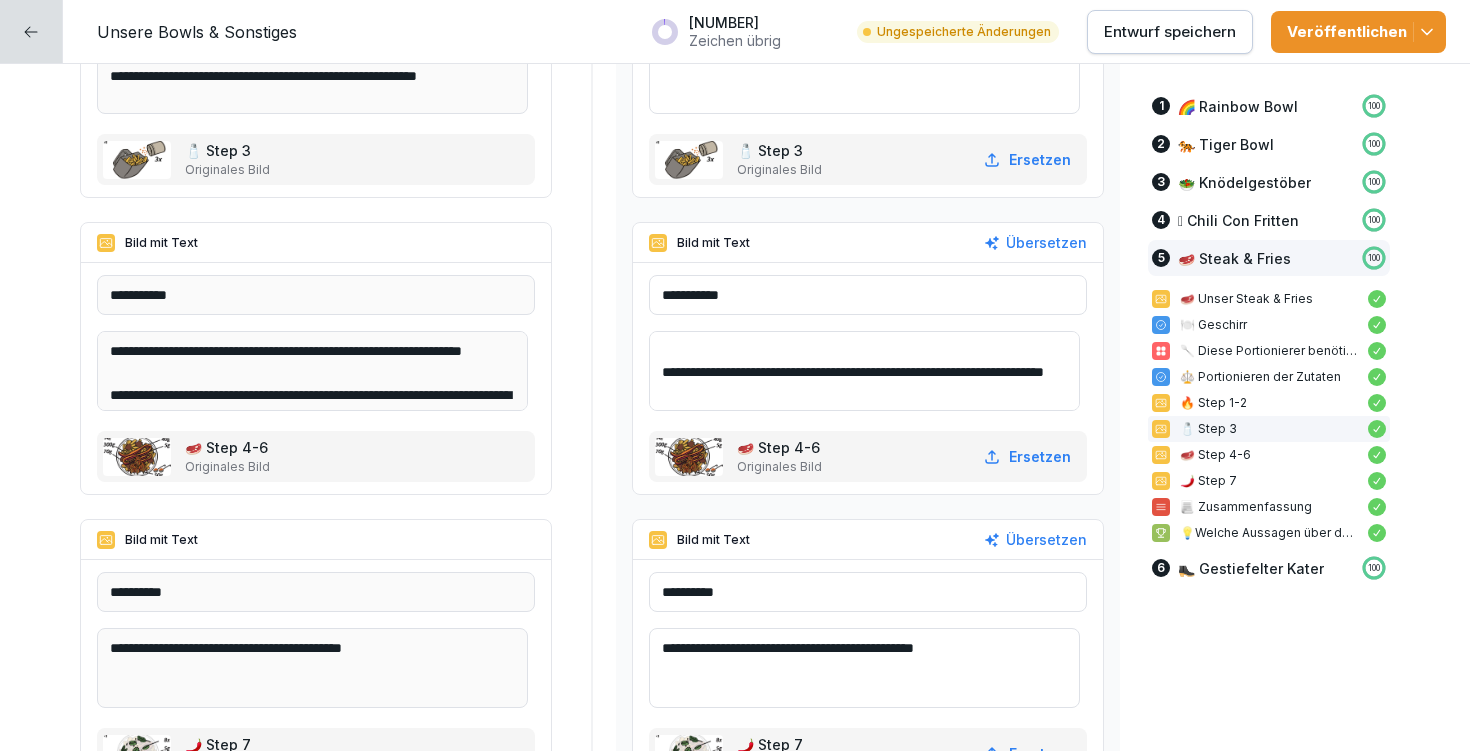 click on "**********" at bounding box center (864, 371) 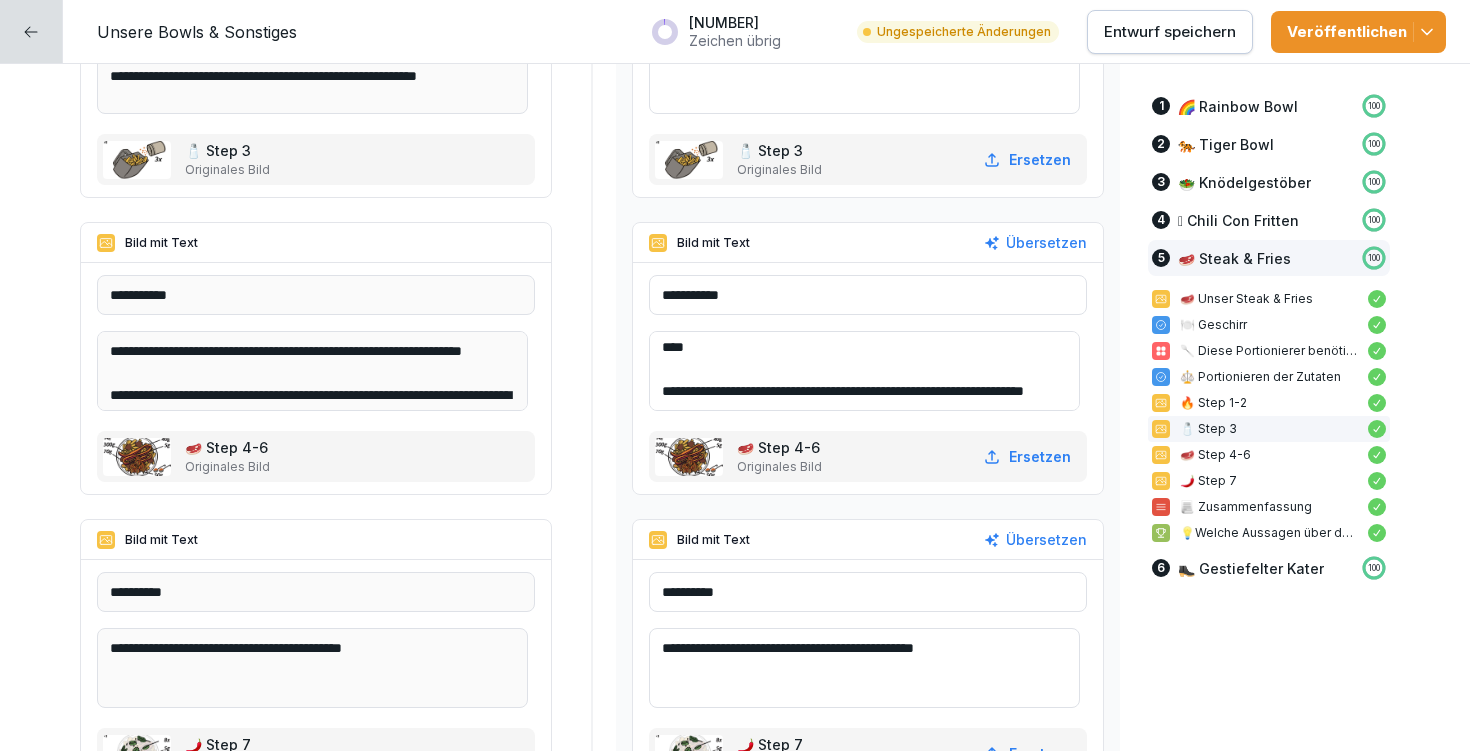 scroll, scrollTop: 114, scrollLeft: 0, axis: vertical 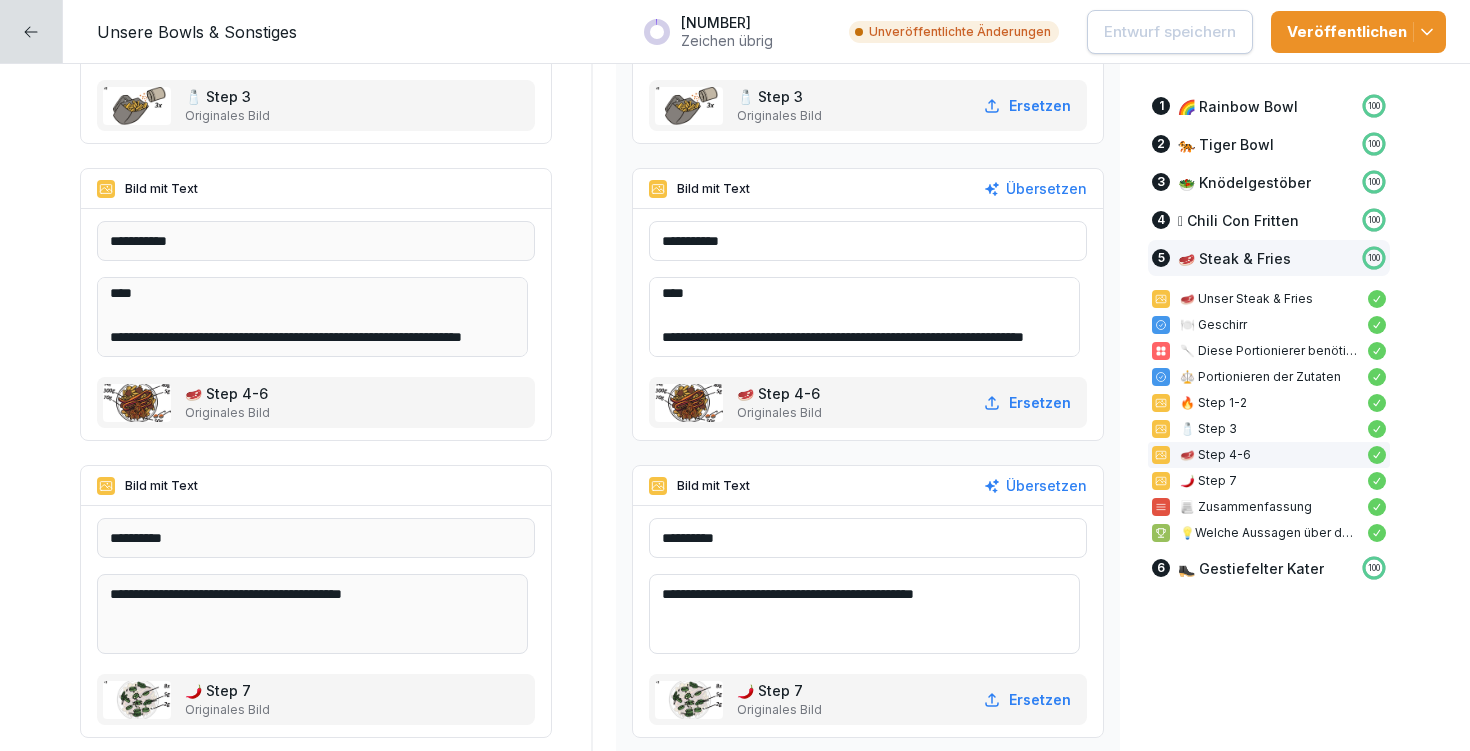 click on "**********" at bounding box center [864, 317] 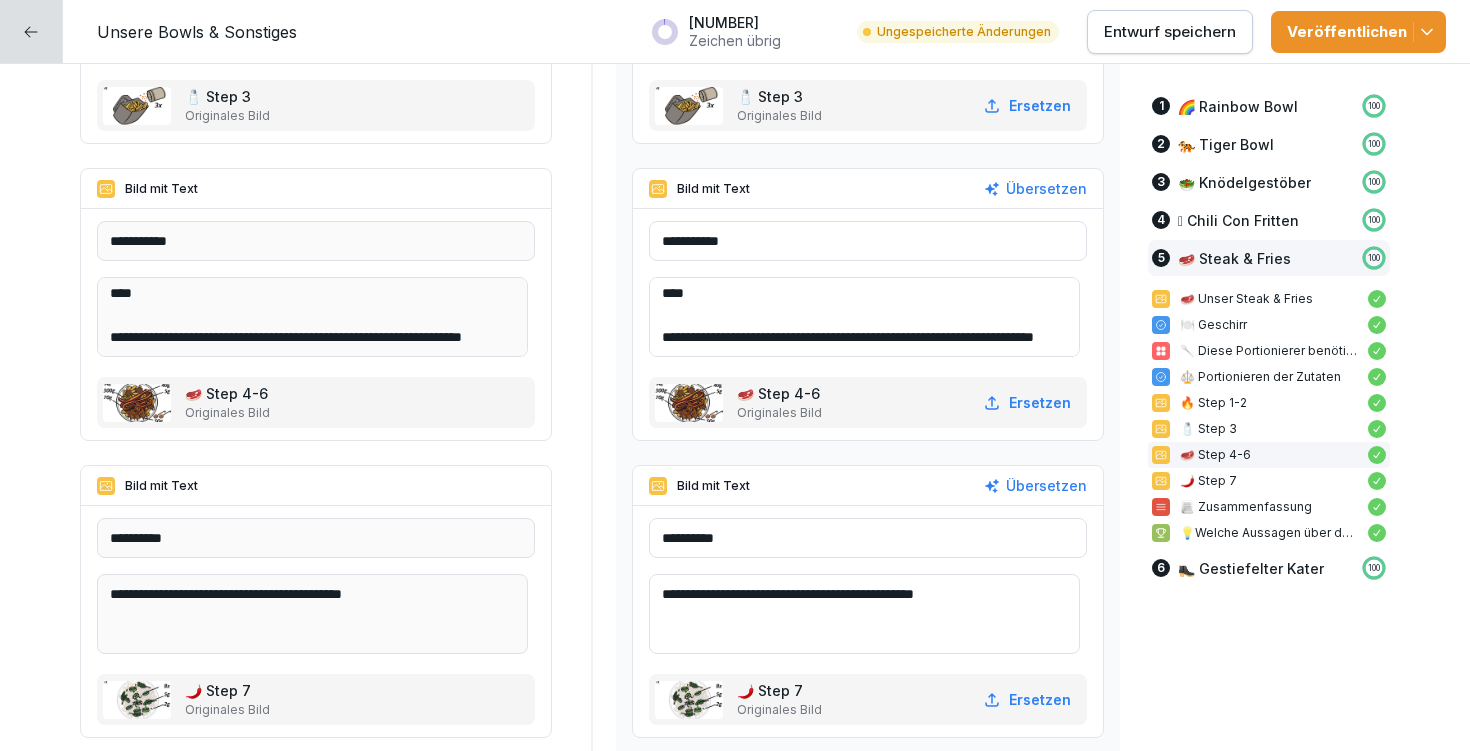 click on "**********" at bounding box center (864, 317) 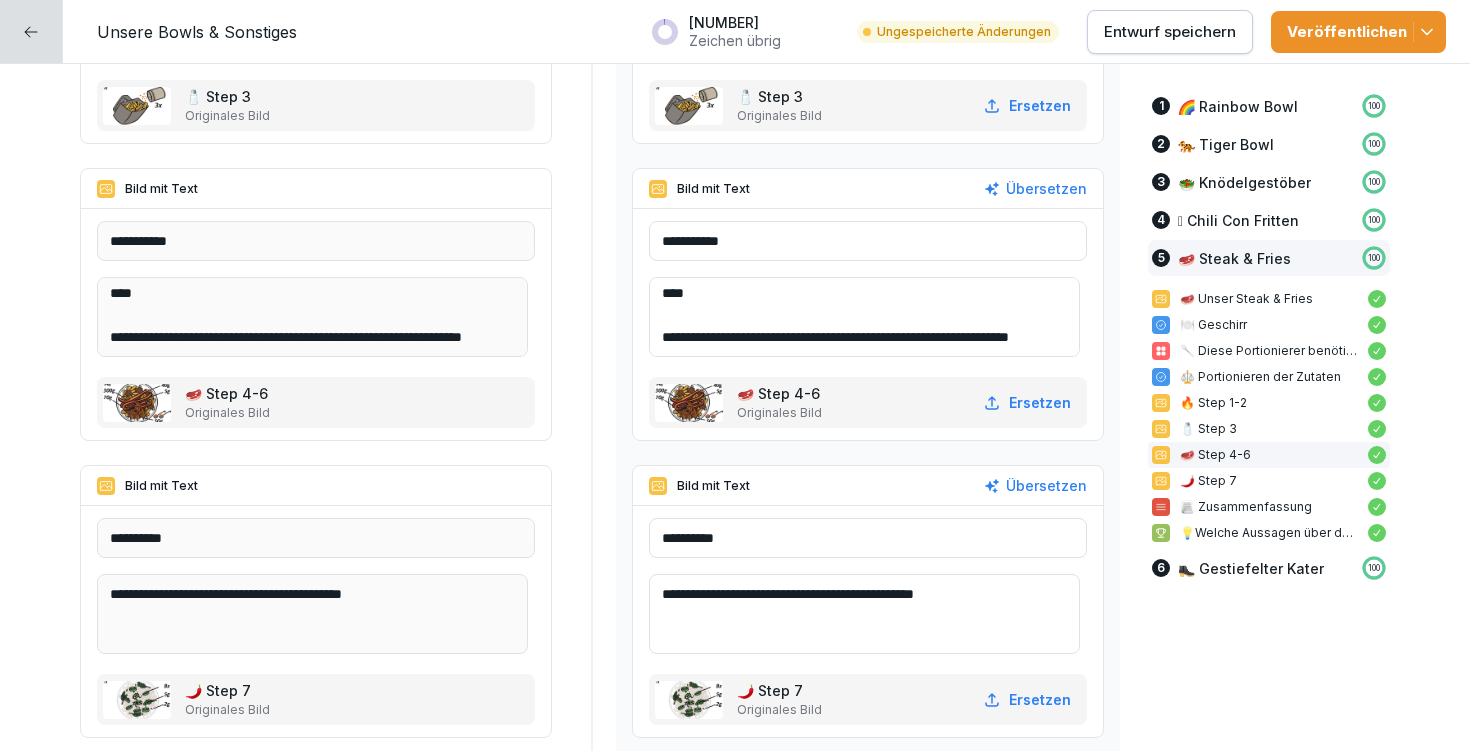 click on "**********" at bounding box center [864, 317] 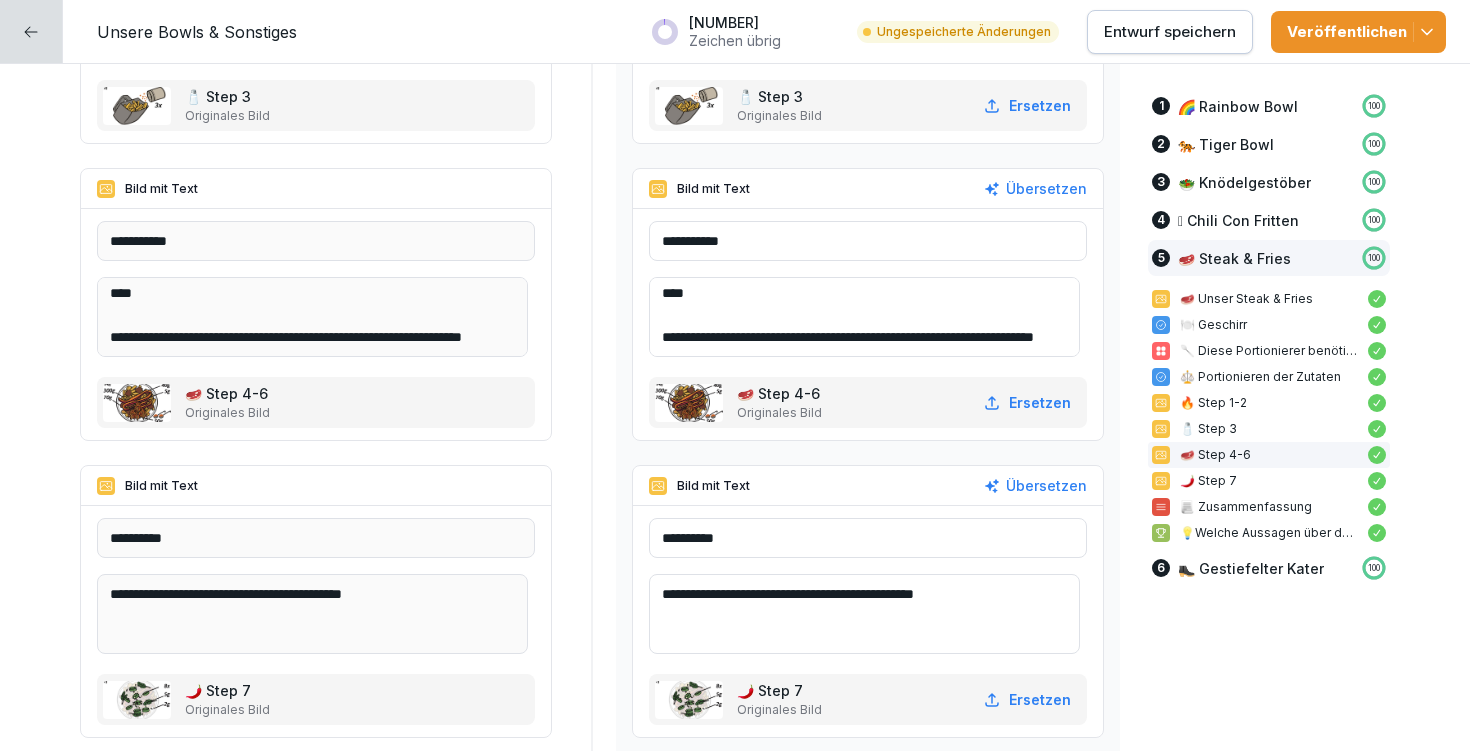 drag, startPoint x: 942, startPoint y: 313, endPoint x: 1018, endPoint y: 310, distance: 76.05919 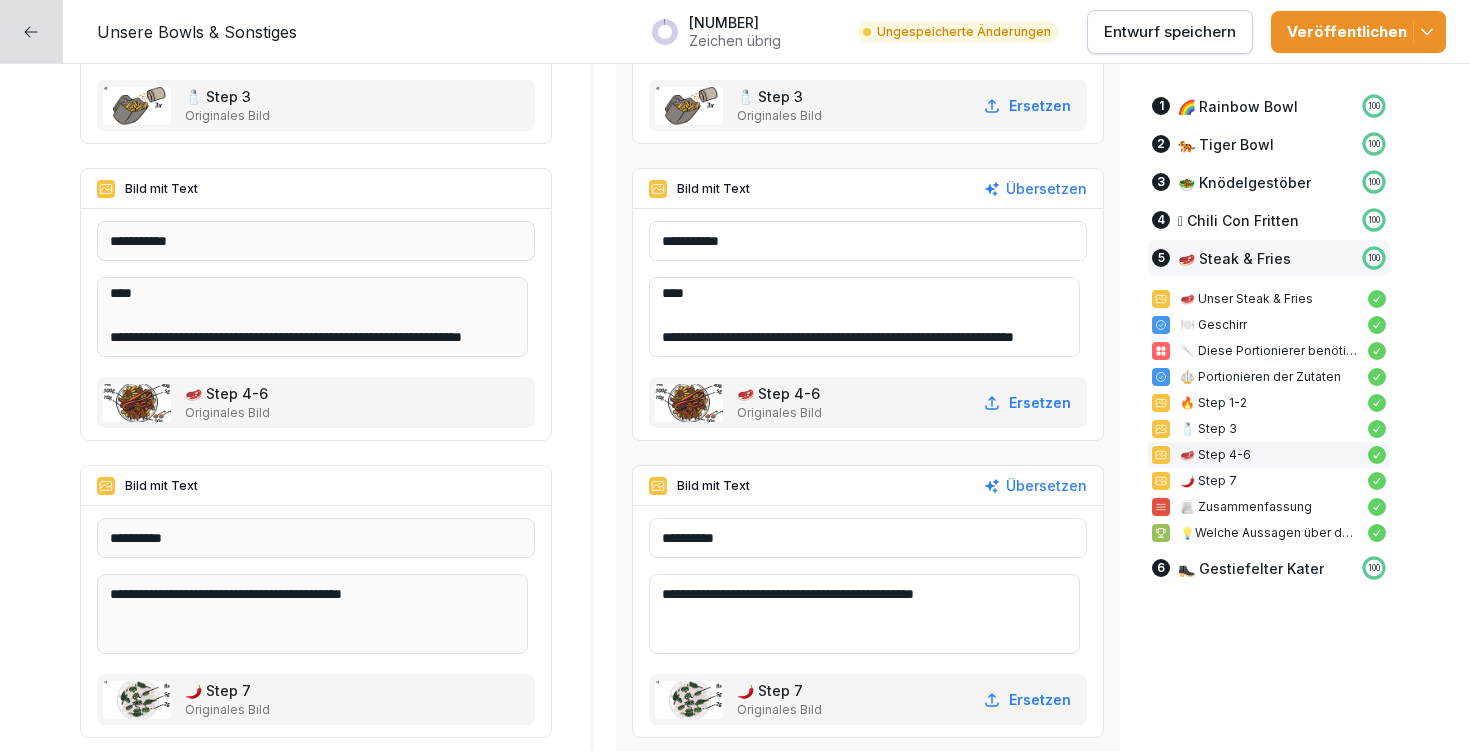 scroll, scrollTop: 114, scrollLeft: 0, axis: vertical 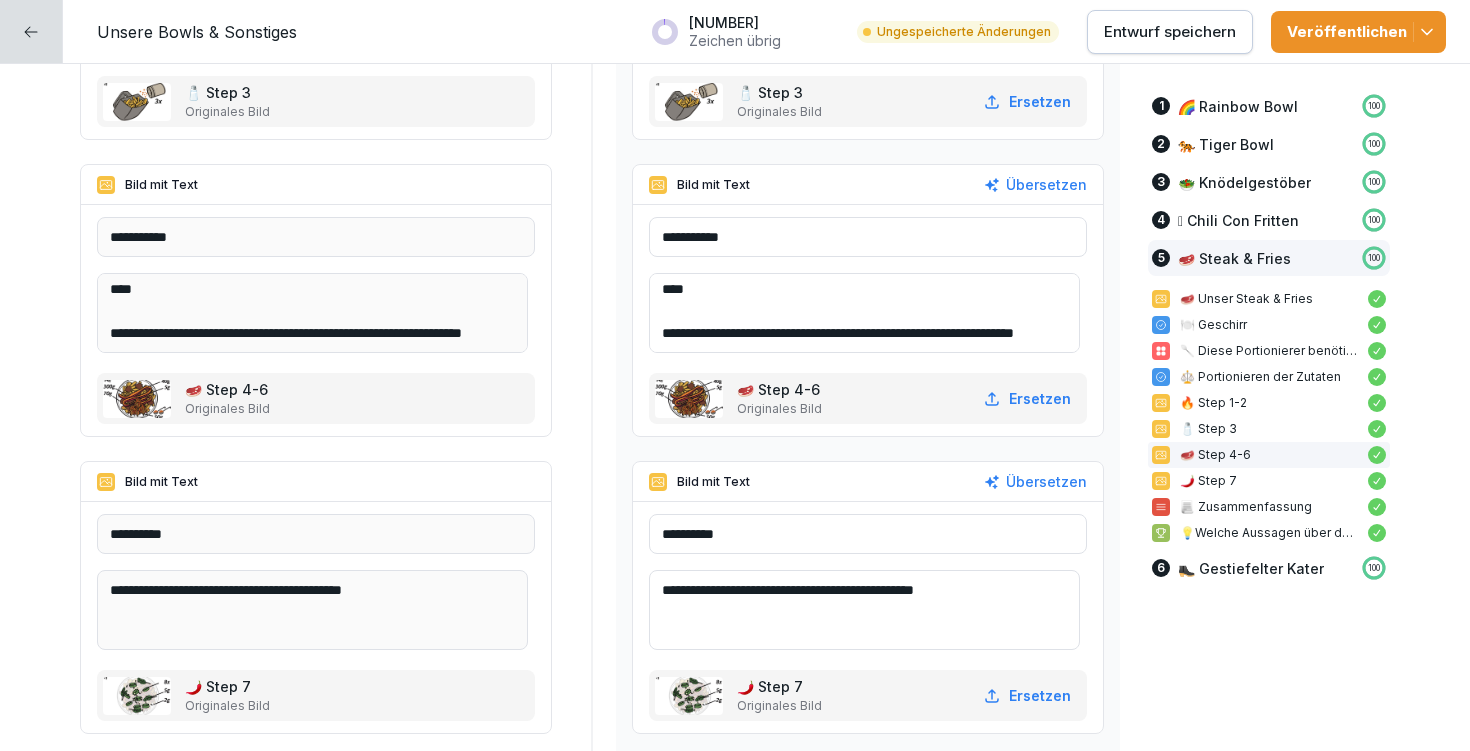 click on "**********" at bounding box center [864, 313] 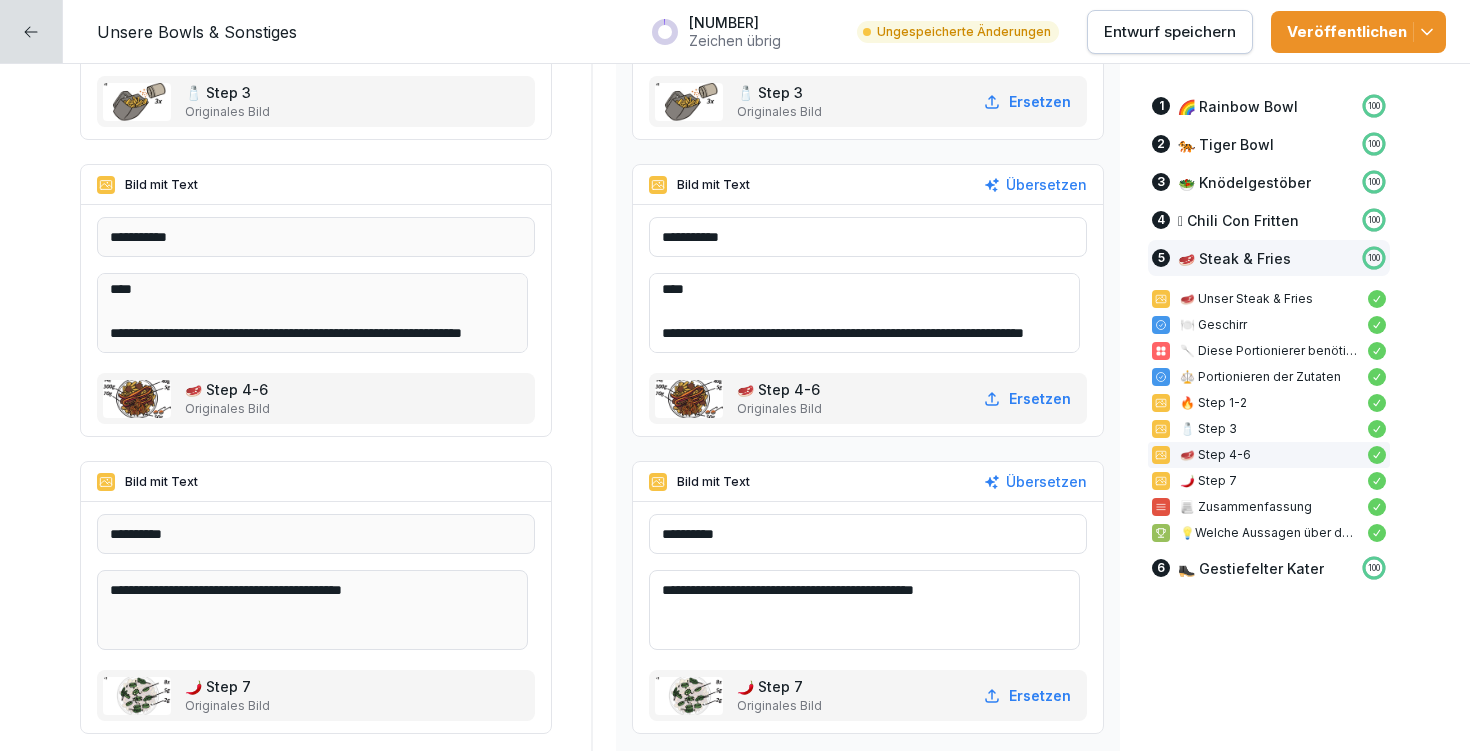 click on "**********" at bounding box center (864, 313) 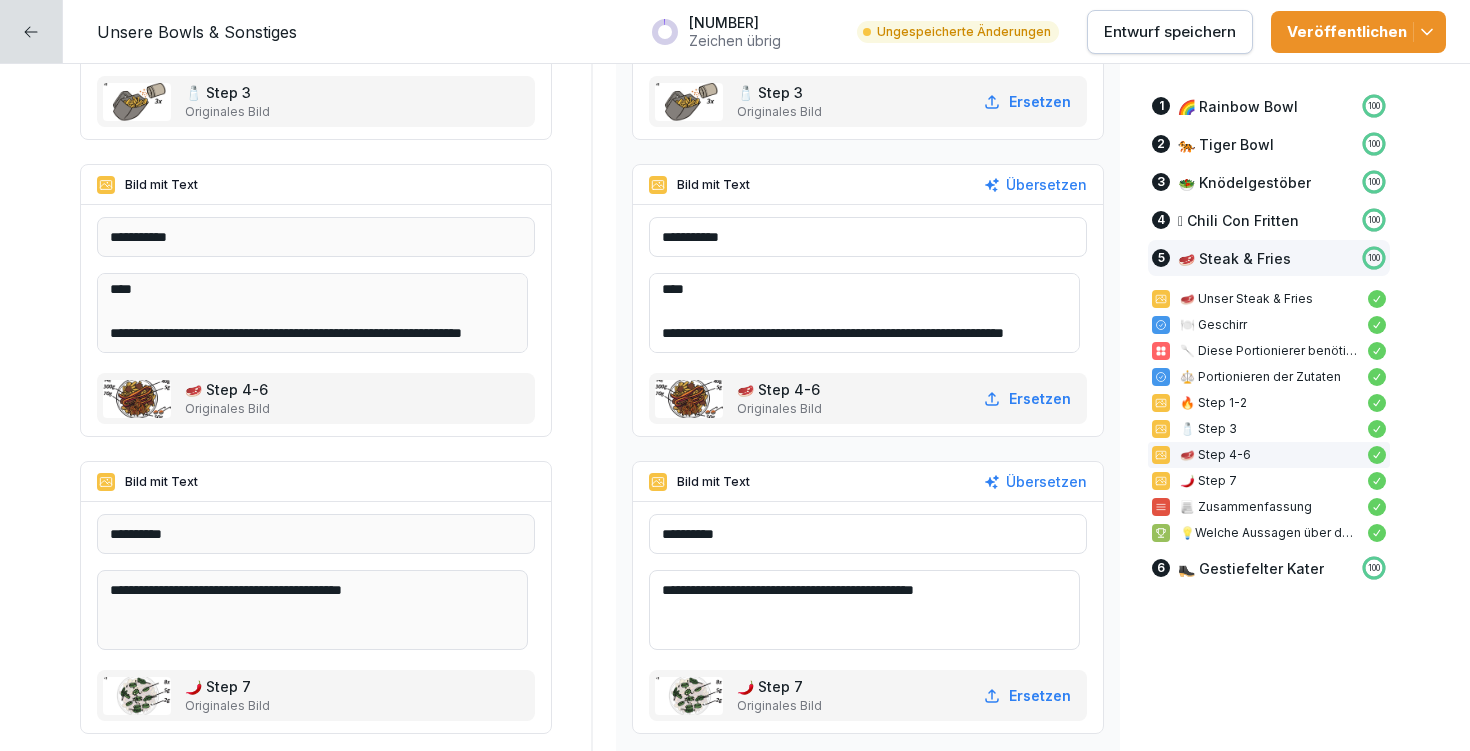 drag, startPoint x: 1014, startPoint y: 308, endPoint x: 705, endPoint y: 326, distance: 309.52383 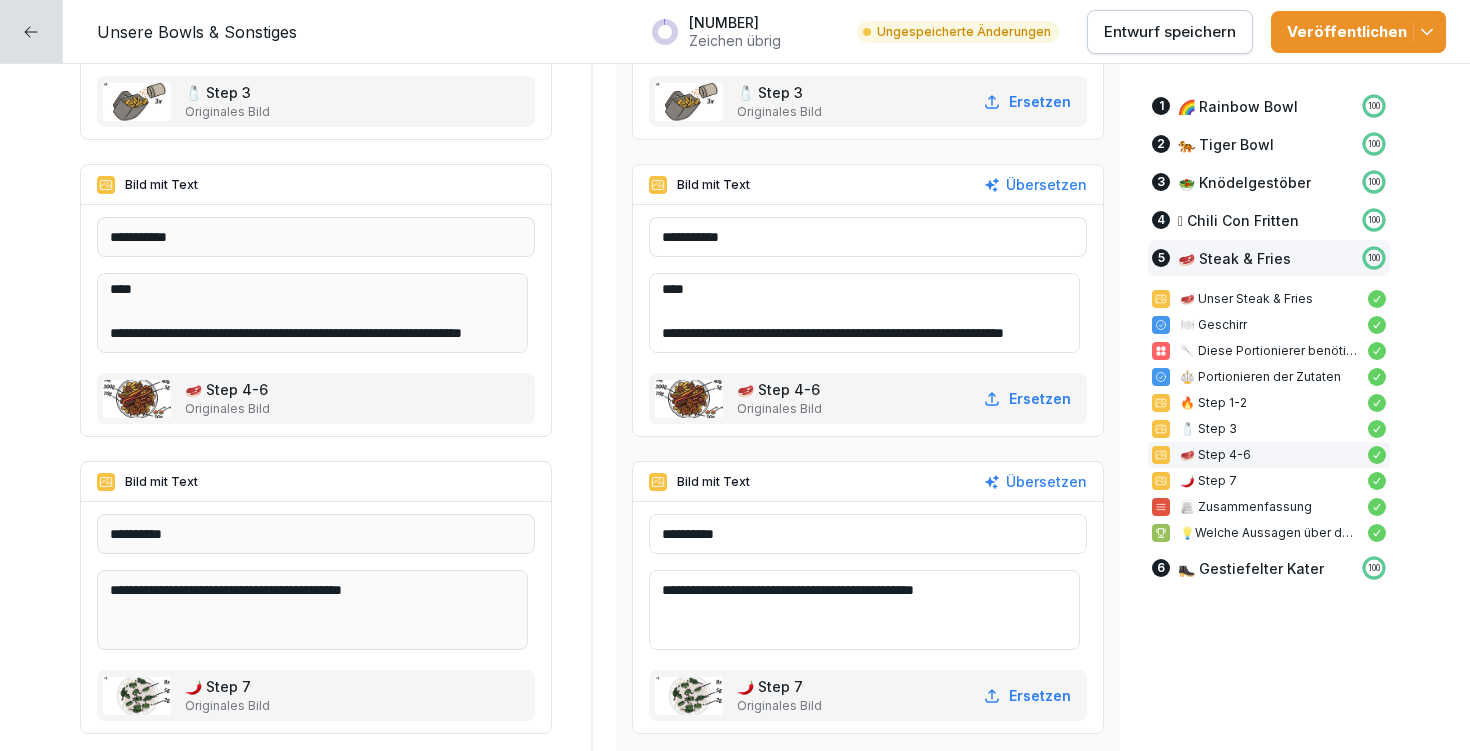 scroll, scrollTop: 19953, scrollLeft: 0, axis: vertical 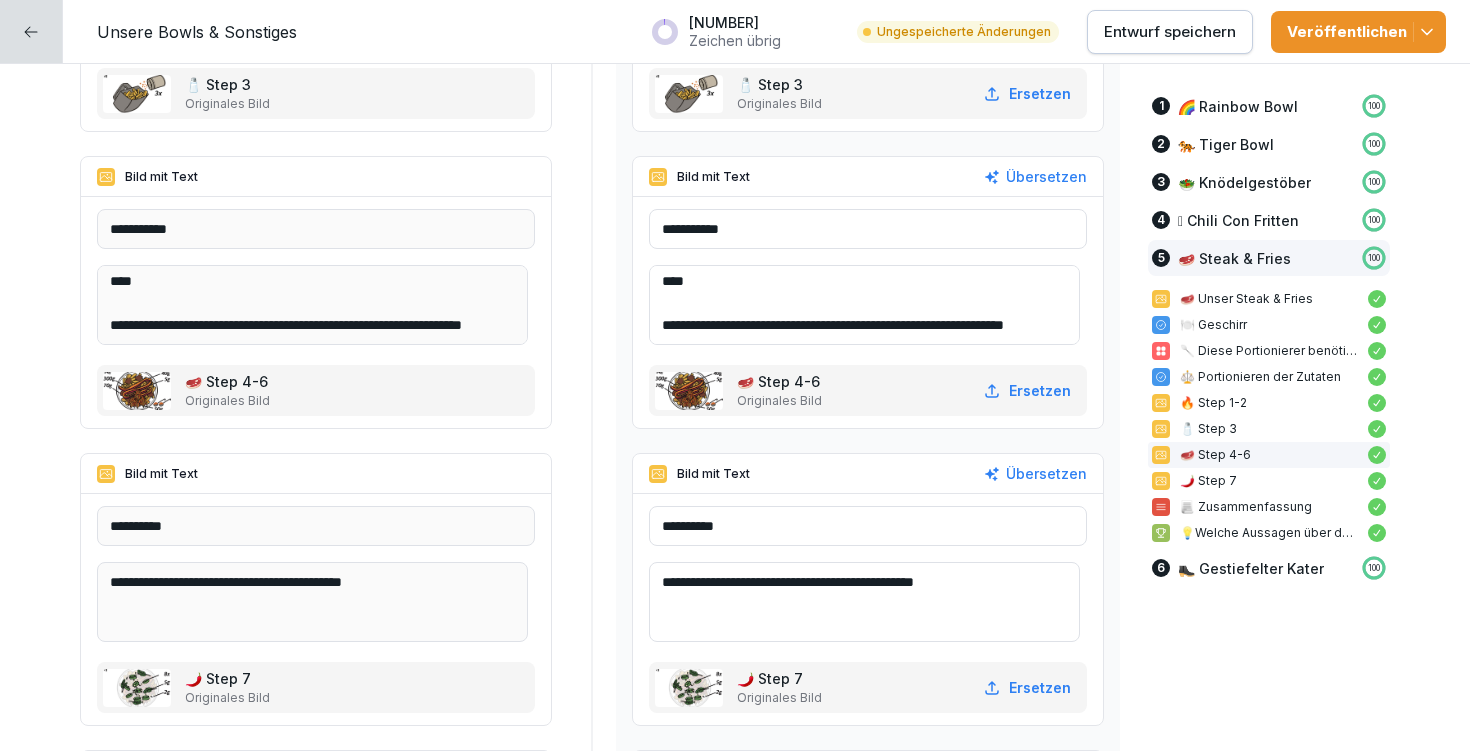 type on "**********" 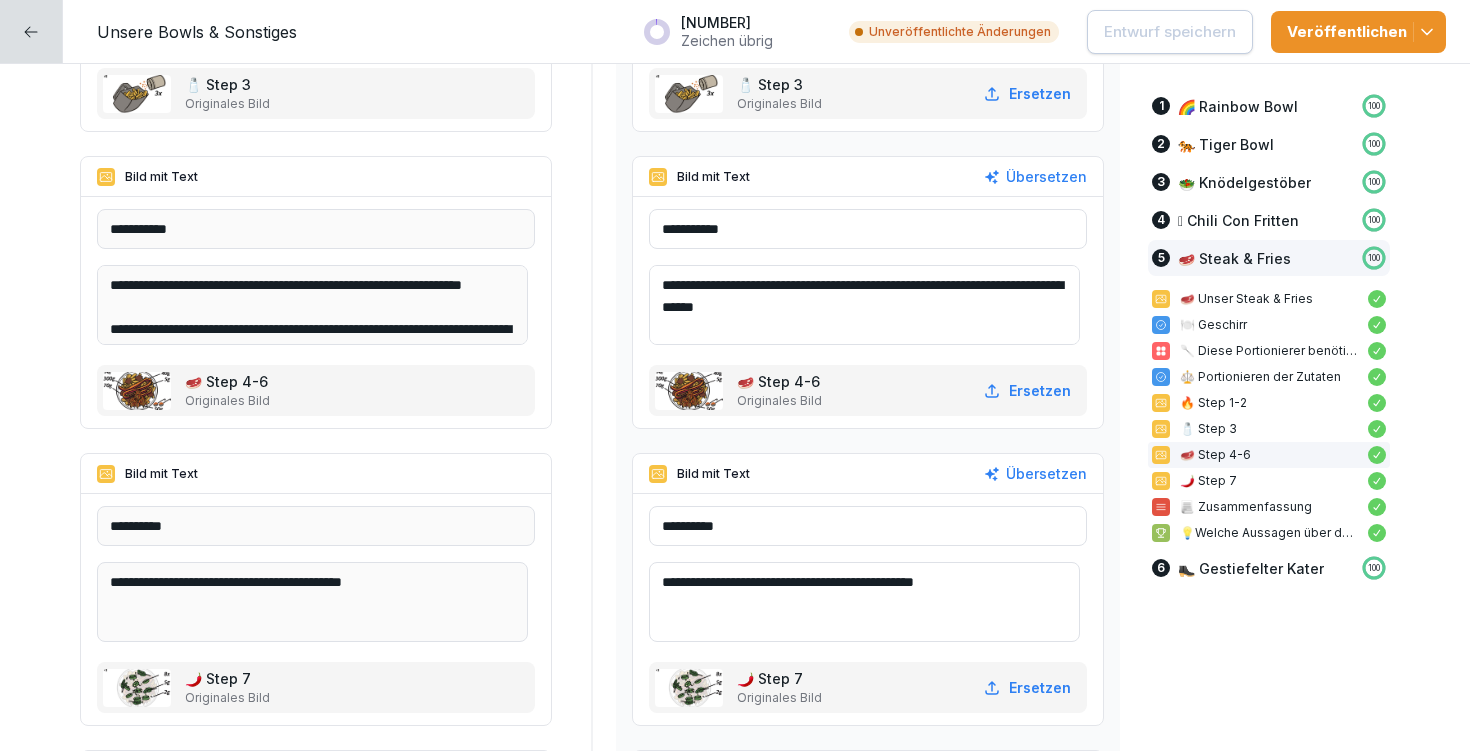 click on "**********" at bounding box center [864, 602] 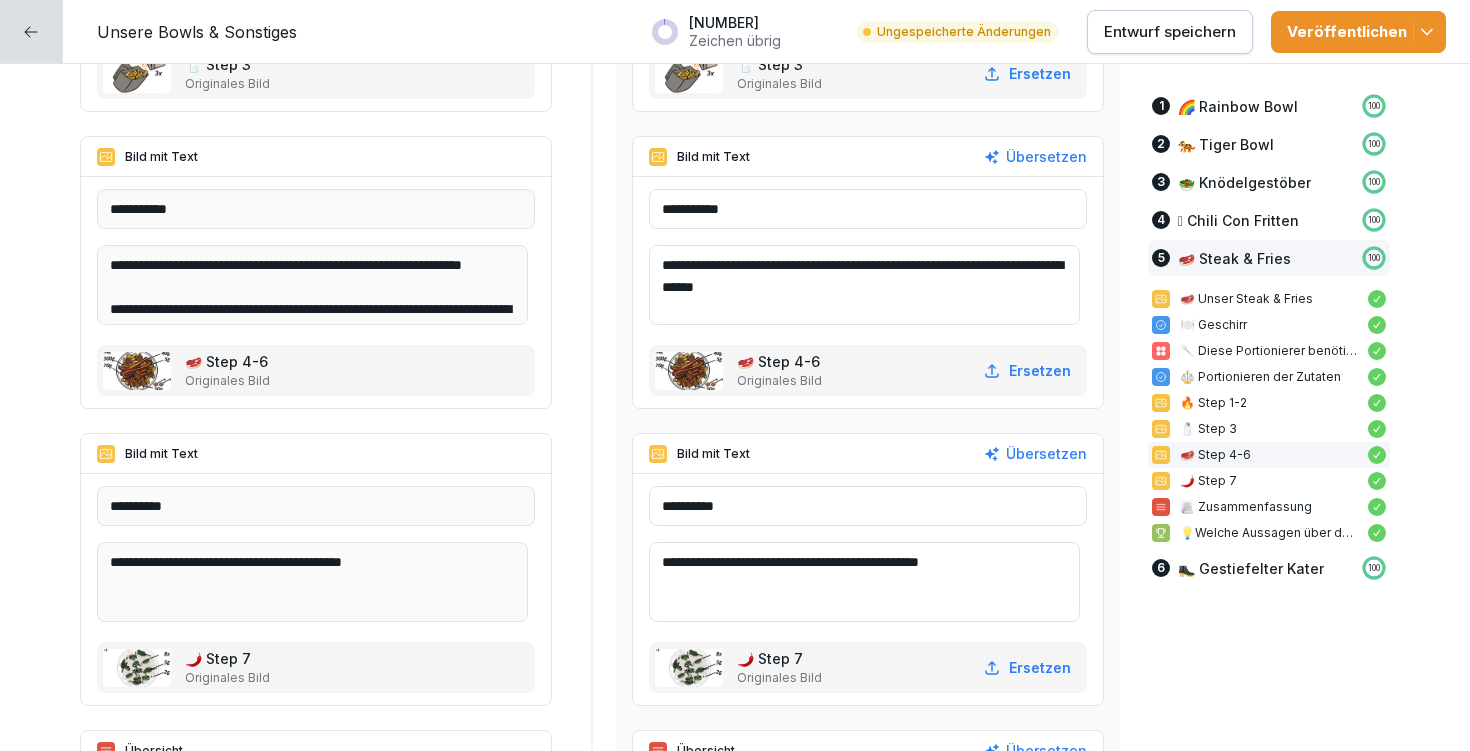 scroll, scrollTop: 20011, scrollLeft: 0, axis: vertical 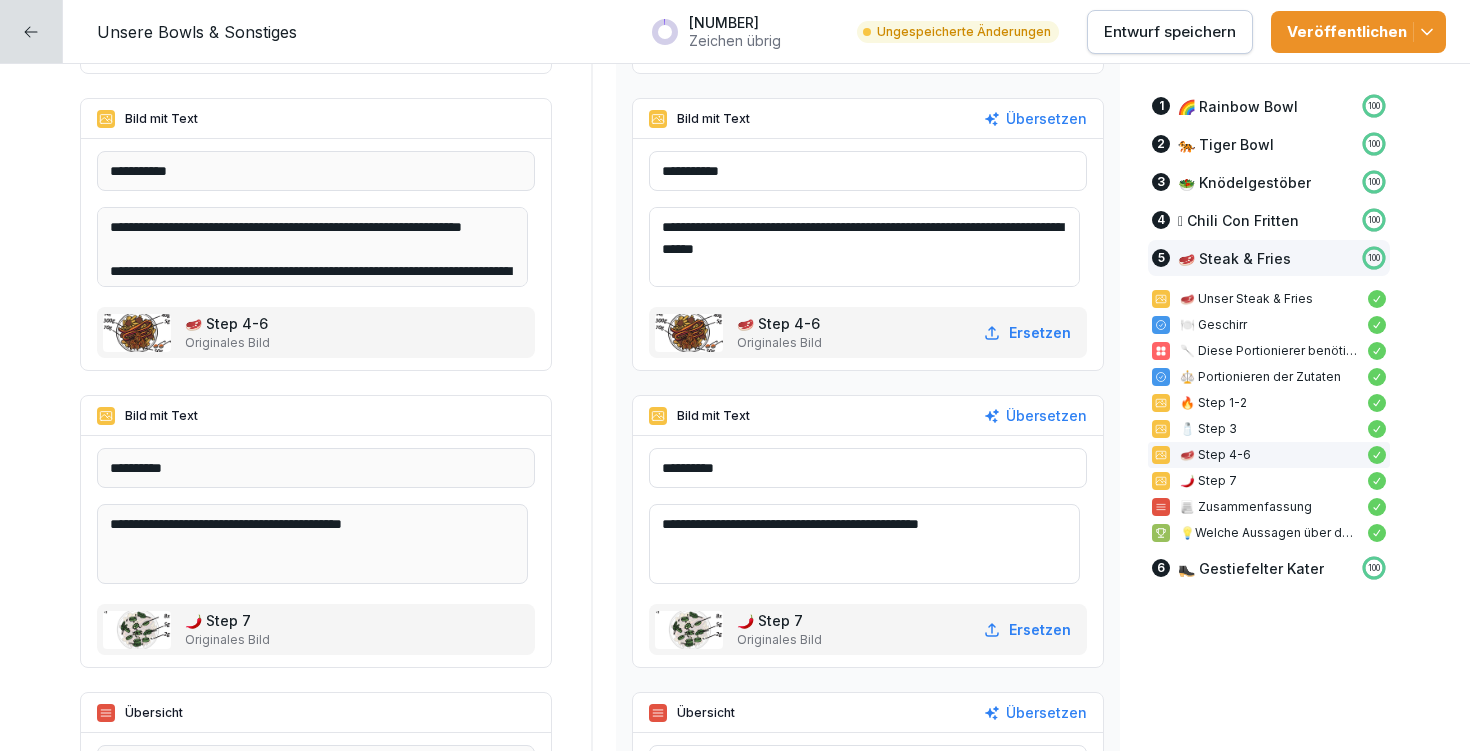 drag, startPoint x: 900, startPoint y: 522, endPoint x: 919, endPoint y: 528, distance: 19.924858 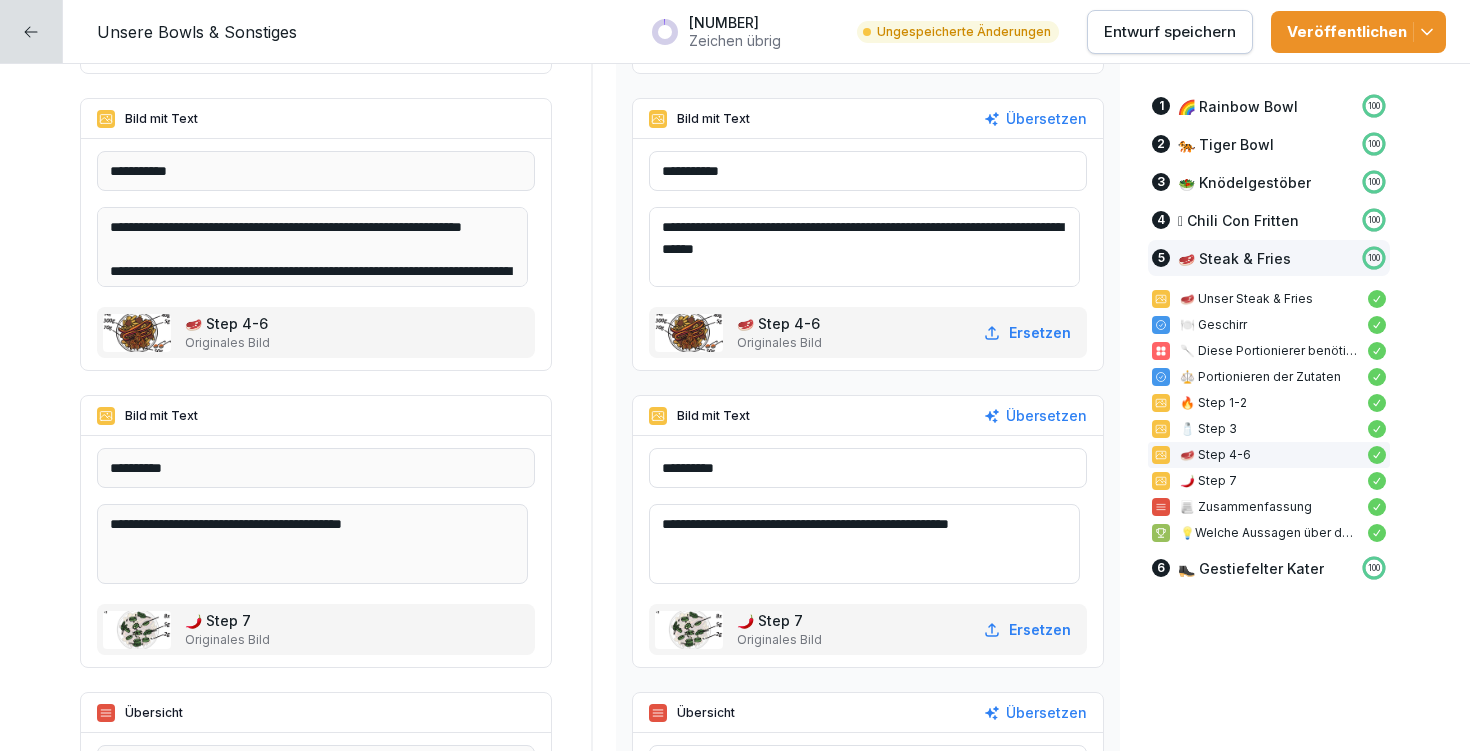 type on "**********" 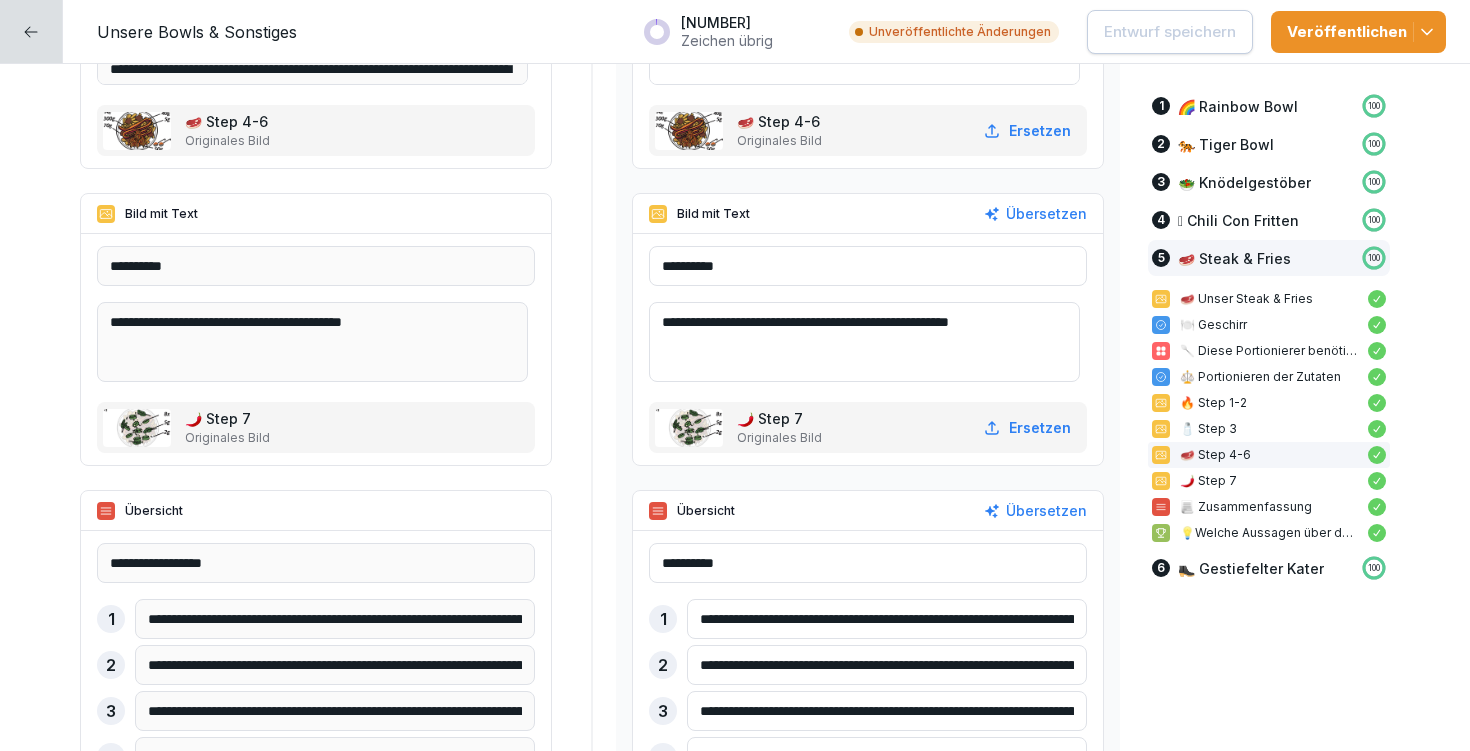 scroll, scrollTop: 20217, scrollLeft: 0, axis: vertical 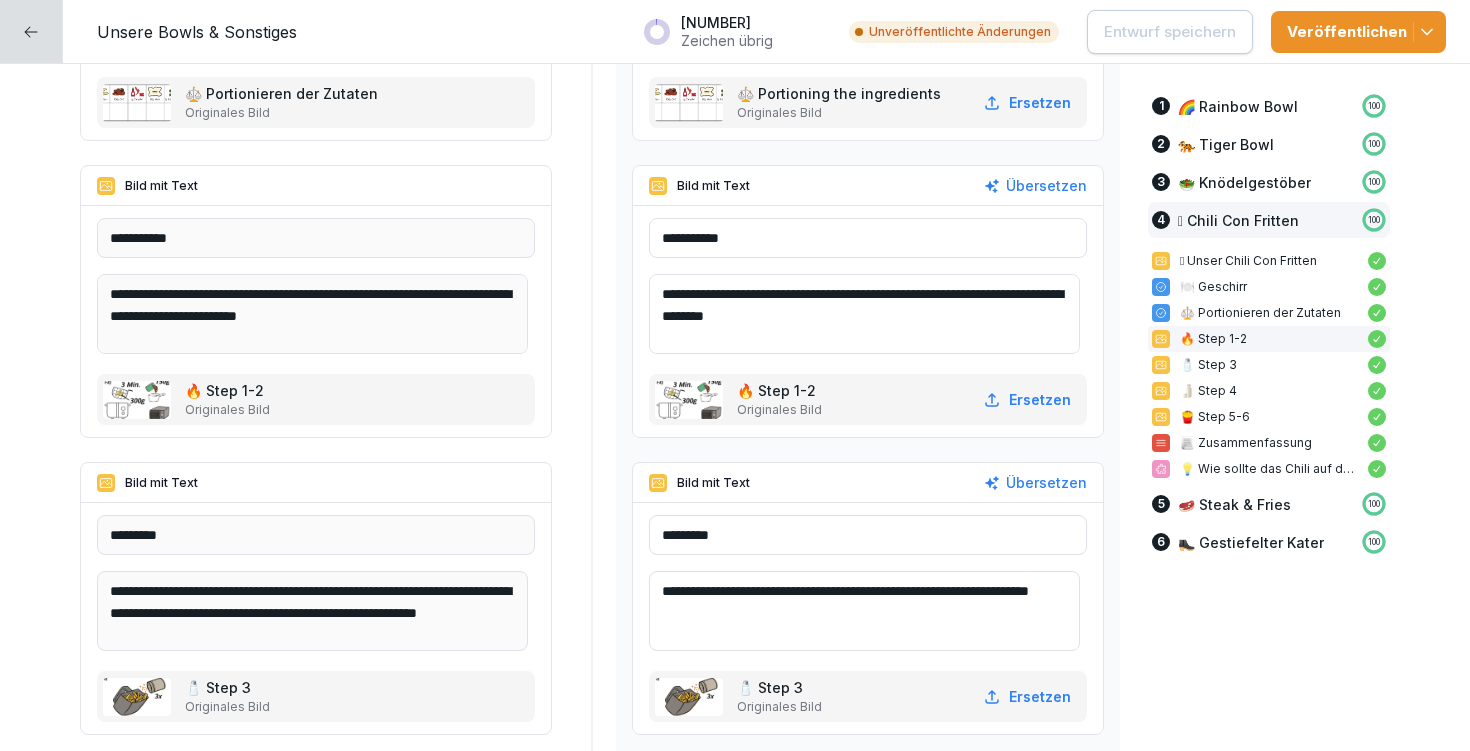 click on "**********" at bounding box center [864, 314] 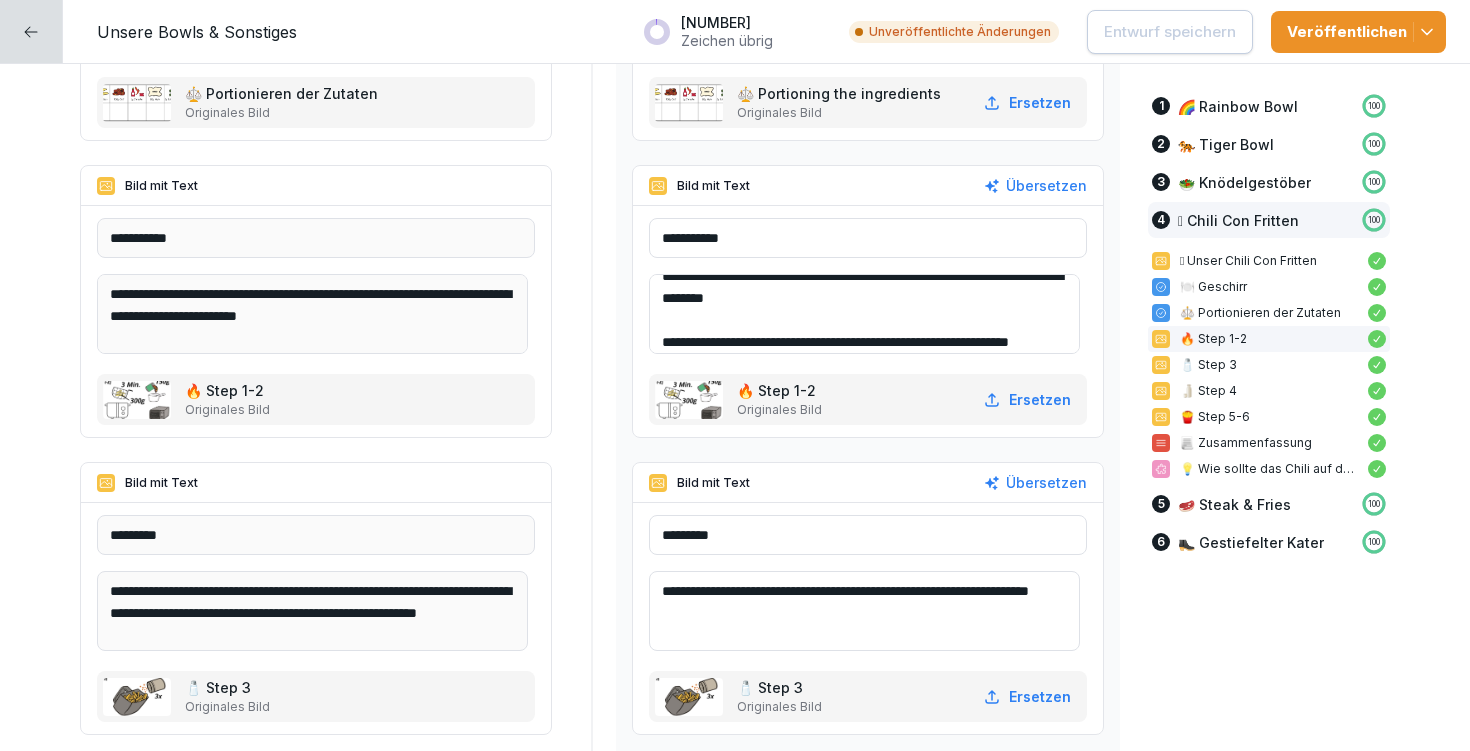 scroll, scrollTop: 44, scrollLeft: 0, axis: vertical 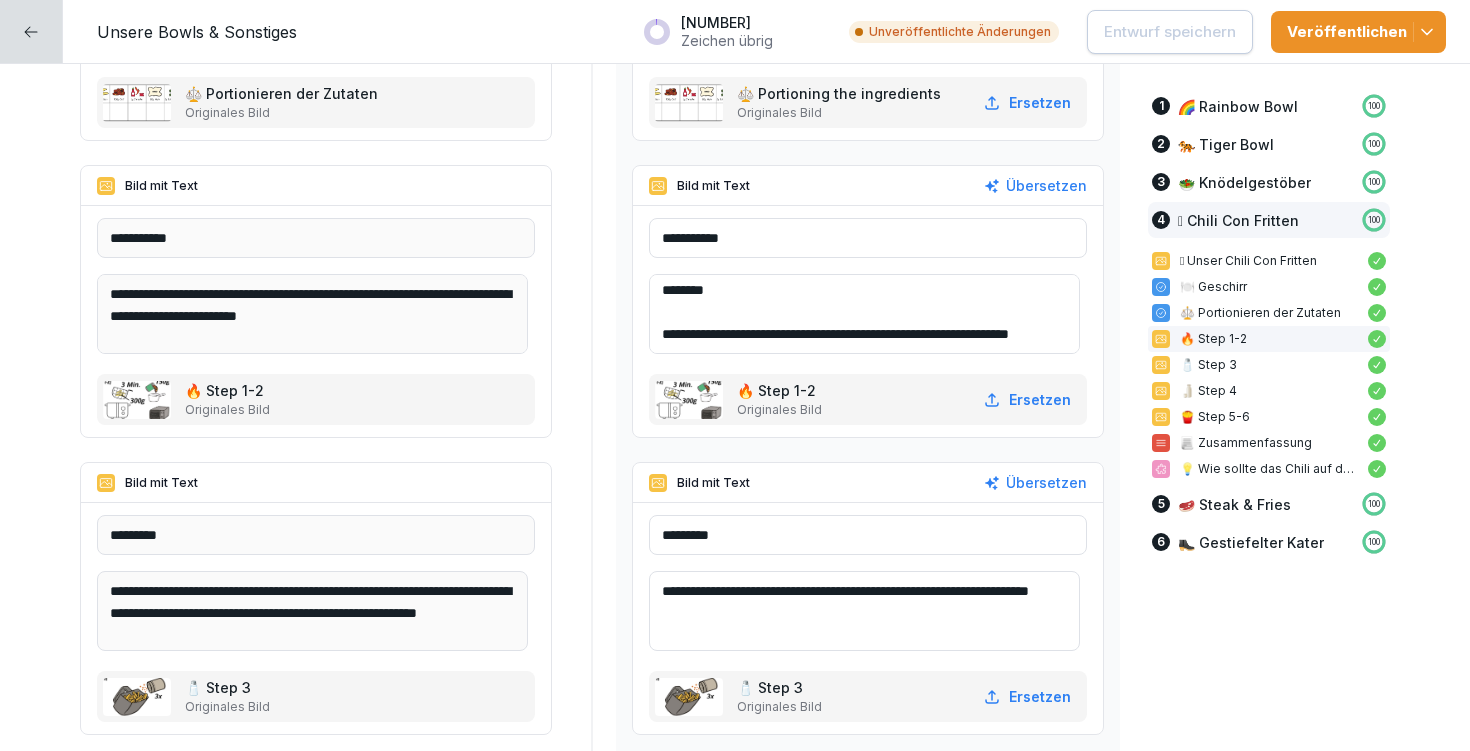 click on "**********" at bounding box center [864, 314] 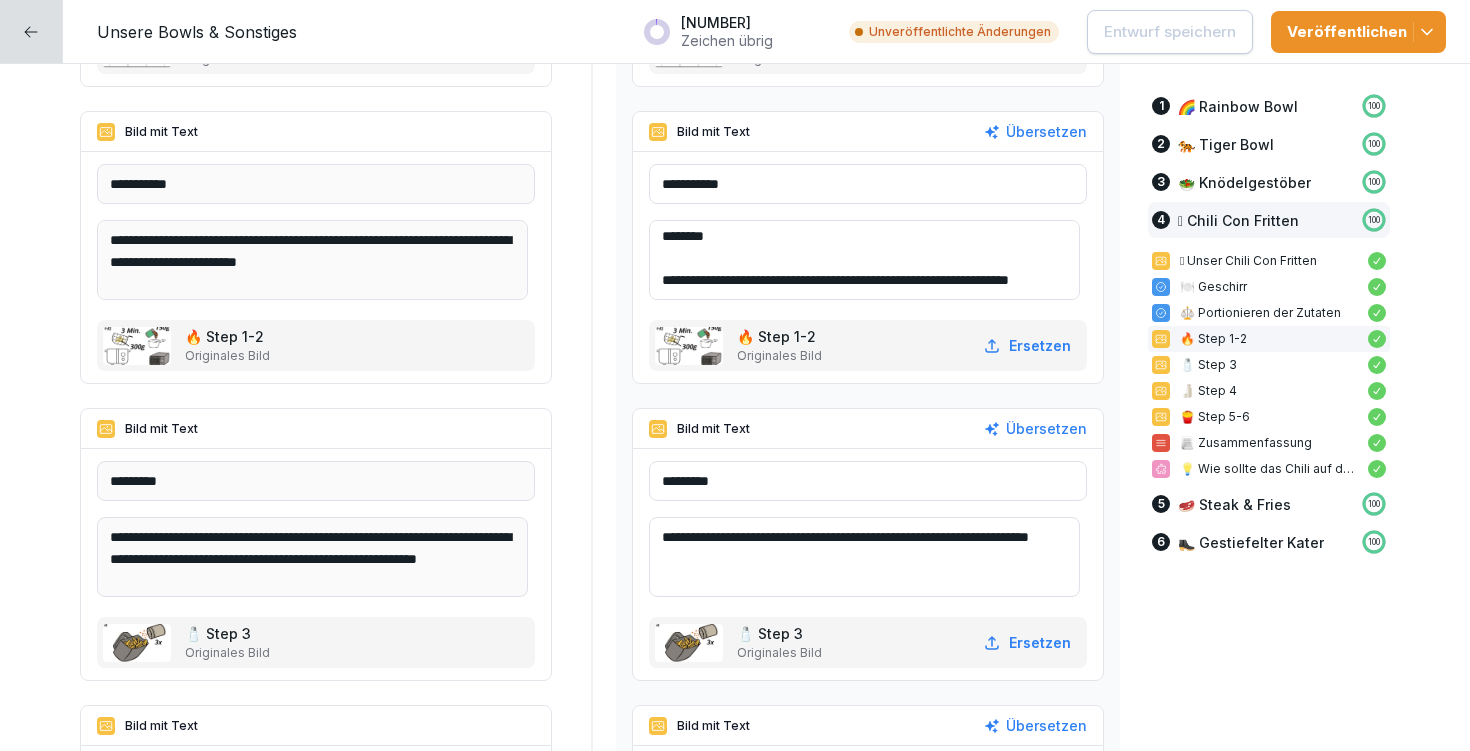 scroll, scrollTop: 15497, scrollLeft: 0, axis: vertical 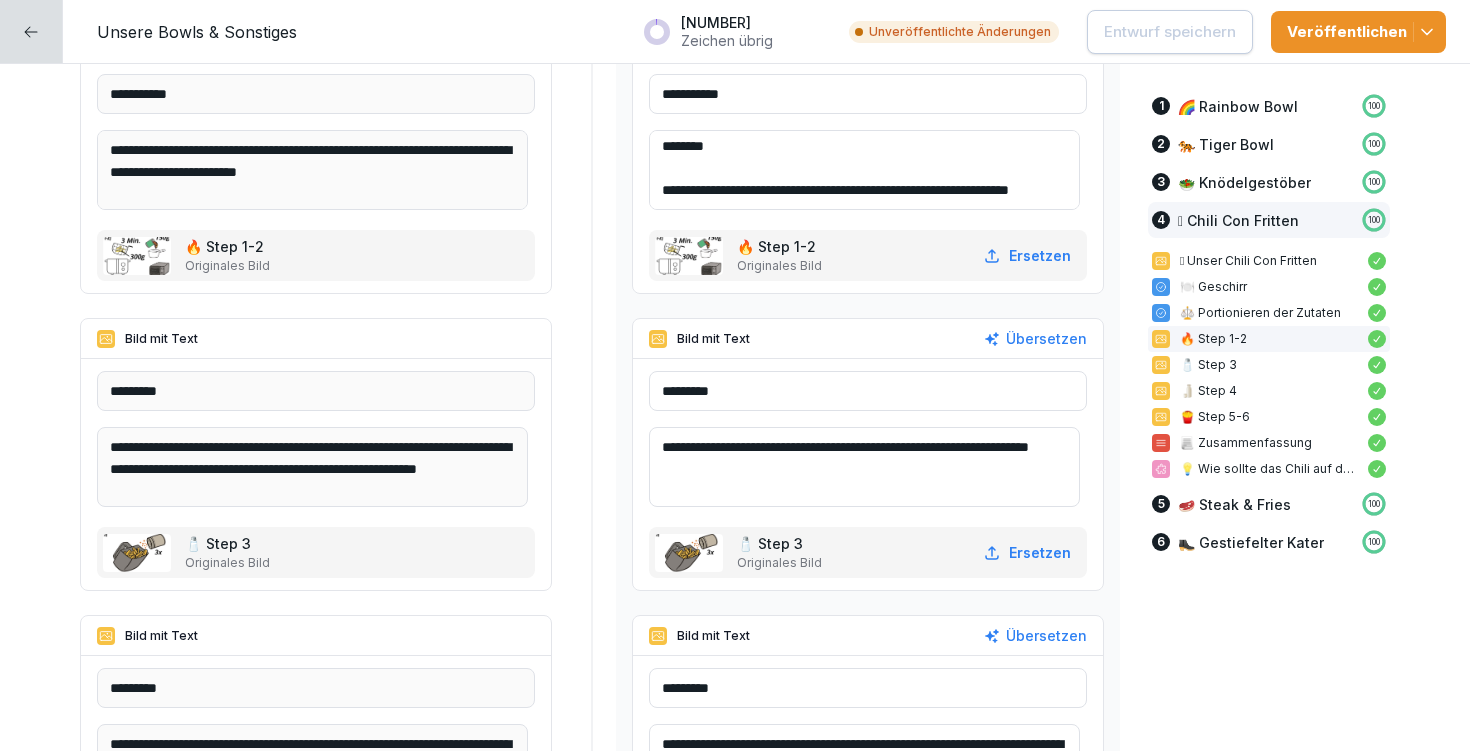 drag, startPoint x: 673, startPoint y: 442, endPoint x: 800, endPoint y: 480, distance: 132.56319 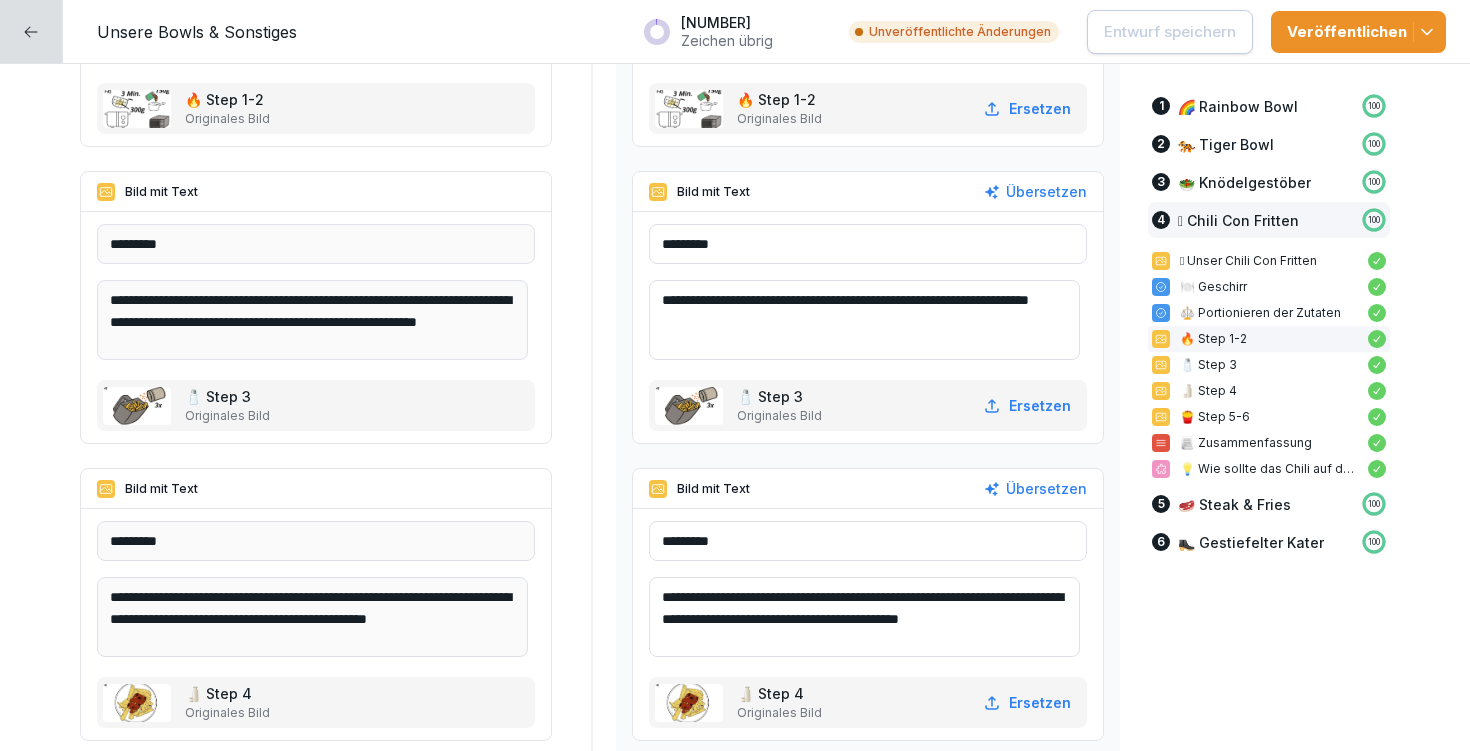 scroll, scrollTop: 15785, scrollLeft: 0, axis: vertical 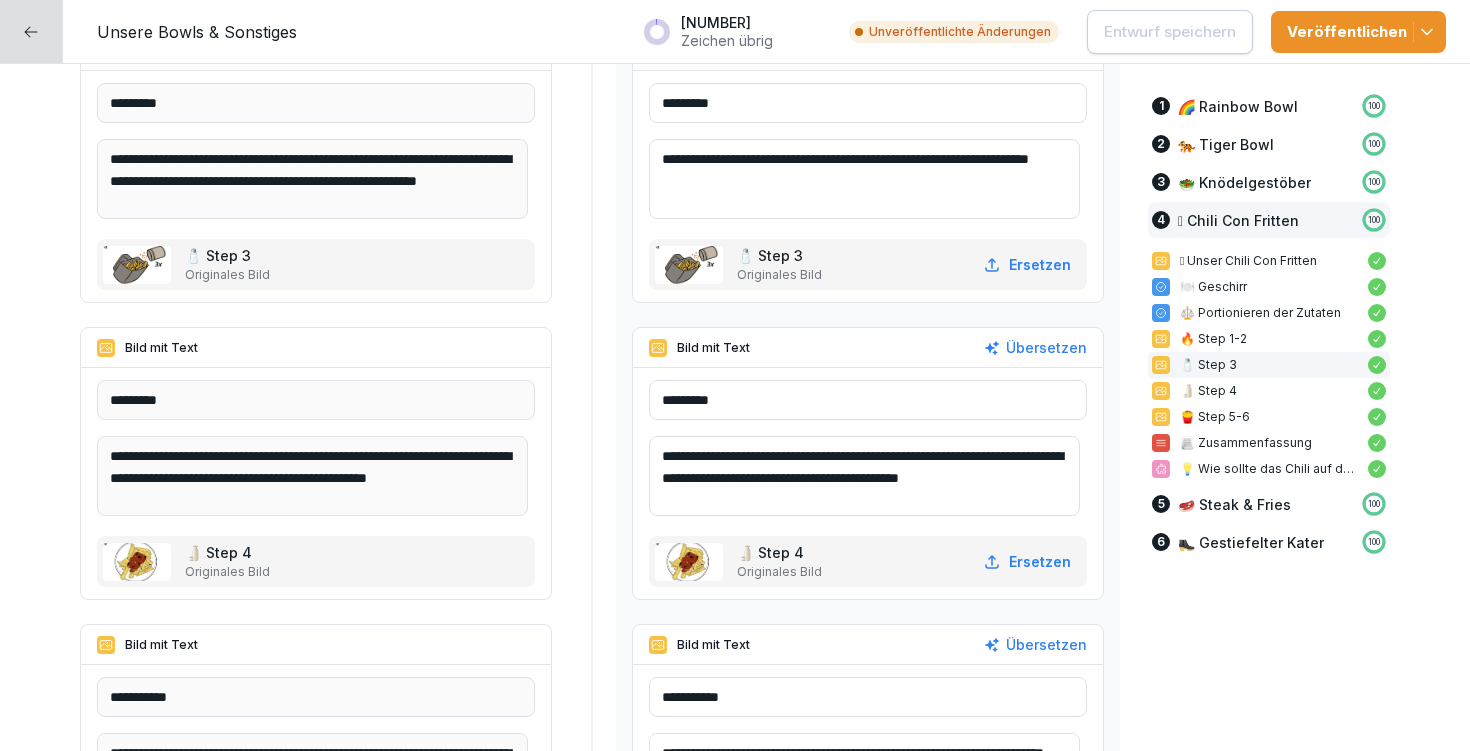 drag, startPoint x: 672, startPoint y: 453, endPoint x: 1065, endPoint y: 492, distance: 394.93036 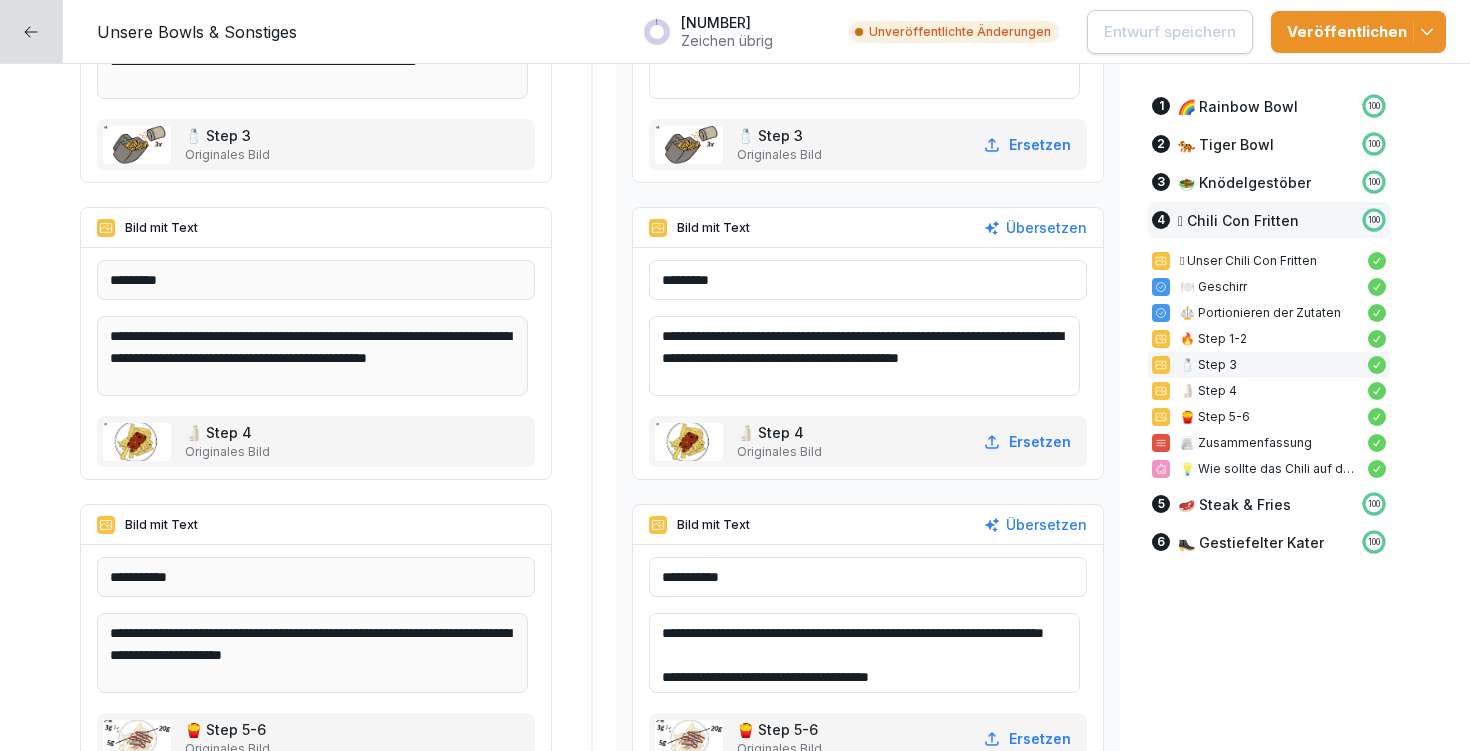 scroll, scrollTop: 16048, scrollLeft: 0, axis: vertical 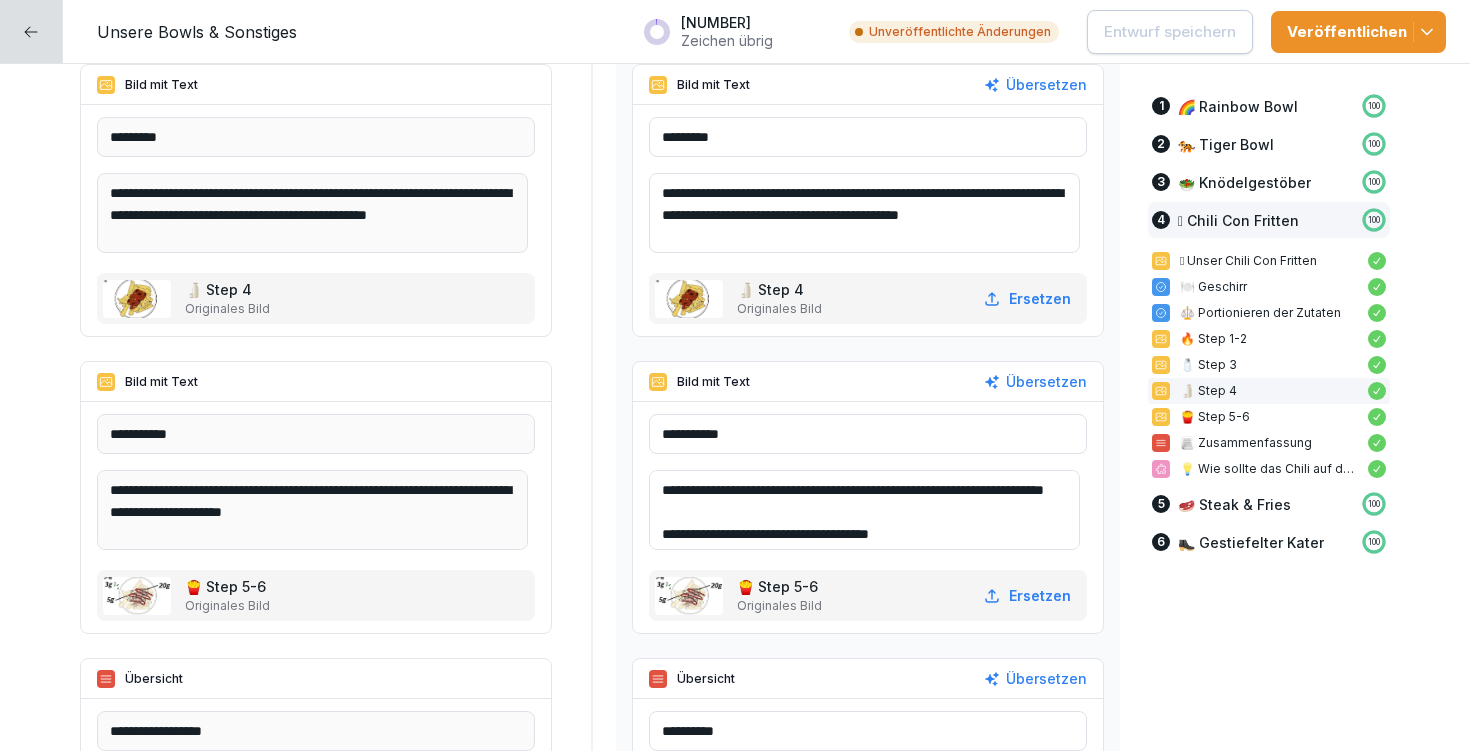 drag, startPoint x: 674, startPoint y: 485, endPoint x: 804, endPoint y: 519, distance: 134.37262 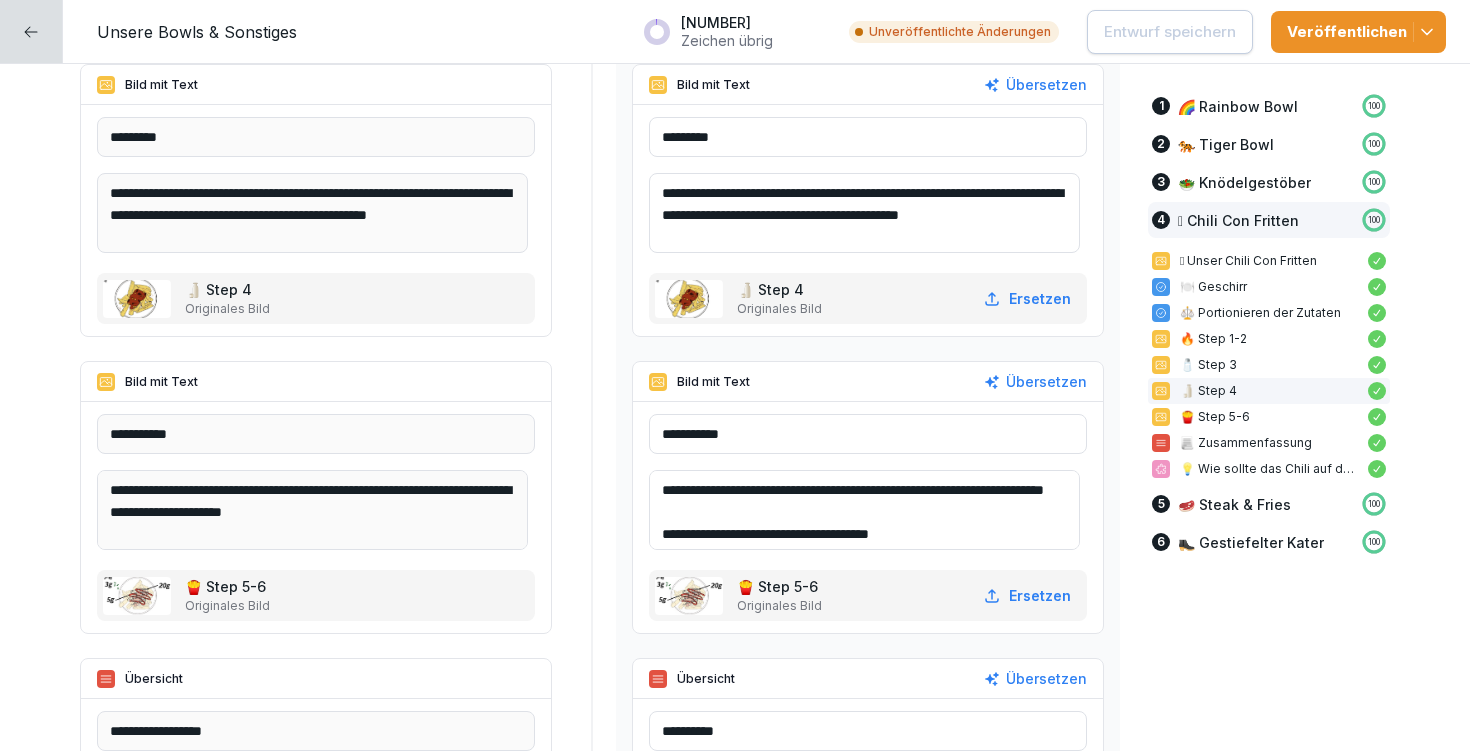 scroll, scrollTop: 26, scrollLeft: 0, axis: vertical 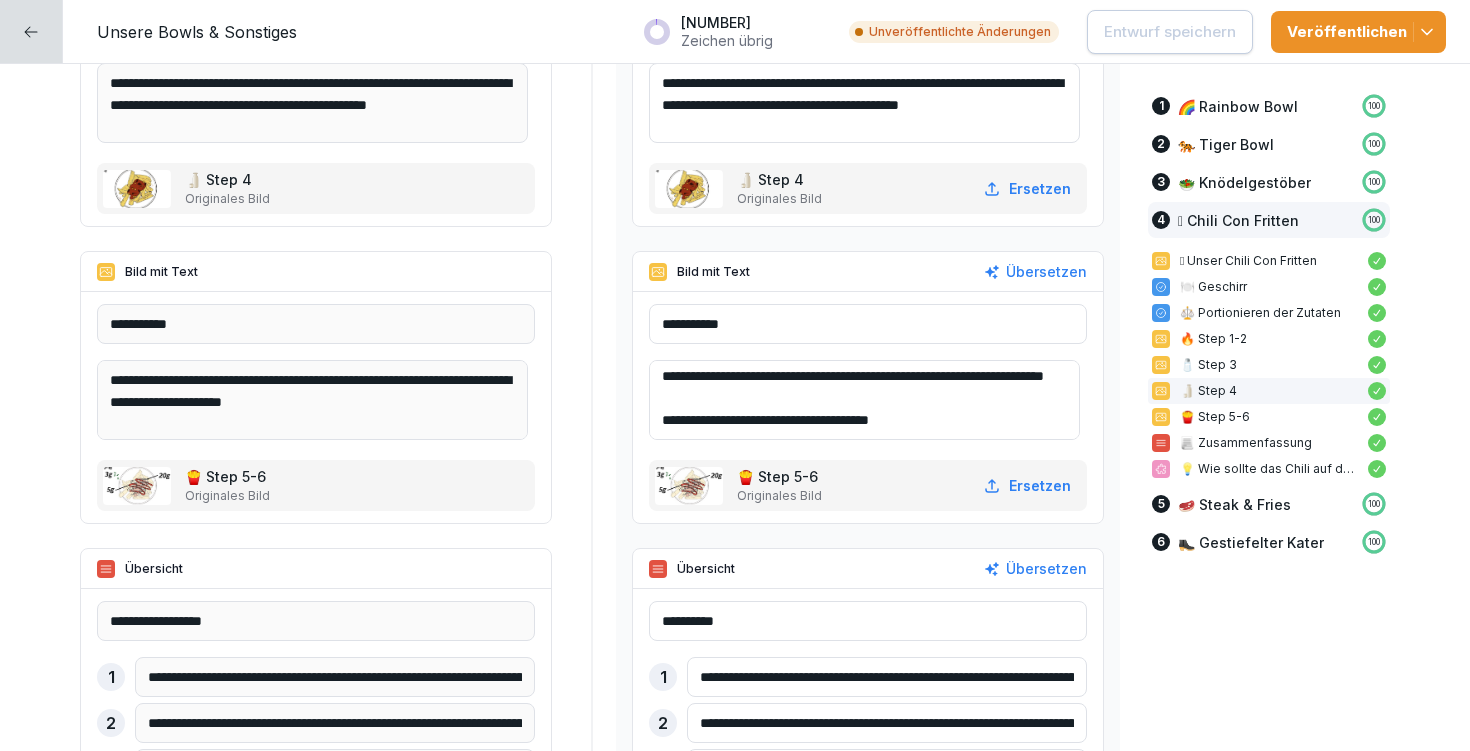 drag, startPoint x: 672, startPoint y: 416, endPoint x: 1015, endPoint y: 420, distance: 343.02332 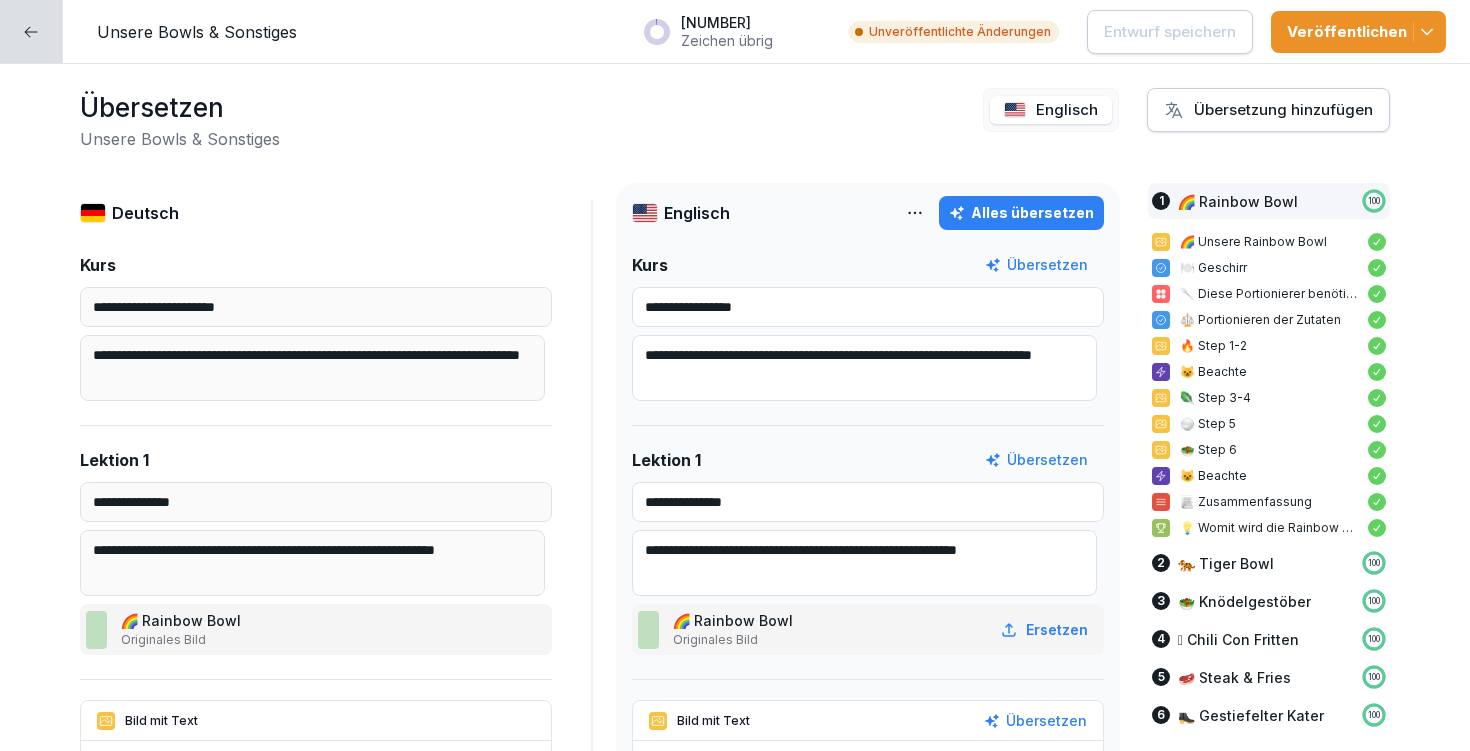 scroll, scrollTop: 0, scrollLeft: 0, axis: both 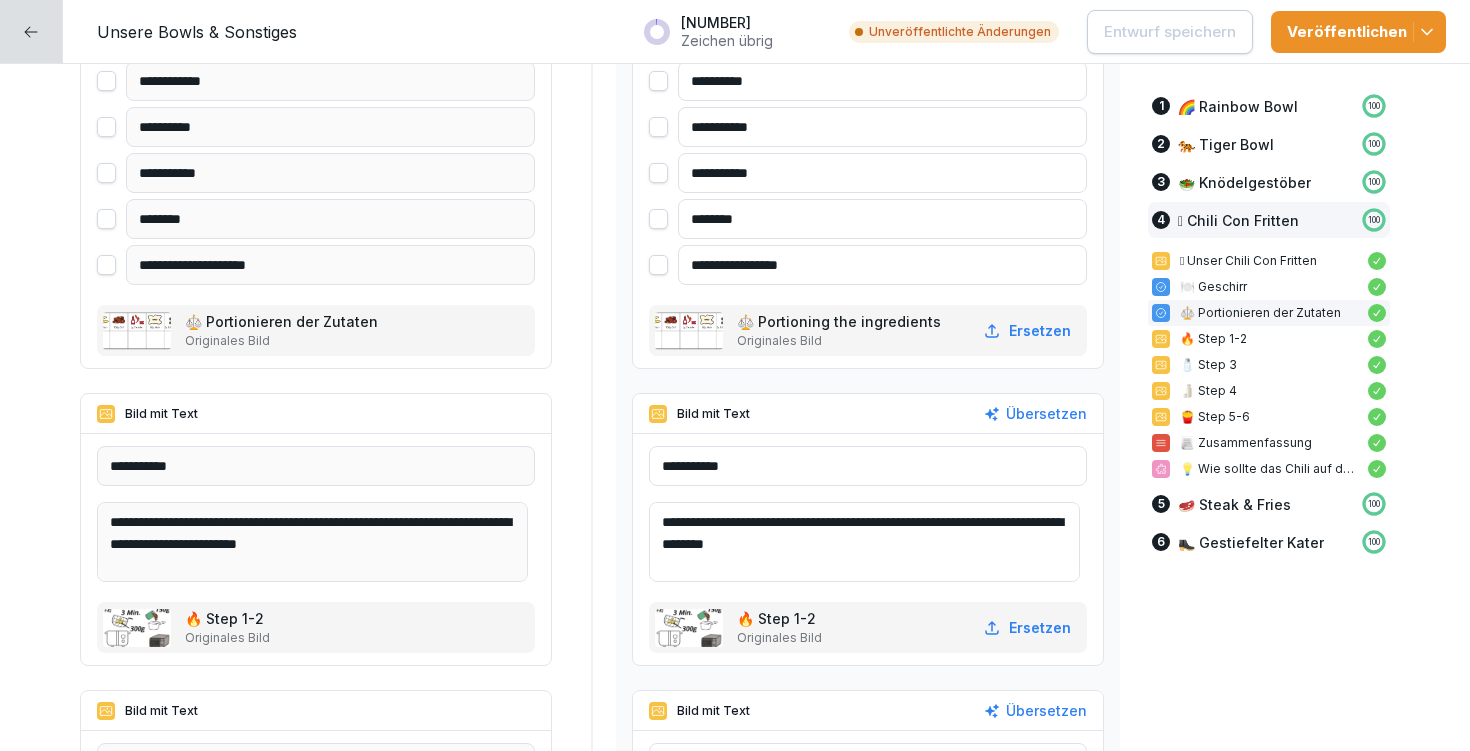 drag, startPoint x: 669, startPoint y: 517, endPoint x: 900, endPoint y: 530, distance: 231.36551 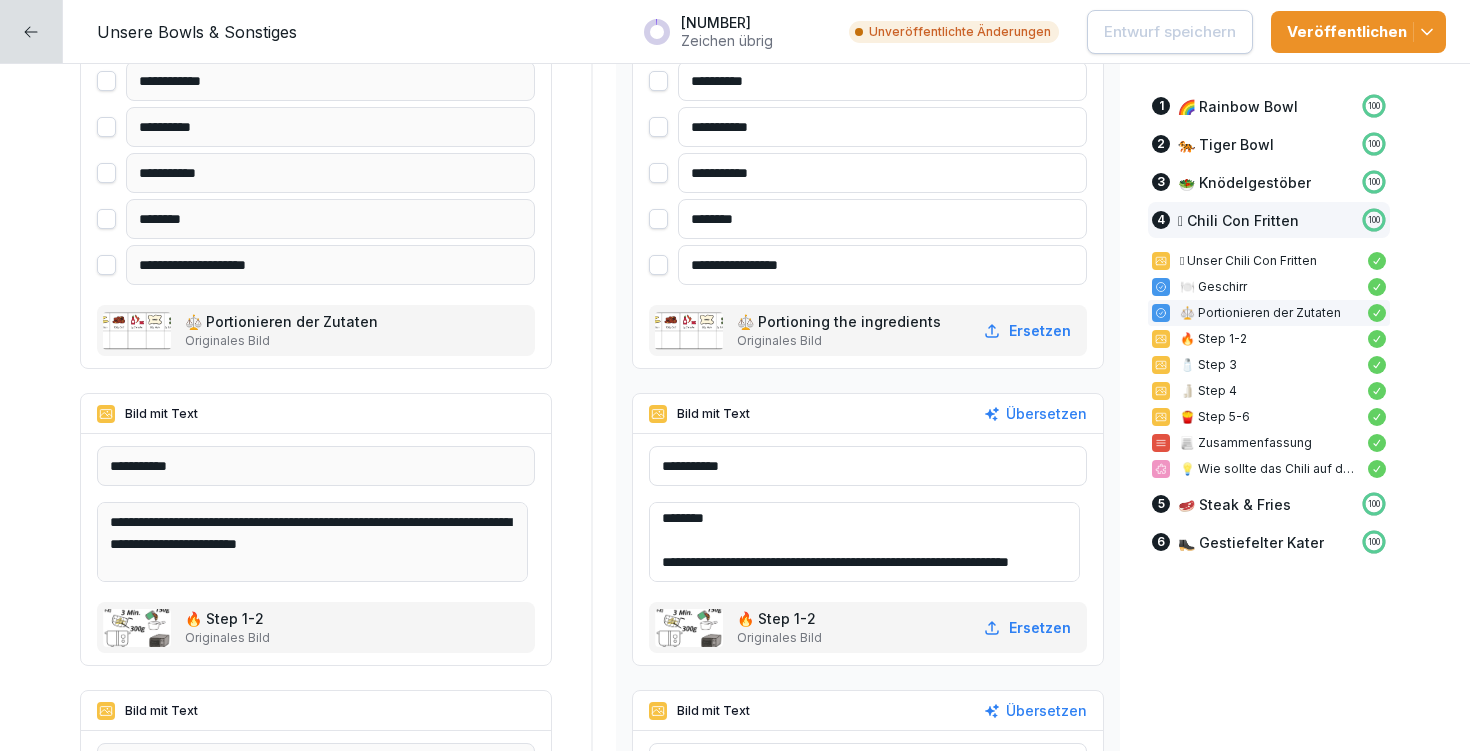scroll, scrollTop: 48, scrollLeft: 0, axis: vertical 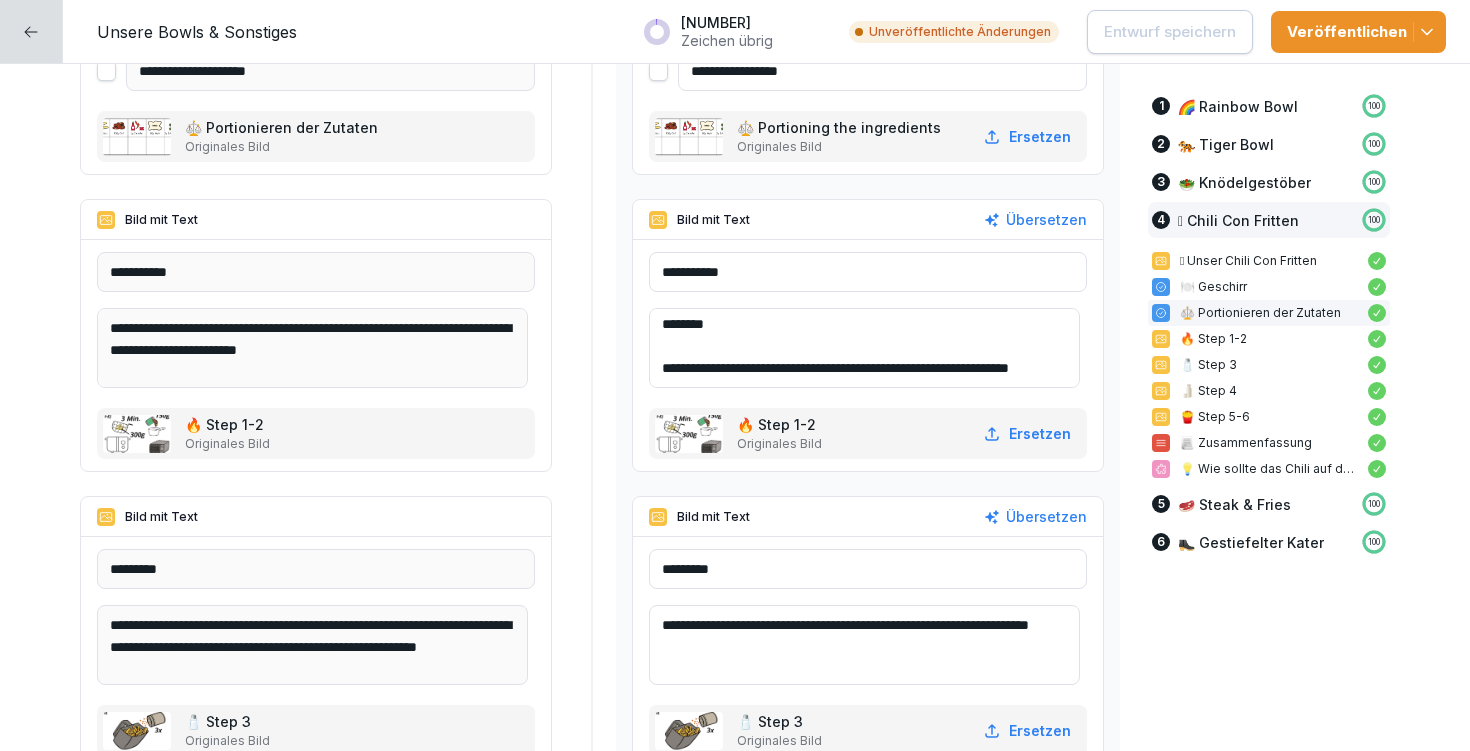 drag, startPoint x: 672, startPoint y: 619, endPoint x: 808, endPoint y: 641, distance: 137.76791 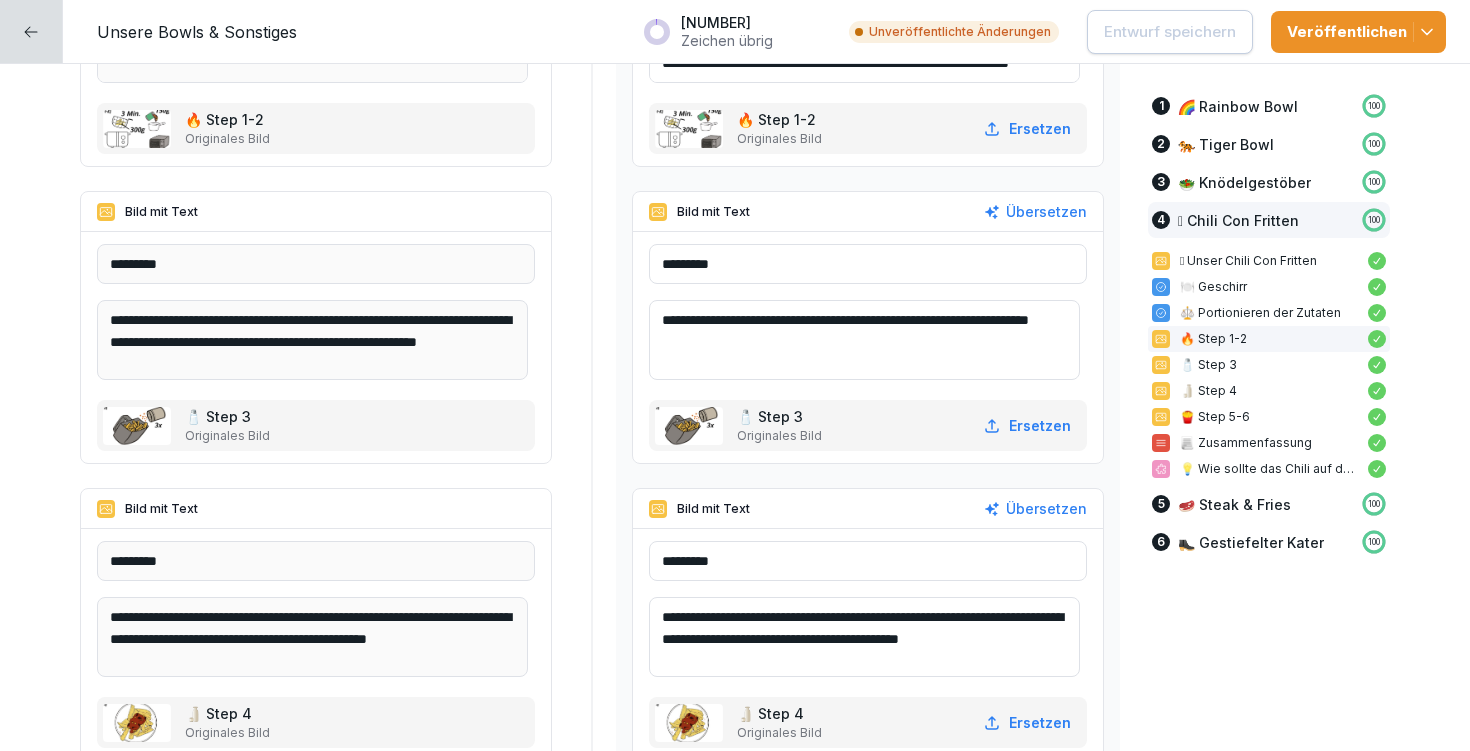 scroll, scrollTop: 15661, scrollLeft: 0, axis: vertical 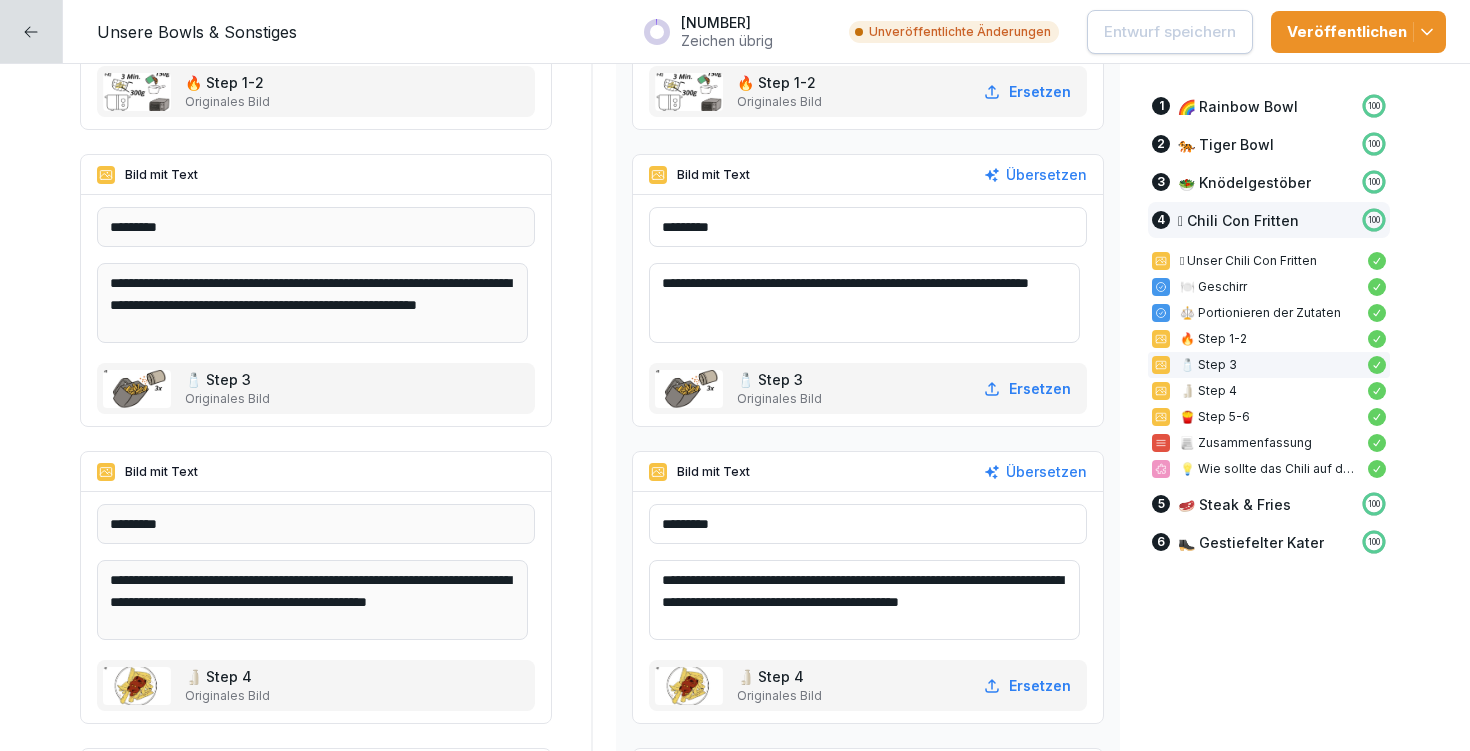 drag, startPoint x: 675, startPoint y: 578, endPoint x: 837, endPoint y: 573, distance: 162.07715 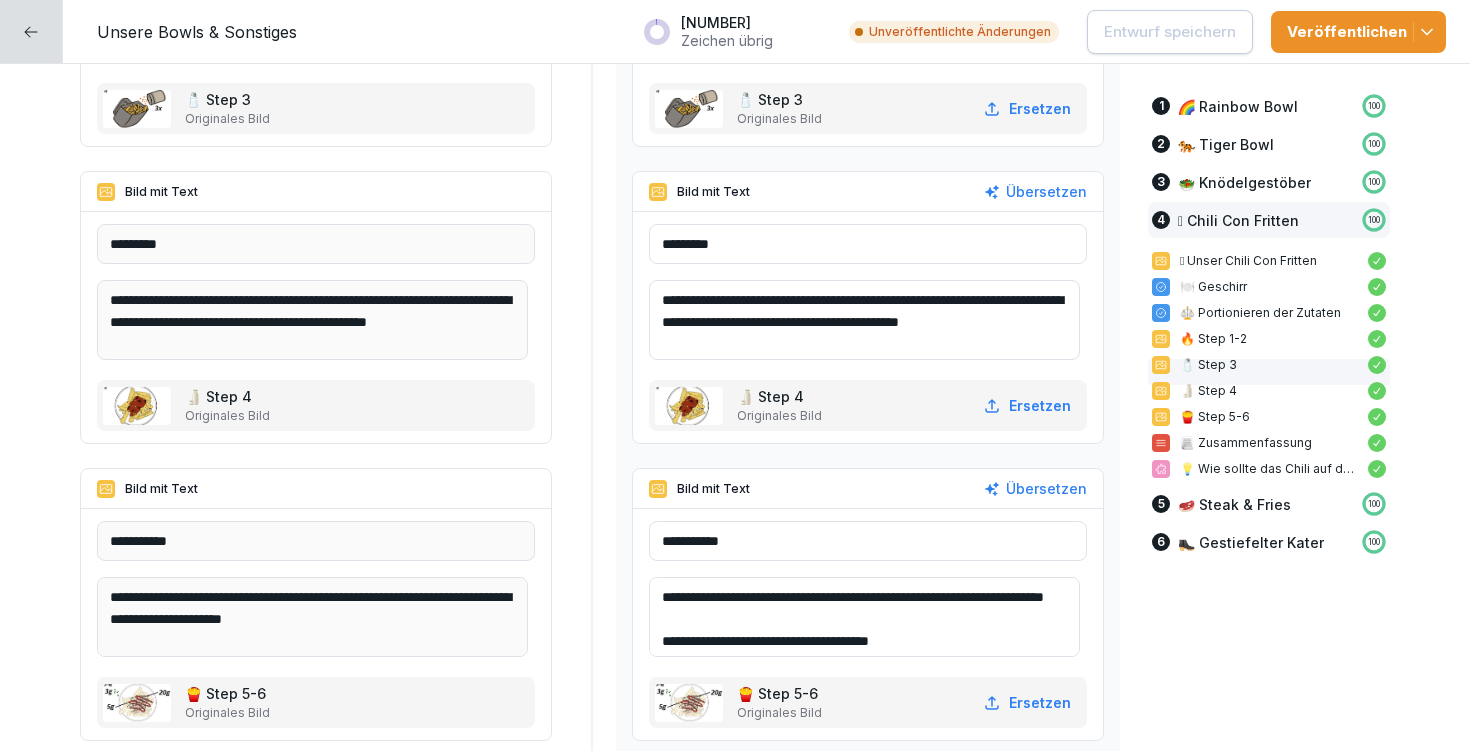 scroll, scrollTop: 16082, scrollLeft: 0, axis: vertical 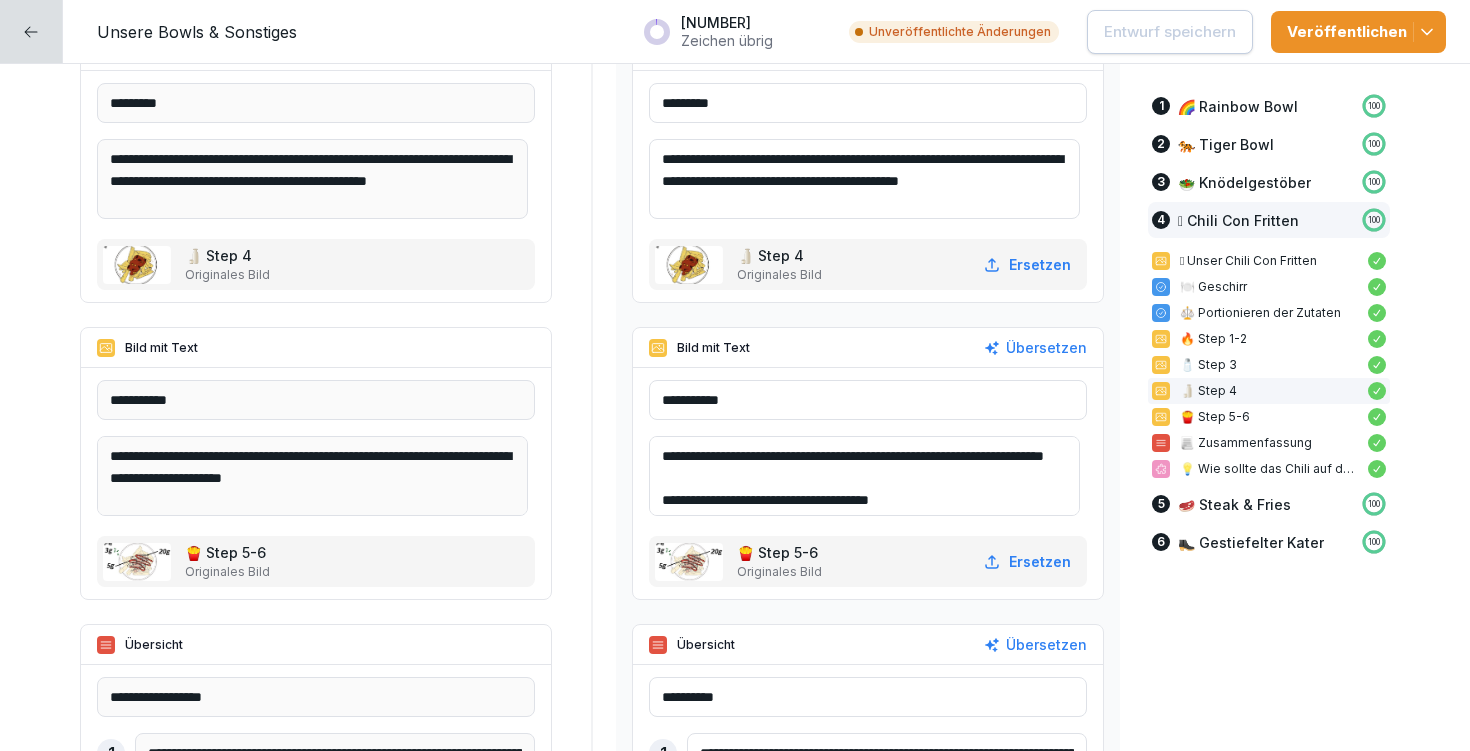 drag, startPoint x: 673, startPoint y: 450, endPoint x: 820, endPoint y: 480, distance: 150.03 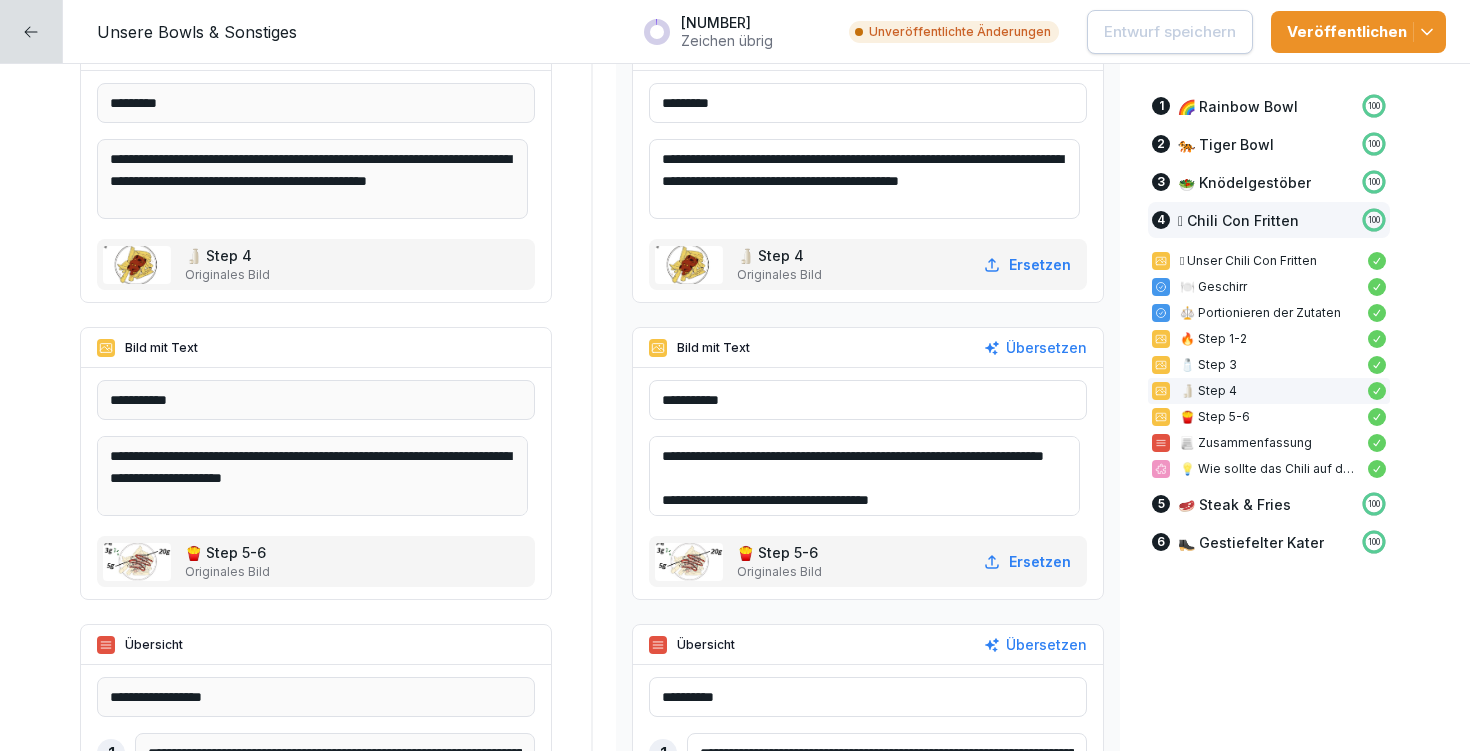 scroll, scrollTop: 26, scrollLeft: 0, axis: vertical 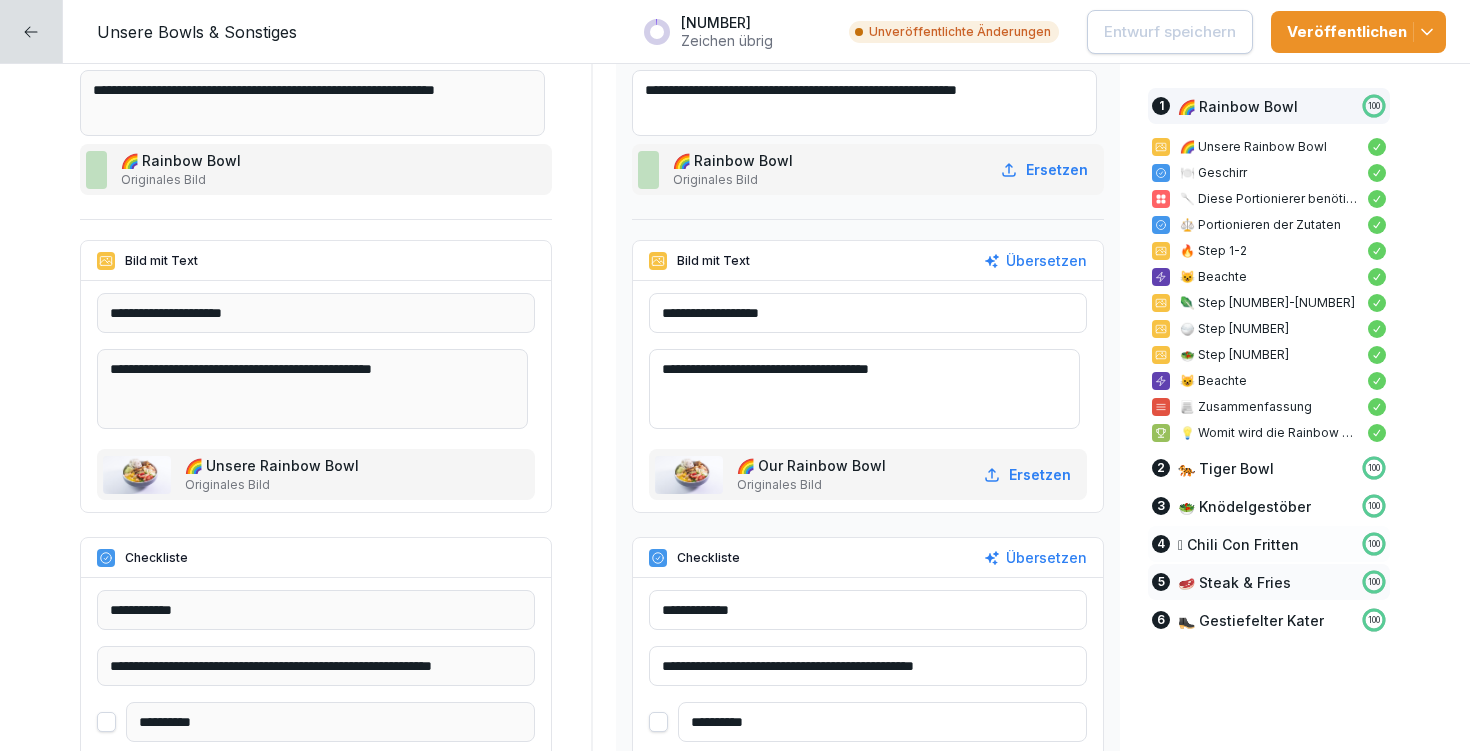 click on "🥩 Steak & Fries" at bounding box center [1234, 582] 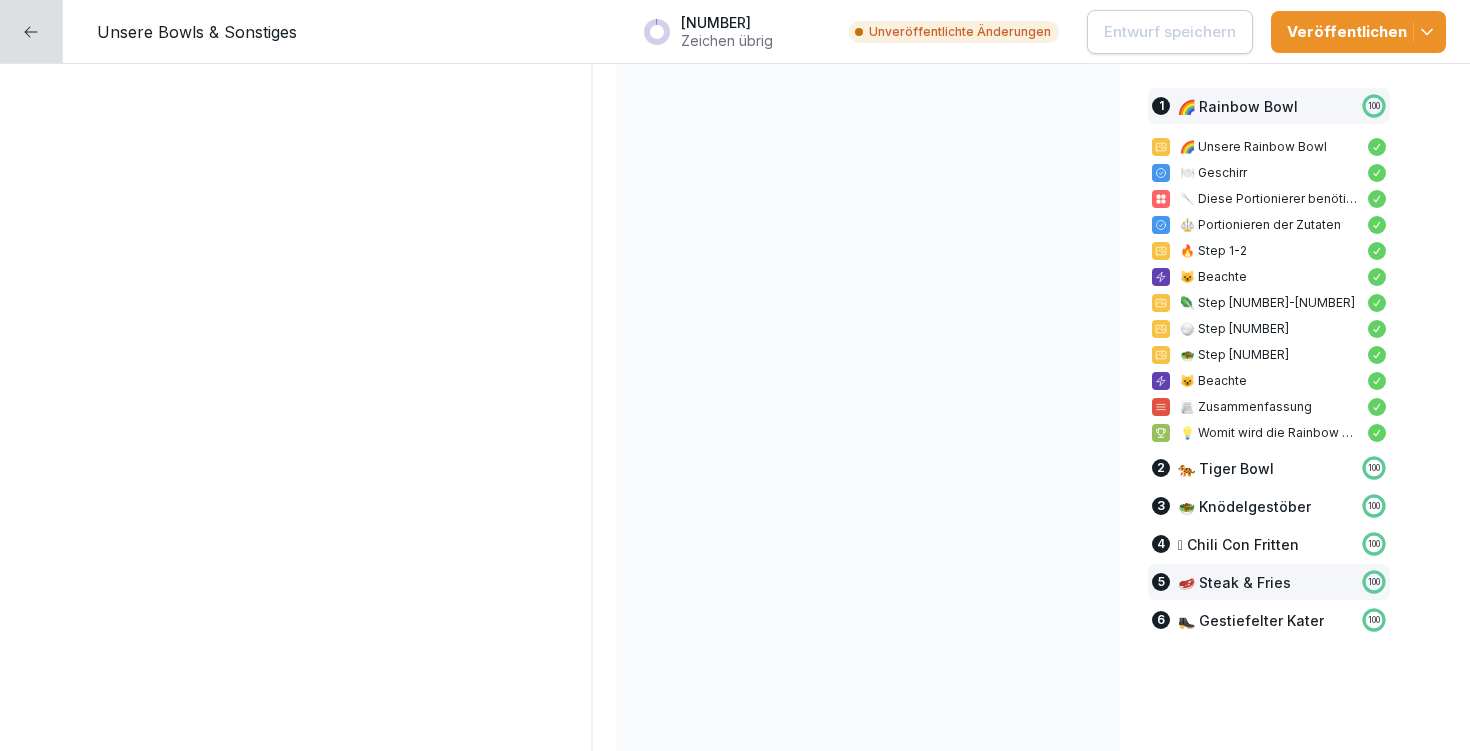 scroll, scrollTop: 13468, scrollLeft: 0, axis: vertical 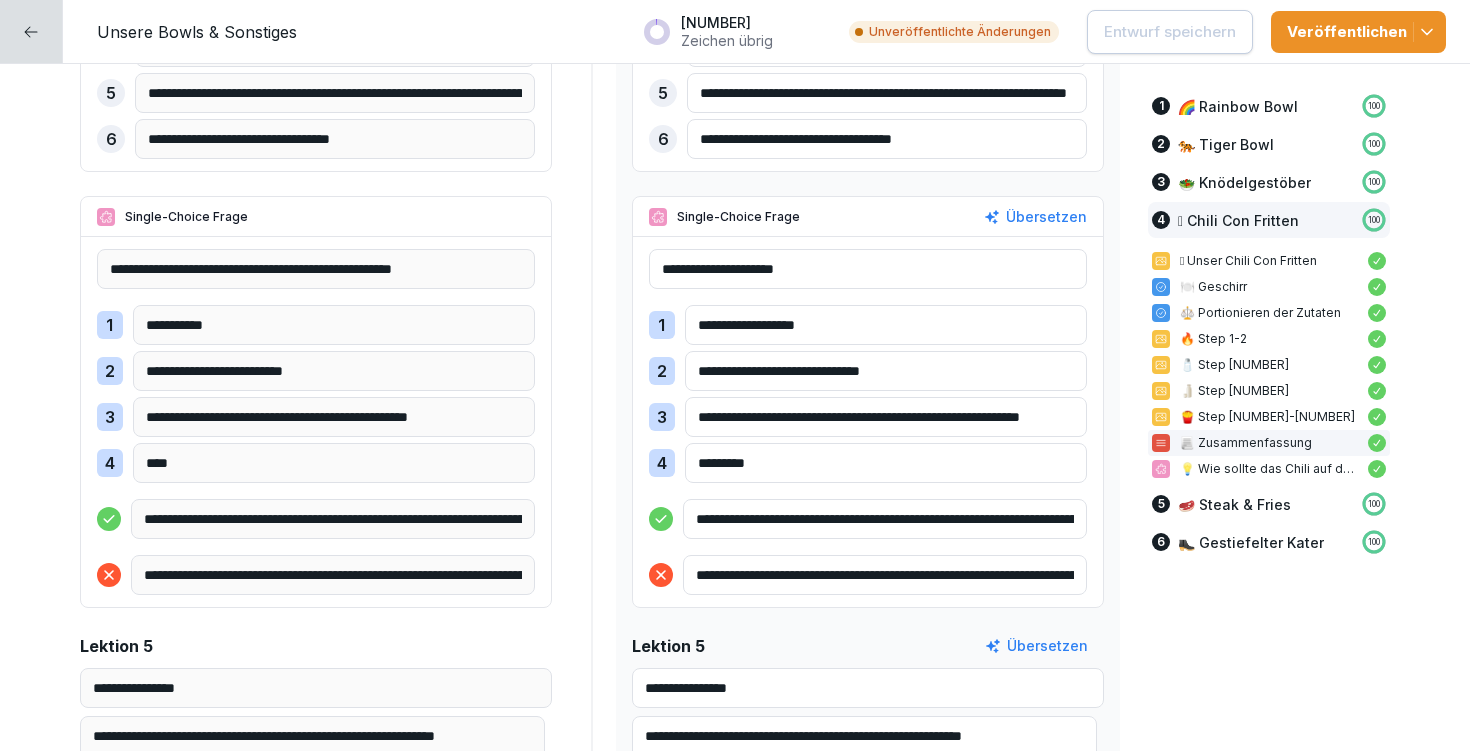 drag, startPoint x: 704, startPoint y: 324, endPoint x: 750, endPoint y: 313, distance: 47.296936 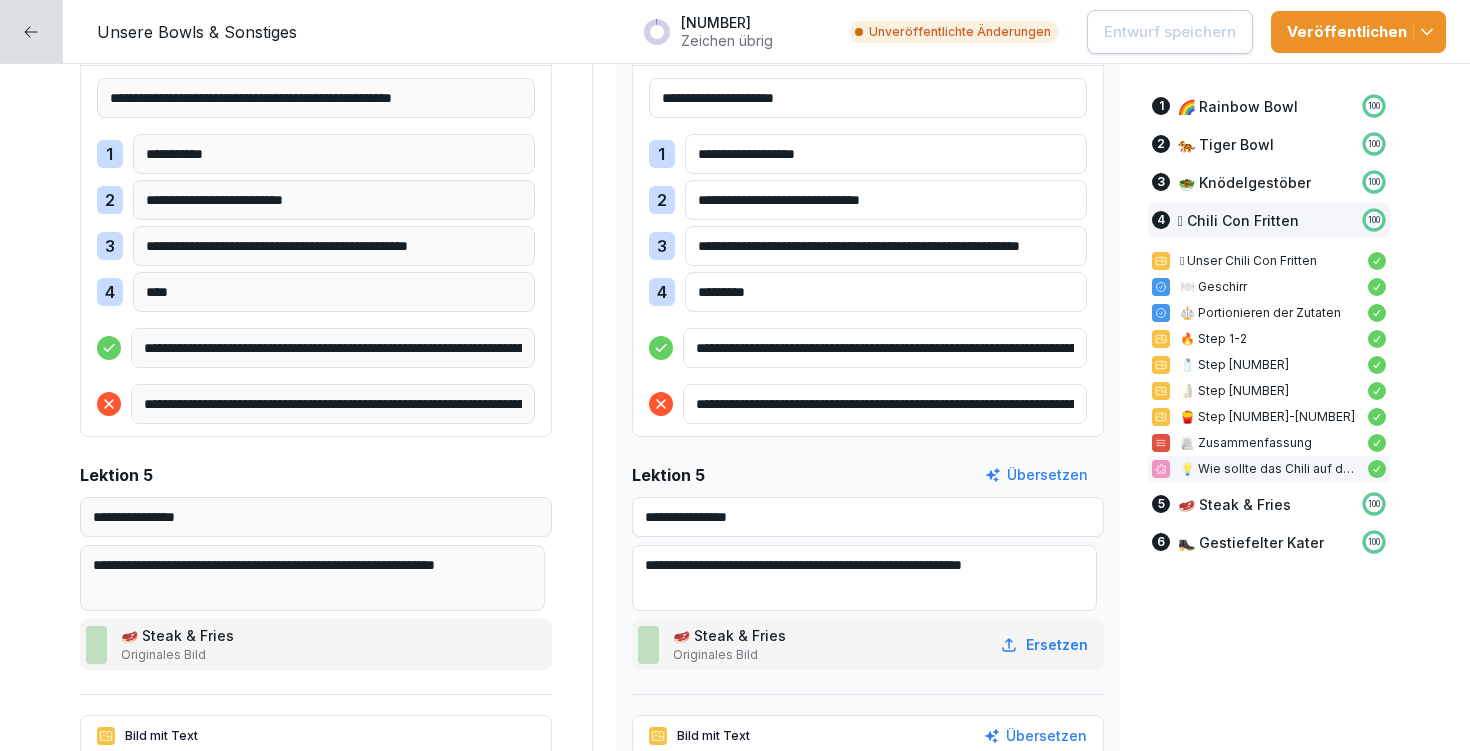scroll, scrollTop: 13643, scrollLeft: 0, axis: vertical 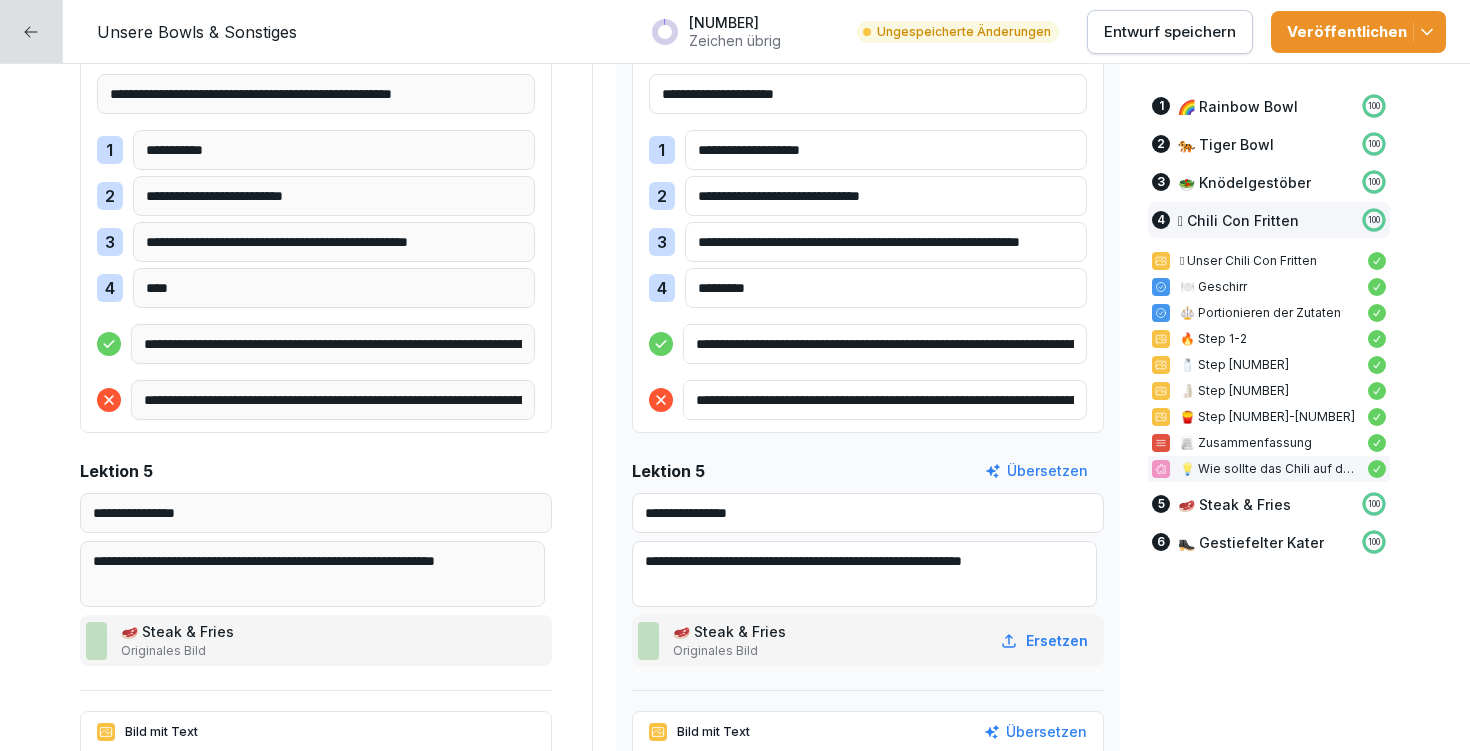 type on "**********" 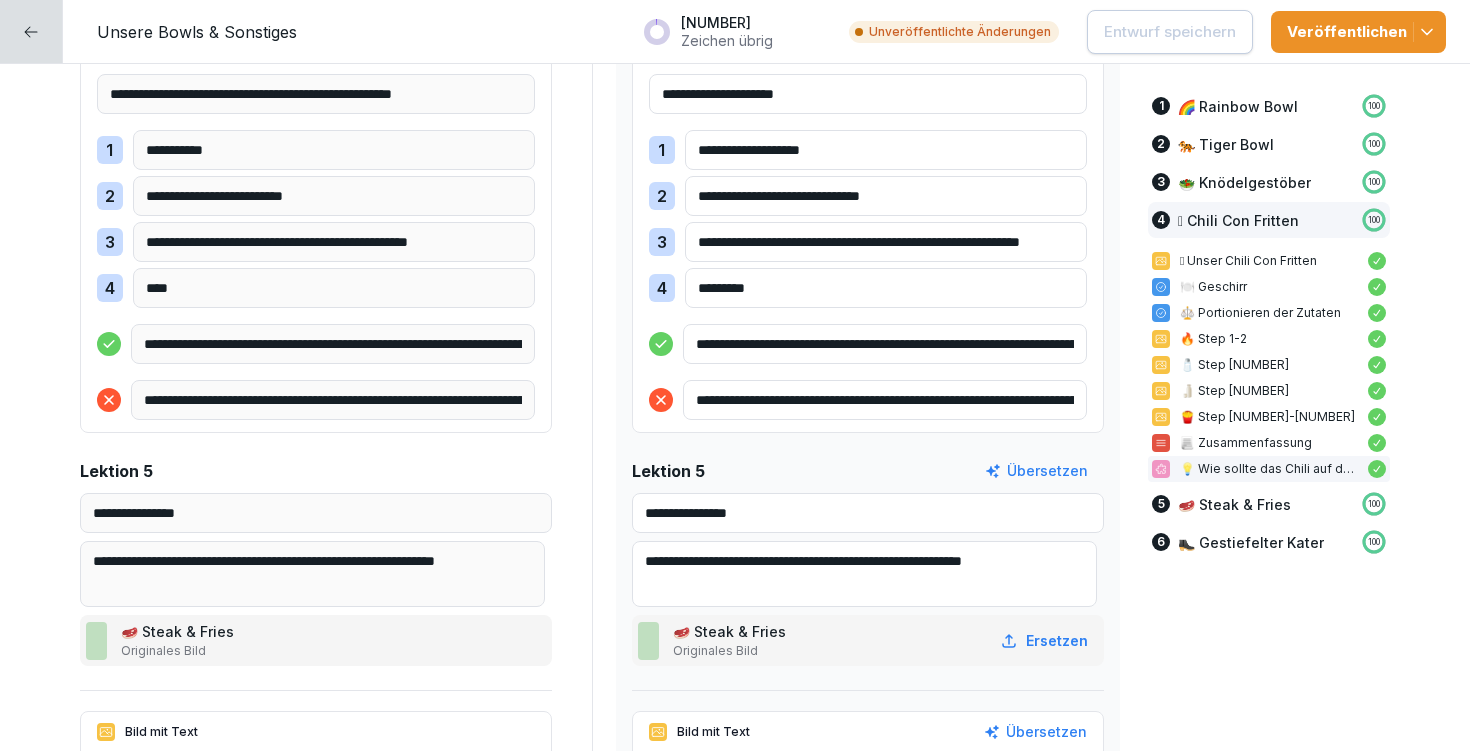 drag, startPoint x: 775, startPoint y: 289, endPoint x: 680, endPoint y: 293, distance: 95.084175 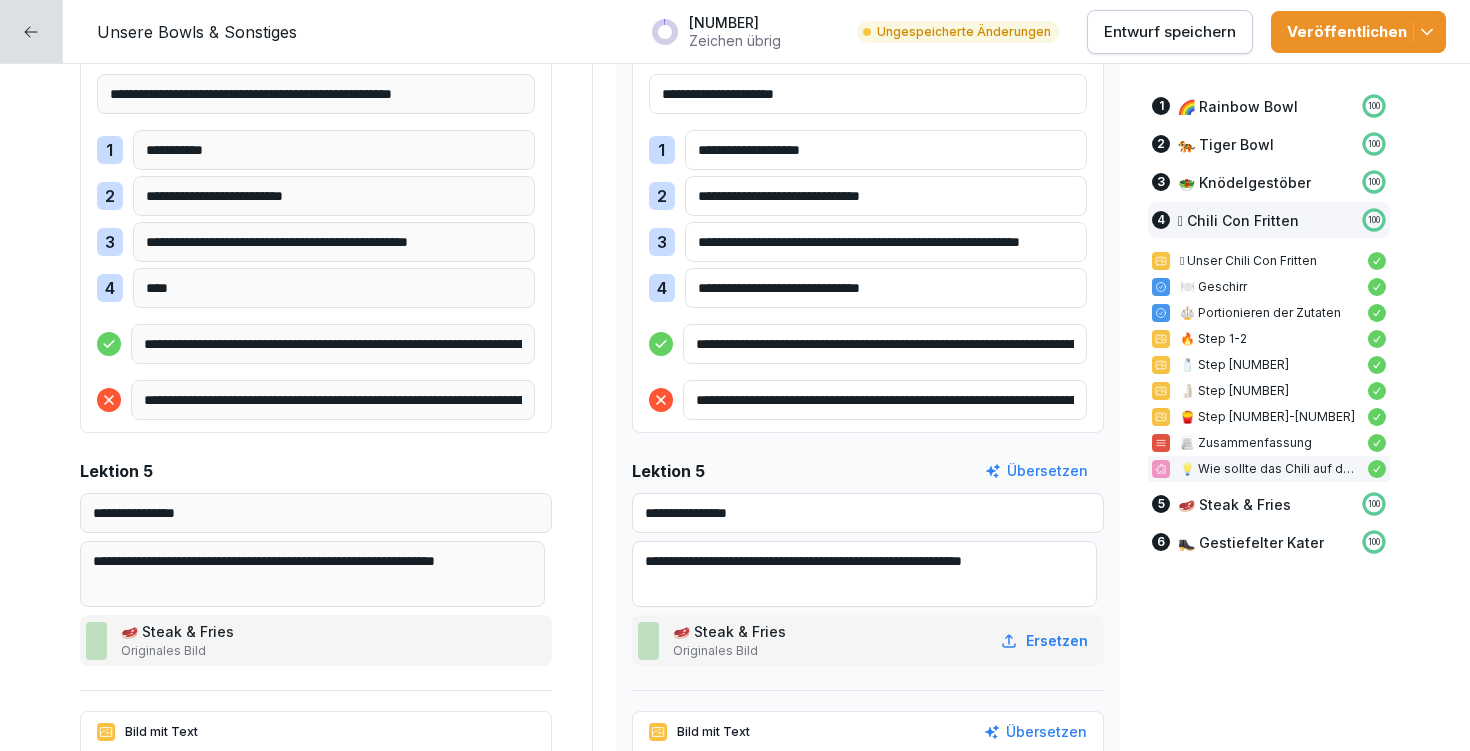 drag, startPoint x: 928, startPoint y: 295, endPoint x: 730, endPoint y: 290, distance: 198.06313 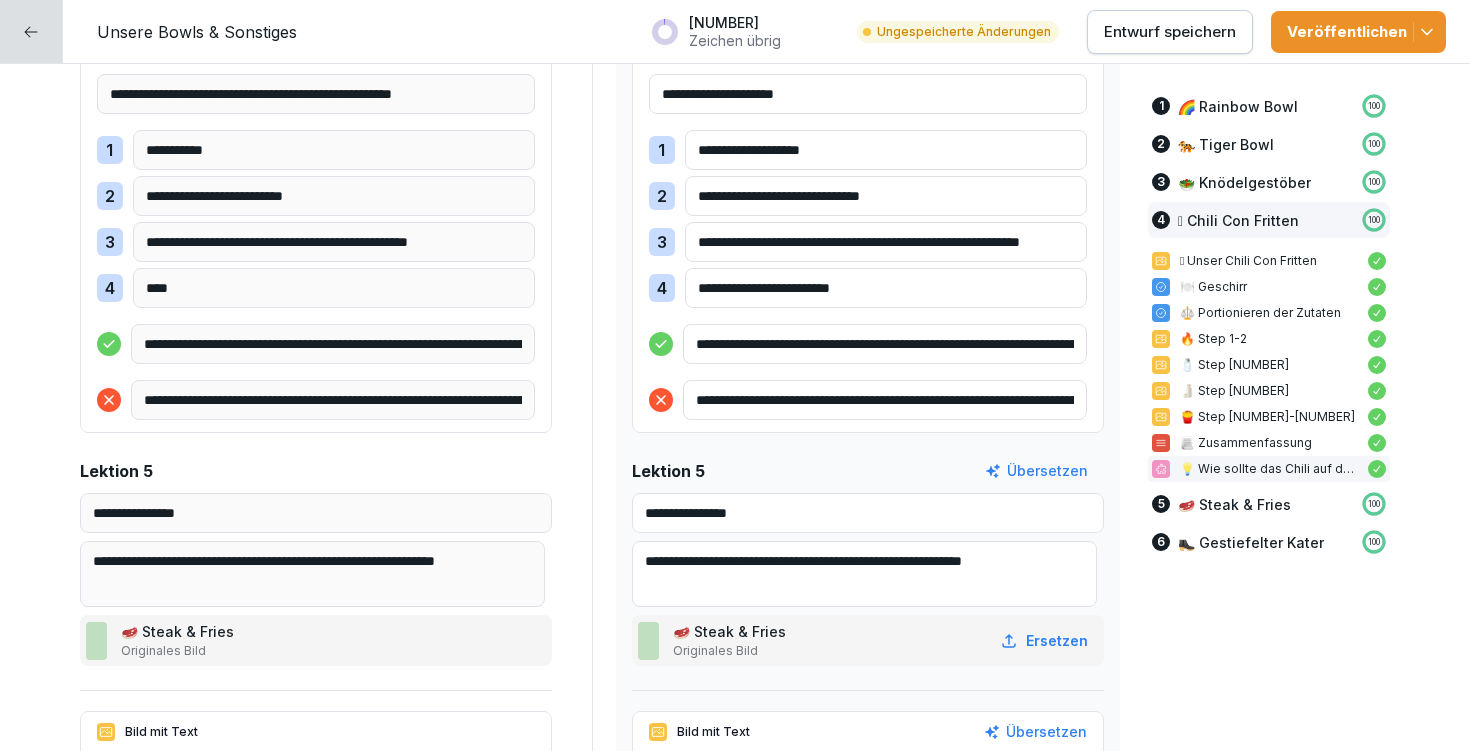 drag, startPoint x: 1039, startPoint y: 240, endPoint x: 1071, endPoint y: 245, distance: 32.38827 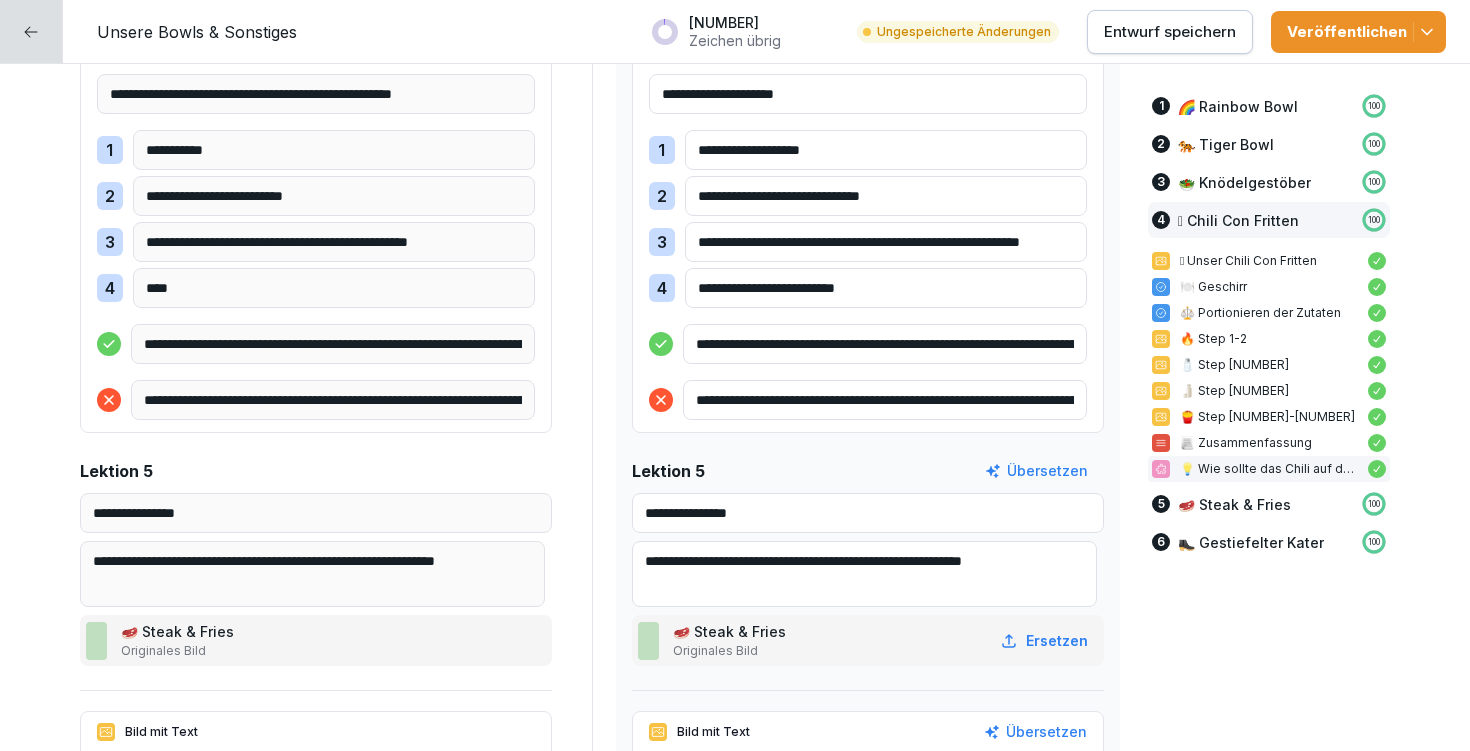 scroll, scrollTop: 13675, scrollLeft: 0, axis: vertical 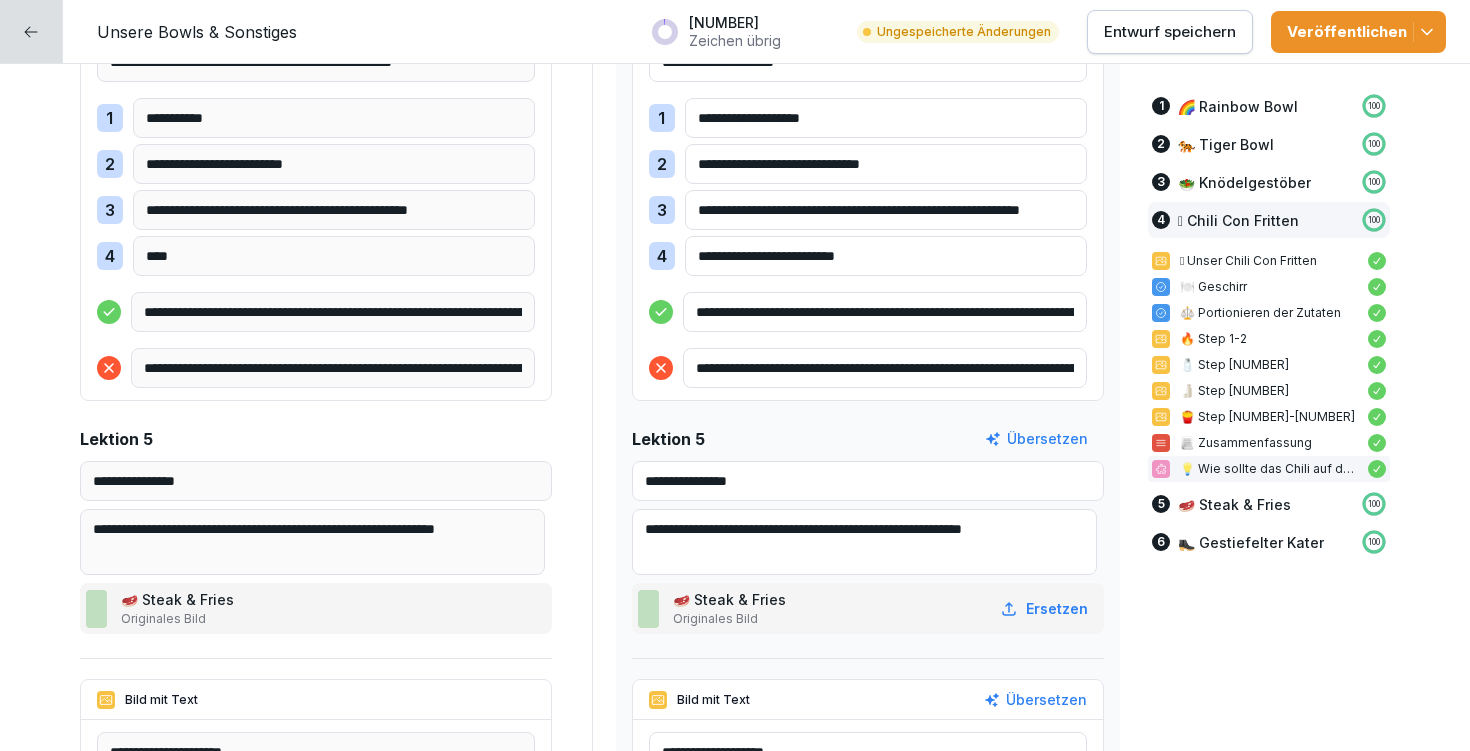 type on "**********" 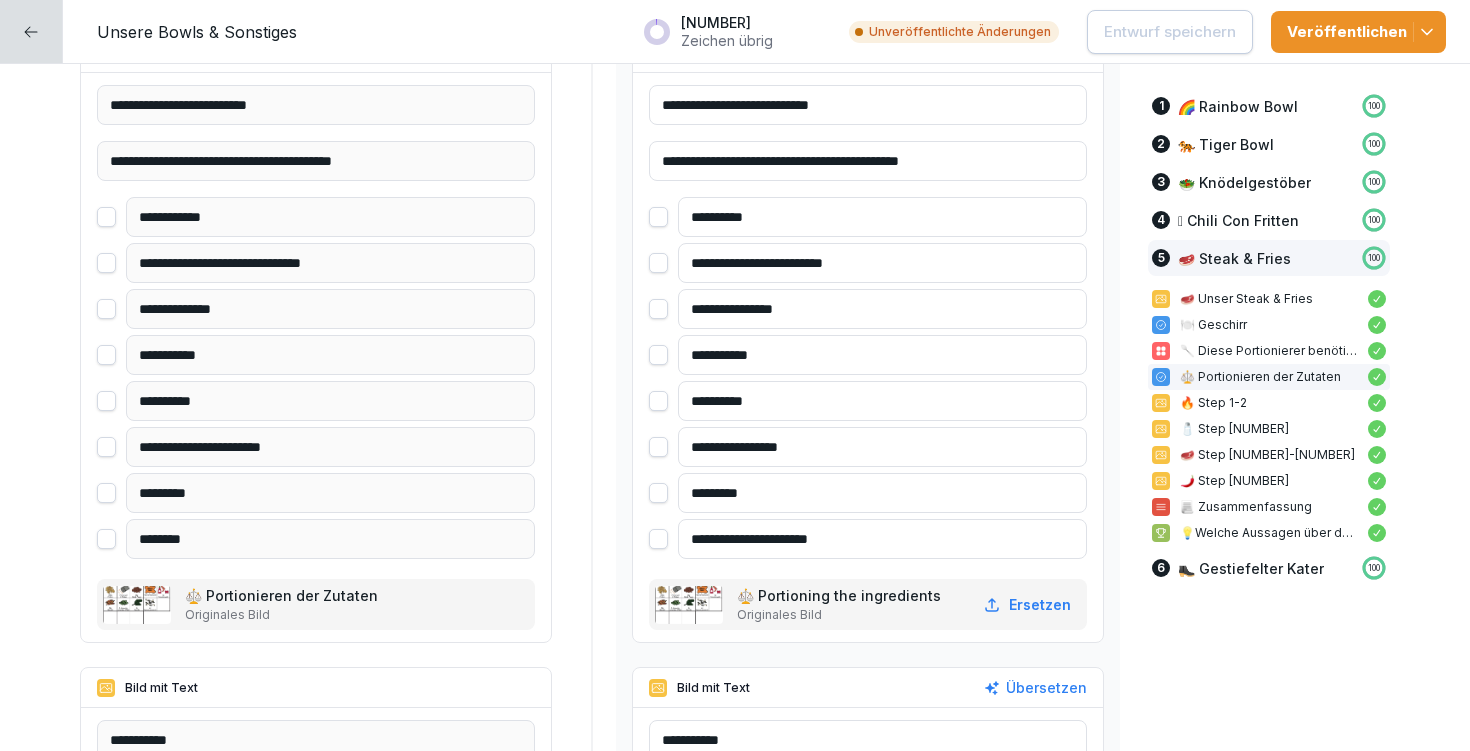 scroll, scrollTop: 15795, scrollLeft: 0, axis: vertical 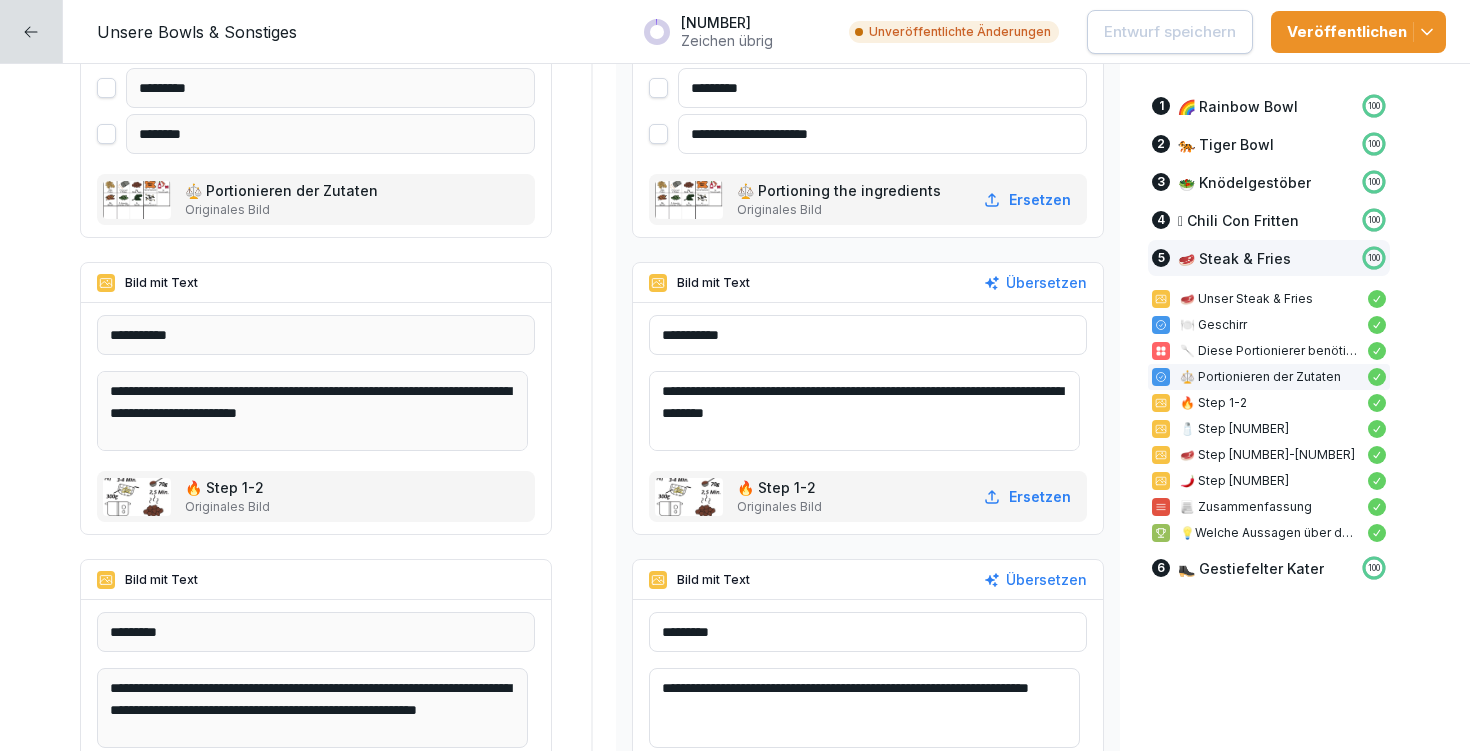 drag, startPoint x: 670, startPoint y: 388, endPoint x: 904, endPoint y: 411, distance: 235.12762 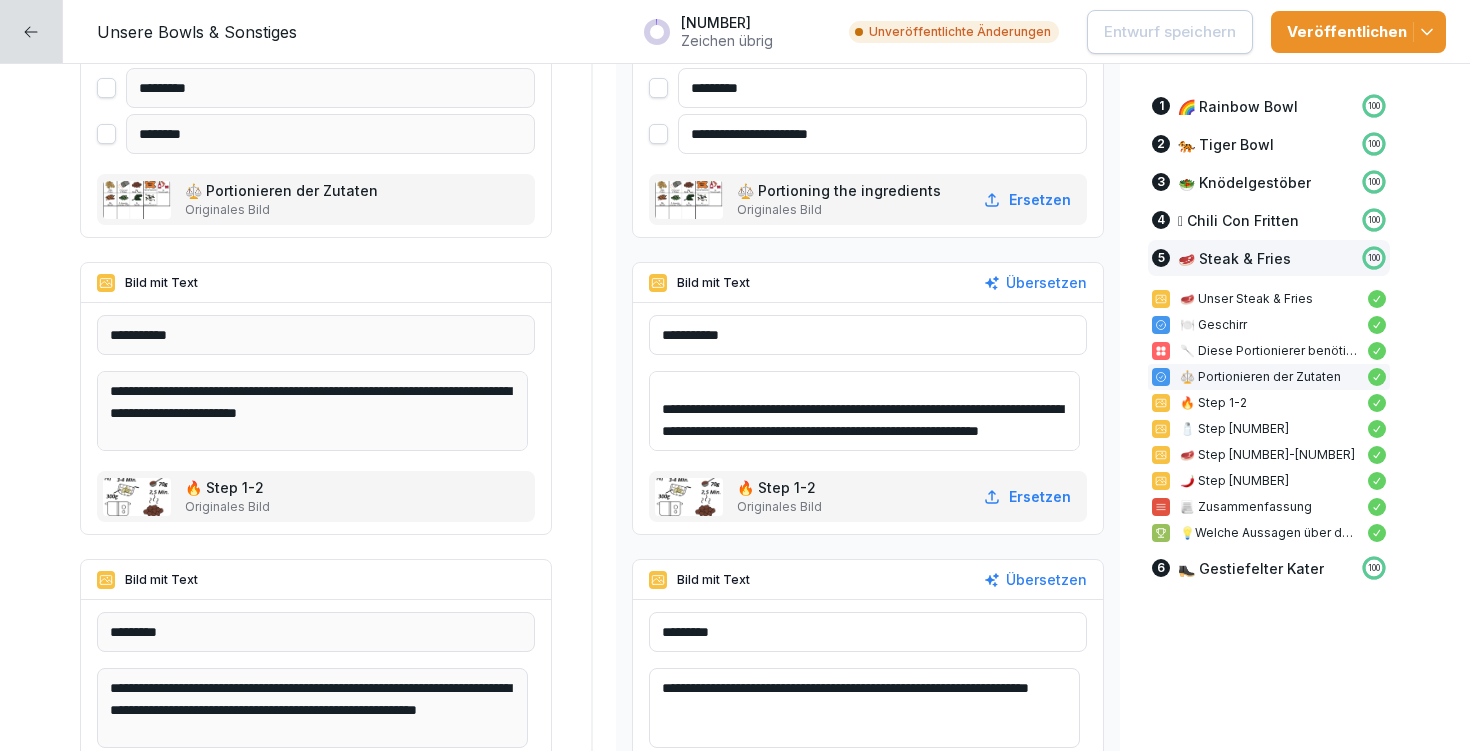 scroll, scrollTop: 61, scrollLeft: 0, axis: vertical 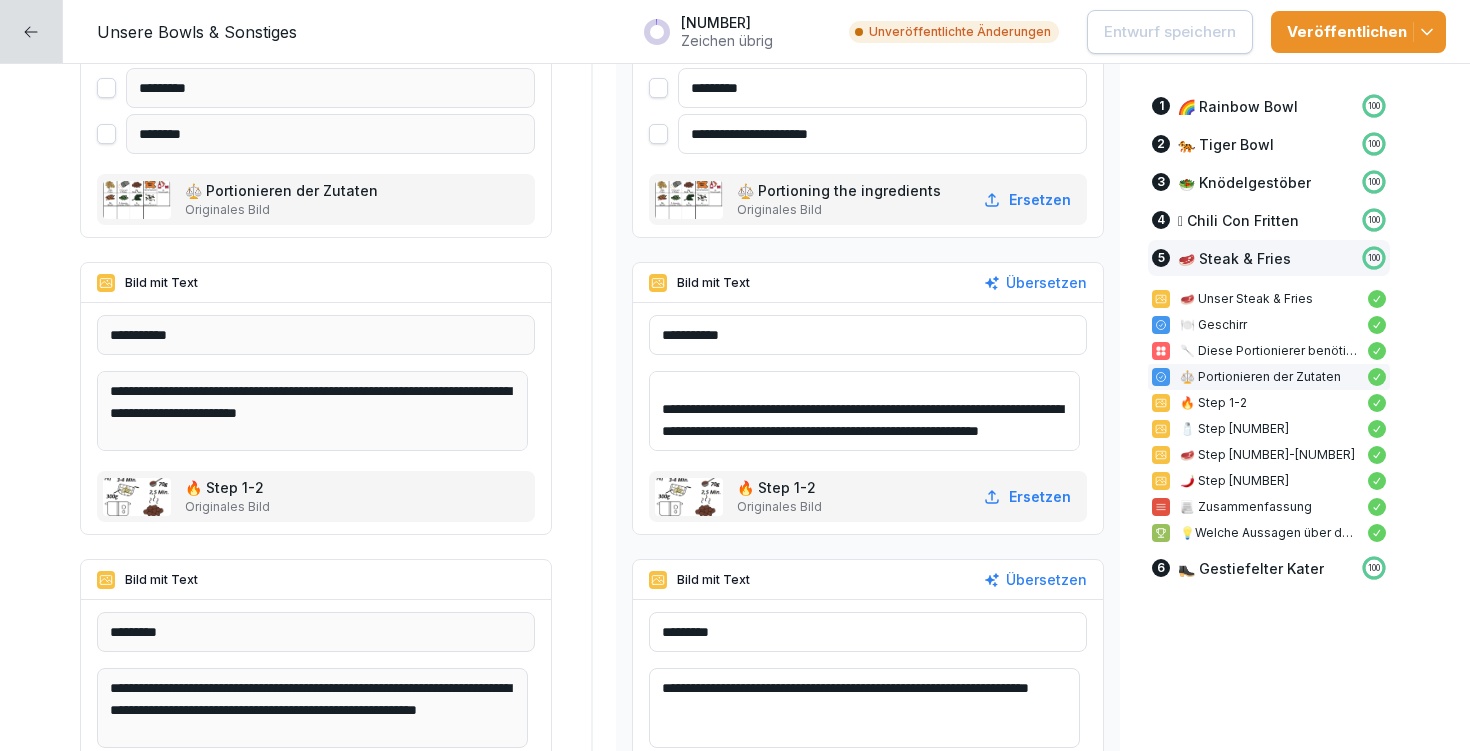 drag, startPoint x: 675, startPoint y: 392, endPoint x: 819, endPoint y: 434, distance: 150 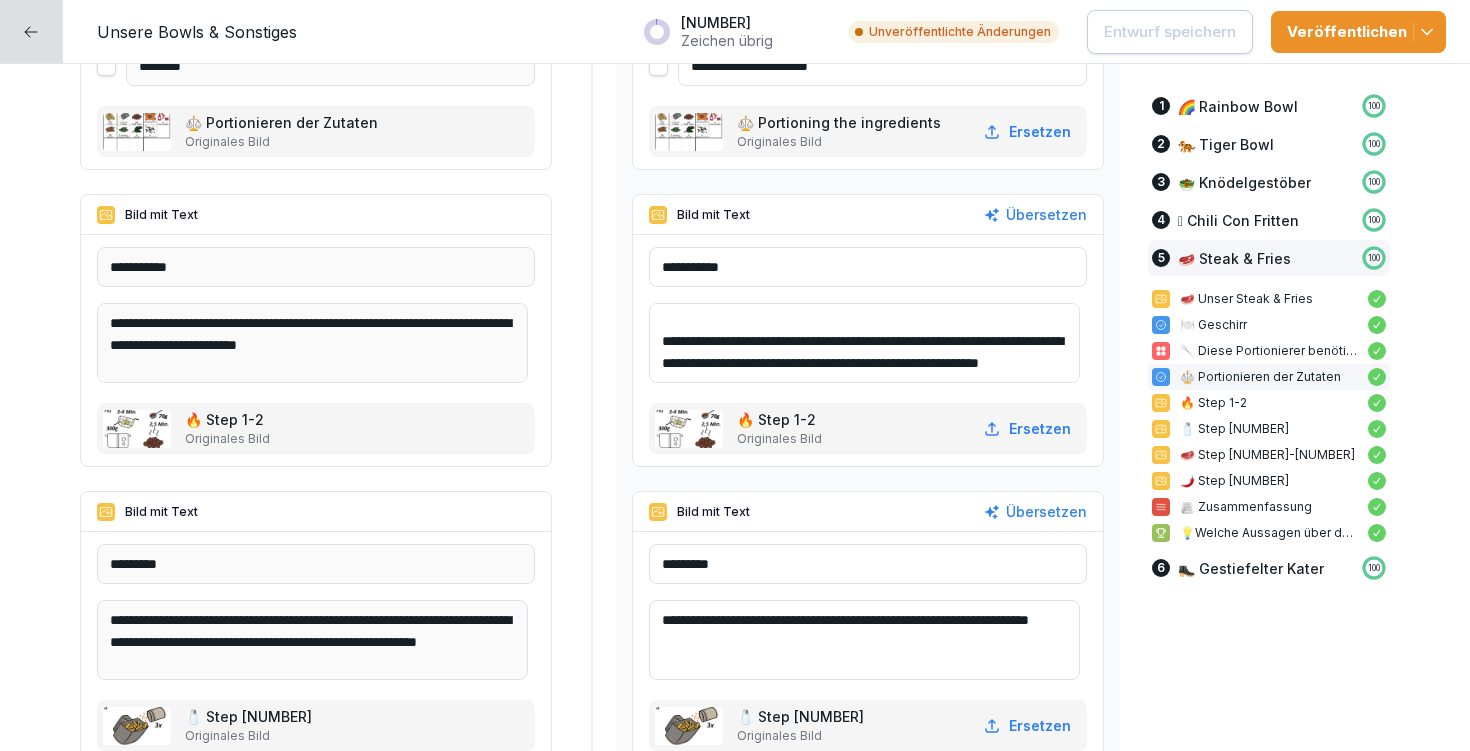 scroll, scrollTop: 15925, scrollLeft: 0, axis: vertical 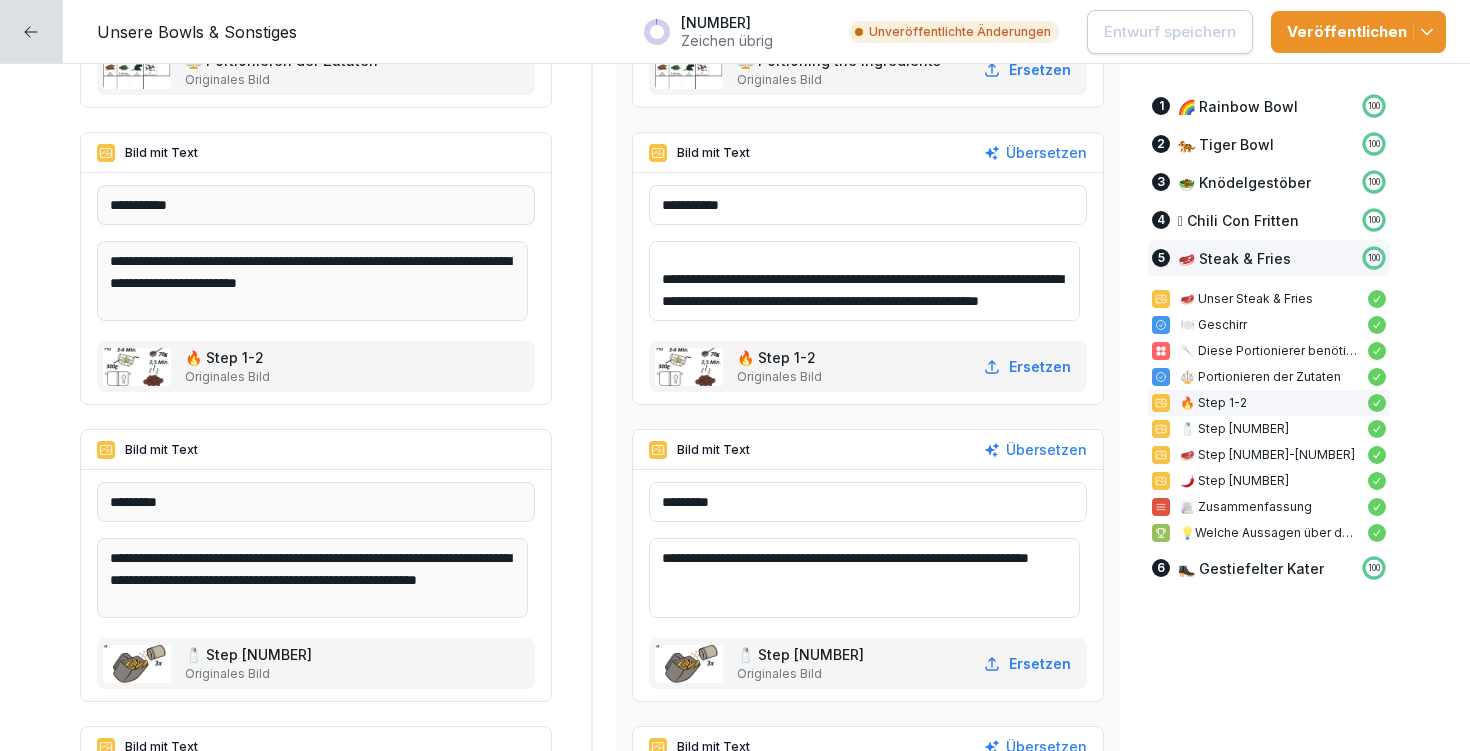 drag, startPoint x: 672, startPoint y: 554, endPoint x: 822, endPoint y: 591, distance: 154.49596 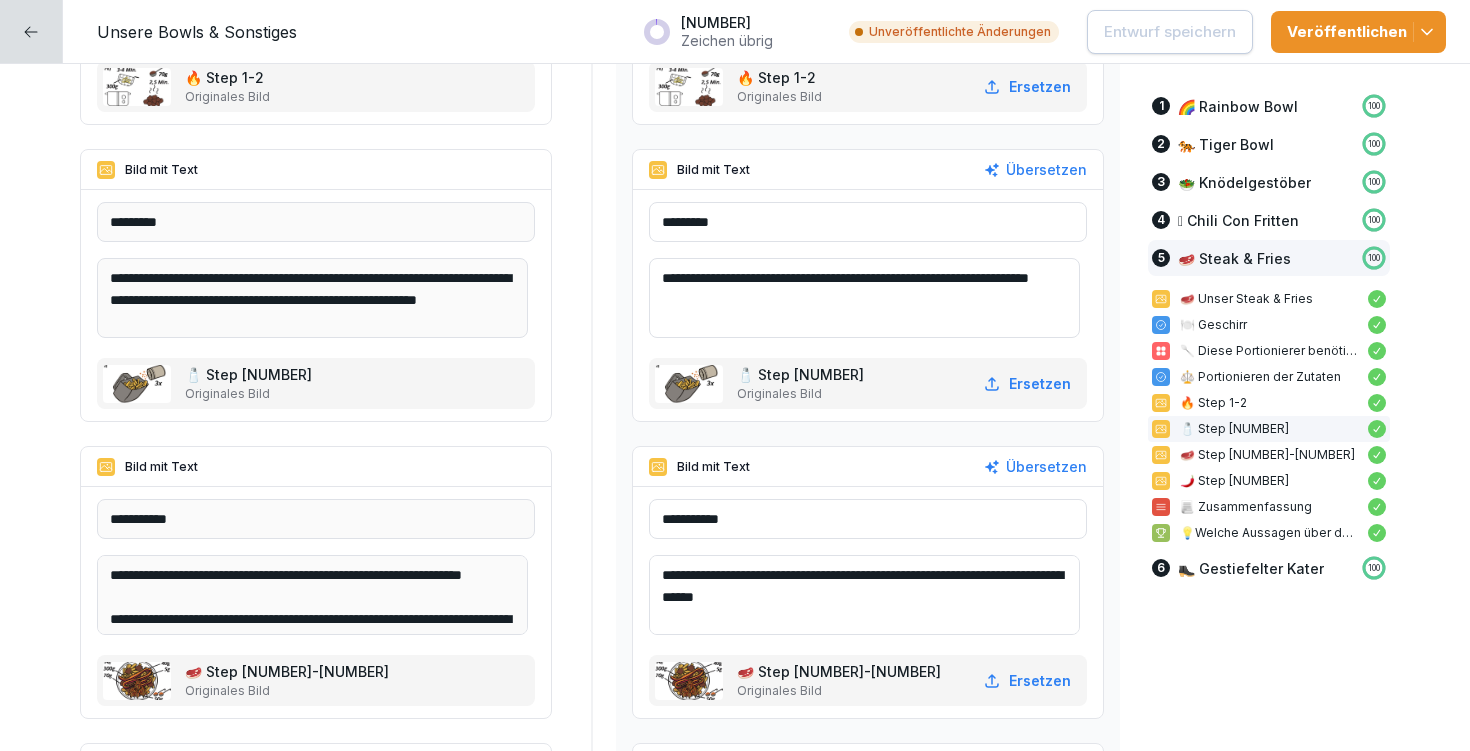 scroll, scrollTop: 16254, scrollLeft: 0, axis: vertical 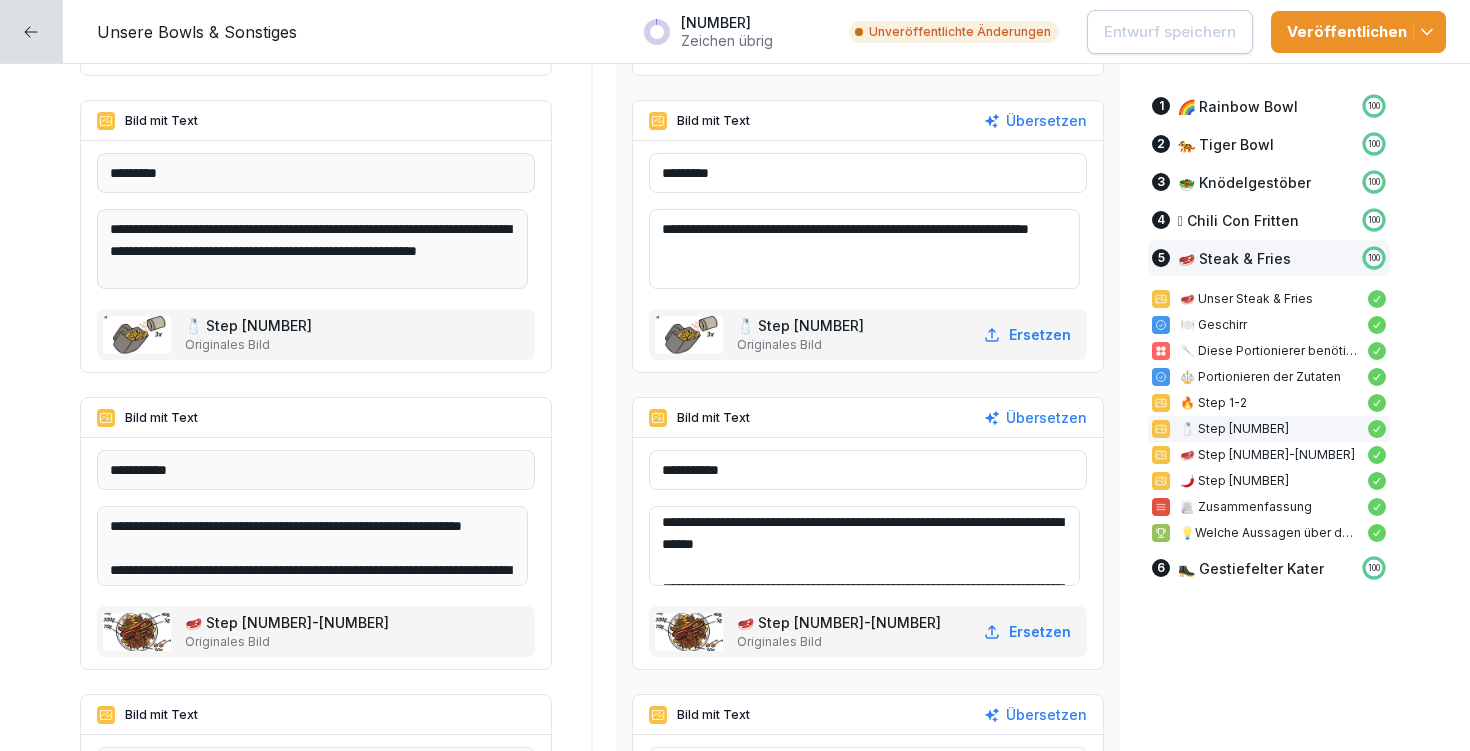 drag, startPoint x: 674, startPoint y: 519, endPoint x: 887, endPoint y: 557, distance: 216.36311 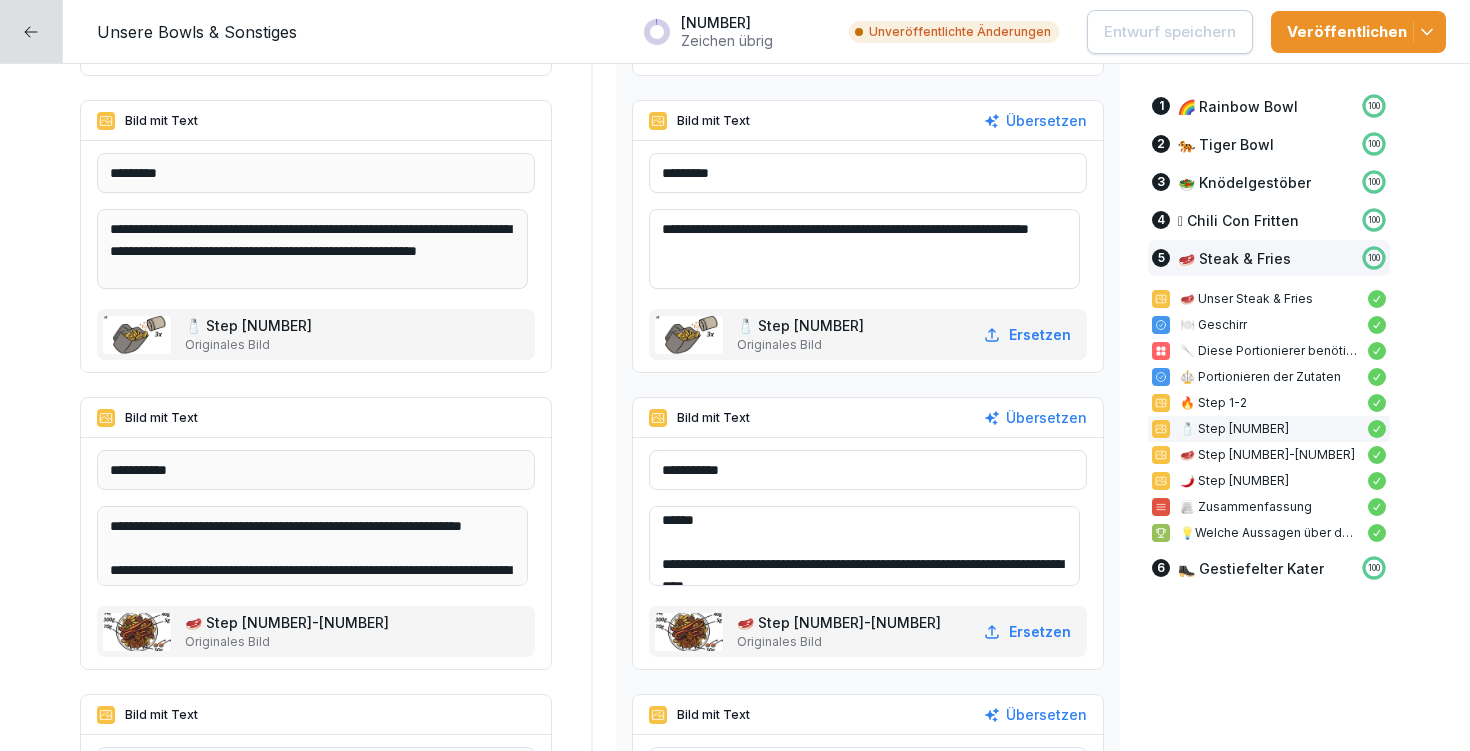 scroll, scrollTop: 58, scrollLeft: 0, axis: vertical 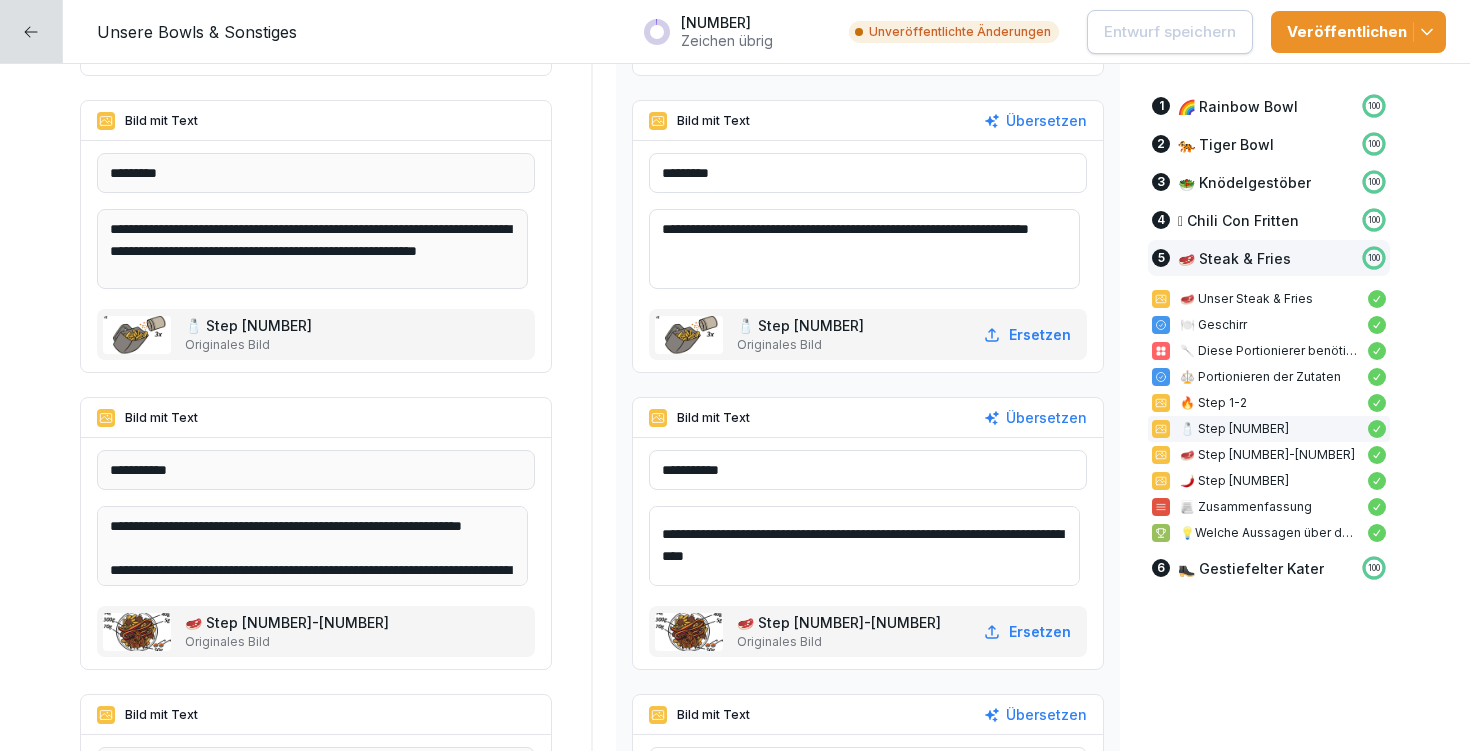 drag, startPoint x: 674, startPoint y: 532, endPoint x: 915, endPoint y: 551, distance: 241.7478 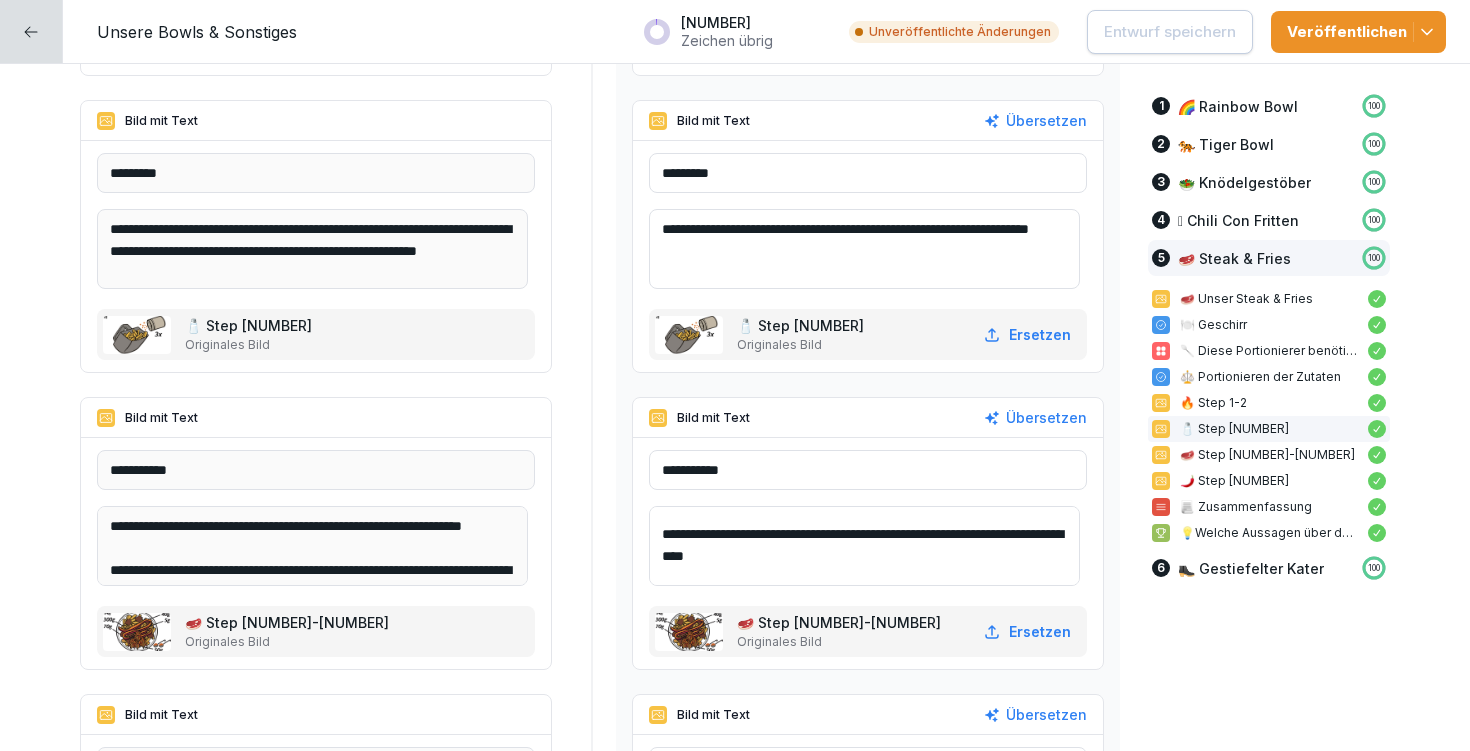 click on "**********" at bounding box center (864, 546) 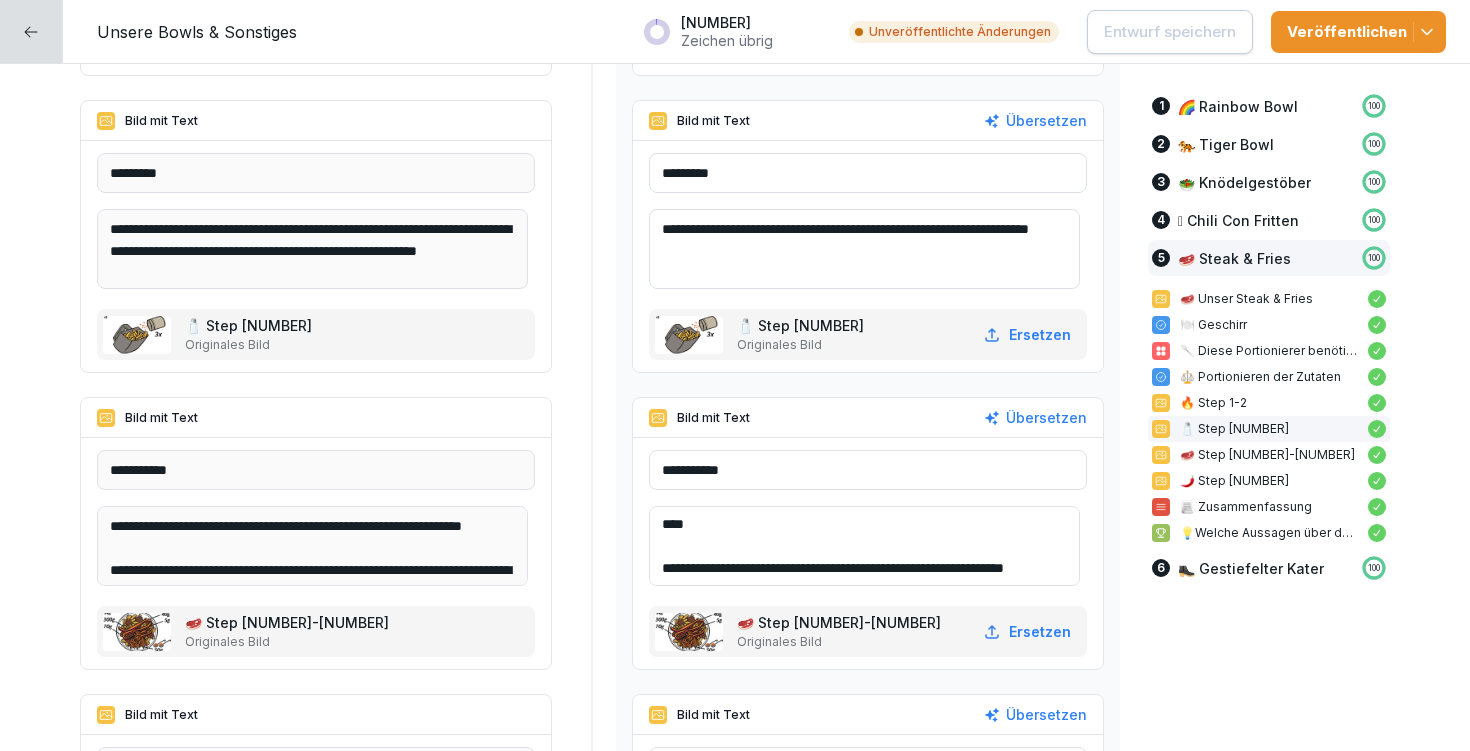 scroll, scrollTop: 114, scrollLeft: 0, axis: vertical 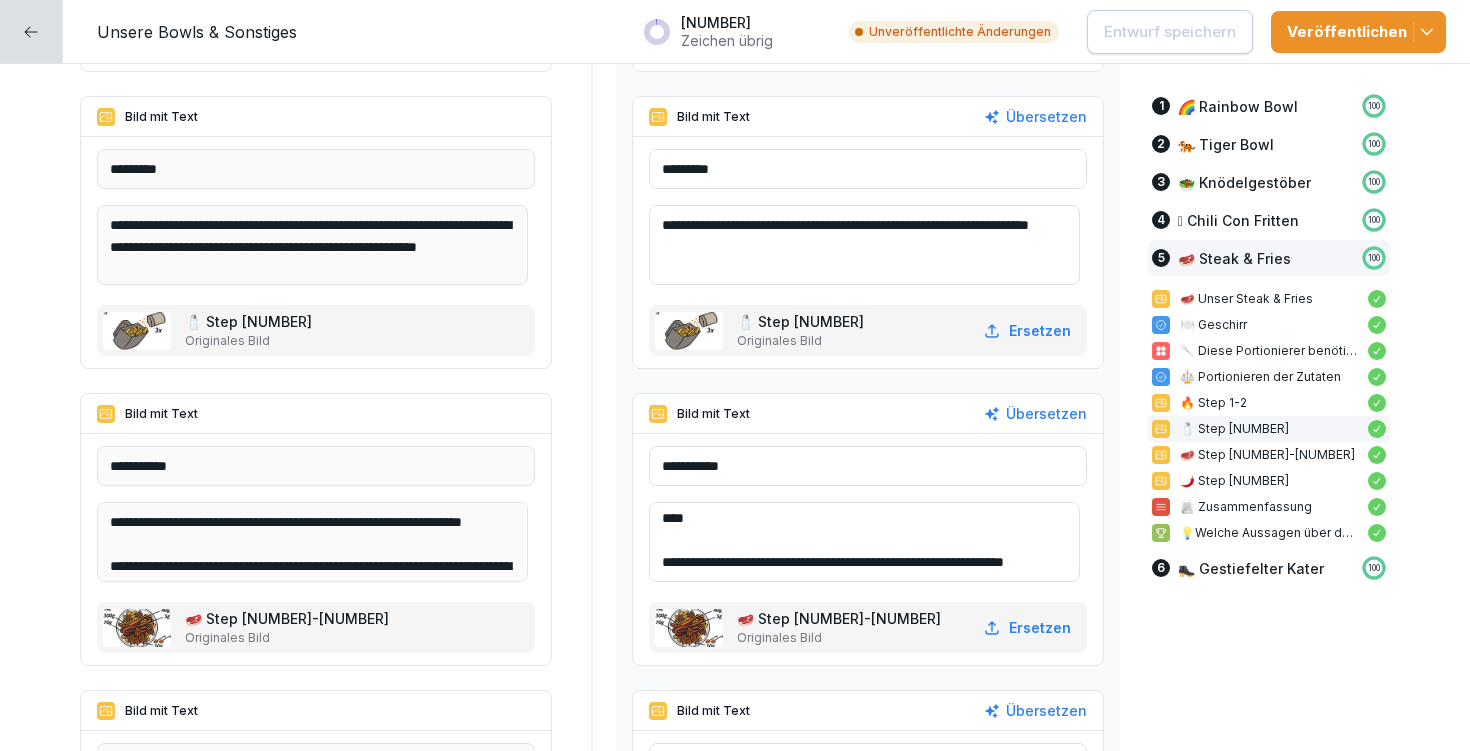 drag, startPoint x: 673, startPoint y: 537, endPoint x: 803, endPoint y: 572, distance: 134.62912 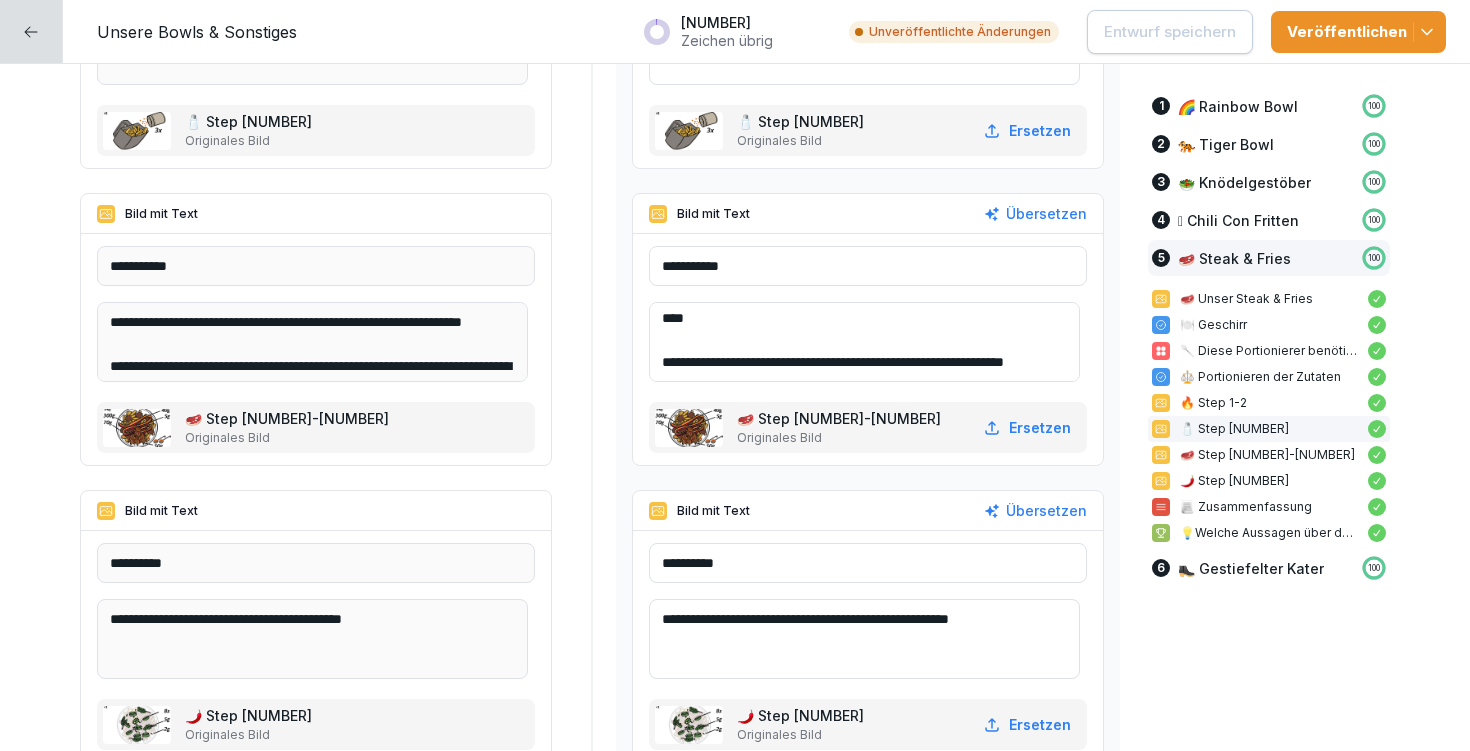 scroll, scrollTop: 16497, scrollLeft: 0, axis: vertical 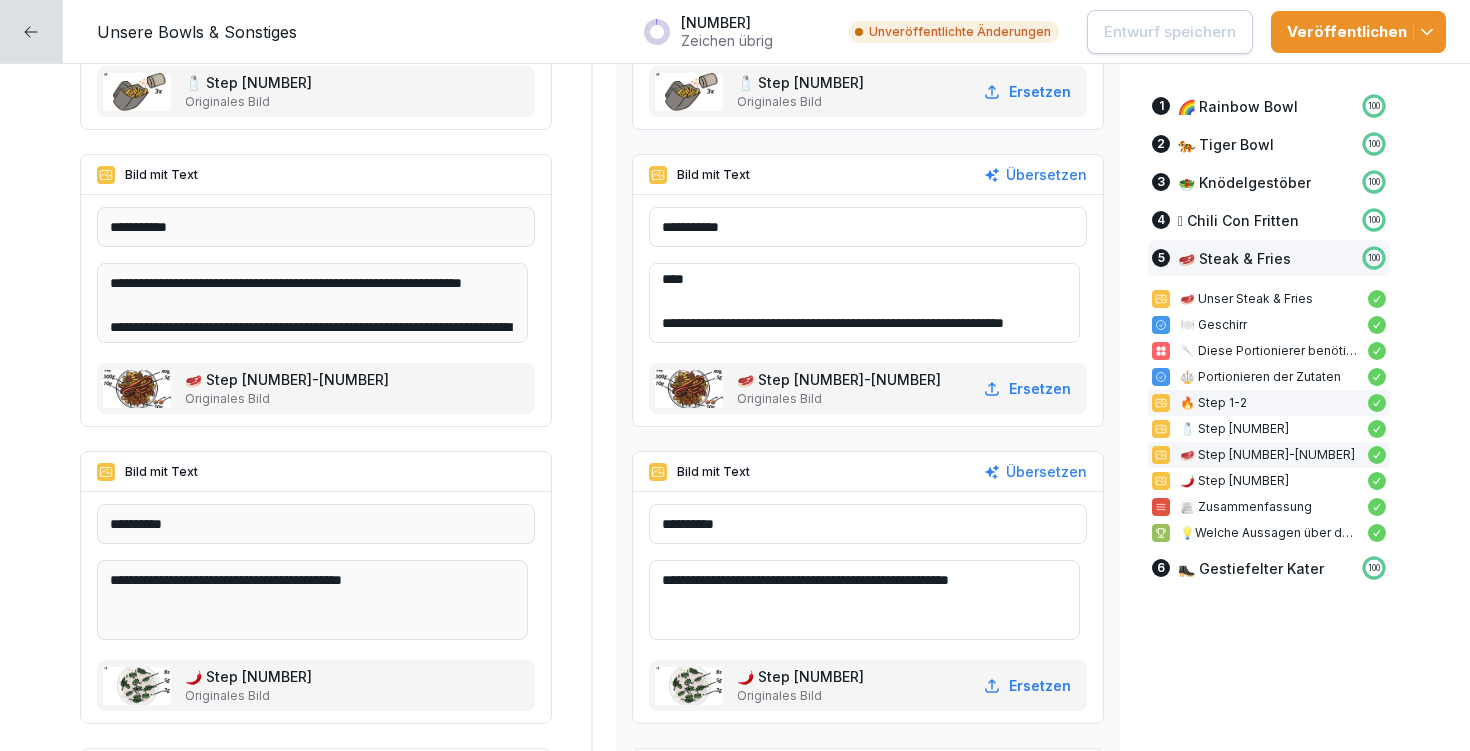 click on "🔥 Step 1-2" at bounding box center [1269, 403] 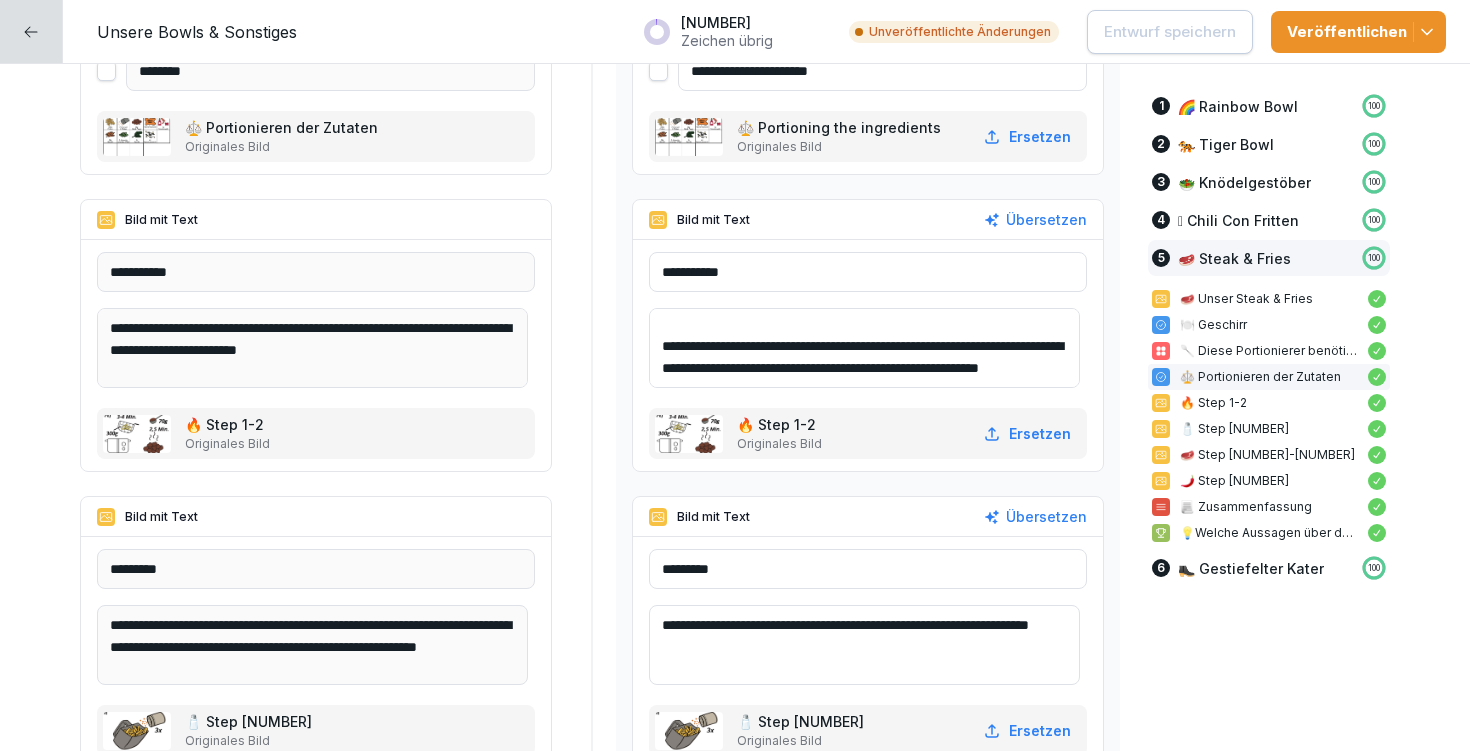 scroll, scrollTop: 15891, scrollLeft: 0, axis: vertical 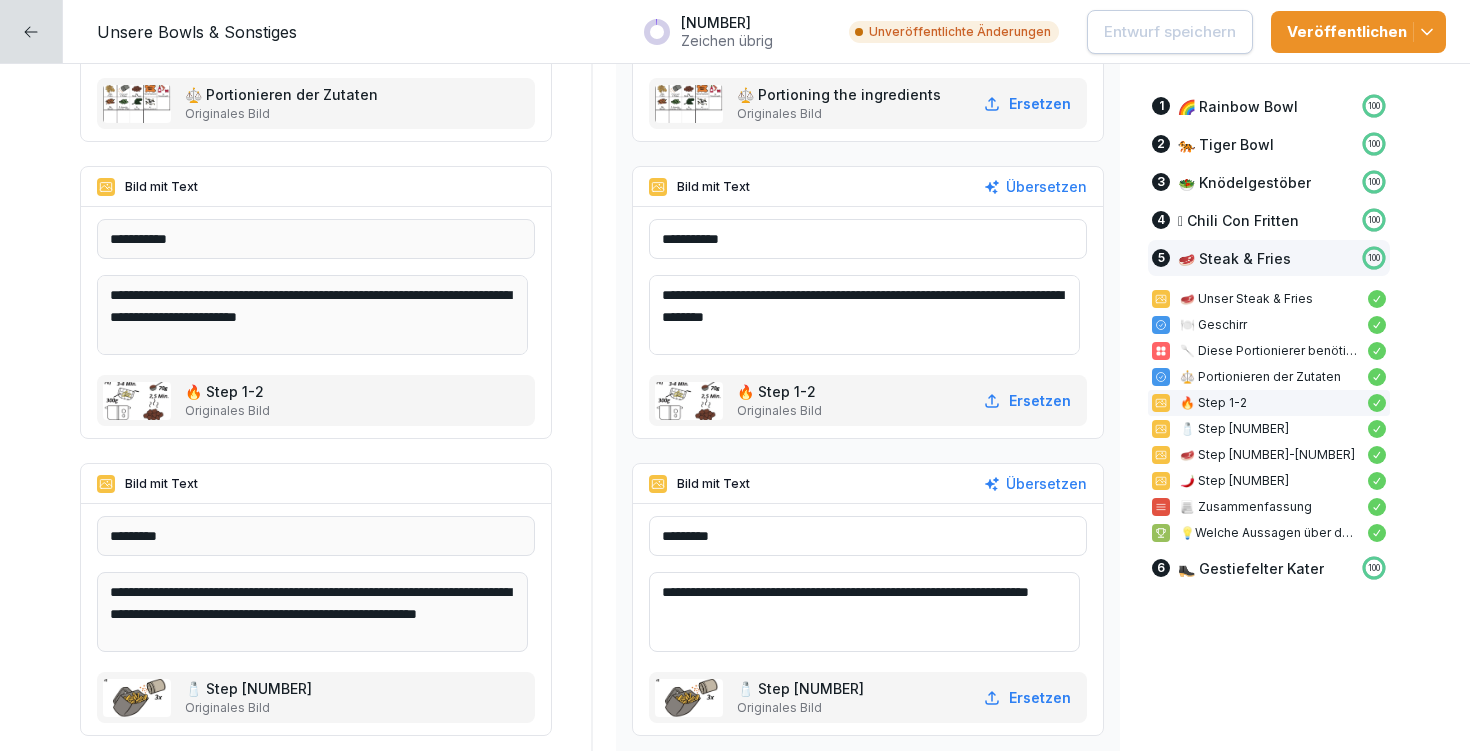 drag, startPoint x: 669, startPoint y: 289, endPoint x: 869, endPoint y: 312, distance: 201.31816 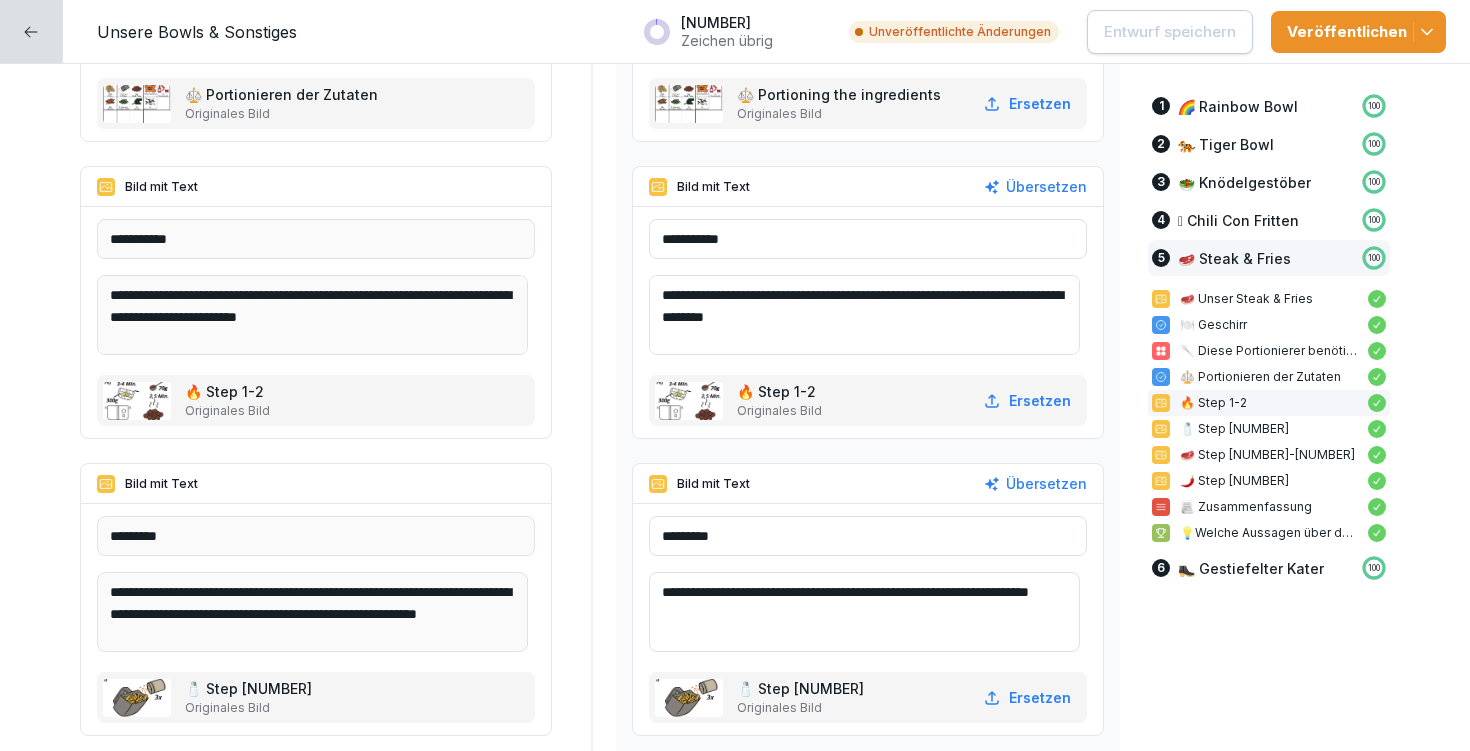 drag, startPoint x: 674, startPoint y: 587, endPoint x: 821, endPoint y: 614, distance: 149.45903 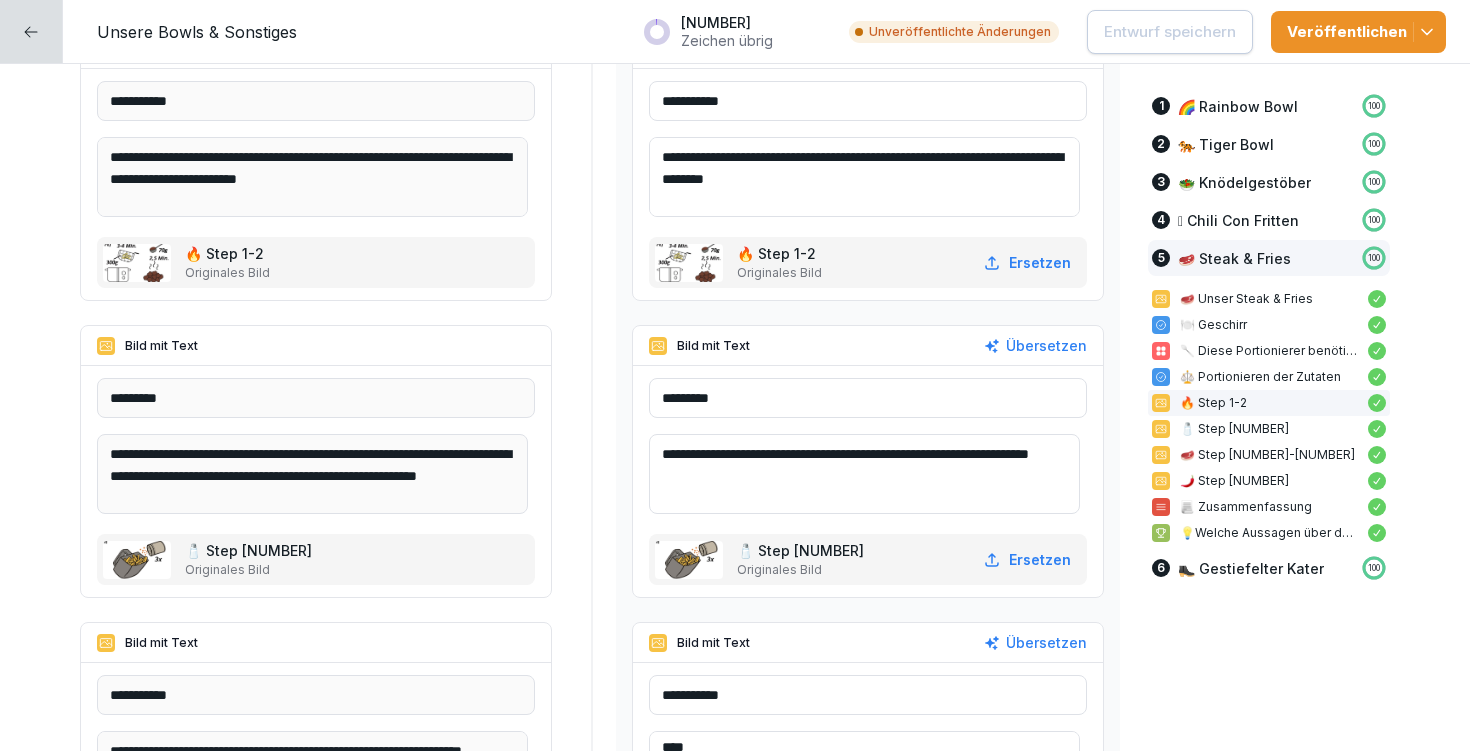 scroll, scrollTop: 16199, scrollLeft: 0, axis: vertical 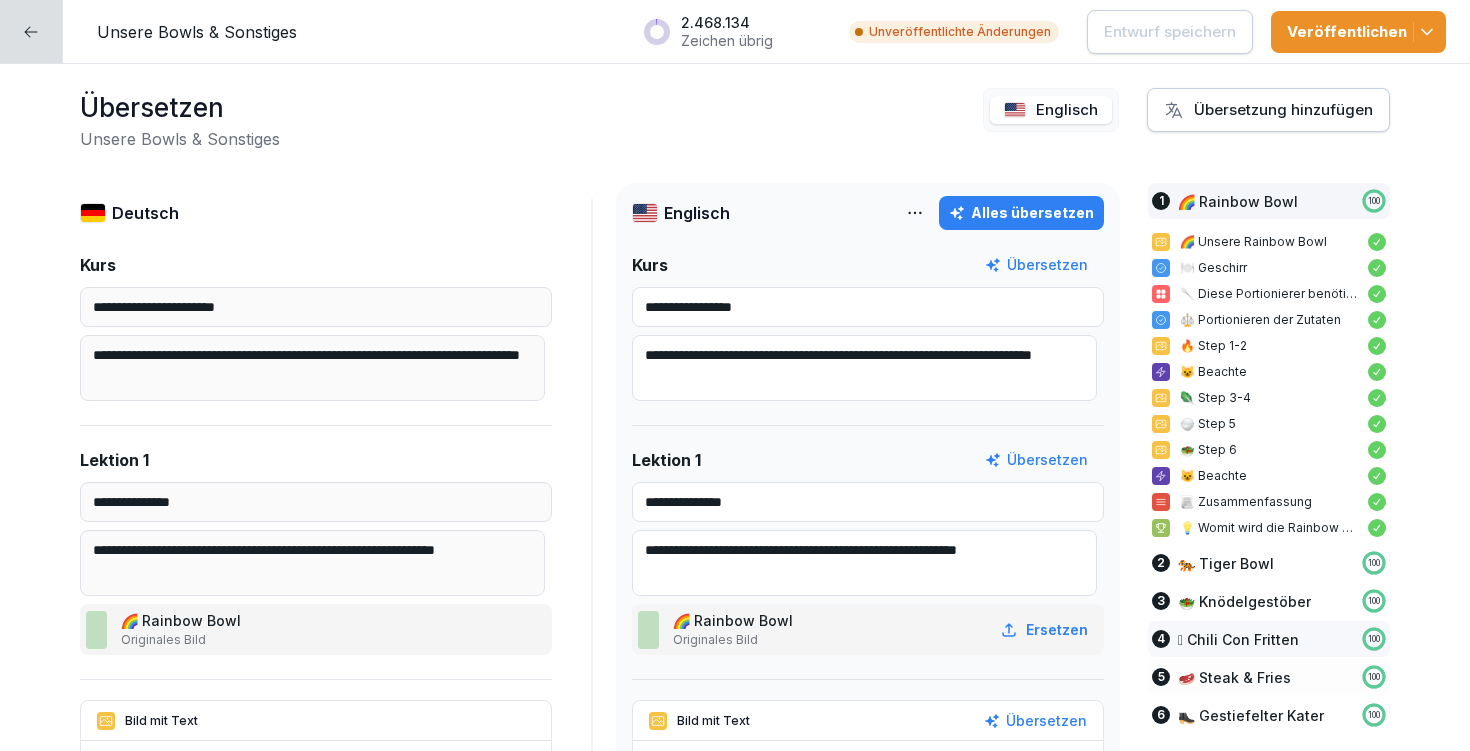 click on "🥩 Steak & Fries" at bounding box center (1234, 677) 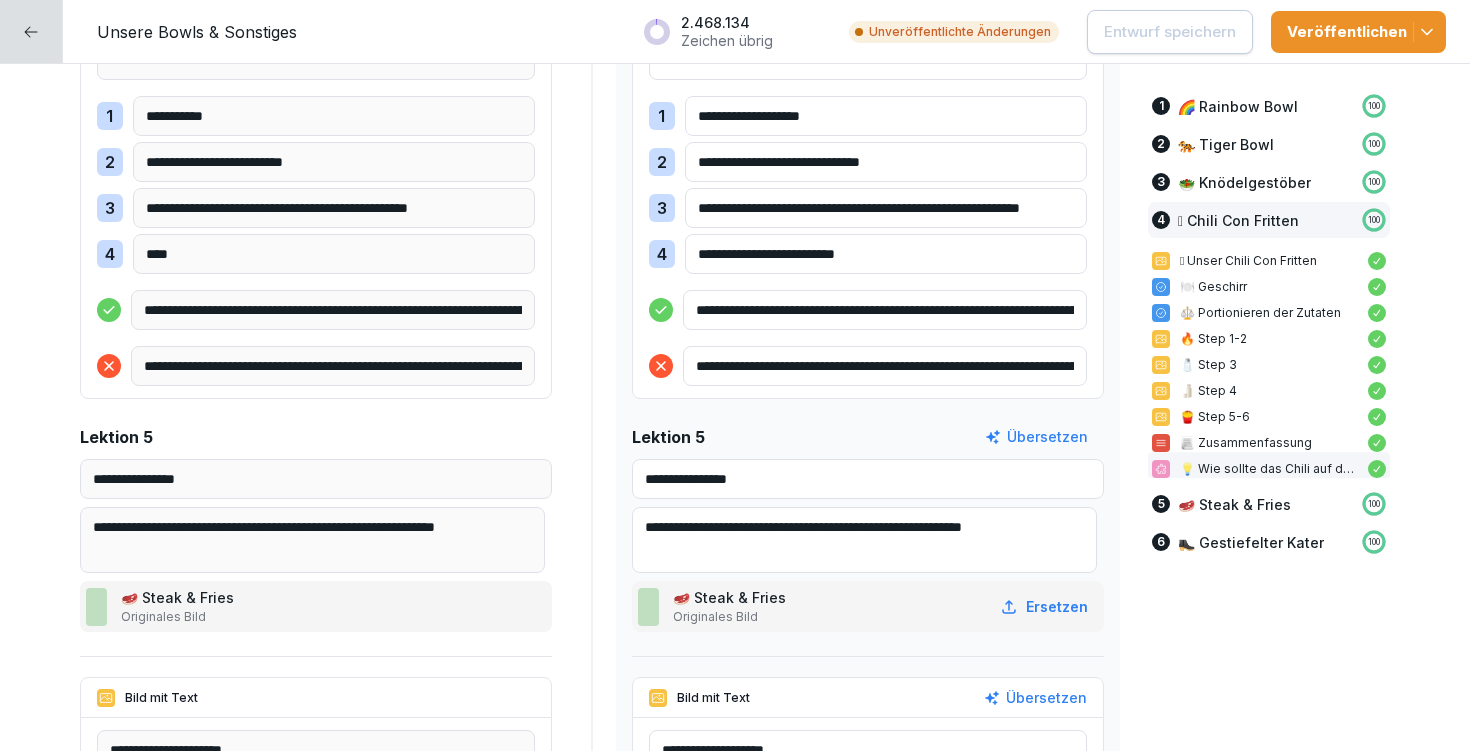 scroll, scrollTop: 13803, scrollLeft: 0, axis: vertical 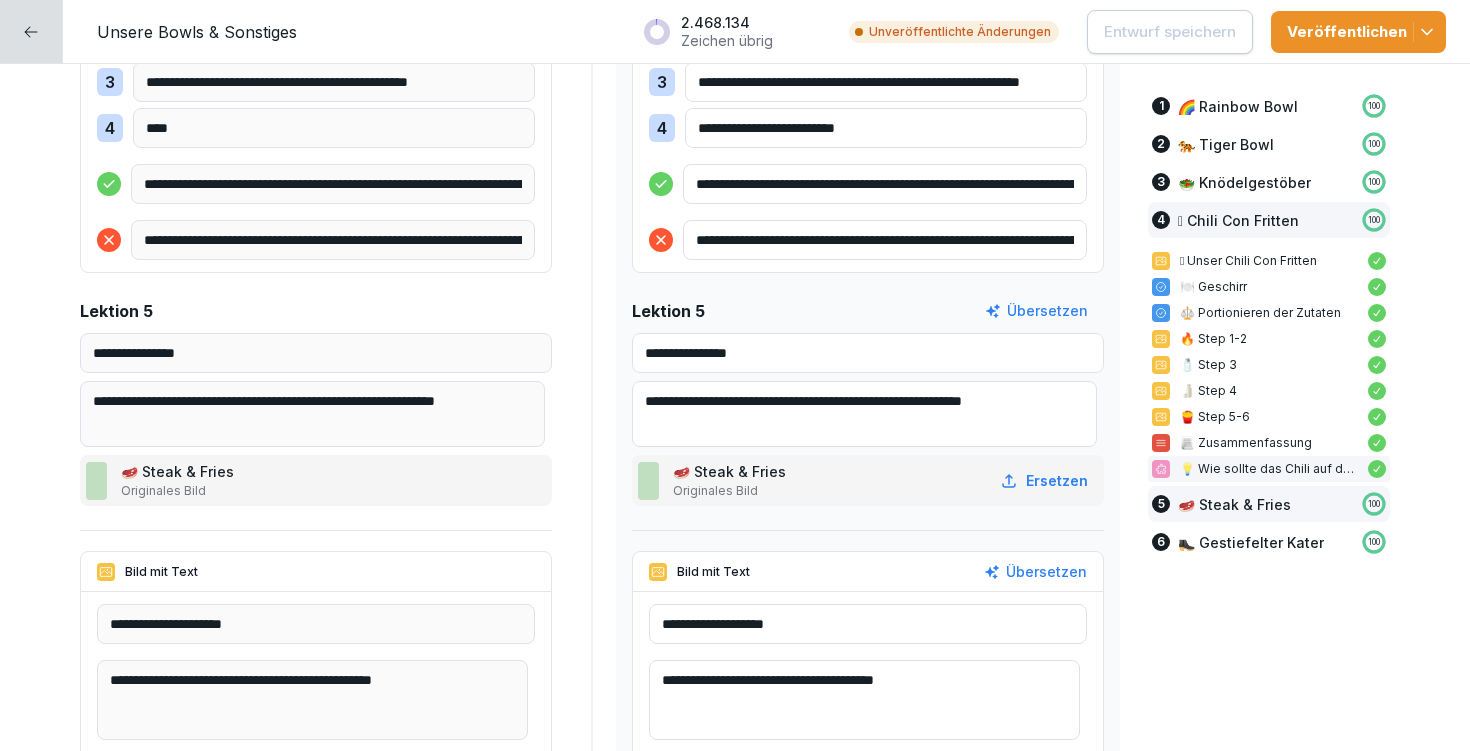 click on "🥩 Steak & Fries" at bounding box center (1234, 504) 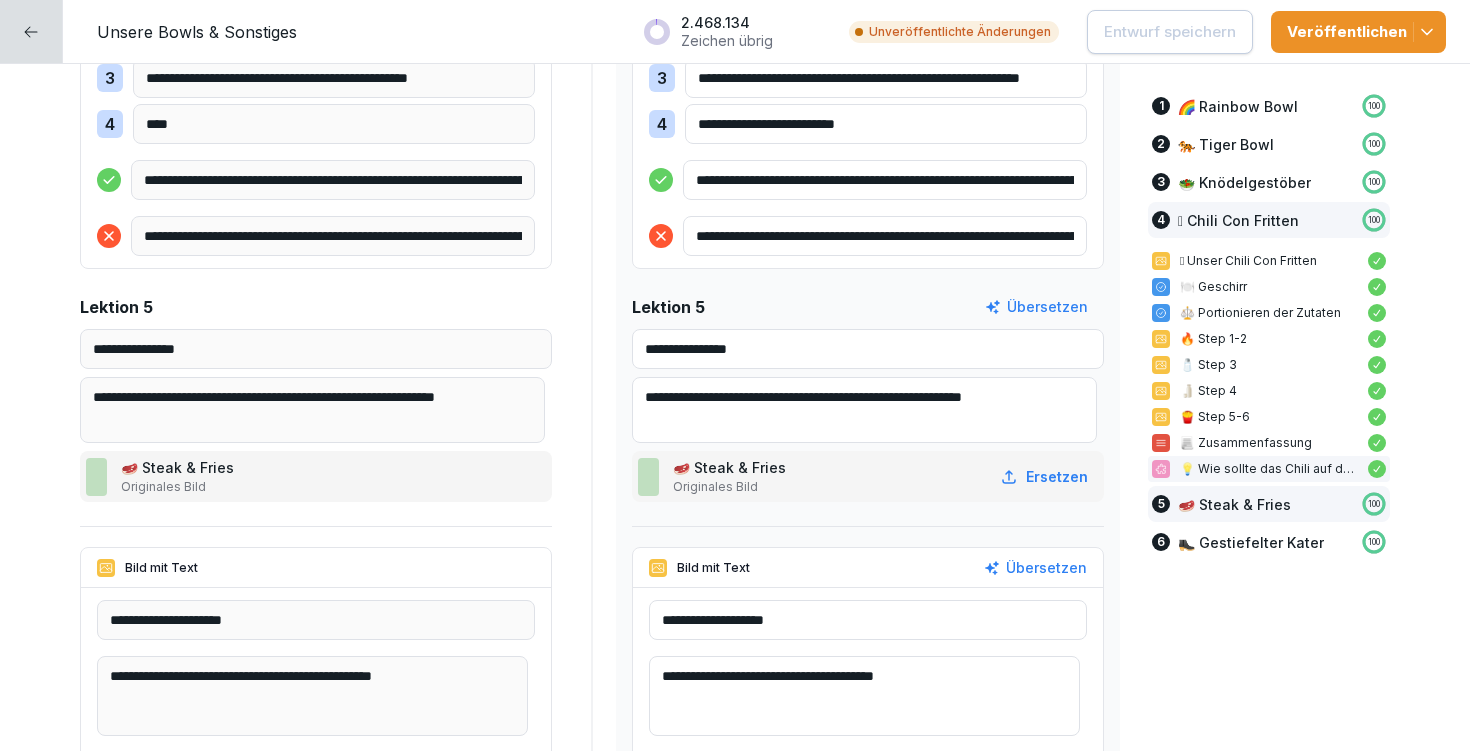 scroll, scrollTop: 13938, scrollLeft: 0, axis: vertical 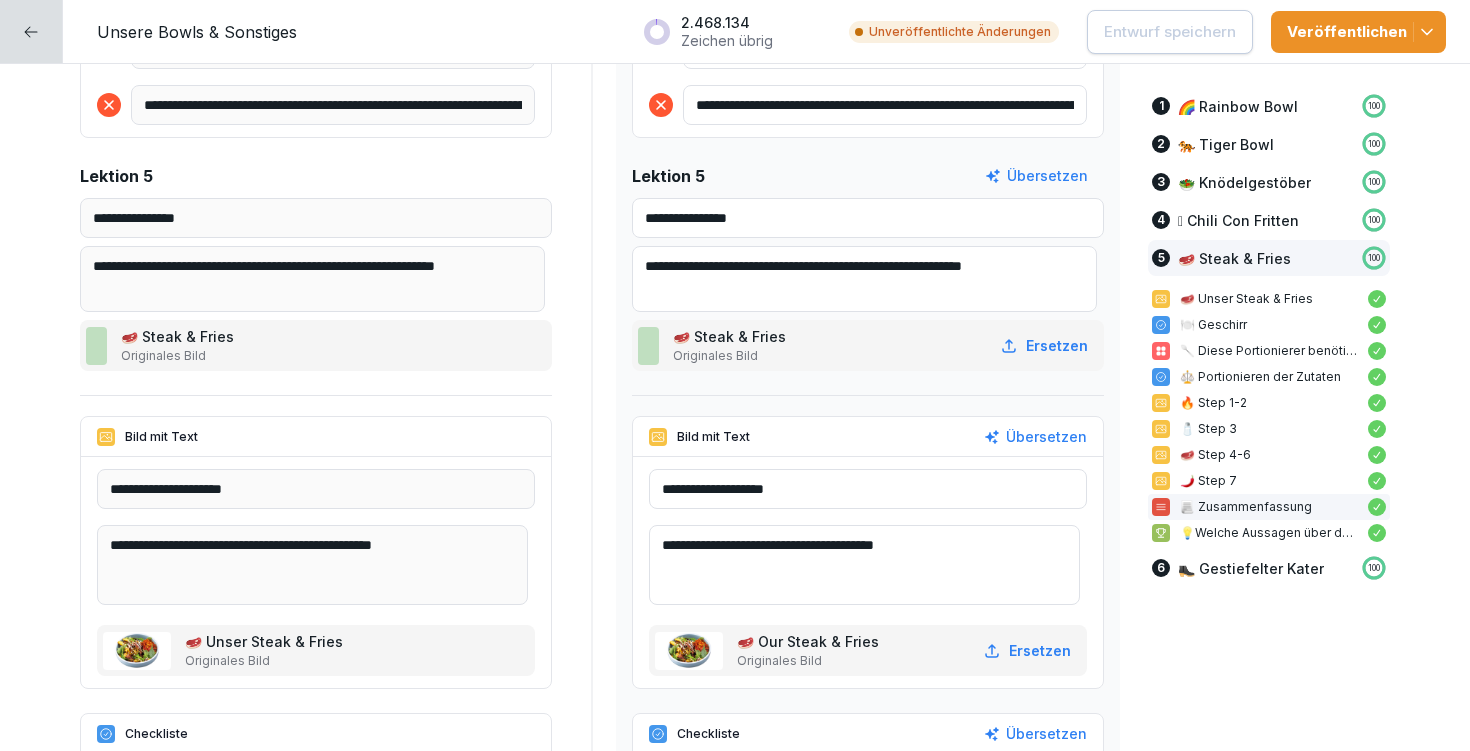 click on "📃 Zusammenfassung" at bounding box center (1269, 507) 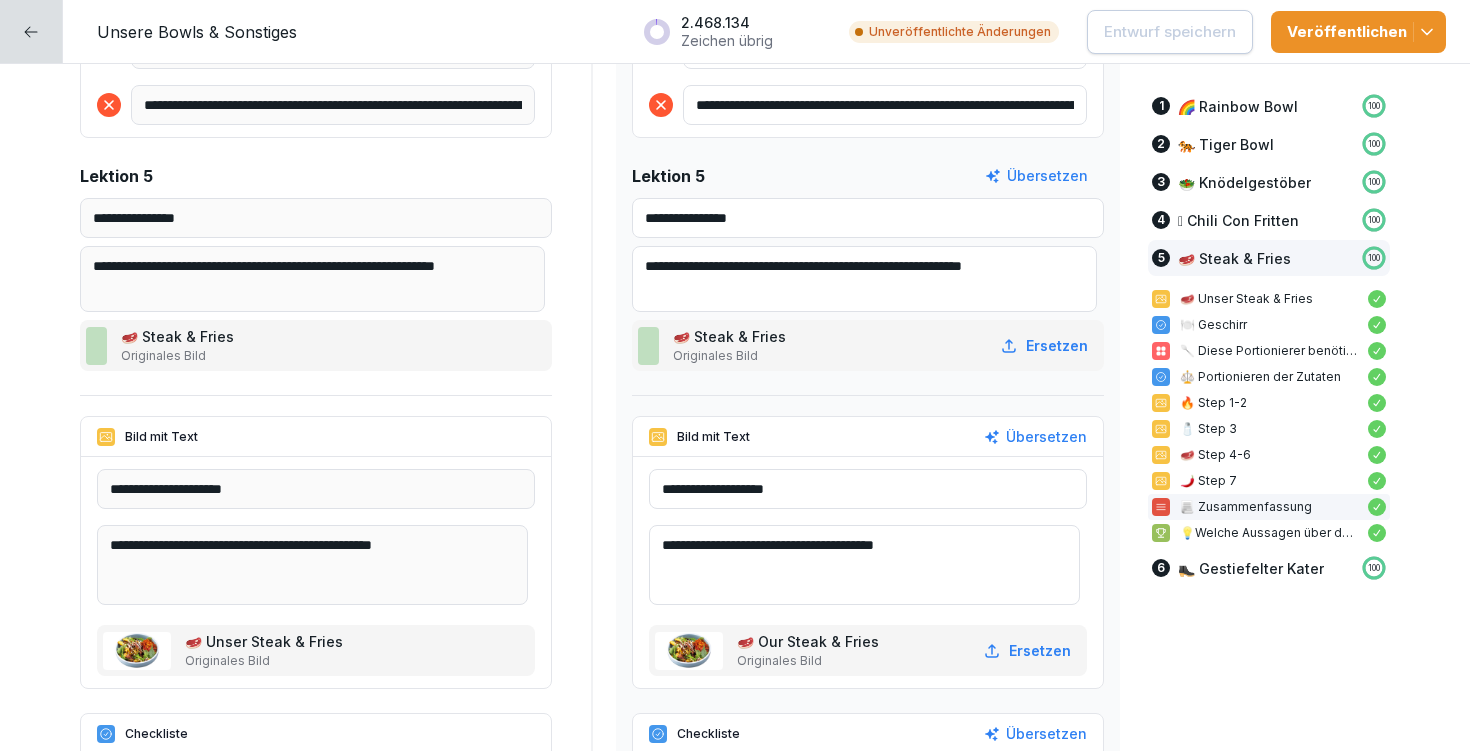 scroll, scrollTop: 16821, scrollLeft: 0, axis: vertical 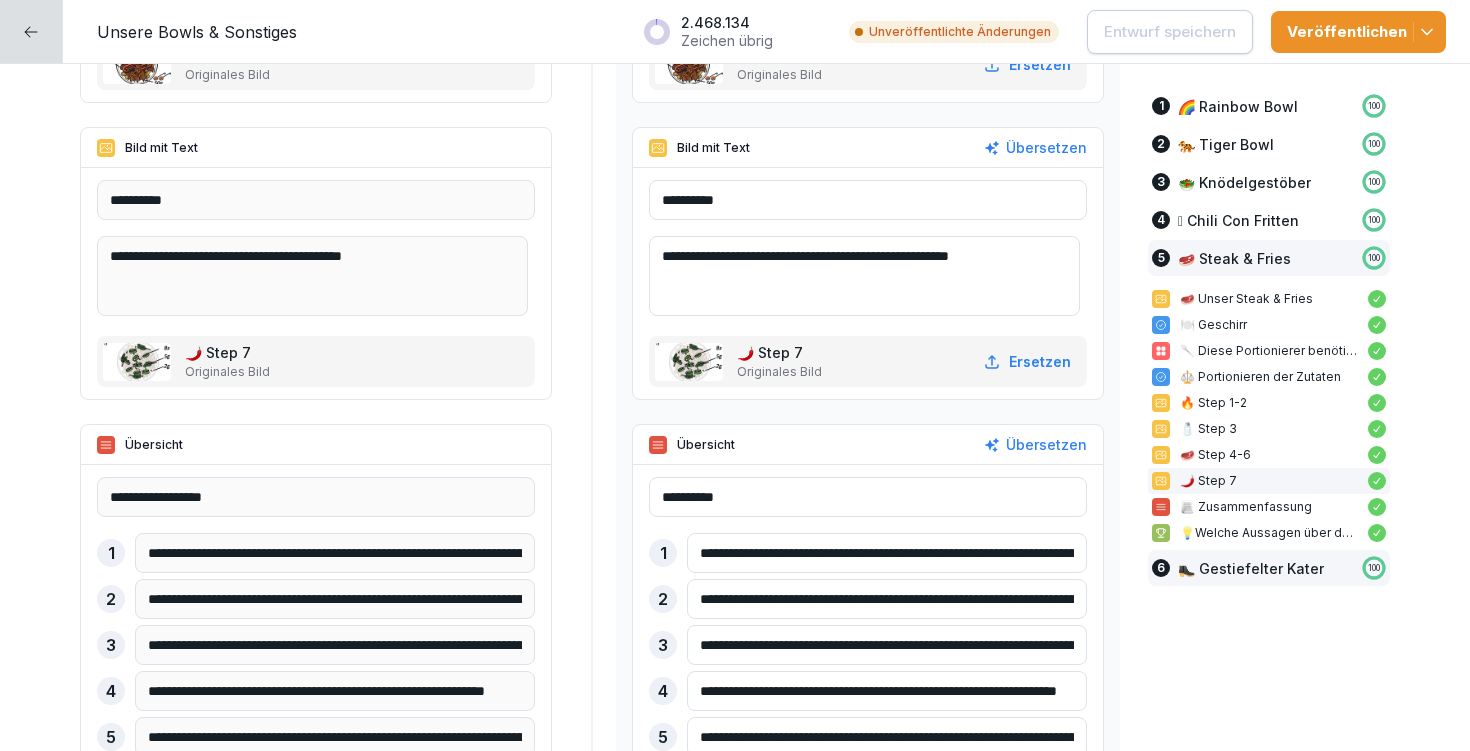drag, startPoint x: 693, startPoint y: 547, endPoint x: 1185, endPoint y: 564, distance: 492.2936 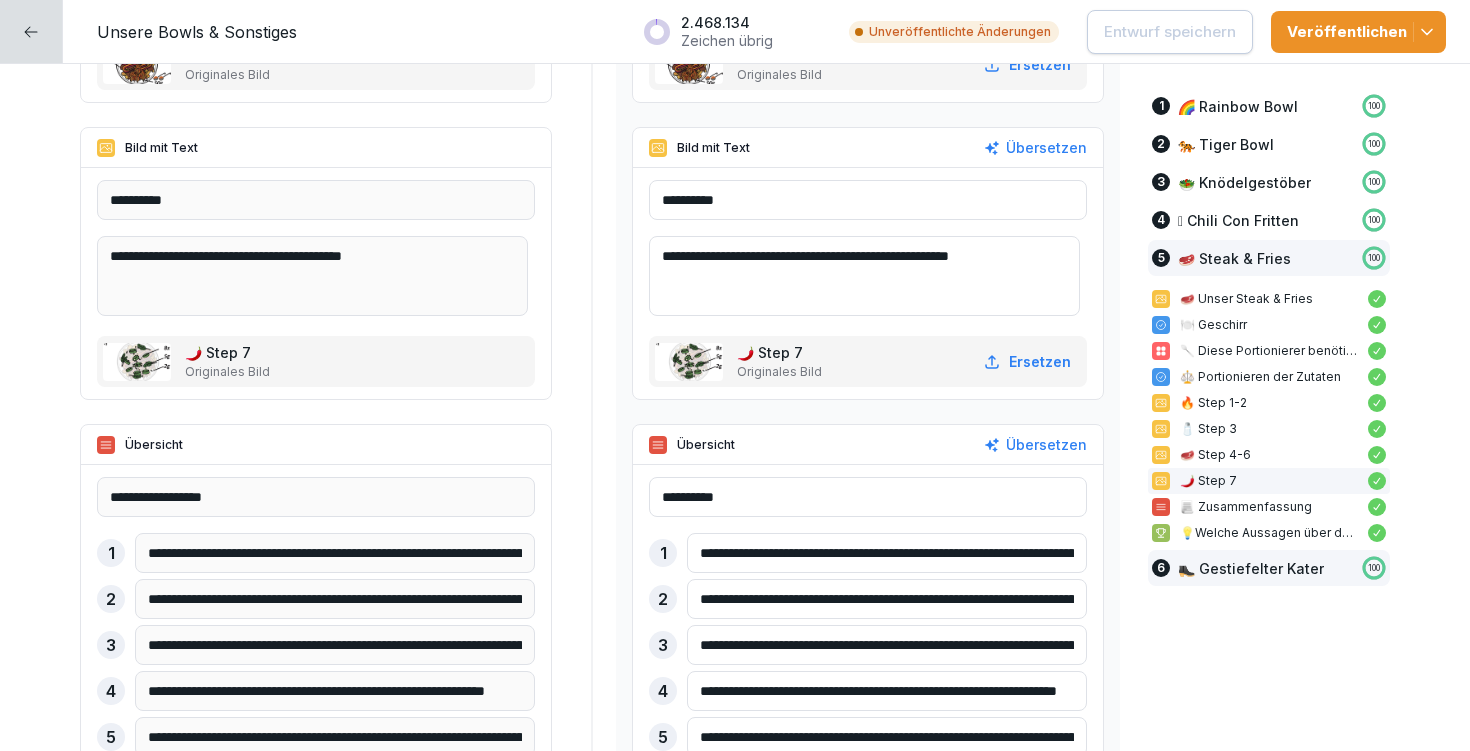 click on "**********" at bounding box center [735, -5982] 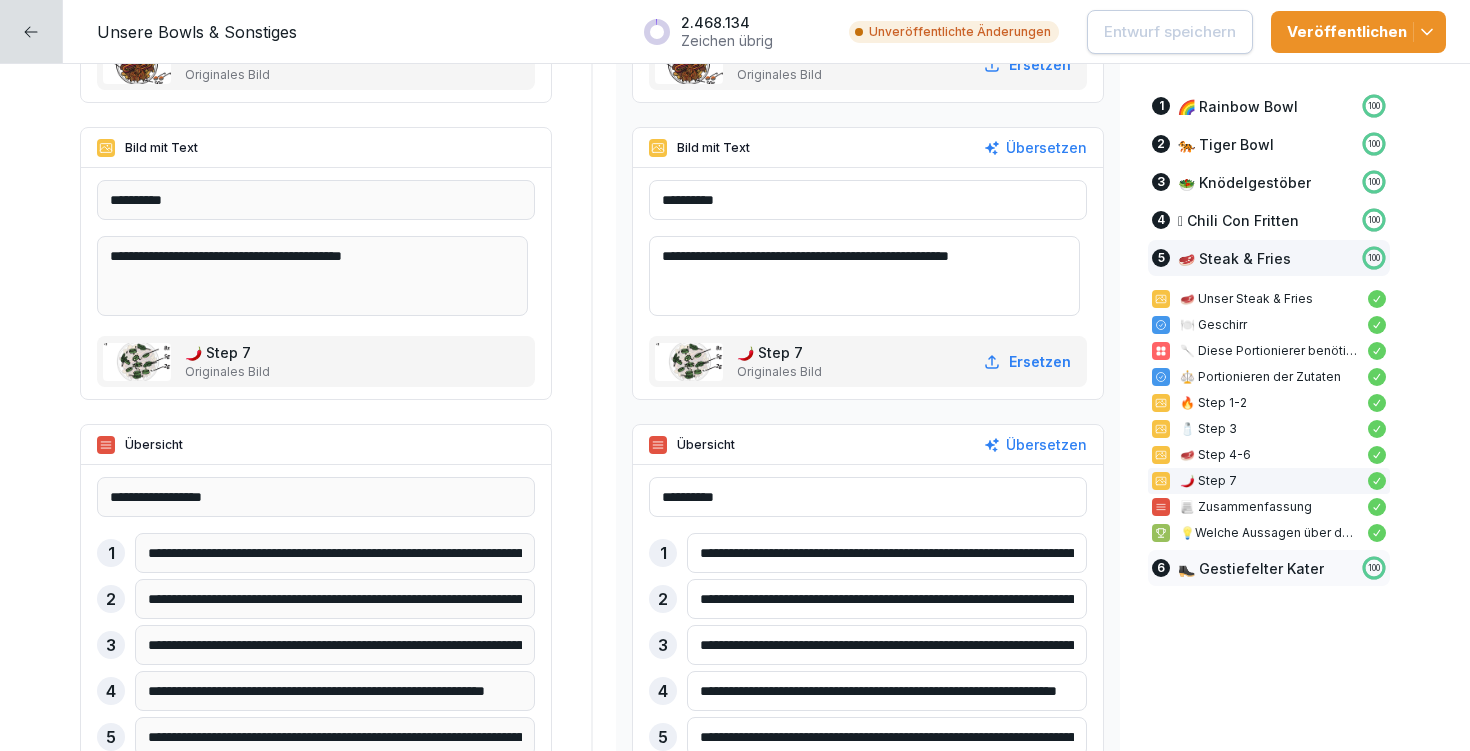 paste 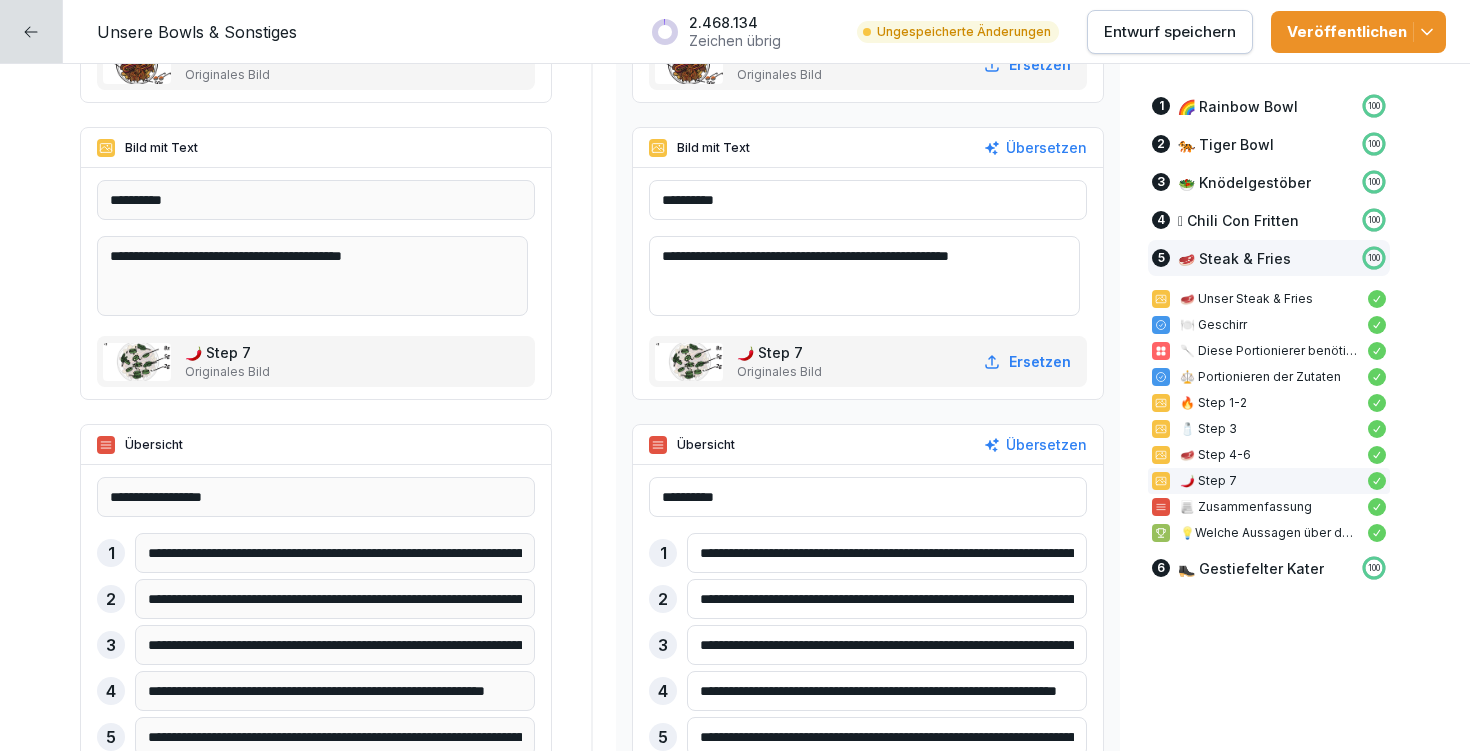 type on "**********" 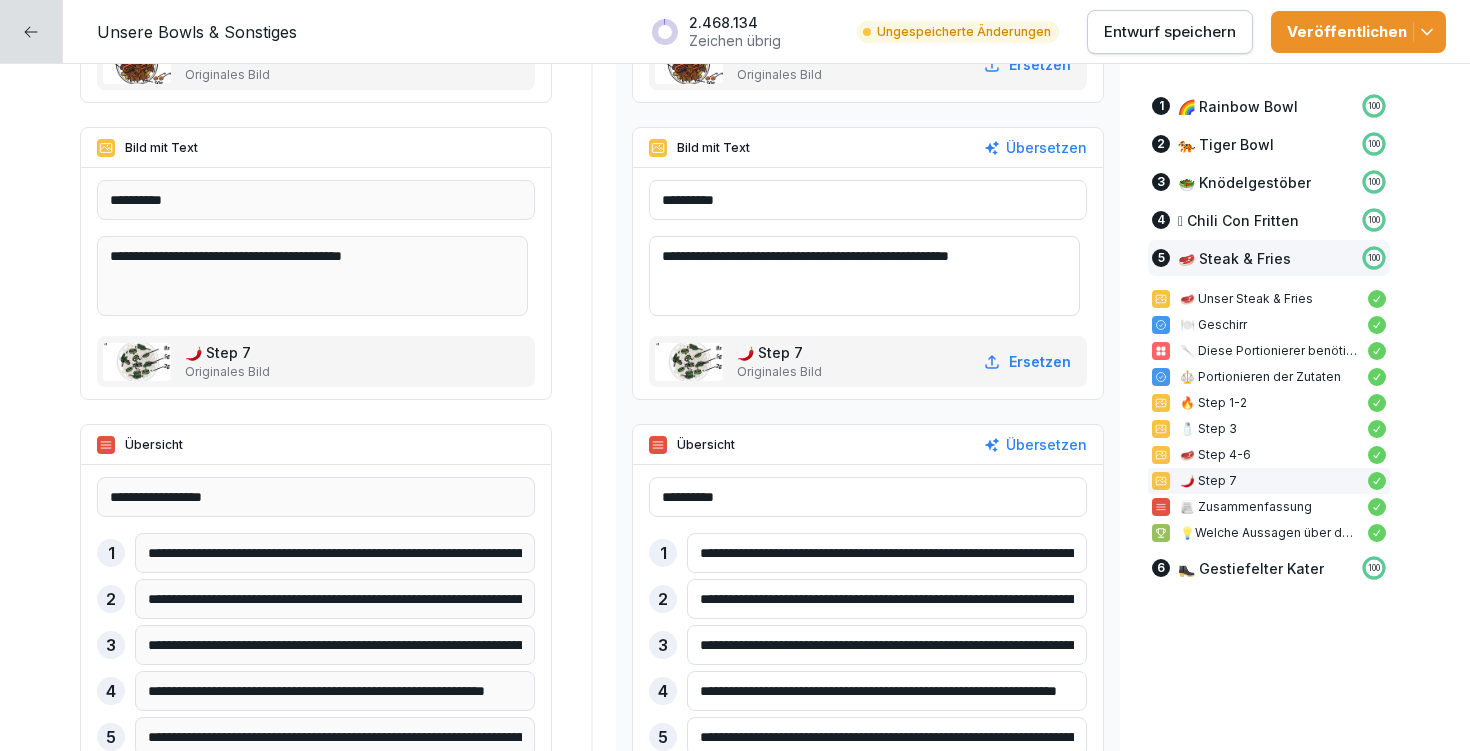 type on "**********" 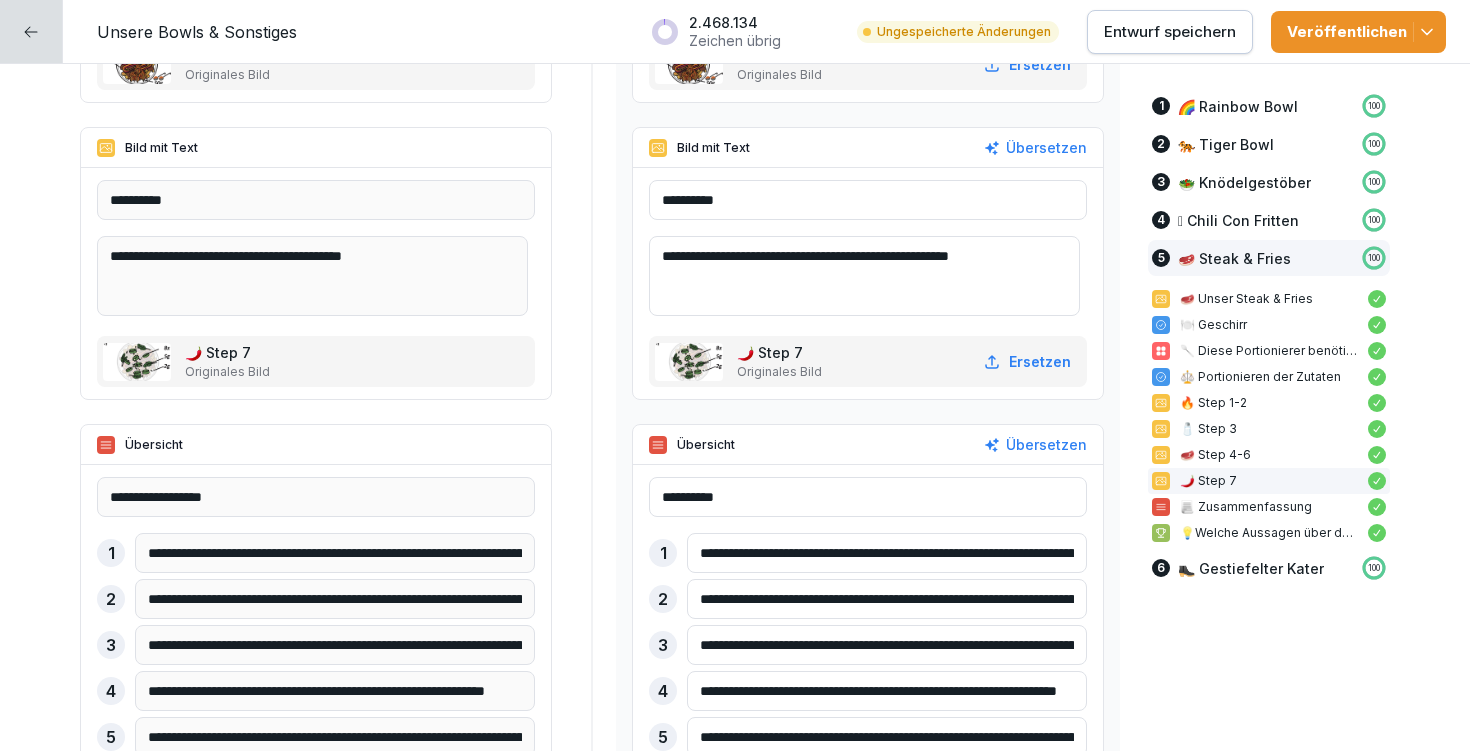 click on "**********" at bounding box center (735, -5982) 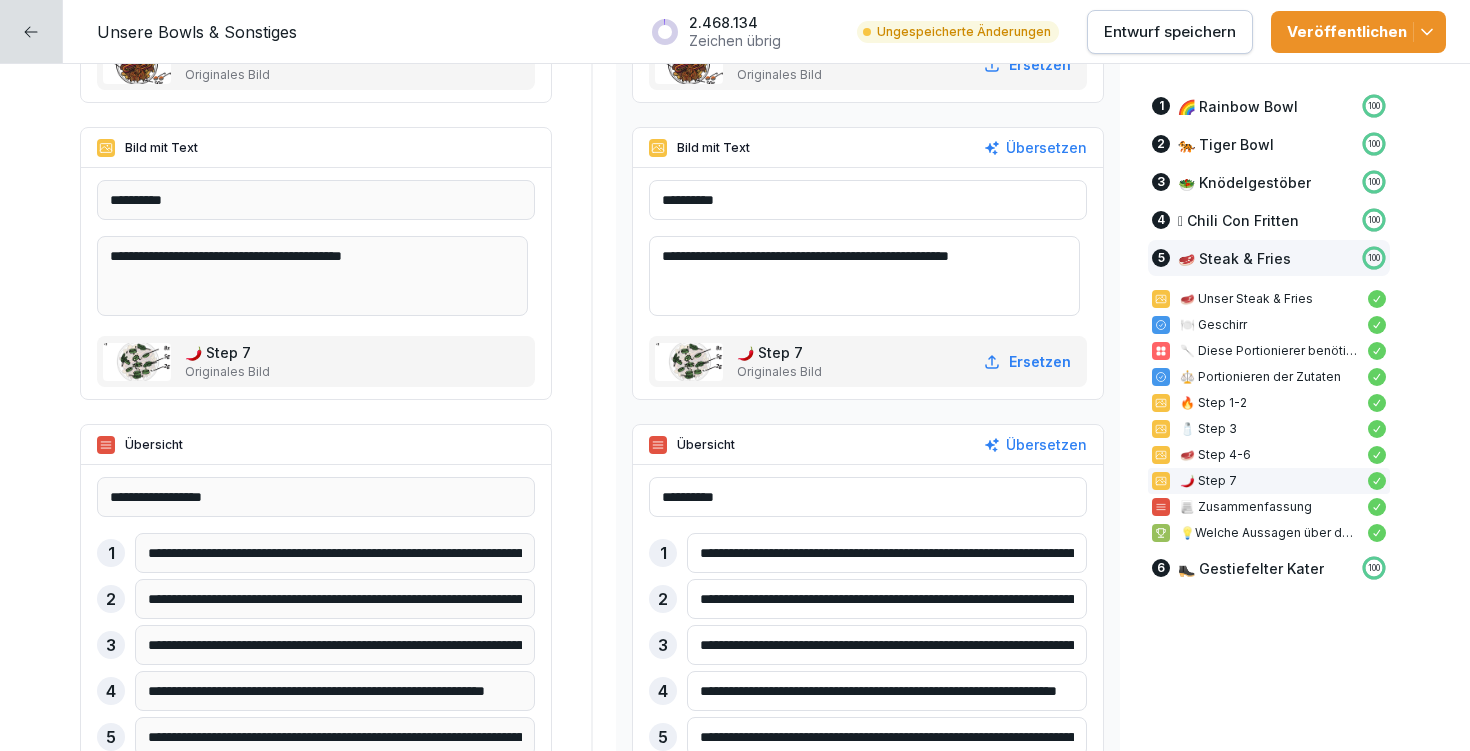 paste 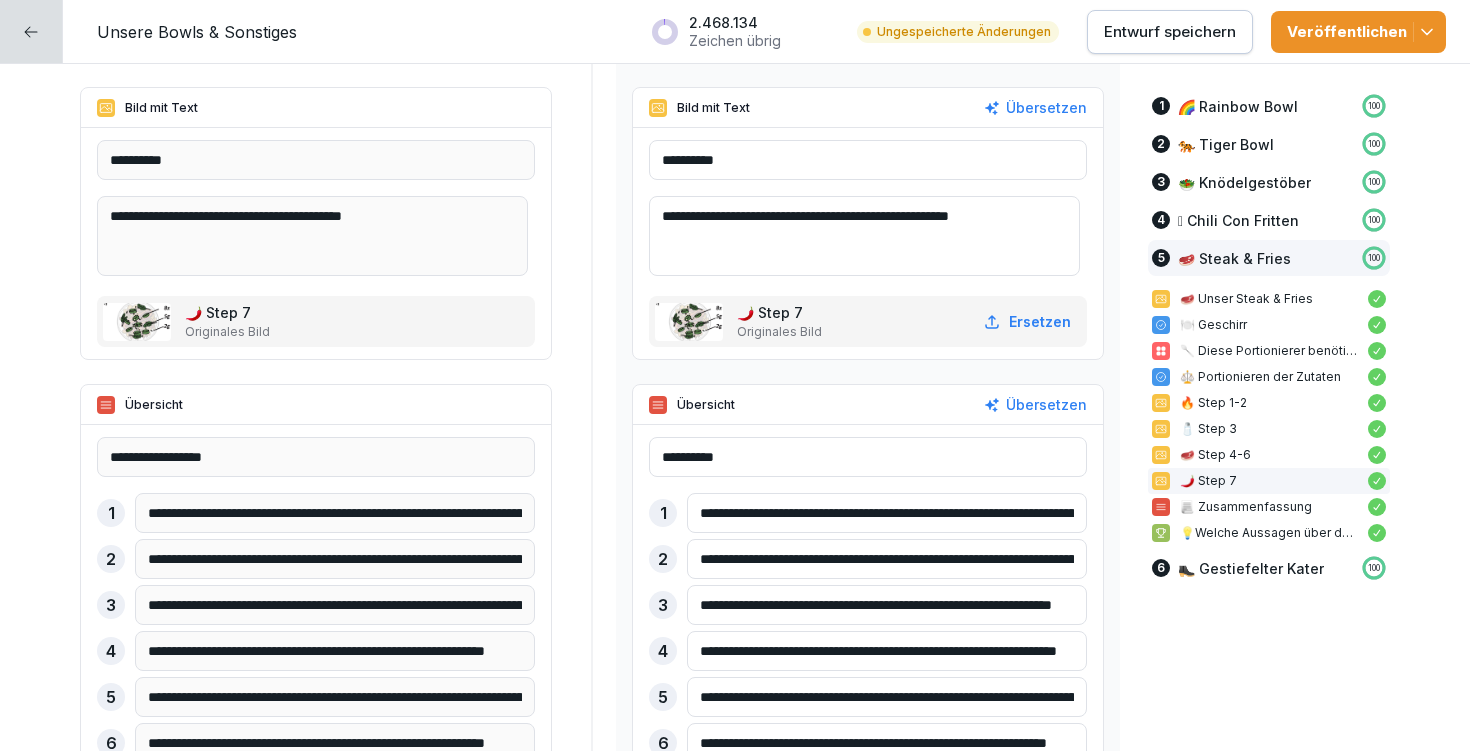 scroll, scrollTop: 16899, scrollLeft: 0, axis: vertical 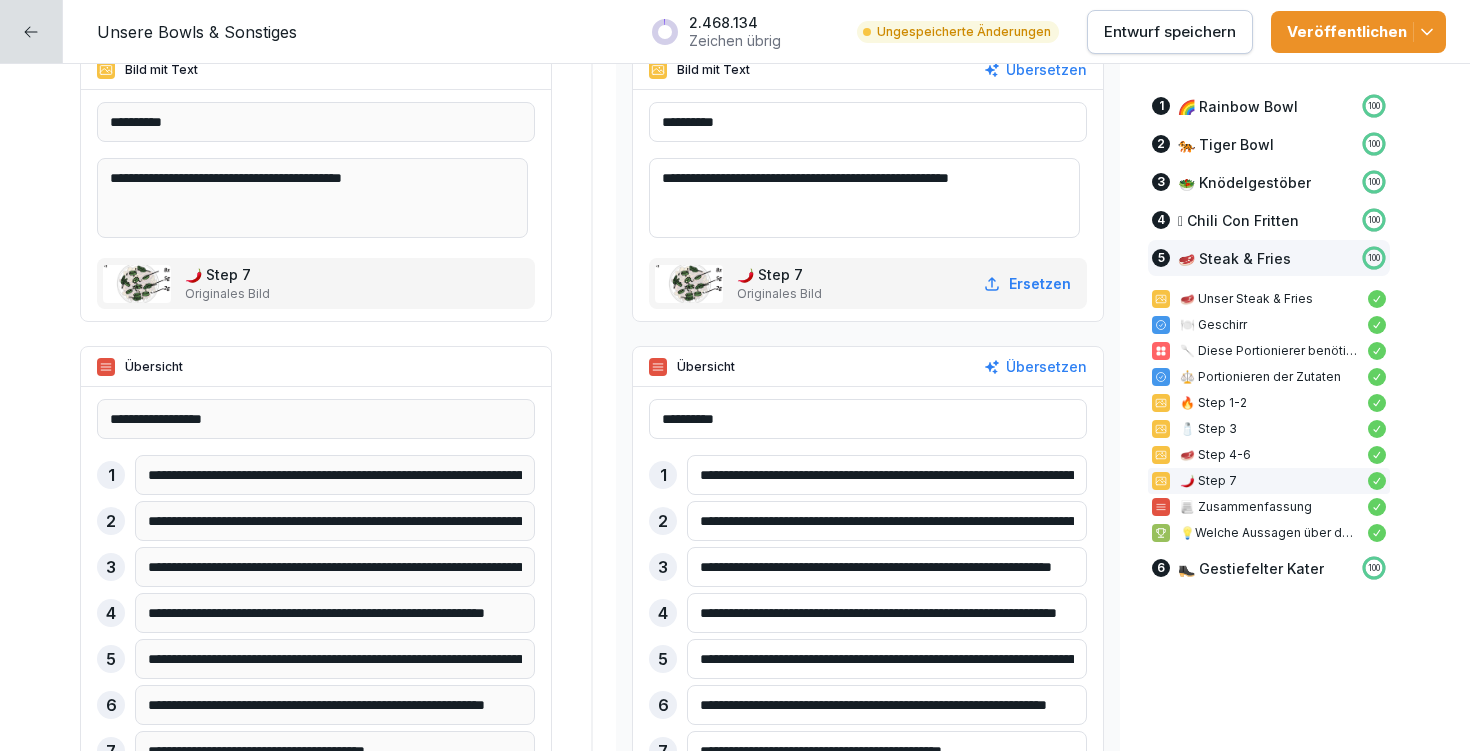 type on "**********" 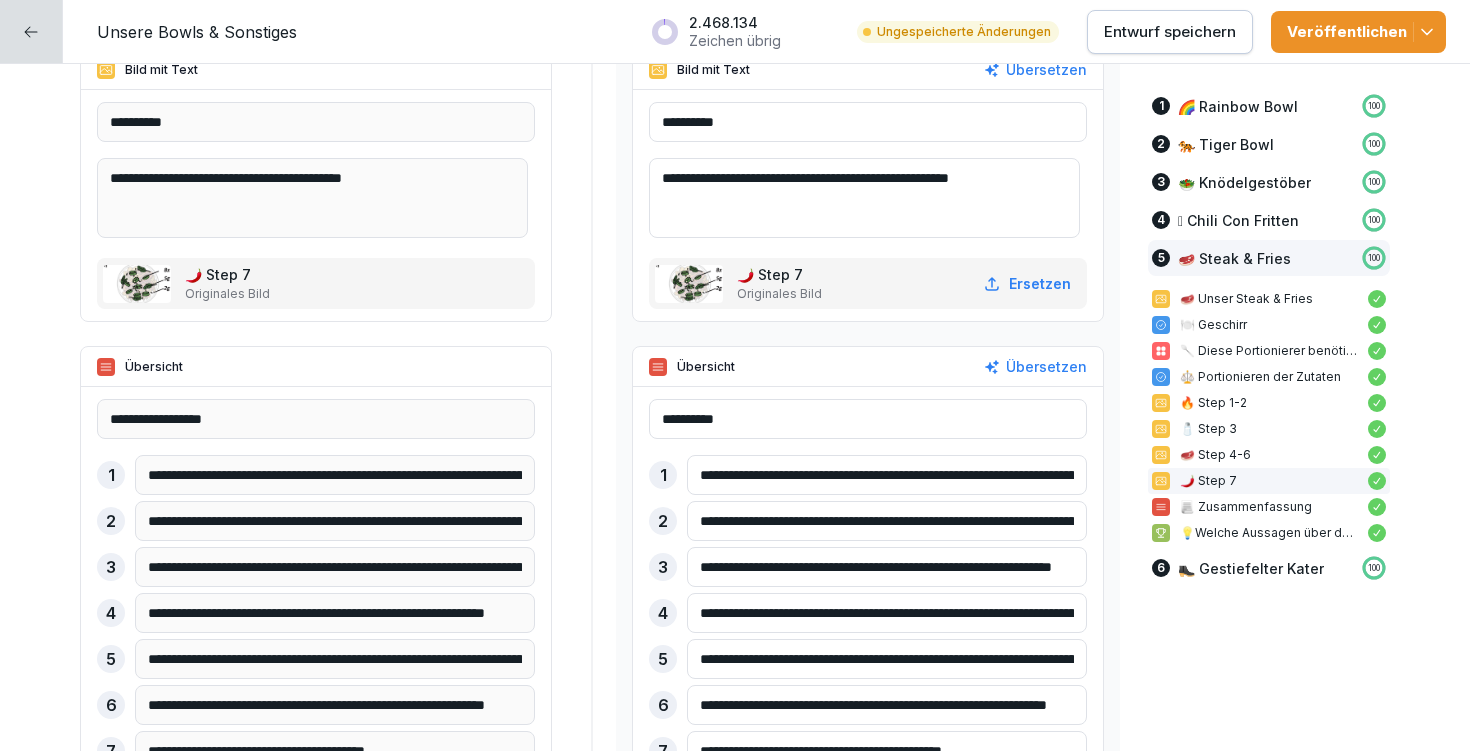 type on "**********" 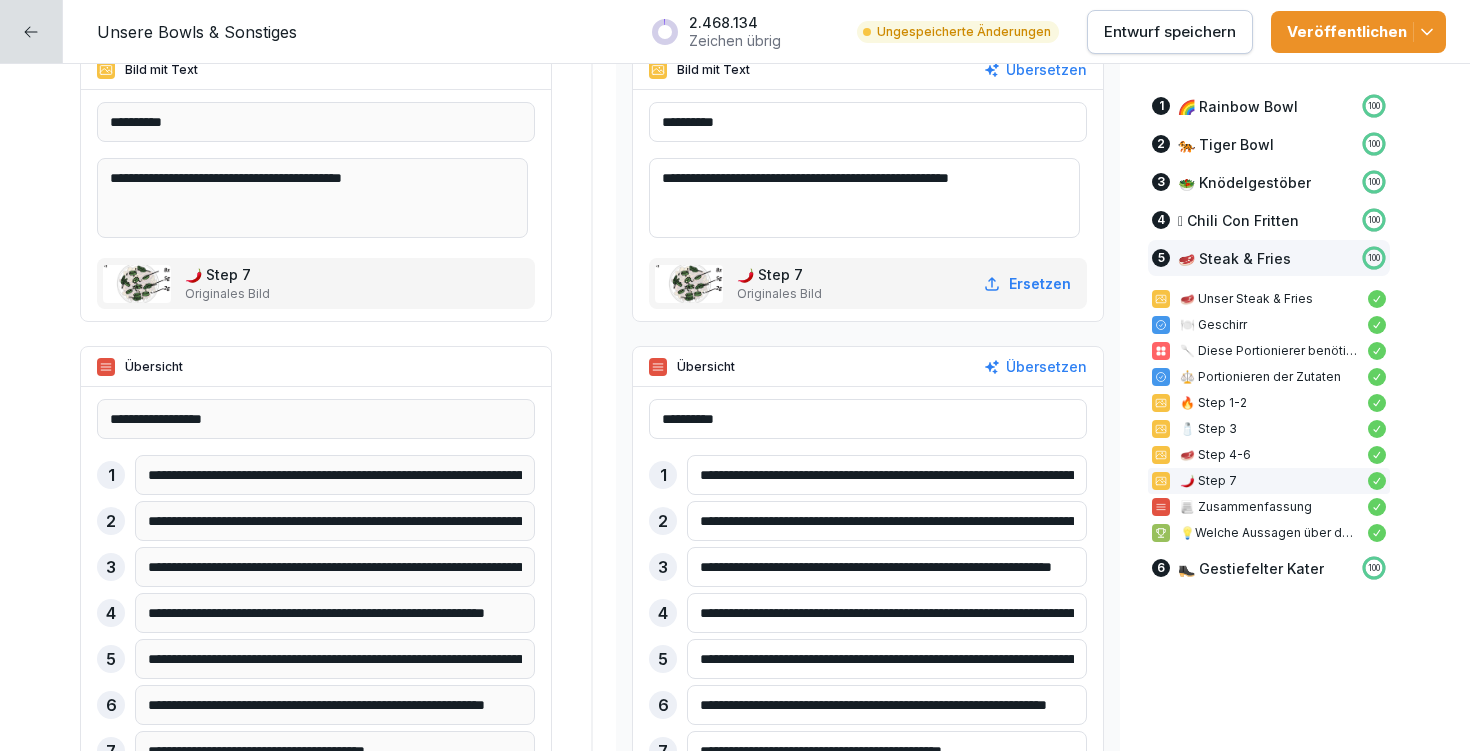 scroll, scrollTop: 17031, scrollLeft: 0, axis: vertical 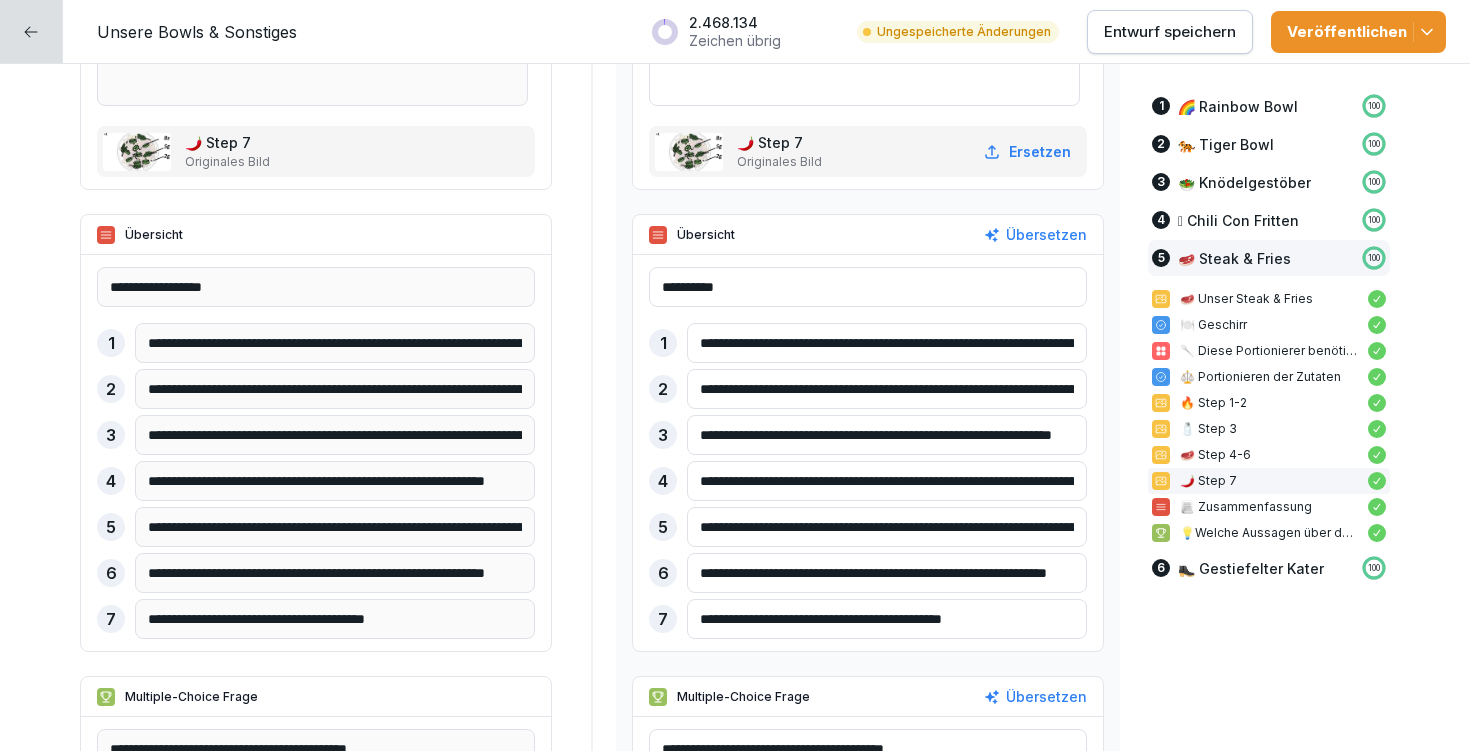 type on "**********" 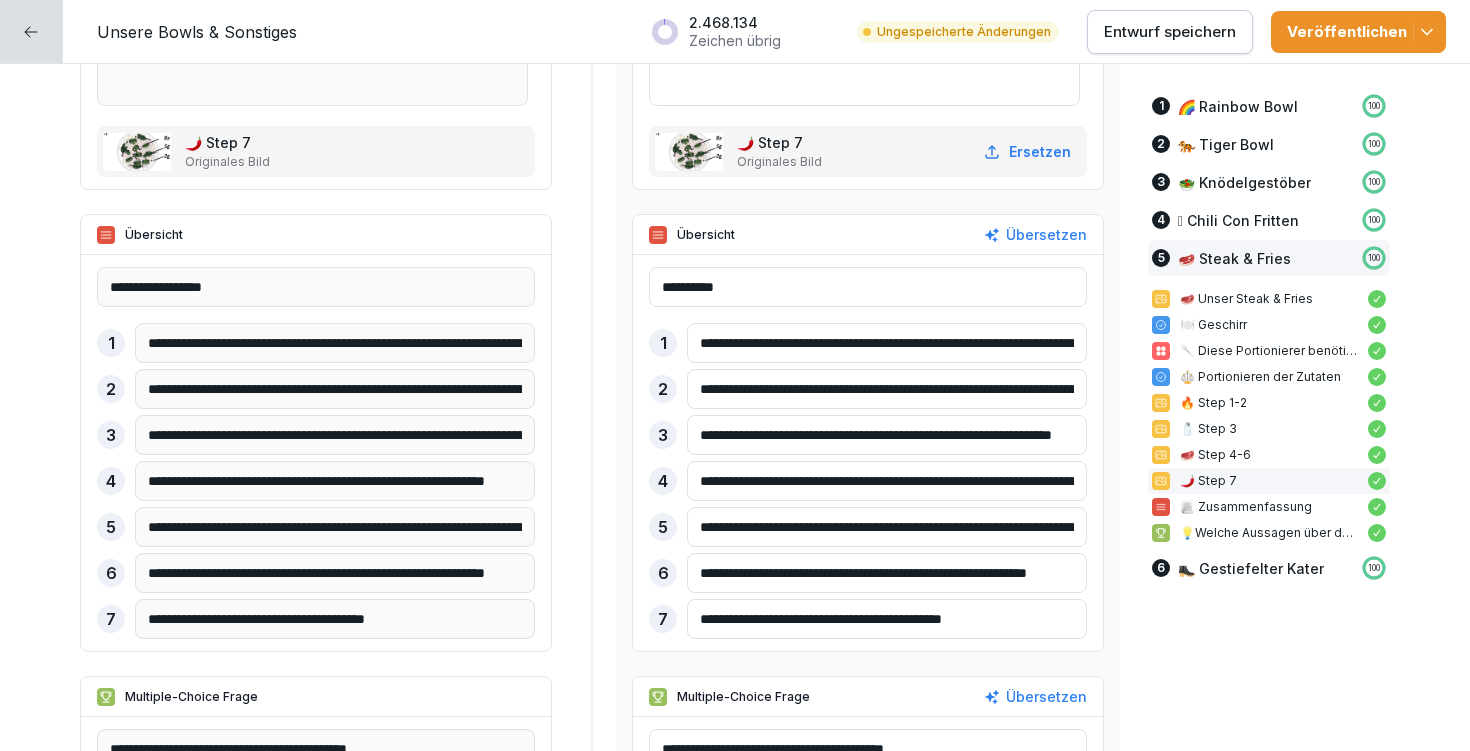 type on "**********" 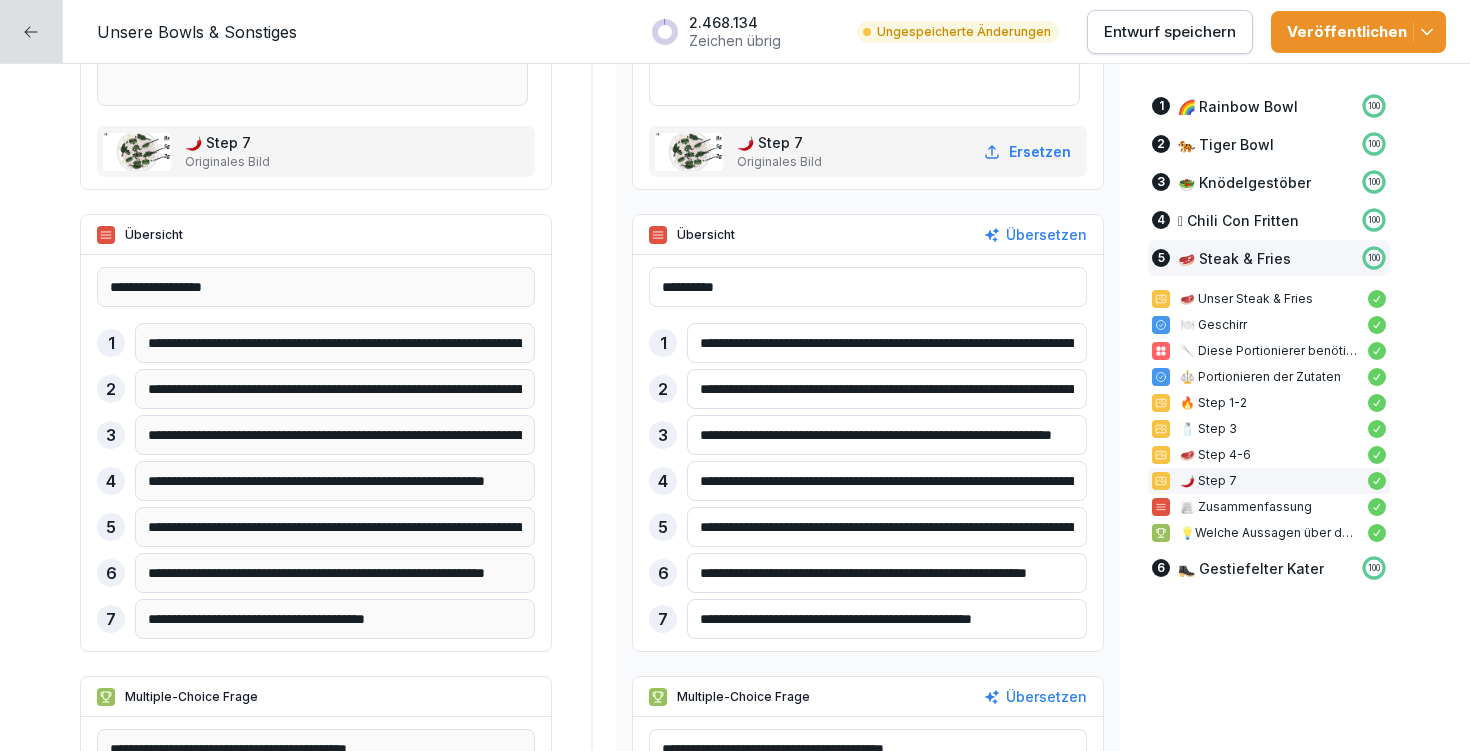 type on "**********" 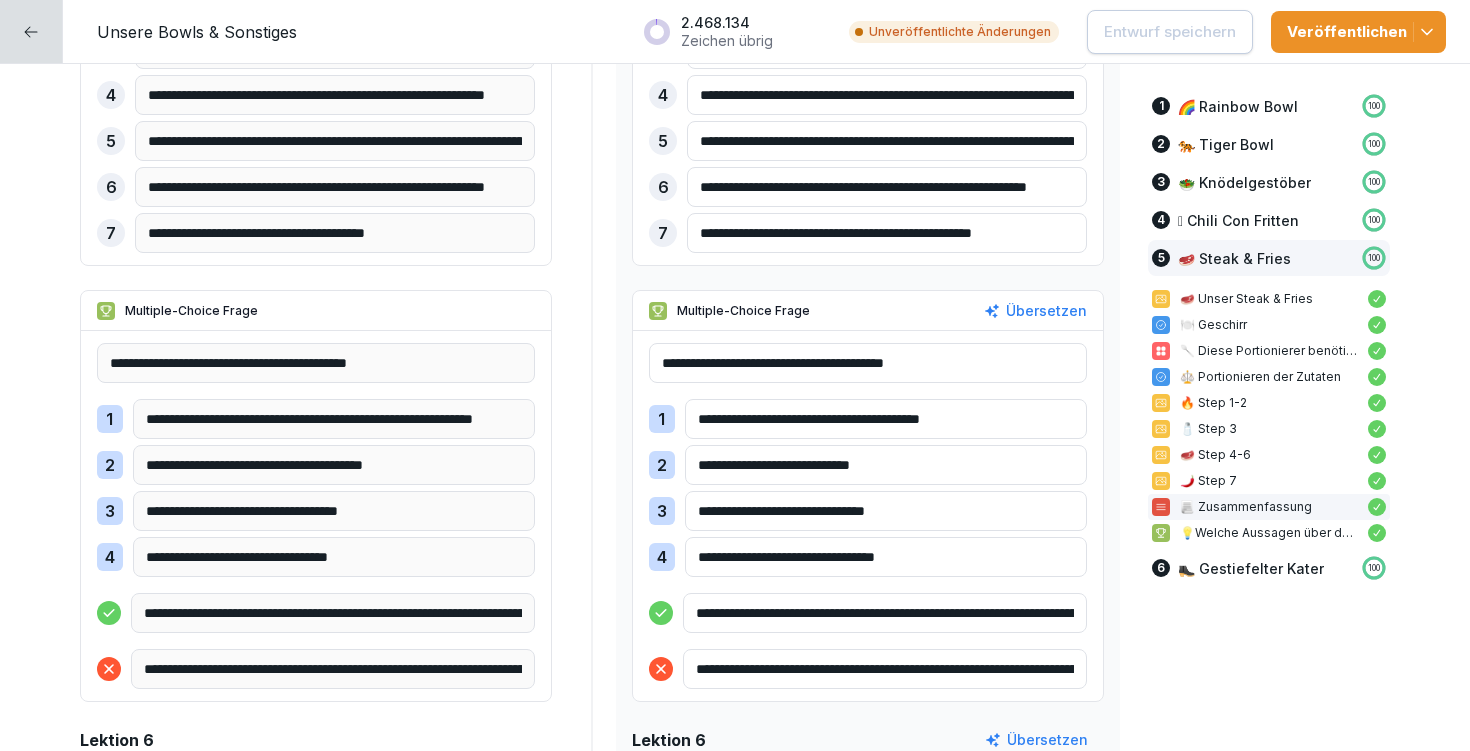 scroll, scrollTop: 17472, scrollLeft: 0, axis: vertical 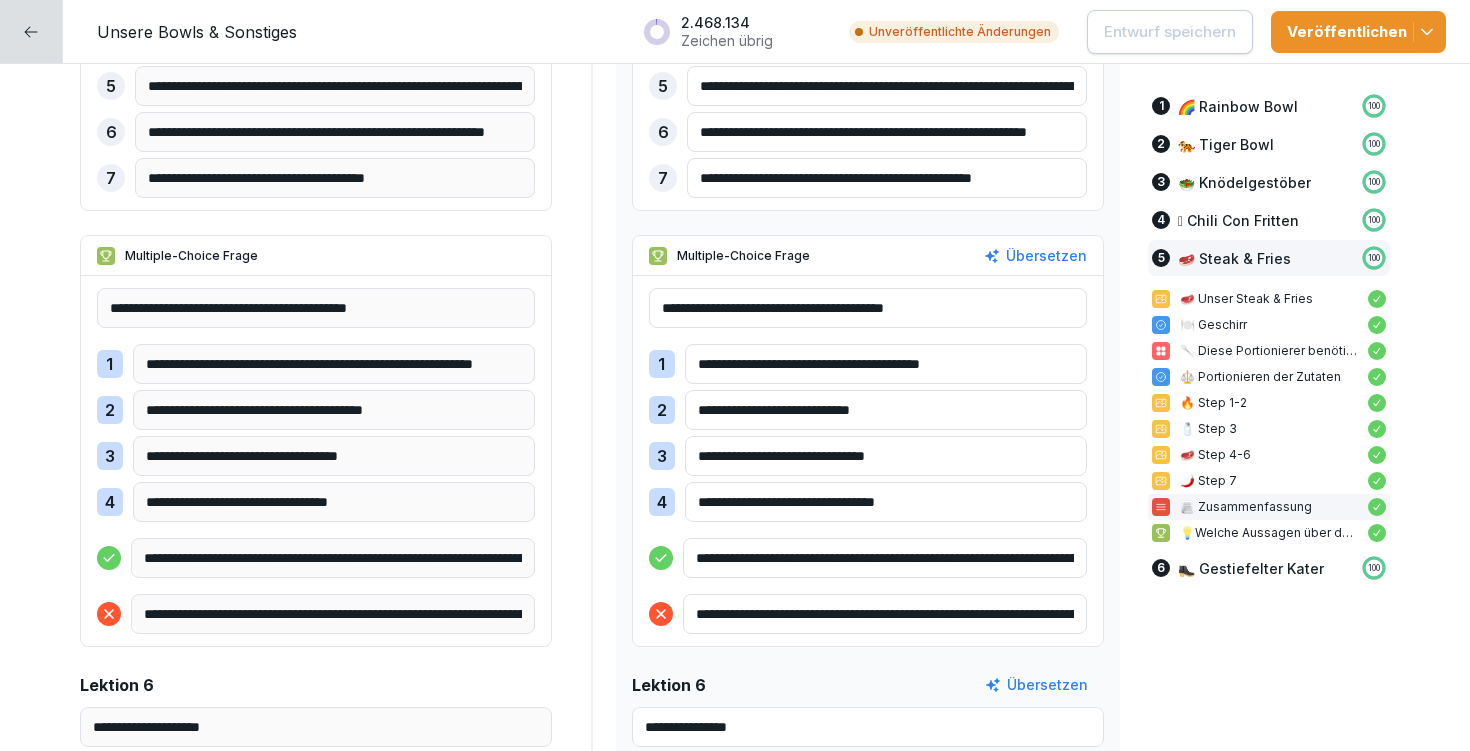 click on "**********" at bounding box center (868, 308) 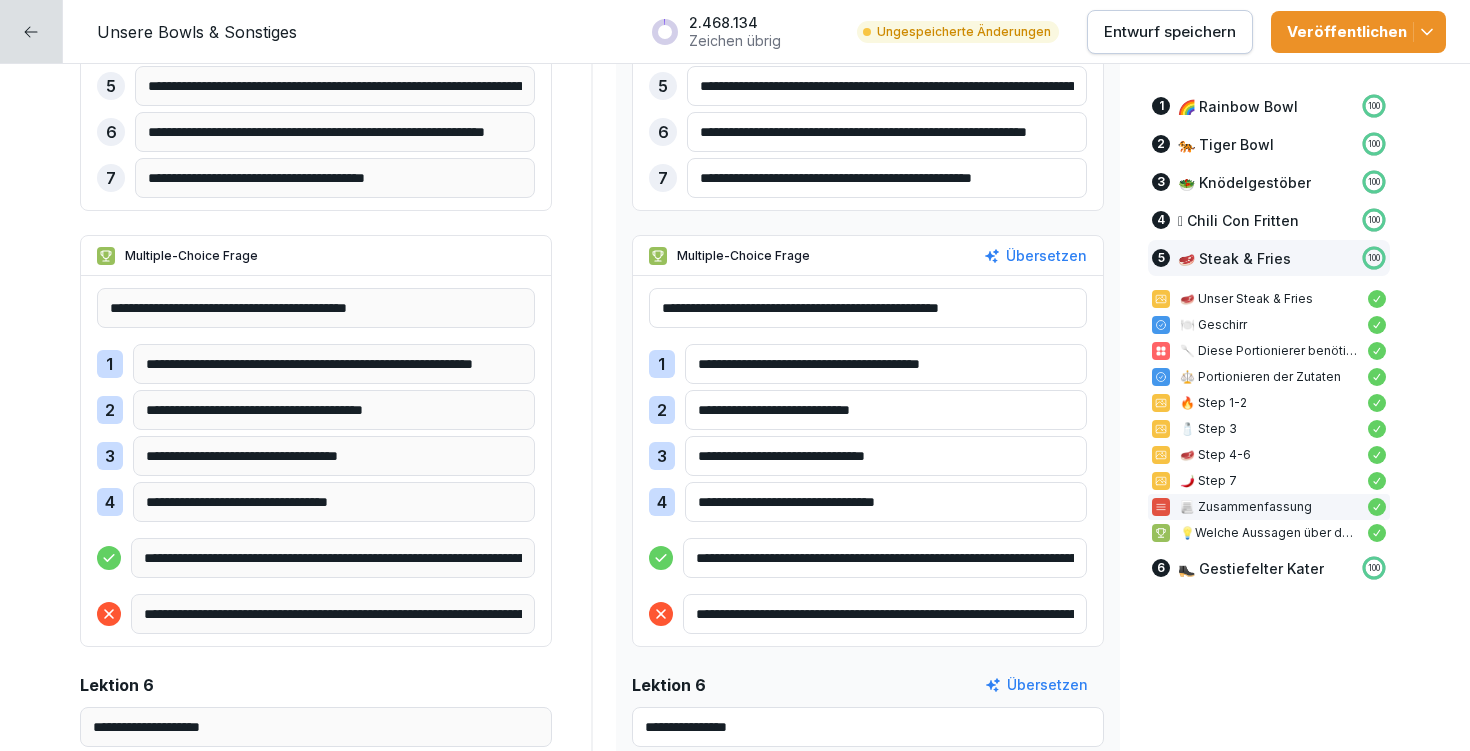 type on "**********" 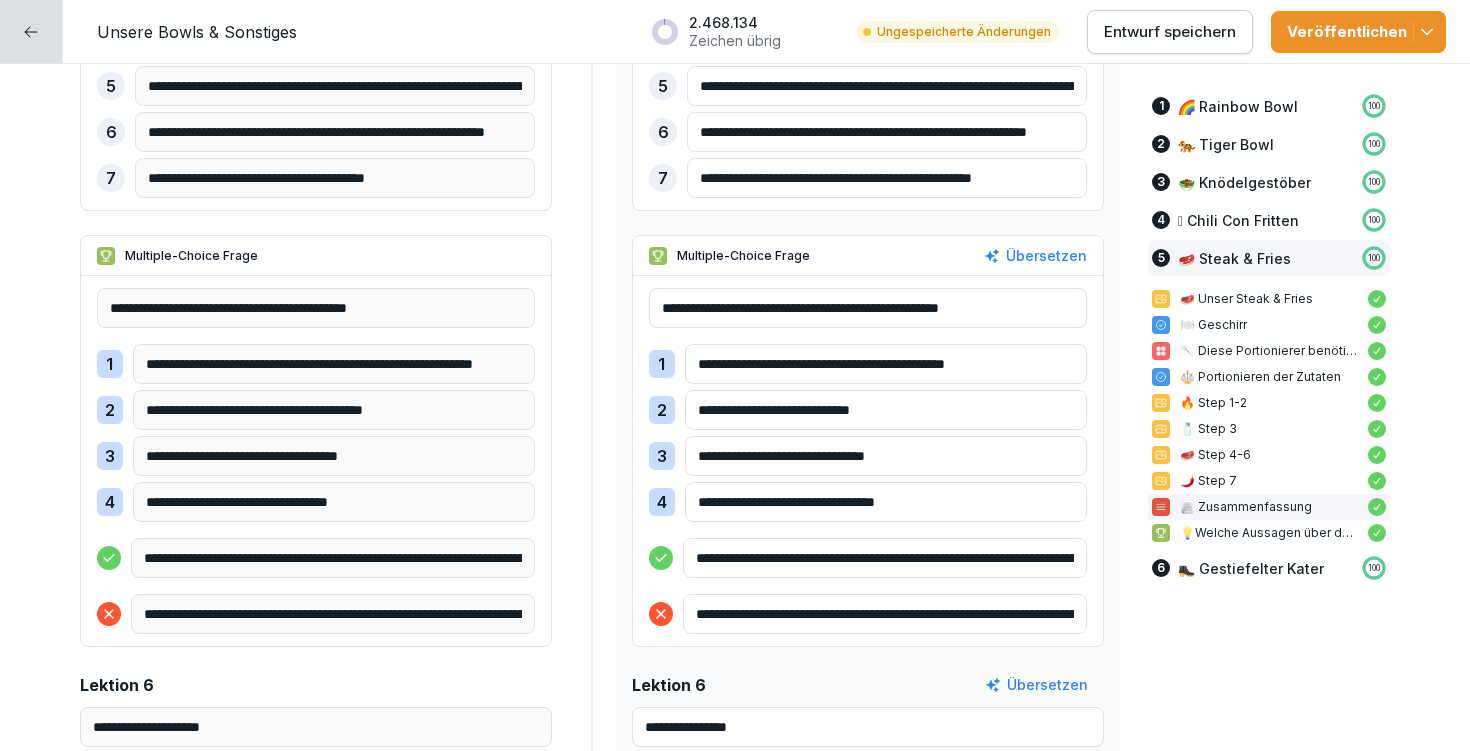 click on "**********" at bounding box center [886, 364] 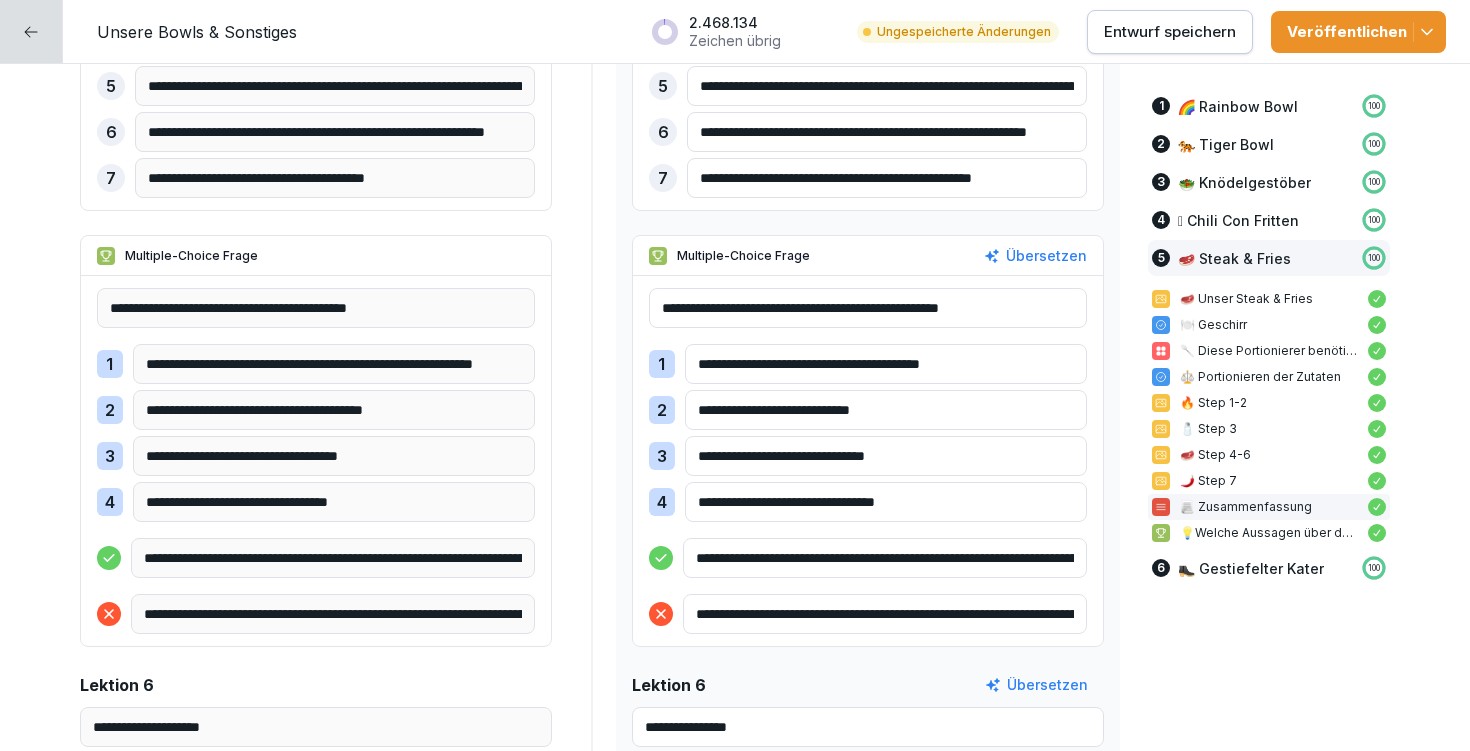 drag, startPoint x: 874, startPoint y: 365, endPoint x: 1056, endPoint y: 368, distance: 182.02472 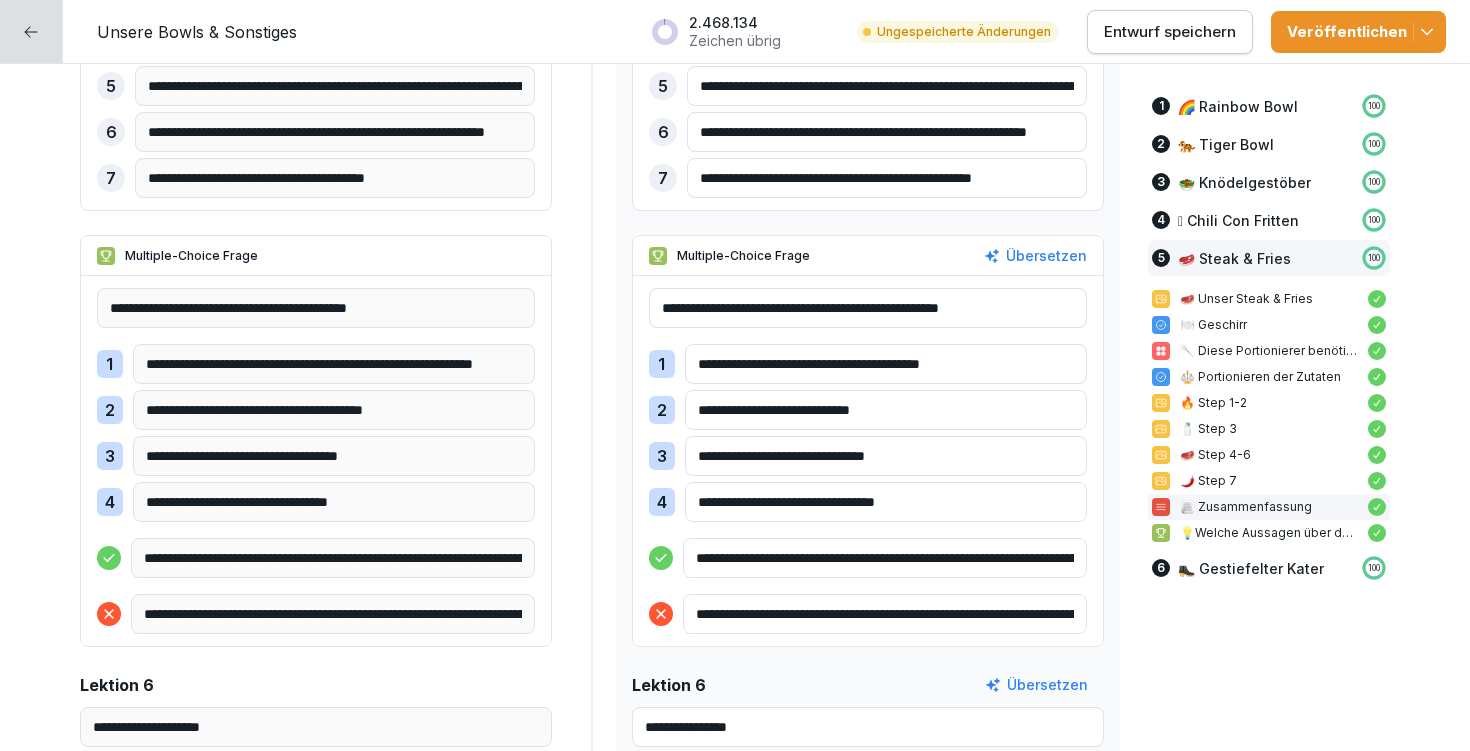click on "**********" at bounding box center [886, 364] 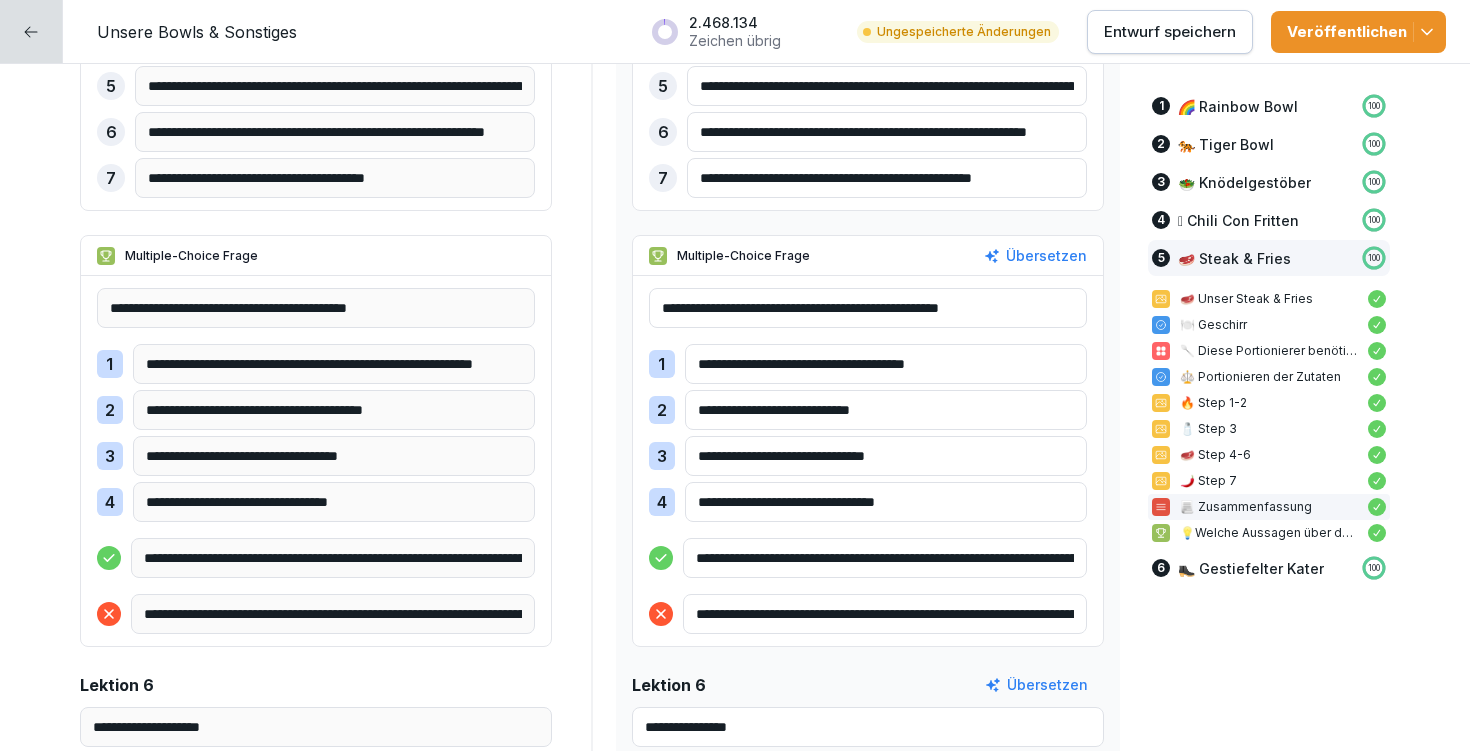 type on "**********" 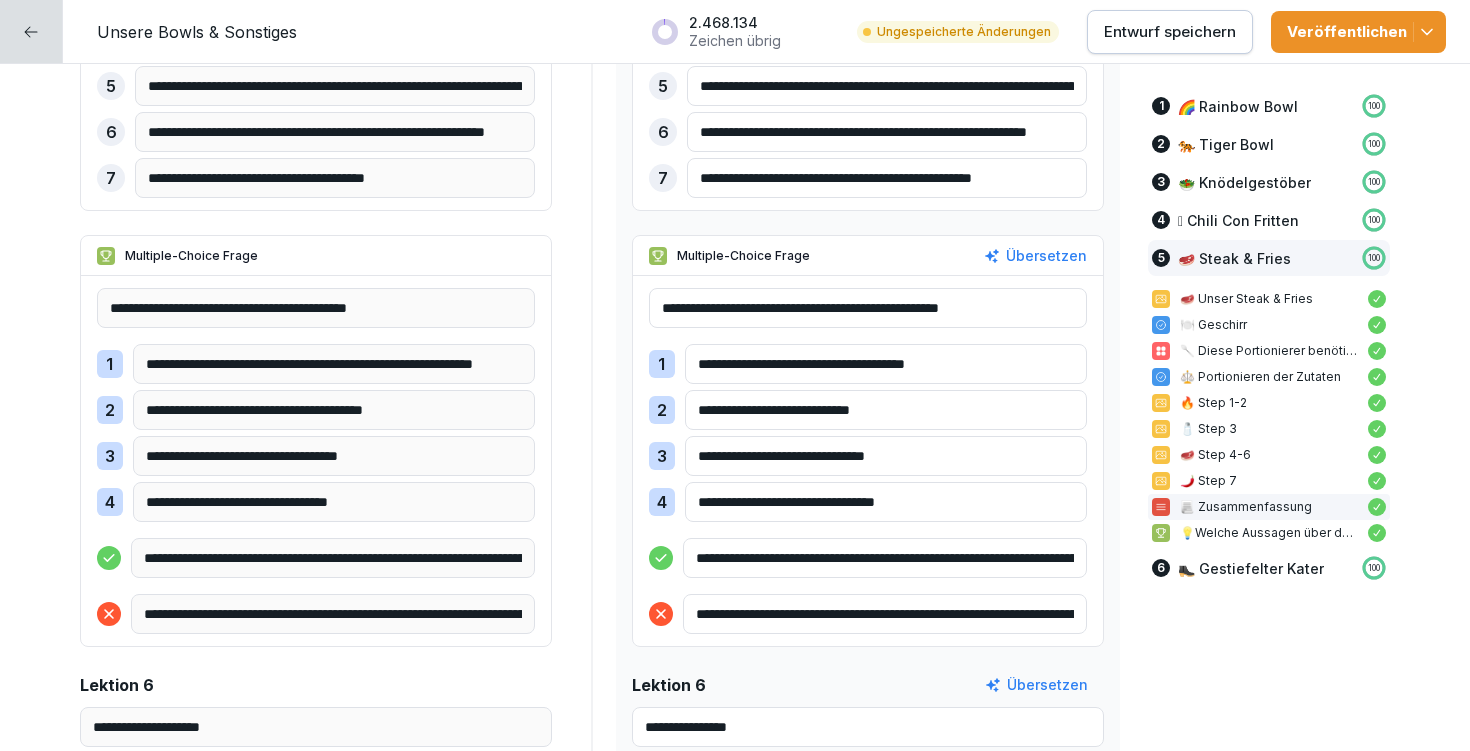 drag, startPoint x: 817, startPoint y: 407, endPoint x: 877, endPoint y: 404, distance: 60.074955 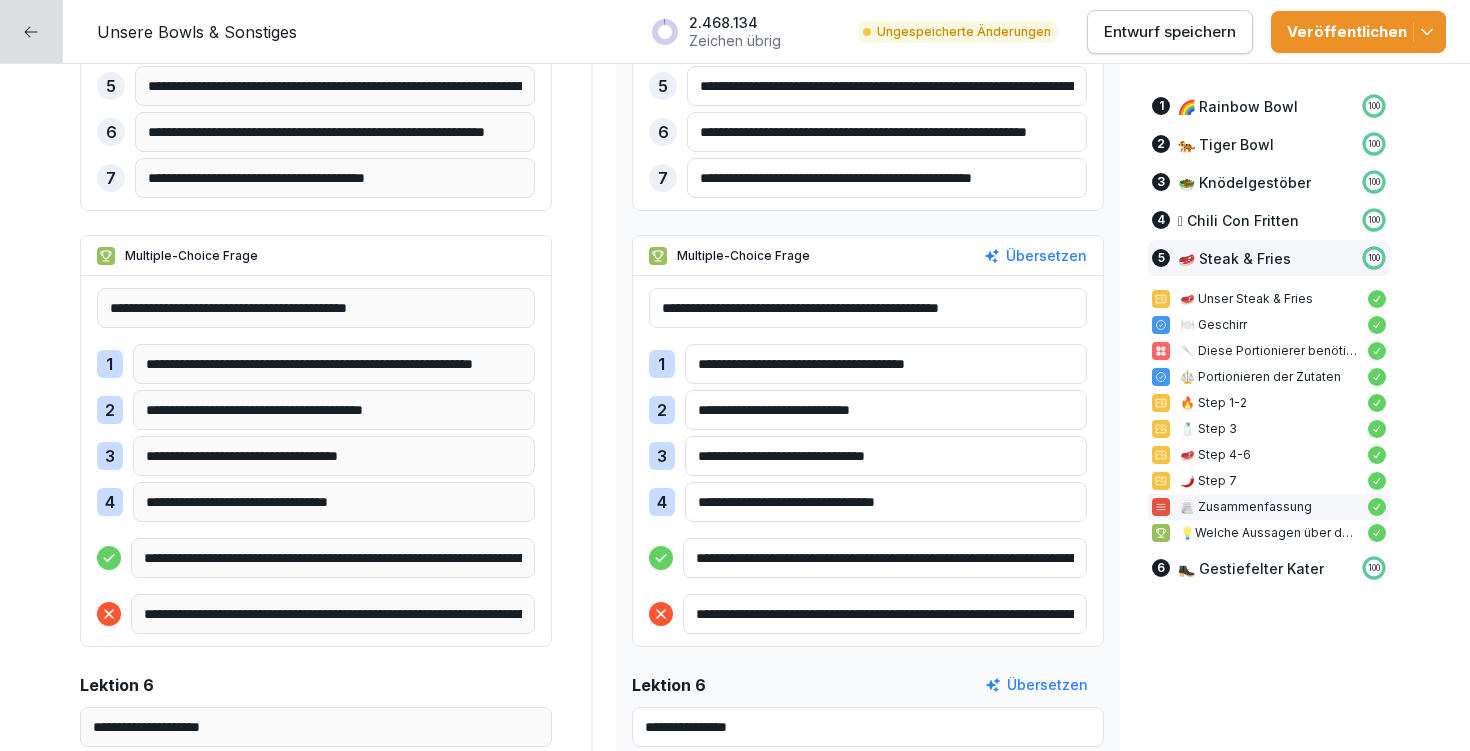 click on "**********" at bounding box center [886, 410] 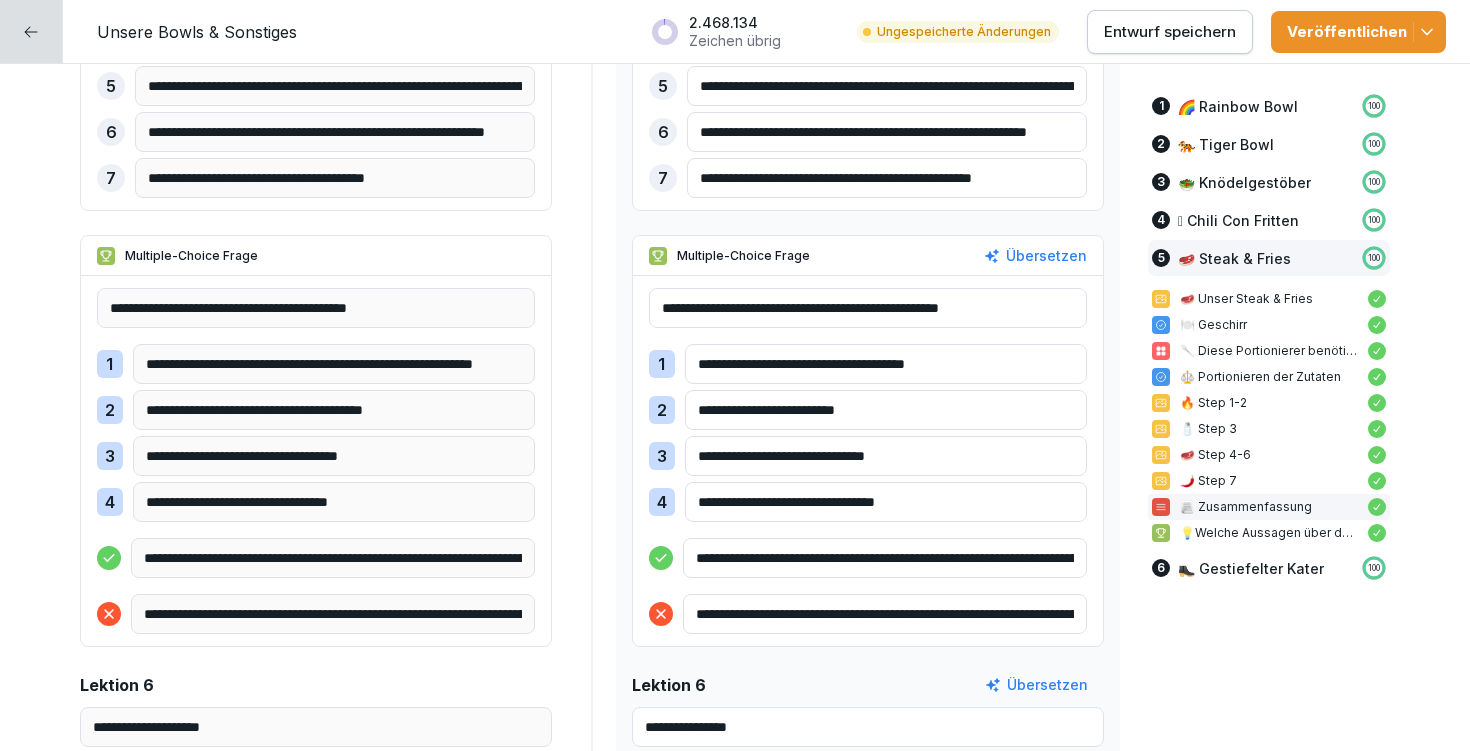 type on "**********" 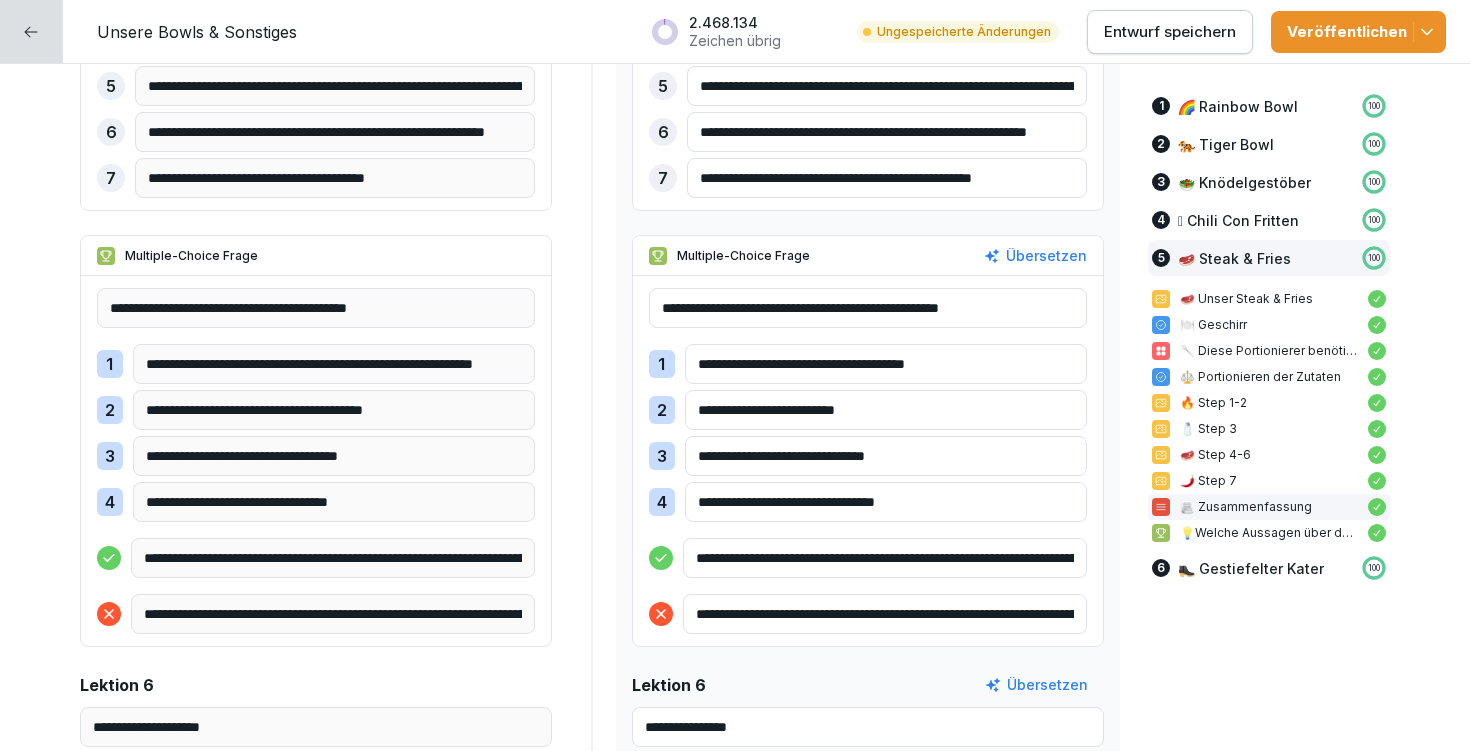 drag, startPoint x: 687, startPoint y: 460, endPoint x: 738, endPoint y: 456, distance: 51.156624 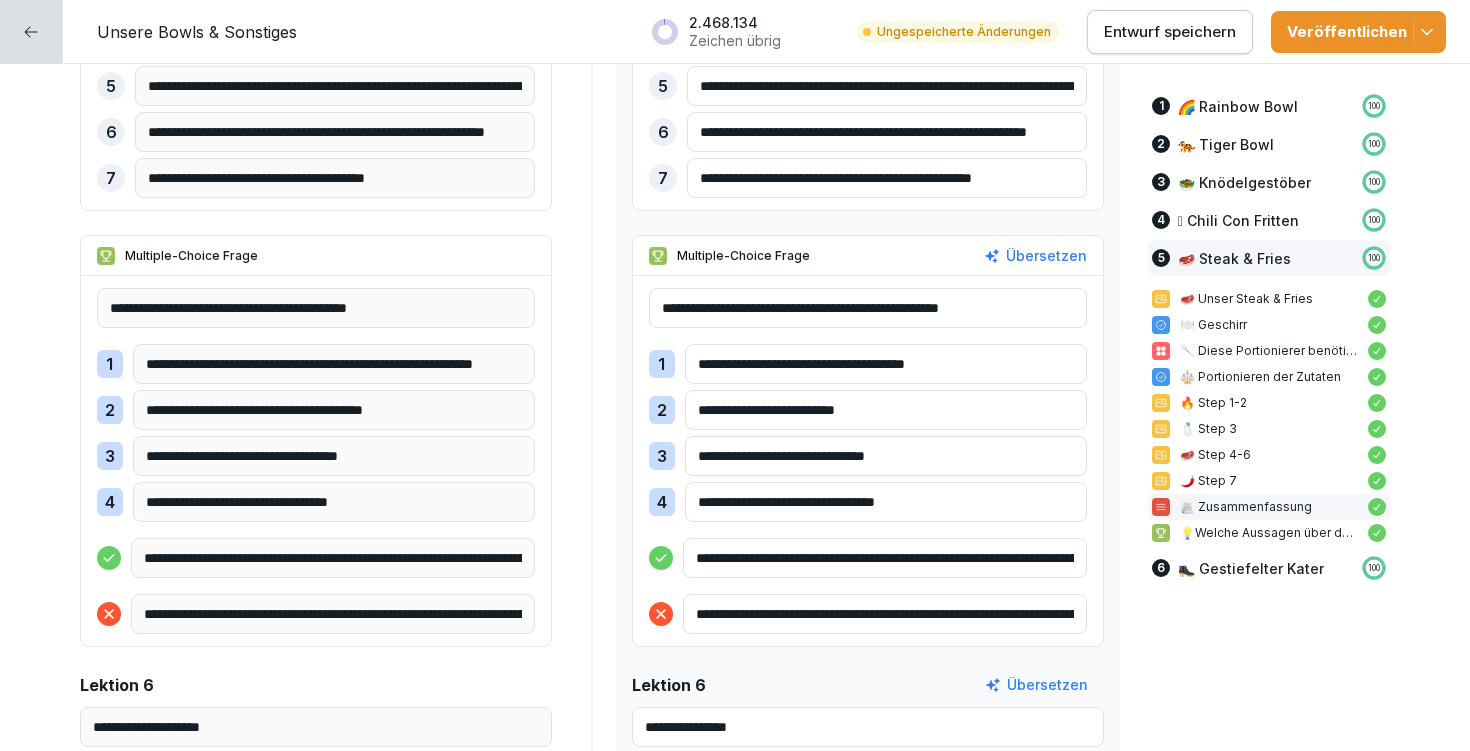 click on "**********" at bounding box center [886, 456] 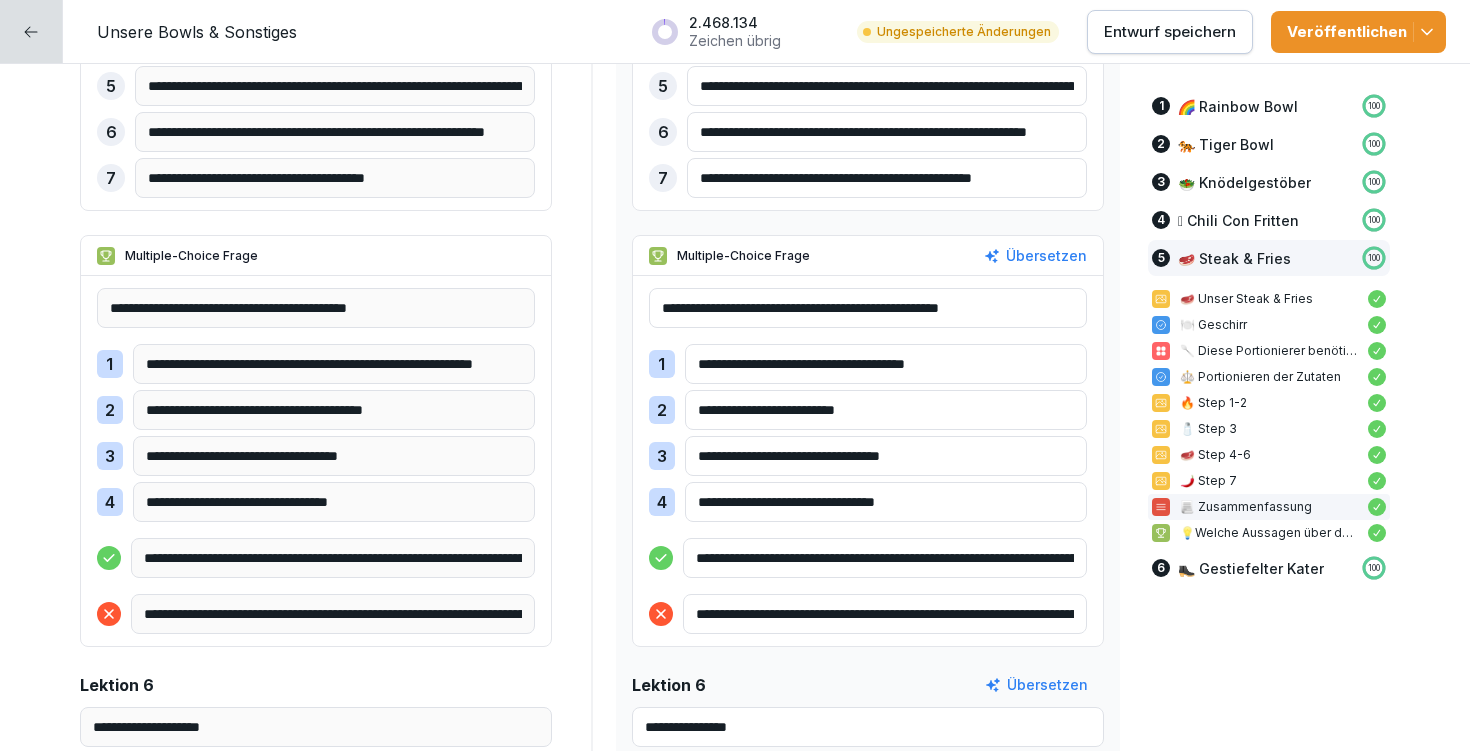 type on "**********" 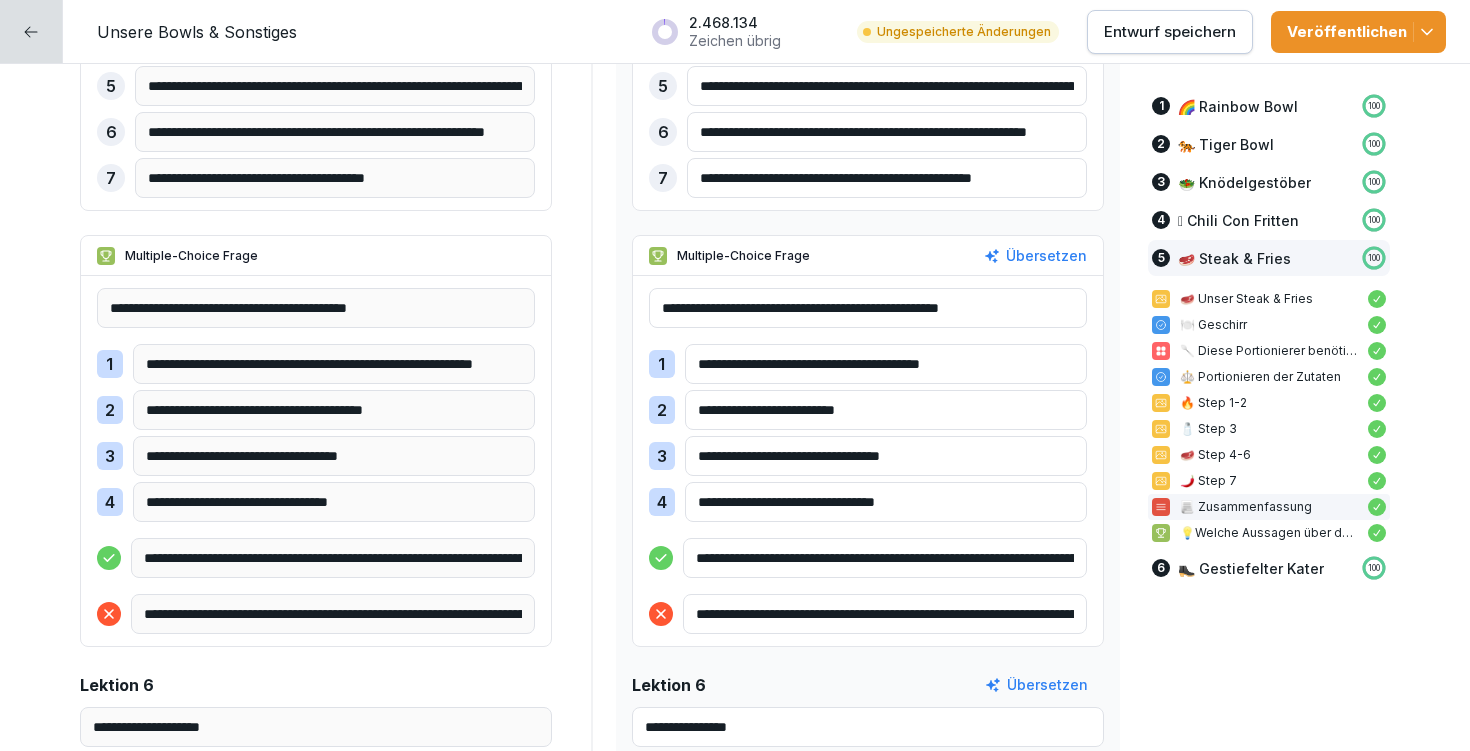 click on "**********" at bounding box center [886, 364] 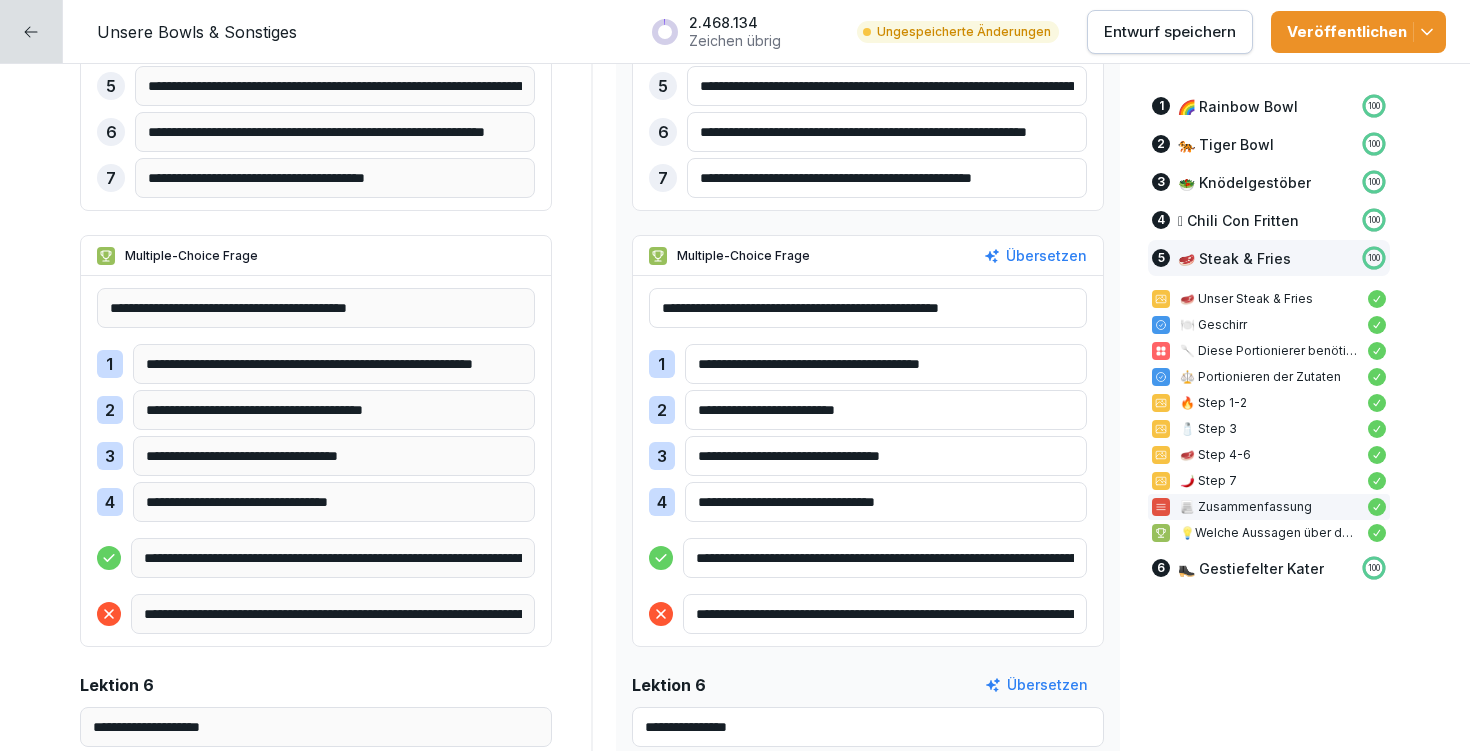 type on "**********" 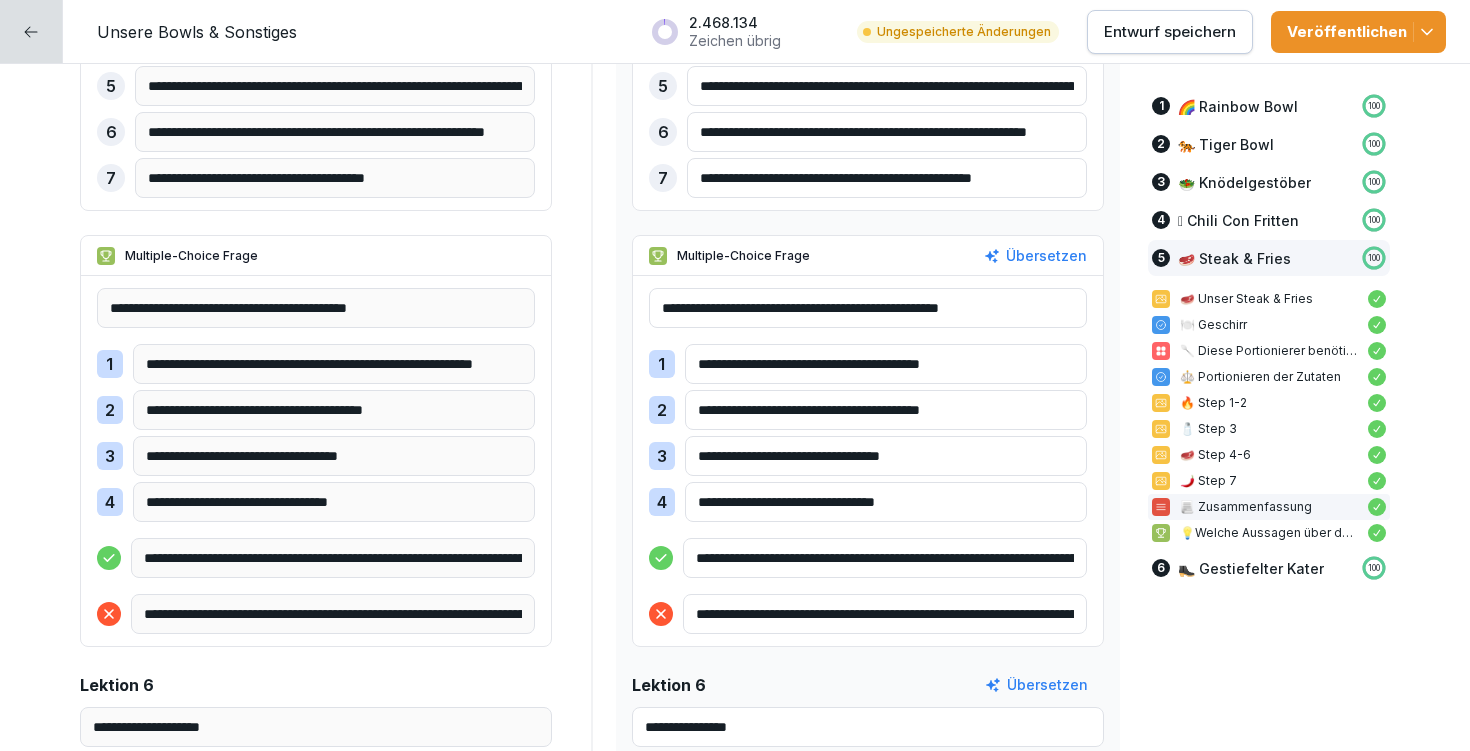 drag, startPoint x: 818, startPoint y: 408, endPoint x: 688, endPoint y: 407, distance: 130.00385 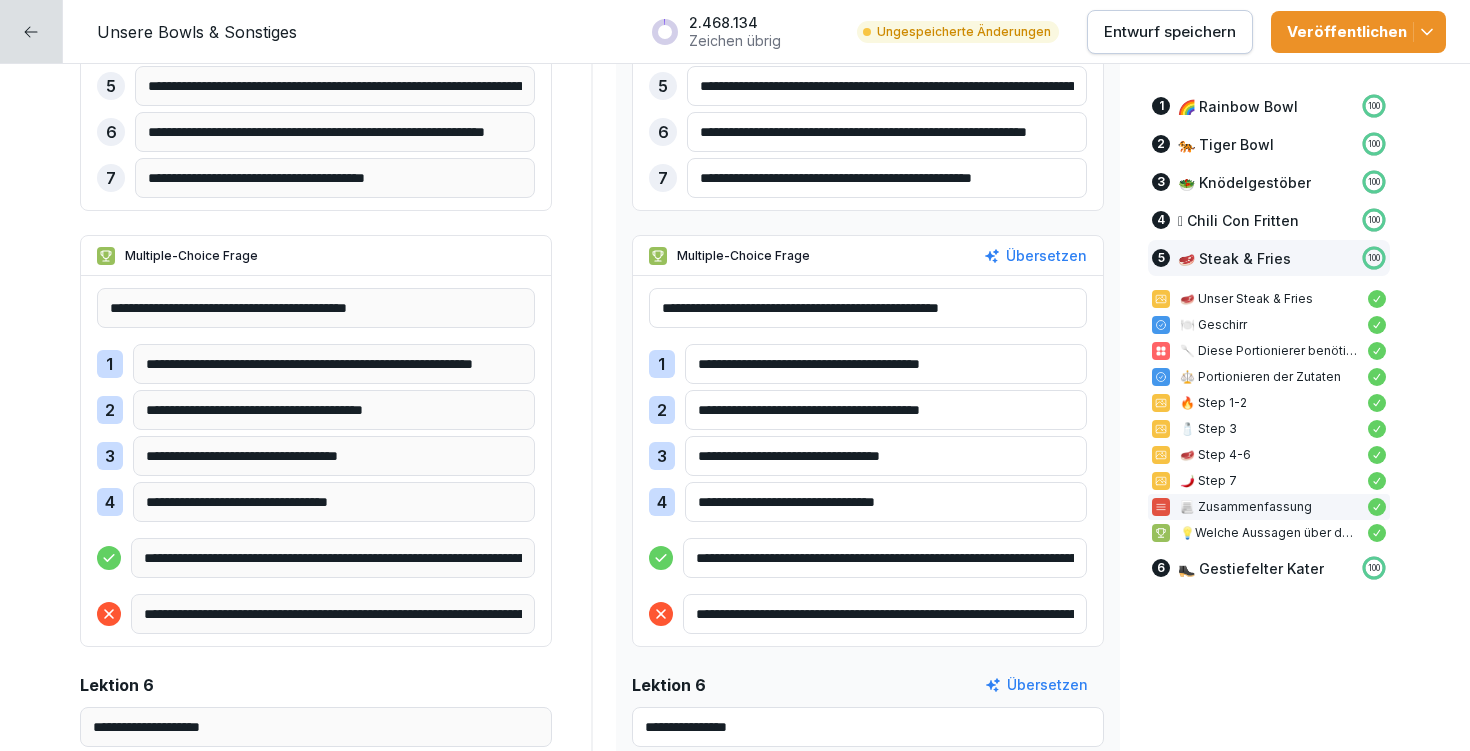 type on "**********" 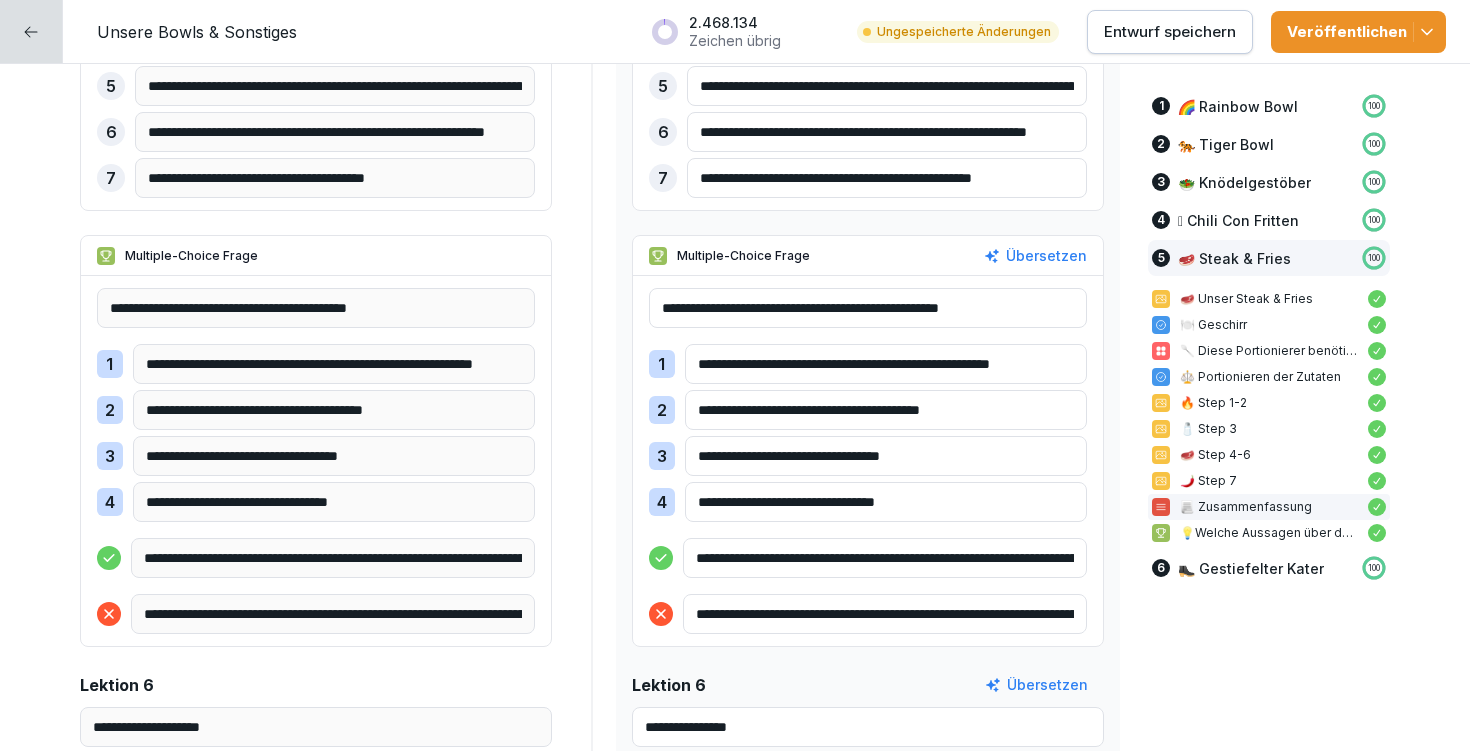 type on "**********" 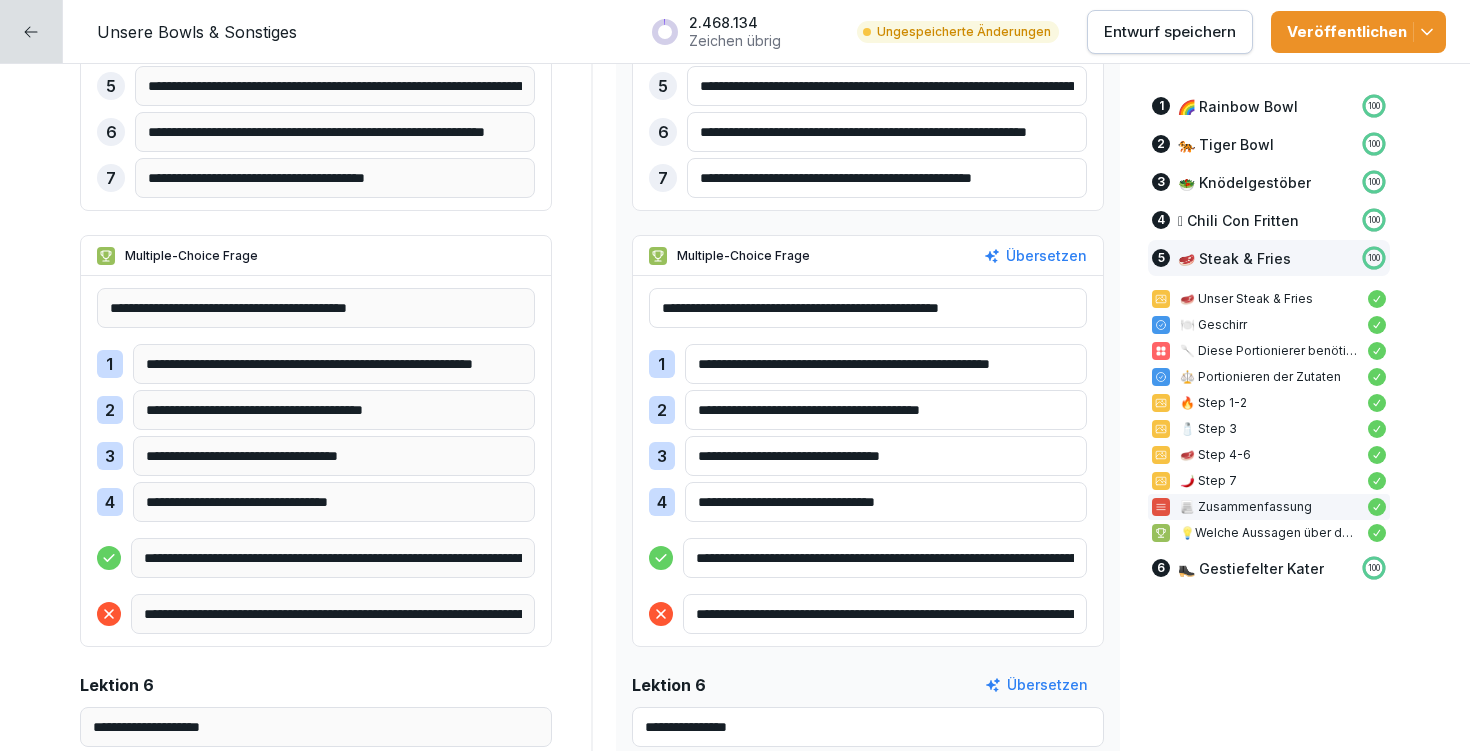 drag, startPoint x: 684, startPoint y: 498, endPoint x: 753, endPoint y: 495, distance: 69.065186 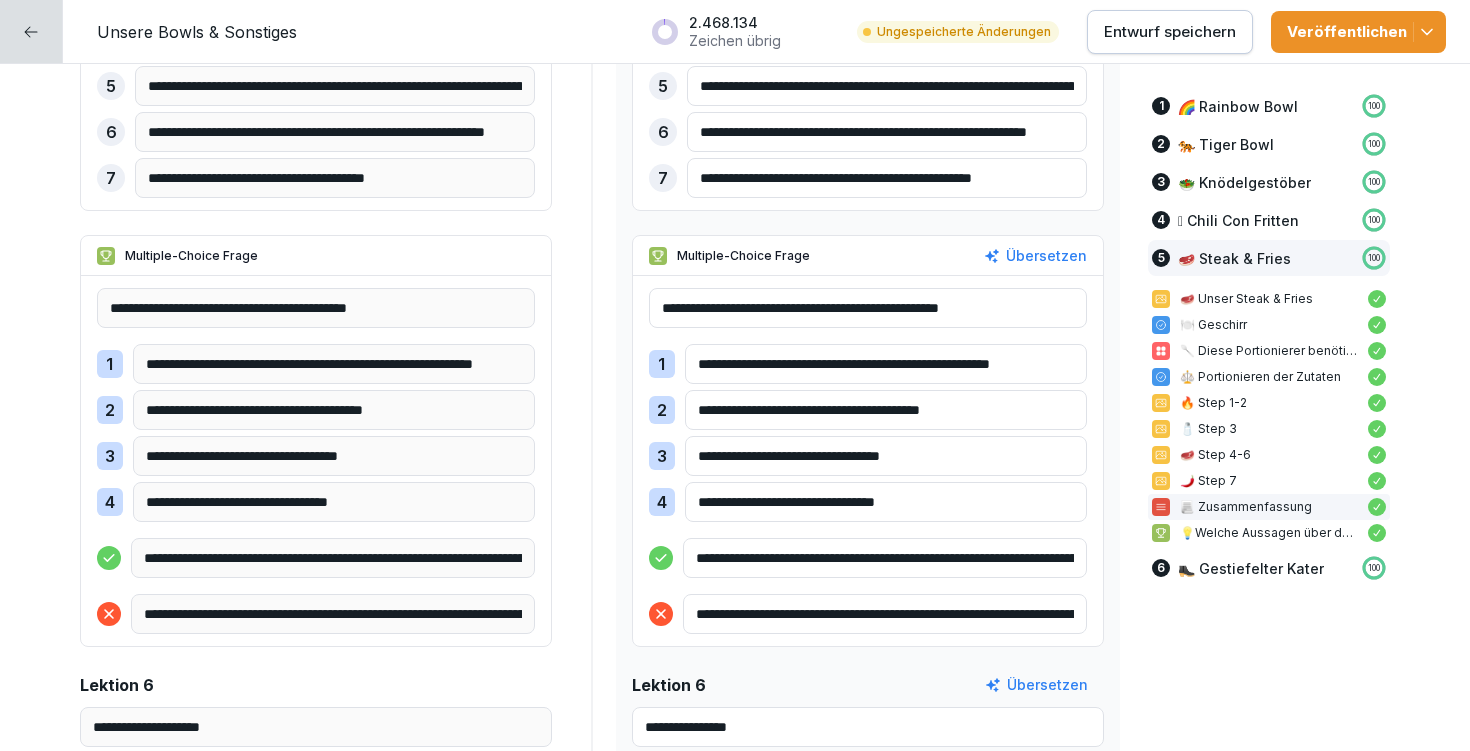 click on "**********" at bounding box center (886, 502) 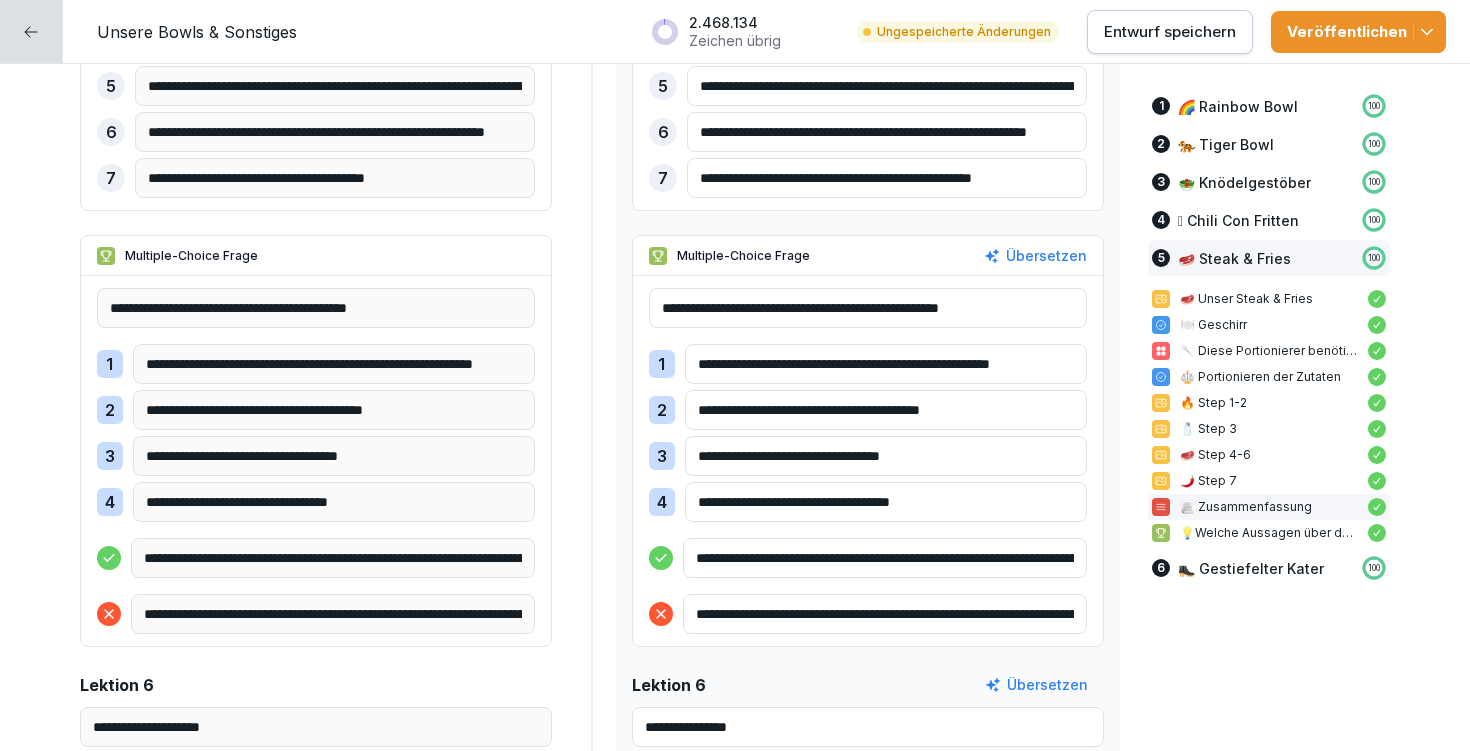 type on "**********" 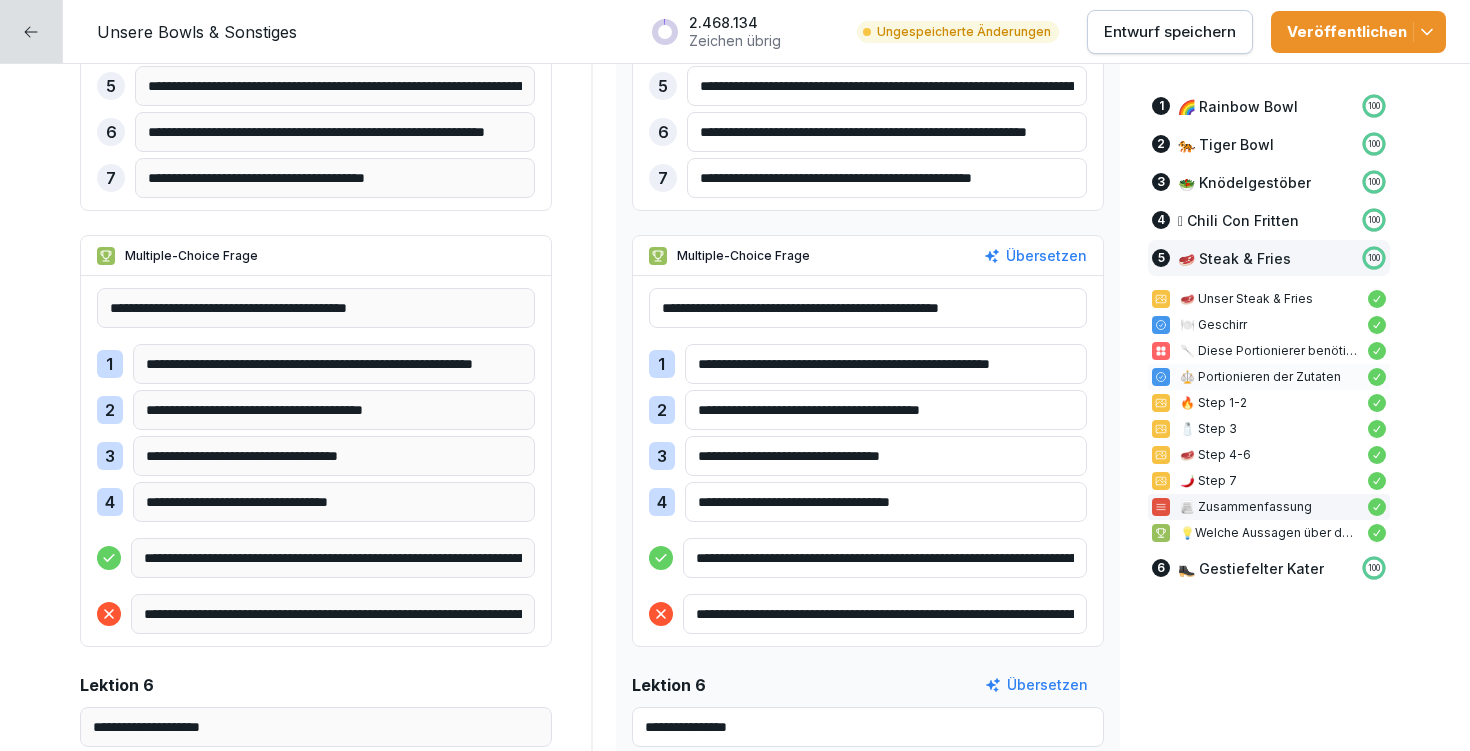 drag, startPoint x: 687, startPoint y: 362, endPoint x: 1159, endPoint y: 364, distance: 472.00424 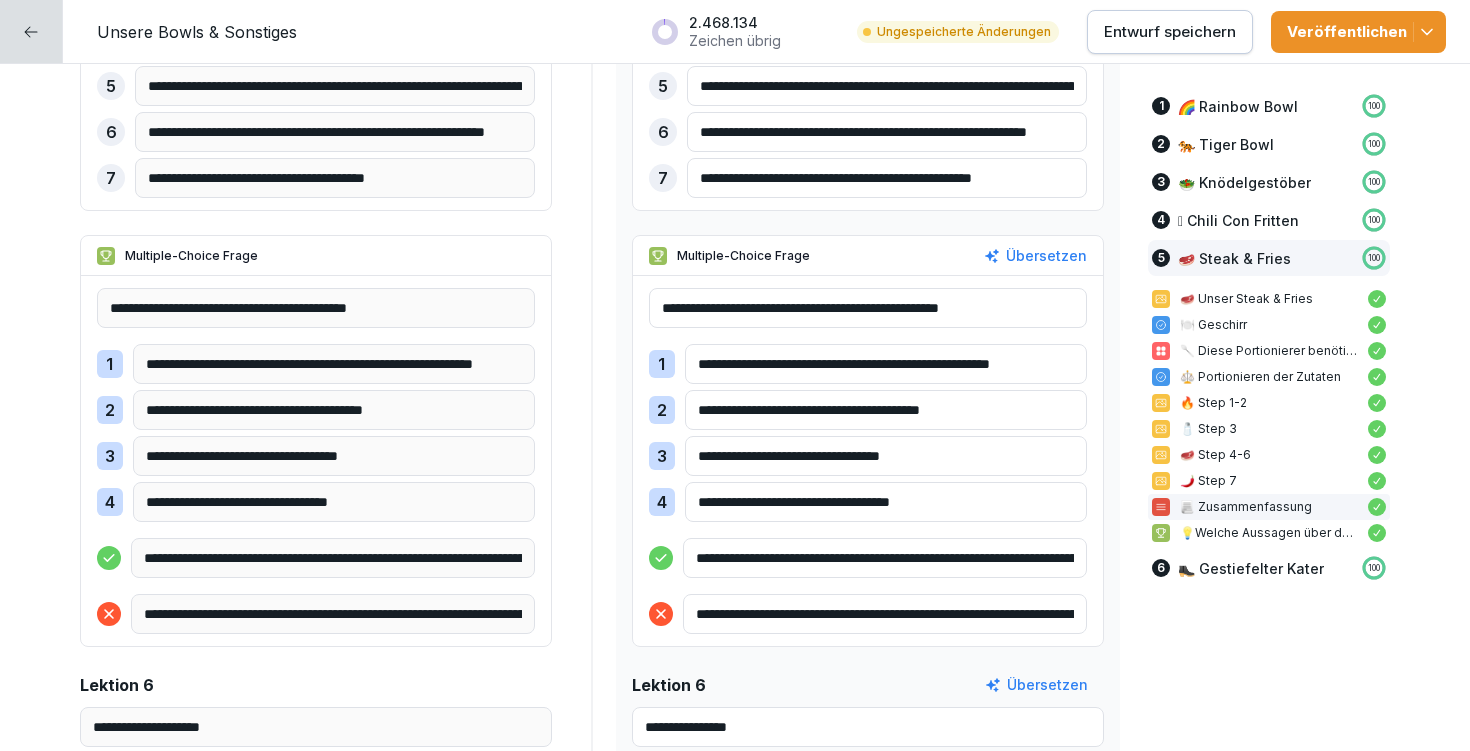drag, startPoint x: 812, startPoint y: 557, endPoint x: 1100, endPoint y: 549, distance: 288.11108 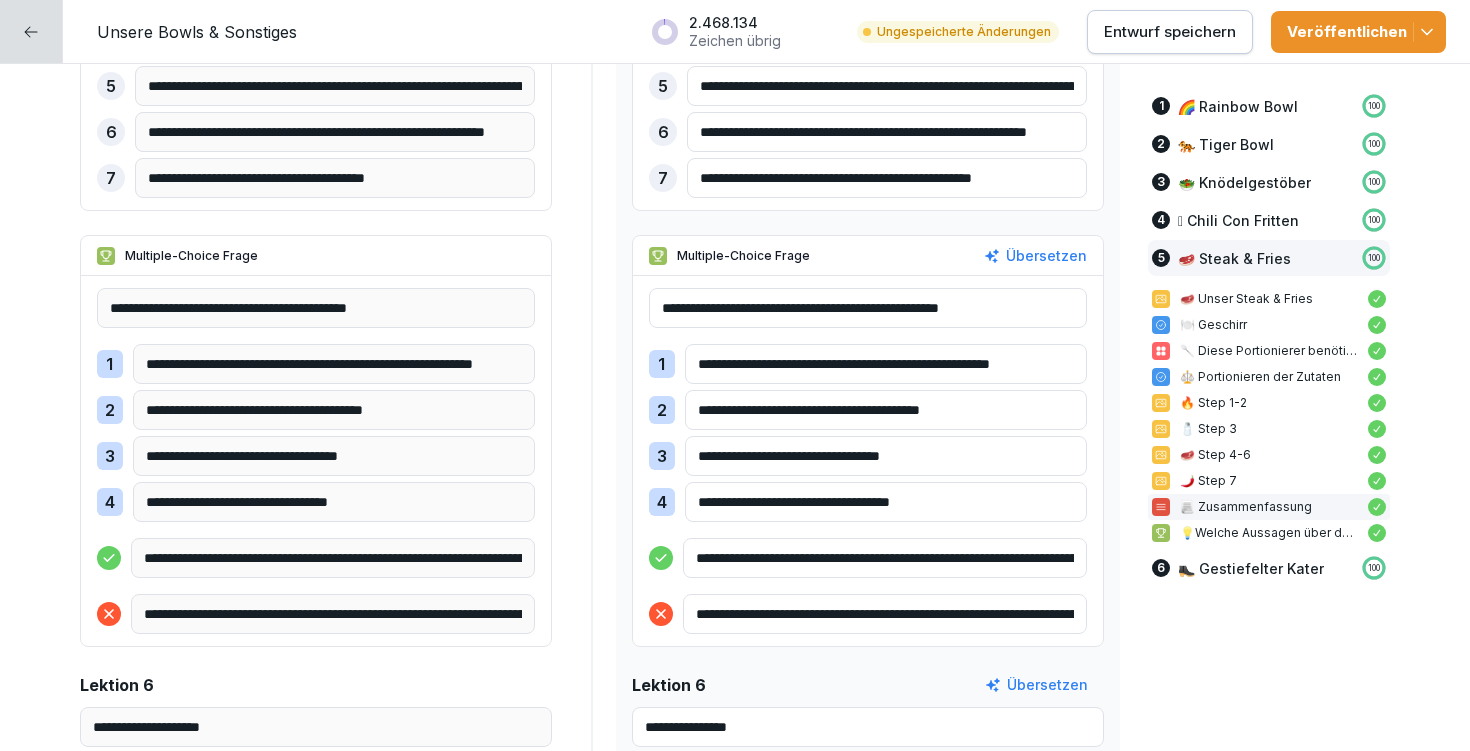 click on "**********" at bounding box center (735, -6556) 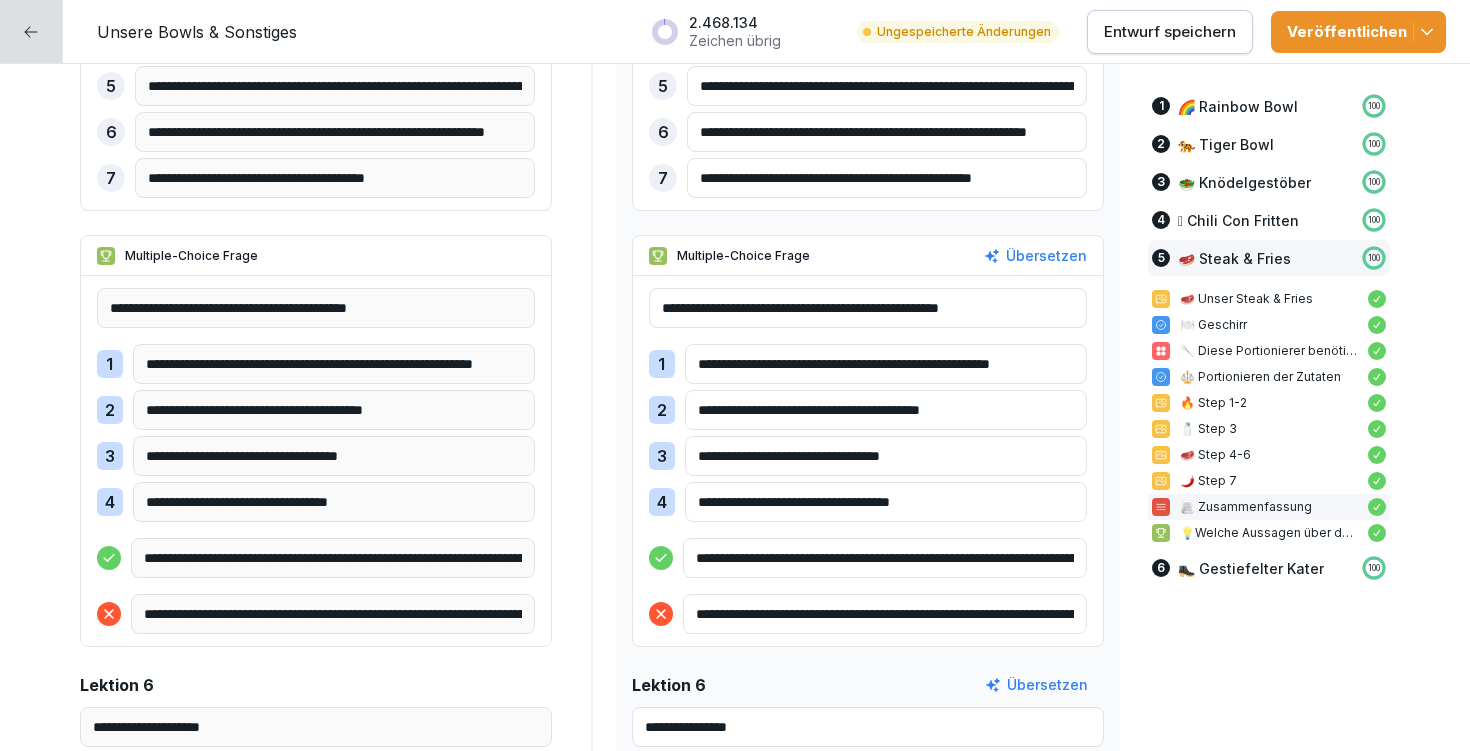 drag, startPoint x: 1061, startPoint y: 555, endPoint x: 741, endPoint y: 551, distance: 320.025 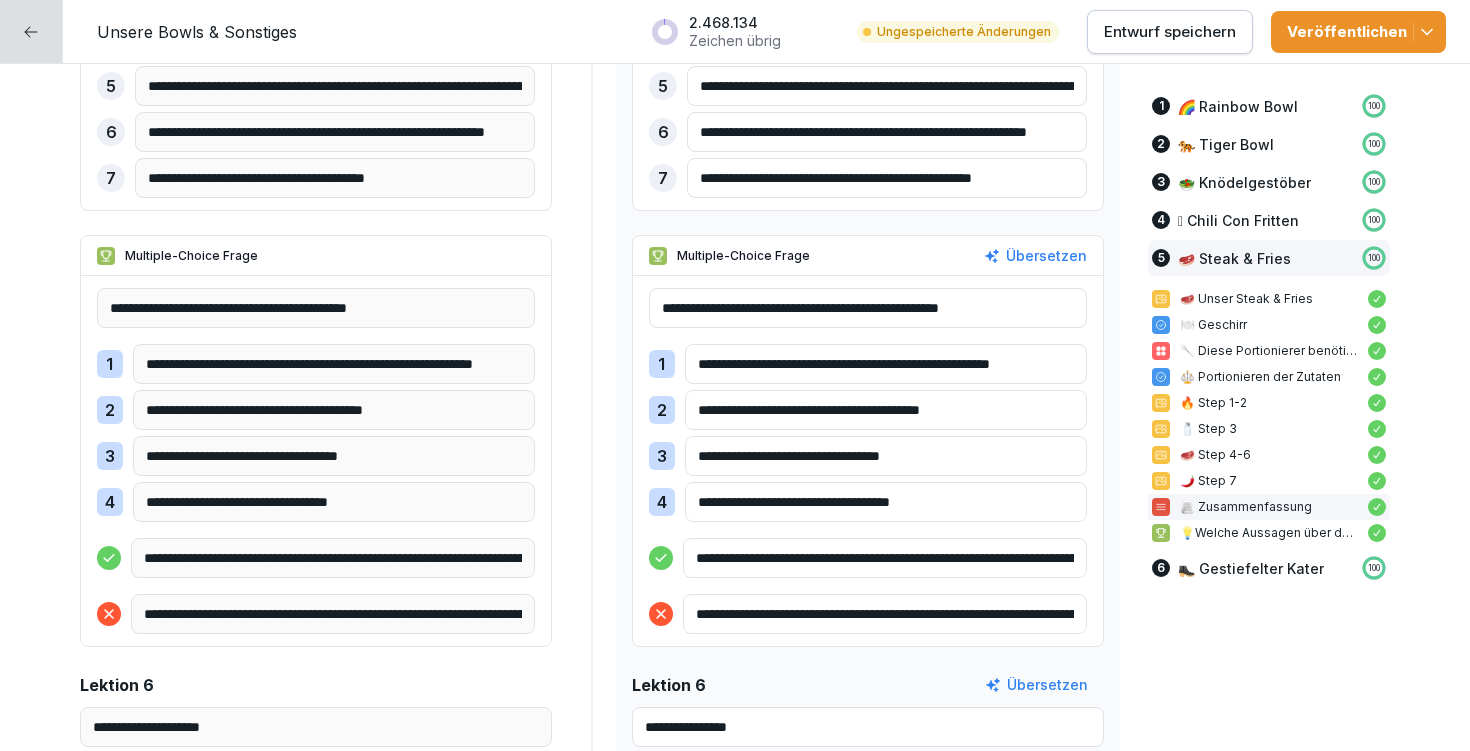 click on "**********" at bounding box center [885, 558] 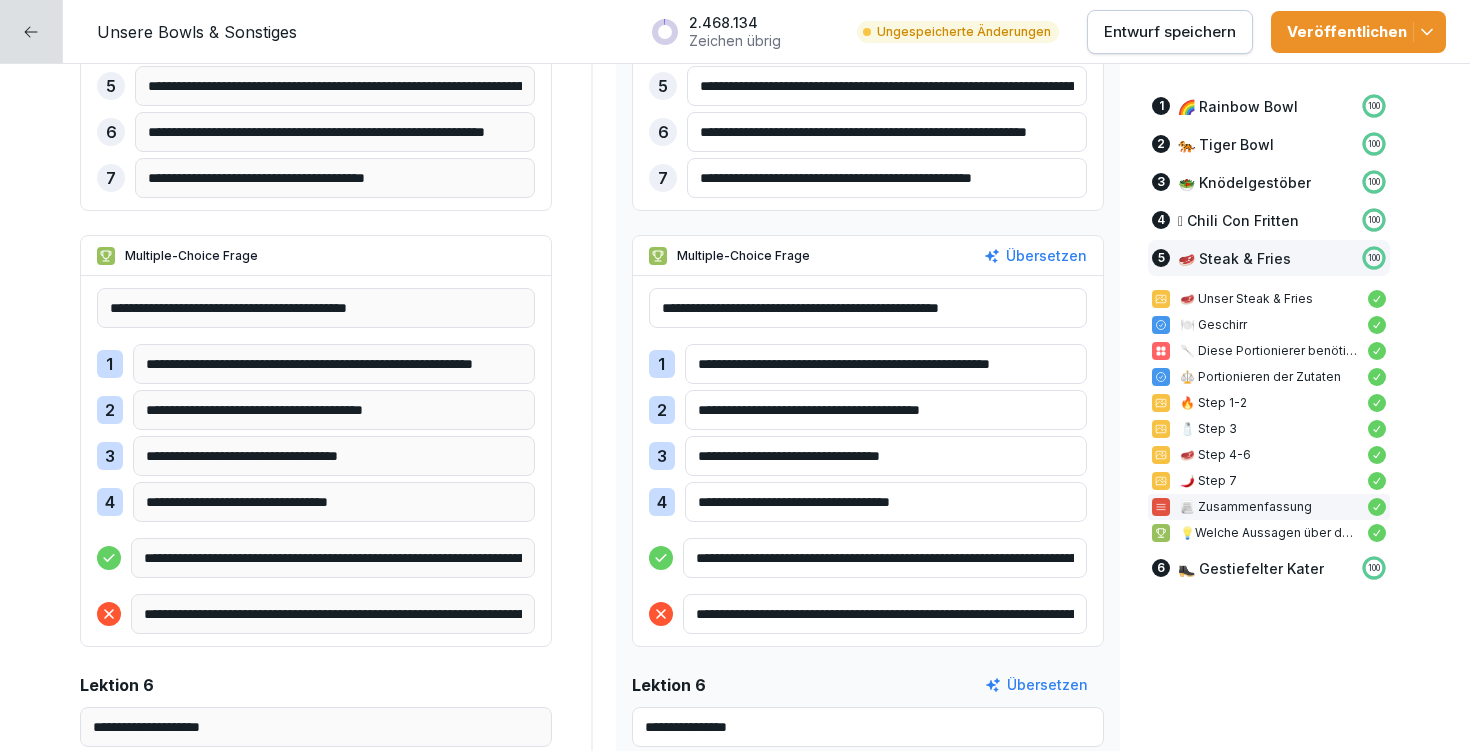 type on "**********" 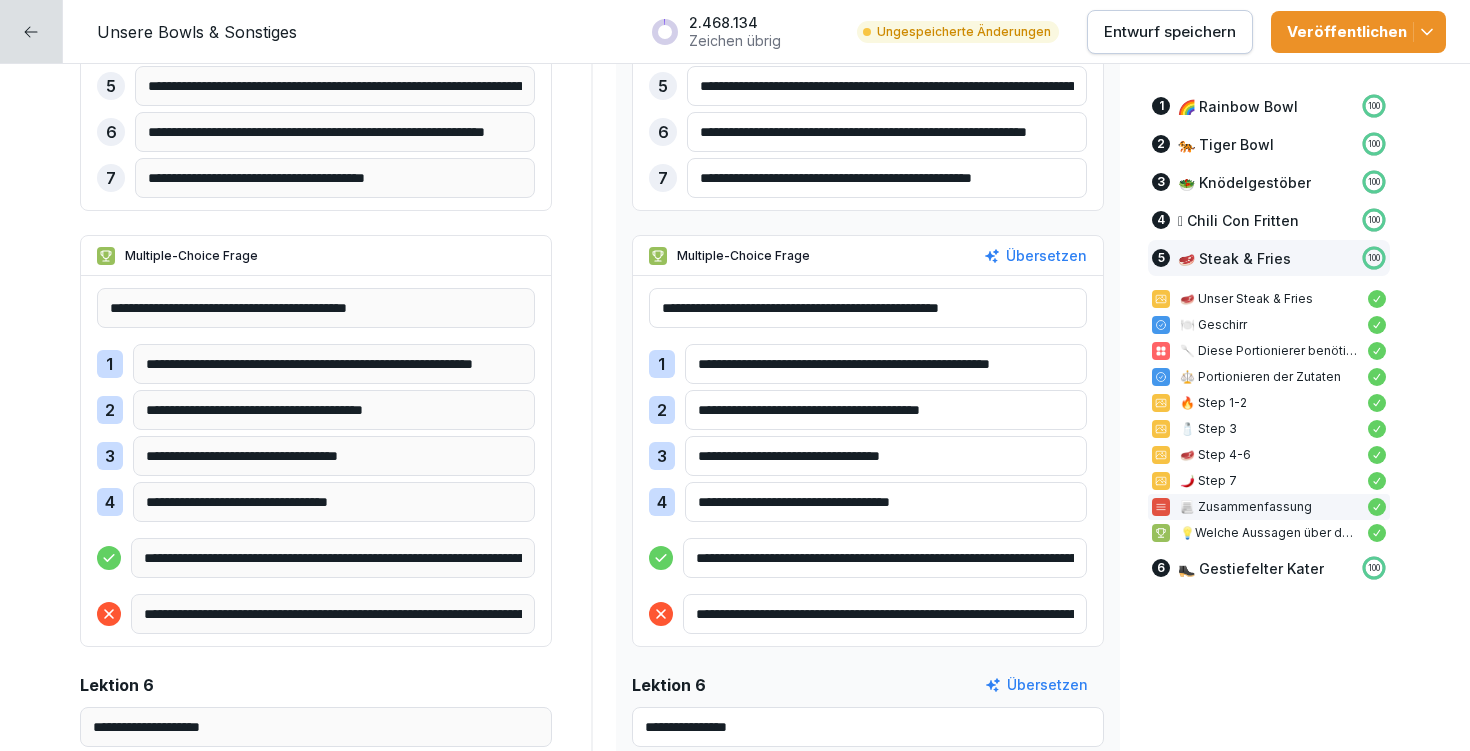 drag, startPoint x: 848, startPoint y: 616, endPoint x: 1071, endPoint y: 619, distance: 223.02017 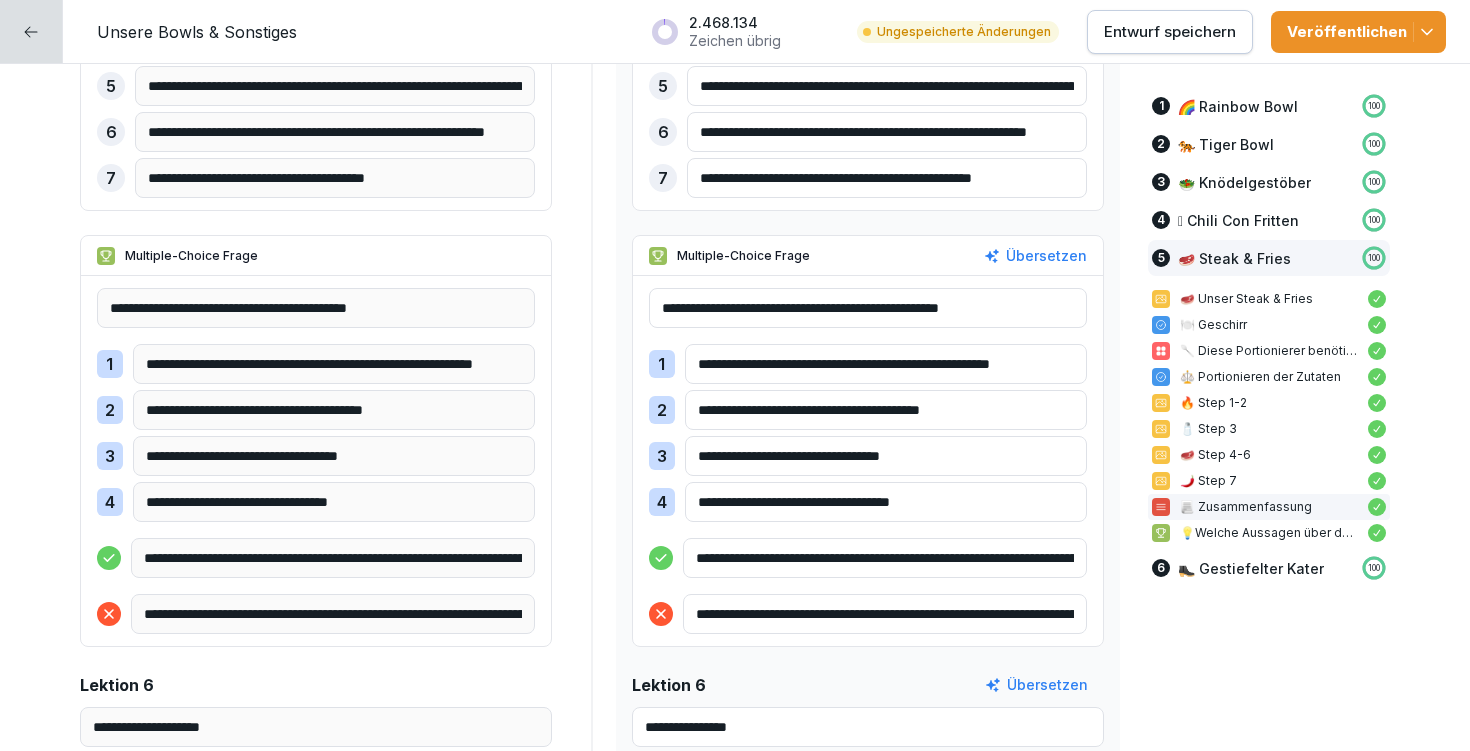 click on "**********" at bounding box center [885, 614] 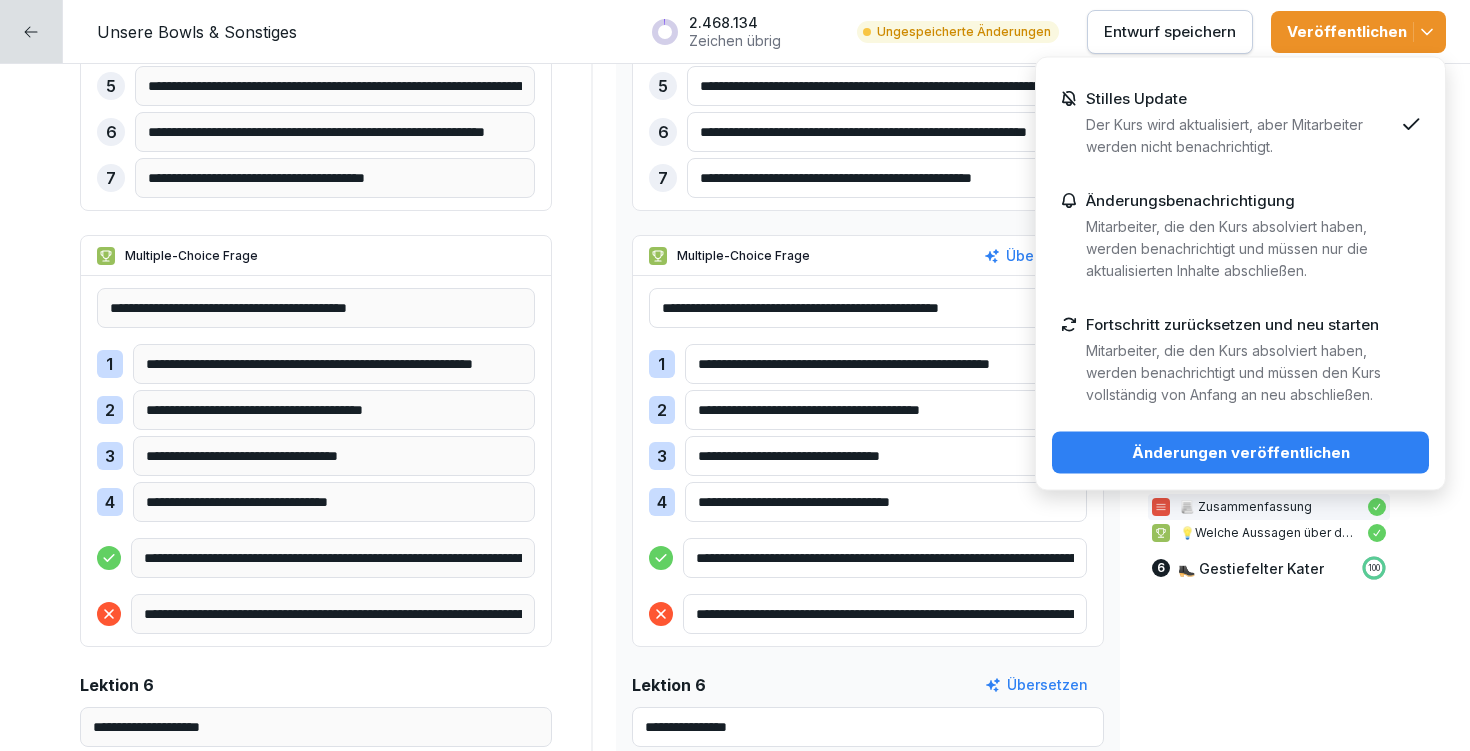 click on "Änderungen veröffentlichen" at bounding box center [1240, 453] 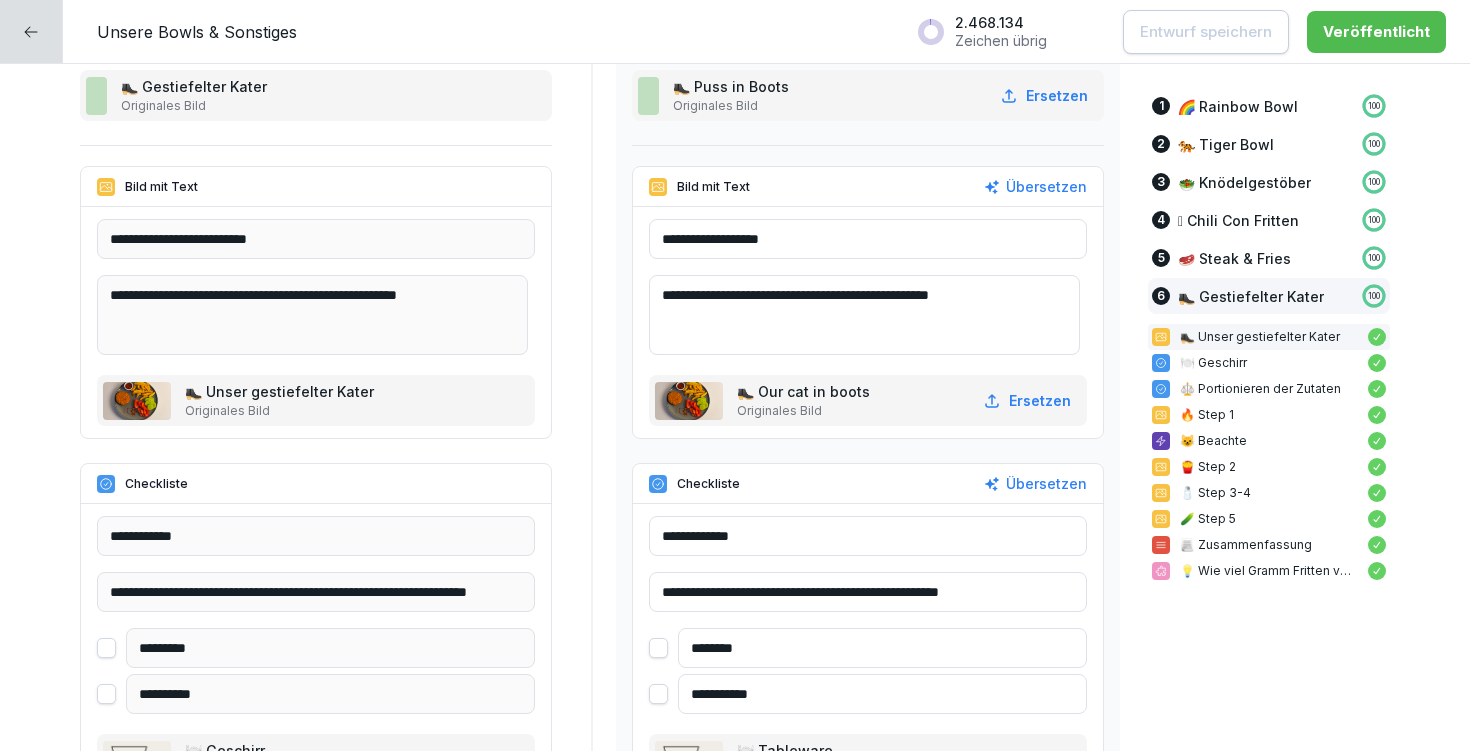 scroll, scrollTop: 18183, scrollLeft: 0, axis: vertical 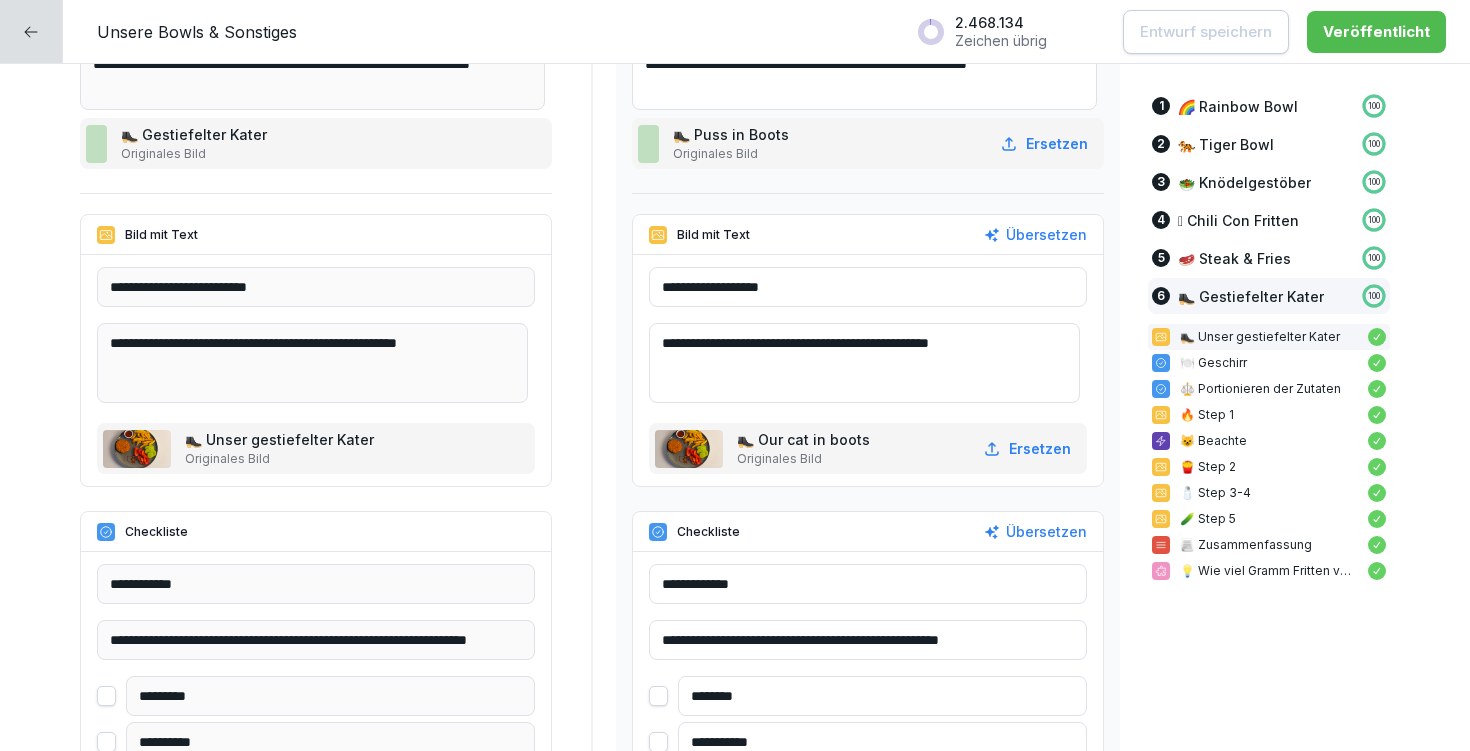 click on "**********" at bounding box center [868, 287] 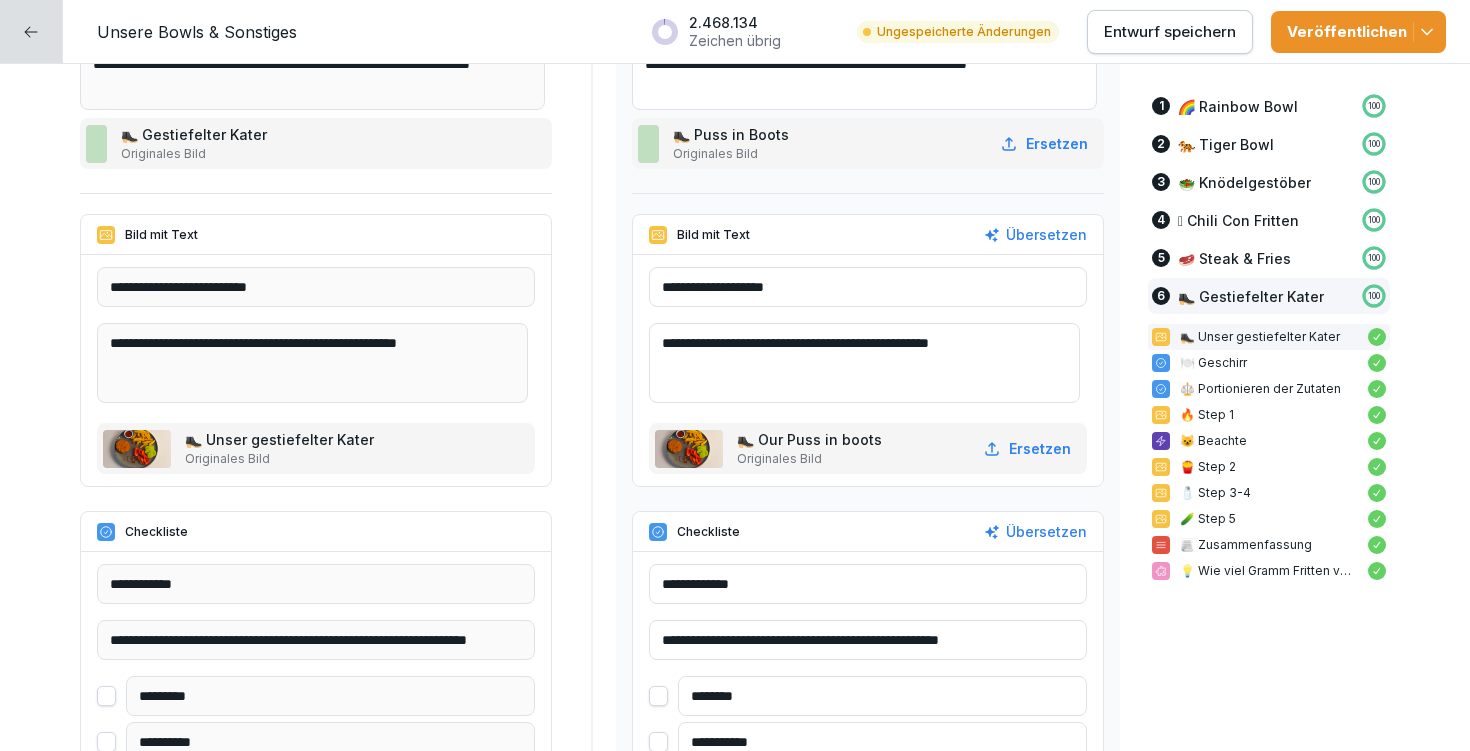 click on "**********" at bounding box center (868, 287) 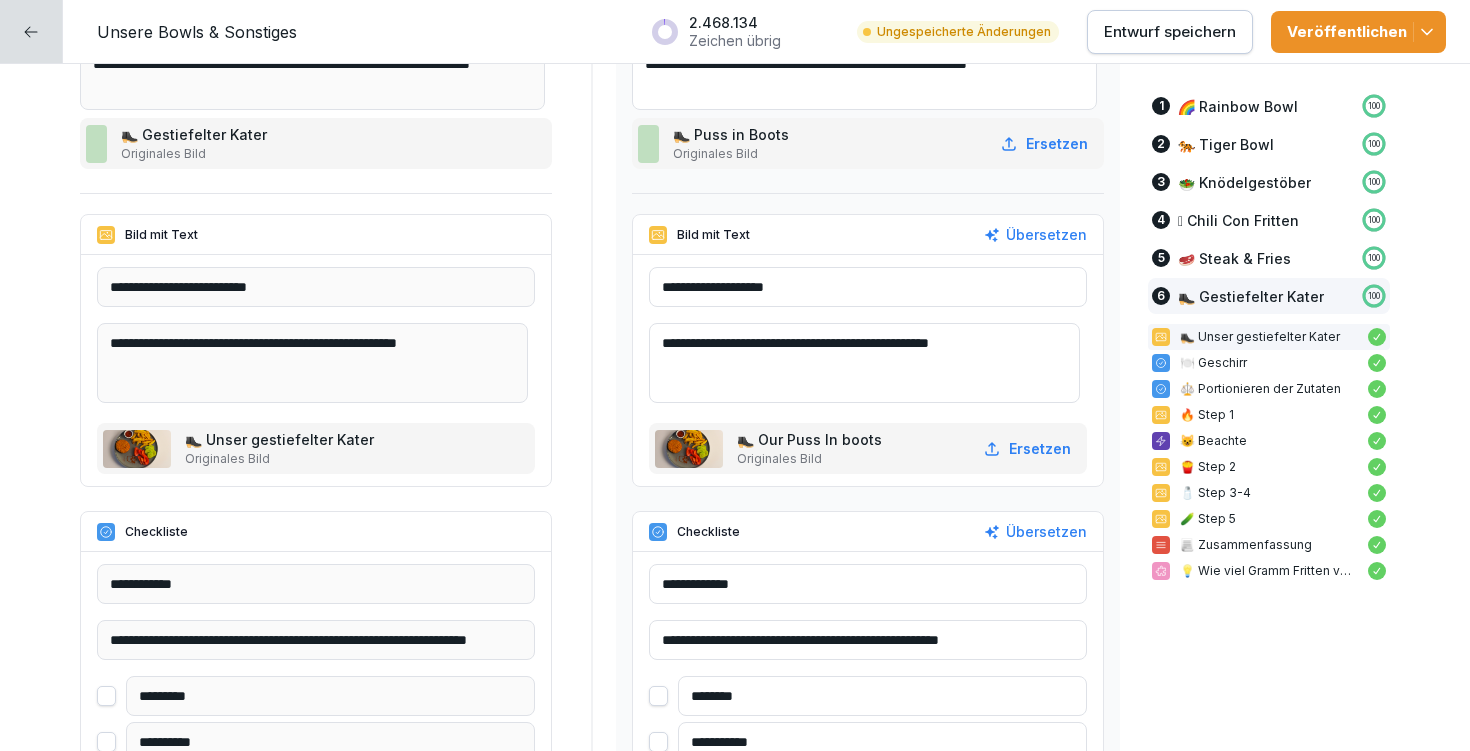 click on "**********" at bounding box center (868, 287) 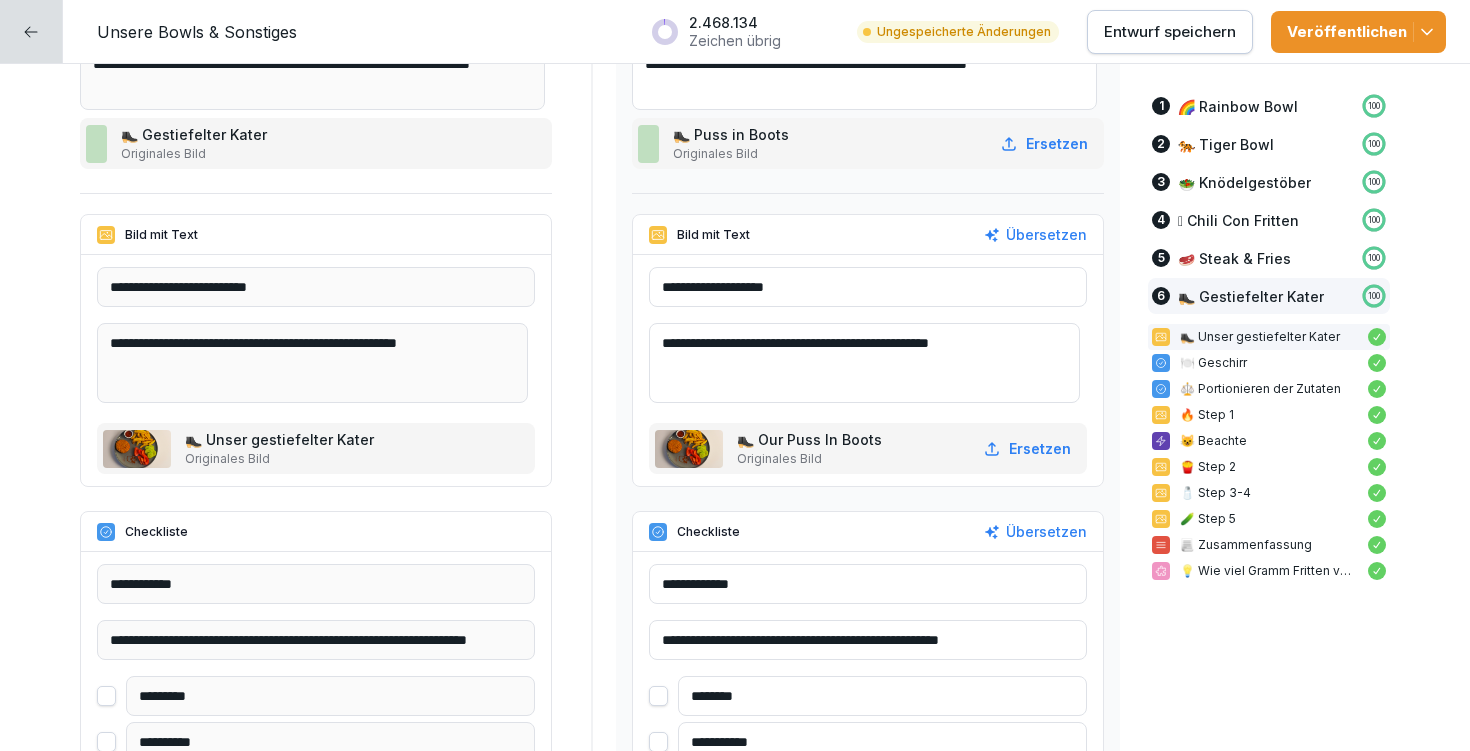drag, startPoint x: 804, startPoint y: 291, endPoint x: 682, endPoint y: 290, distance: 122.0041 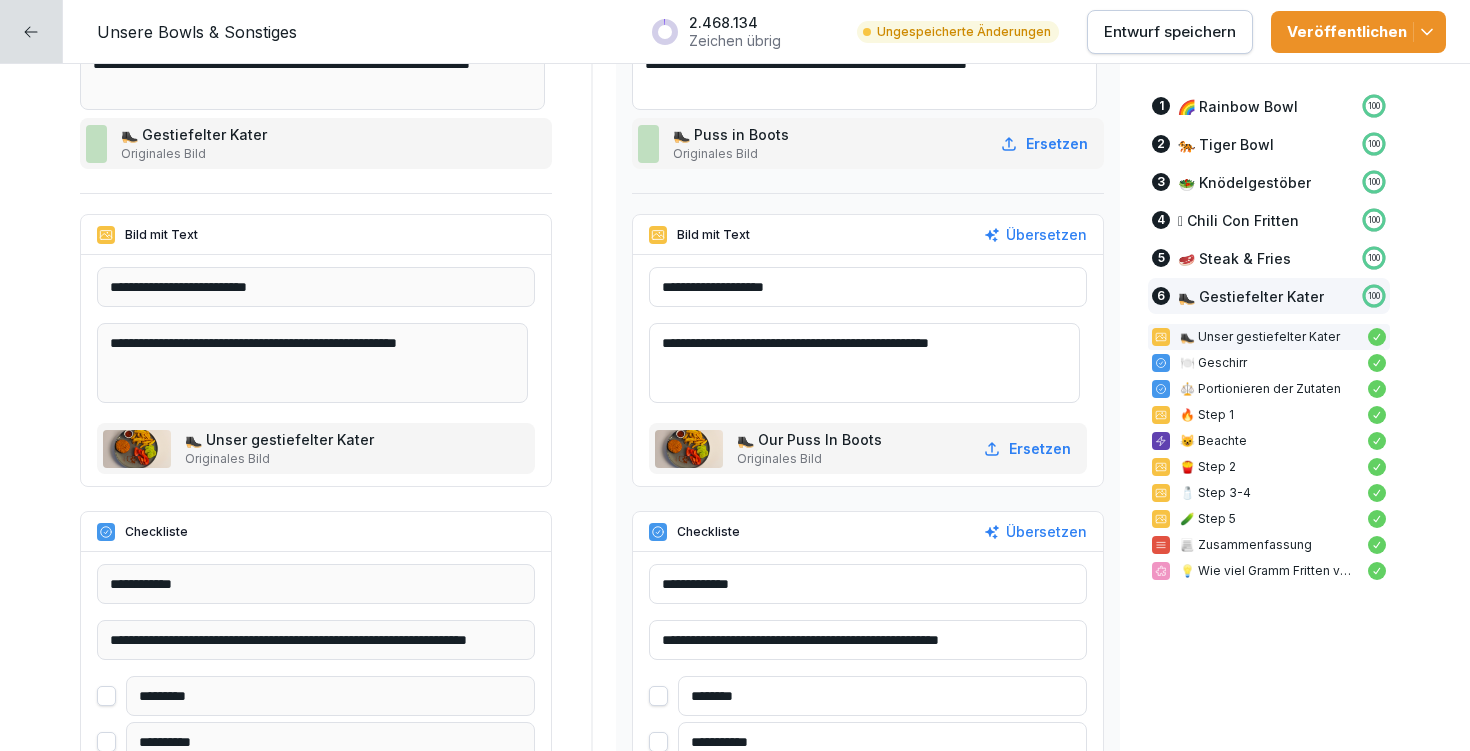 drag, startPoint x: 766, startPoint y: 342, endPoint x: 850, endPoint y: 337, distance: 84.14868 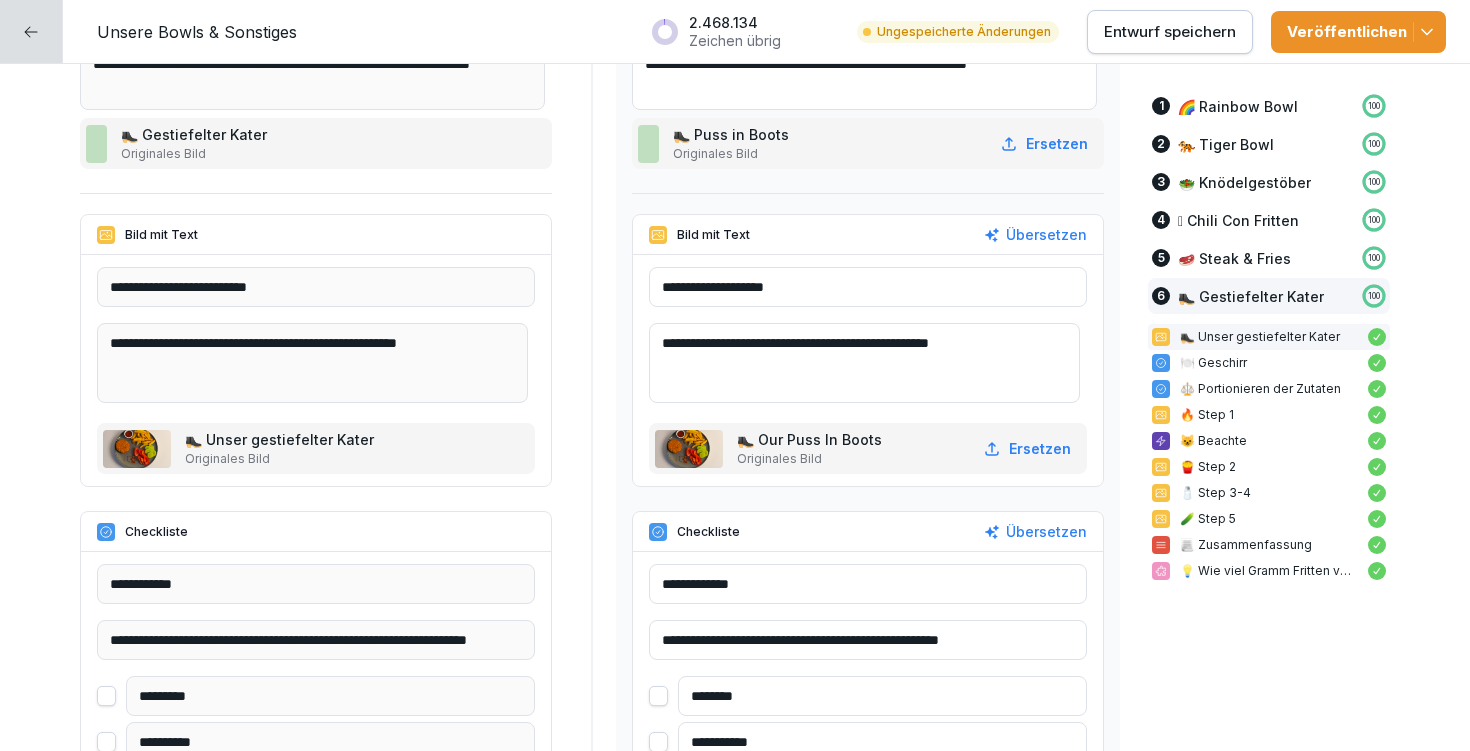 click on "**********" at bounding box center (864, 363) 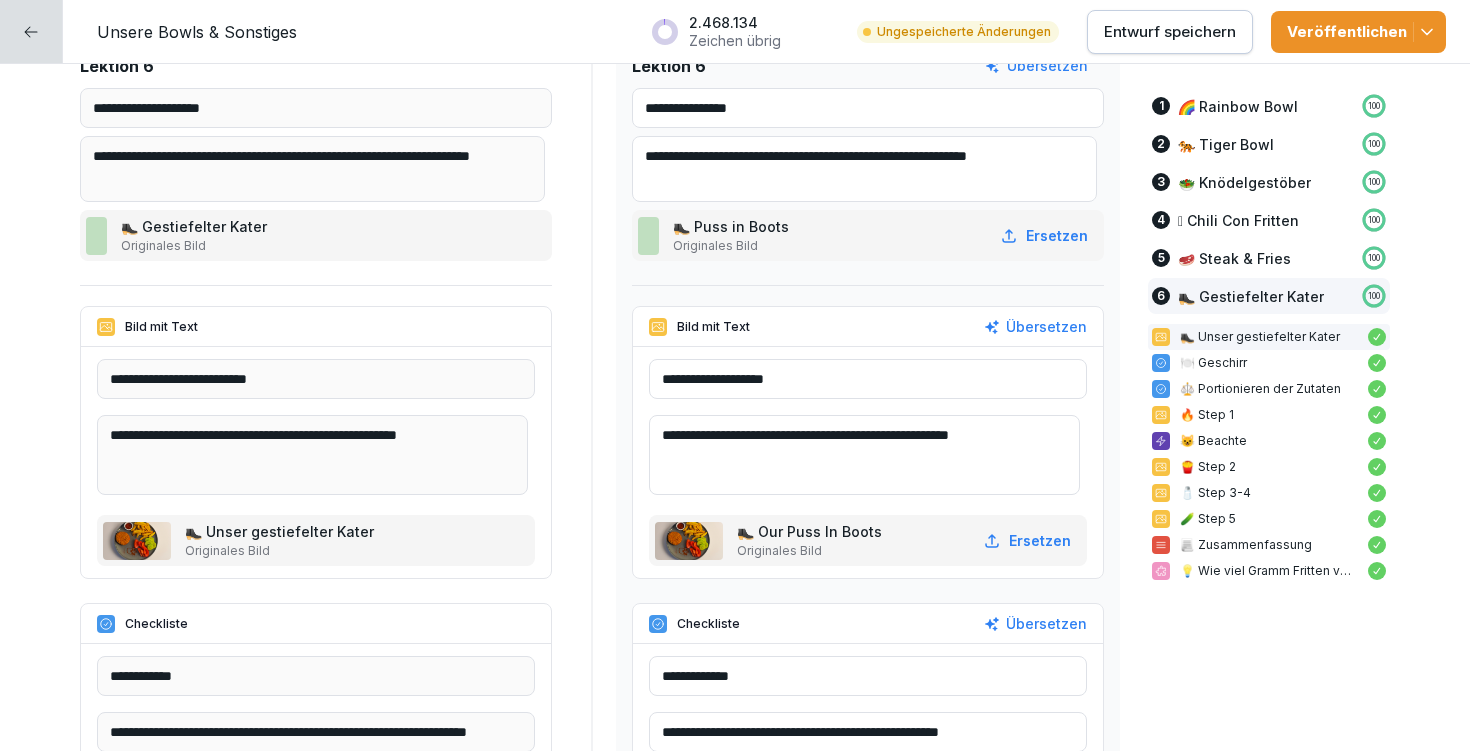 scroll, scrollTop: 18029, scrollLeft: 0, axis: vertical 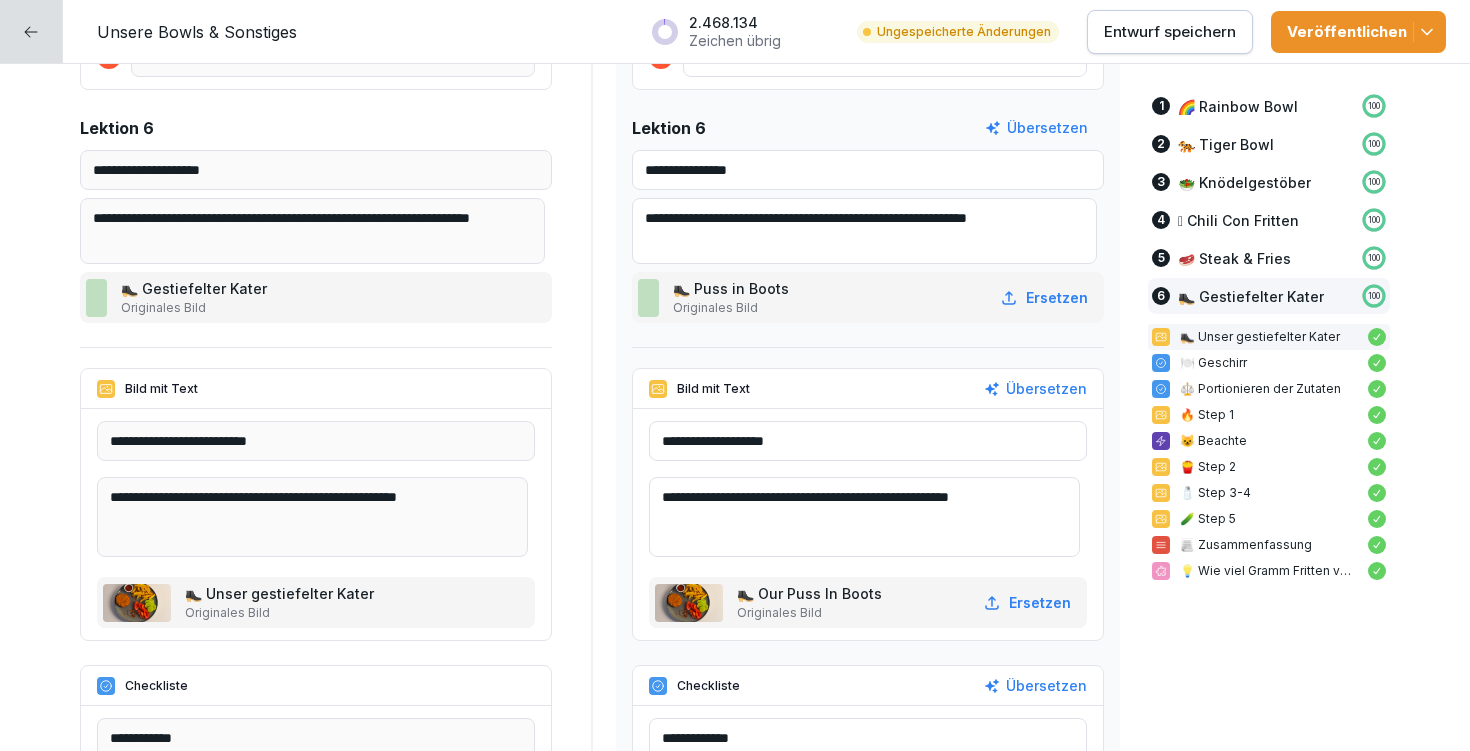 type on "**********" 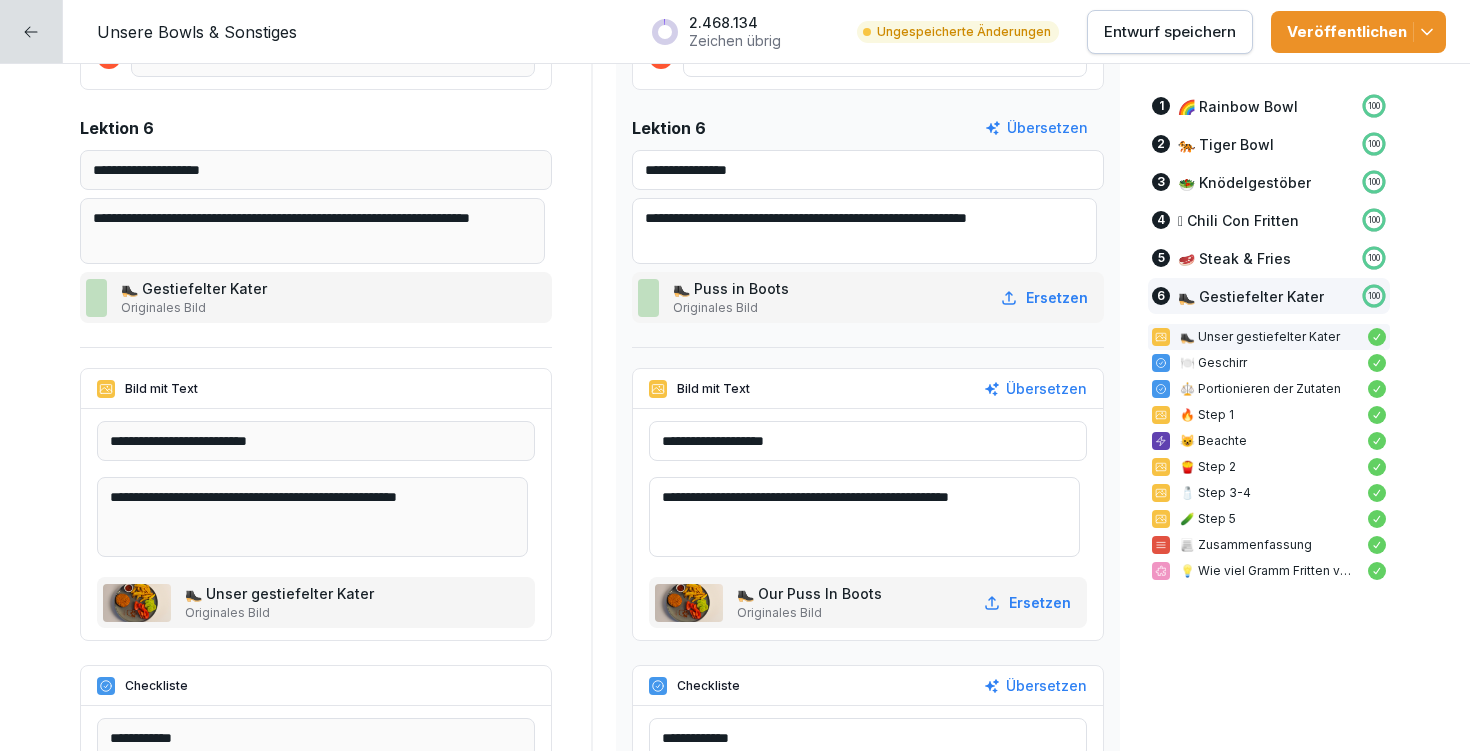 drag, startPoint x: 953, startPoint y: 213, endPoint x: 1040, endPoint y: 207, distance: 87.20665 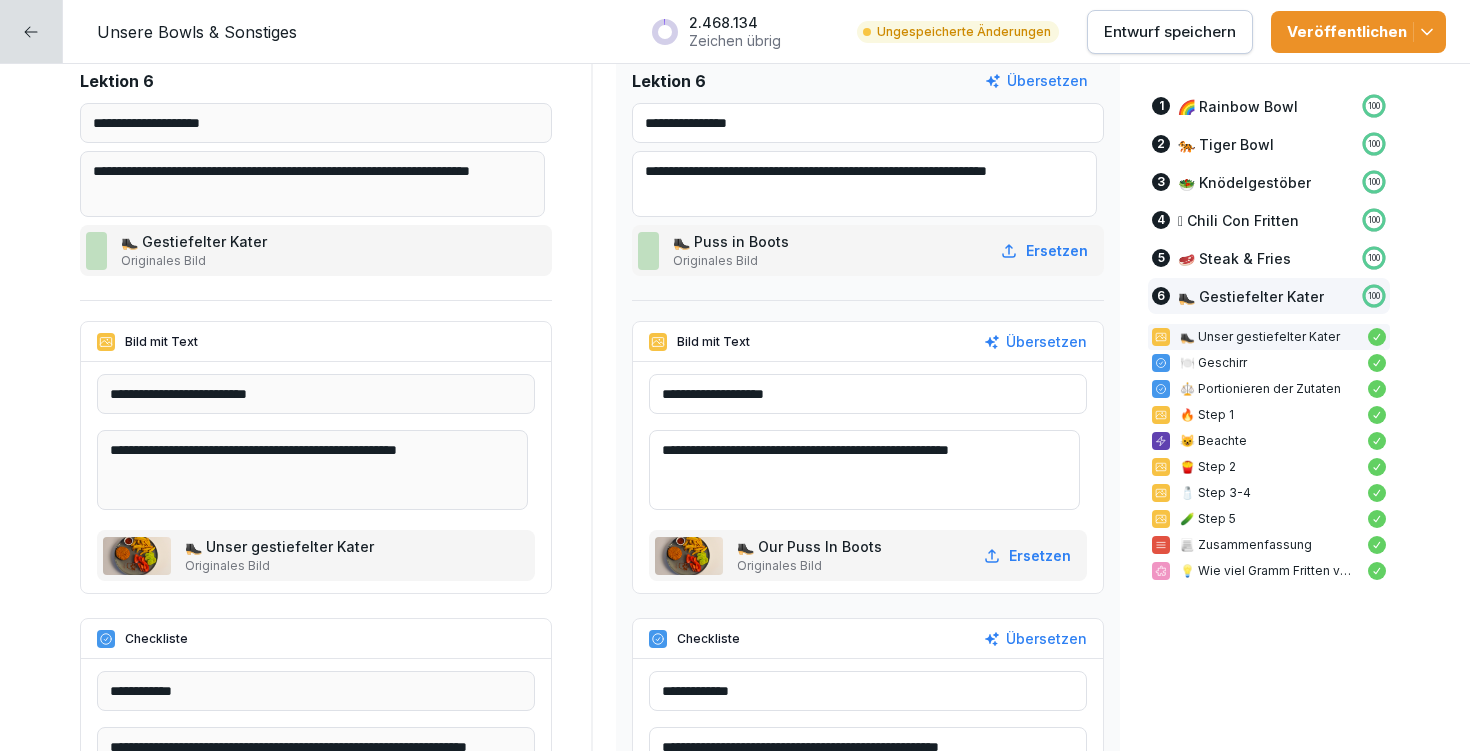 scroll, scrollTop: 18109, scrollLeft: 0, axis: vertical 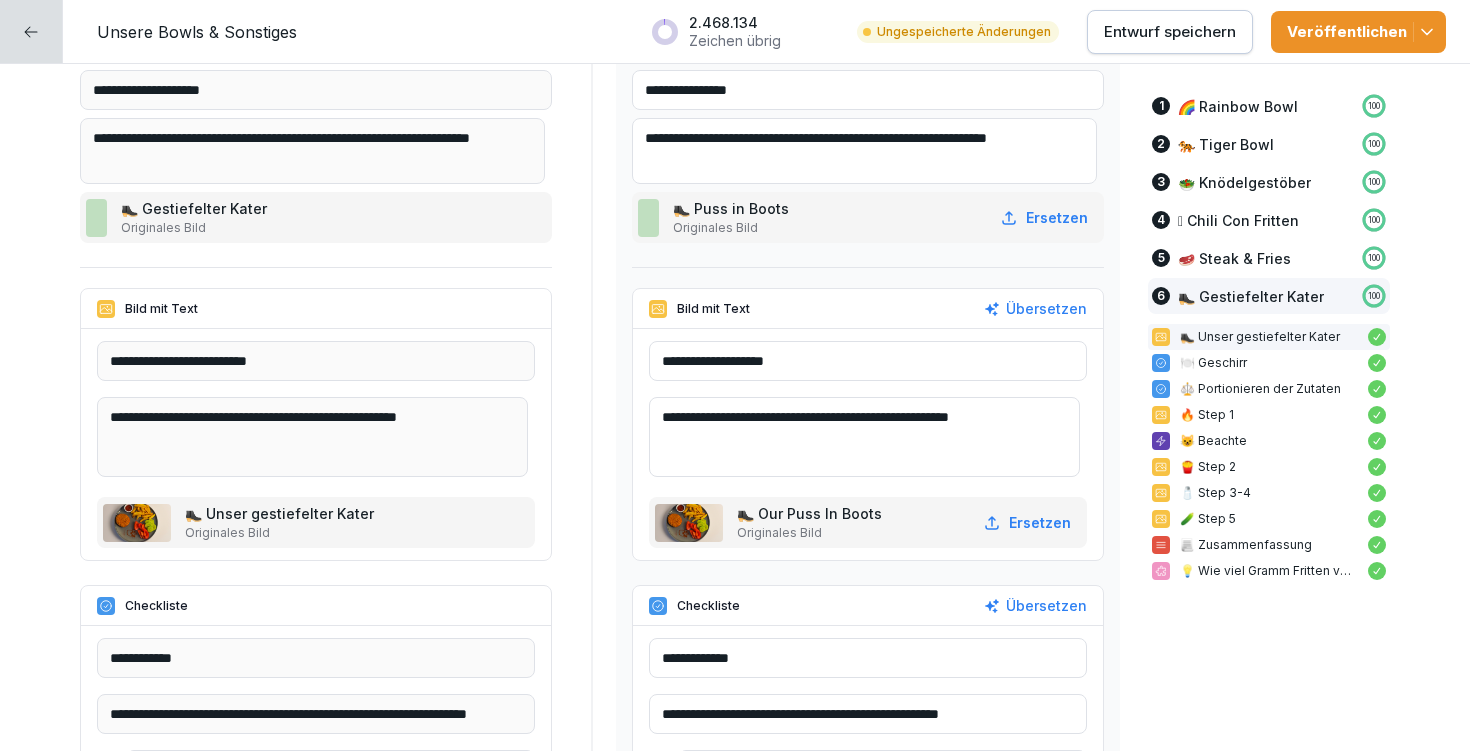 type on "**********" 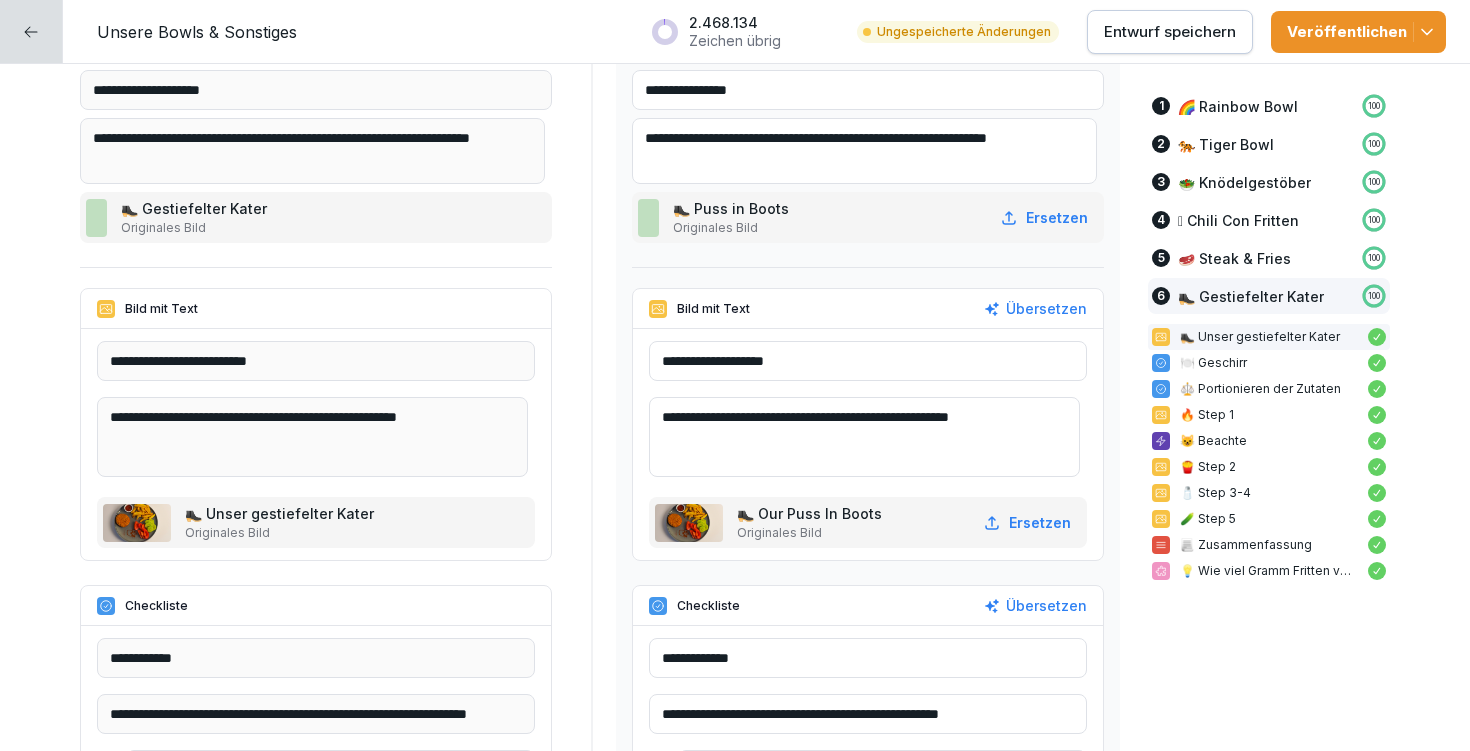 drag, startPoint x: 949, startPoint y: 411, endPoint x: 1027, endPoint y: 409, distance: 78.025635 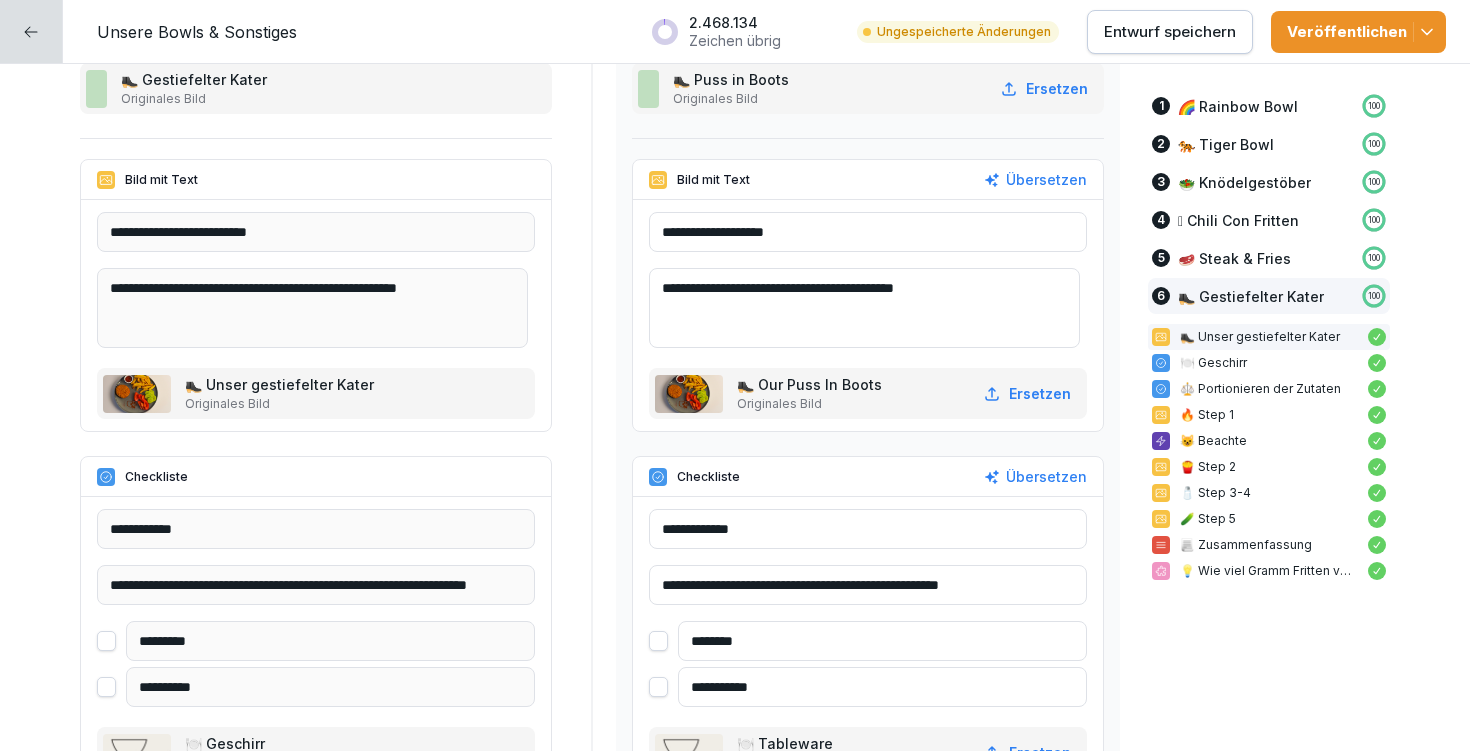 scroll, scrollTop: 18360, scrollLeft: 0, axis: vertical 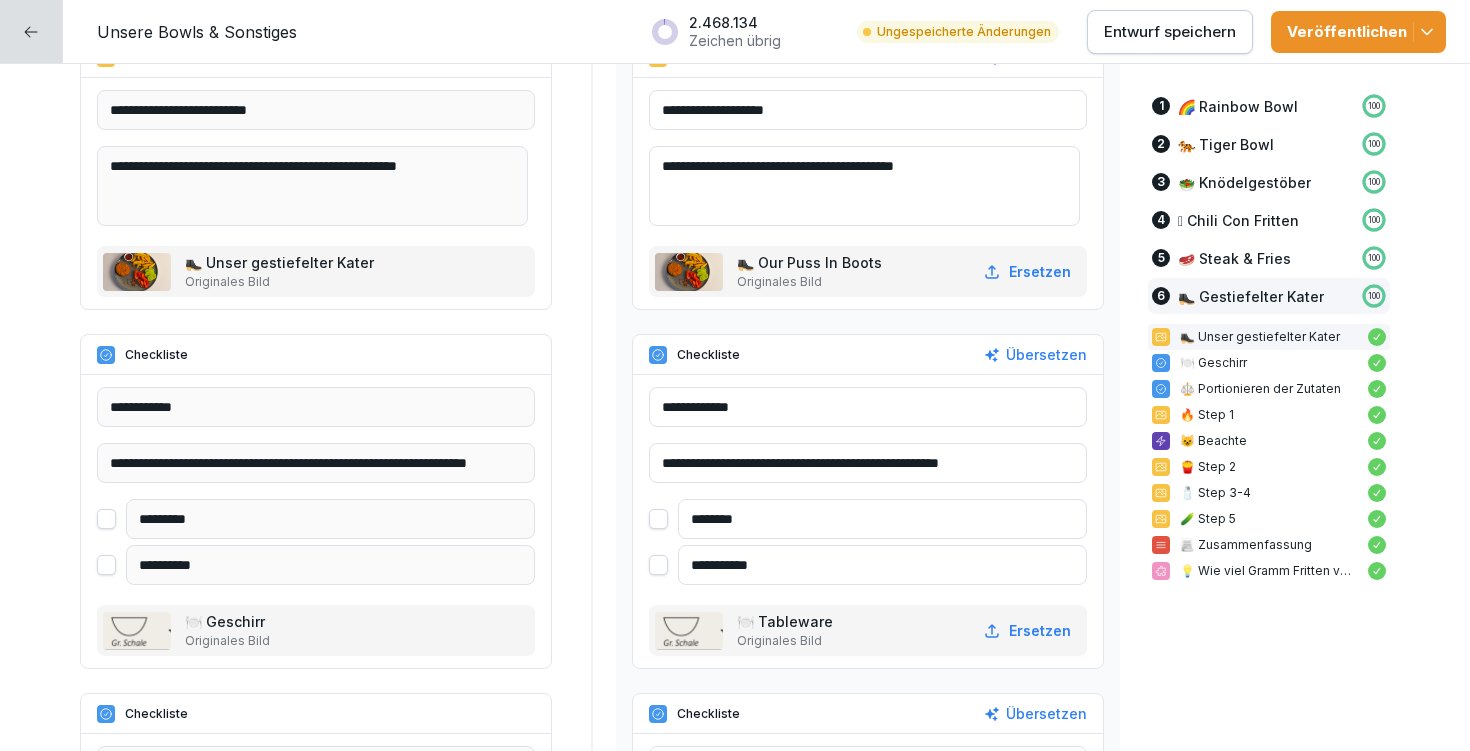 type on "**********" 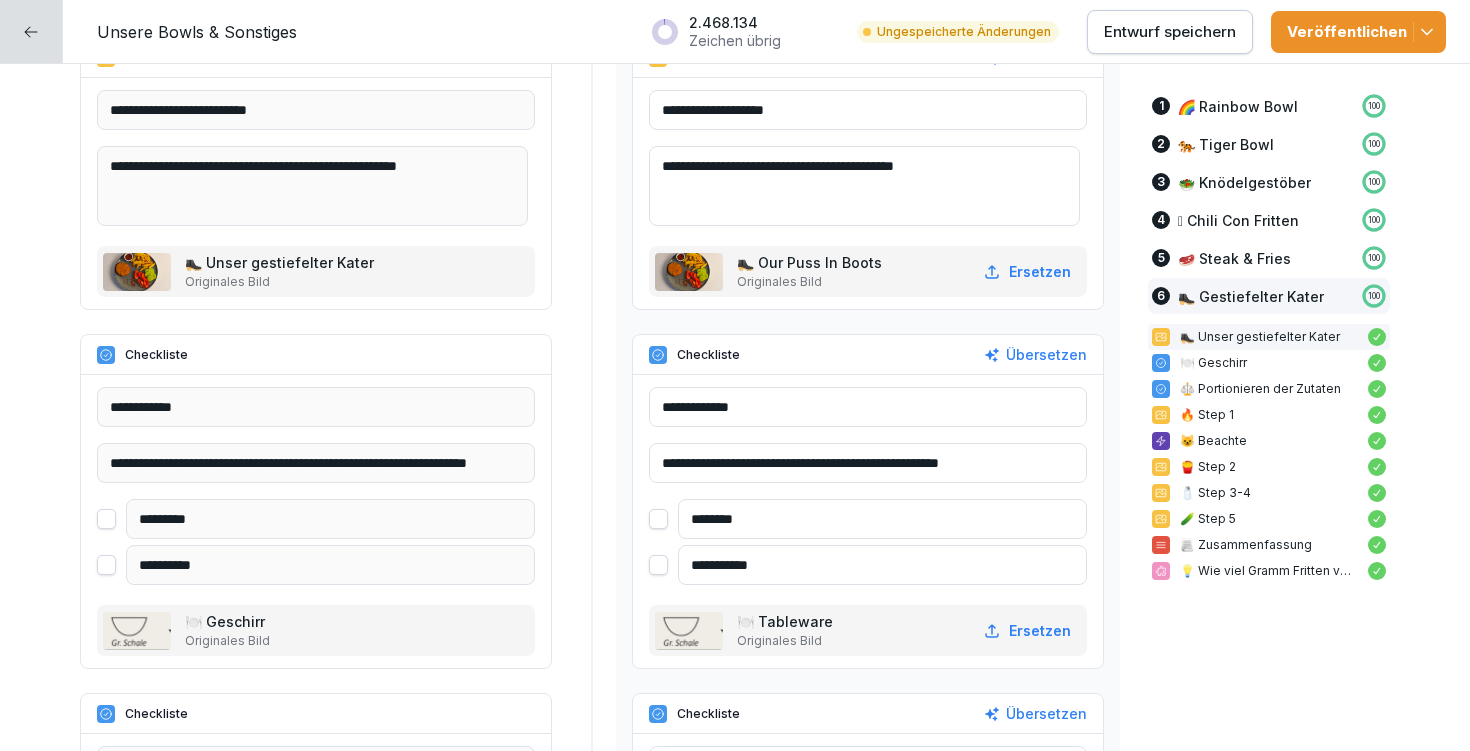 drag, startPoint x: 749, startPoint y: 460, endPoint x: 833, endPoint y: 453, distance: 84.29116 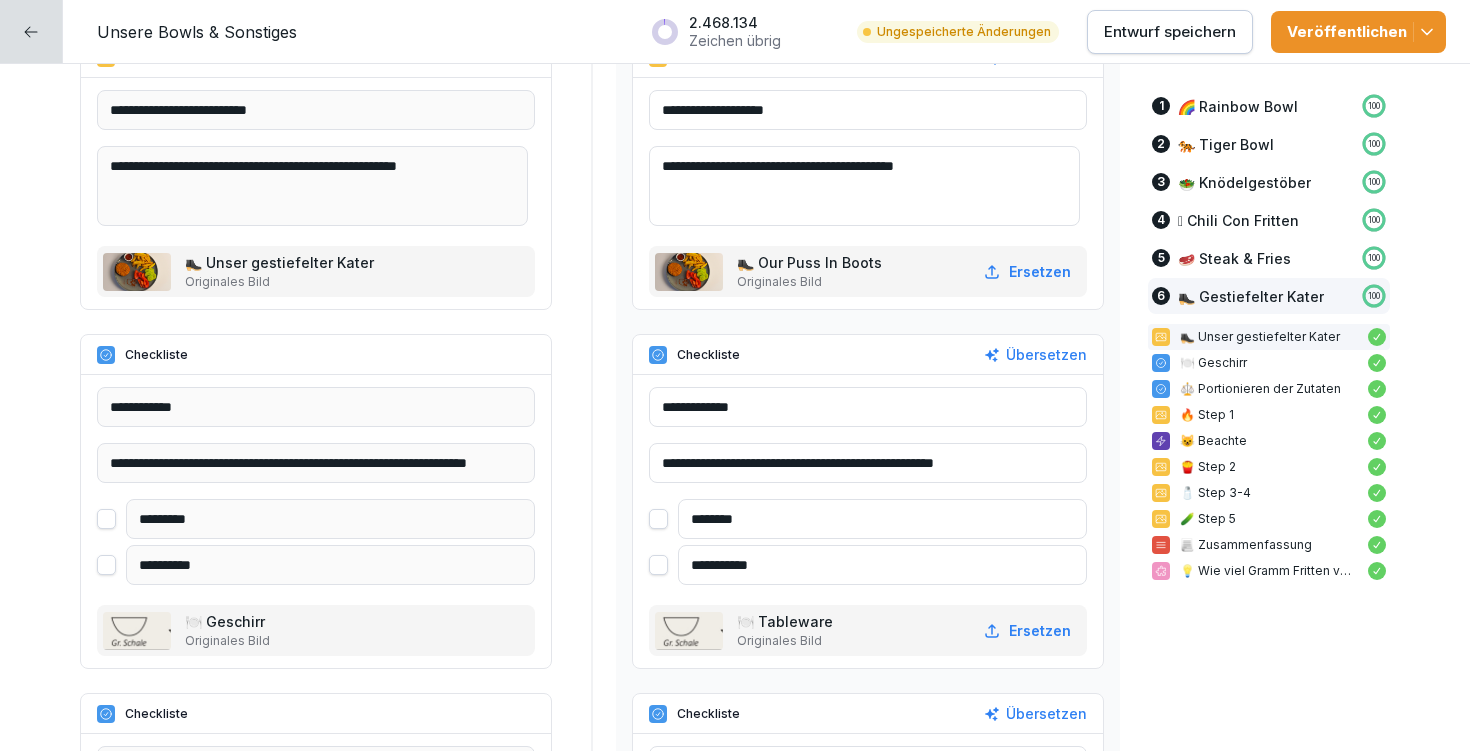 drag, startPoint x: 892, startPoint y: 461, endPoint x: 1004, endPoint y: 452, distance: 112.36102 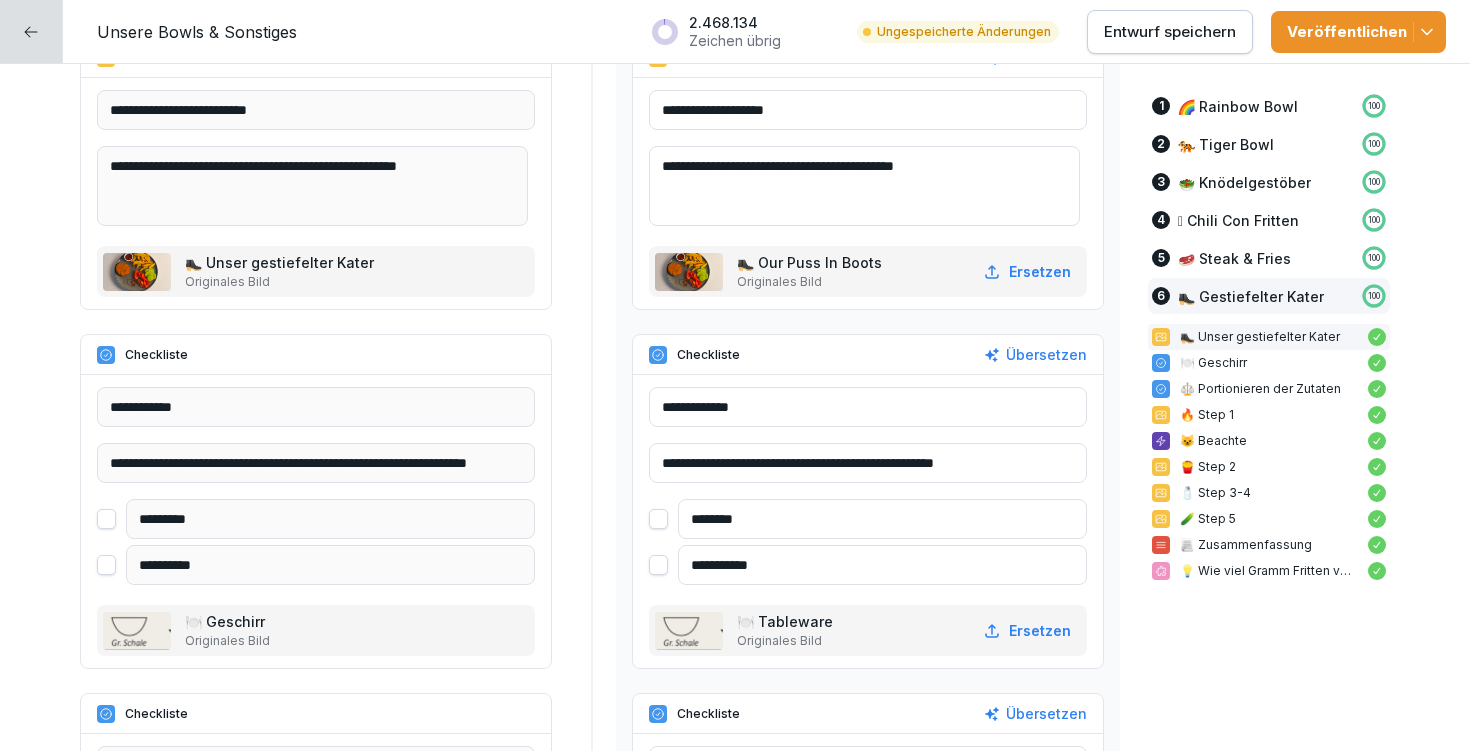 click on "**********" at bounding box center [868, 463] 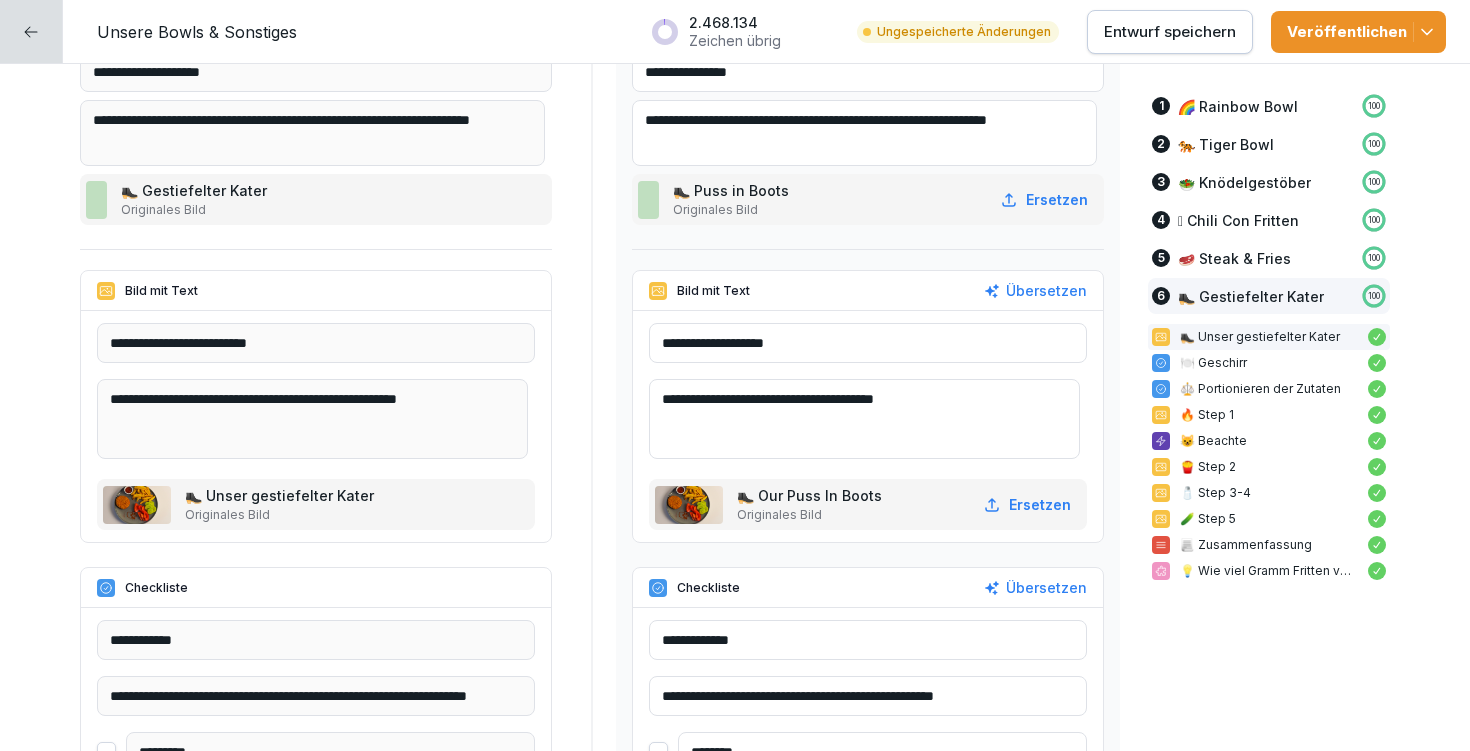 scroll, scrollTop: 18066, scrollLeft: 0, axis: vertical 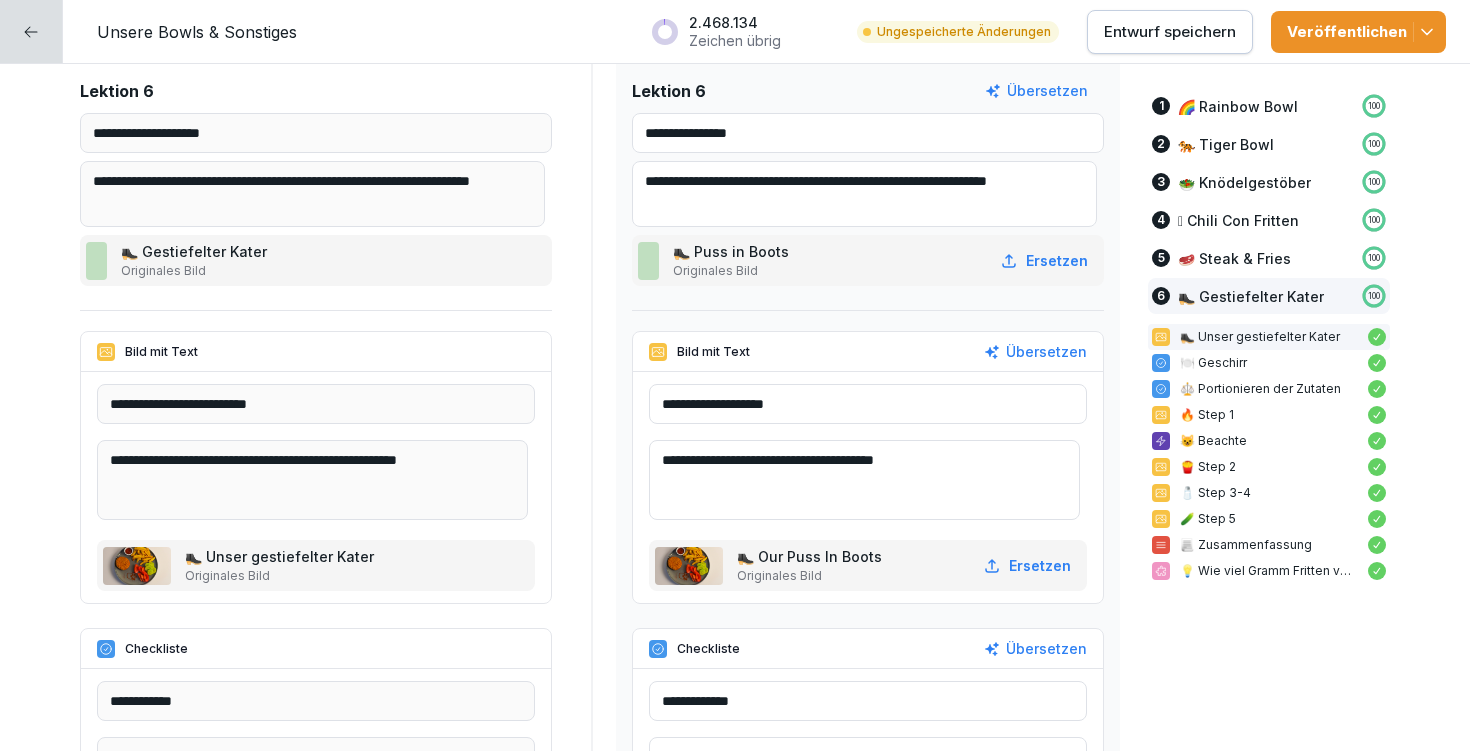 type on "**********" 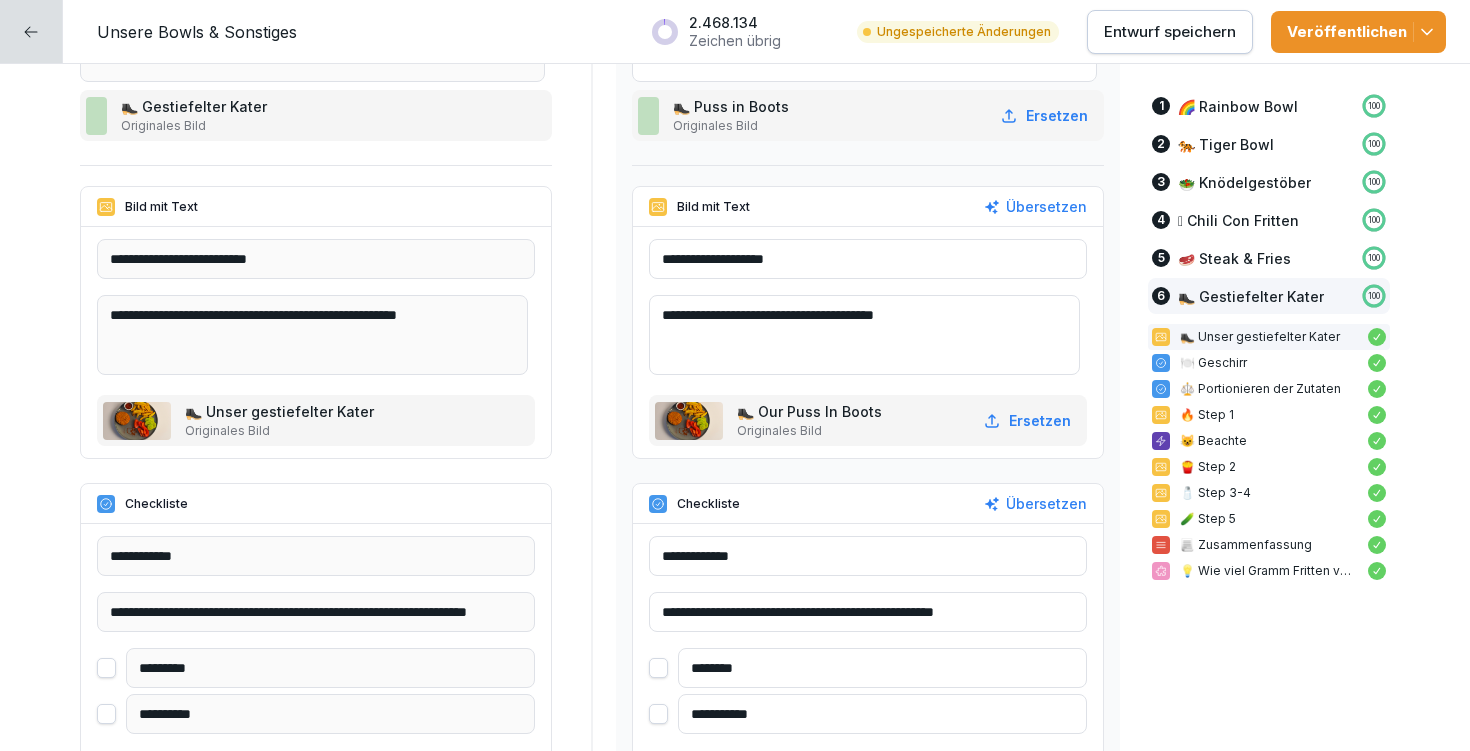 scroll, scrollTop: 18376, scrollLeft: 0, axis: vertical 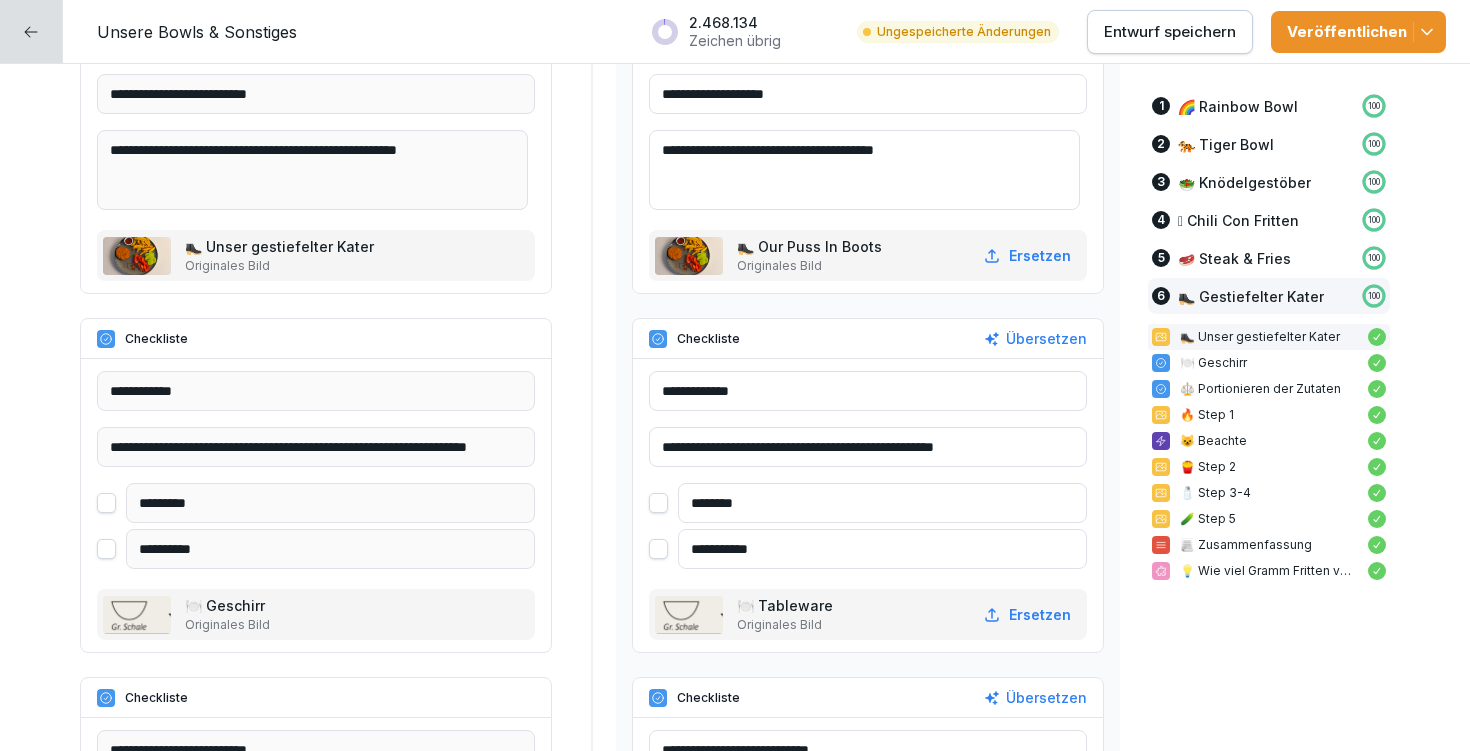 type on "**********" 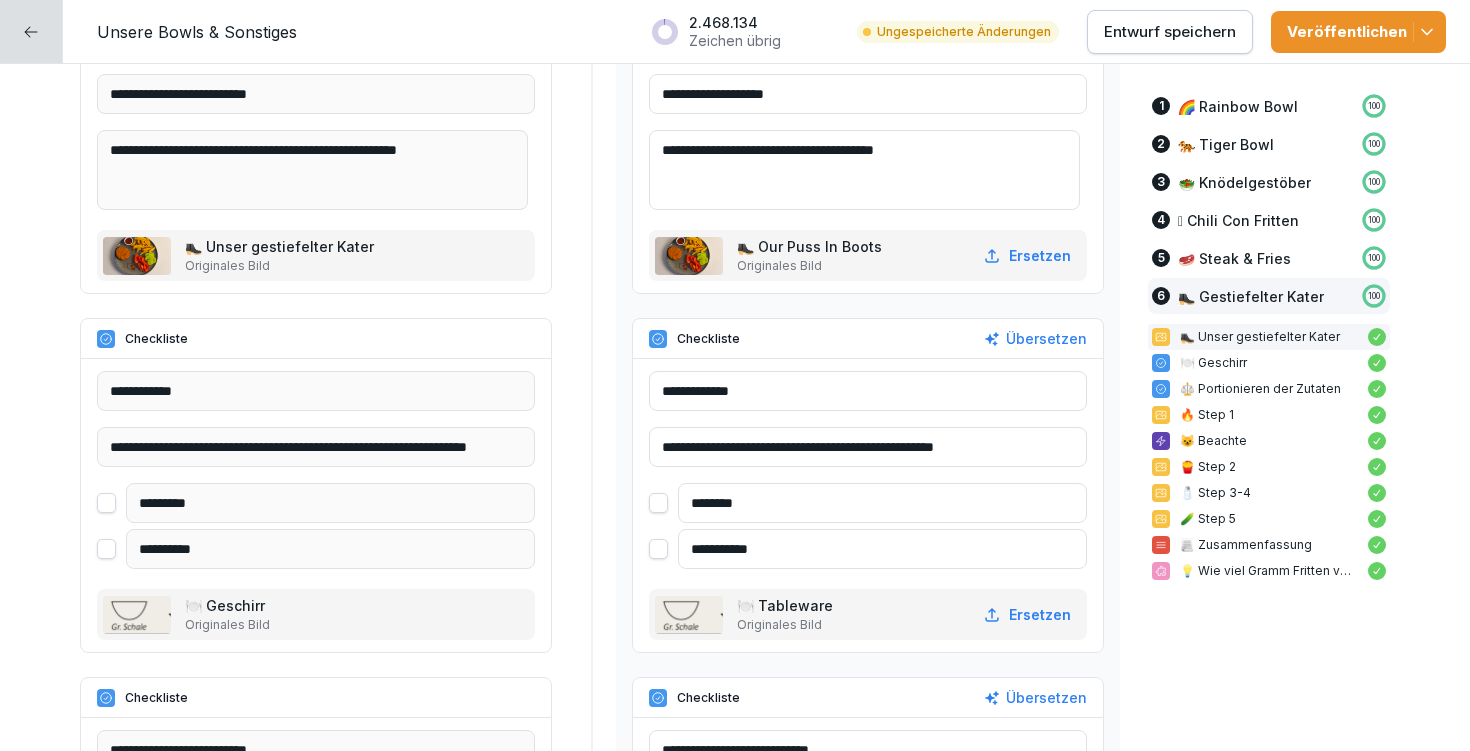 click on "Entwurf speichern" at bounding box center [1170, 32] 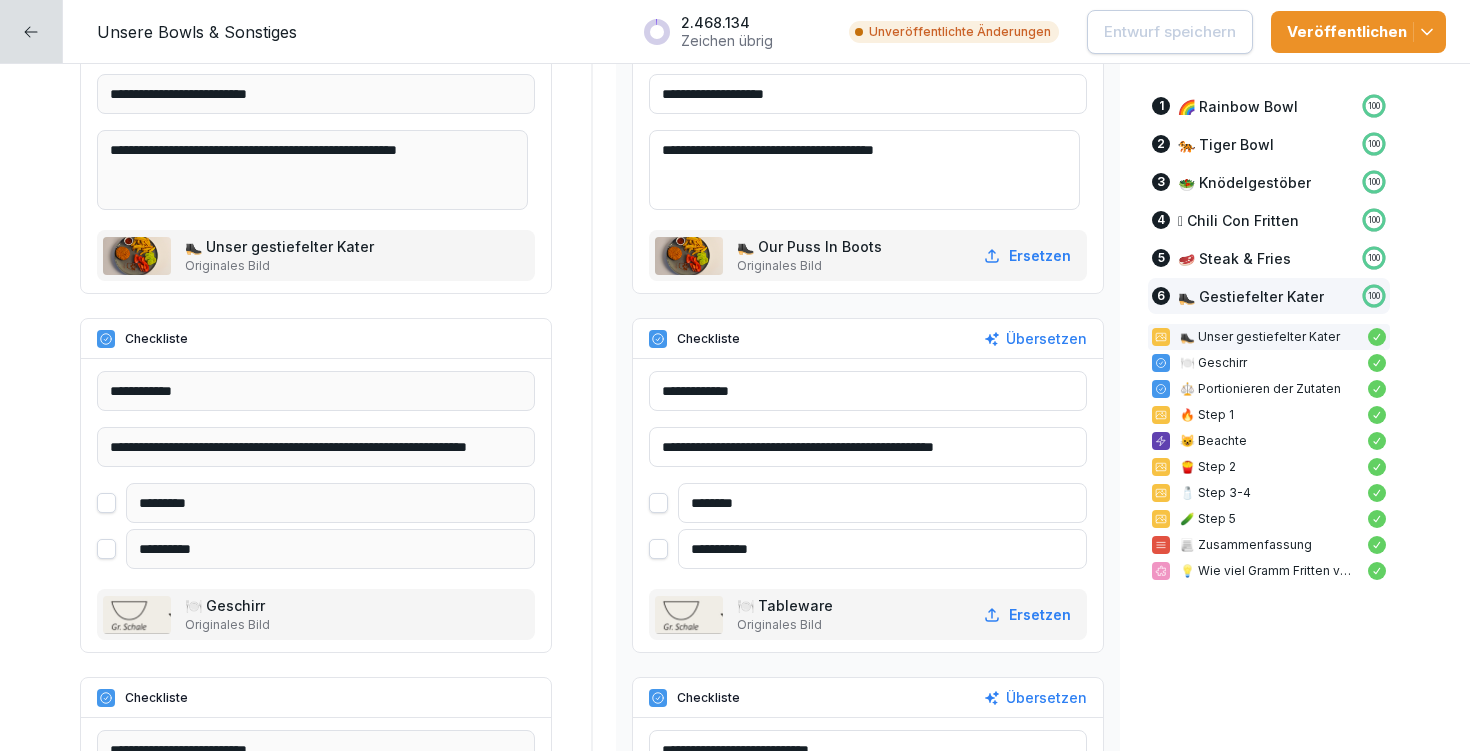 click at bounding box center (31, 31) 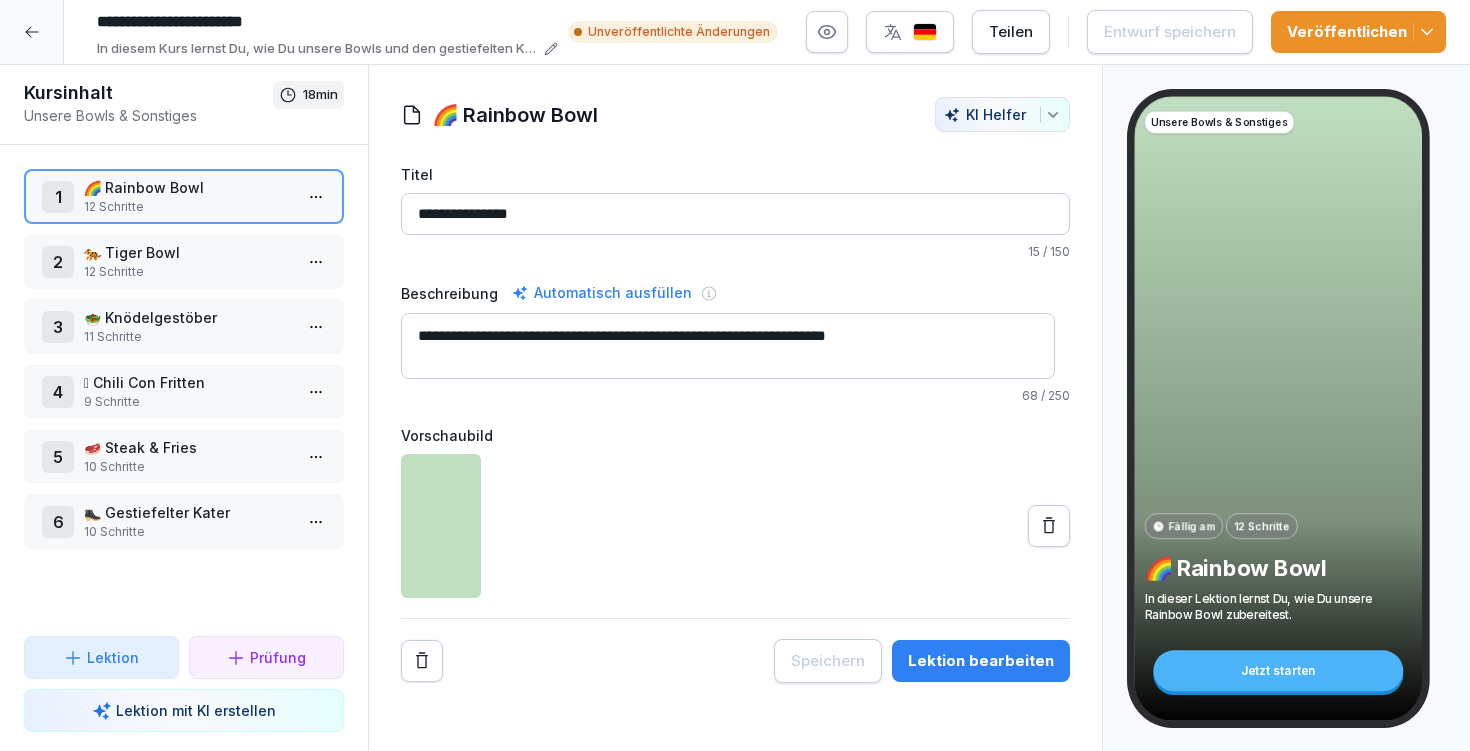 click on "👢 Gestiefelter Kater" at bounding box center (188, 512) 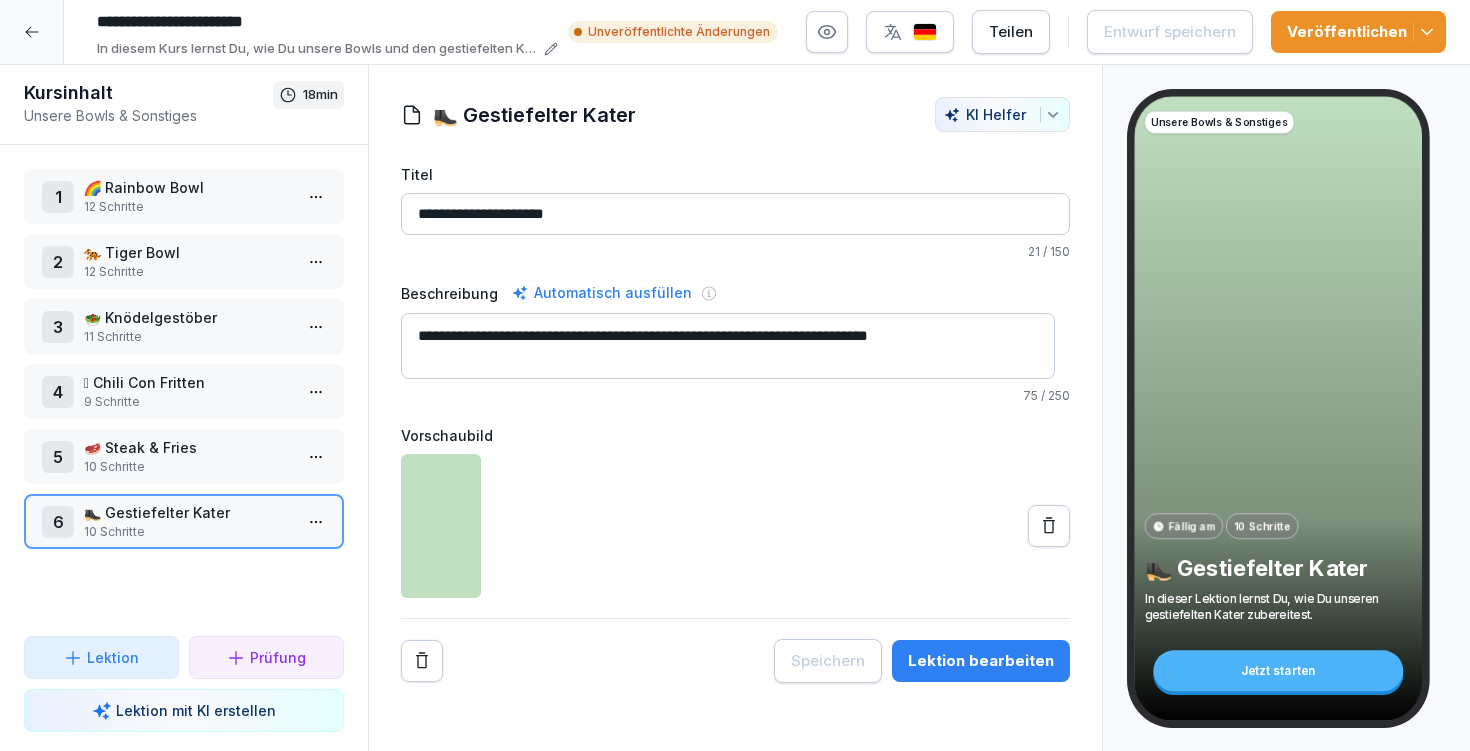click on "Lektion bearbeiten" at bounding box center (981, 661) 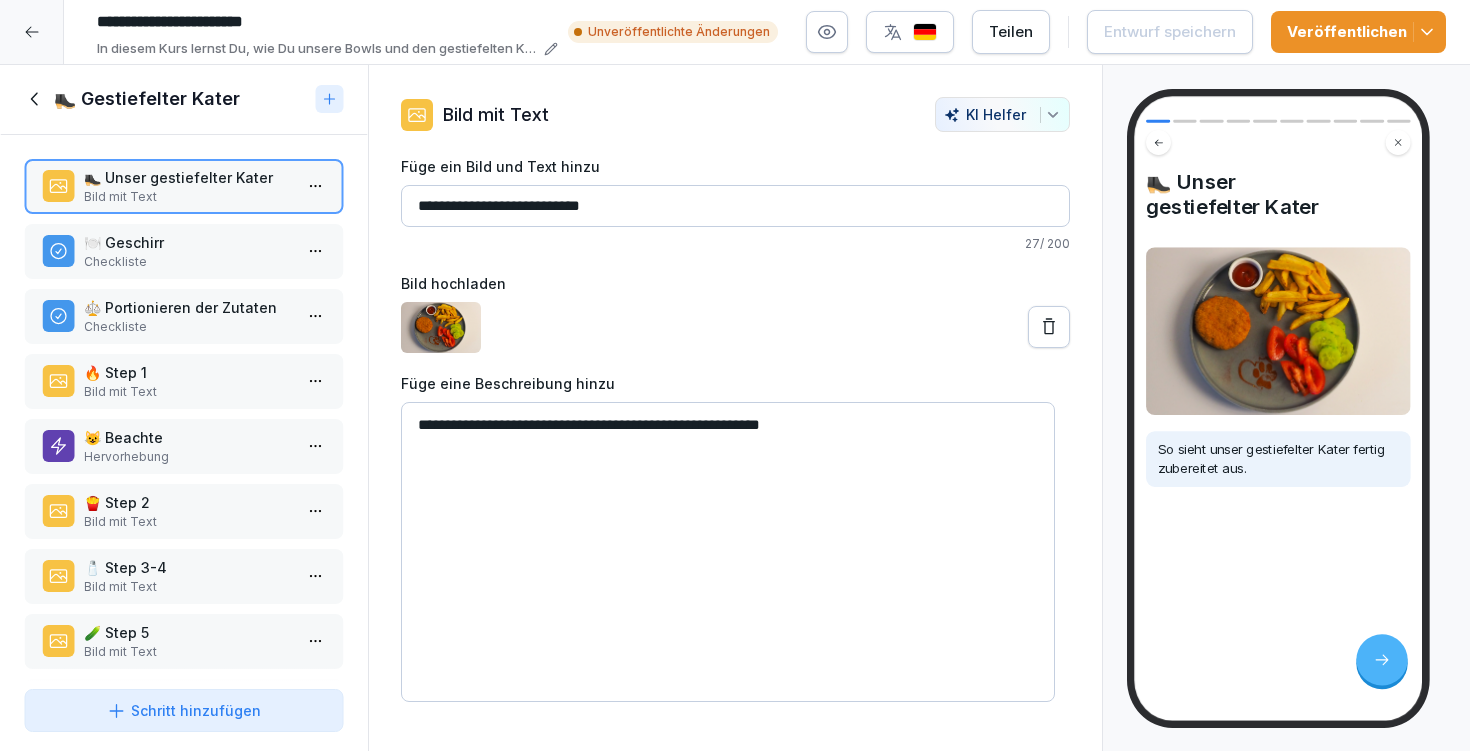 click on "🍽️ Geschirr" at bounding box center [188, 242] 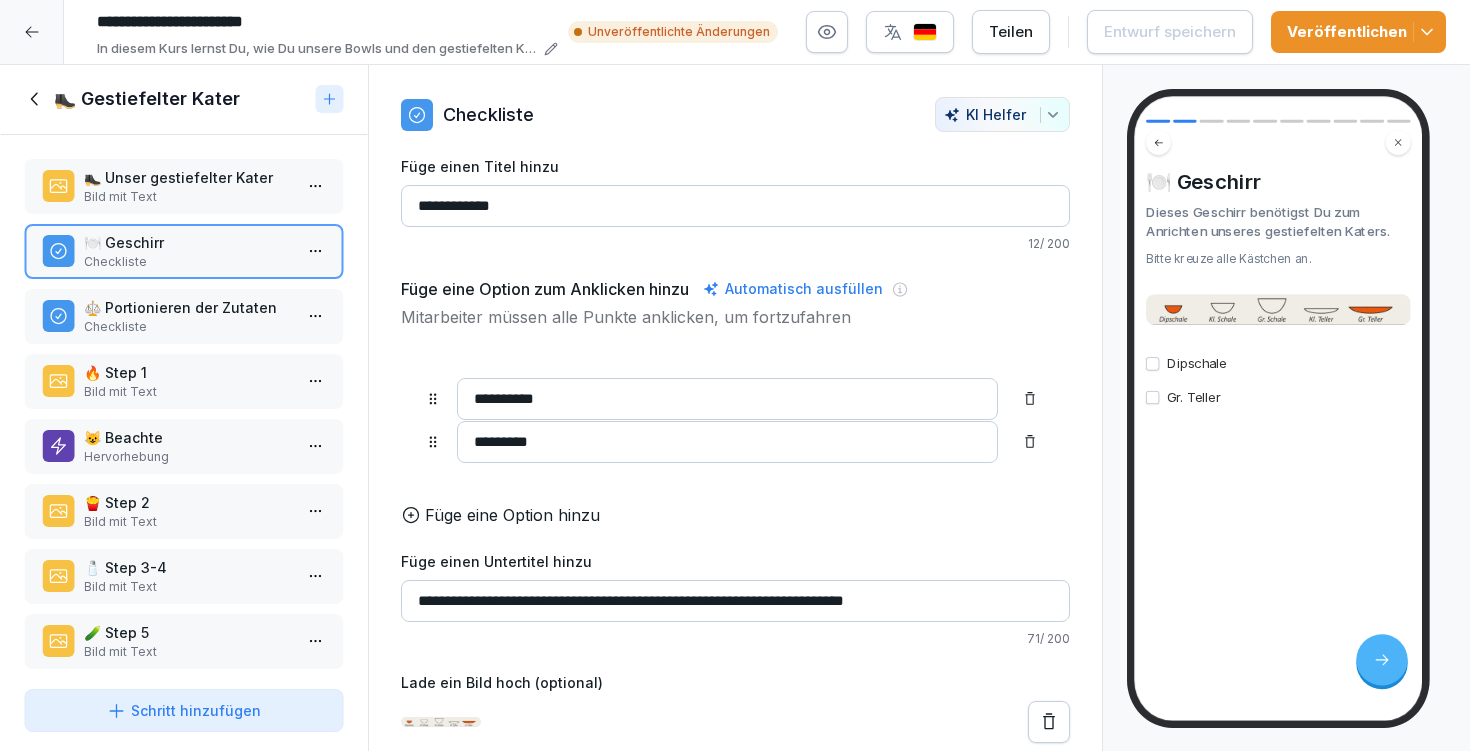 drag, startPoint x: 430, startPoint y: 440, endPoint x: 433, endPoint y: 397, distance: 43.104523 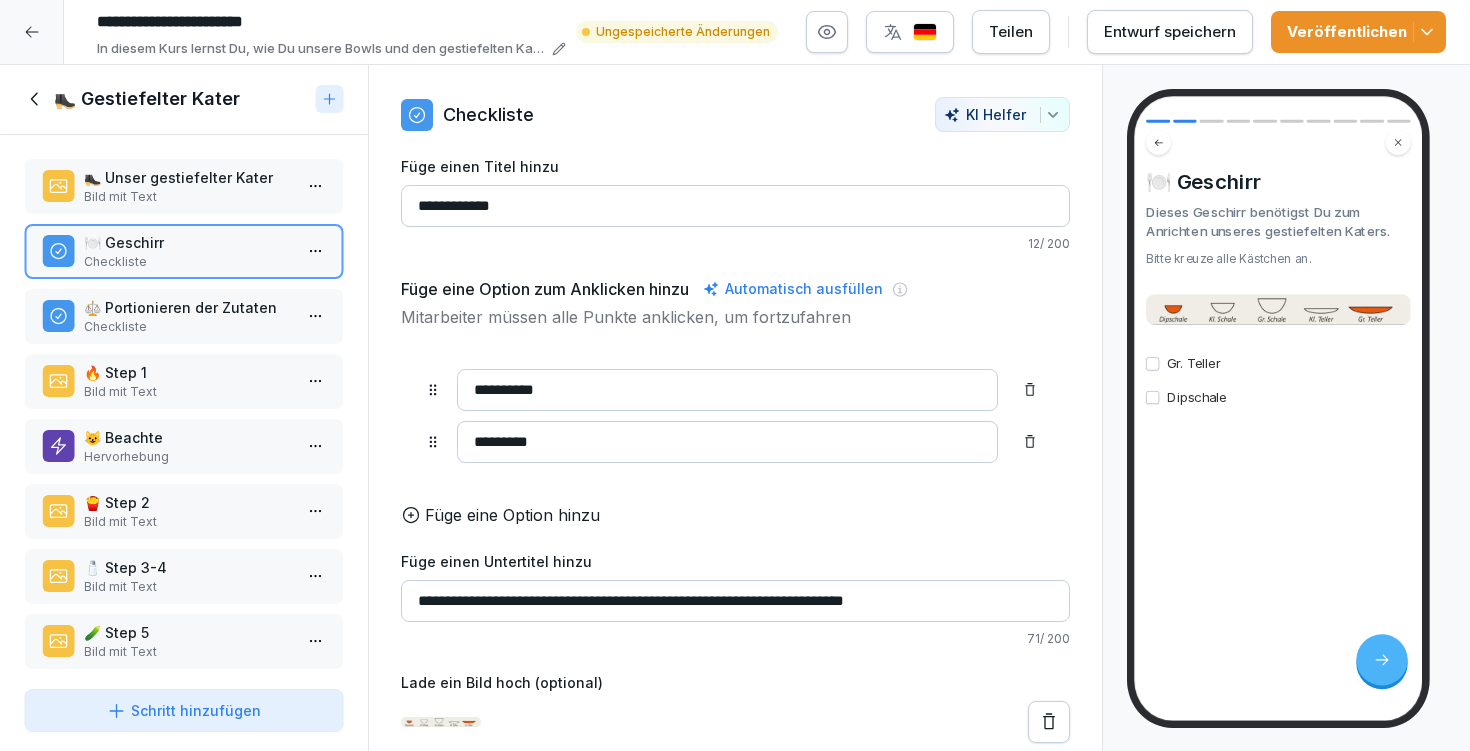 click on "Entwurf speichern" at bounding box center [1170, 32] 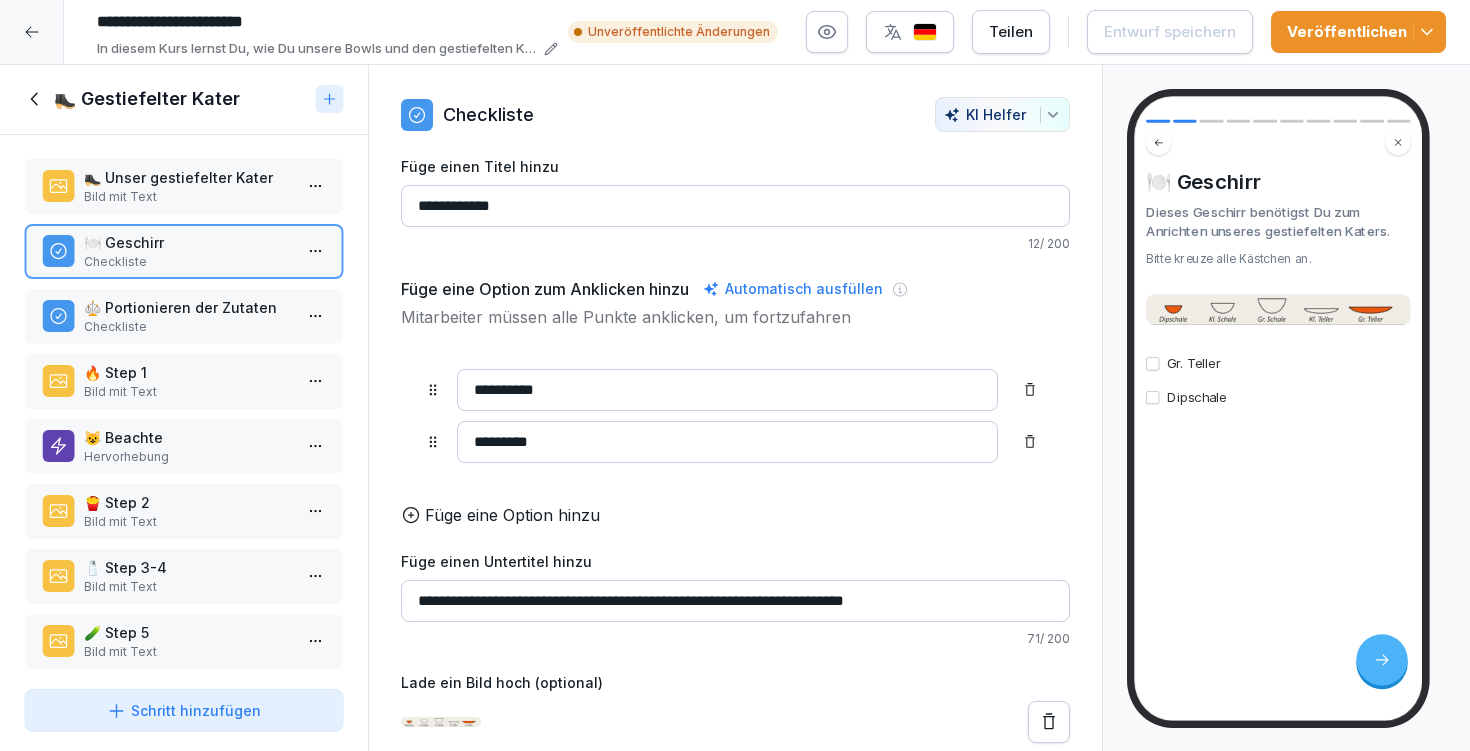 click 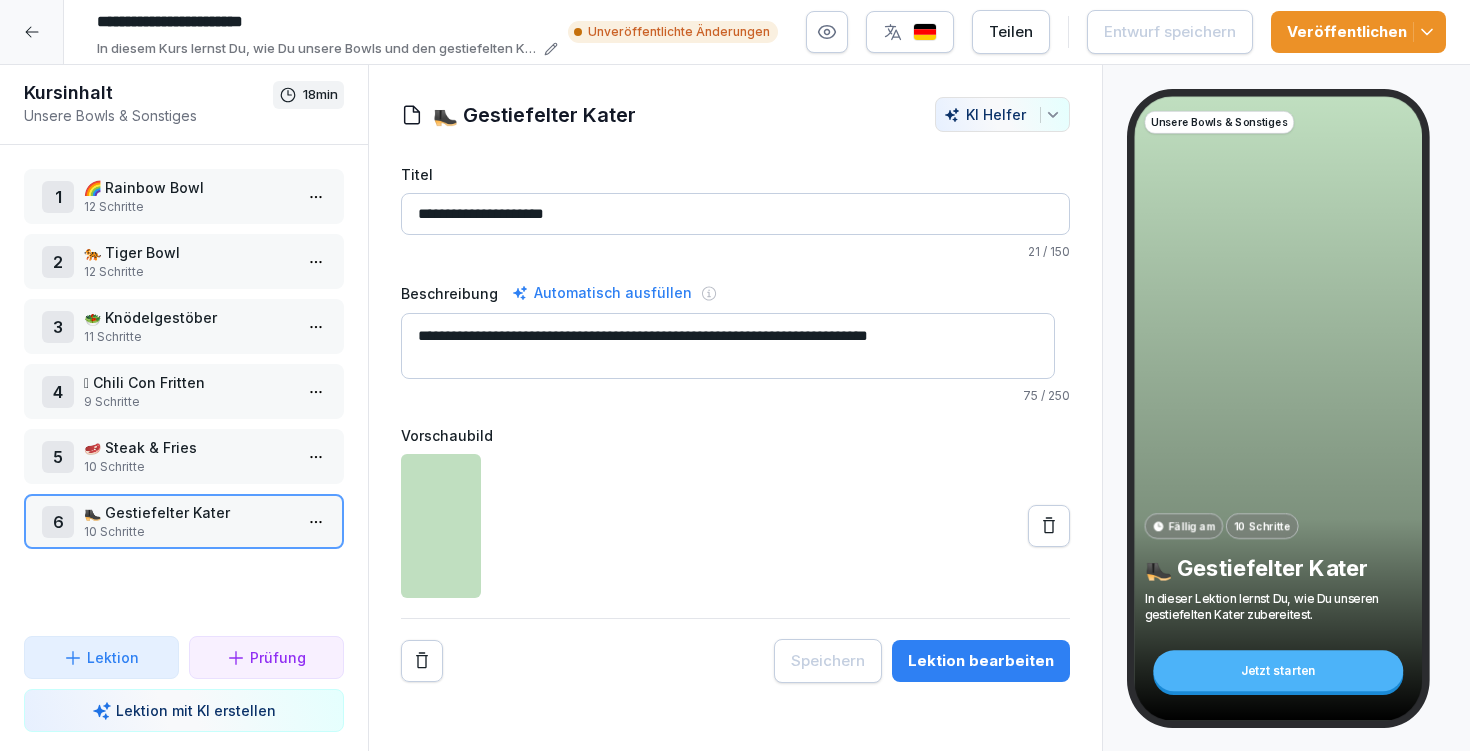 click on "Lektion bearbeiten" at bounding box center [981, 661] 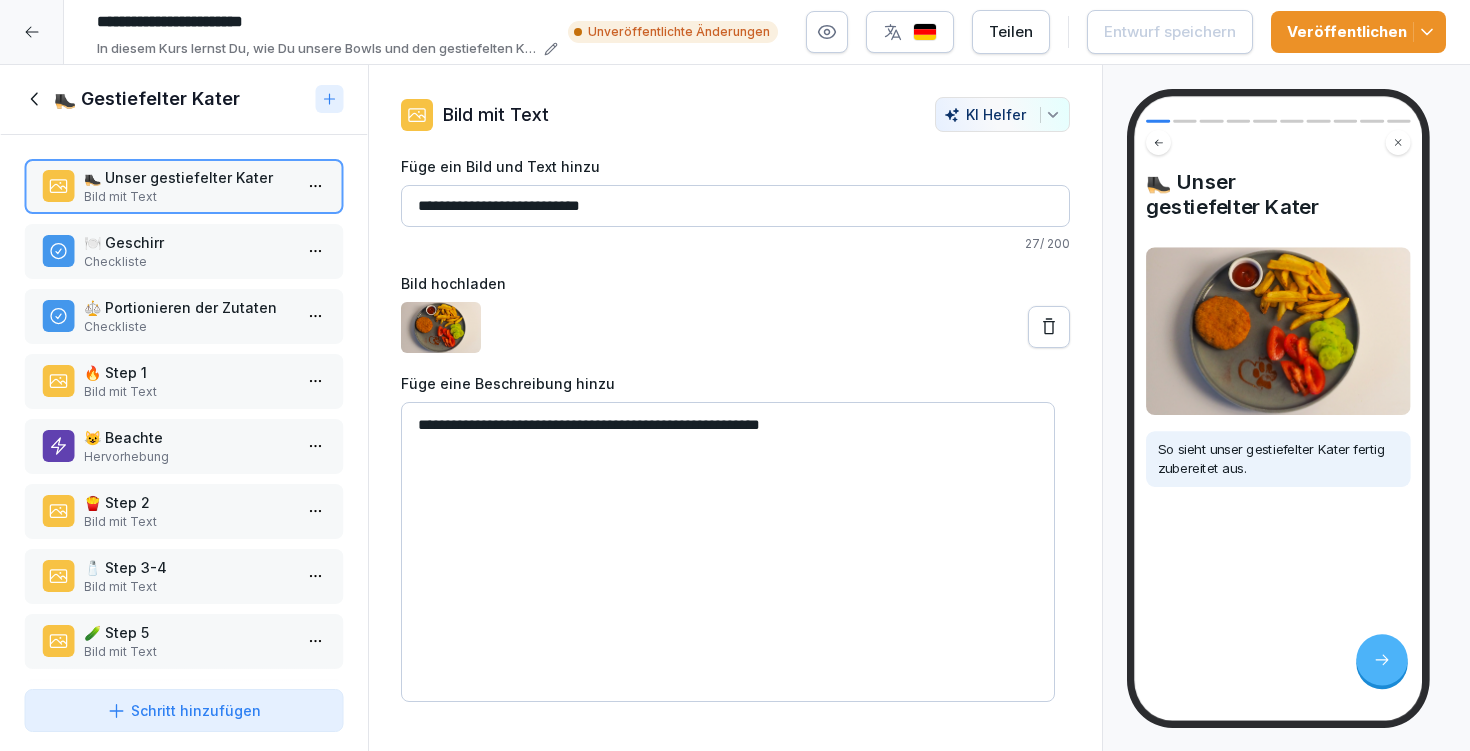 click at bounding box center (925, 32) 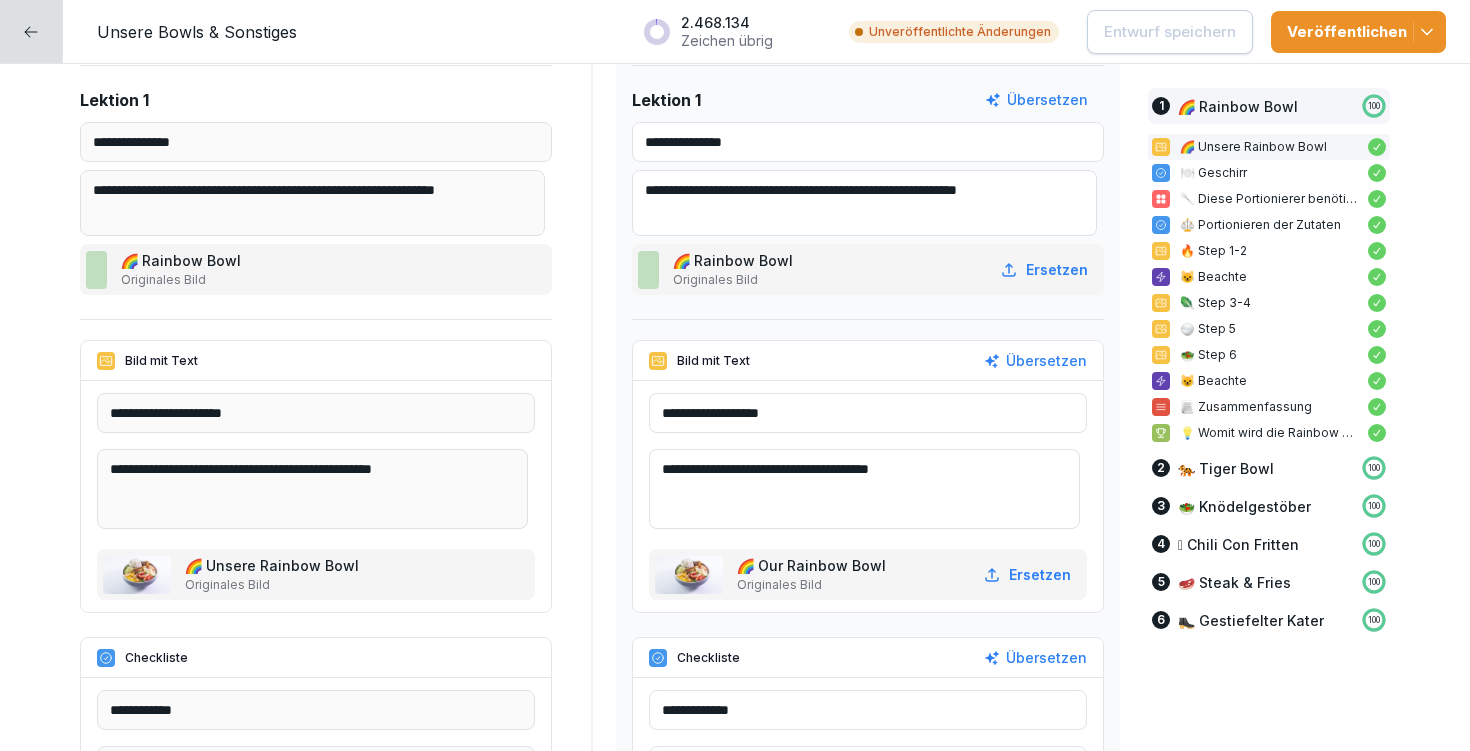scroll, scrollTop: 1154, scrollLeft: 0, axis: vertical 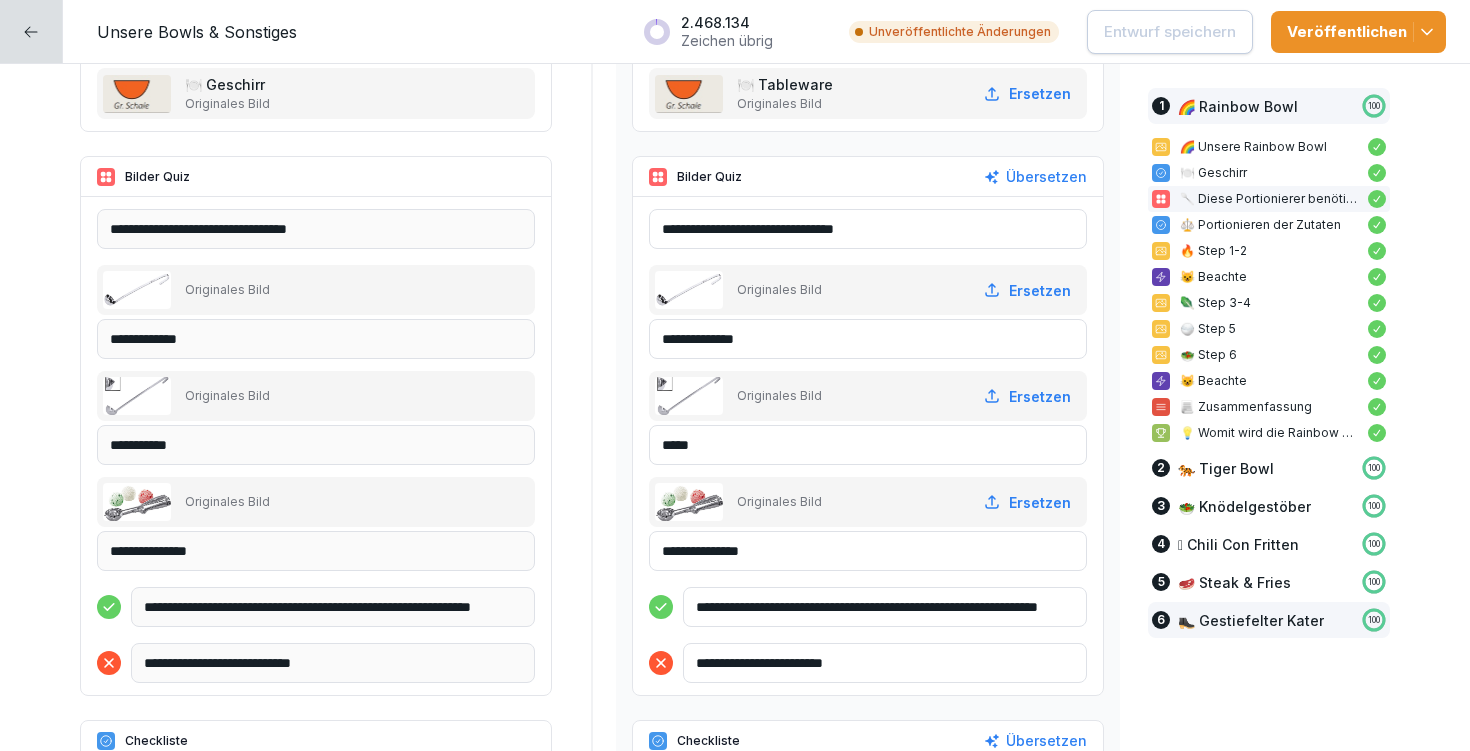 click on "👢 Gestiefelter Kater" at bounding box center (1251, 620) 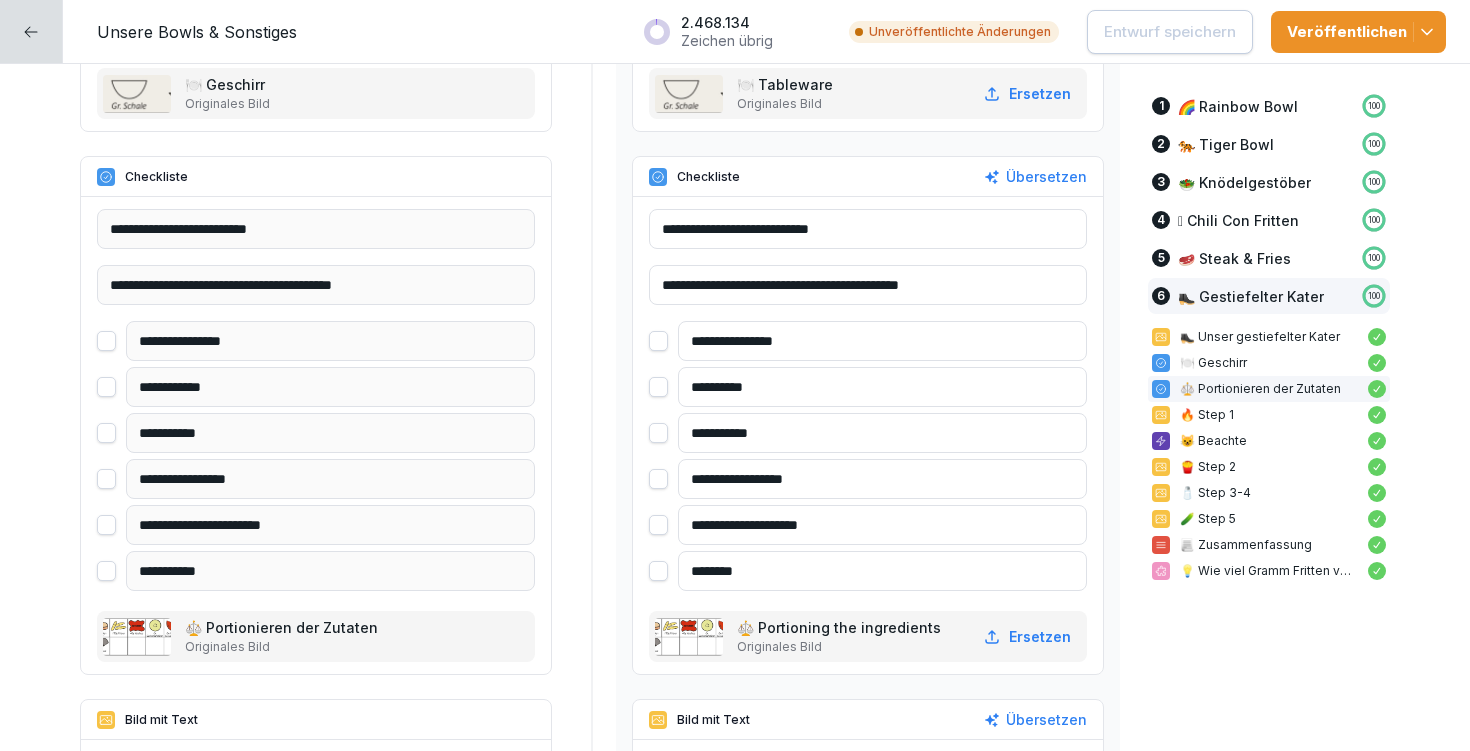 scroll, scrollTop: 16945, scrollLeft: 0, axis: vertical 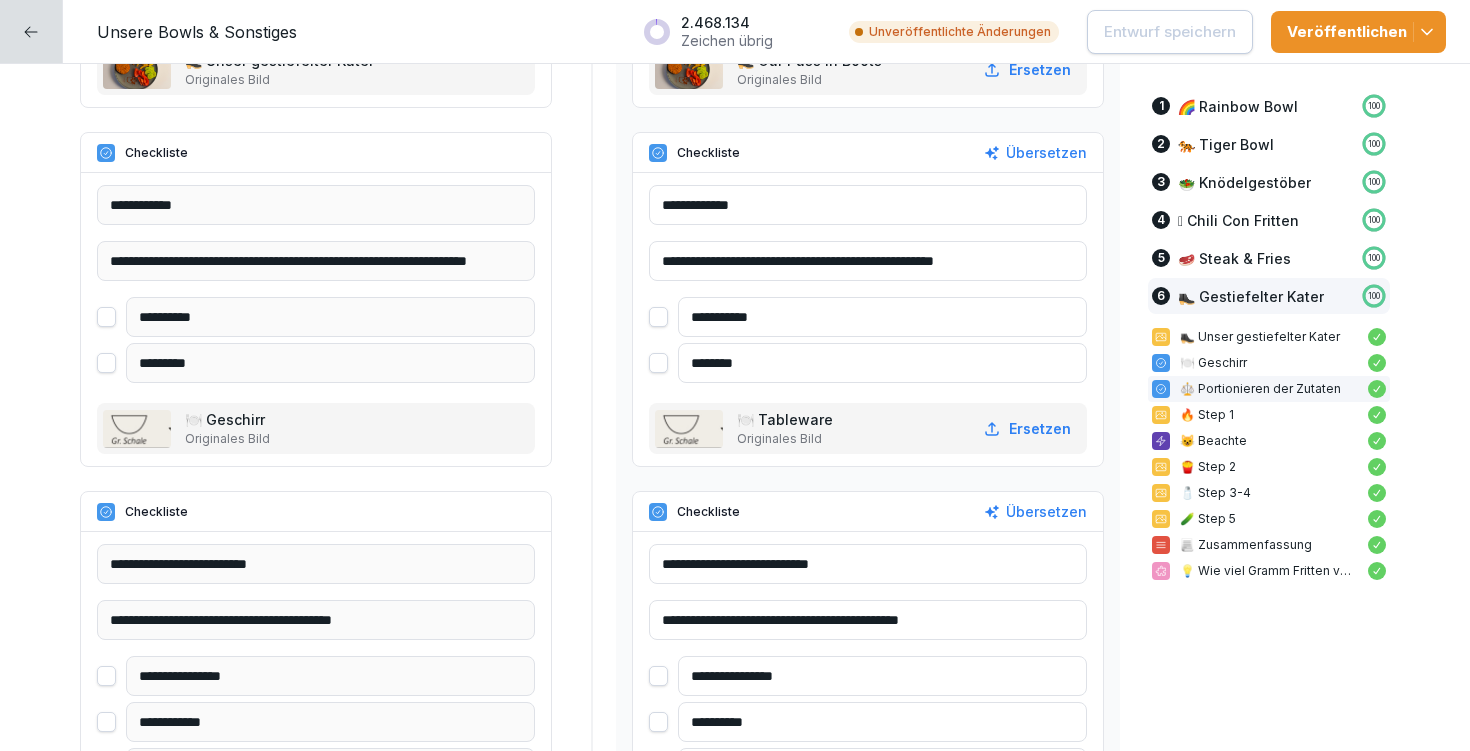 drag, startPoint x: 750, startPoint y: 366, endPoint x: 659, endPoint y: 367, distance: 91.00549 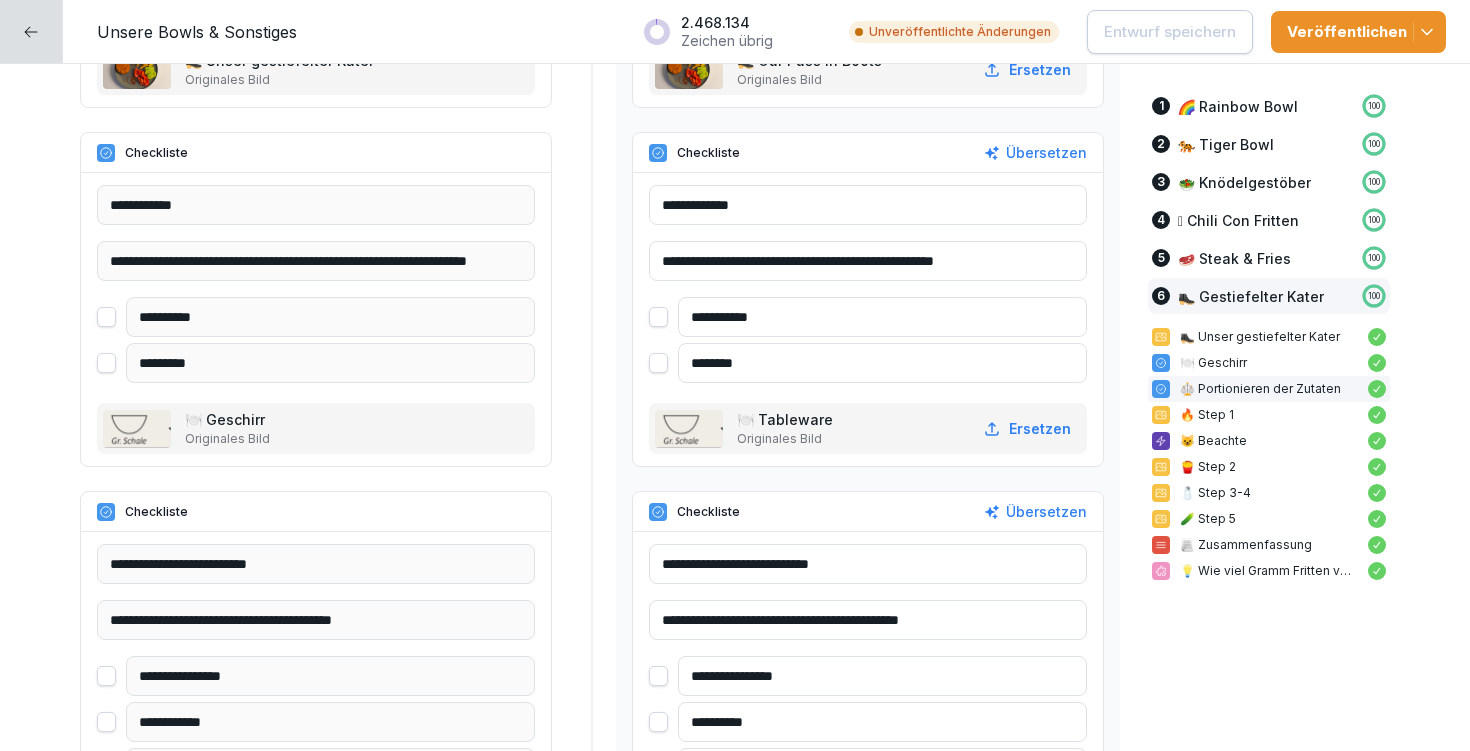 click on "********" at bounding box center (868, 363) 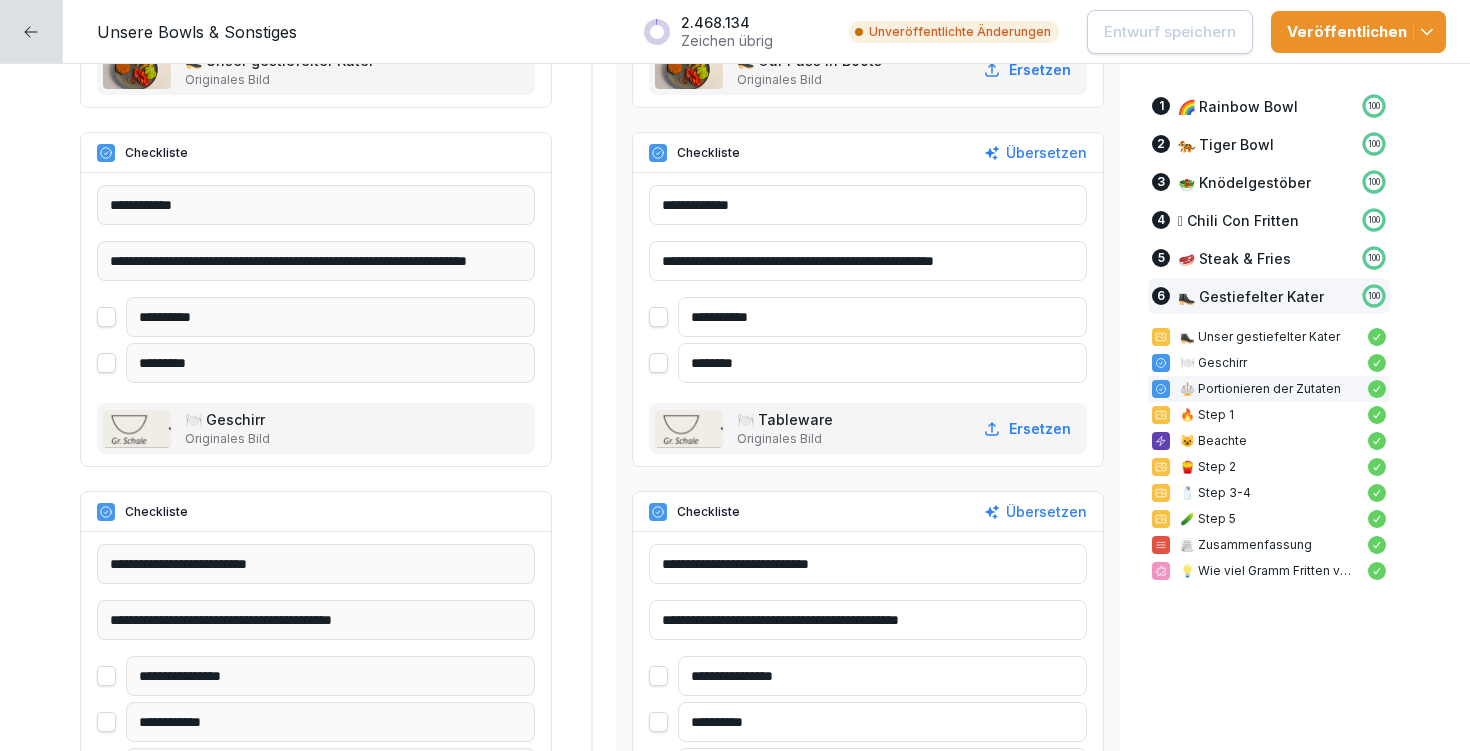 click on "********" at bounding box center [882, 363] 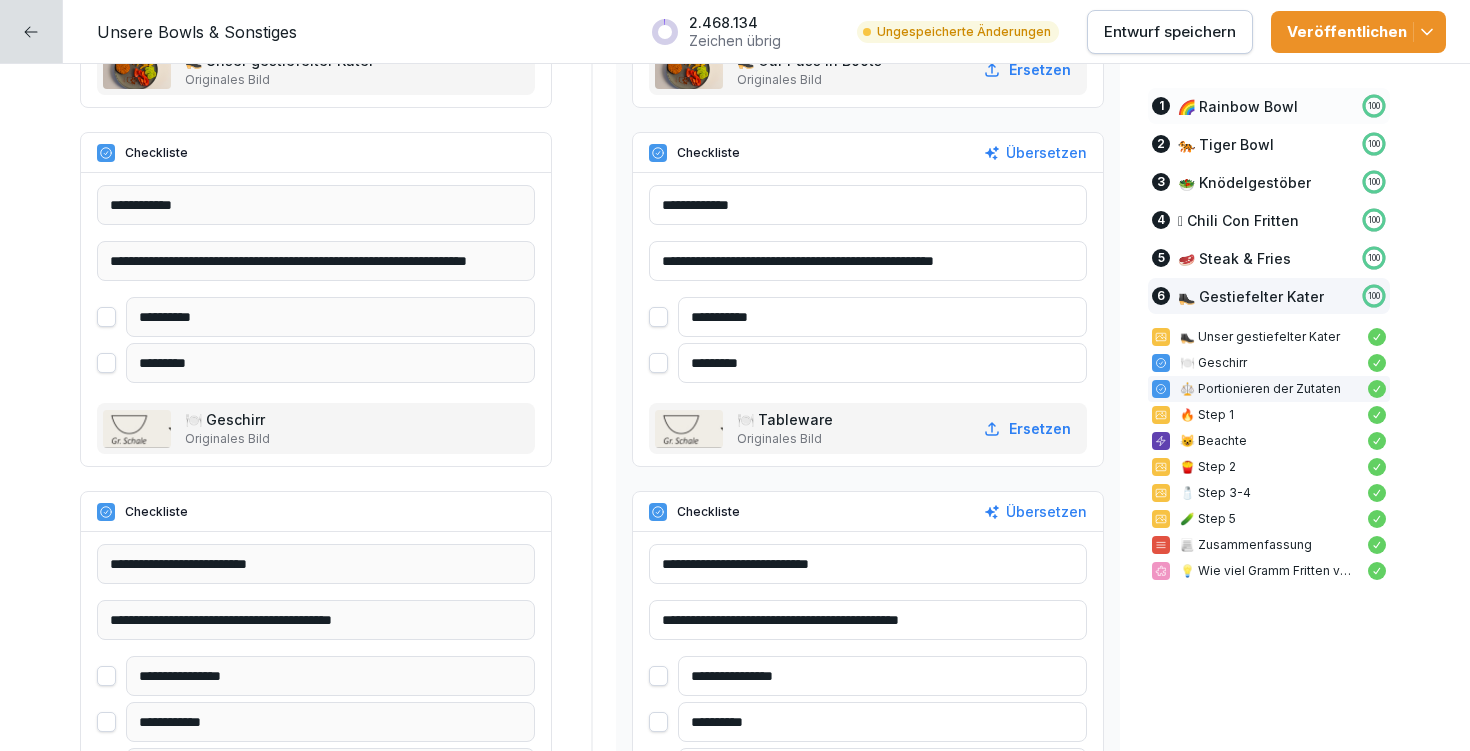 type on "*********" 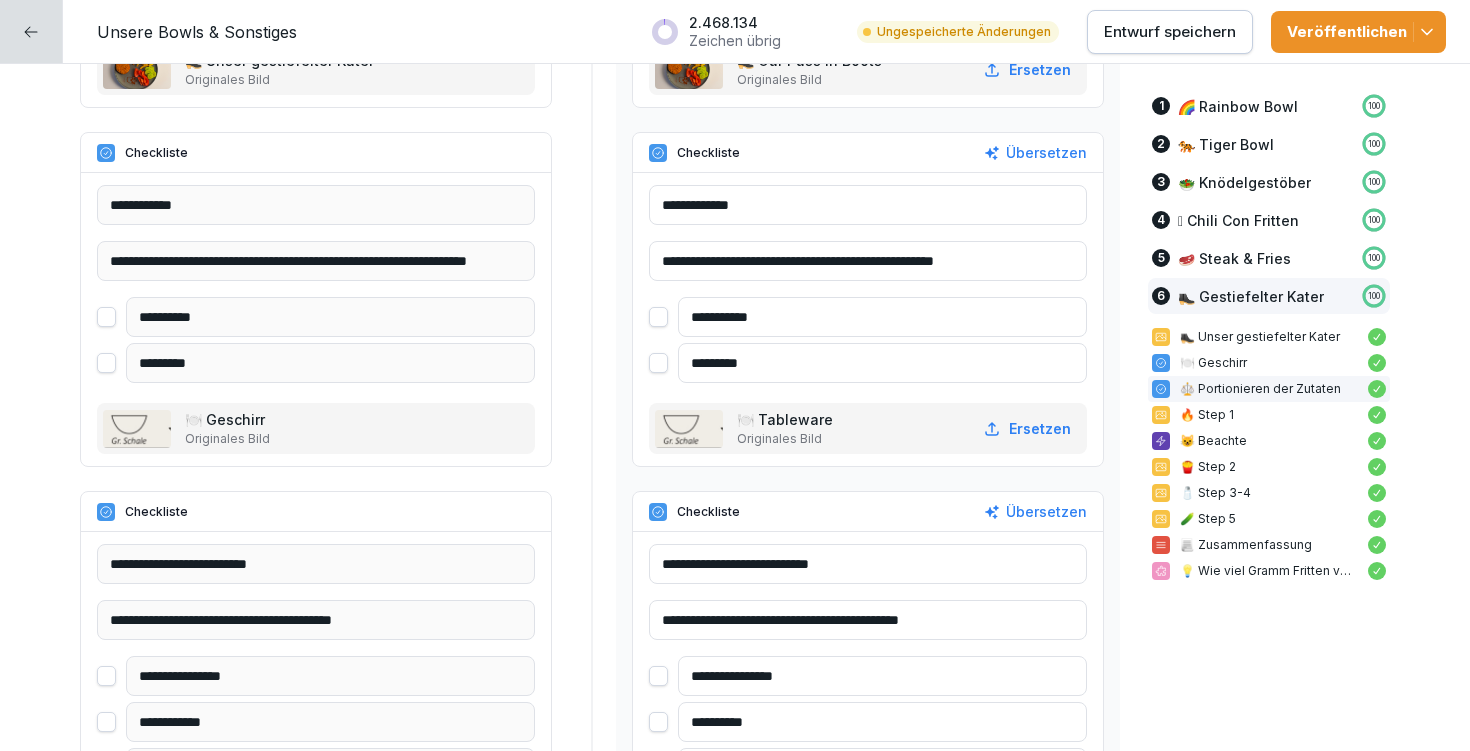 click on "Entwurf speichern" at bounding box center [1170, 32] 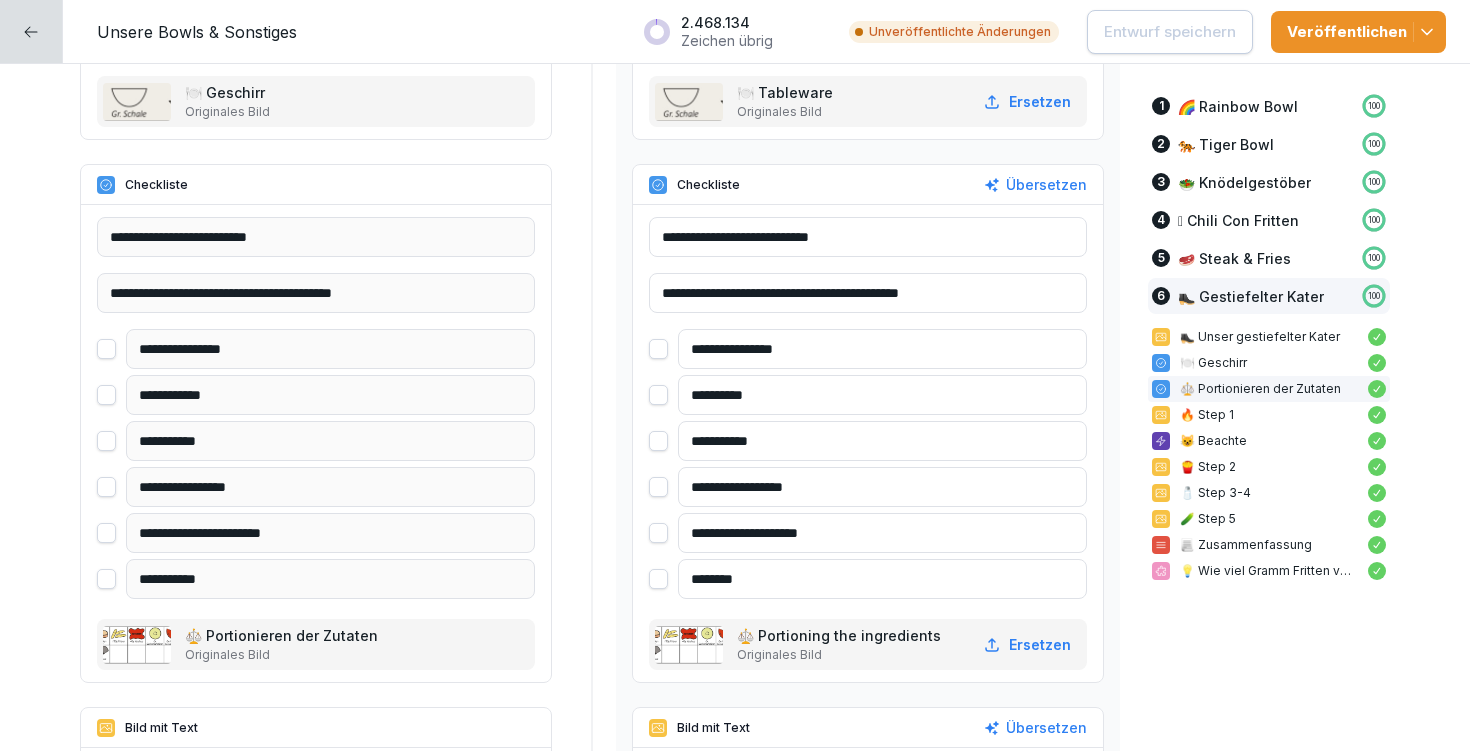 scroll, scrollTop: 17273, scrollLeft: 0, axis: vertical 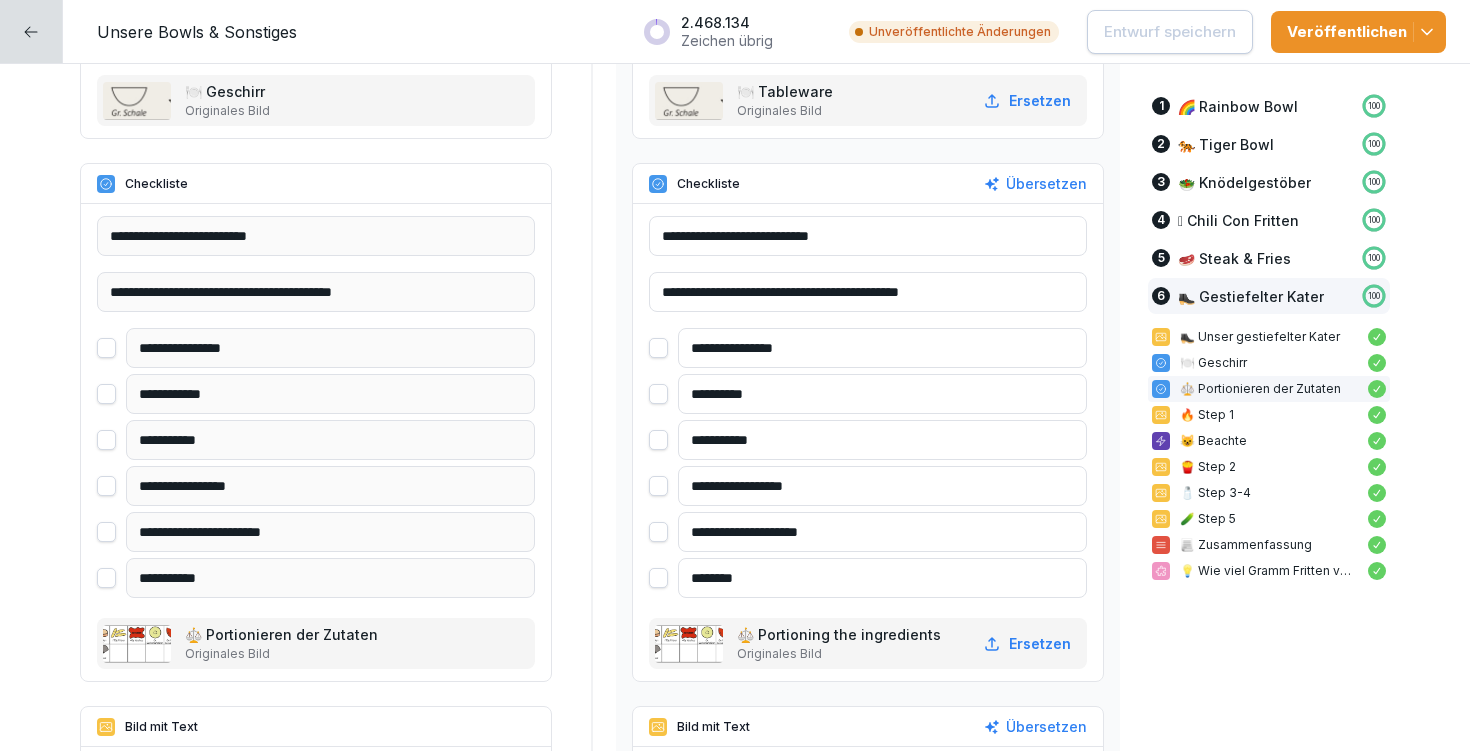 click on "**********" at bounding box center [882, 394] 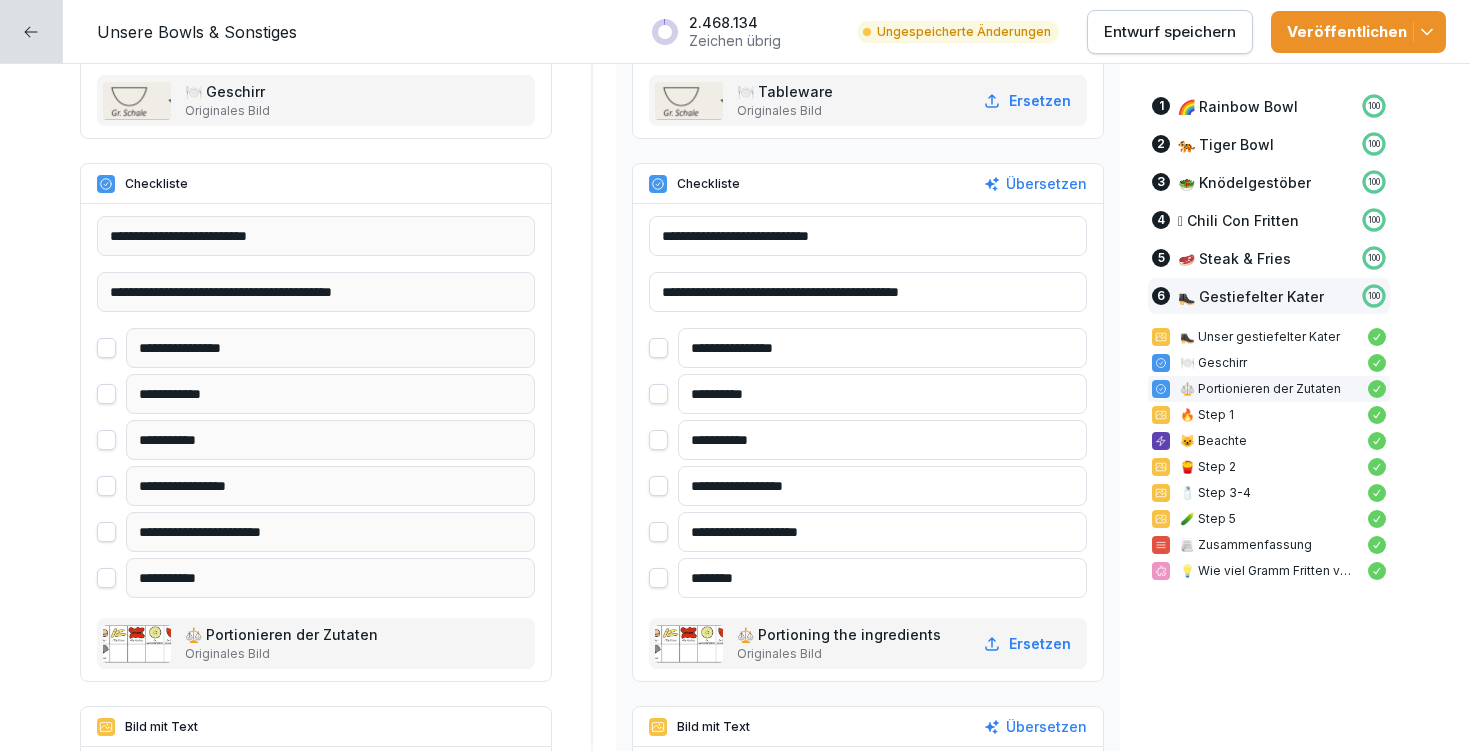 type on "**********" 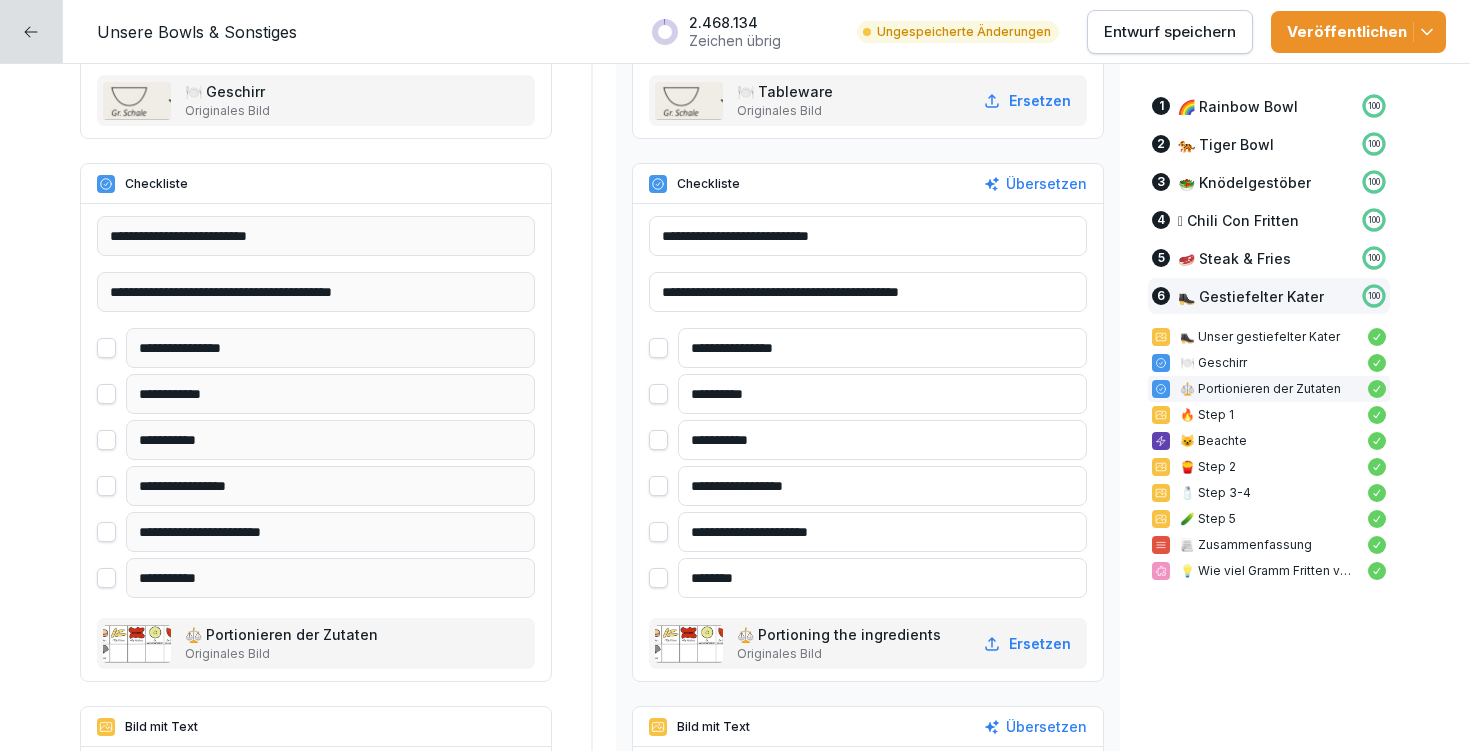 type on "**********" 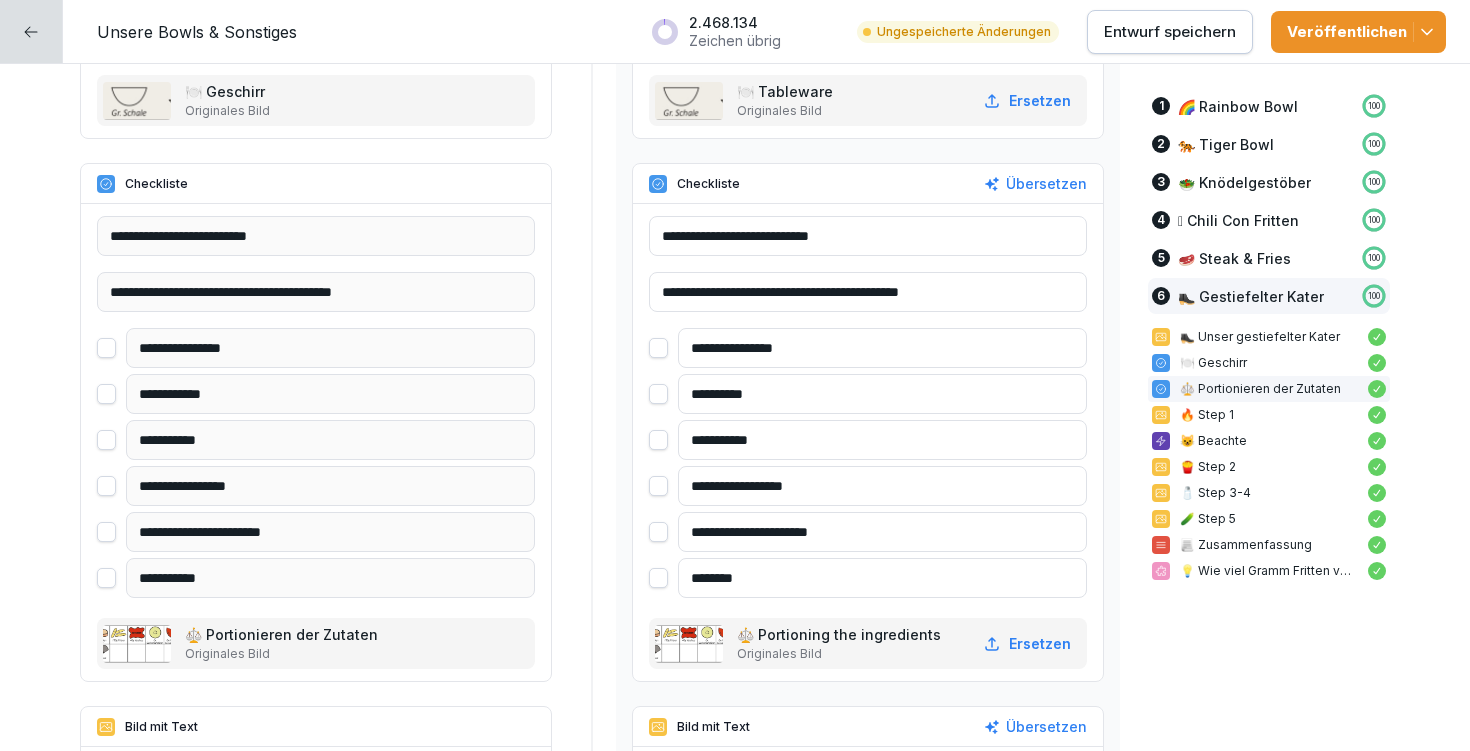 click on "********" at bounding box center (882, 578) 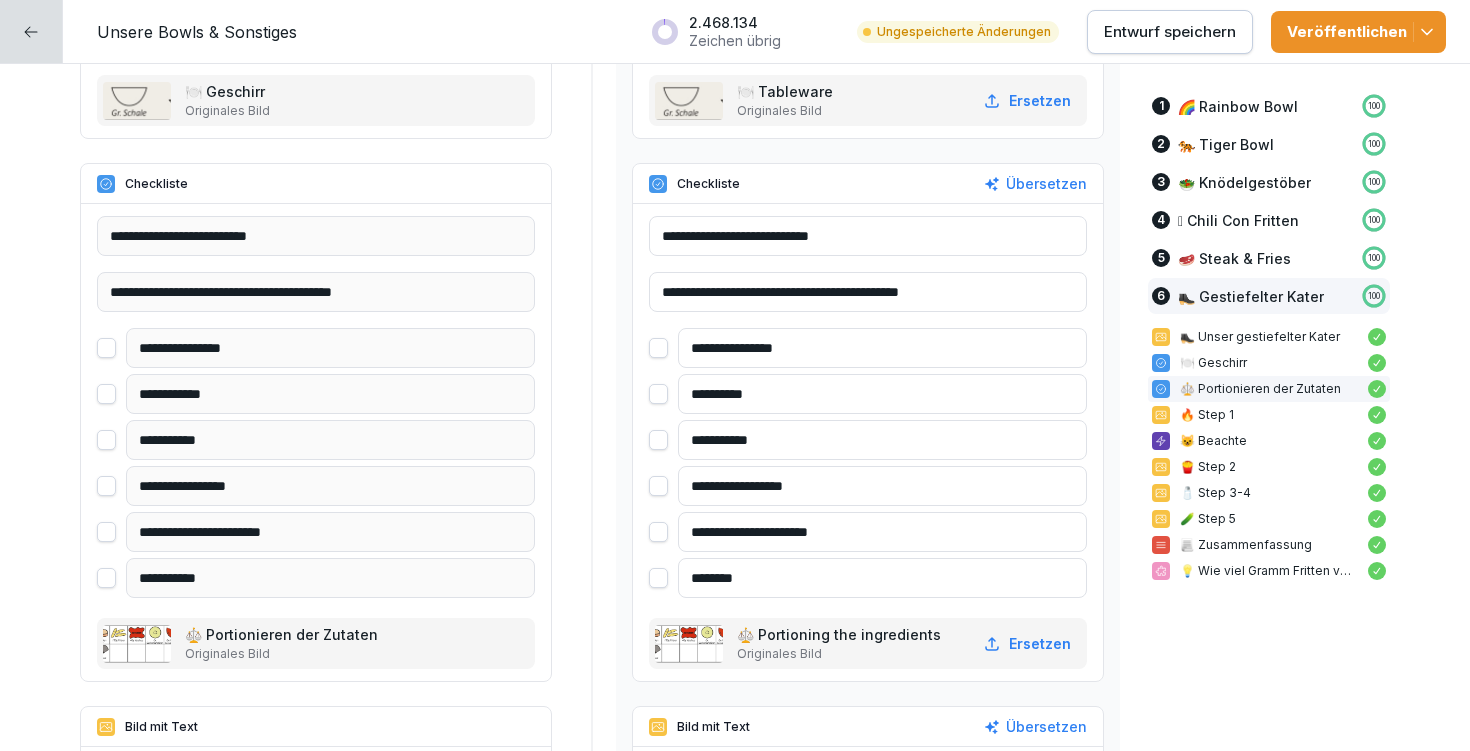 click on "********" at bounding box center (882, 578) 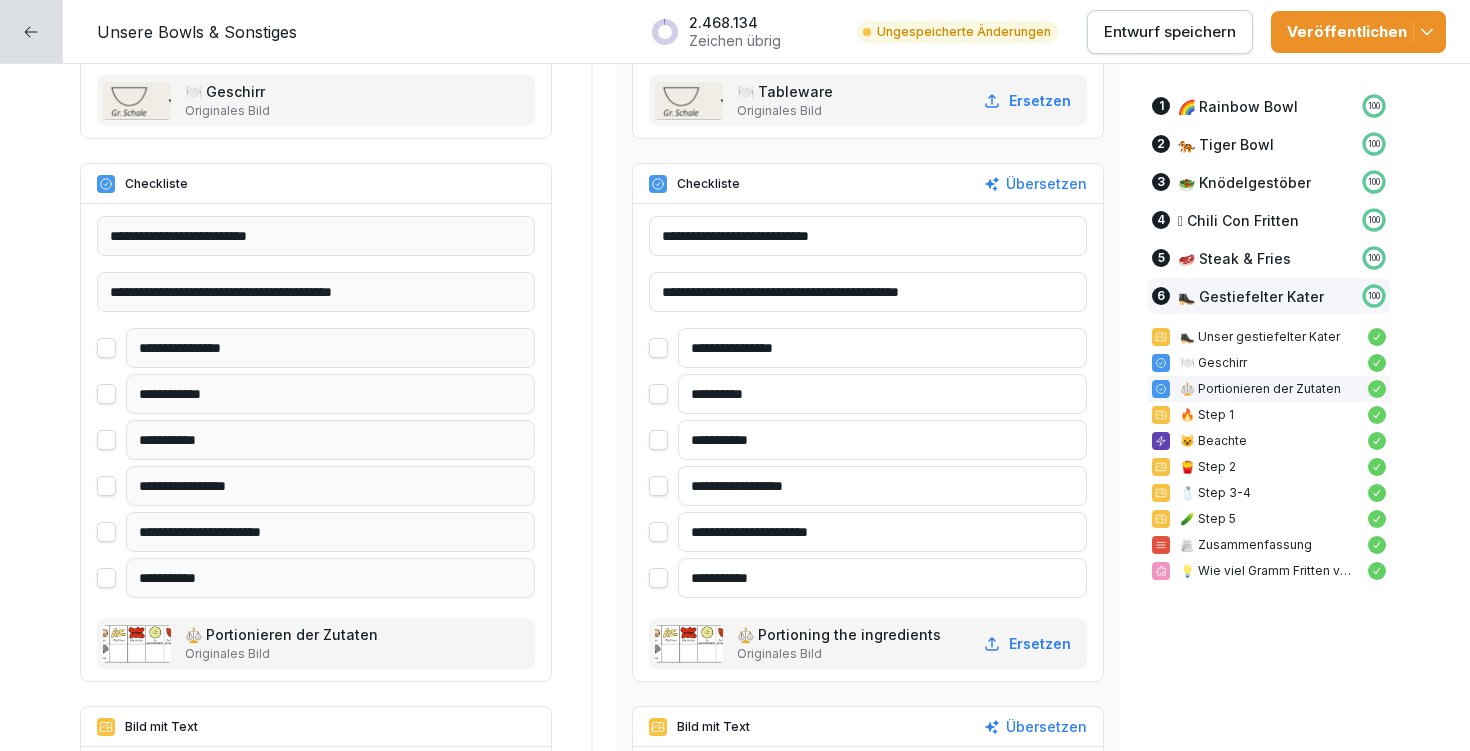 scroll, scrollTop: 17510, scrollLeft: 0, axis: vertical 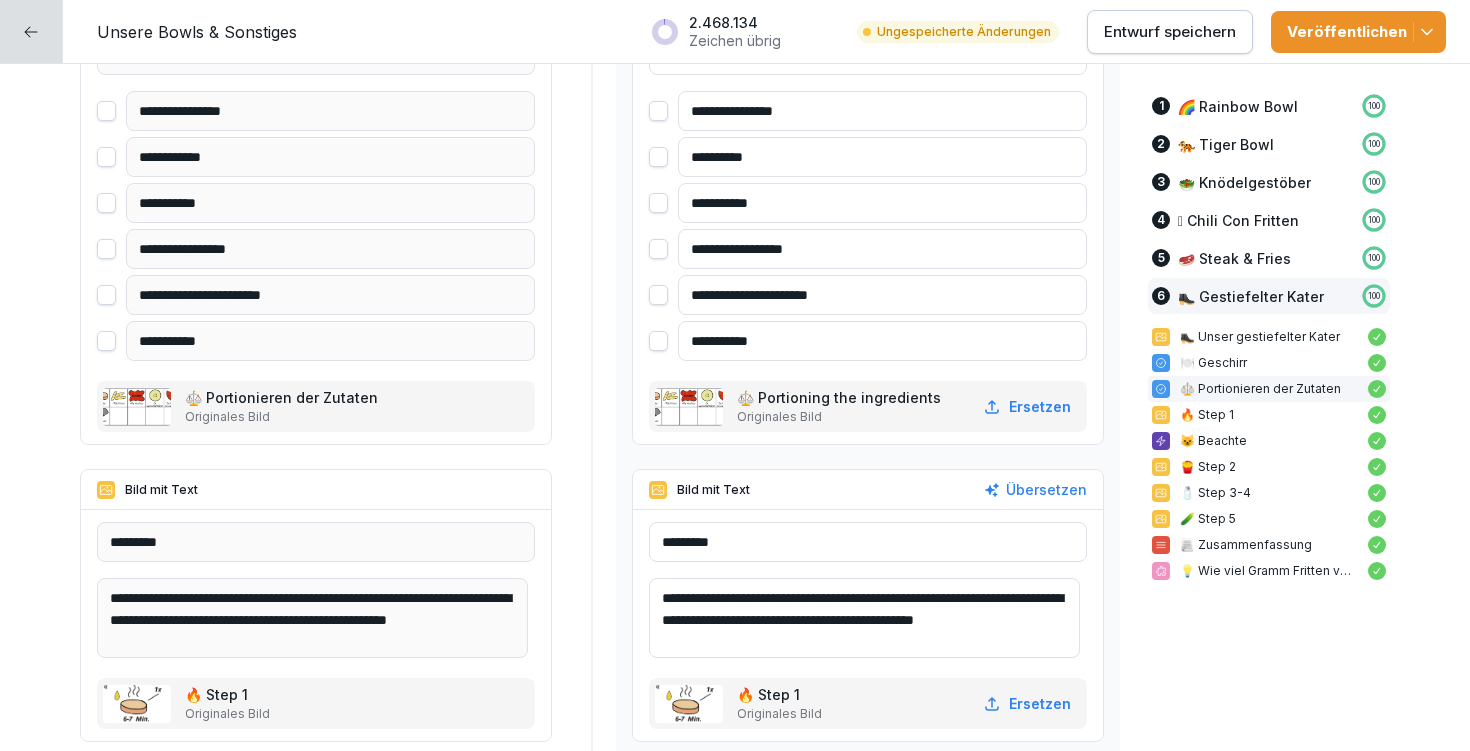 type on "**********" 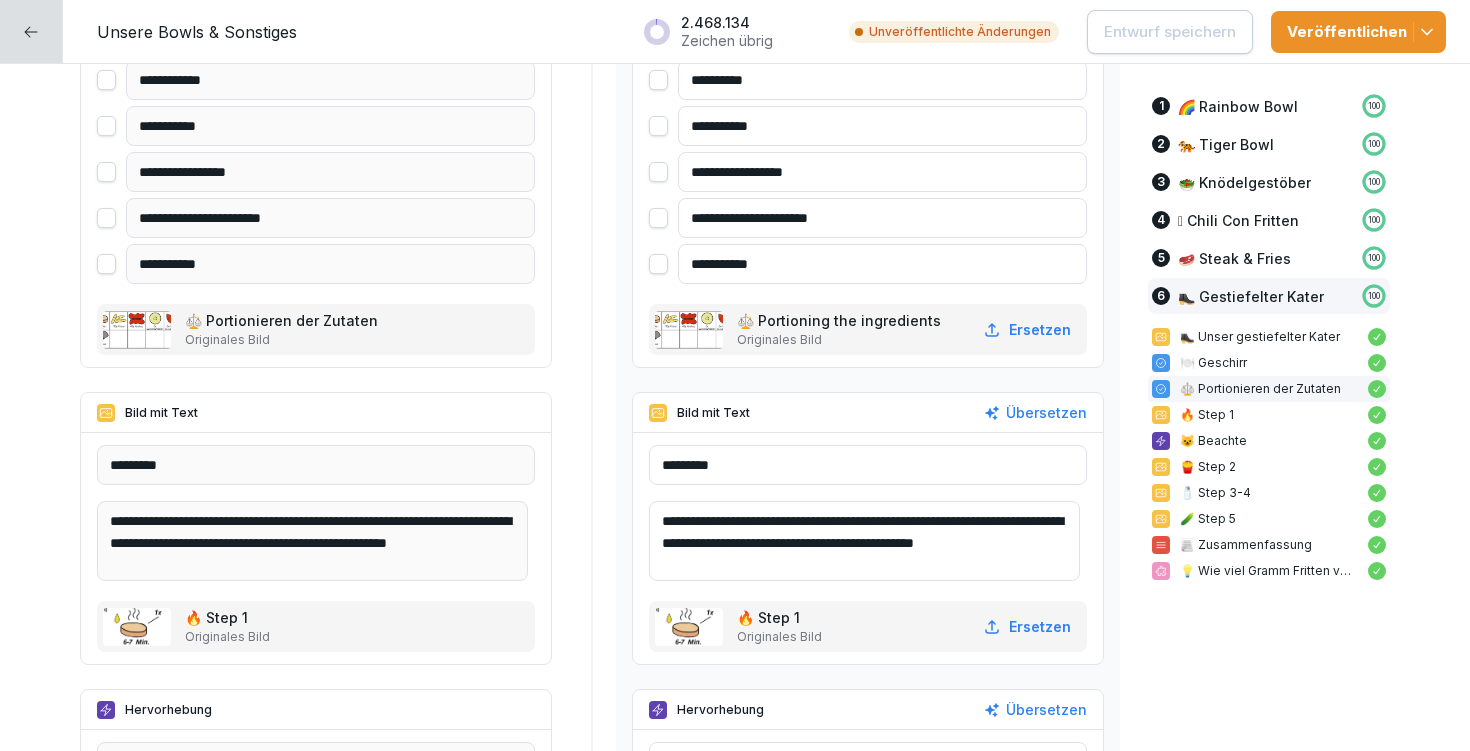 scroll, scrollTop: 17638, scrollLeft: 0, axis: vertical 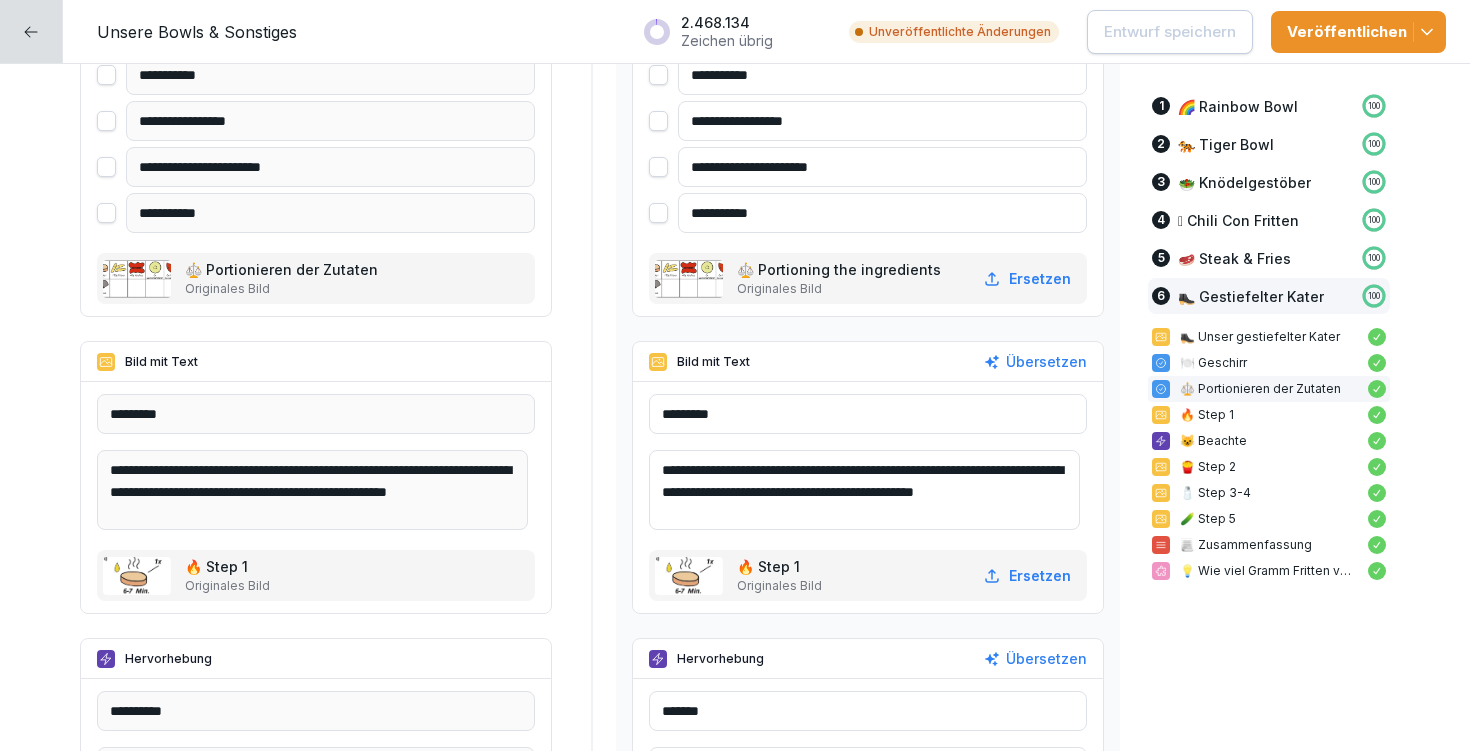drag, startPoint x: 669, startPoint y: 468, endPoint x: 742, endPoint y: 514, distance: 86.28442 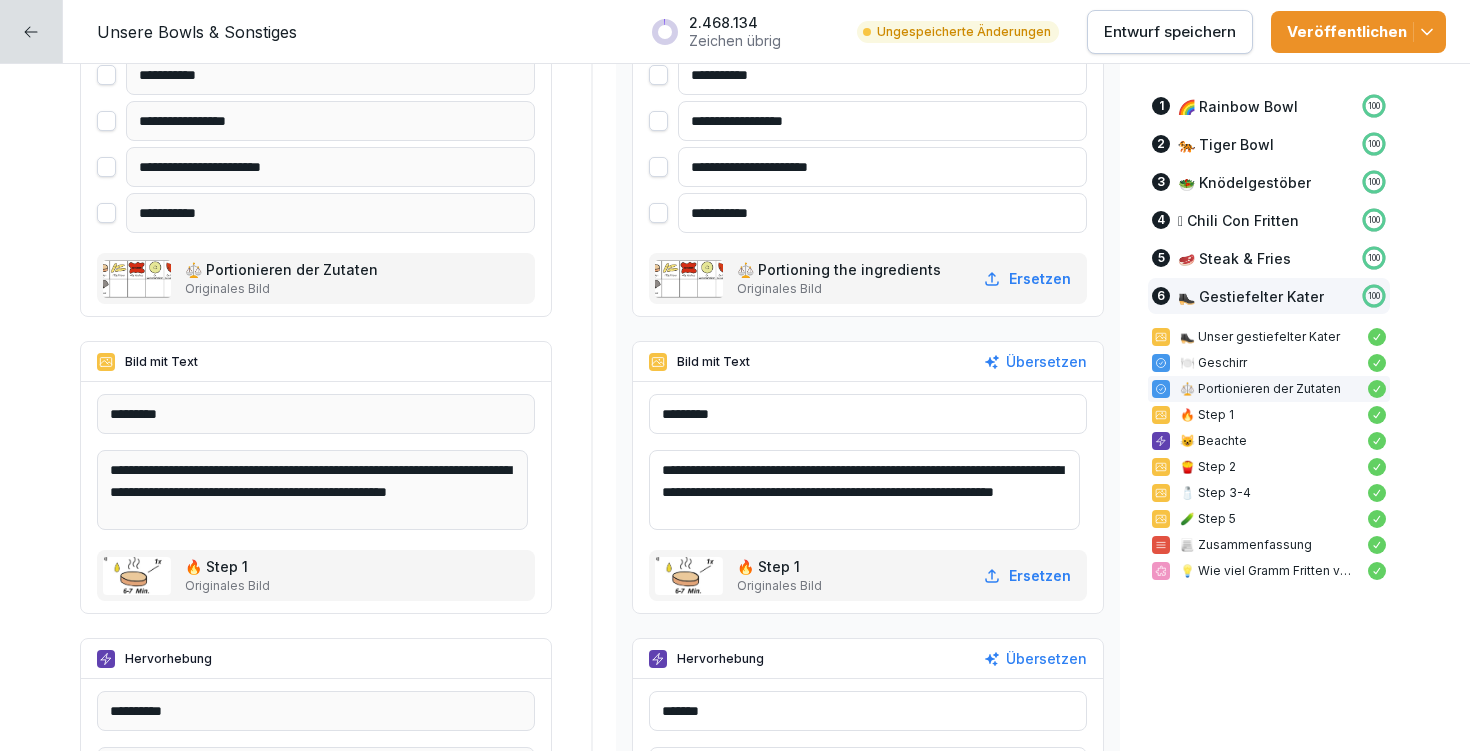 scroll, scrollTop: 4, scrollLeft: 0, axis: vertical 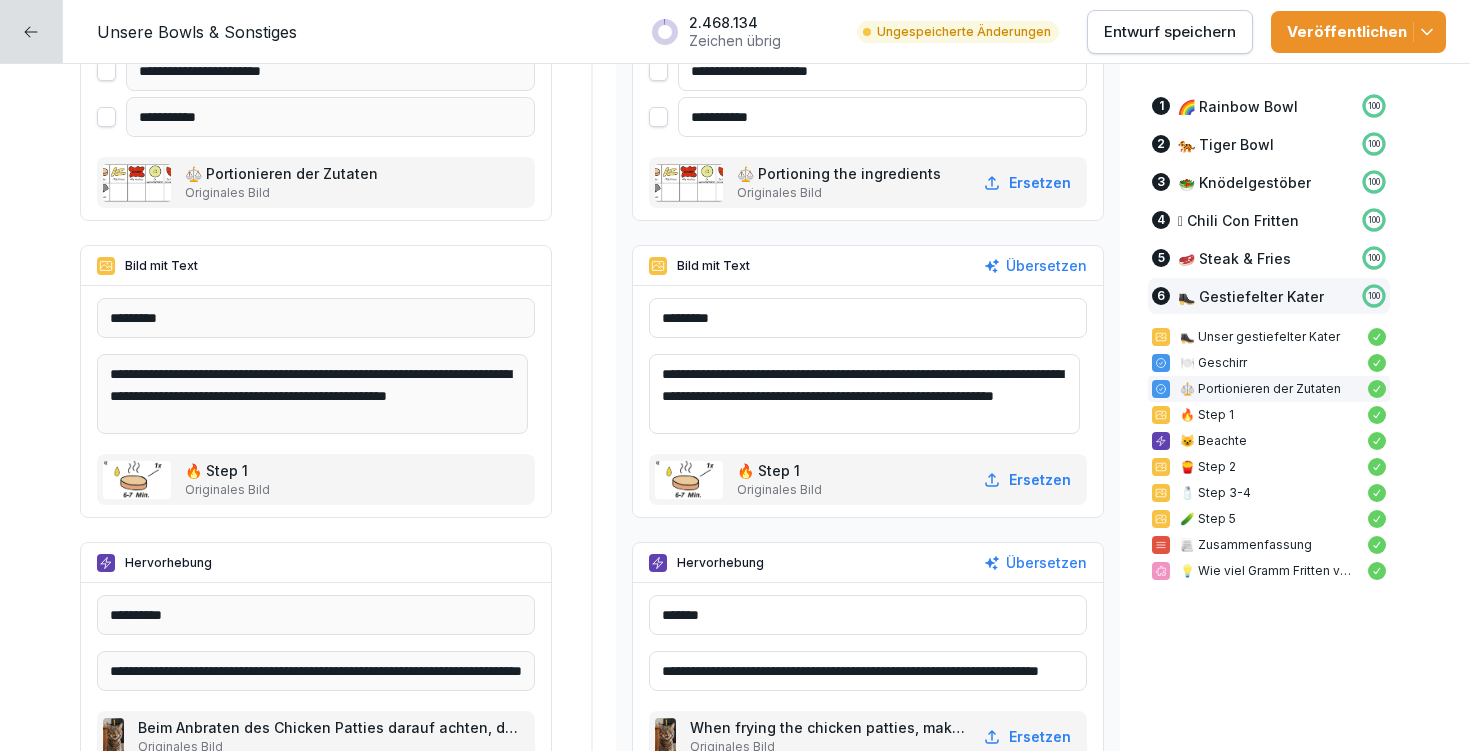 type on "**********" 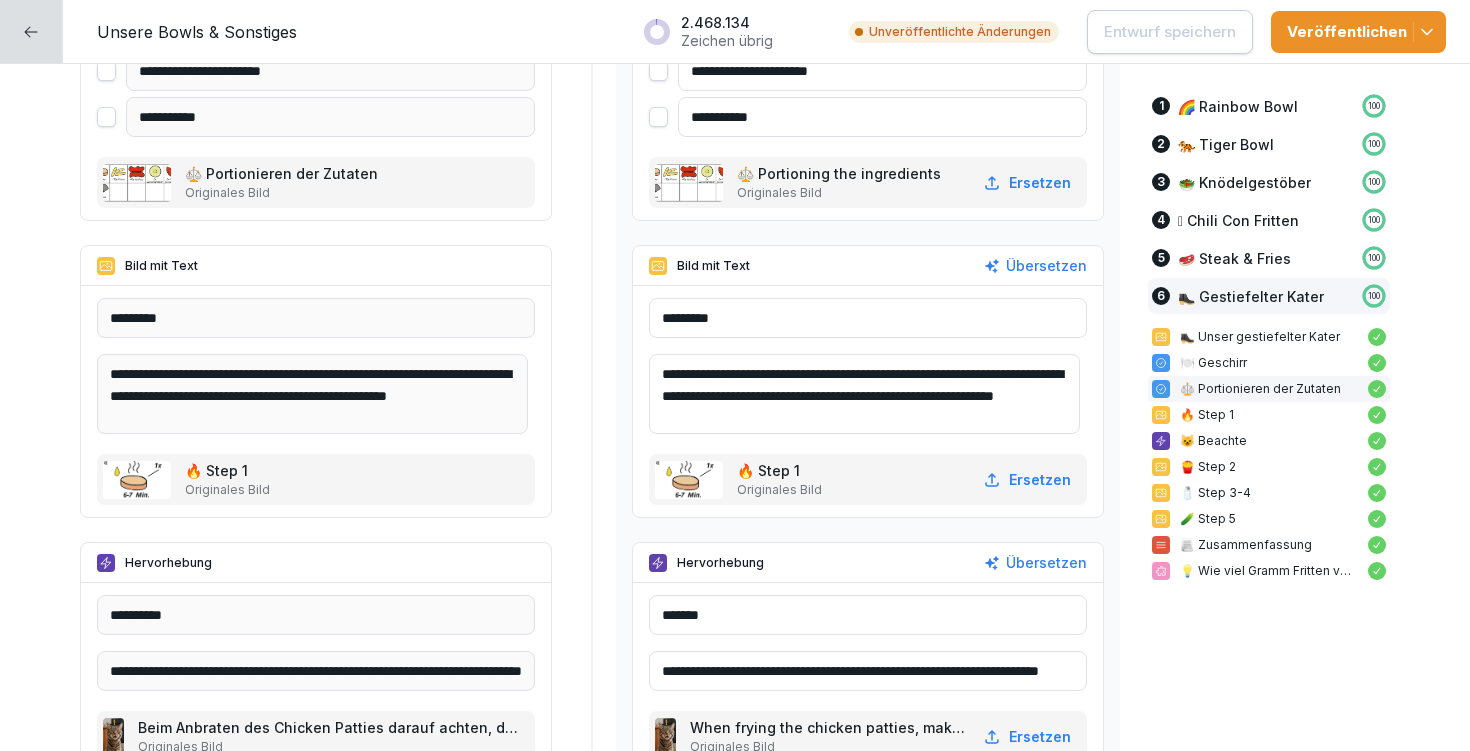 scroll, scrollTop: 4, scrollLeft: 0, axis: vertical 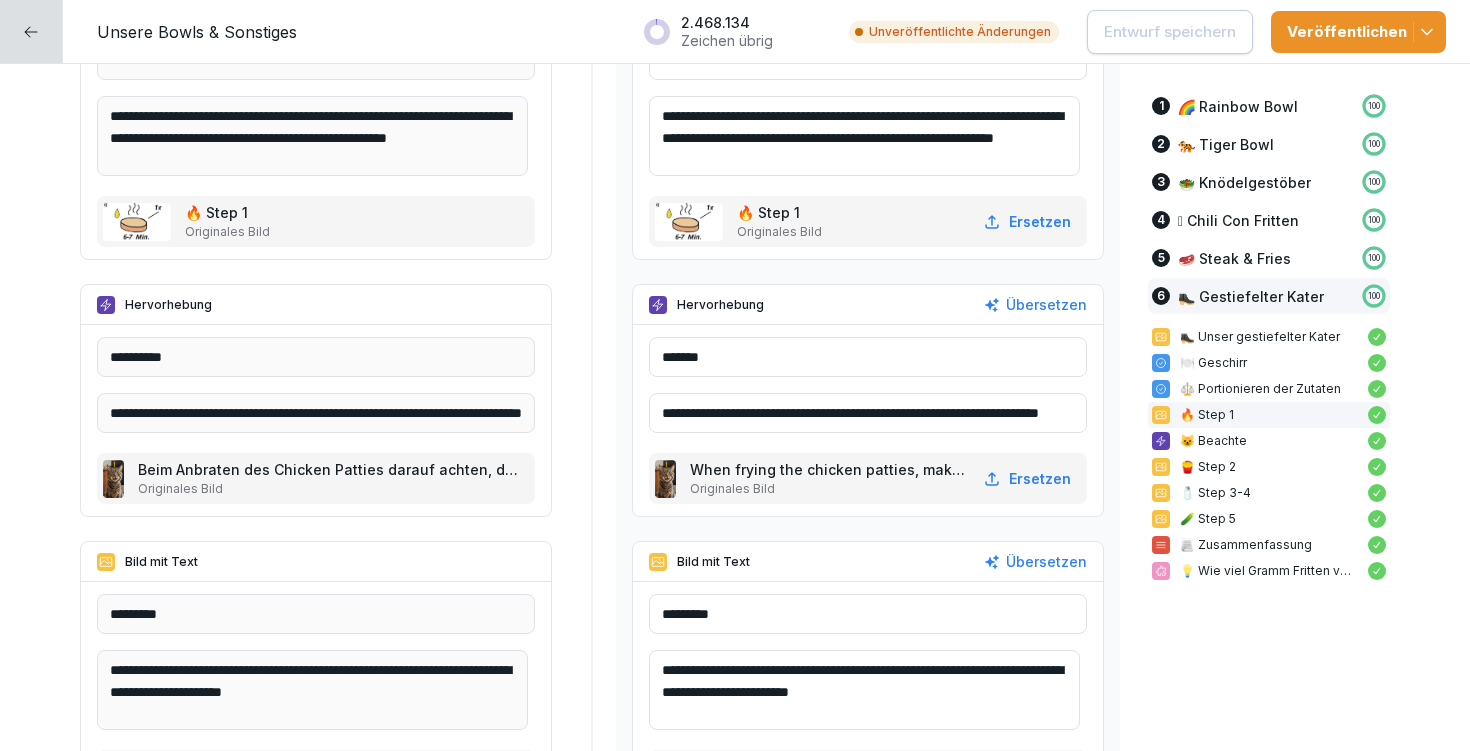 click on "**********" at bounding box center [868, 413] 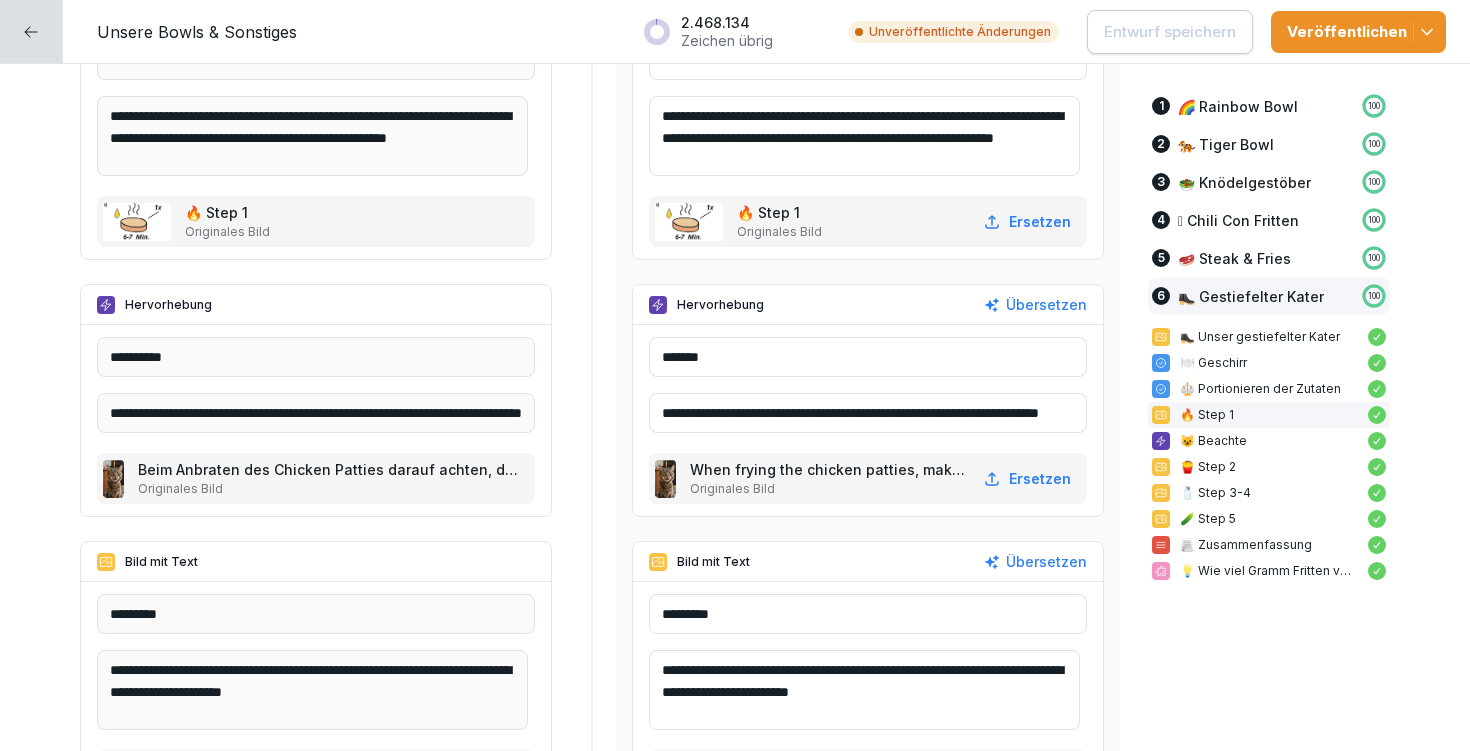 drag, startPoint x: 943, startPoint y: 408, endPoint x: 1100, endPoint y: 410, distance: 157.01274 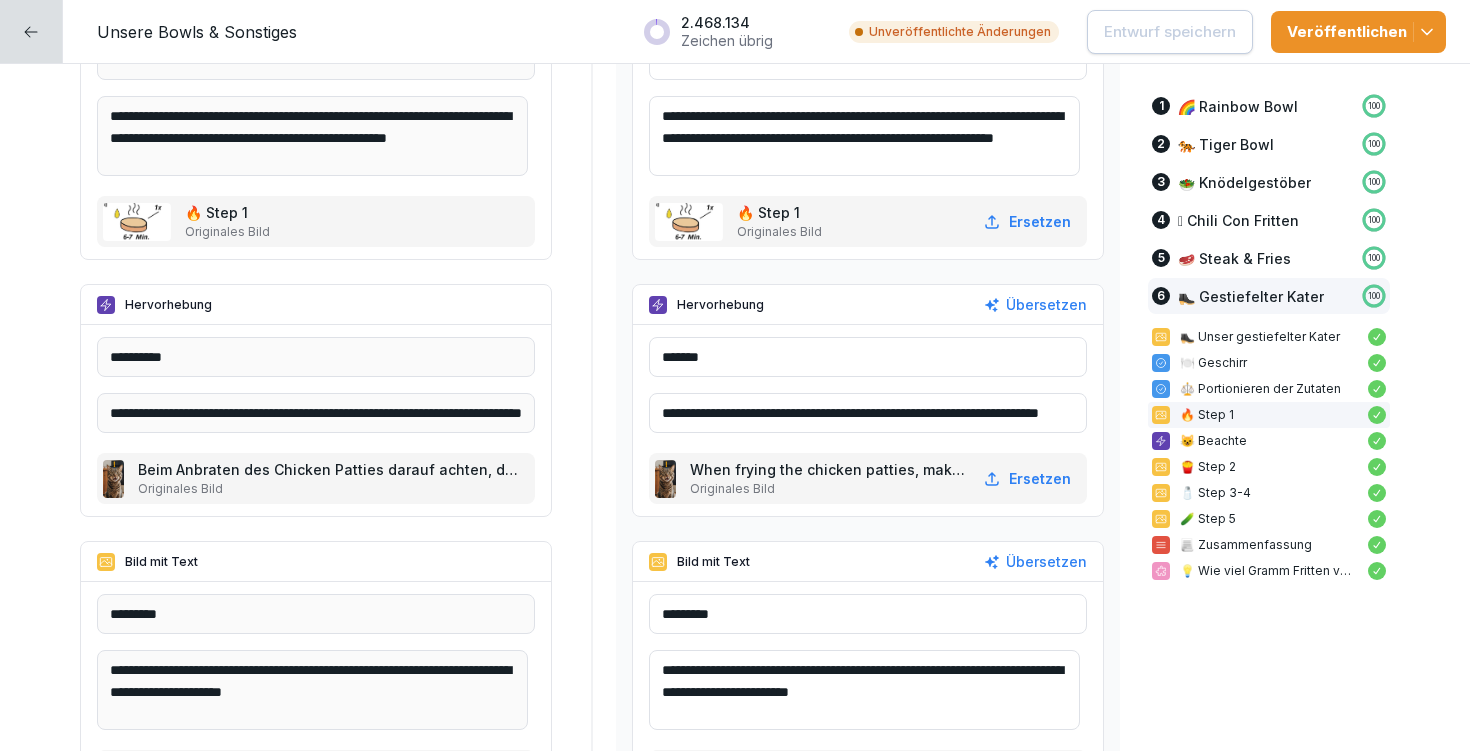 click on "**********" at bounding box center (735, -7536) 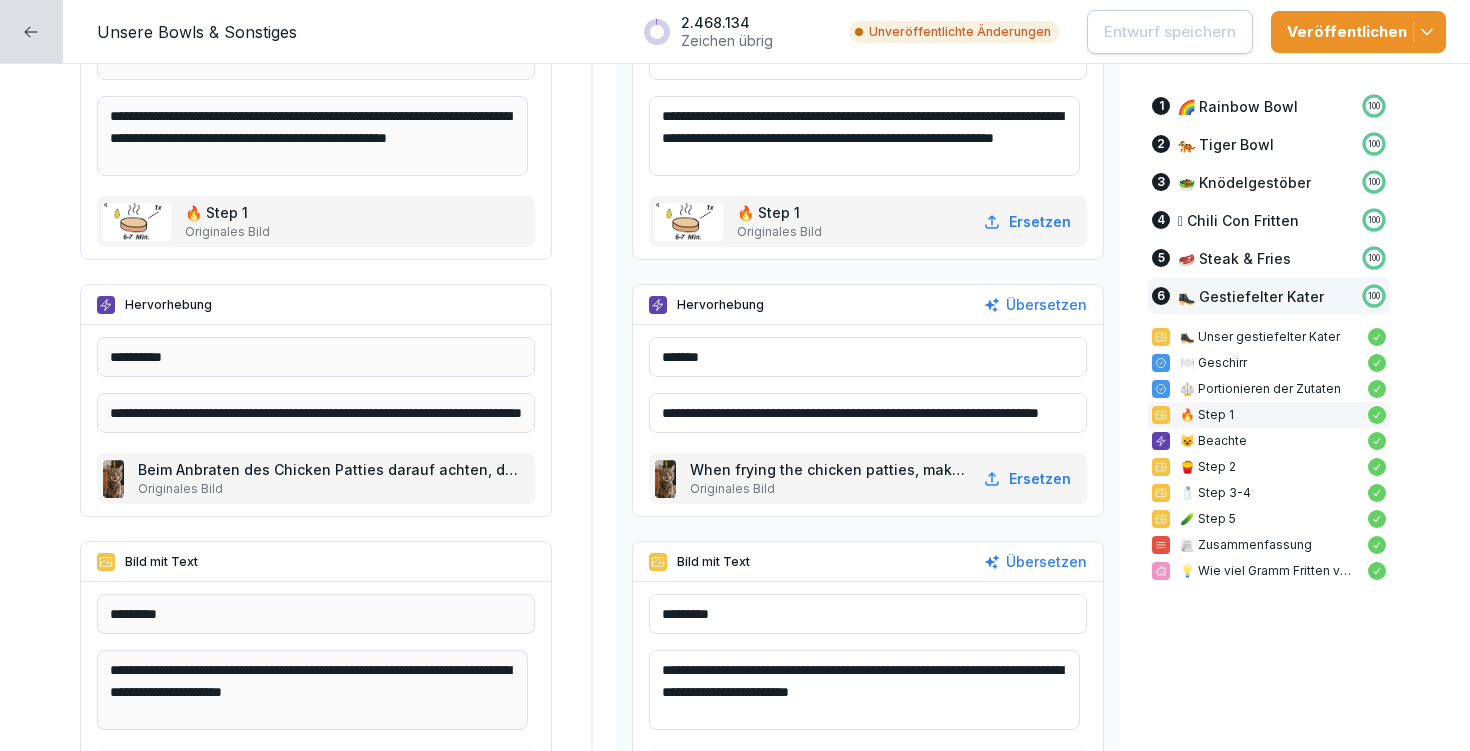 click on "**********" at bounding box center (868, 413) 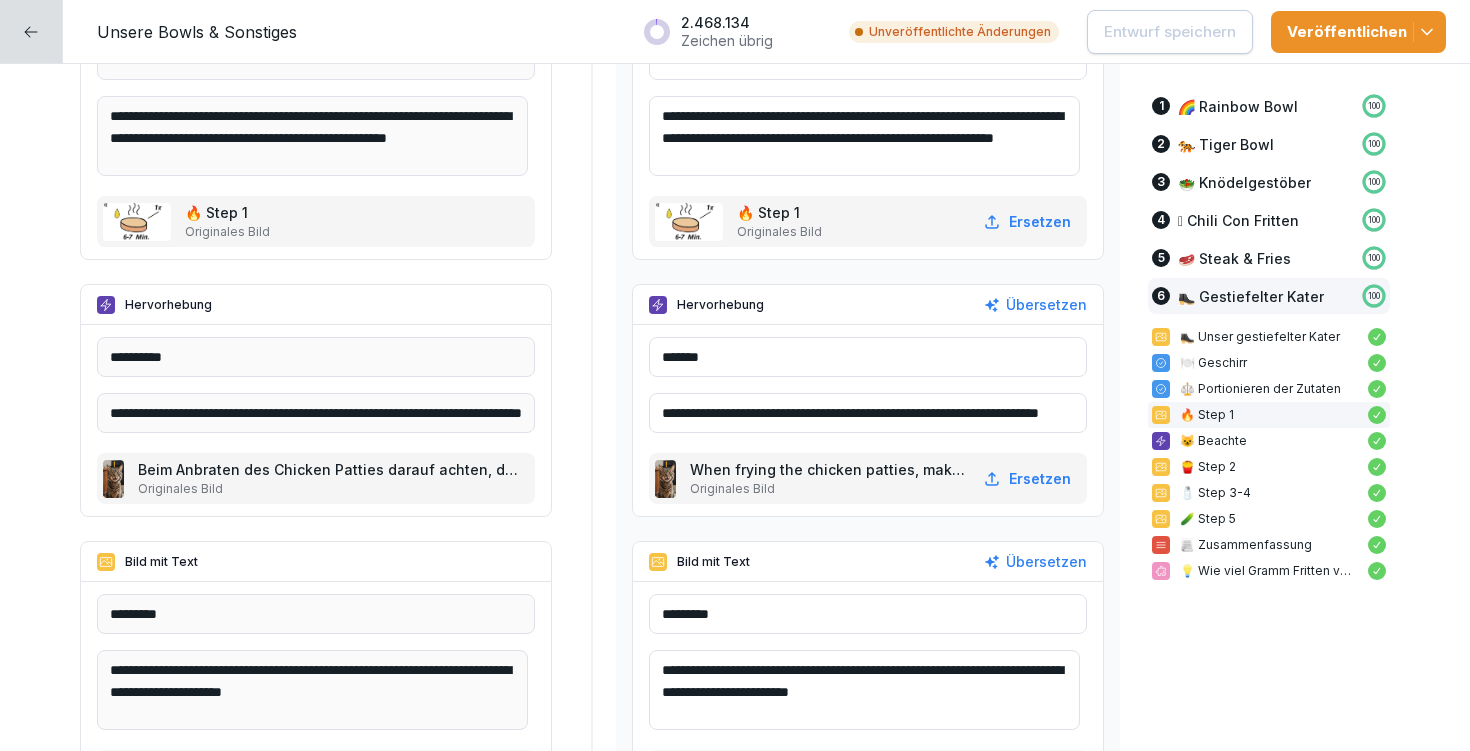 drag, startPoint x: 881, startPoint y: 411, endPoint x: 620, endPoint y: 400, distance: 261.2317 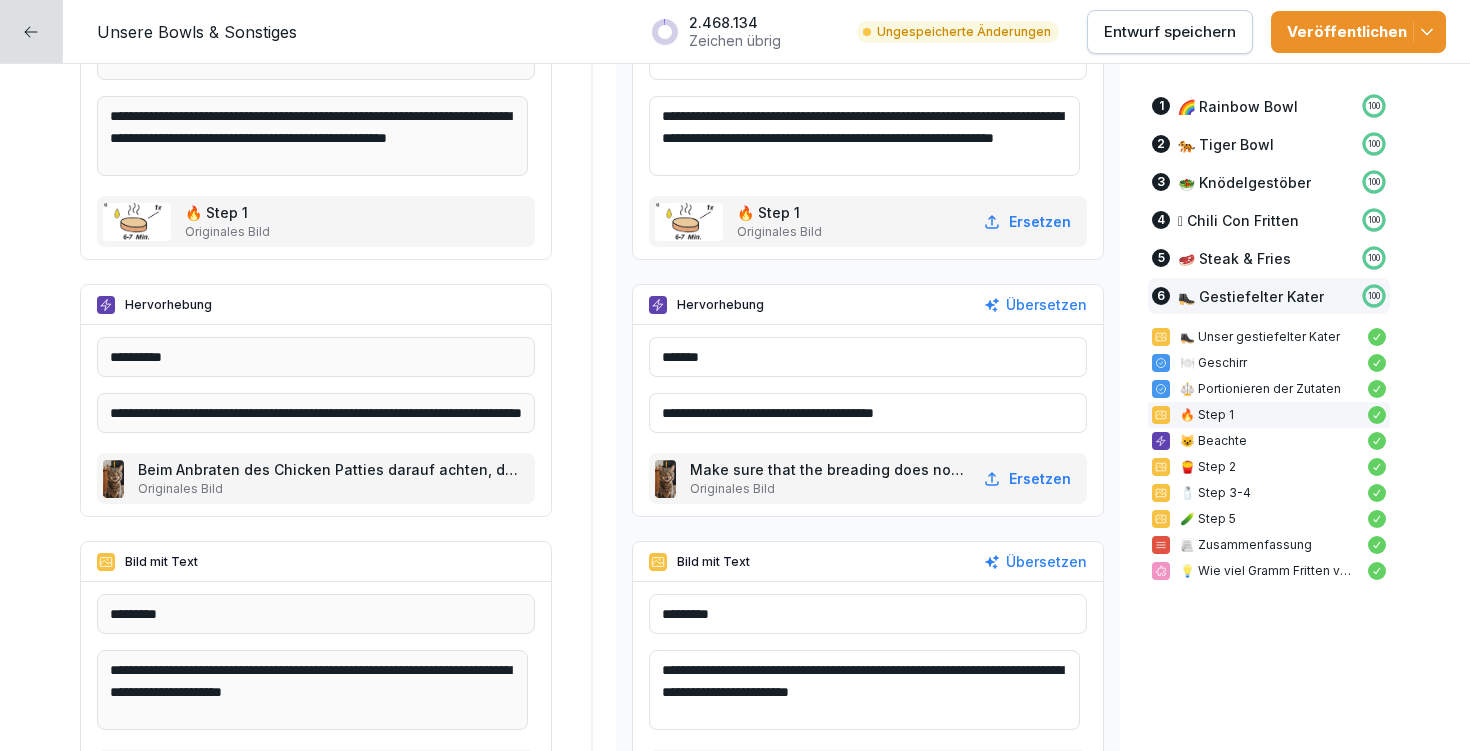 drag, startPoint x: 728, startPoint y: 408, endPoint x: 935, endPoint y: 408, distance: 207 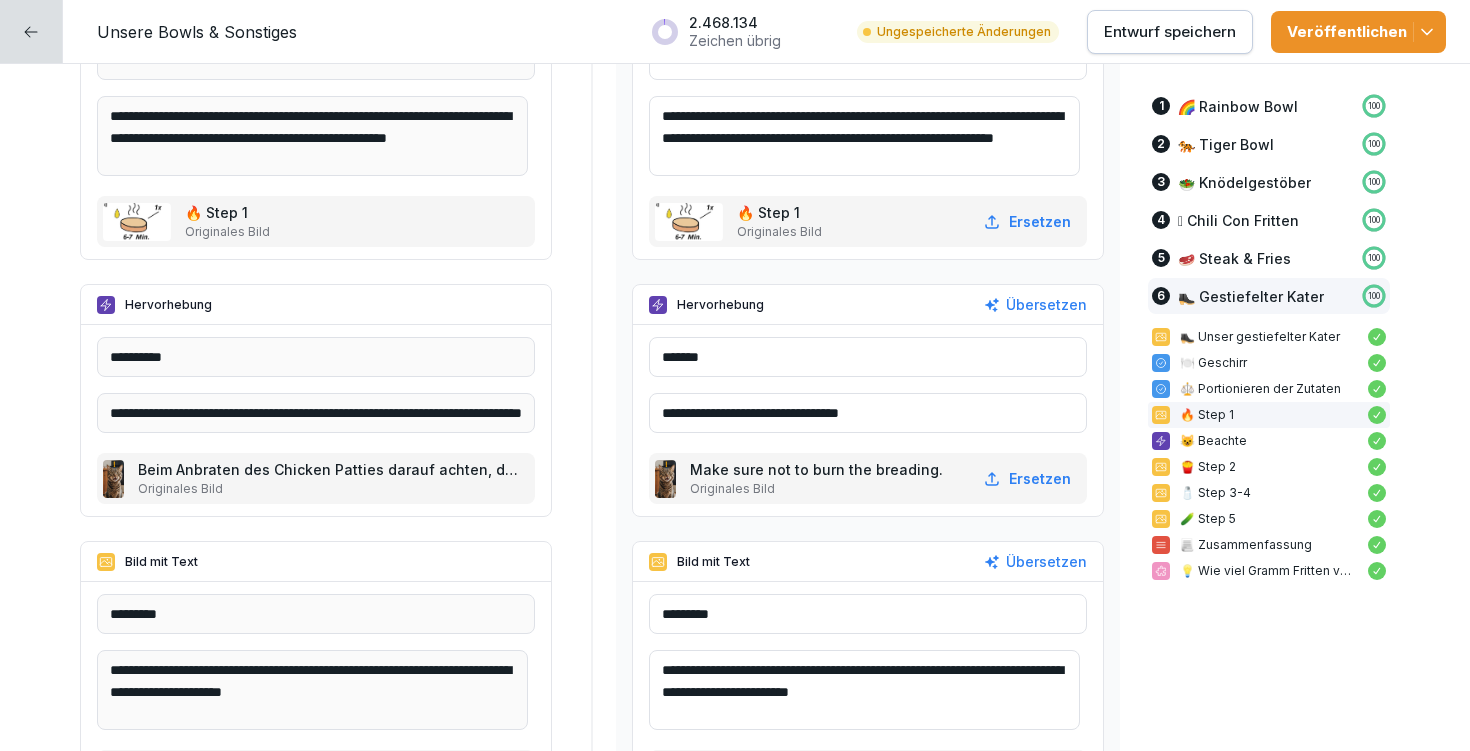 type on "**********" 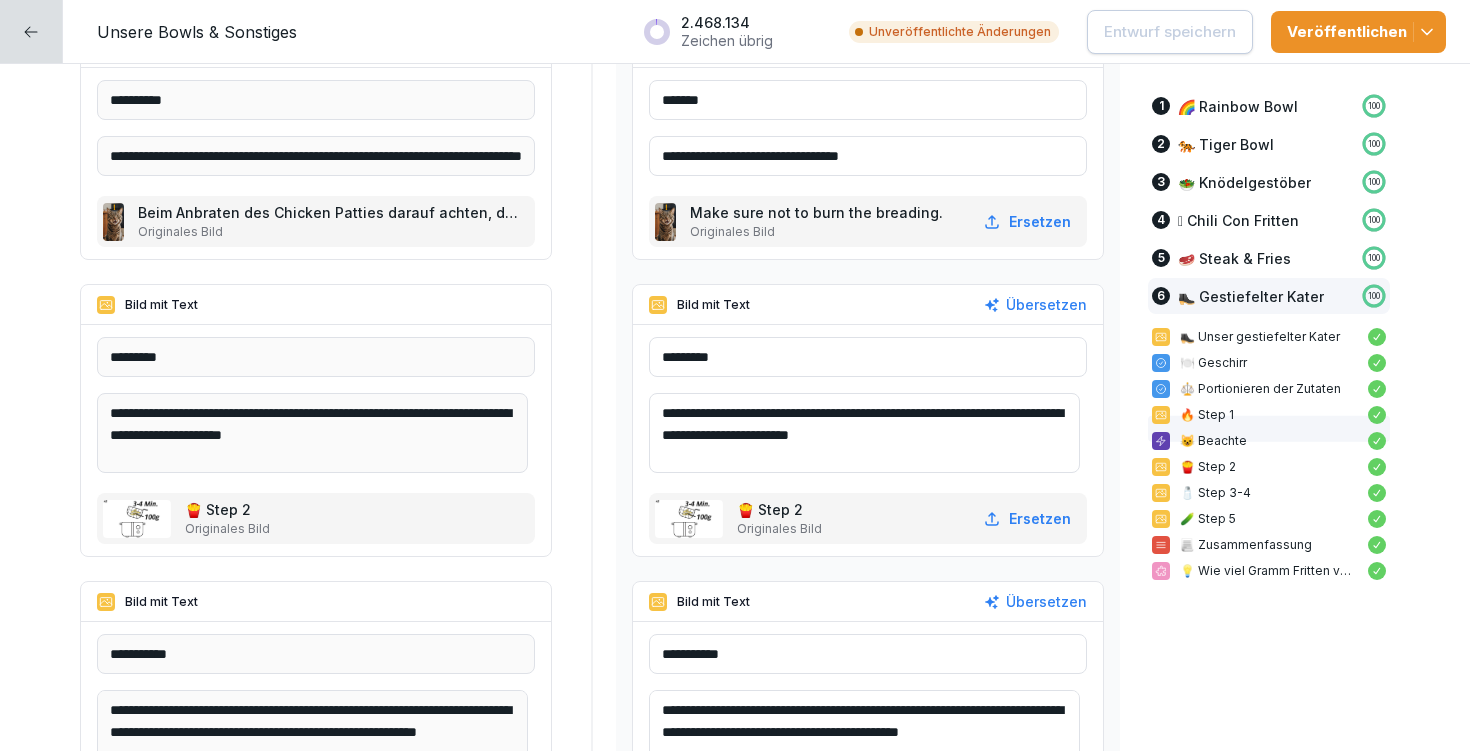 scroll, scrollTop: 18253, scrollLeft: 0, axis: vertical 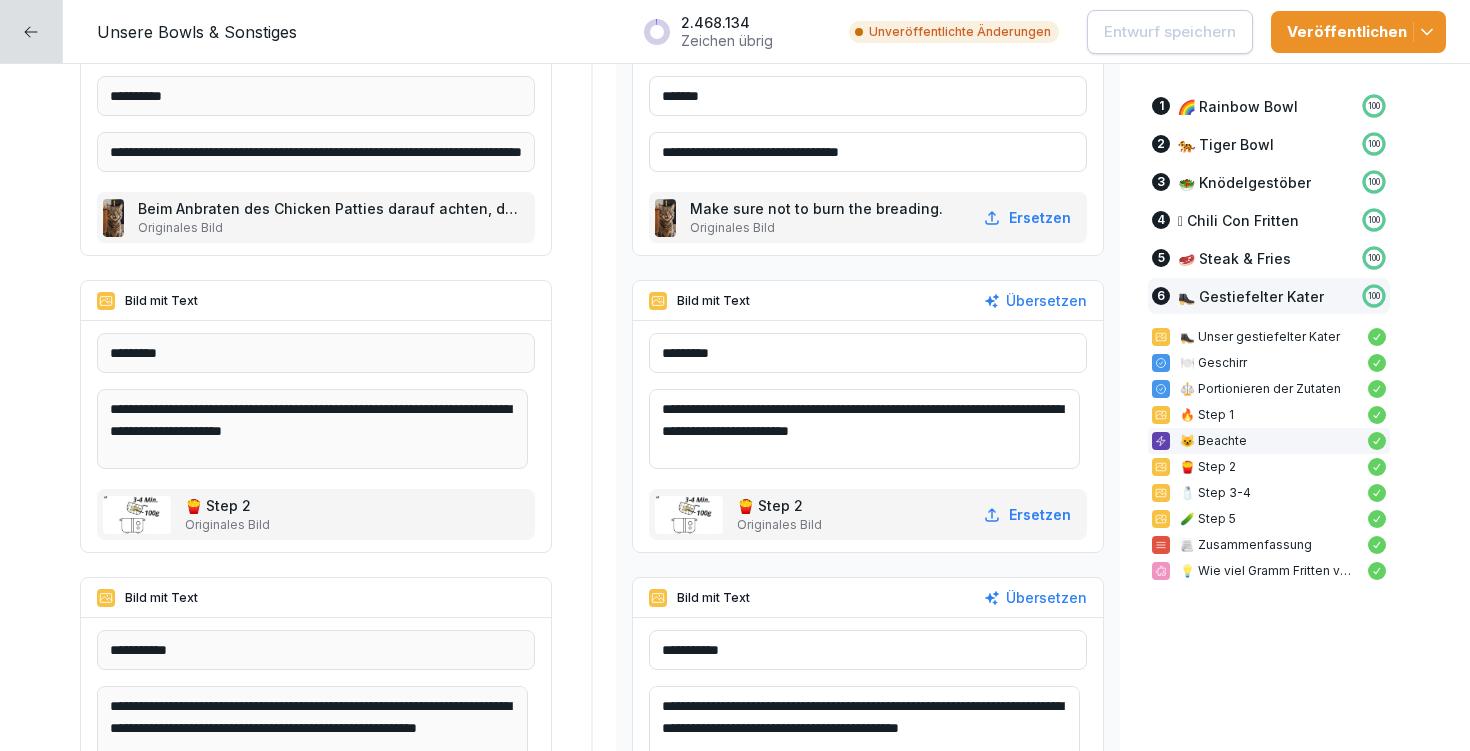 drag, startPoint x: 672, startPoint y: 406, endPoint x: 954, endPoint y: 431, distance: 283.106 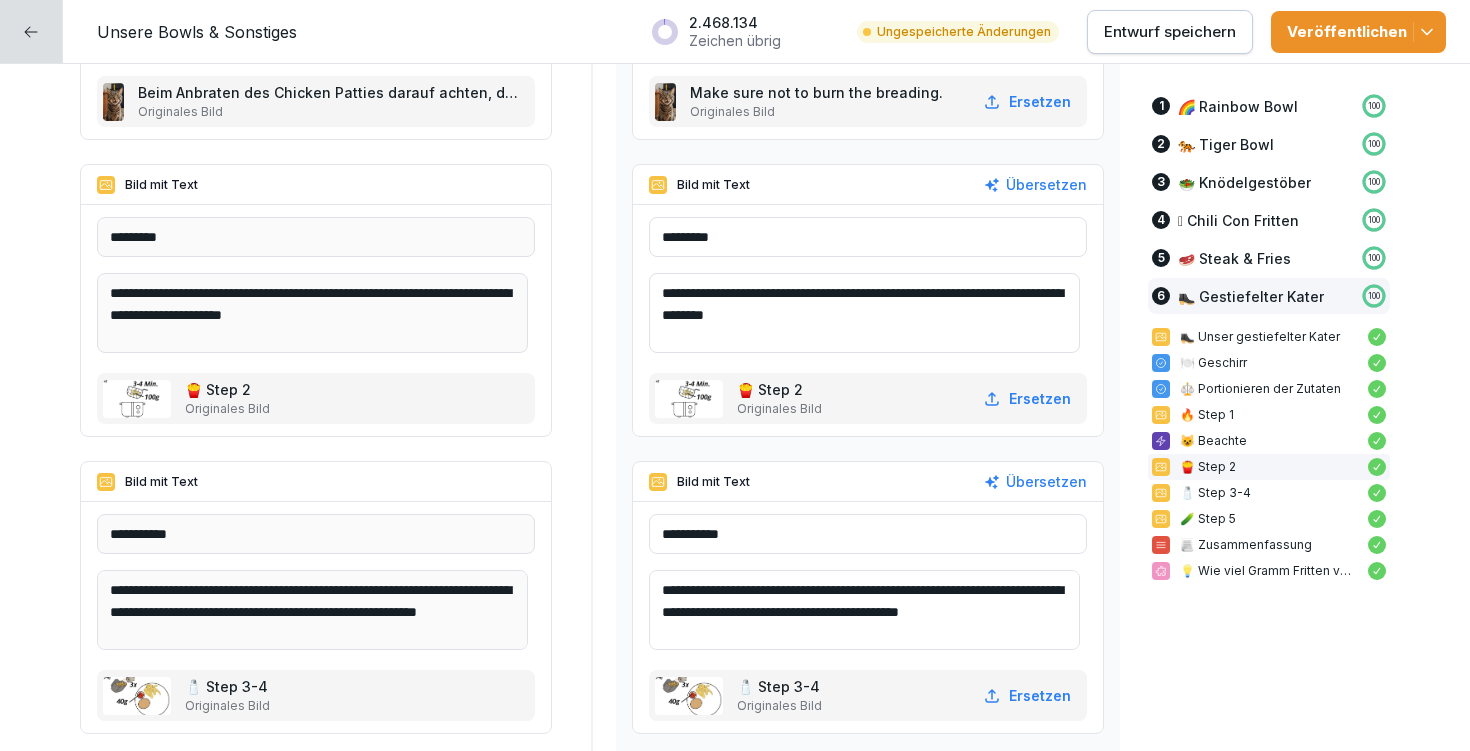 scroll, scrollTop: 18382, scrollLeft: 0, axis: vertical 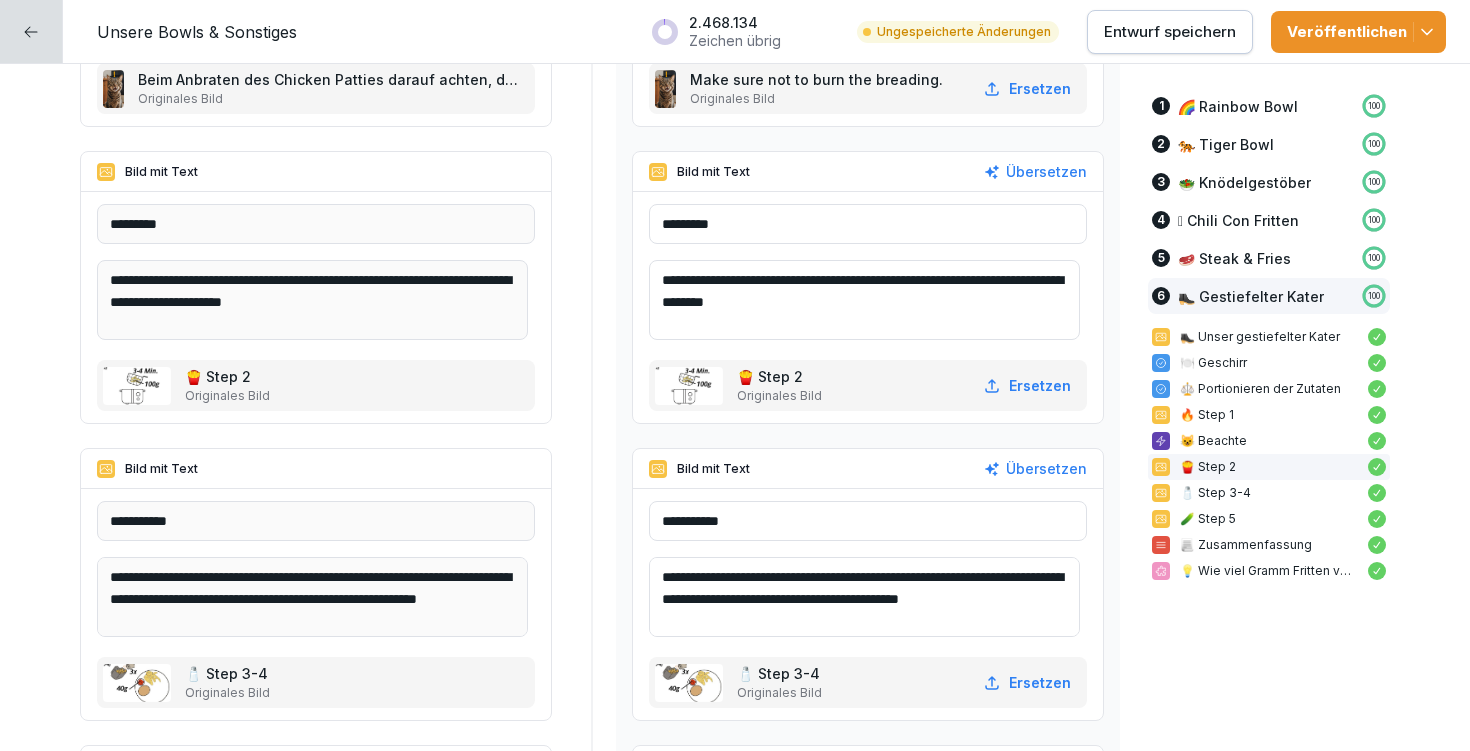 type on "**********" 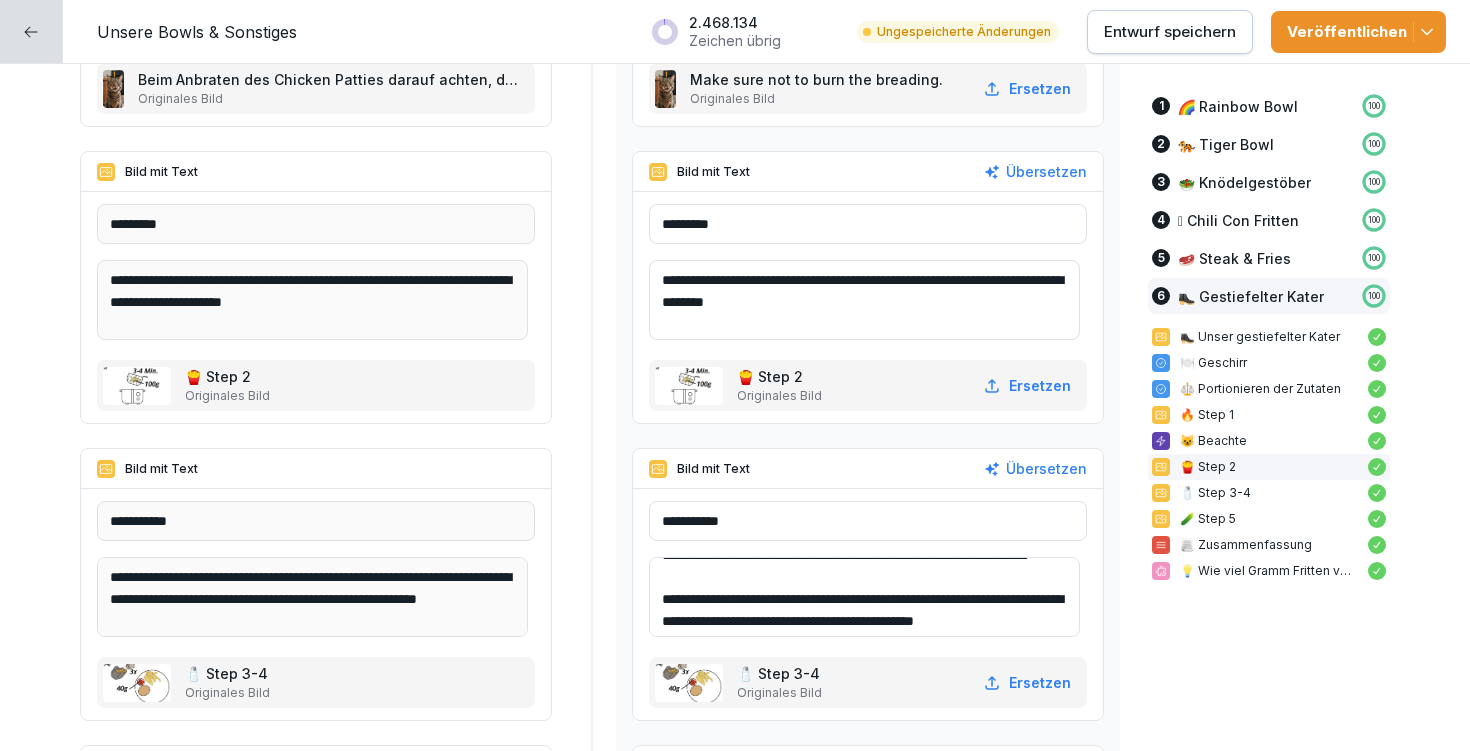 scroll, scrollTop: 70, scrollLeft: 0, axis: vertical 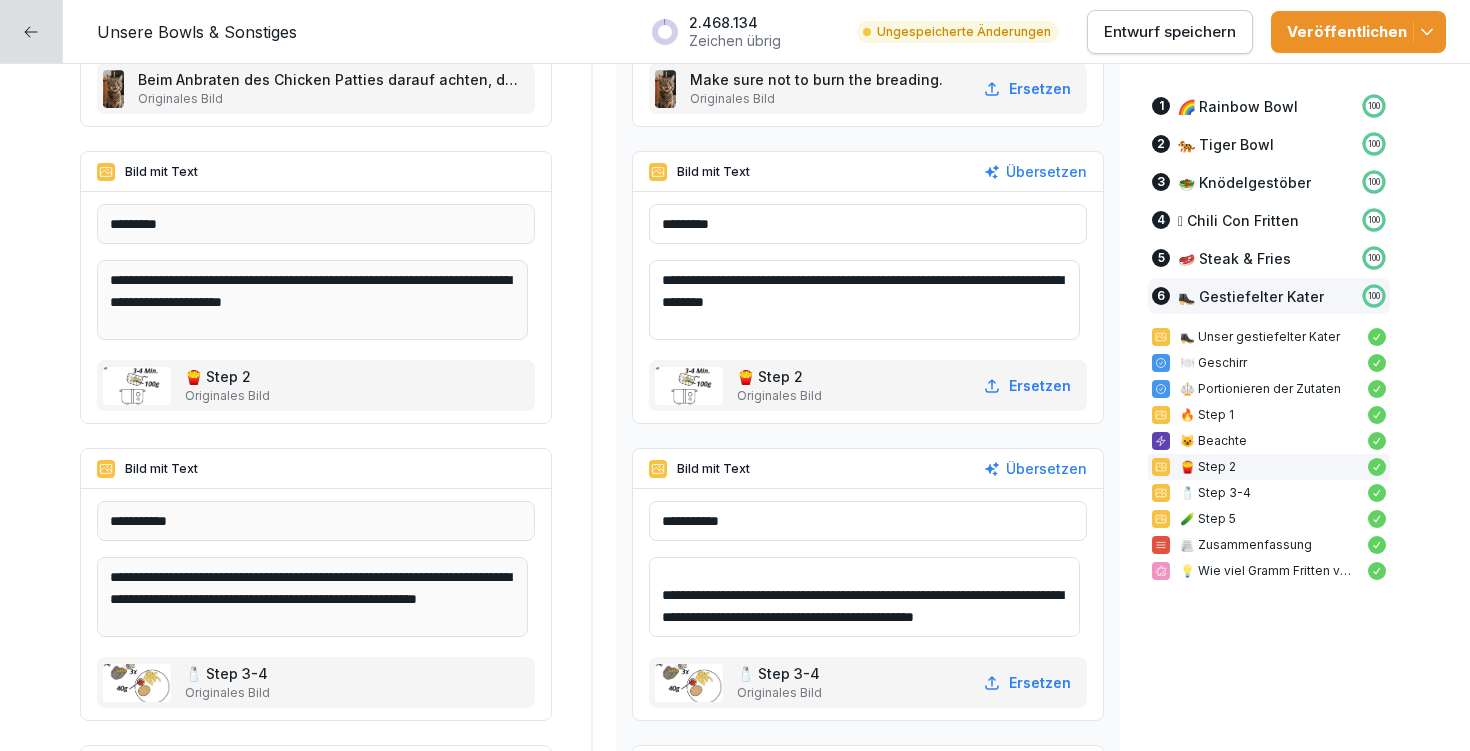 click on "**********" at bounding box center [864, 597] 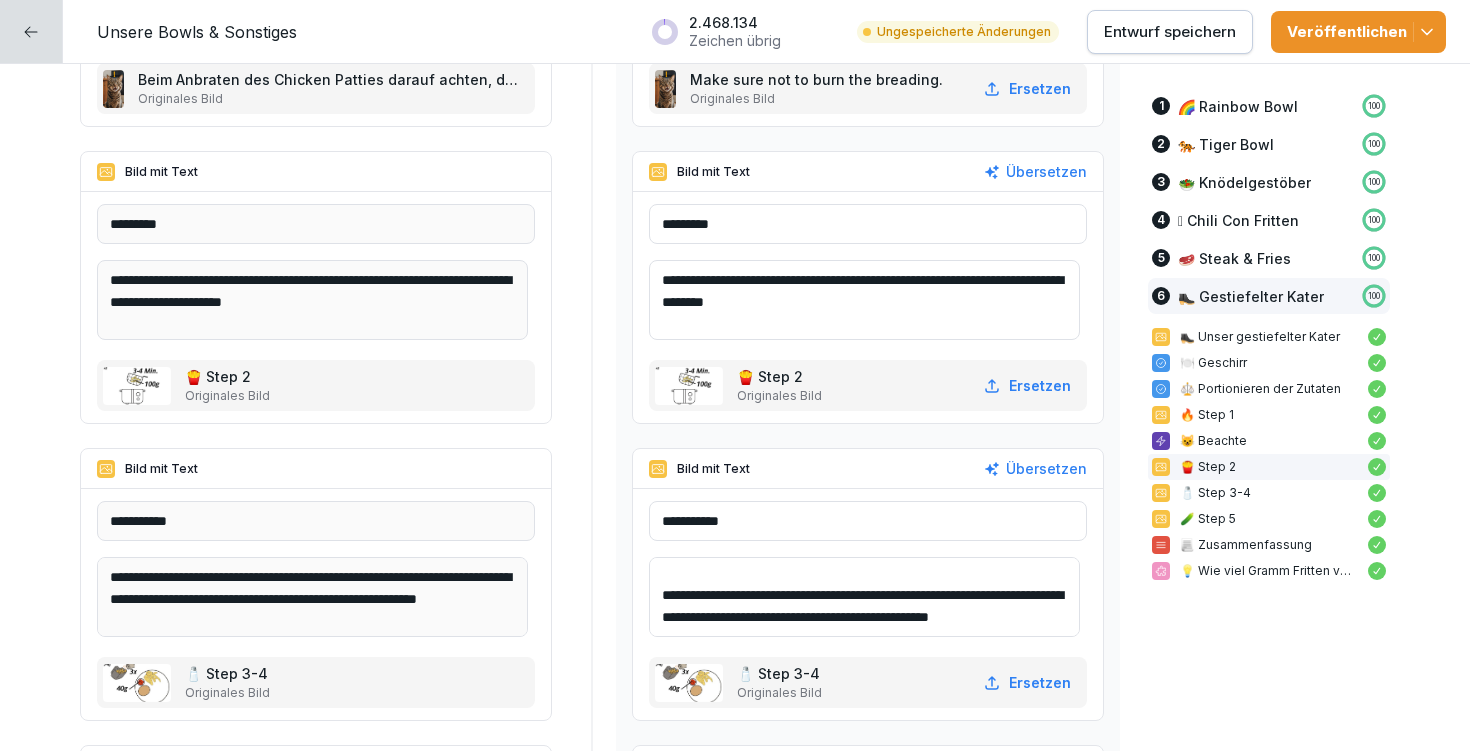 click on "**********" at bounding box center (864, 597) 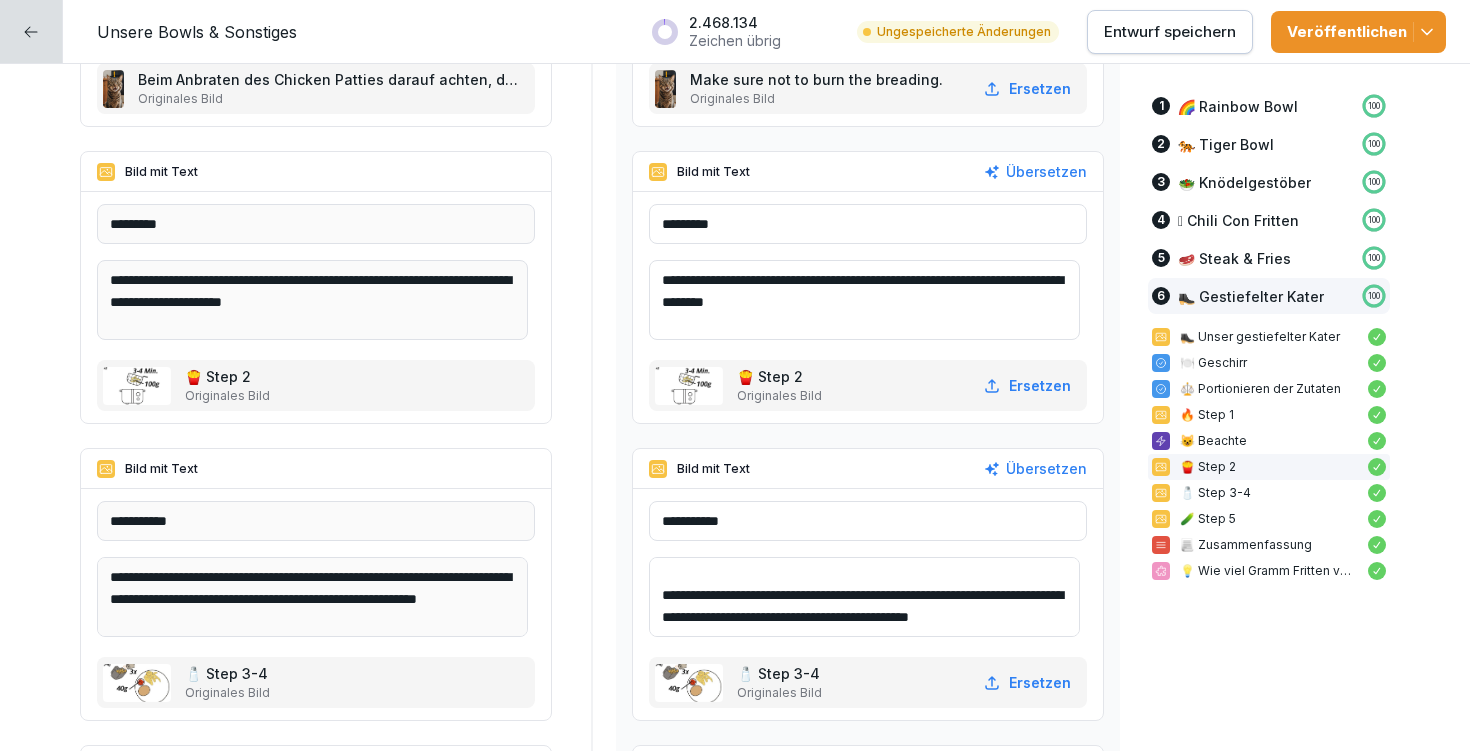 click on "**********" at bounding box center [864, 597] 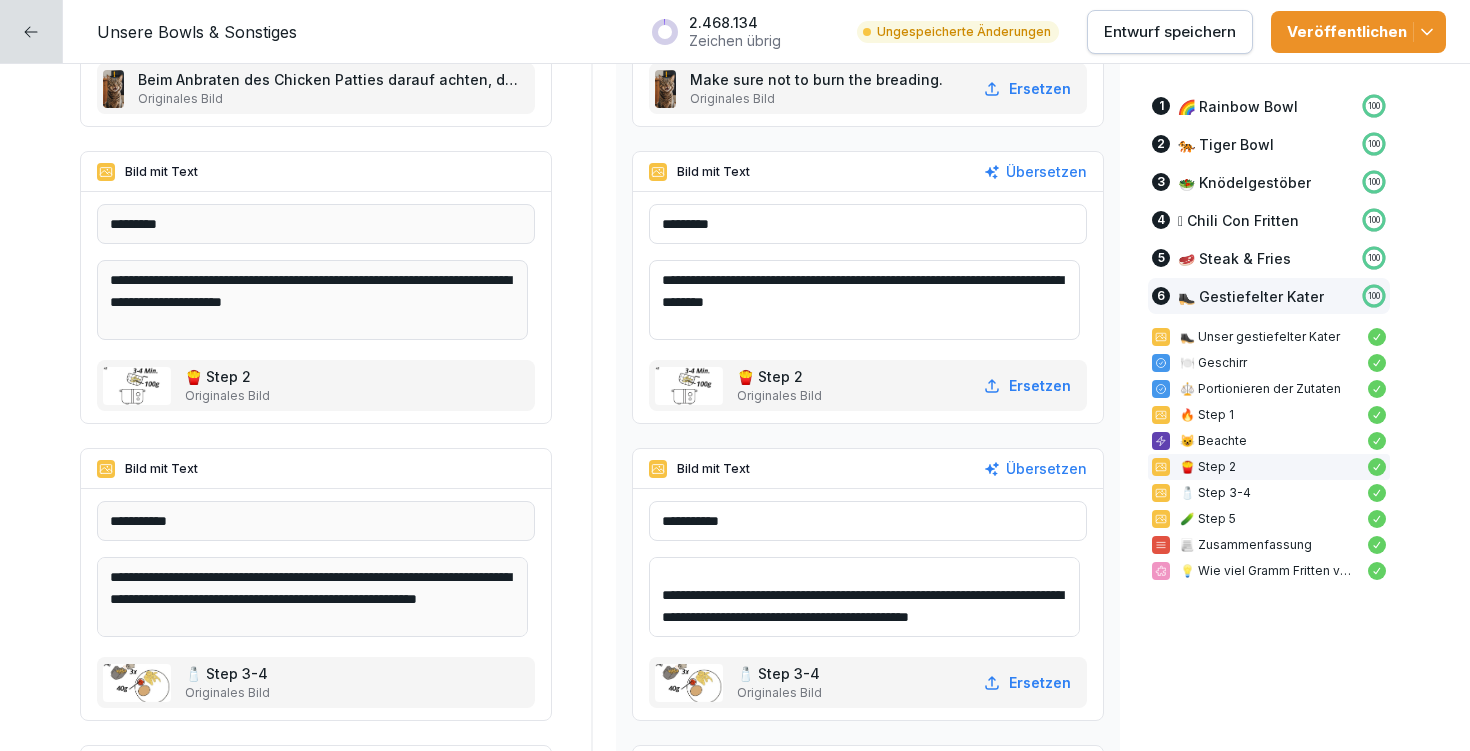 click on "**********" at bounding box center (864, 597) 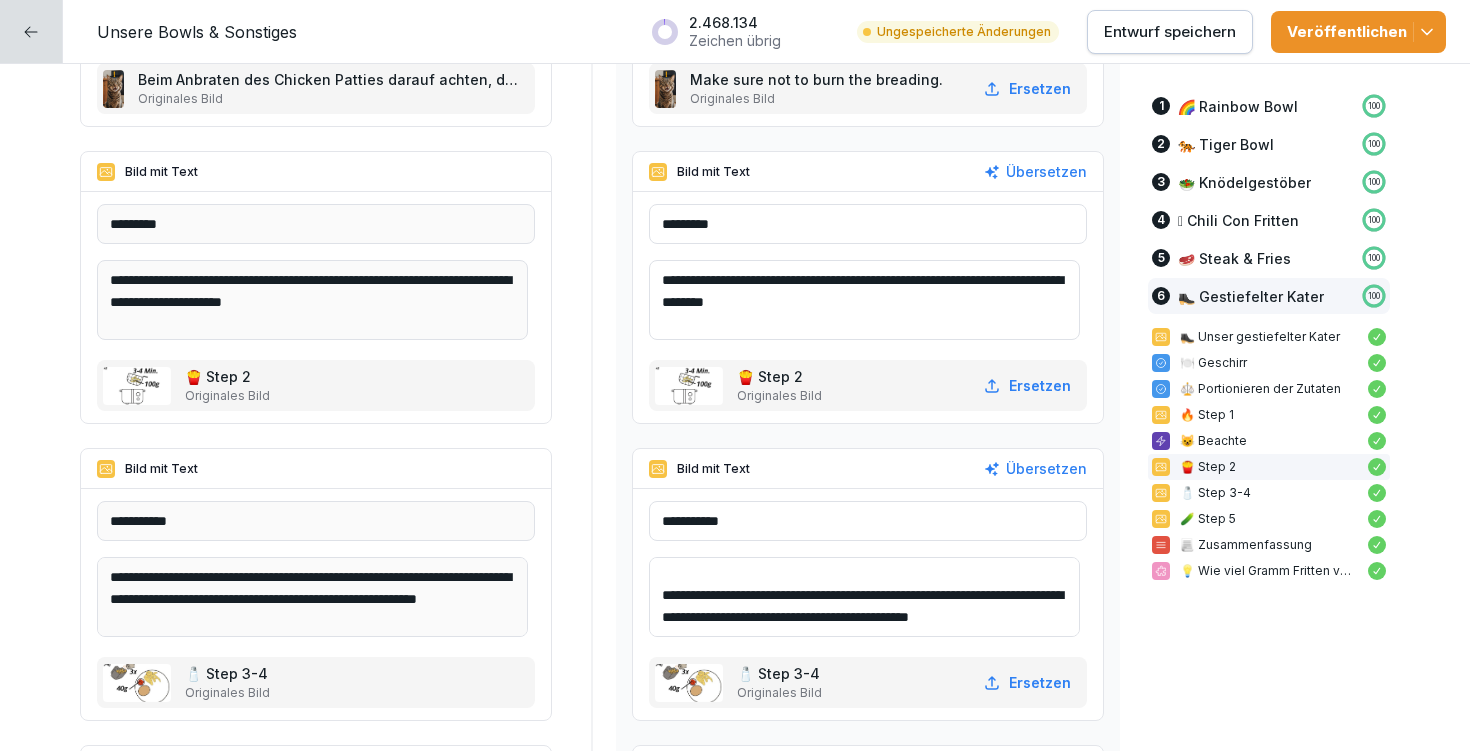 click on "**********" at bounding box center [864, 597] 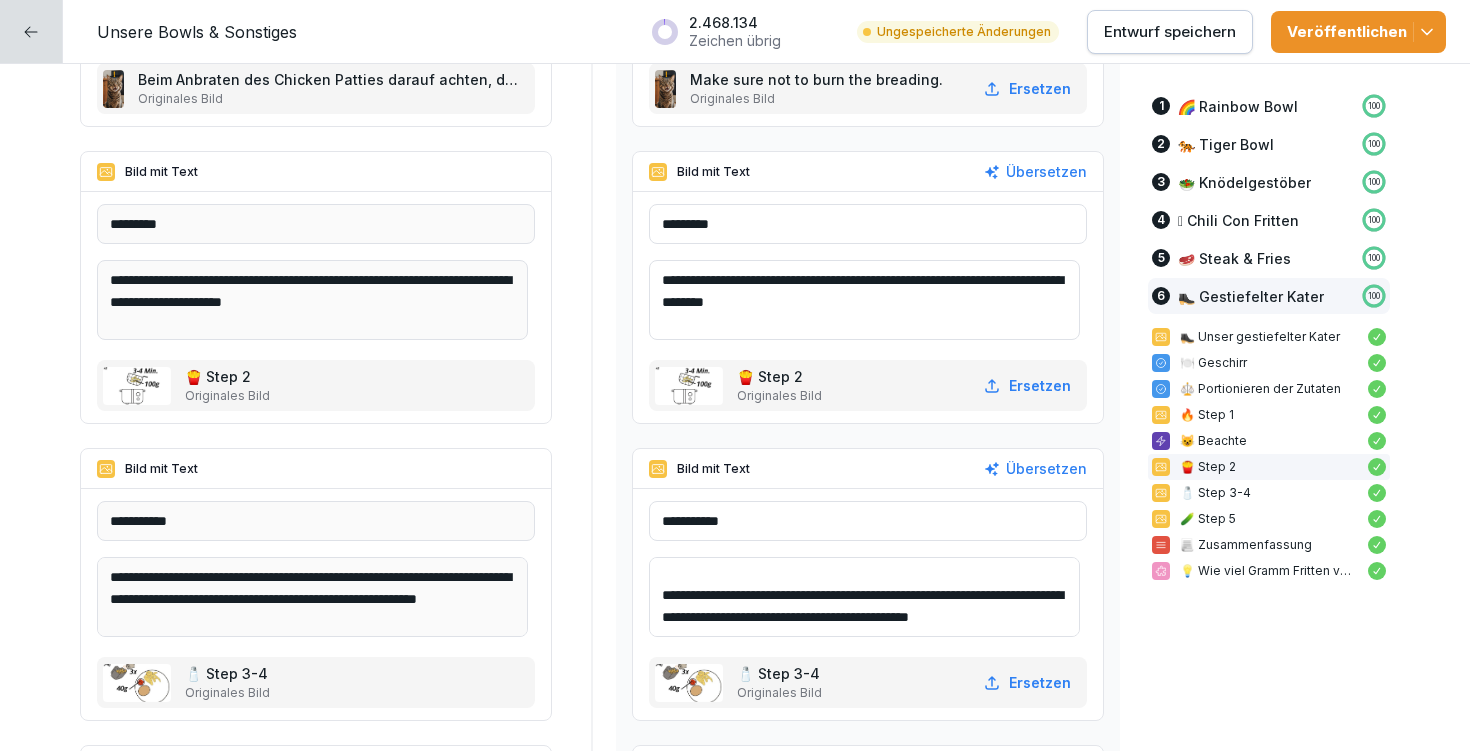 drag, startPoint x: 768, startPoint y: 593, endPoint x: 852, endPoint y: 591, distance: 84.0238 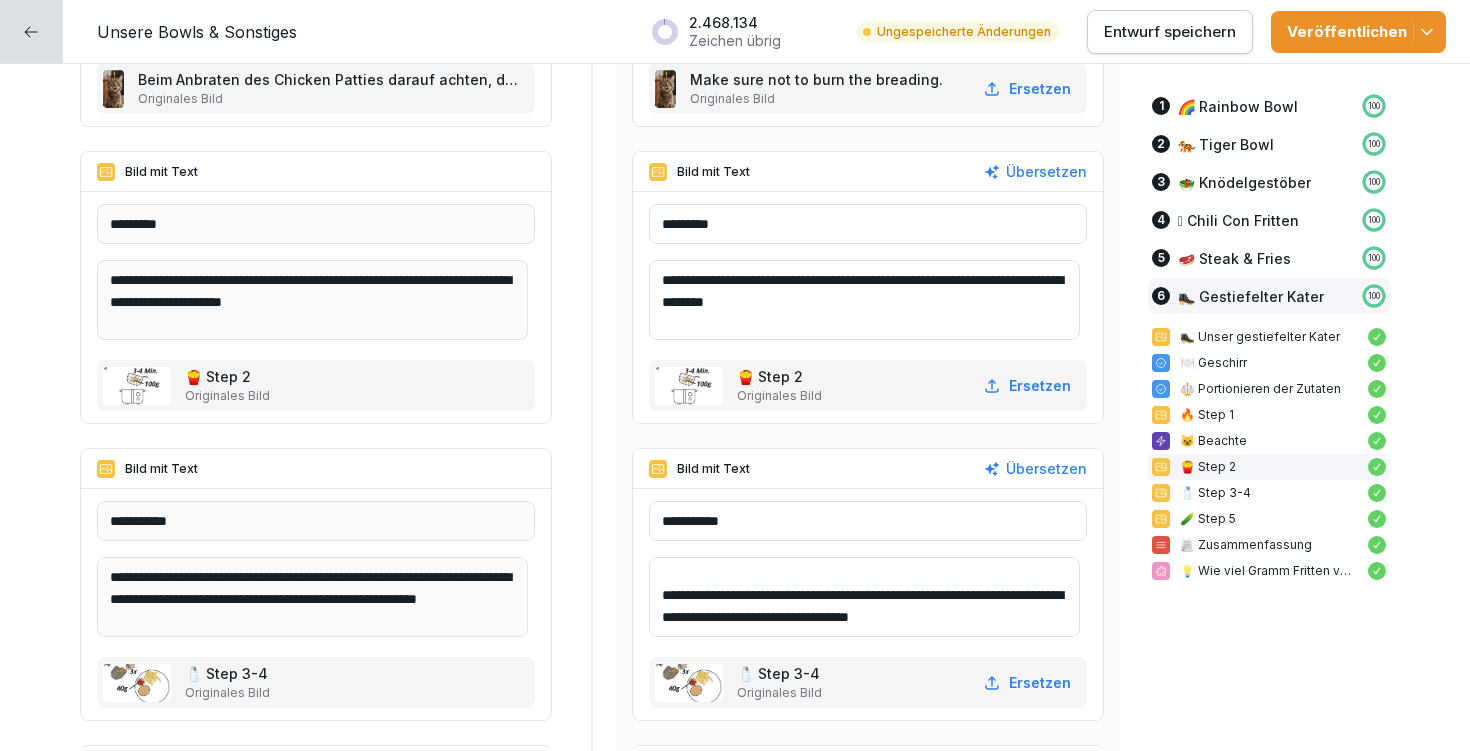 scroll, scrollTop: 48, scrollLeft: 0, axis: vertical 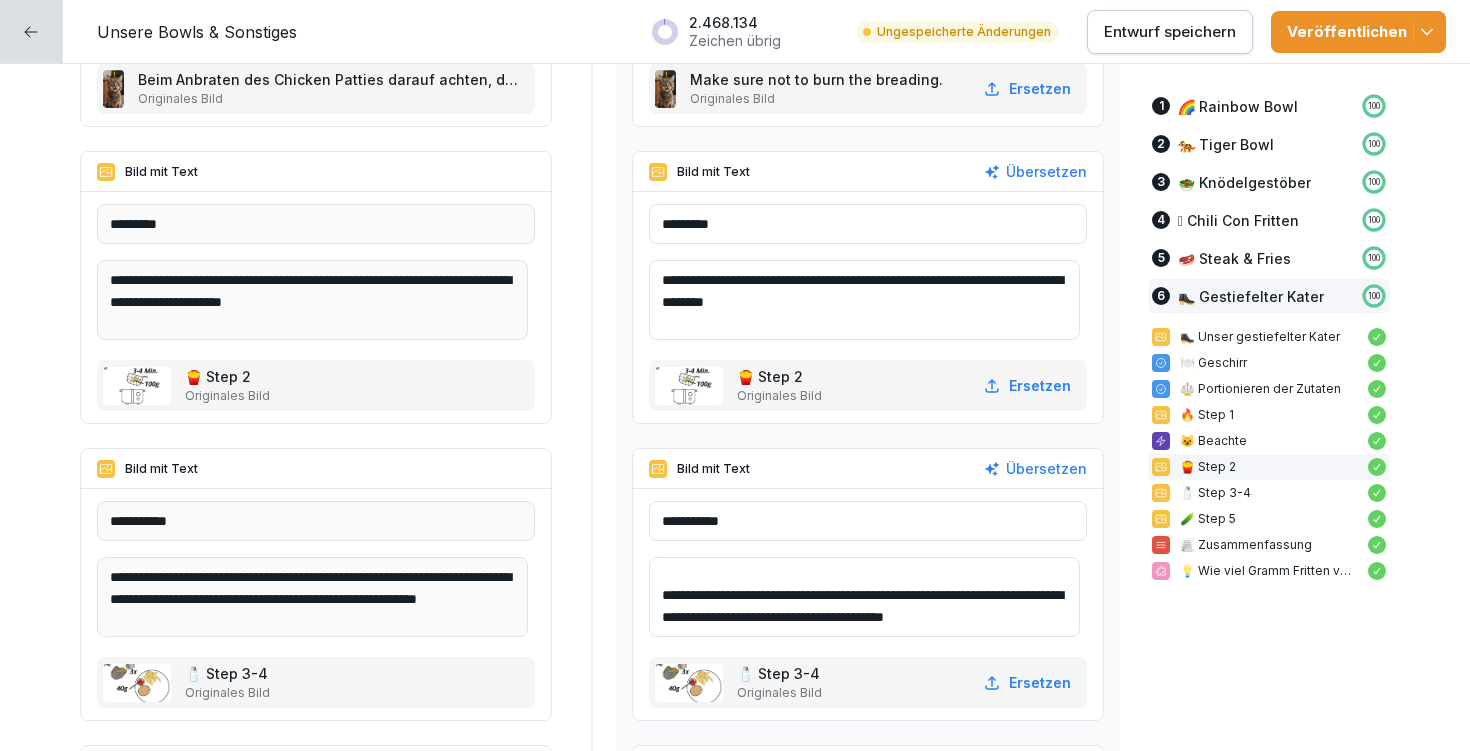click on "**********" at bounding box center [864, 597] 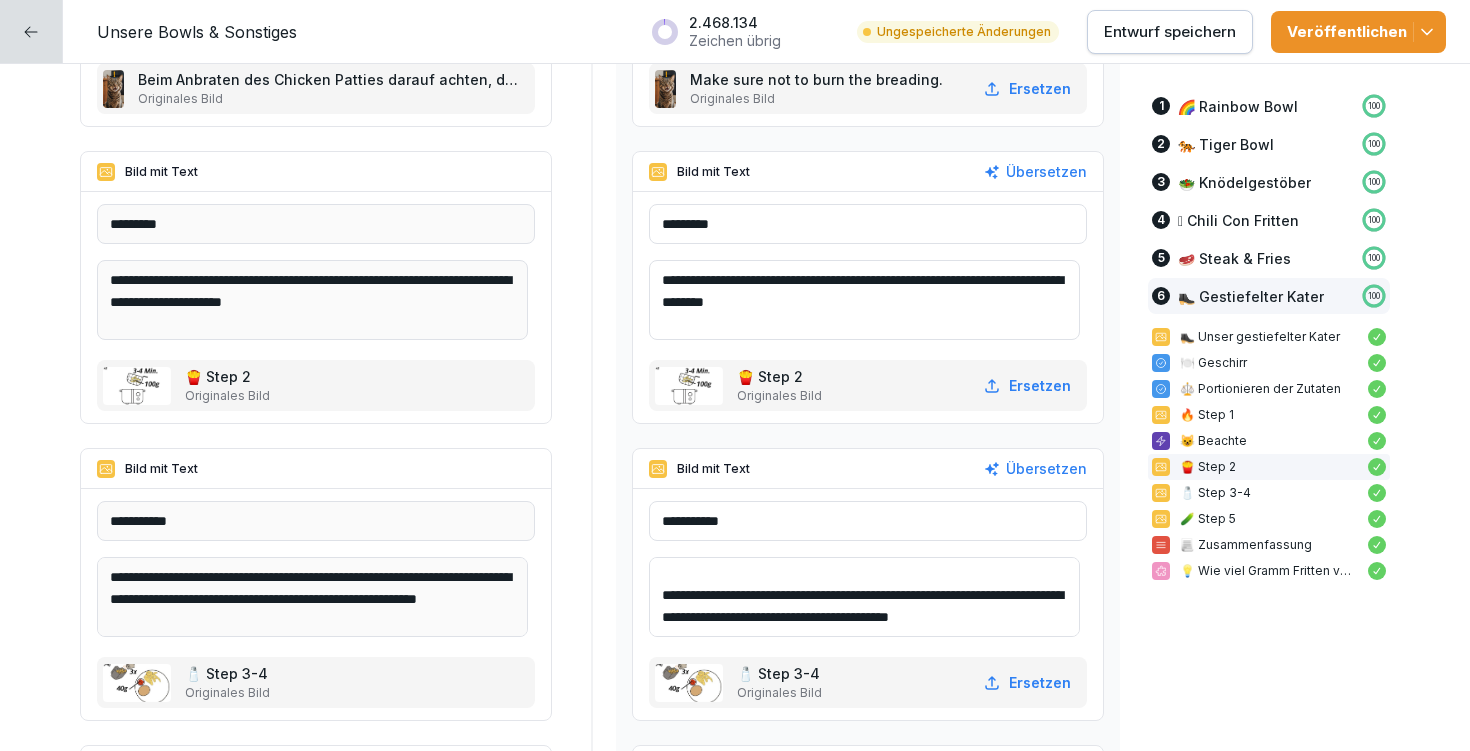 click on "**********" at bounding box center [864, 597] 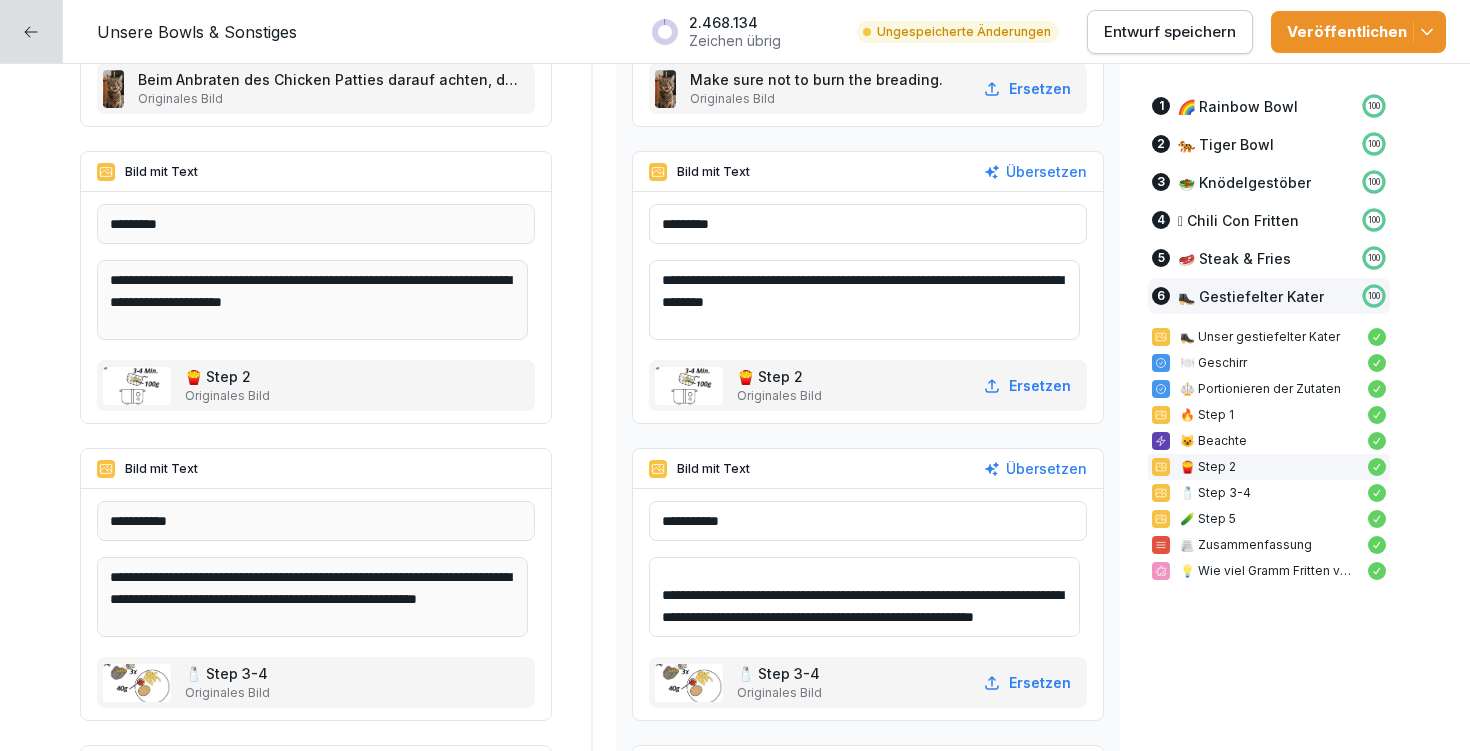 scroll, scrollTop: 70, scrollLeft: 0, axis: vertical 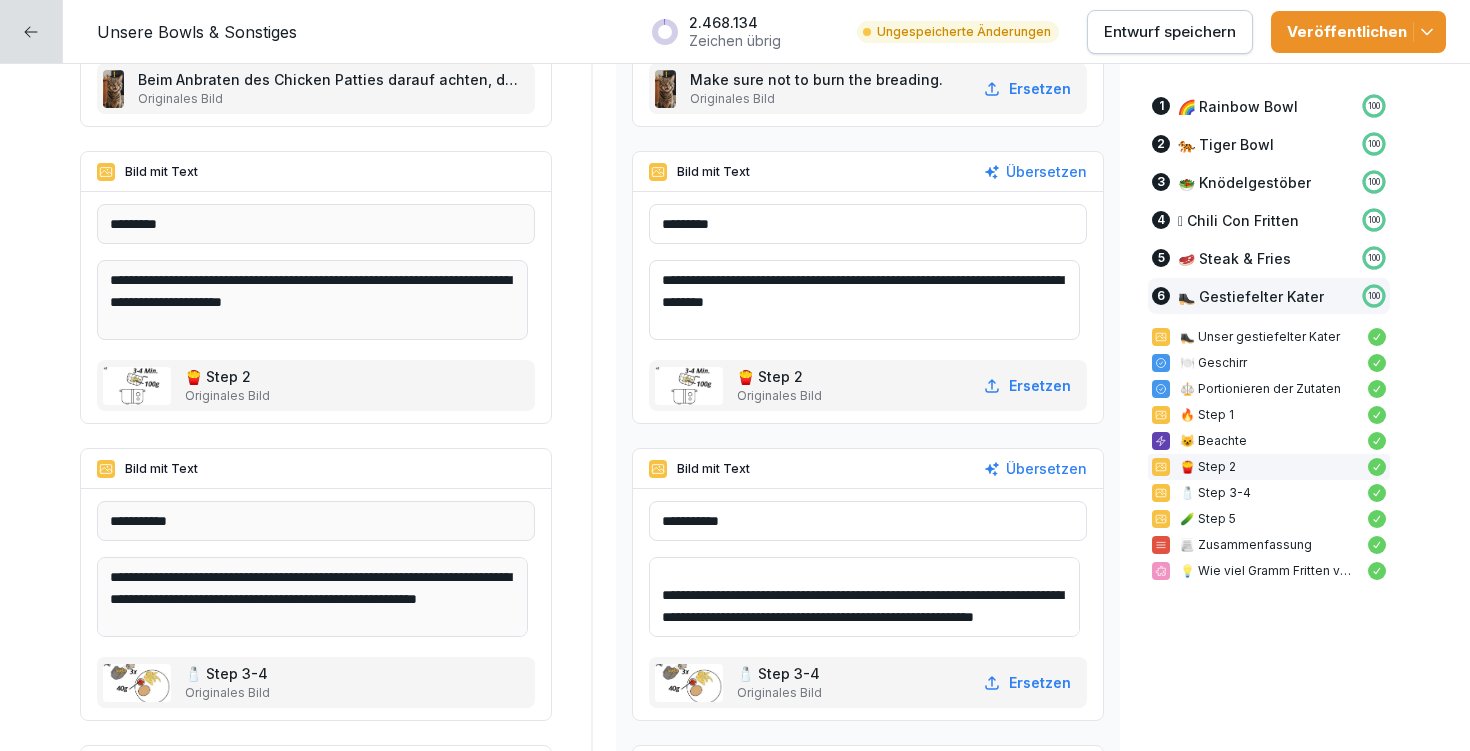 drag, startPoint x: 660, startPoint y: 590, endPoint x: 1001, endPoint y: 596, distance: 341.0528 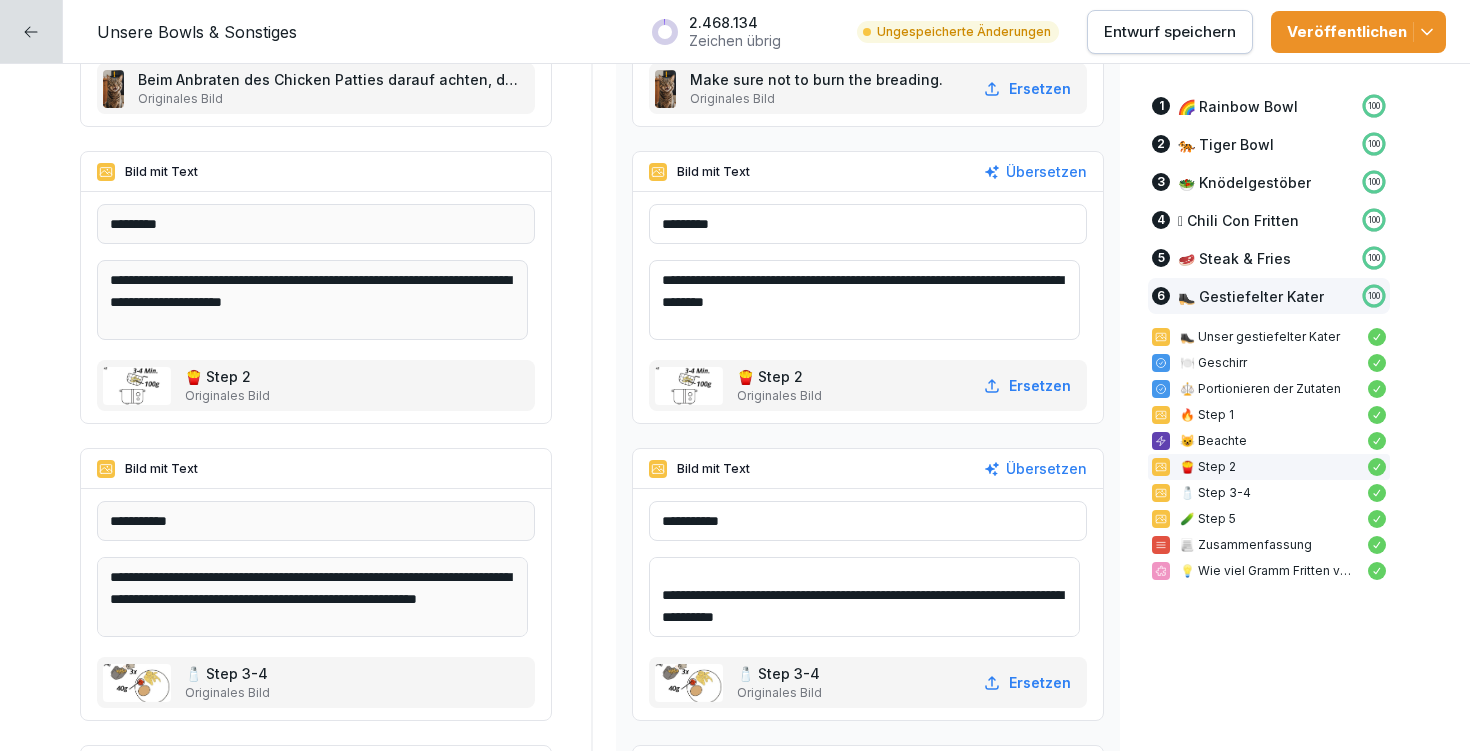 scroll, scrollTop: 48, scrollLeft: 0, axis: vertical 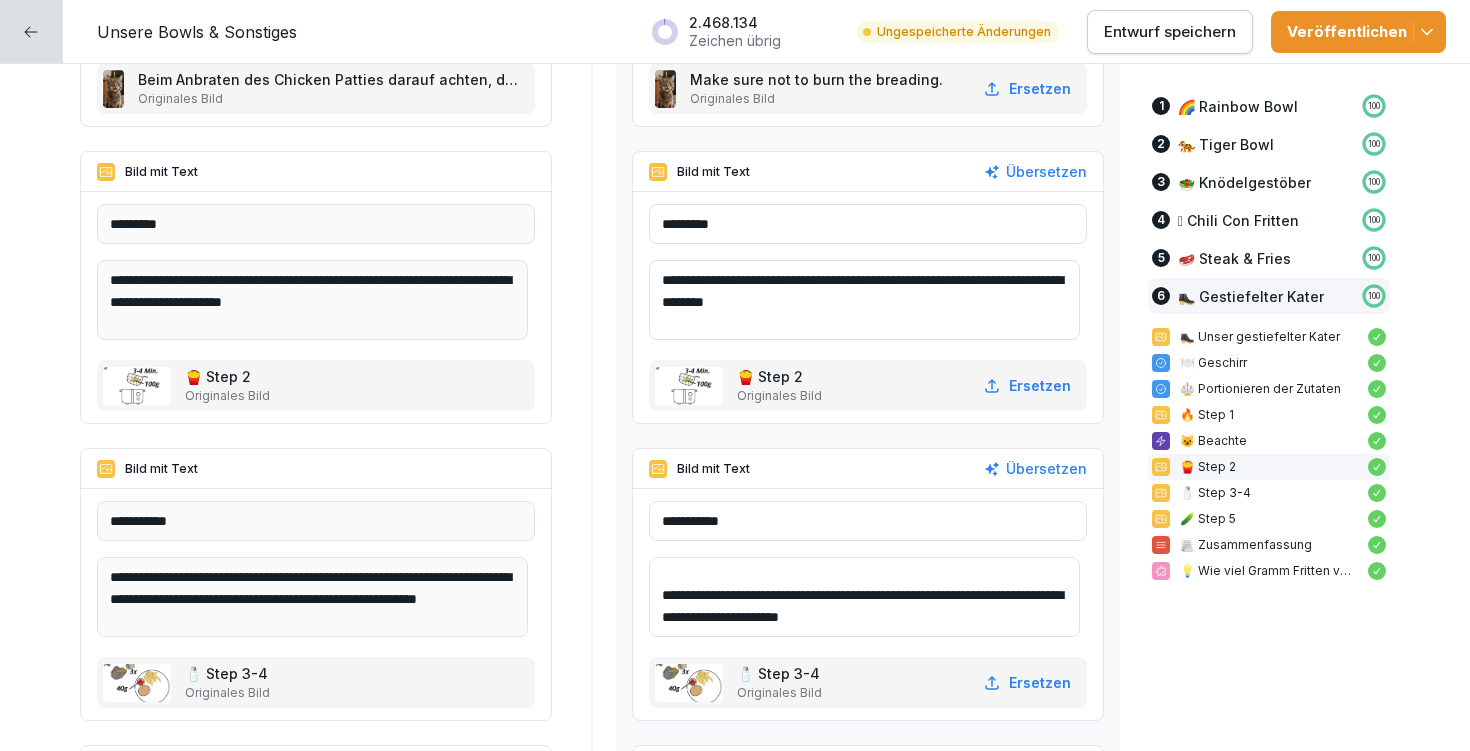 click on "**********" at bounding box center [864, 597] 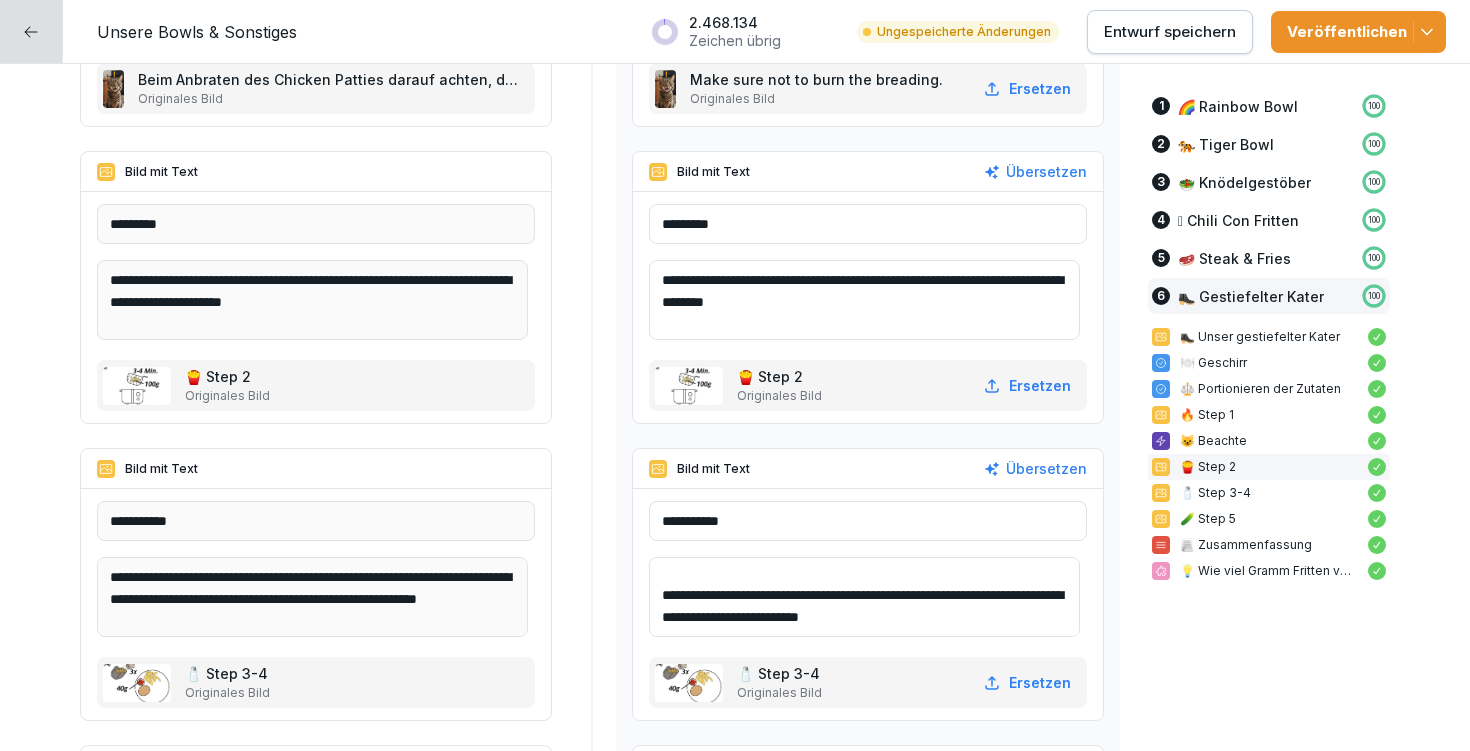 drag, startPoint x: 756, startPoint y: 616, endPoint x: 782, endPoint y: 617, distance: 26.019224 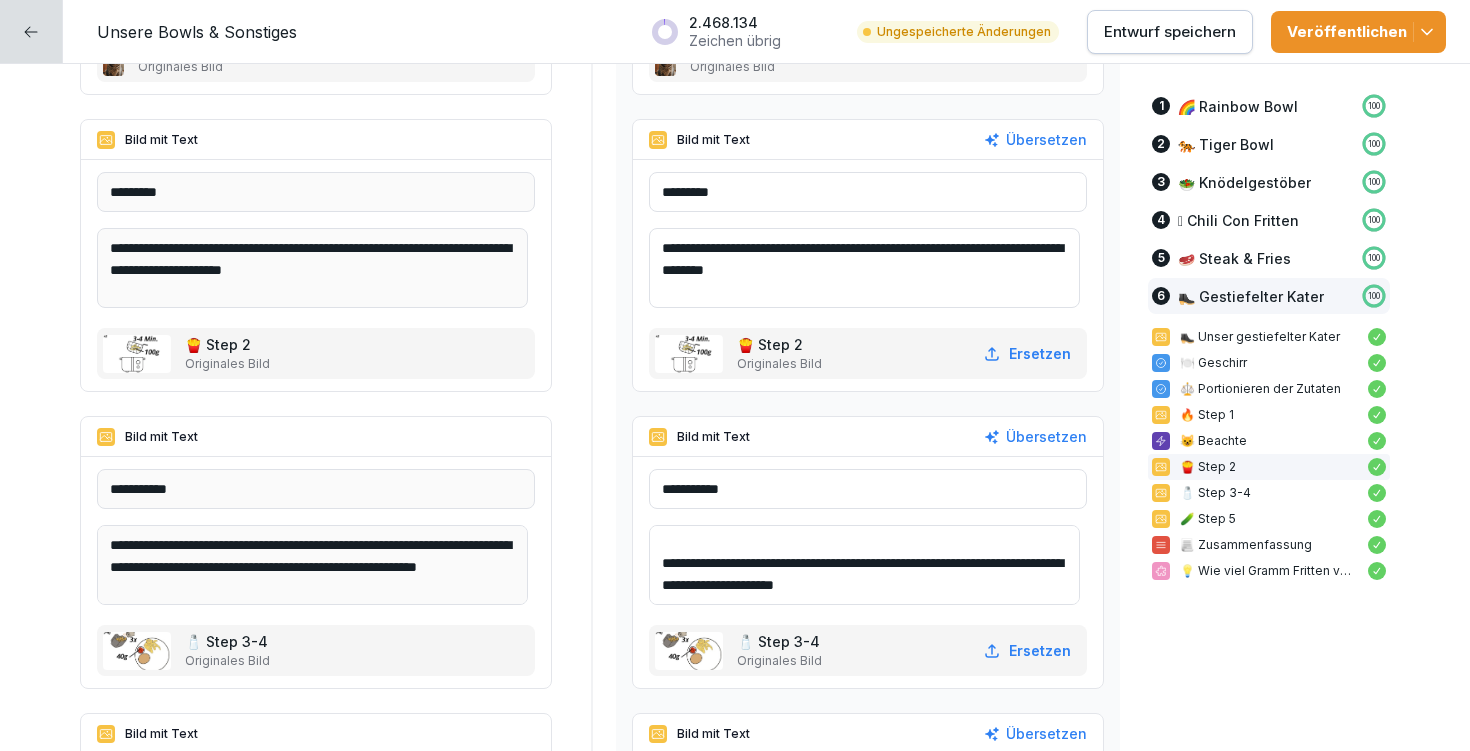 scroll, scrollTop: 18443, scrollLeft: 0, axis: vertical 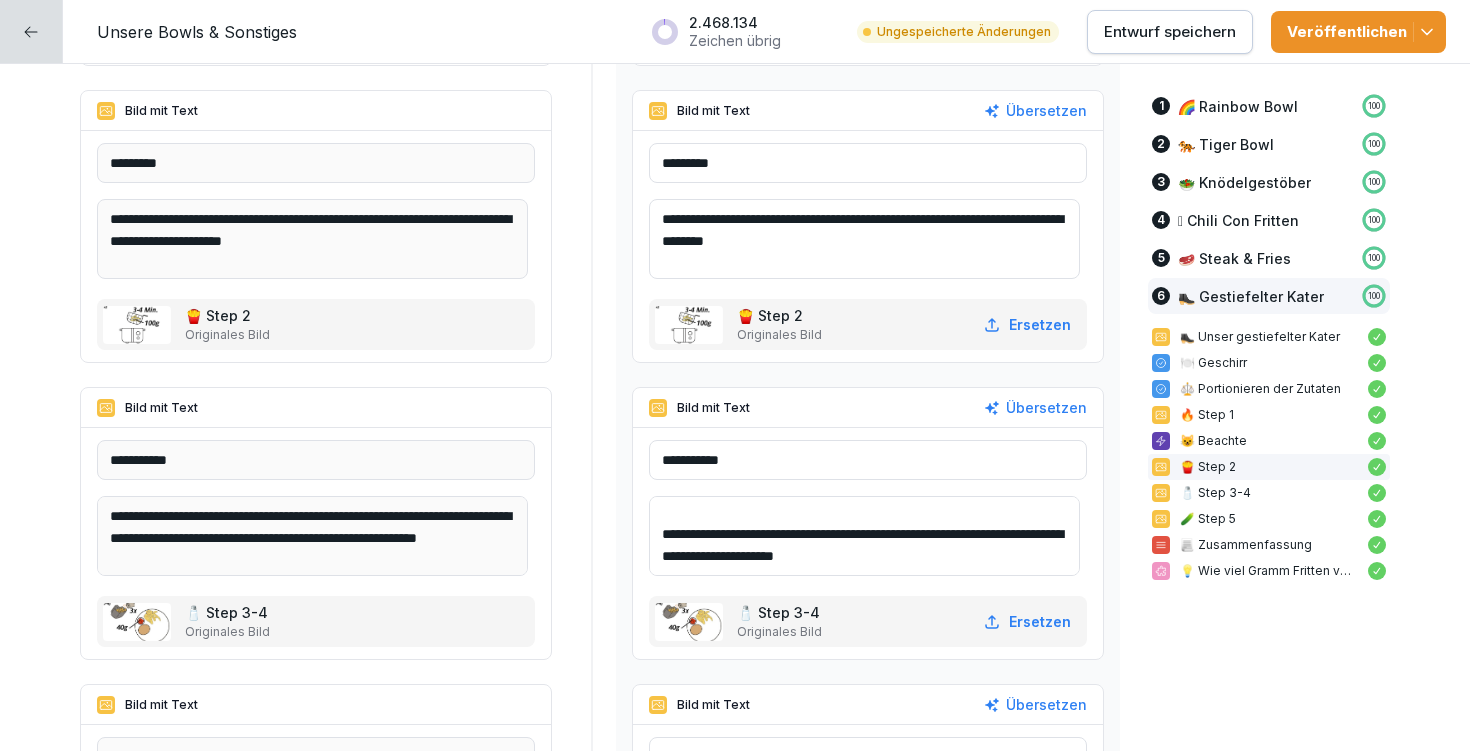 click on "**********" at bounding box center [864, 536] 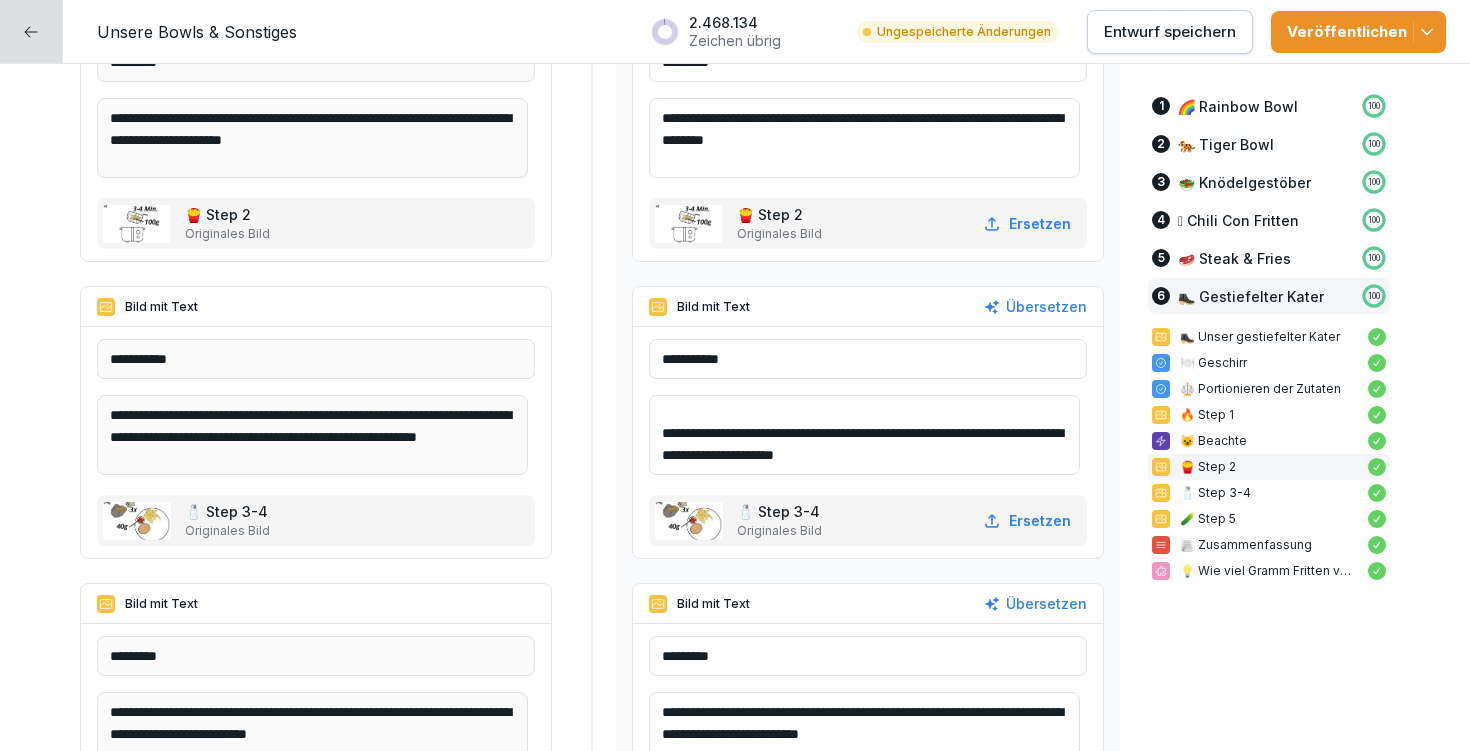 scroll, scrollTop: 18652, scrollLeft: 0, axis: vertical 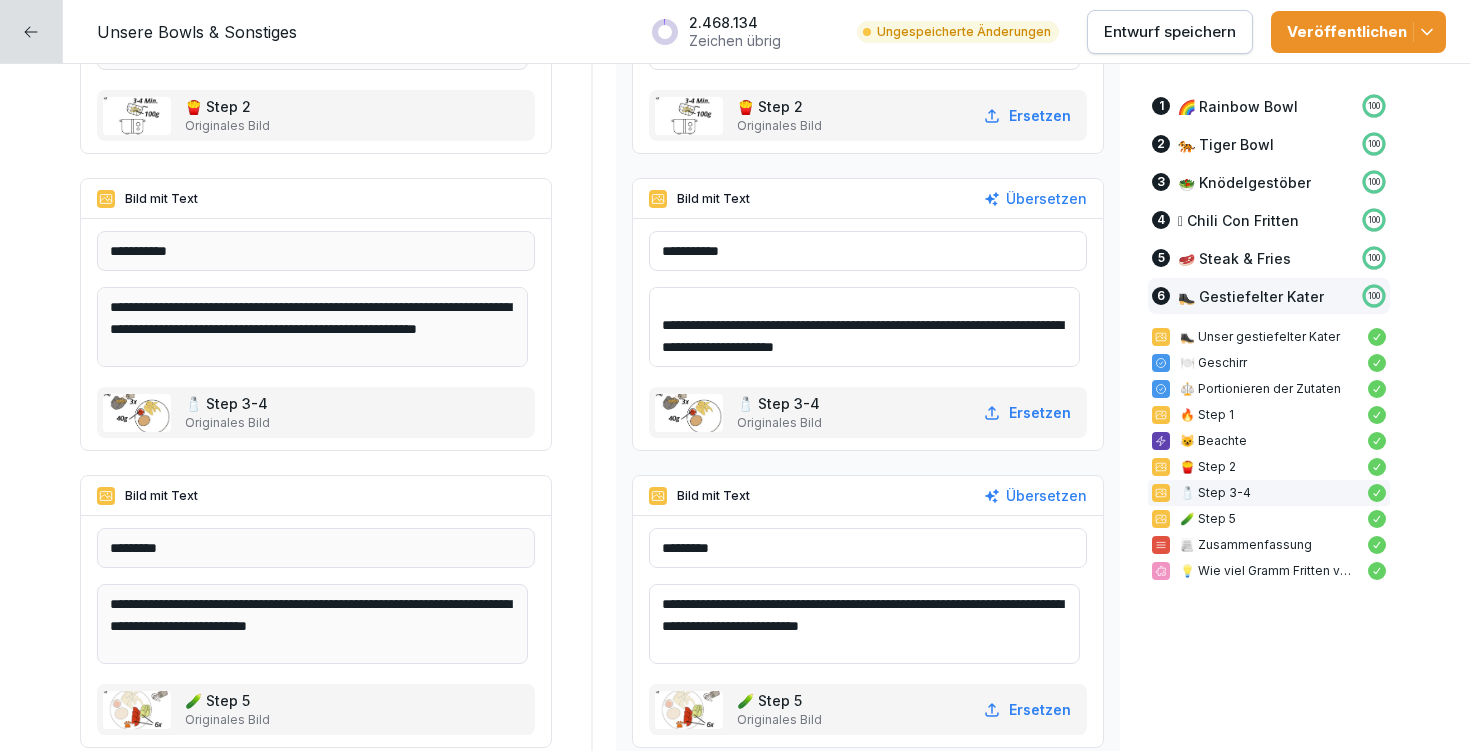 type on "**********" 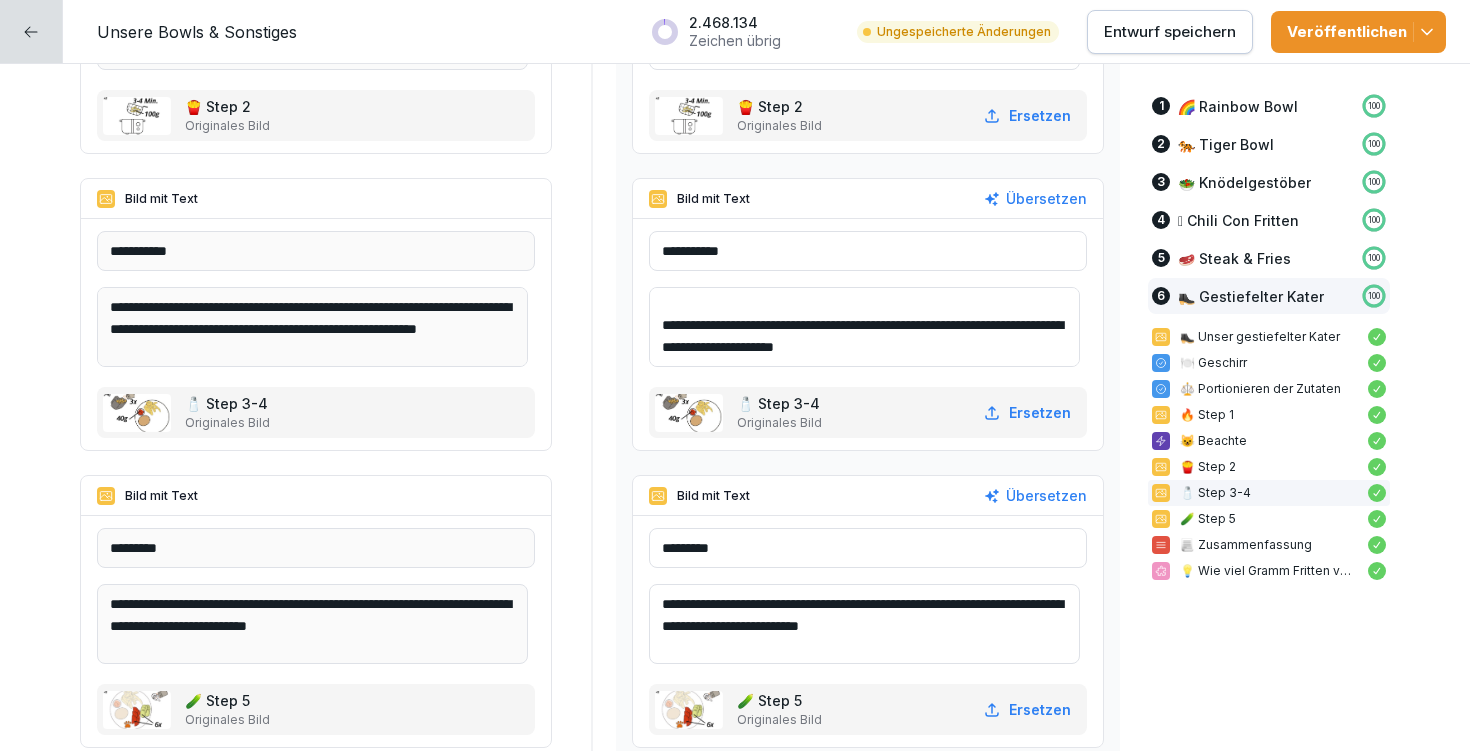 click on "Entwurf speichern" at bounding box center [1170, 32] 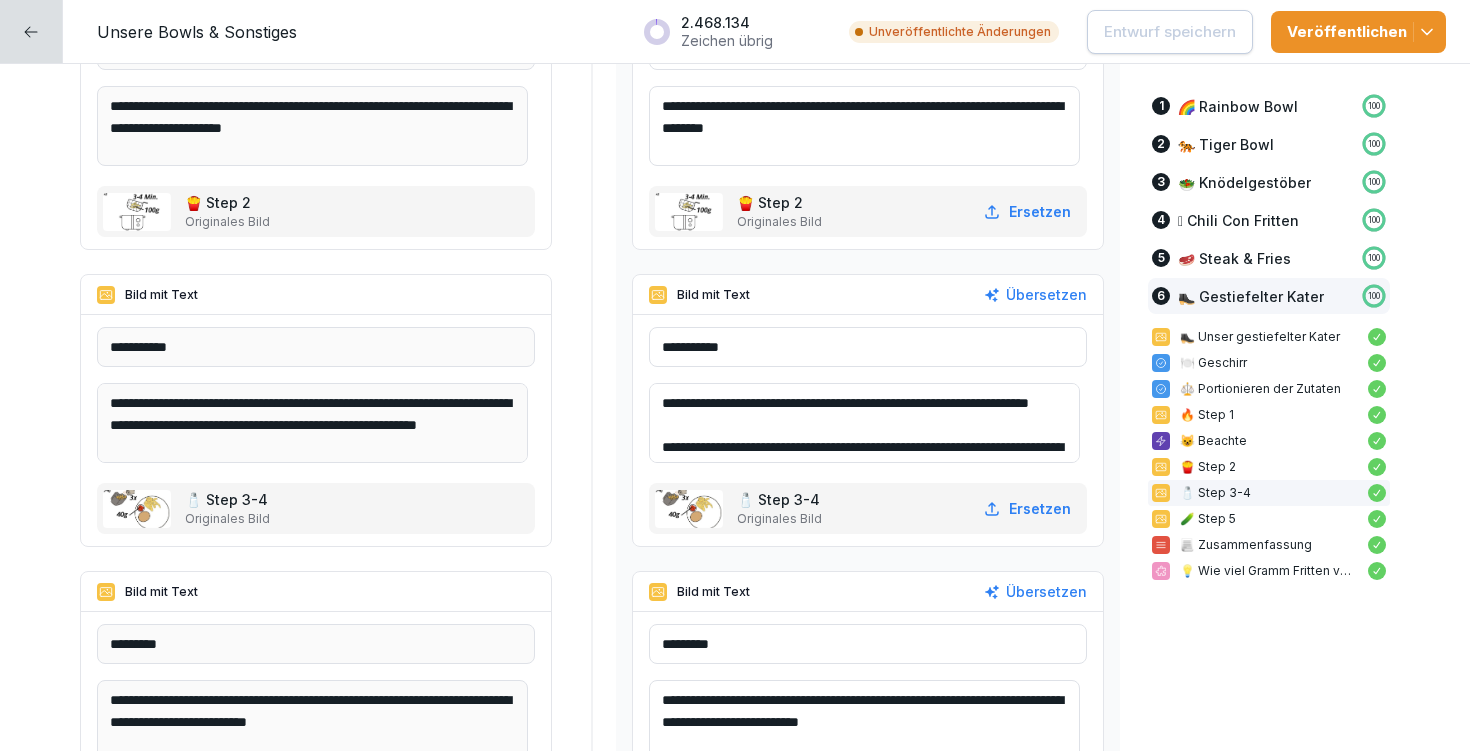 scroll, scrollTop: 18635, scrollLeft: 0, axis: vertical 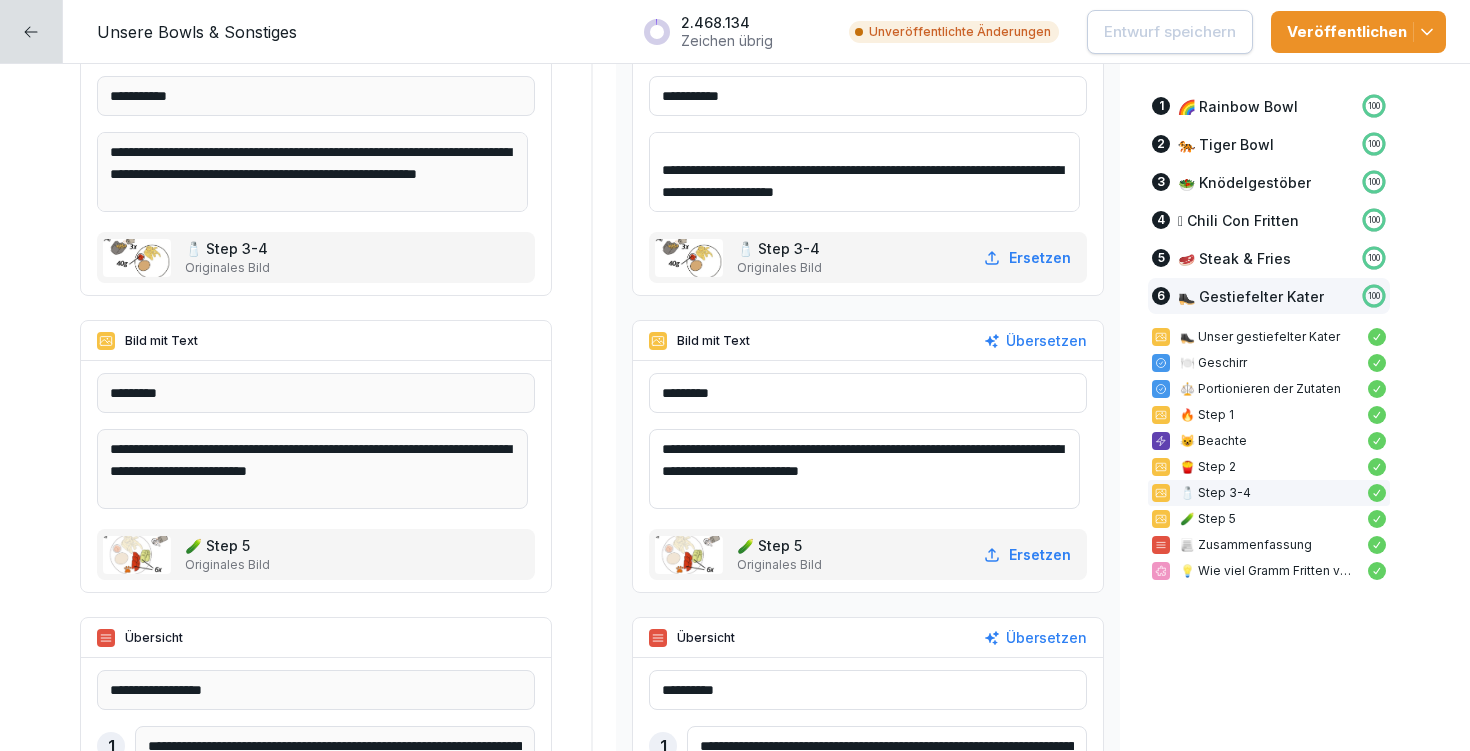 drag, startPoint x: 671, startPoint y: 449, endPoint x: 905, endPoint y: 444, distance: 234.0534 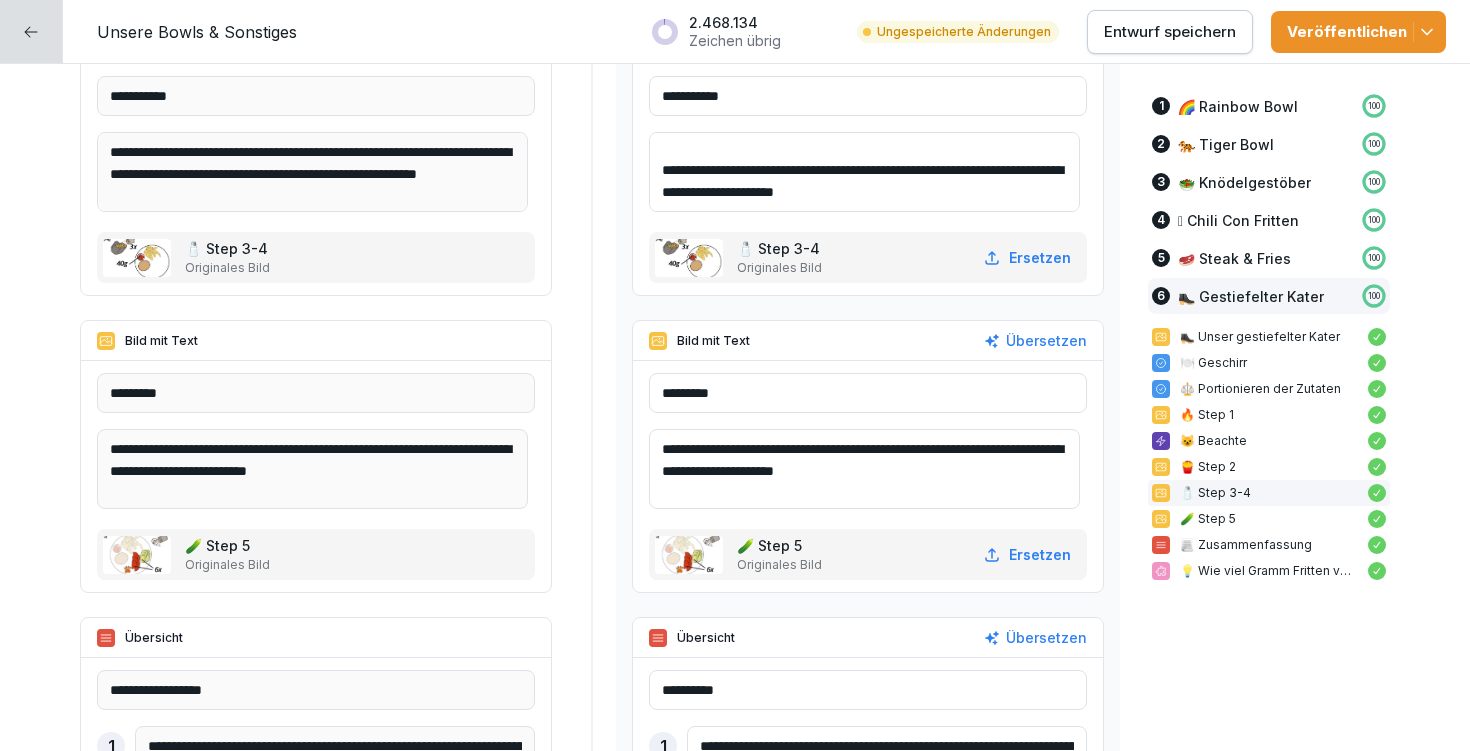 click on "**********" at bounding box center [864, 469] 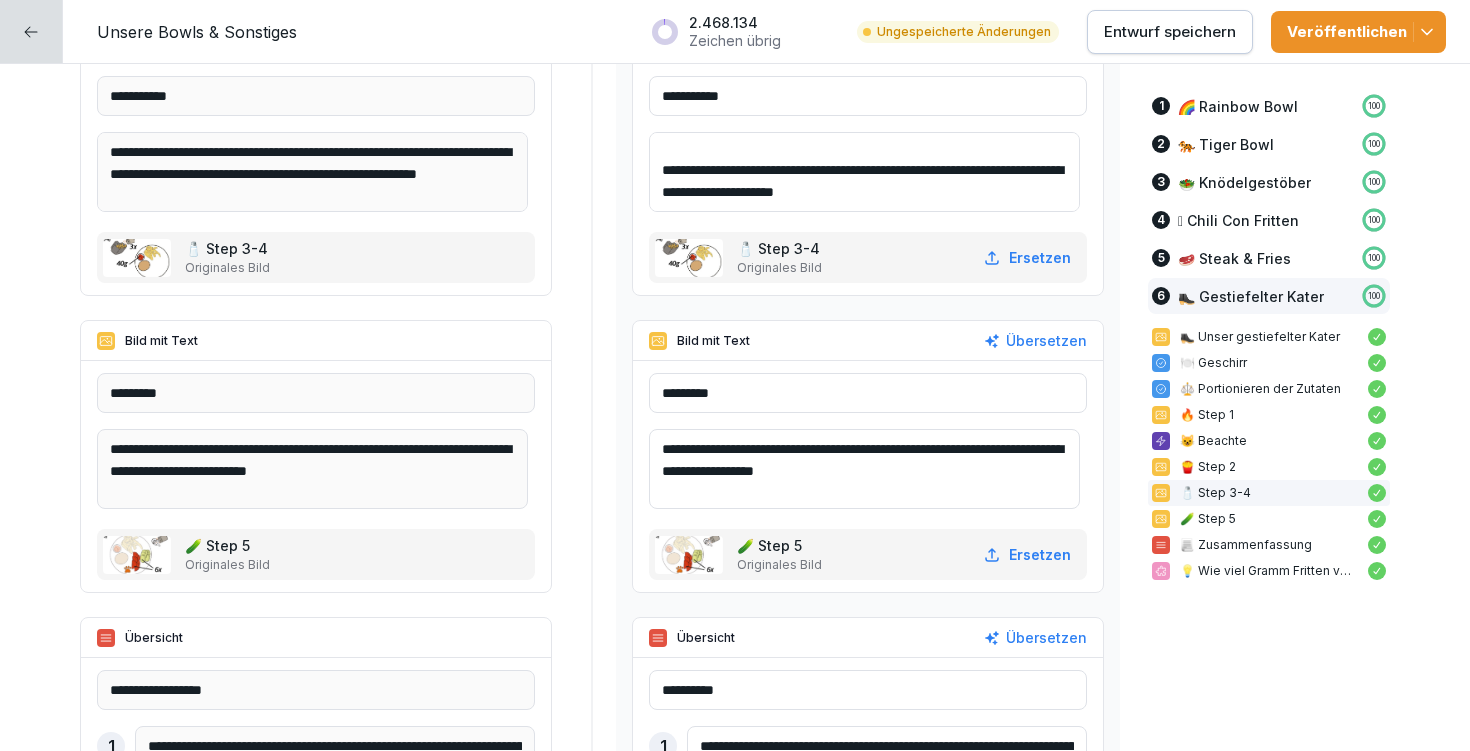 click on "**********" at bounding box center (864, 469) 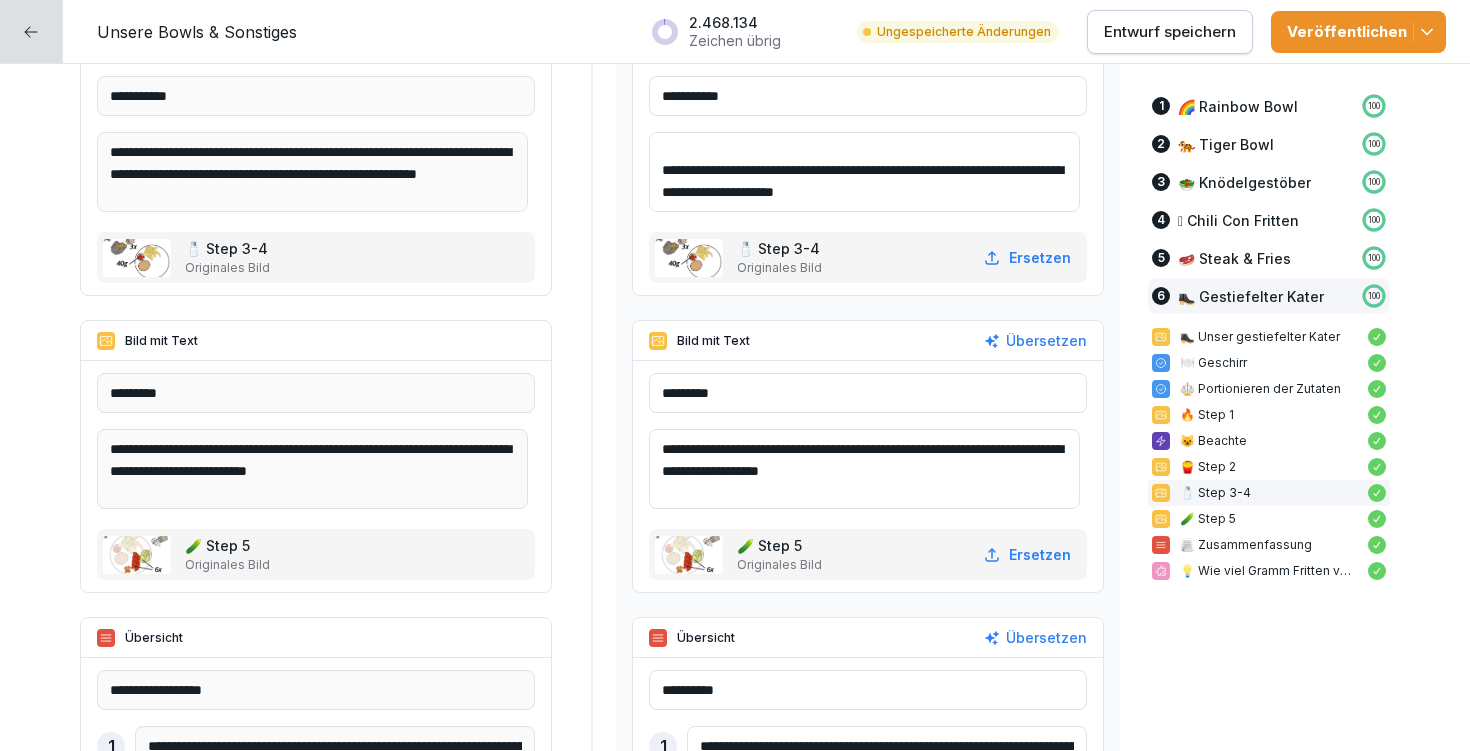 drag, startPoint x: 655, startPoint y: 467, endPoint x: 685, endPoint y: 464, distance: 30.149628 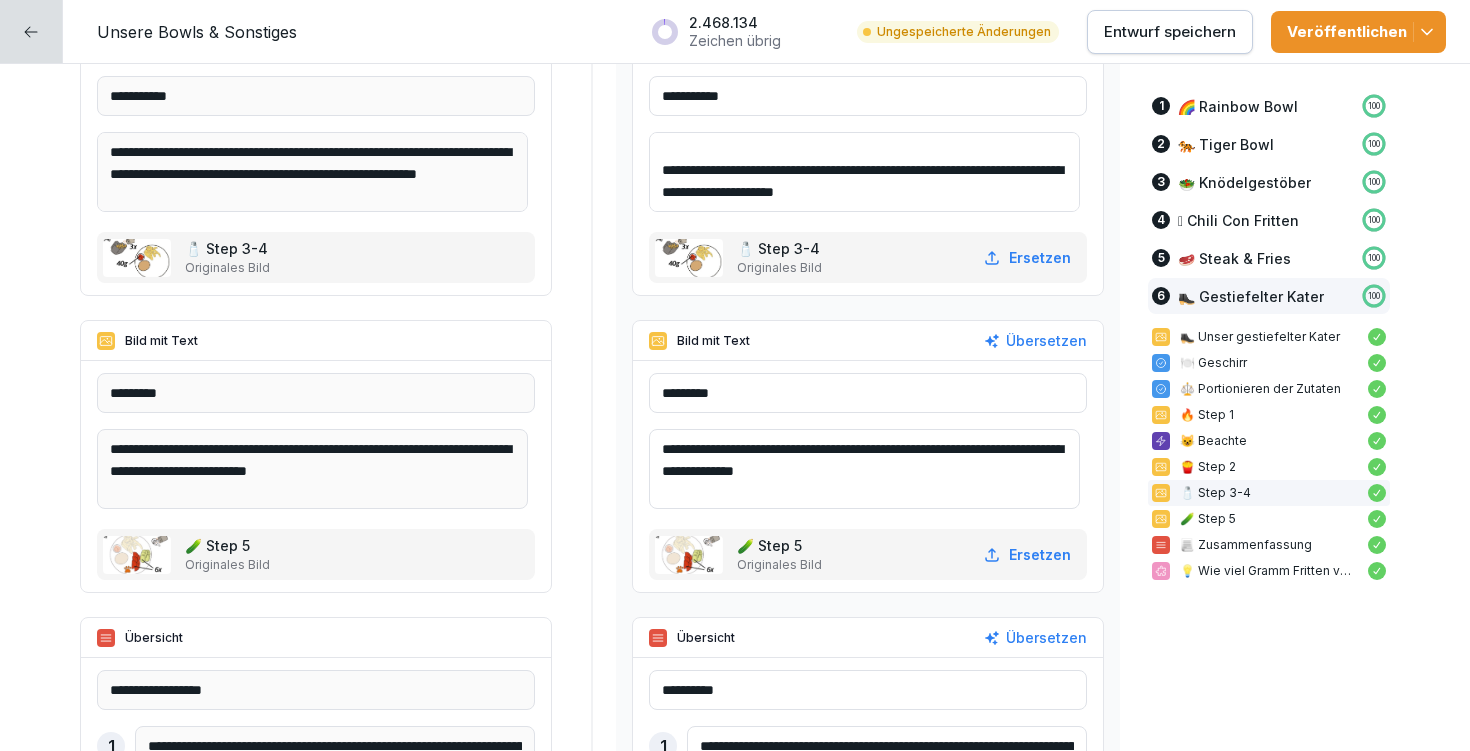 click on "**********" at bounding box center (864, 469) 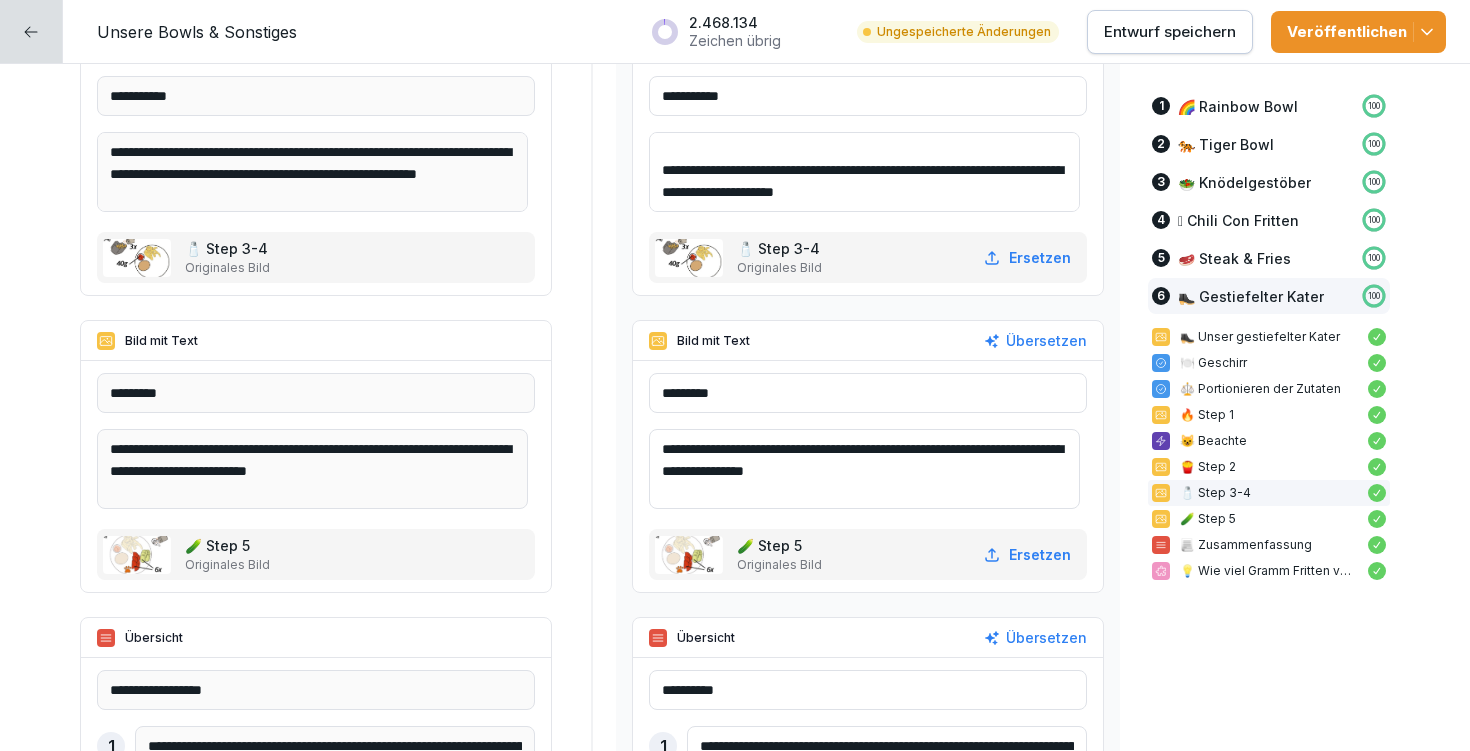 drag, startPoint x: 774, startPoint y: 468, endPoint x: 917, endPoint y: 469, distance: 143.0035 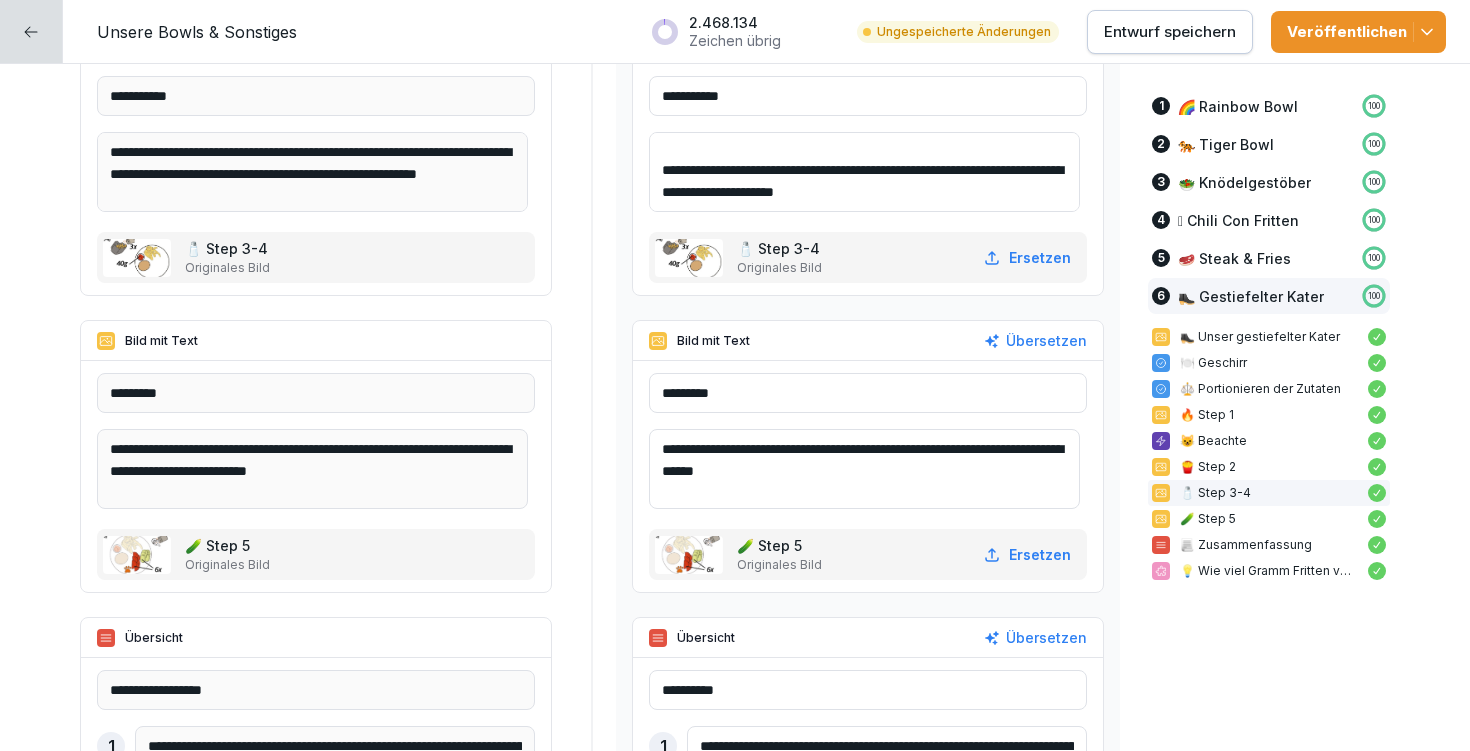 type on "**********" 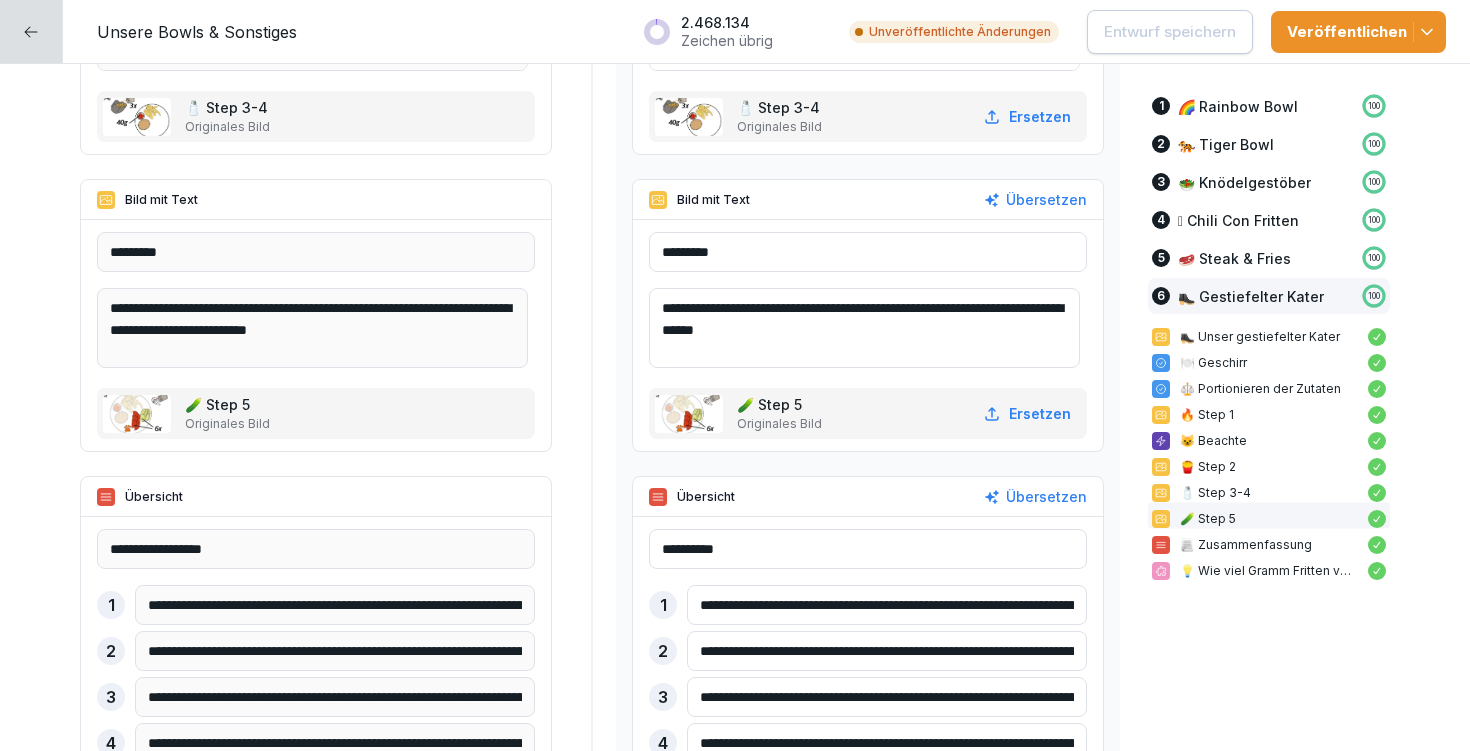 scroll, scrollTop: 19344, scrollLeft: 0, axis: vertical 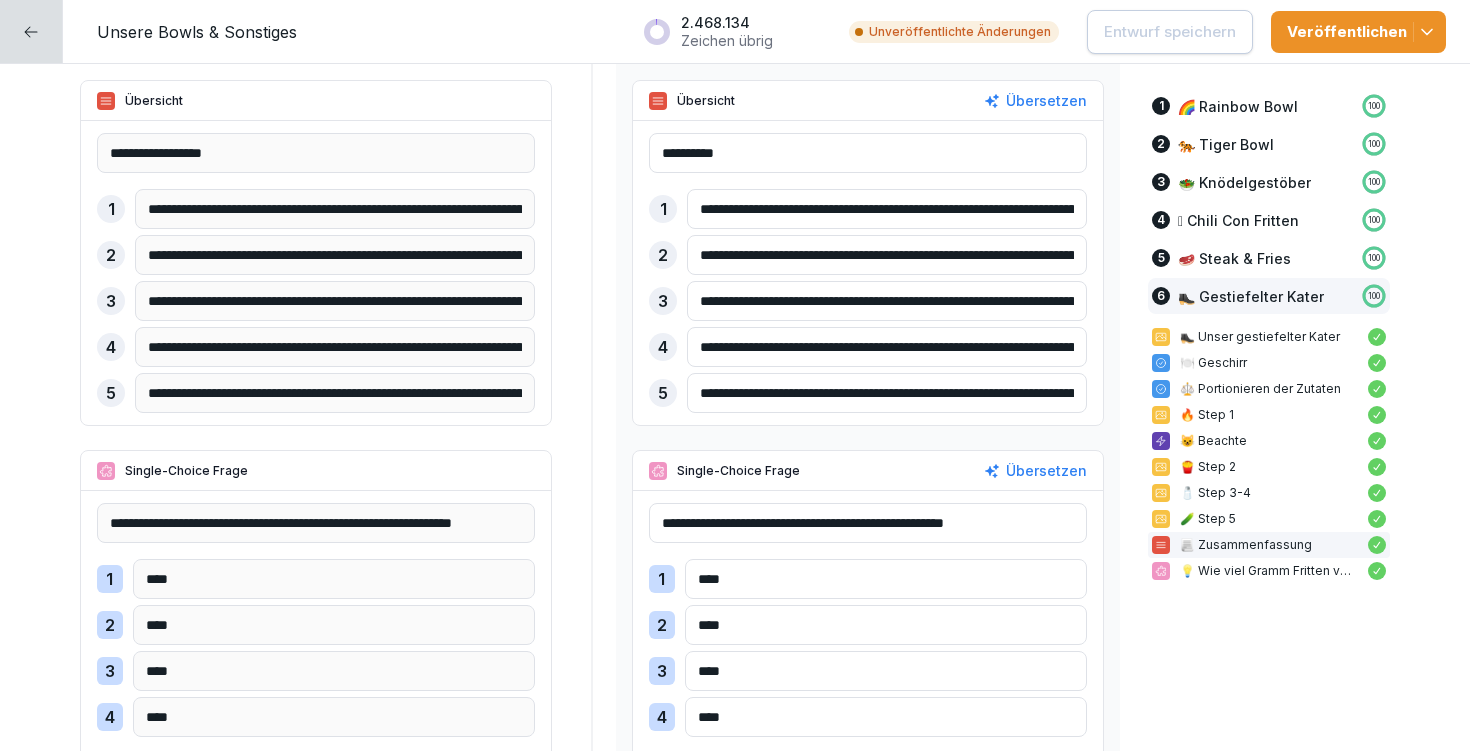 drag, startPoint x: 691, startPoint y: 206, endPoint x: 1123, endPoint y: 229, distance: 432.61185 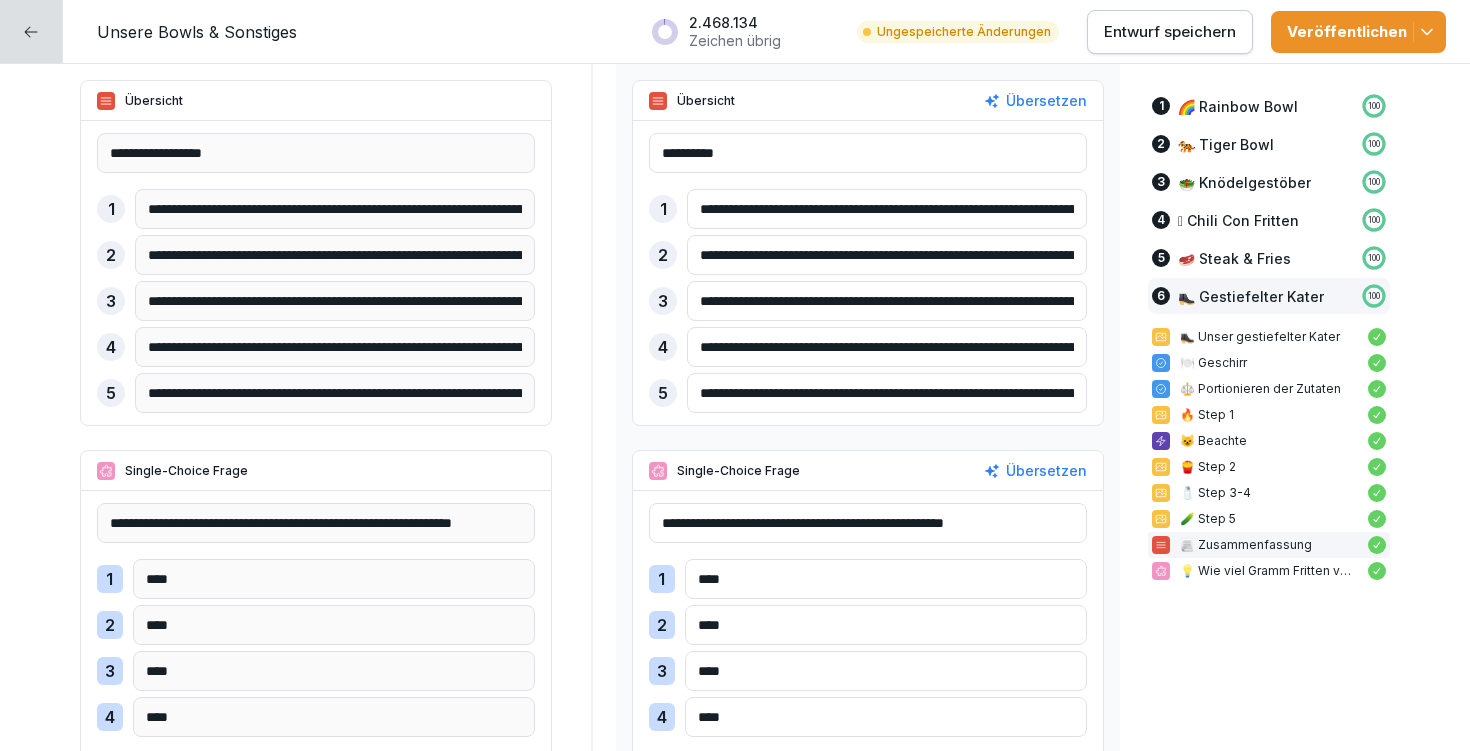 type on "**********" 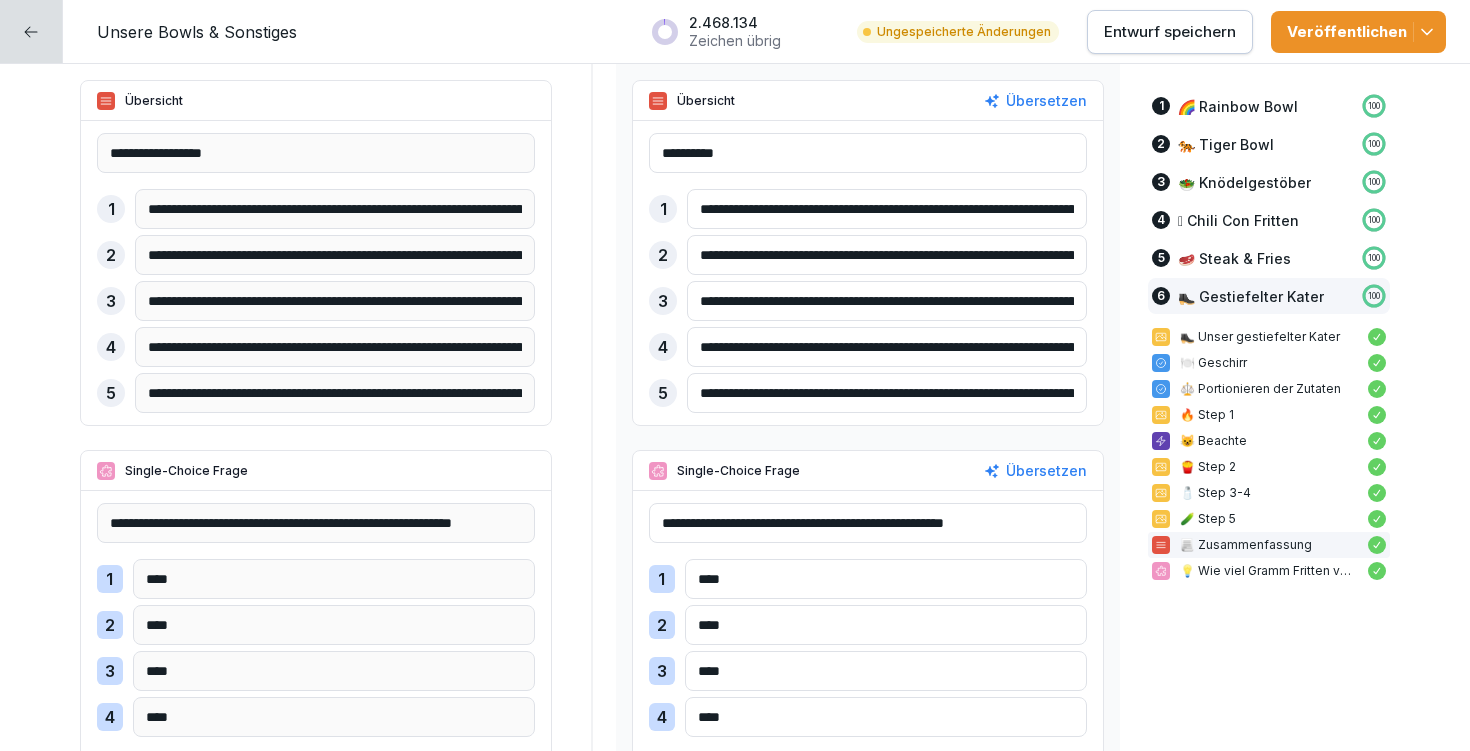 drag, startPoint x: 690, startPoint y: 250, endPoint x: 1099, endPoint y: 264, distance: 409.23953 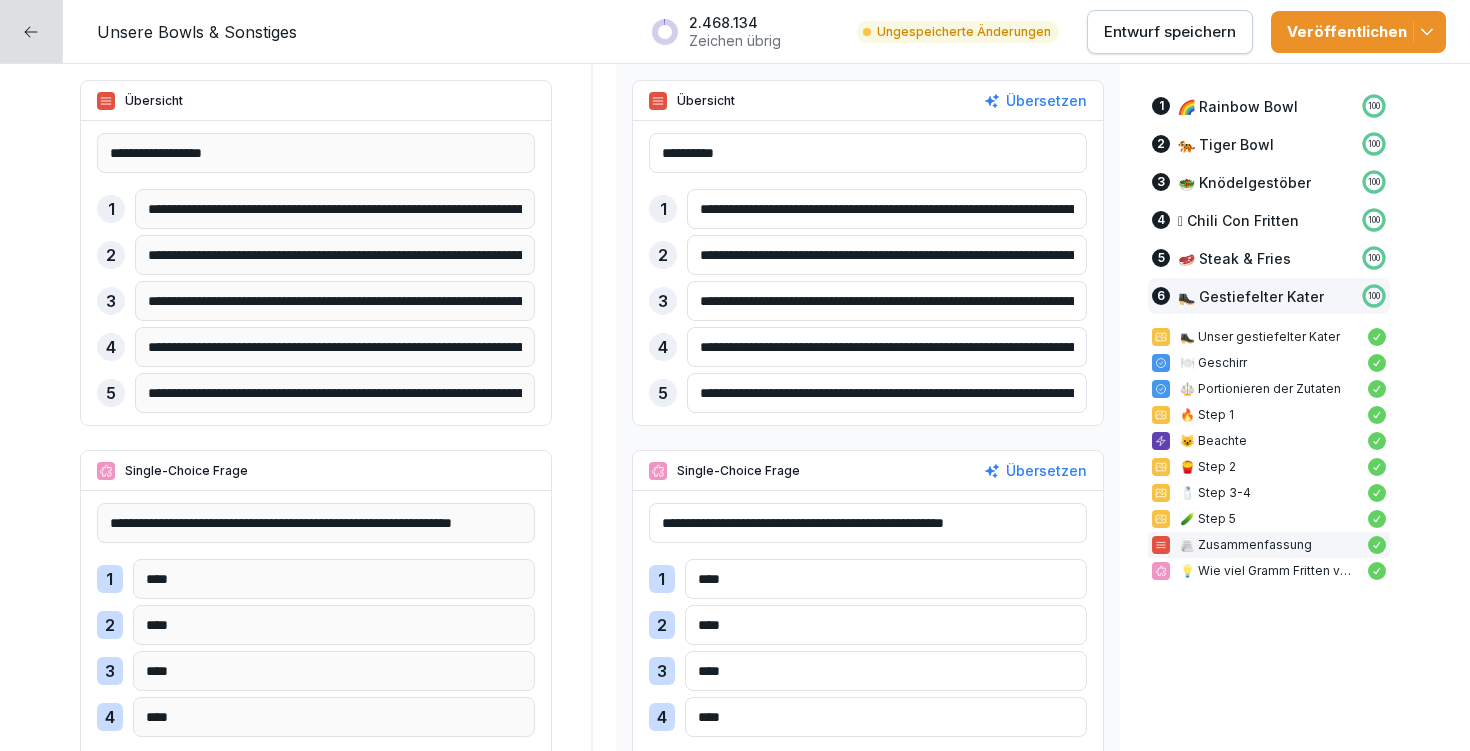 click on "**********" at bounding box center [735, -8888] 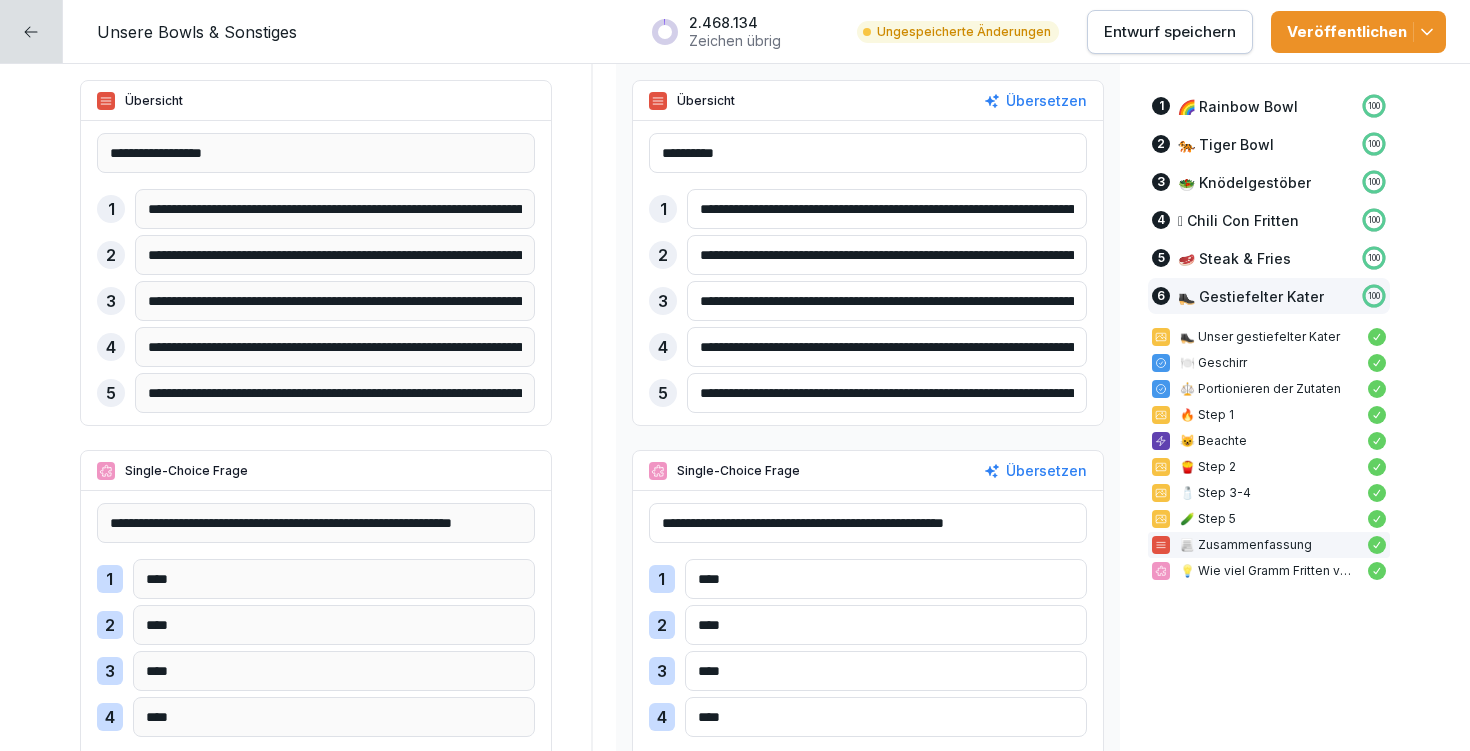 type on "**********" 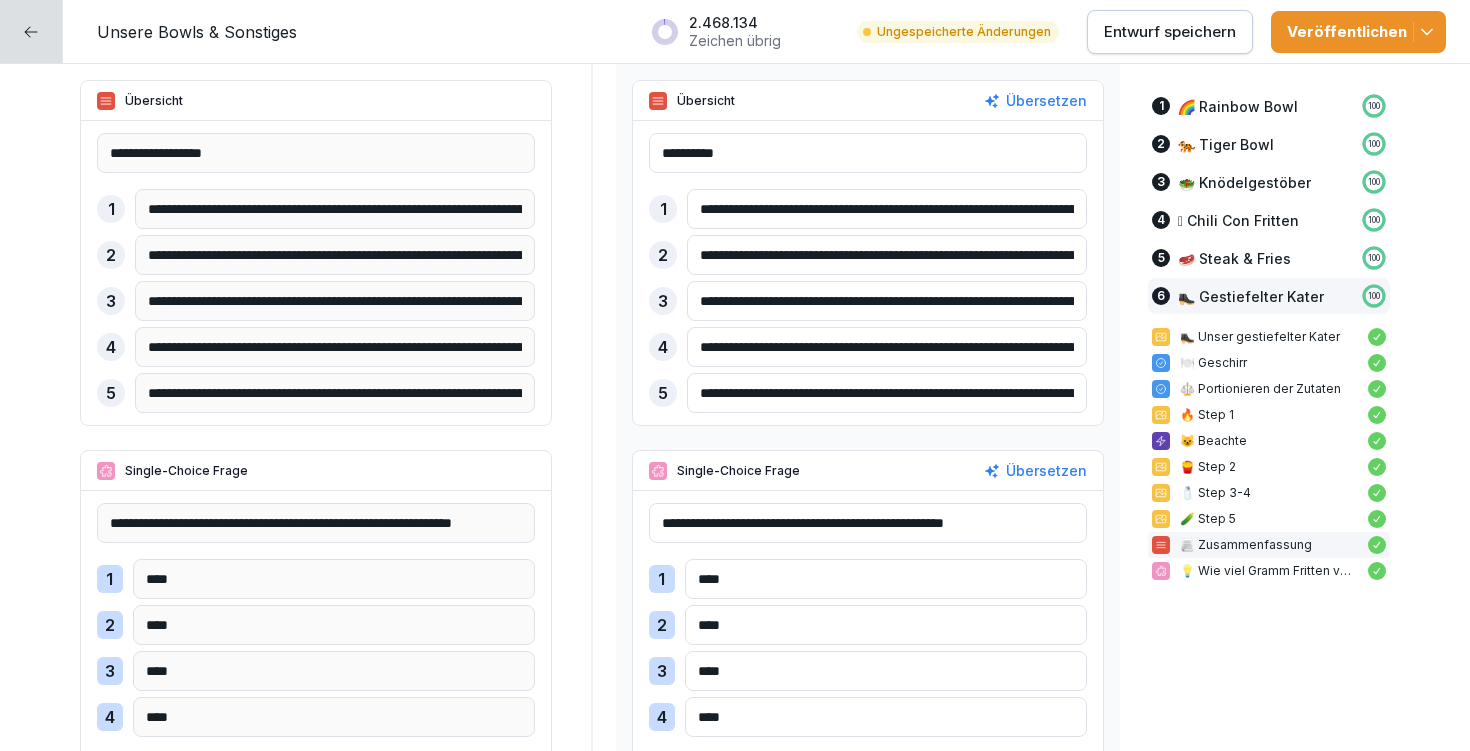 drag, startPoint x: 688, startPoint y: 300, endPoint x: 1105, endPoint y: 298, distance: 417.0048 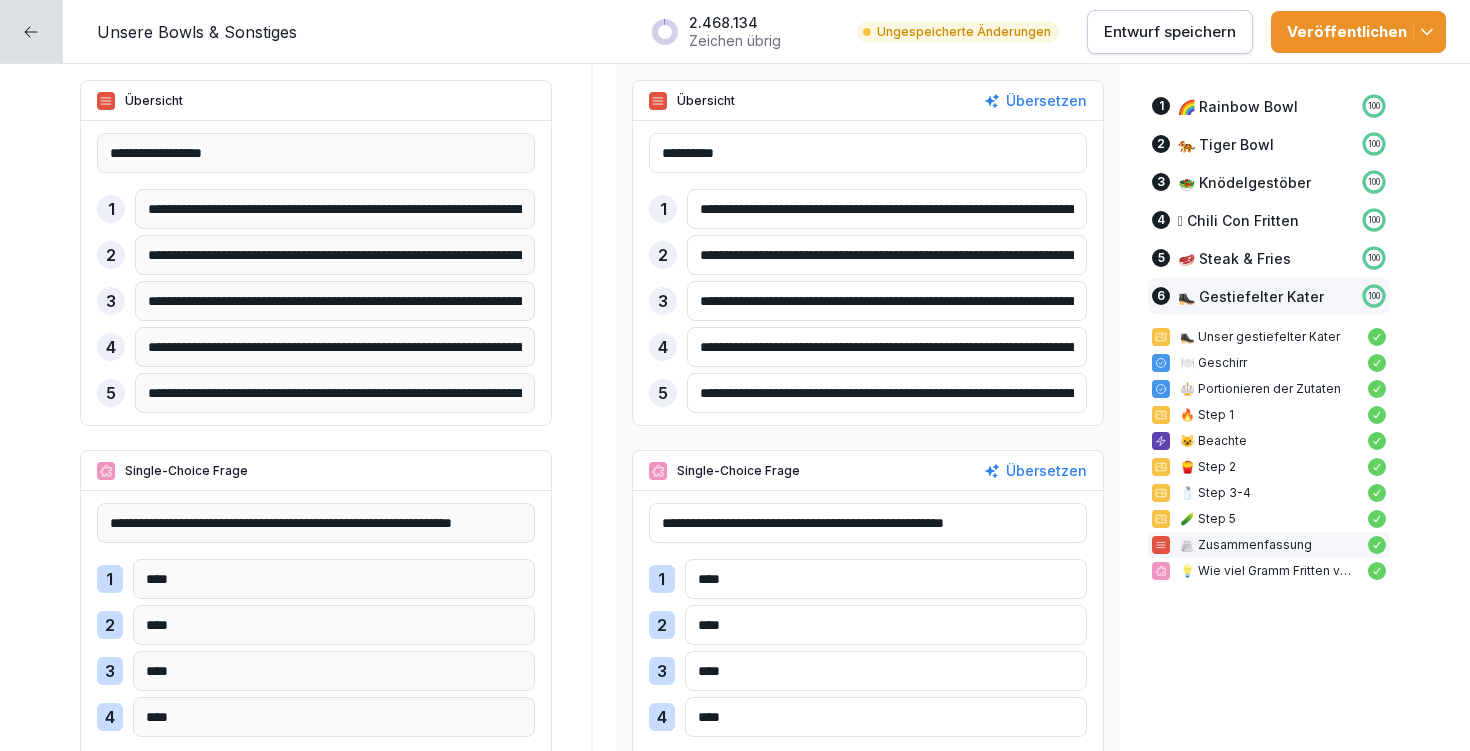click on "**********" at bounding box center (735, -8888) 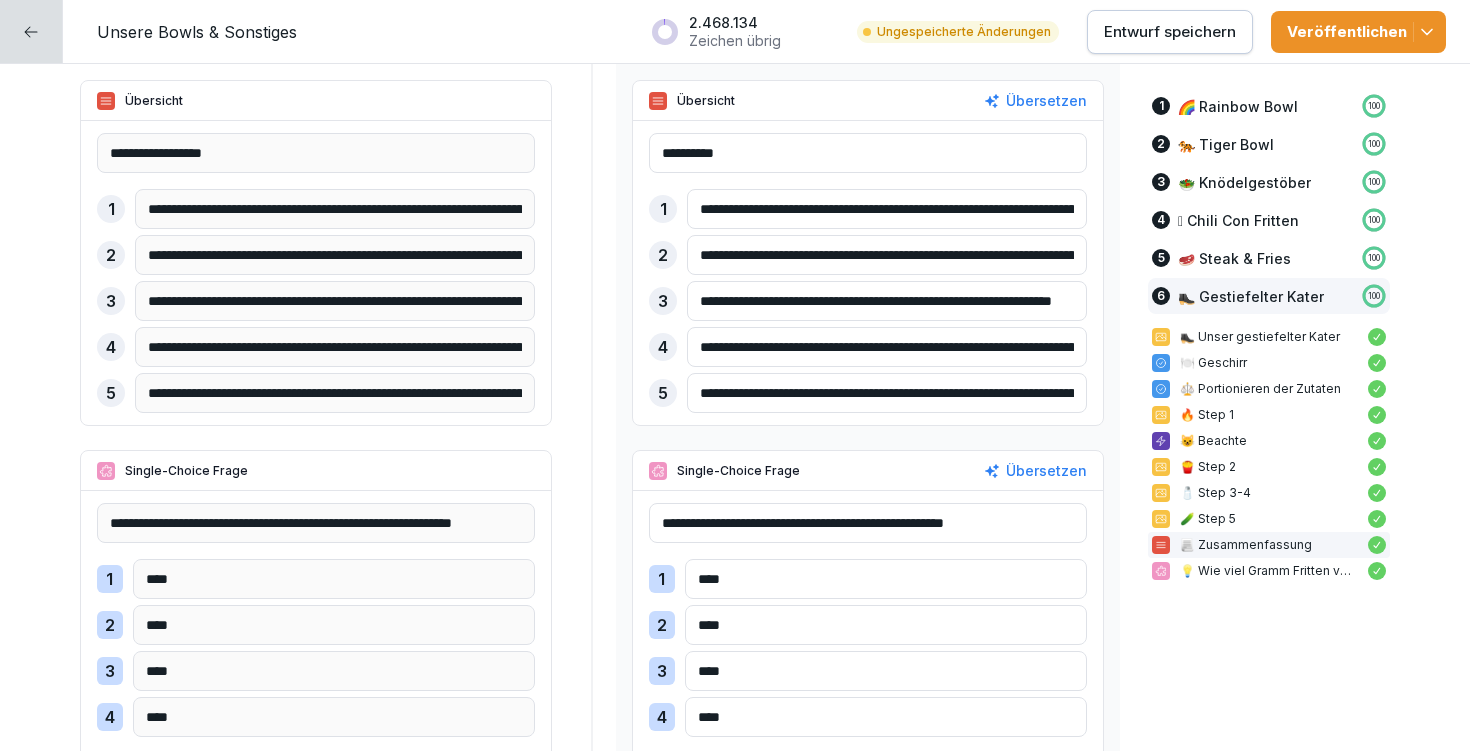 type on "**********" 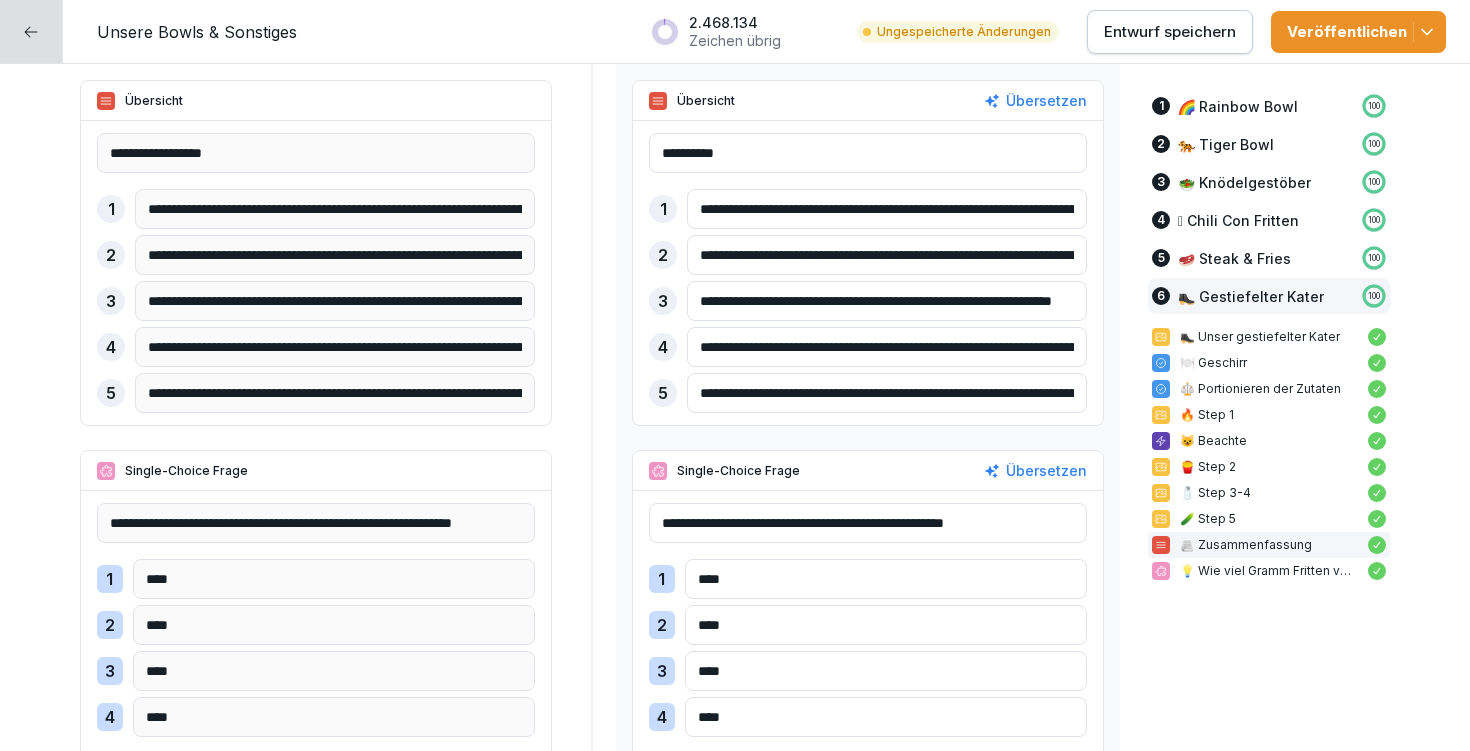 drag, startPoint x: 691, startPoint y: 344, endPoint x: 1132, endPoint y: 347, distance: 441.0102 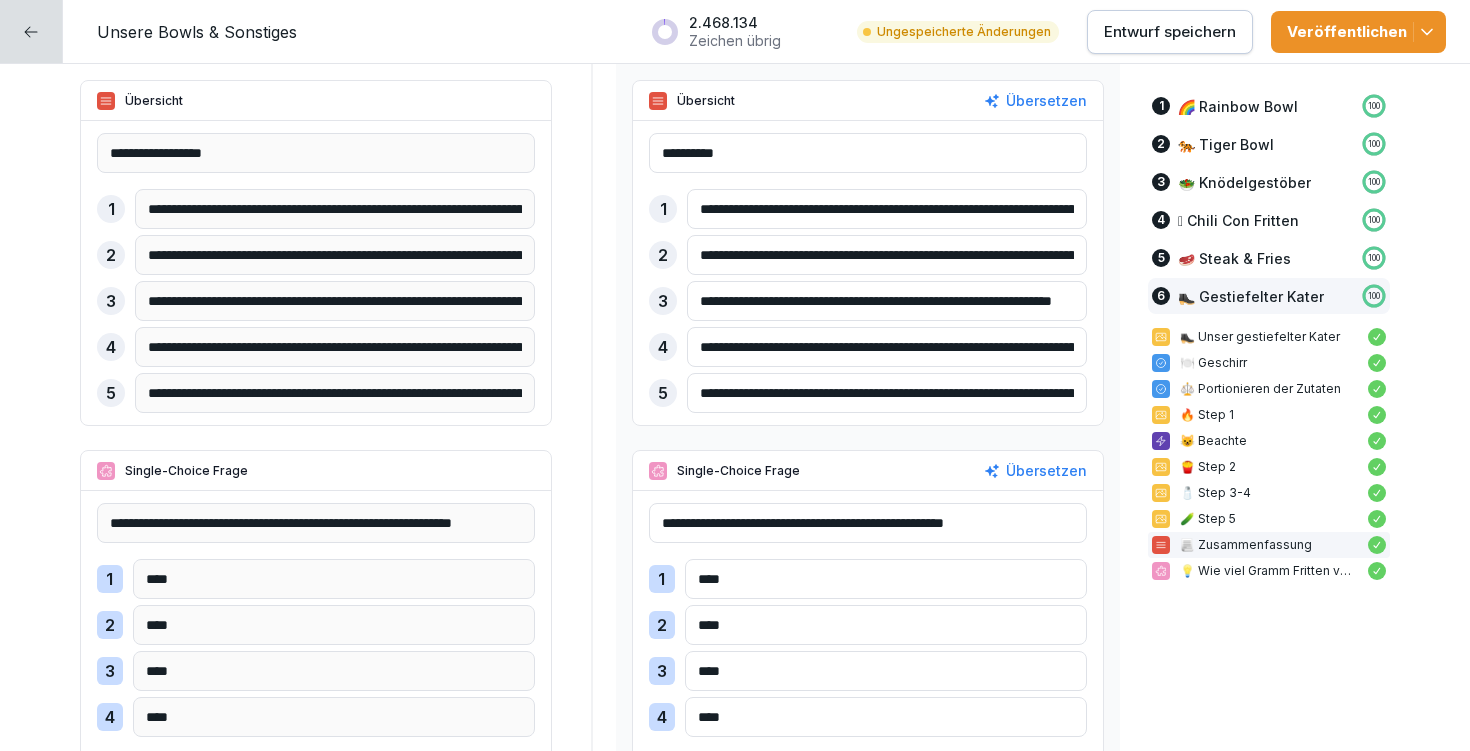 click on "**********" at bounding box center [735, -8888] 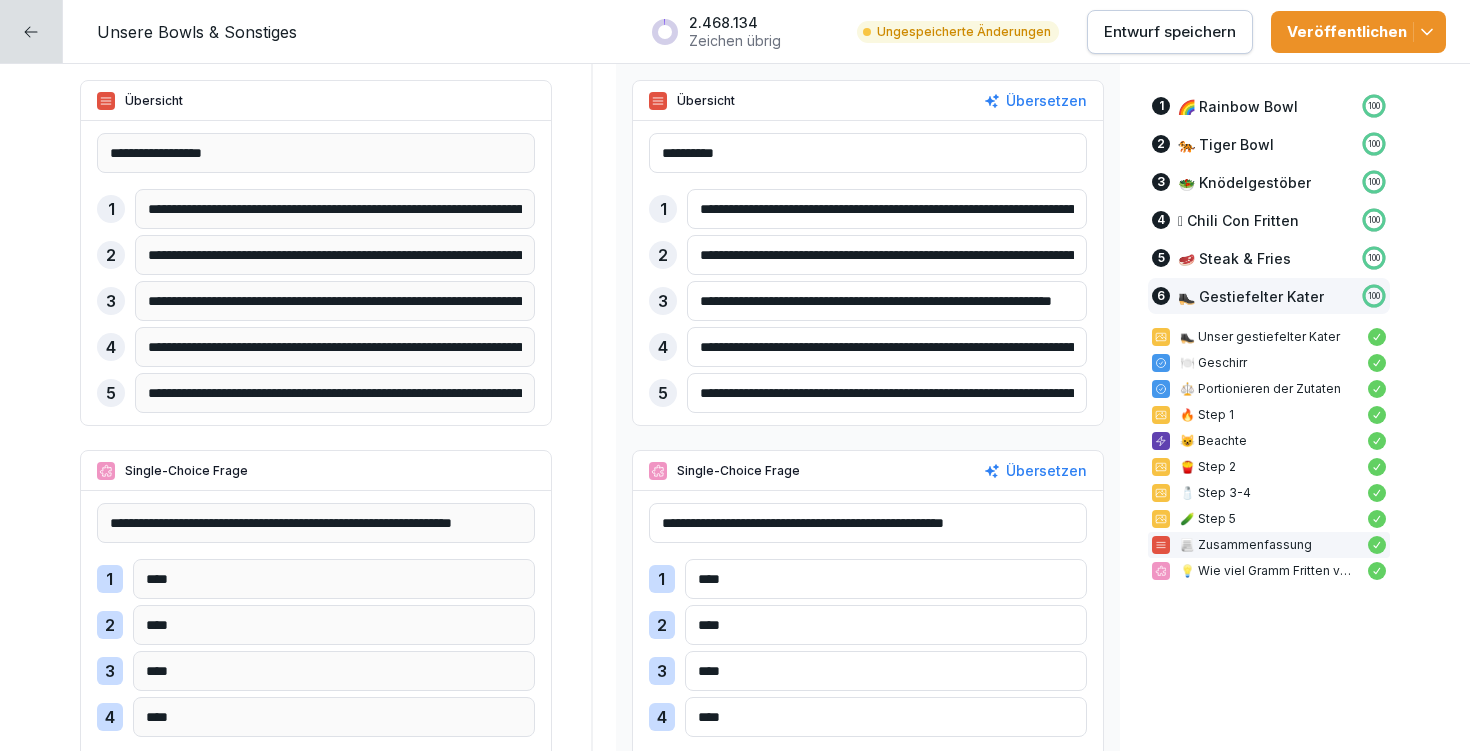 drag, startPoint x: 691, startPoint y: 392, endPoint x: 1088, endPoint y: 390, distance: 397.00504 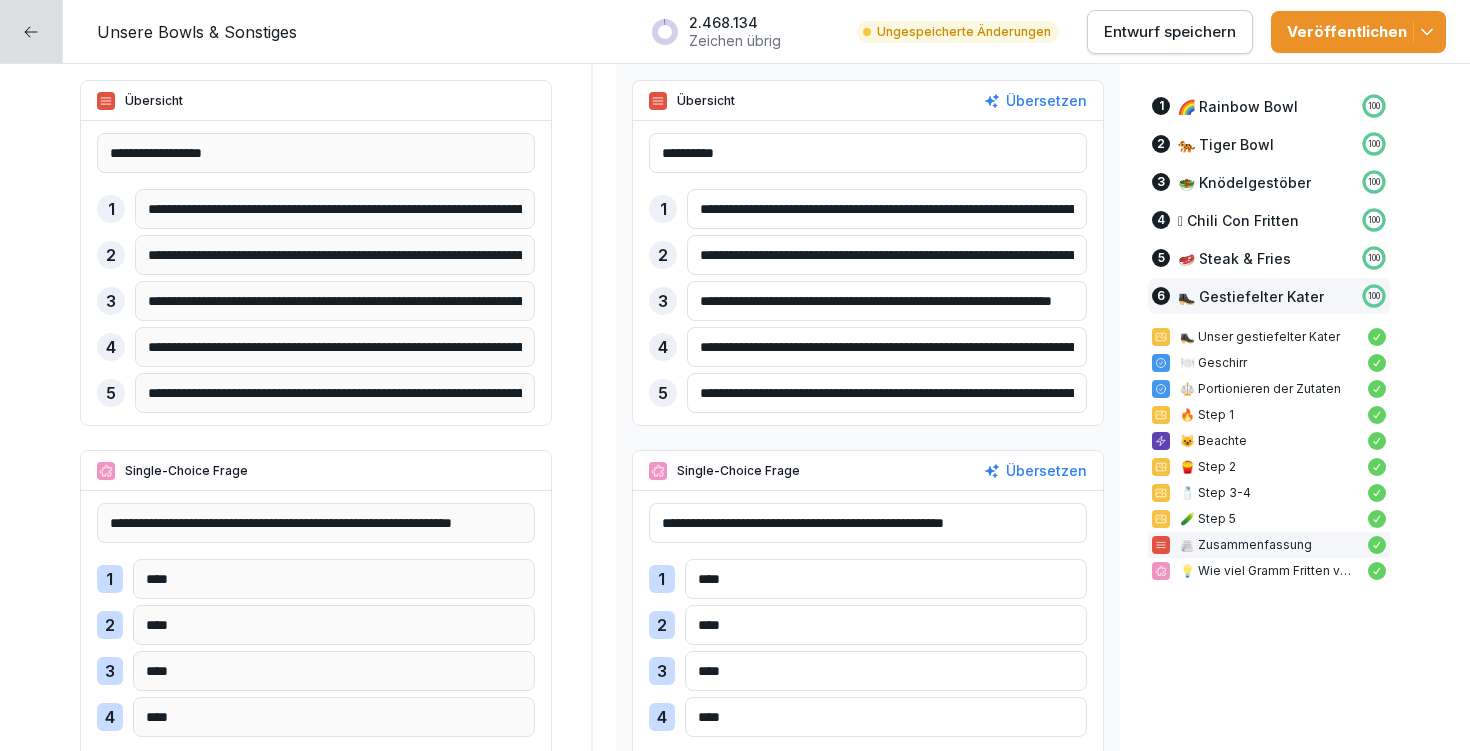 click on "**********" at bounding box center (868, 253) 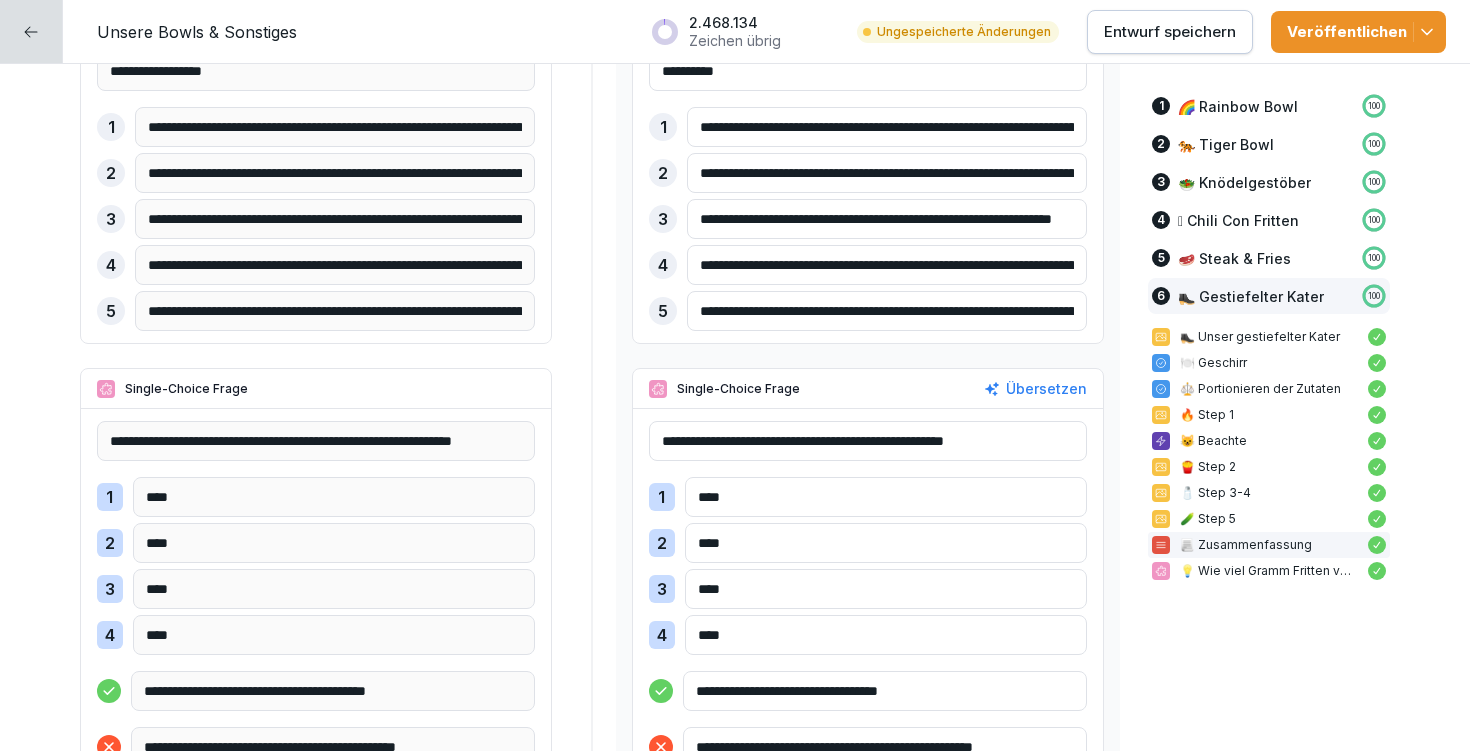 scroll, scrollTop: 19430, scrollLeft: 0, axis: vertical 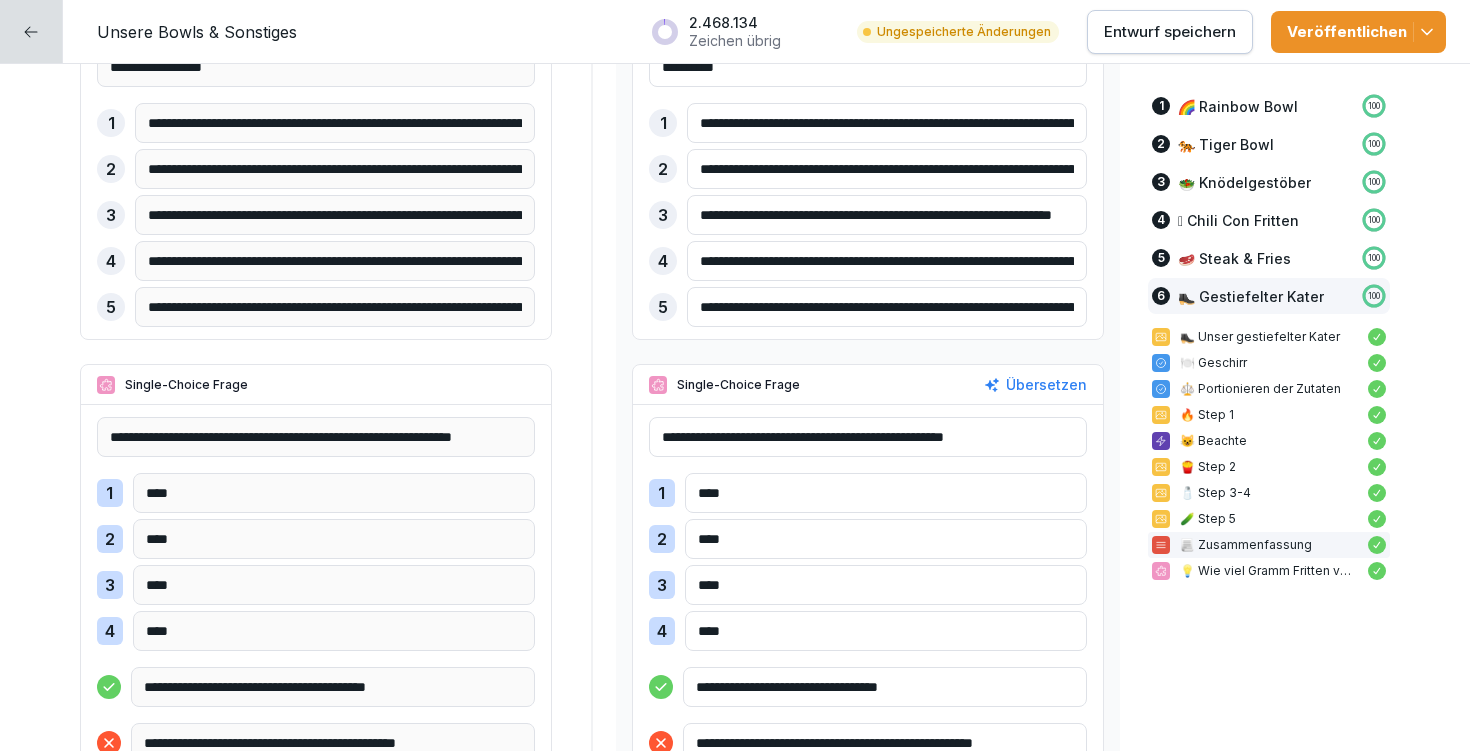 type on "**********" 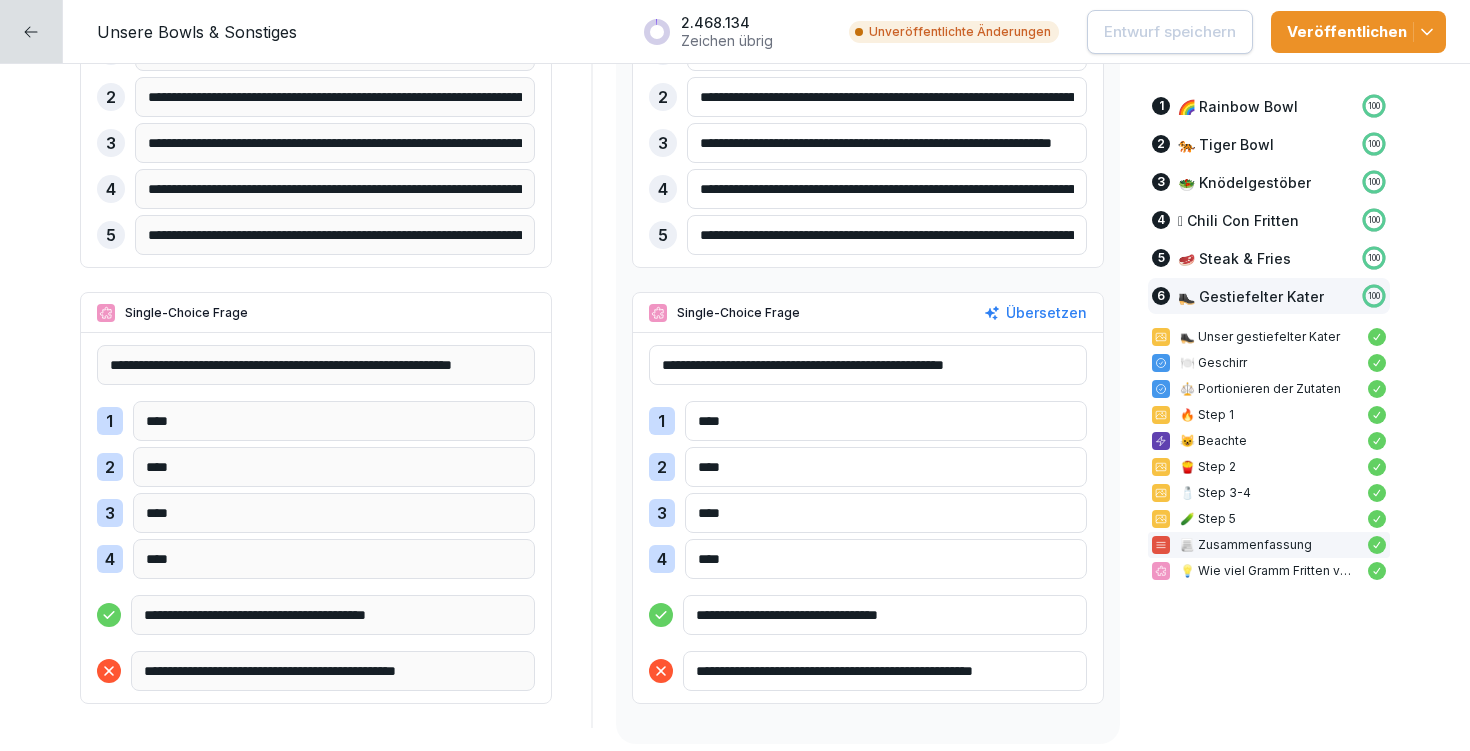 scroll, scrollTop: 19545, scrollLeft: 0, axis: vertical 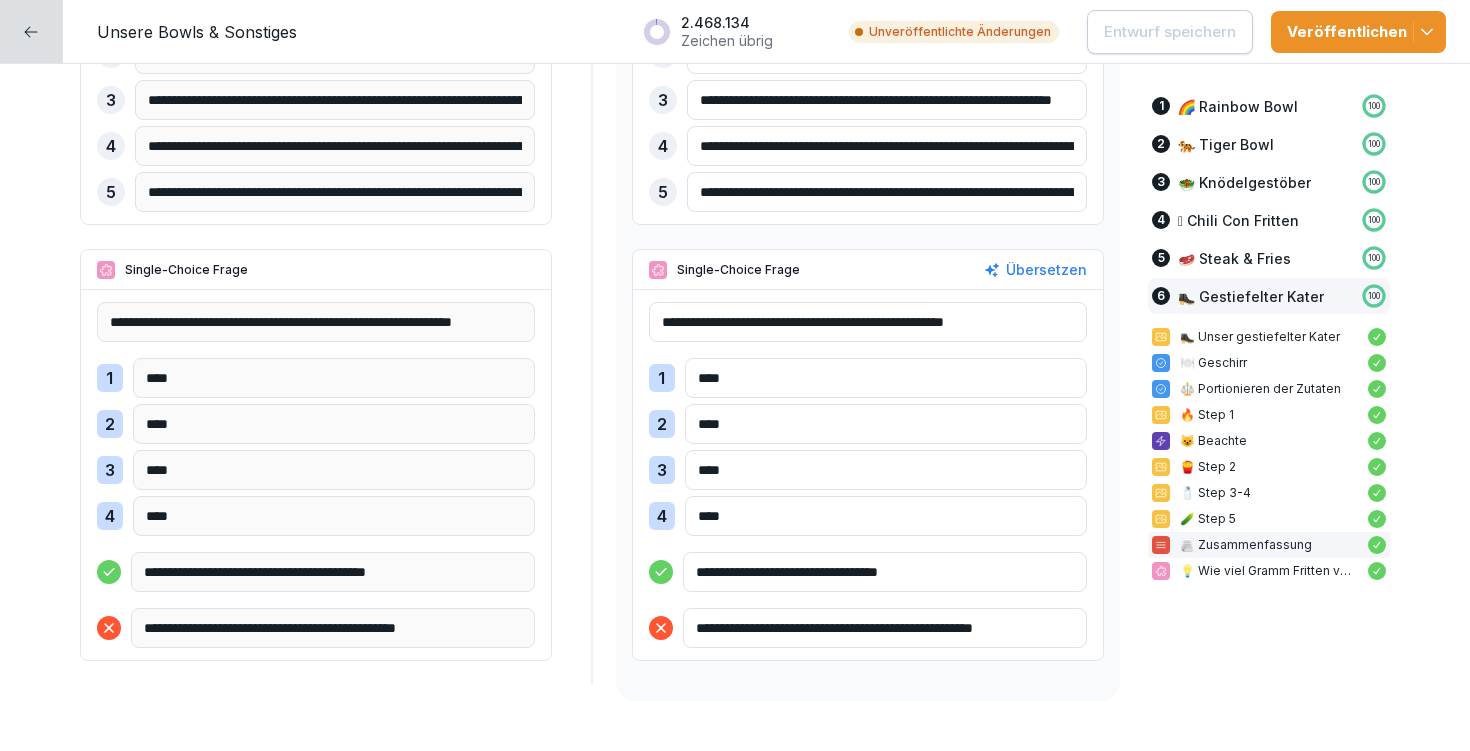 click on "**********" at bounding box center [868, 322] 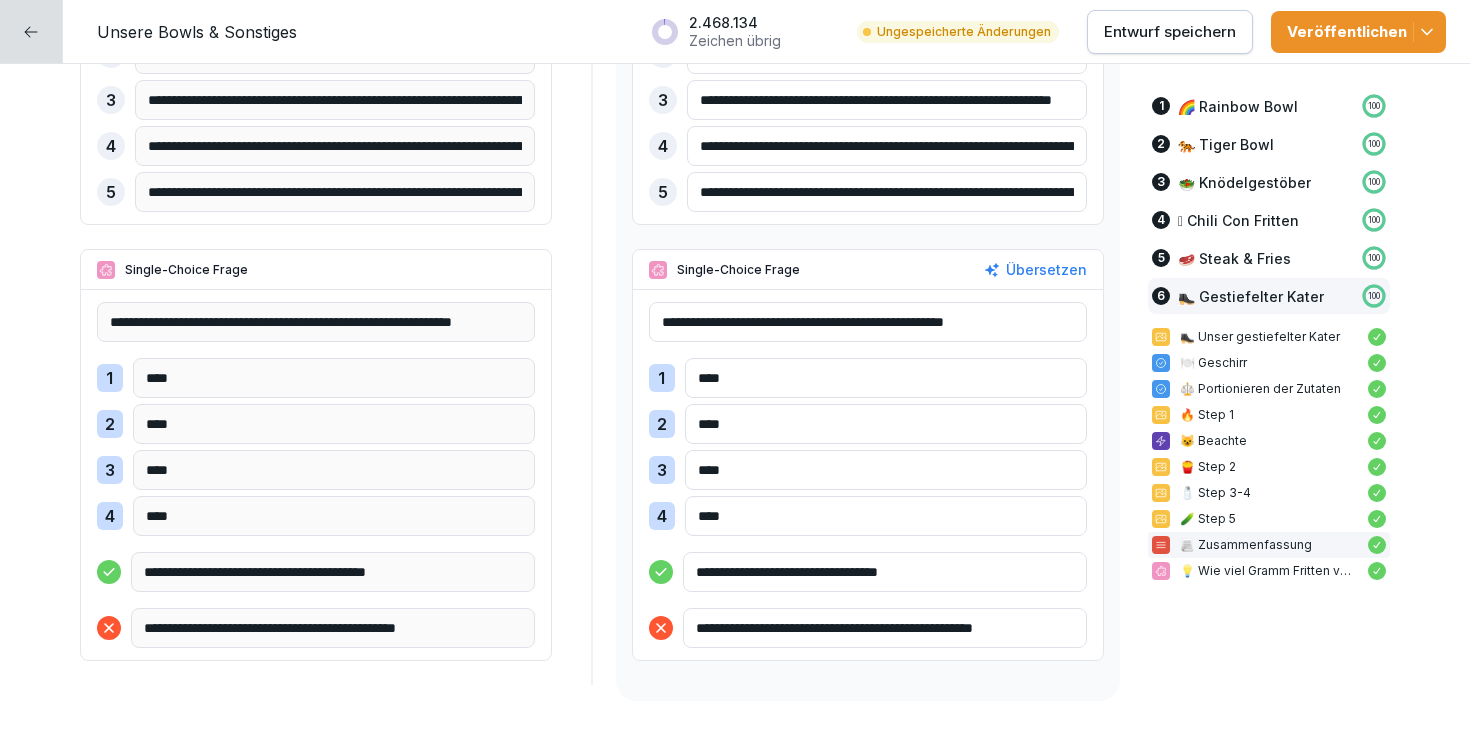 click on "**********" at bounding box center [868, 322] 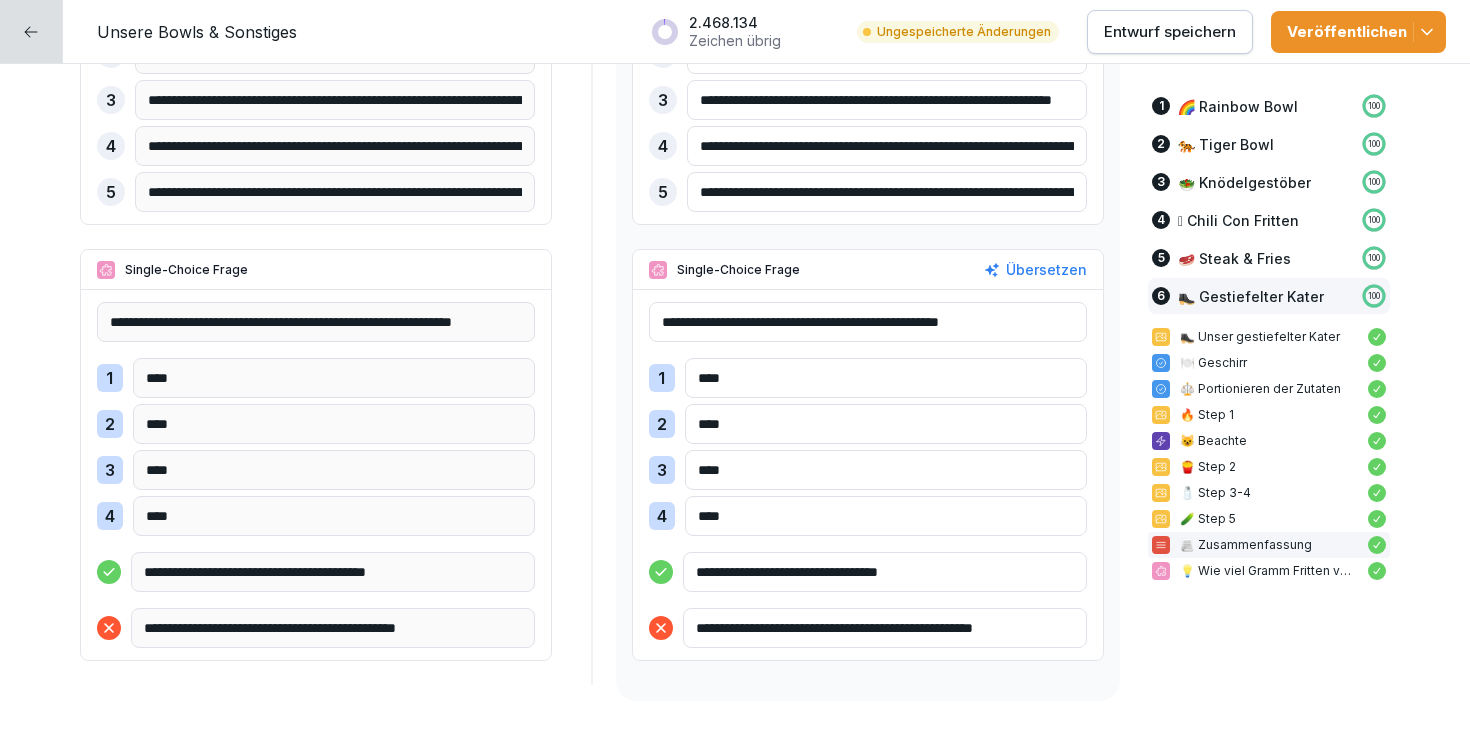 click on "**********" at bounding box center [868, 322] 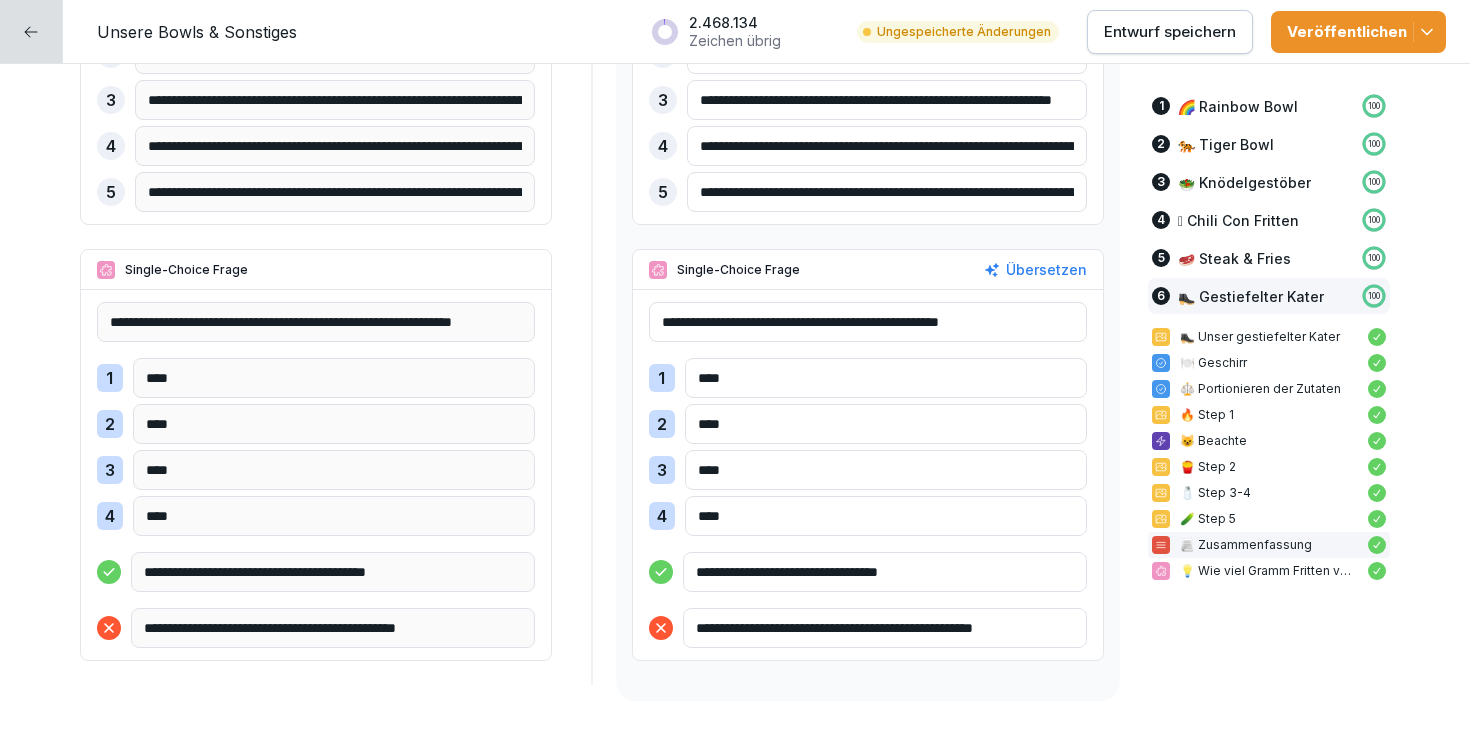 click on "**********" at bounding box center [868, 322] 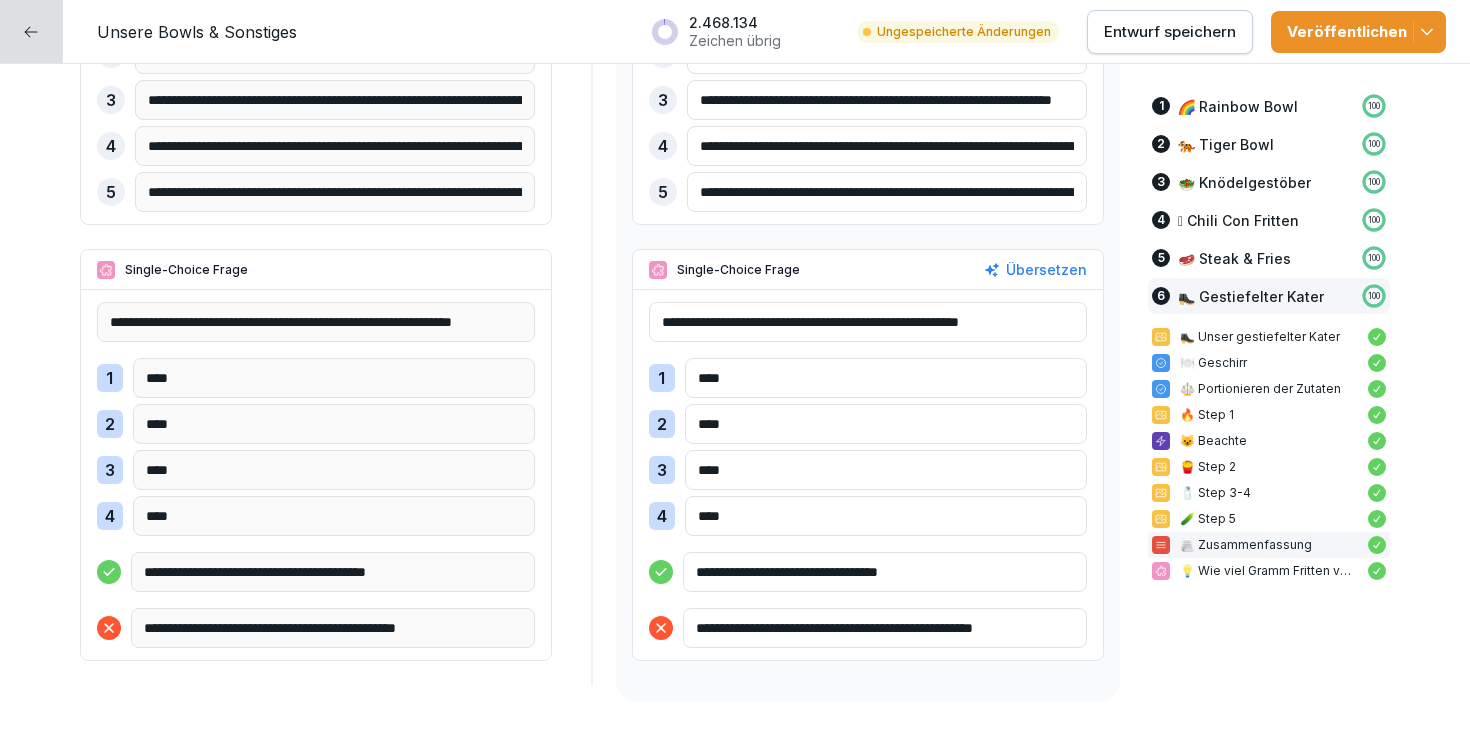 type on "**********" 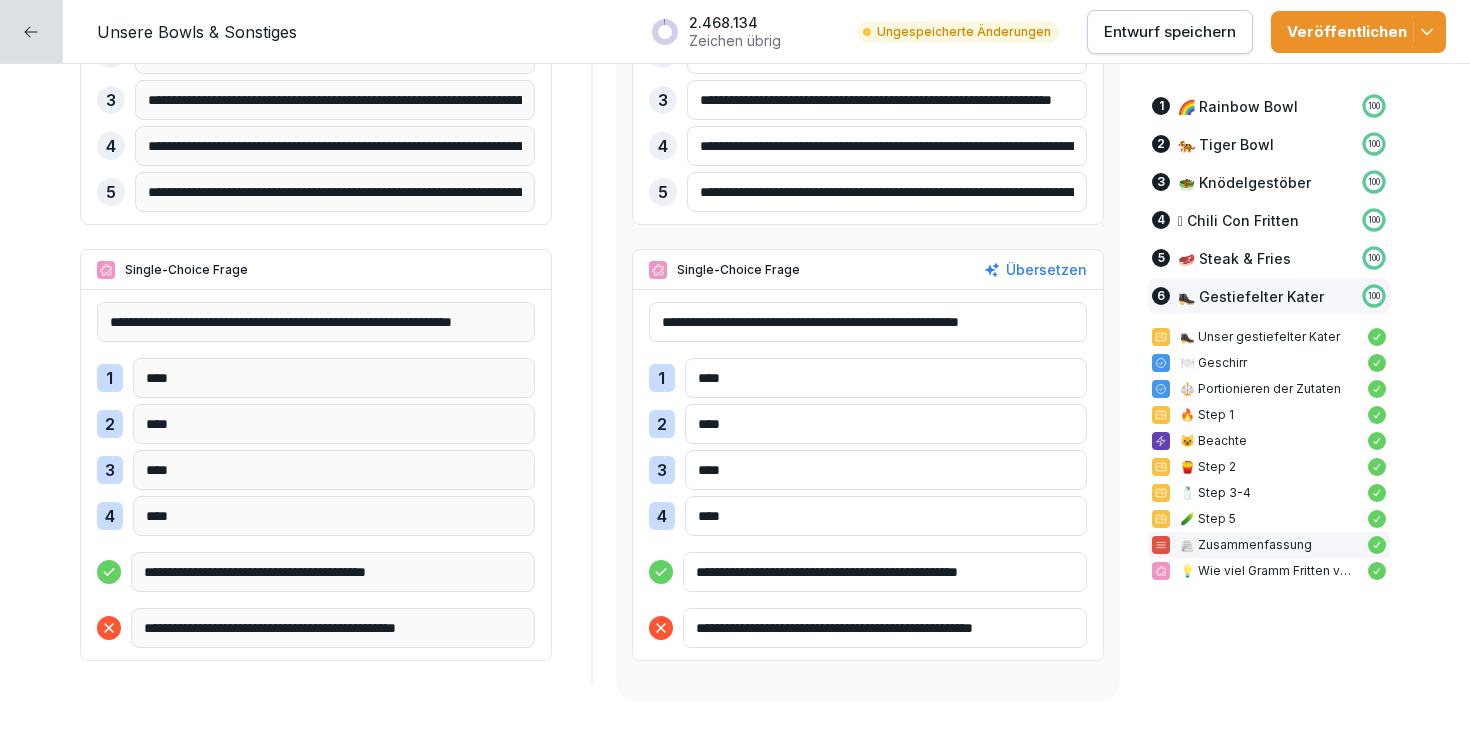 drag, startPoint x: 813, startPoint y: 569, endPoint x: 1025, endPoint y: 563, distance: 212.08488 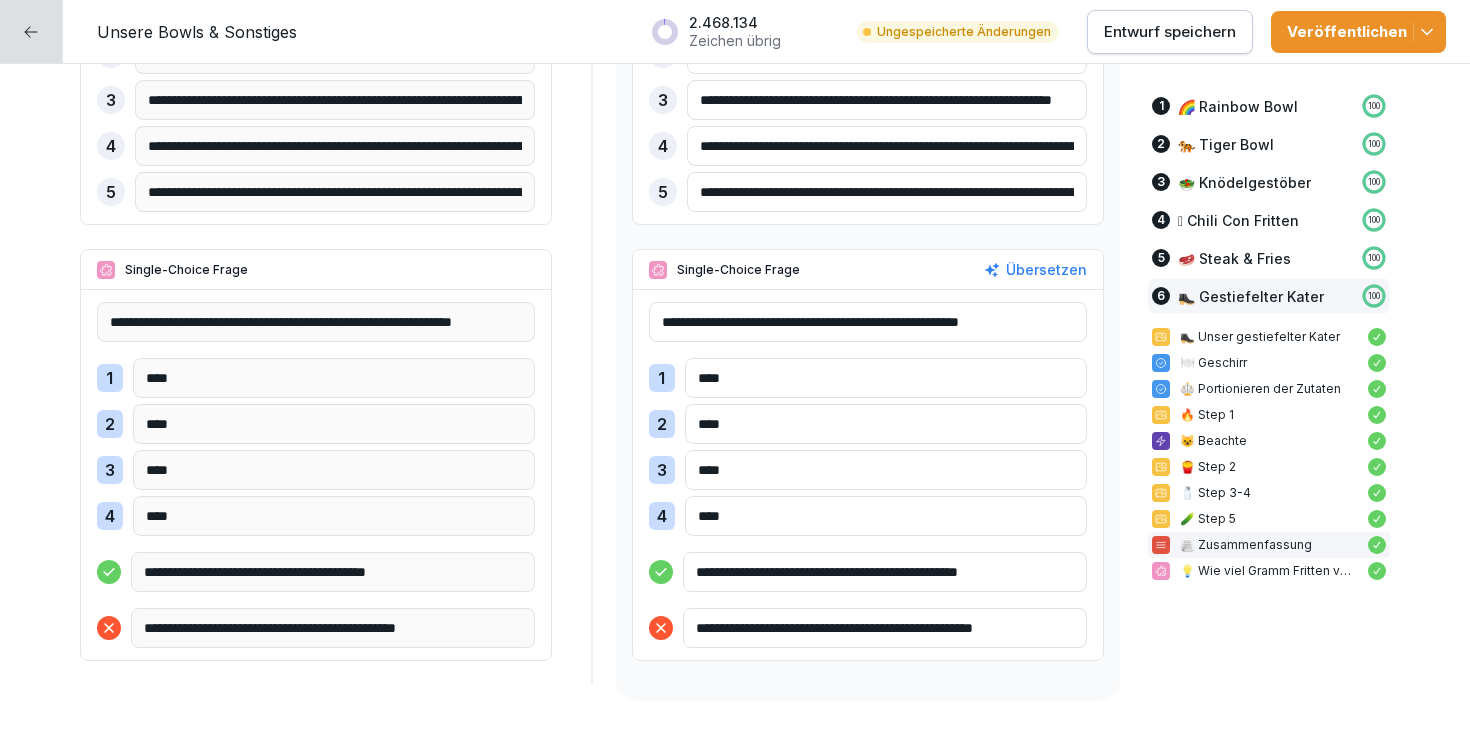 click on "**********" at bounding box center [885, 572] 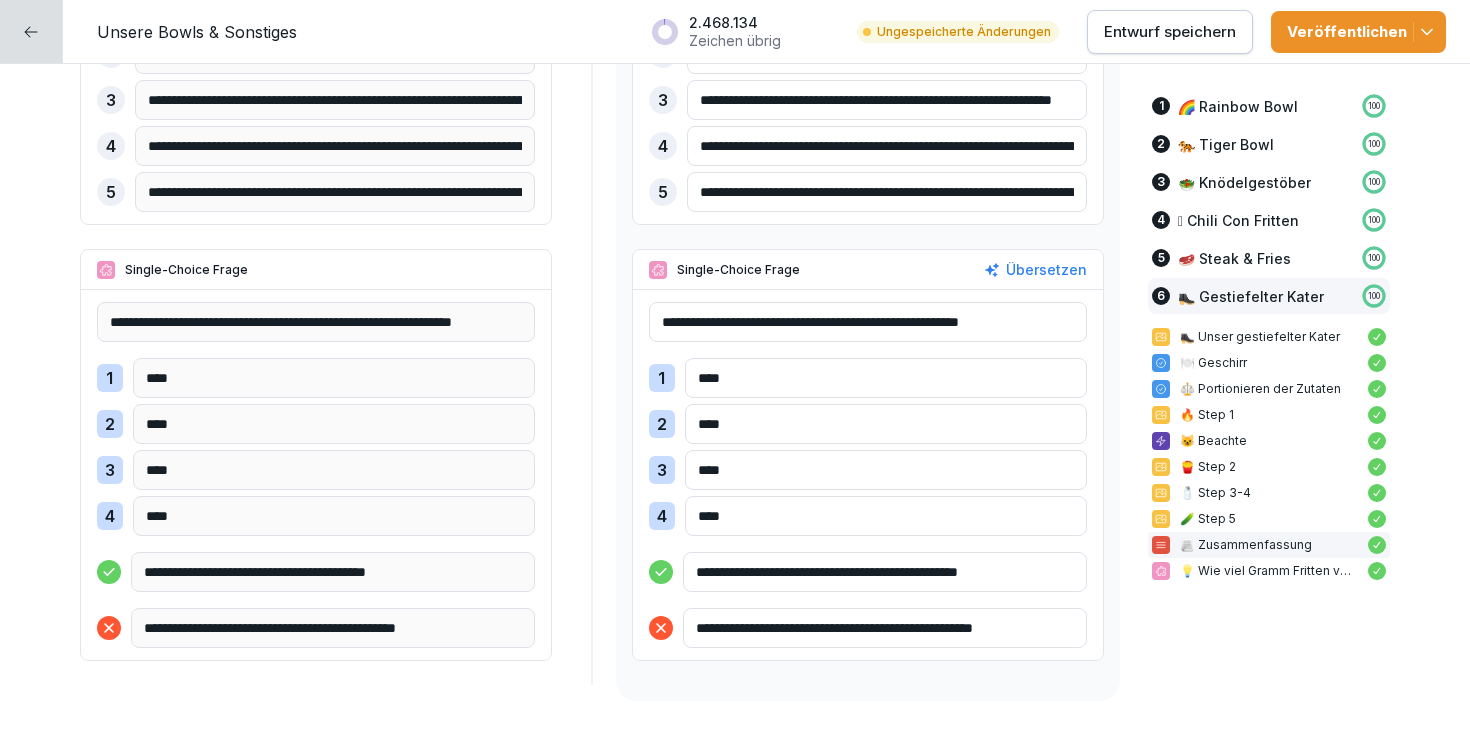 type on "**********" 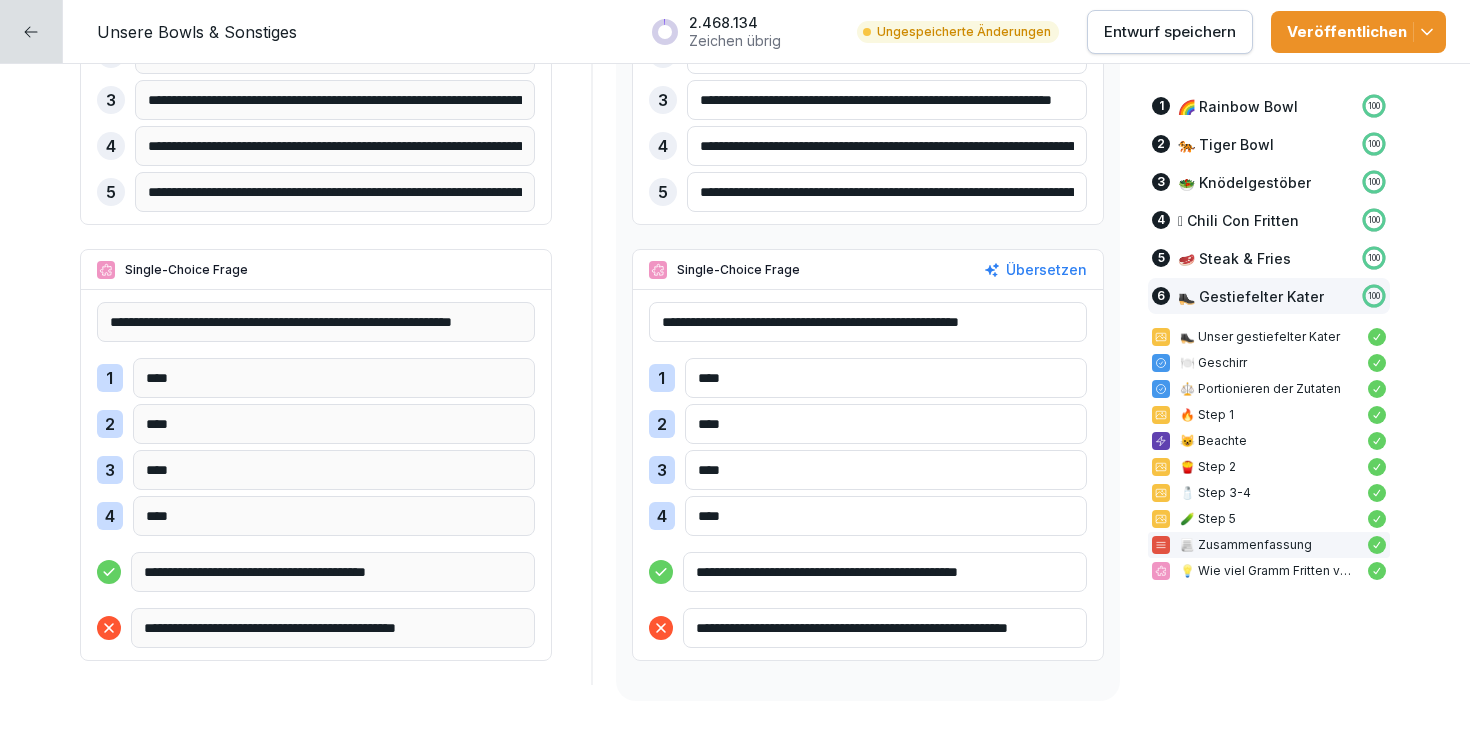 scroll, scrollTop: 19724, scrollLeft: 0, axis: vertical 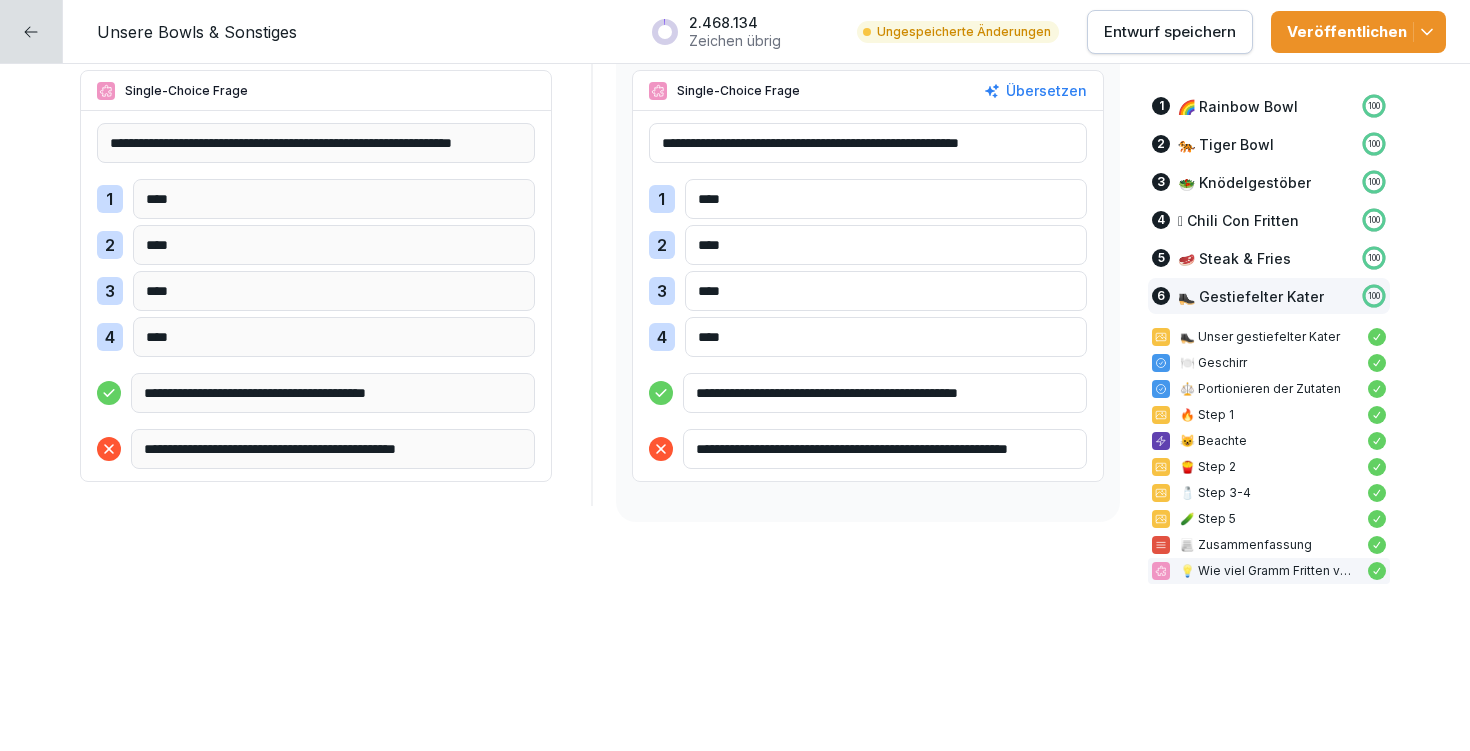 type on "**********" 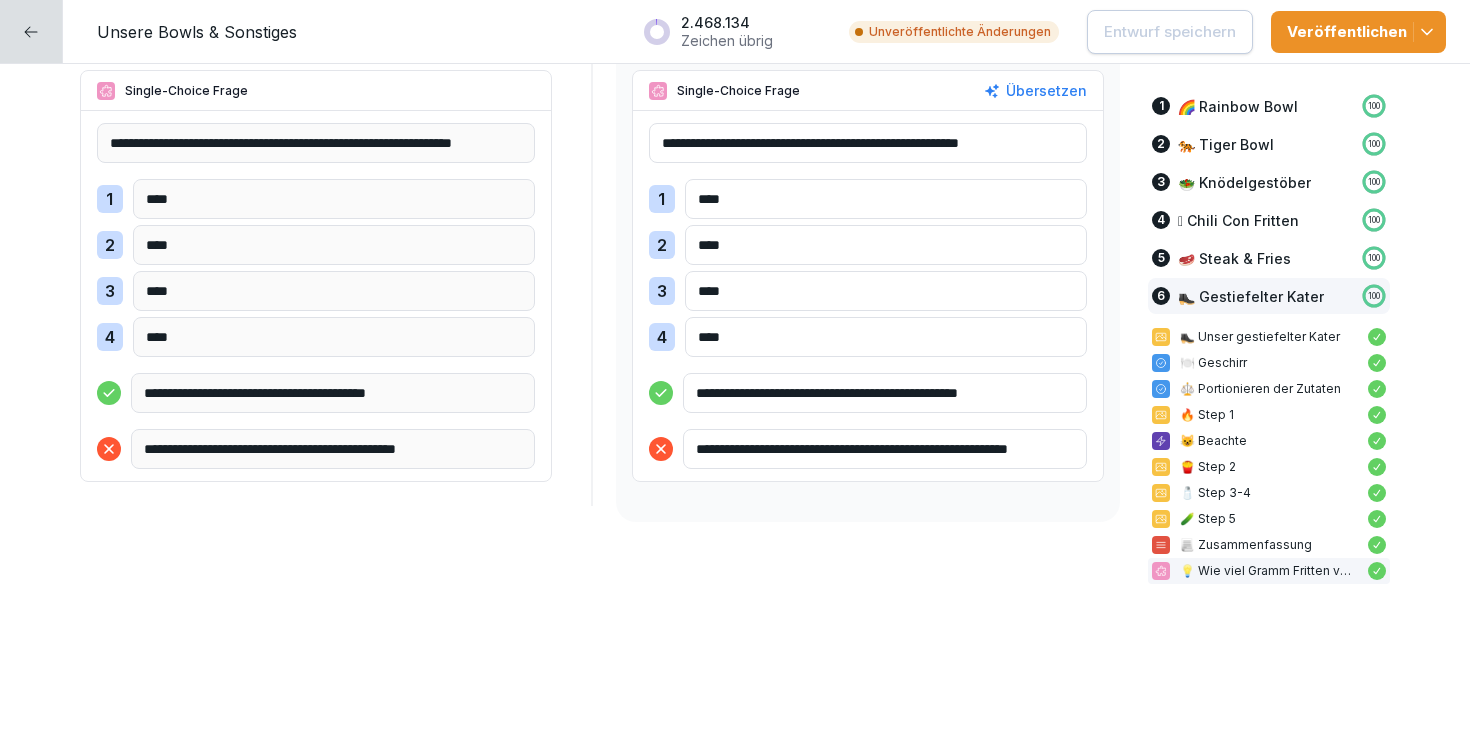 click on "Veröffentlichen" at bounding box center [1358, 32] 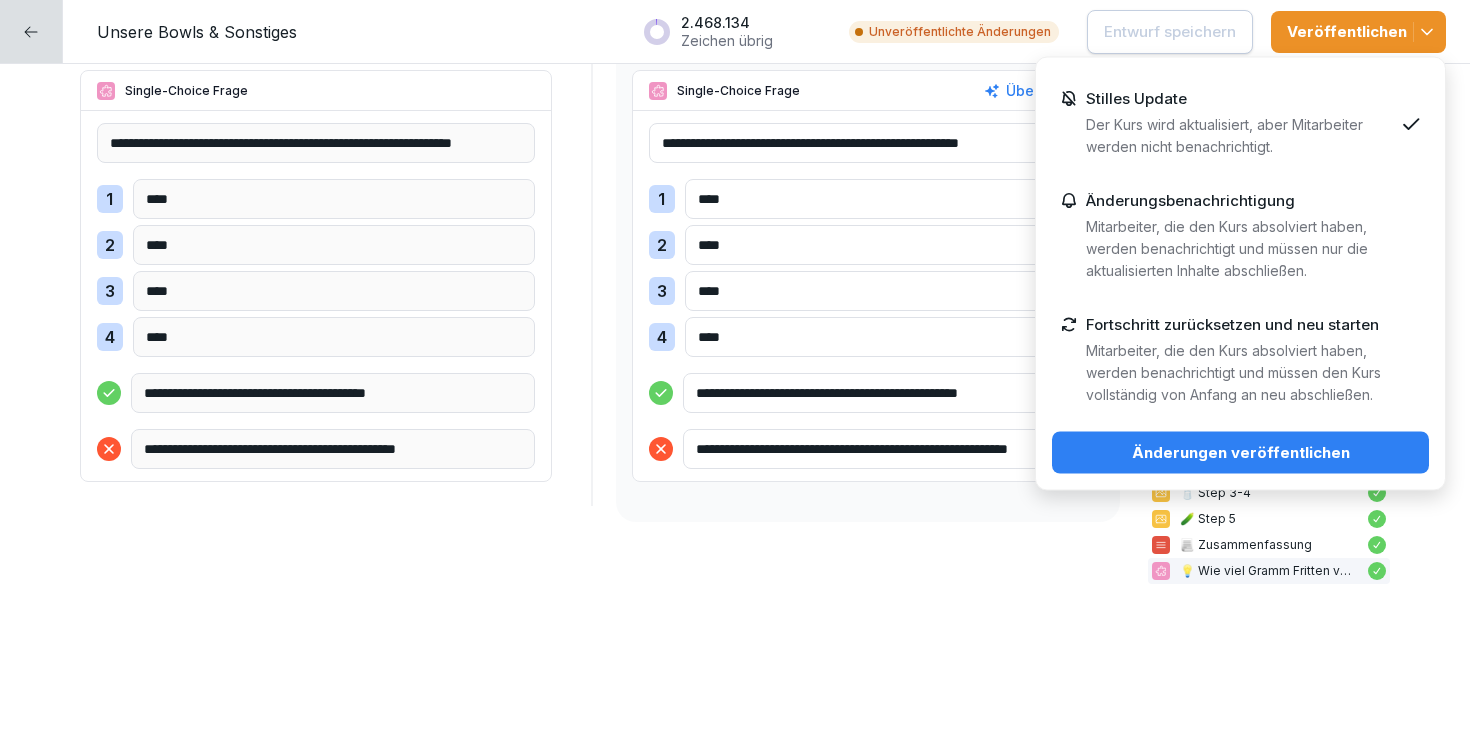 click on "Änderungen veröffentlichen" at bounding box center [1240, 453] 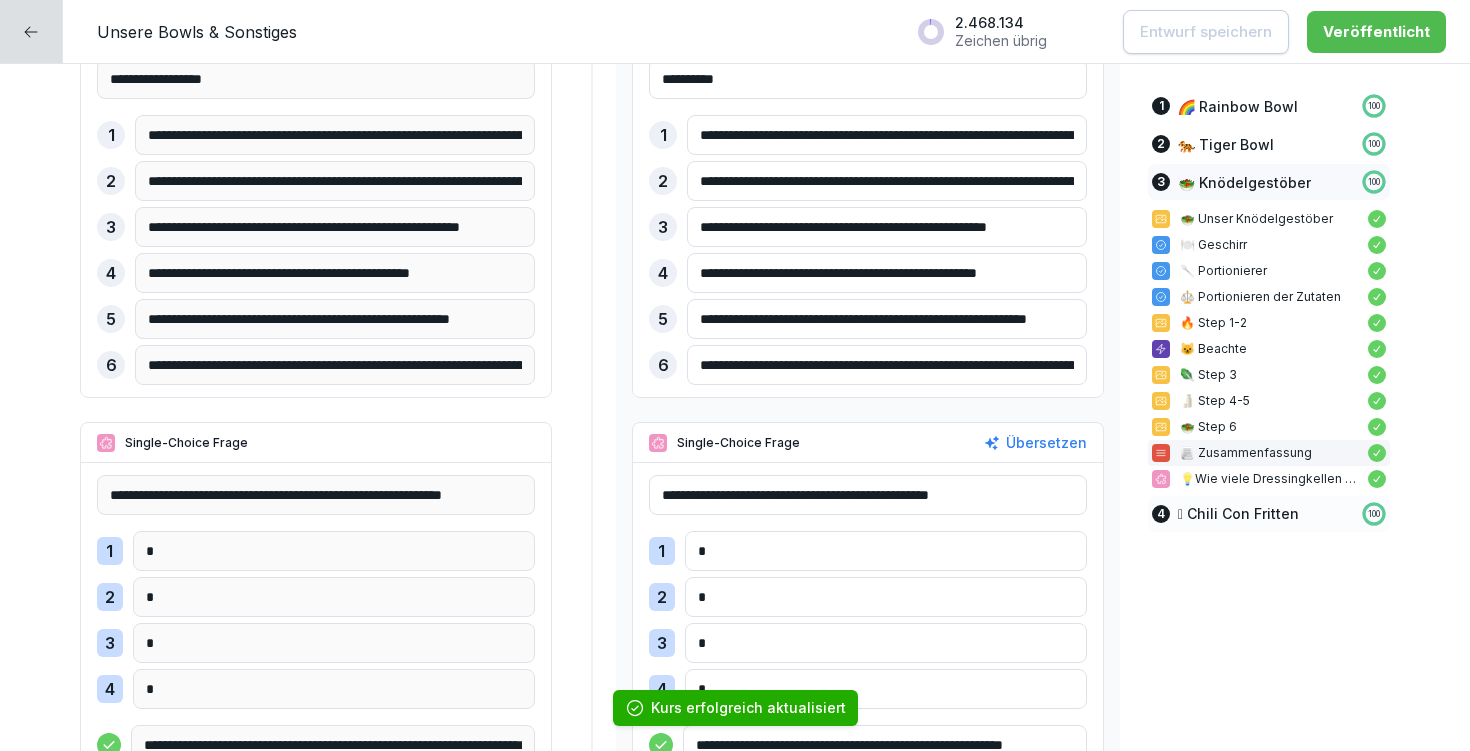 scroll, scrollTop: 9687, scrollLeft: 0, axis: vertical 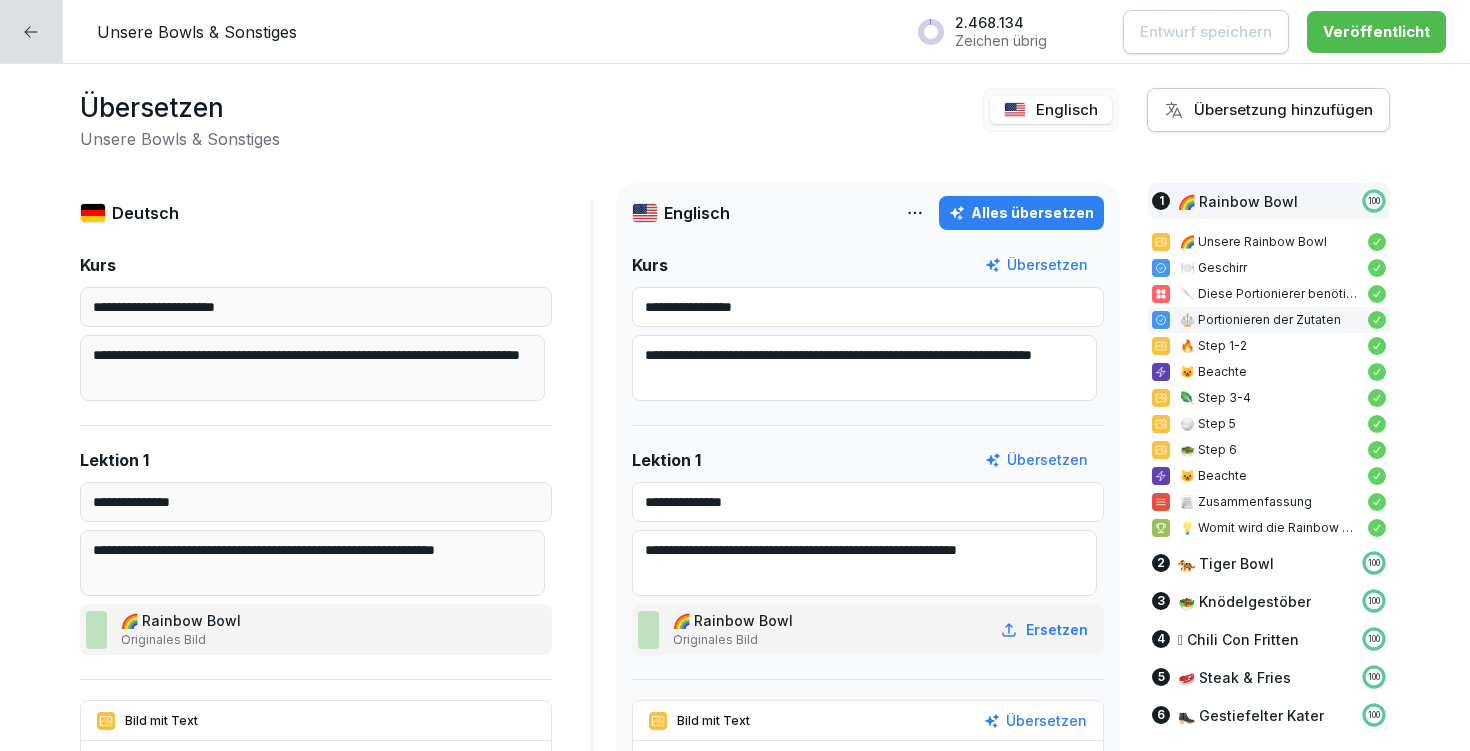 click at bounding box center [31, 31] 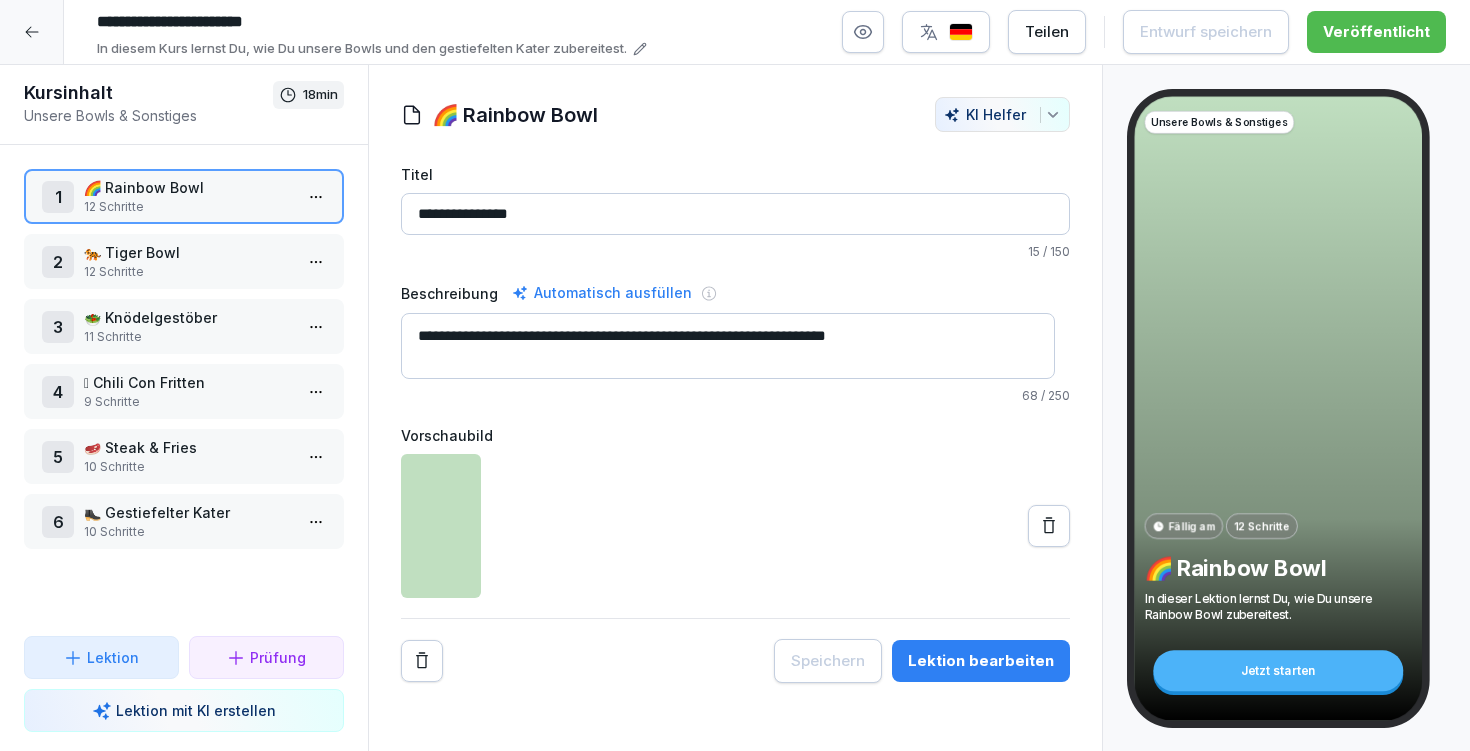 click at bounding box center (32, 32) 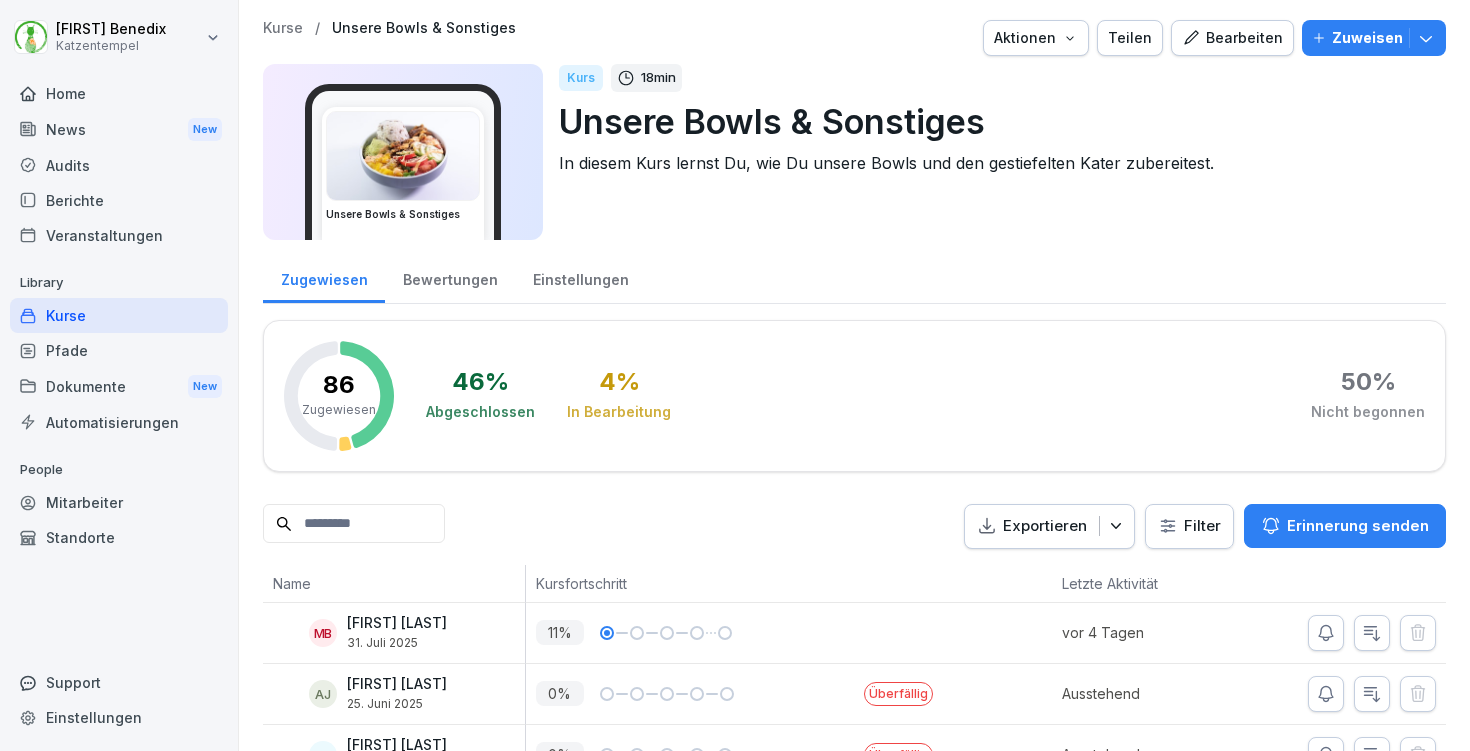 click on "Home" at bounding box center (119, 93) 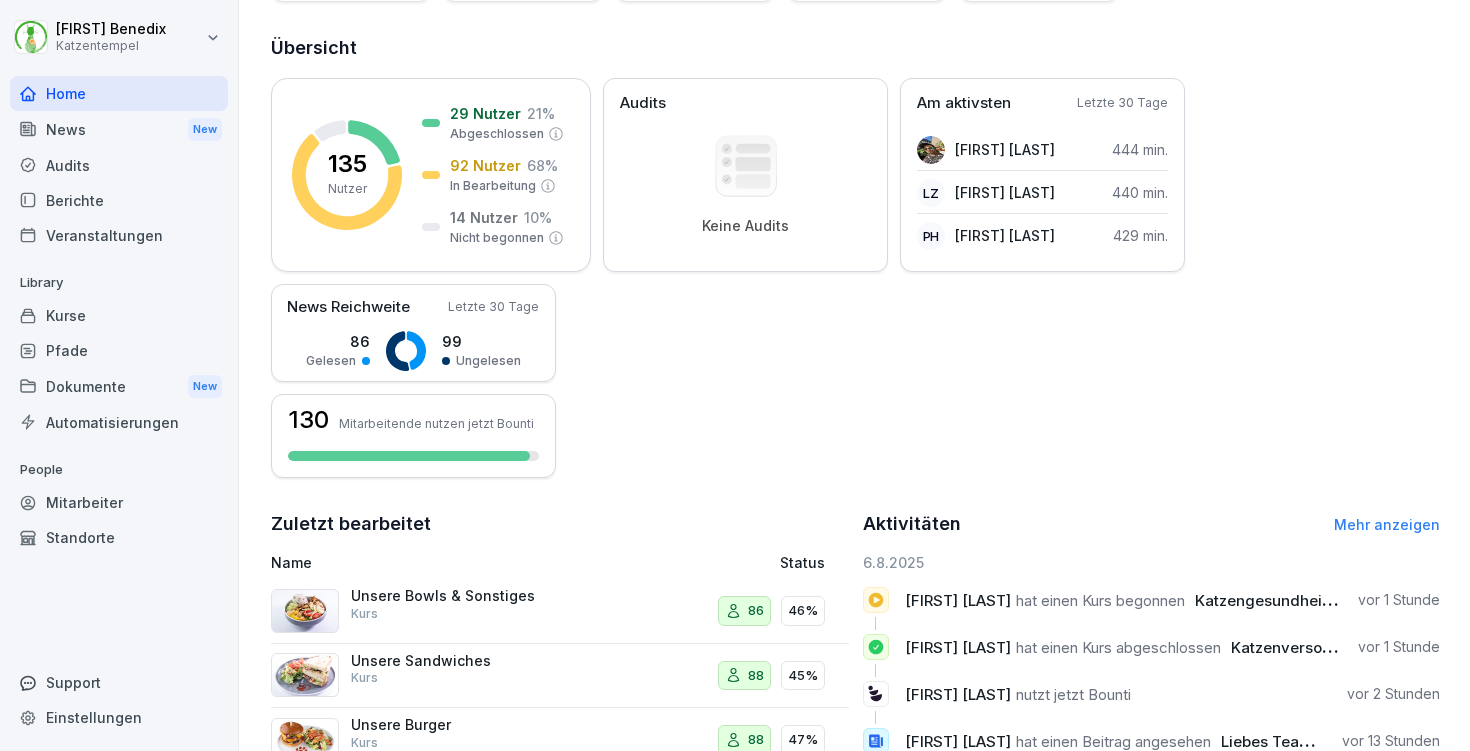 scroll, scrollTop: 507, scrollLeft: 0, axis: vertical 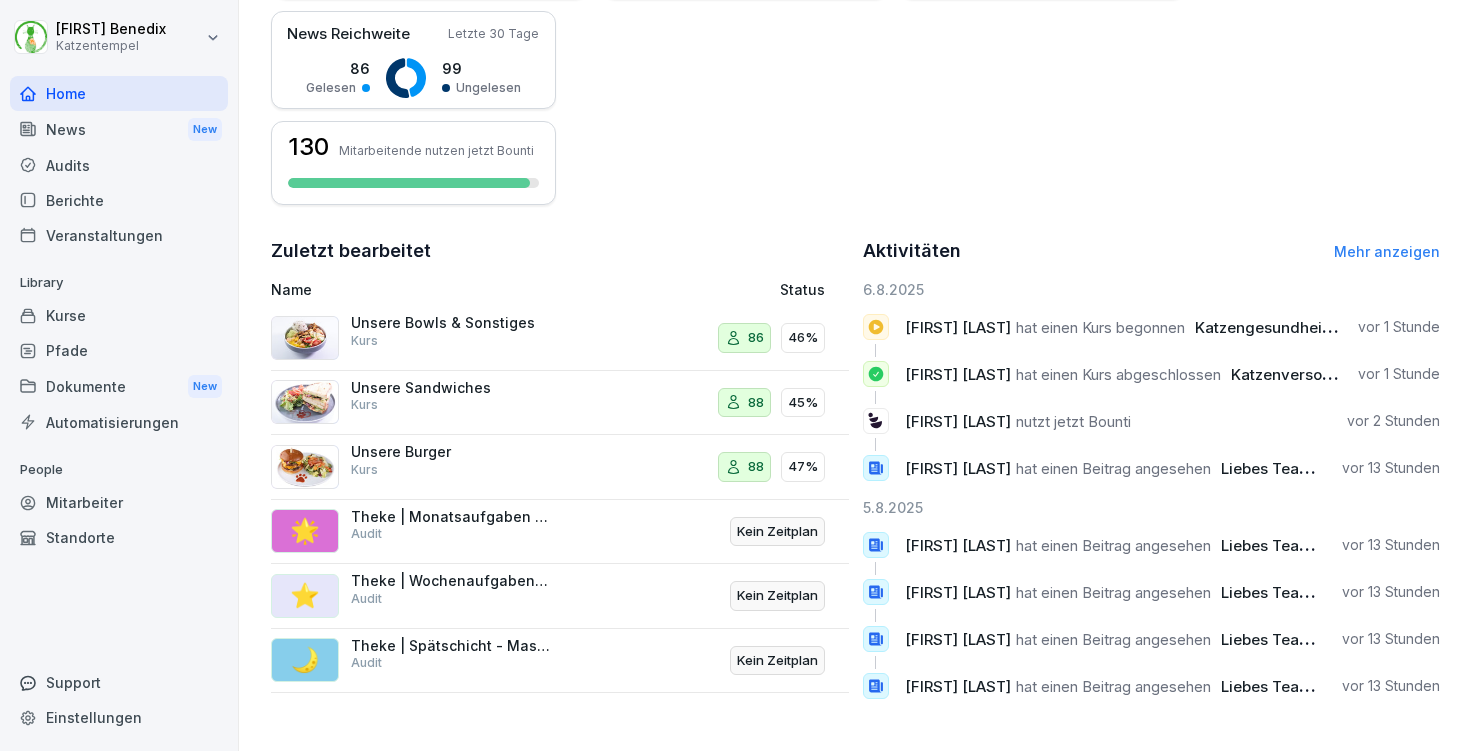 click on "Mehr anzeigen" at bounding box center (1387, 251) 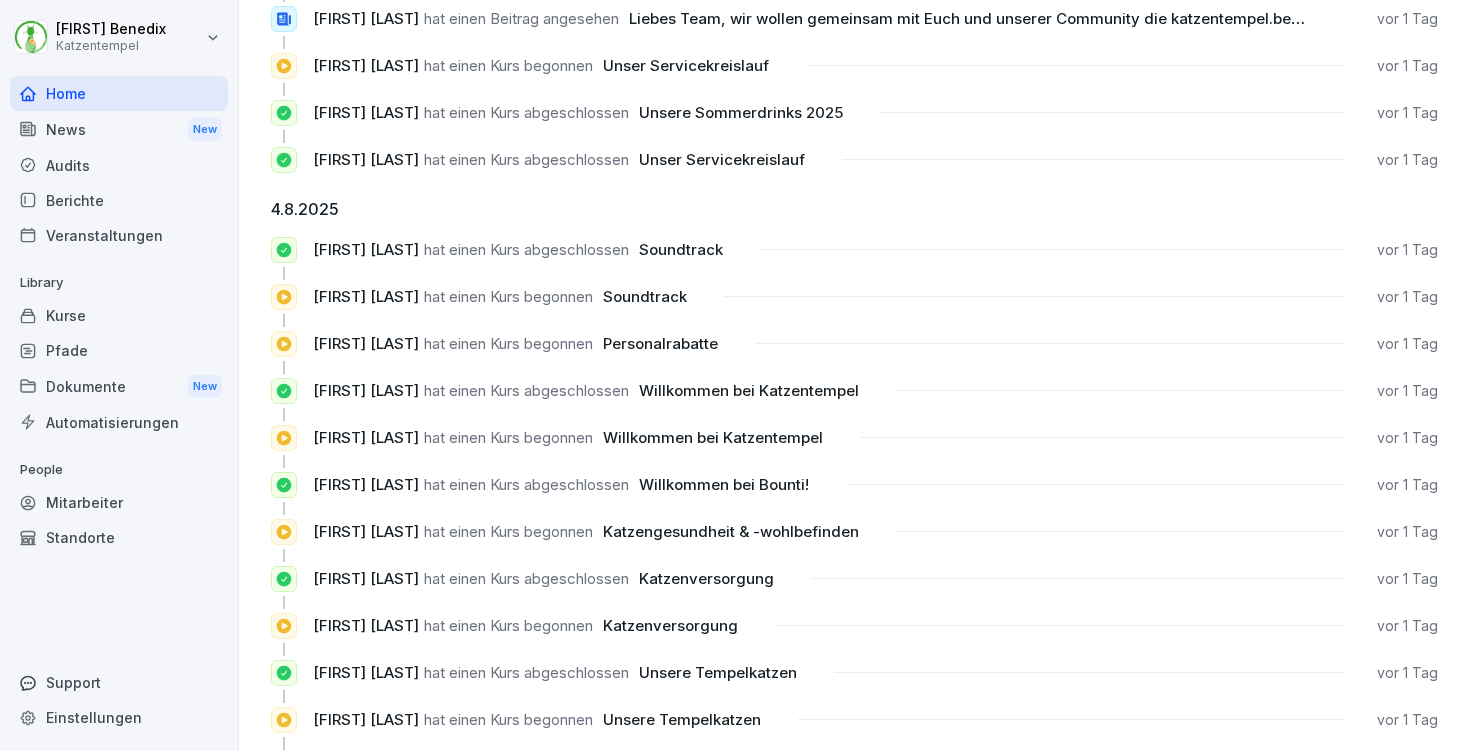 scroll, scrollTop: 0, scrollLeft: 0, axis: both 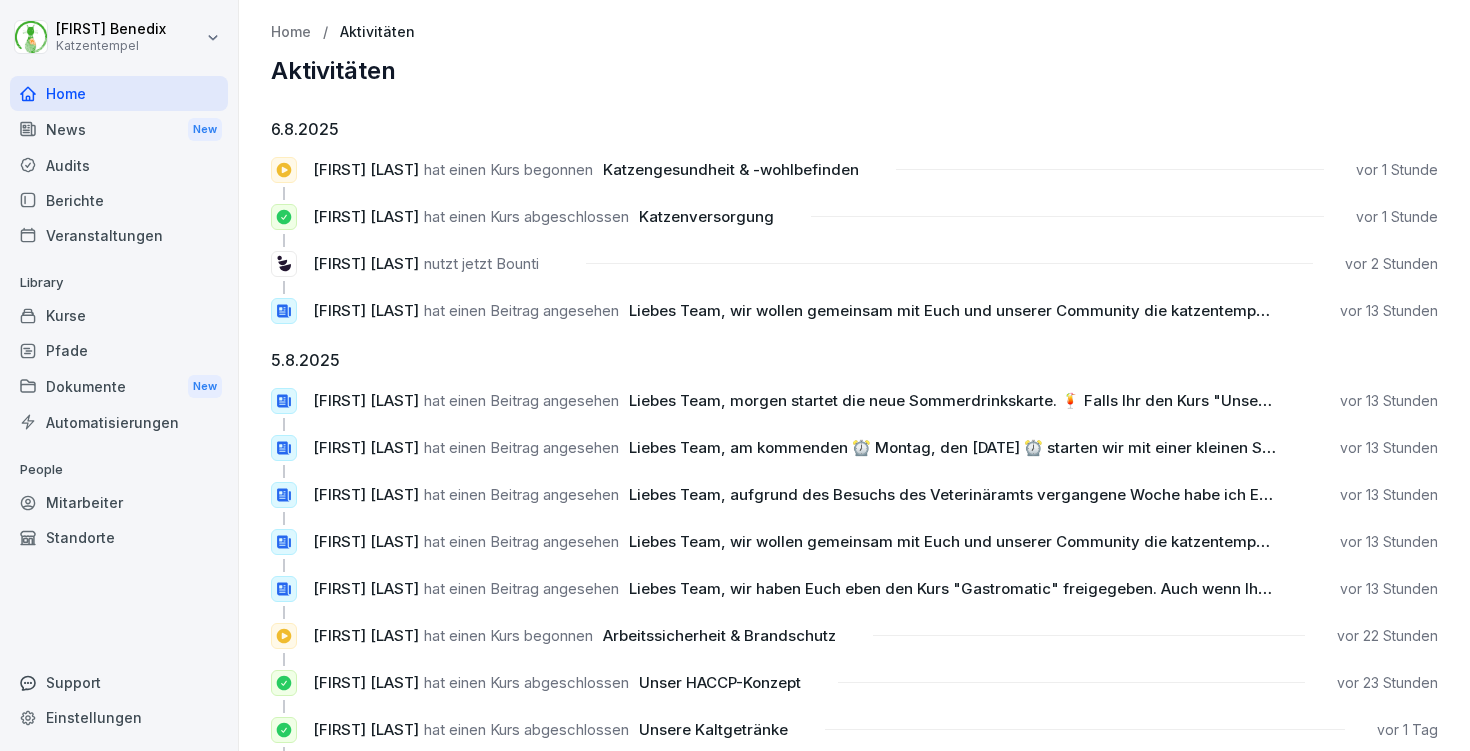 click on "Kurse" at bounding box center [119, 315] 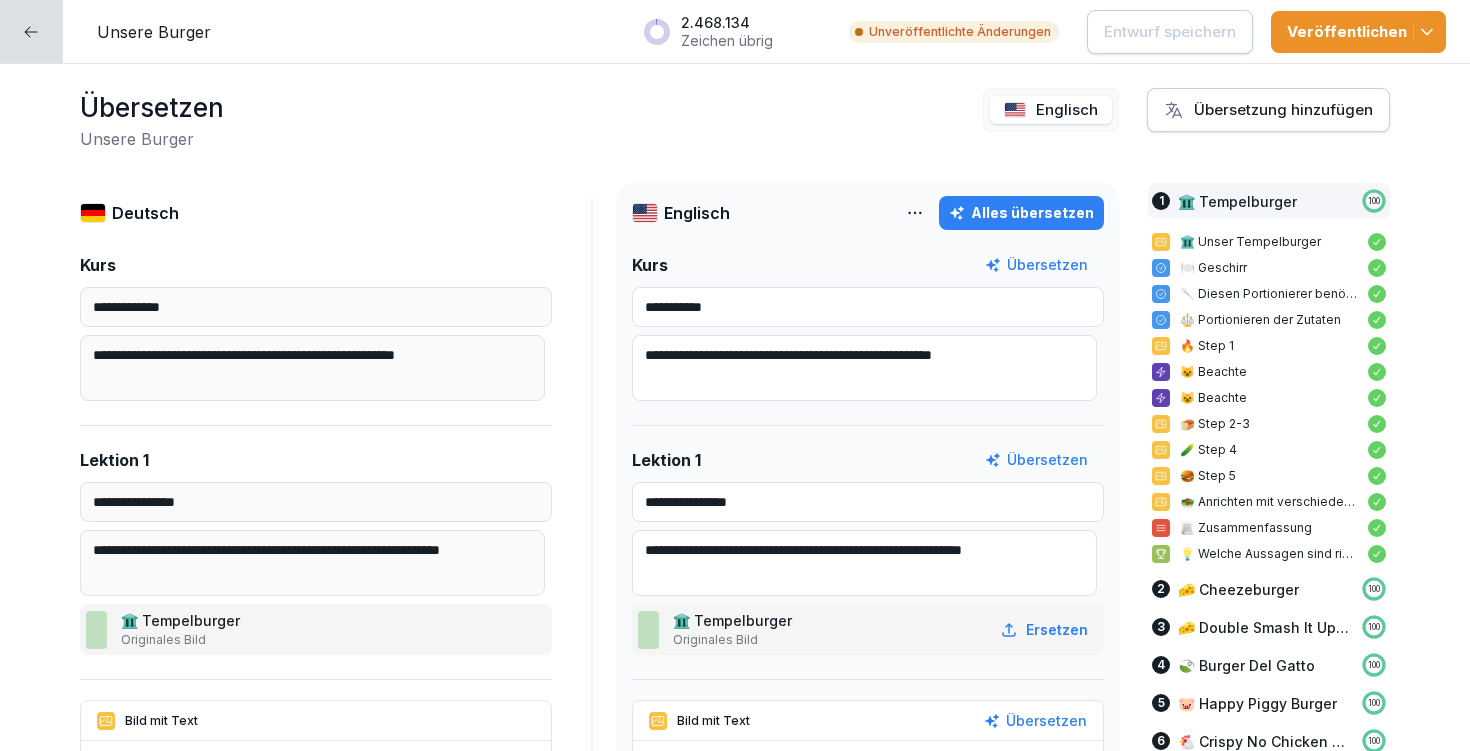 scroll, scrollTop: 0, scrollLeft: 0, axis: both 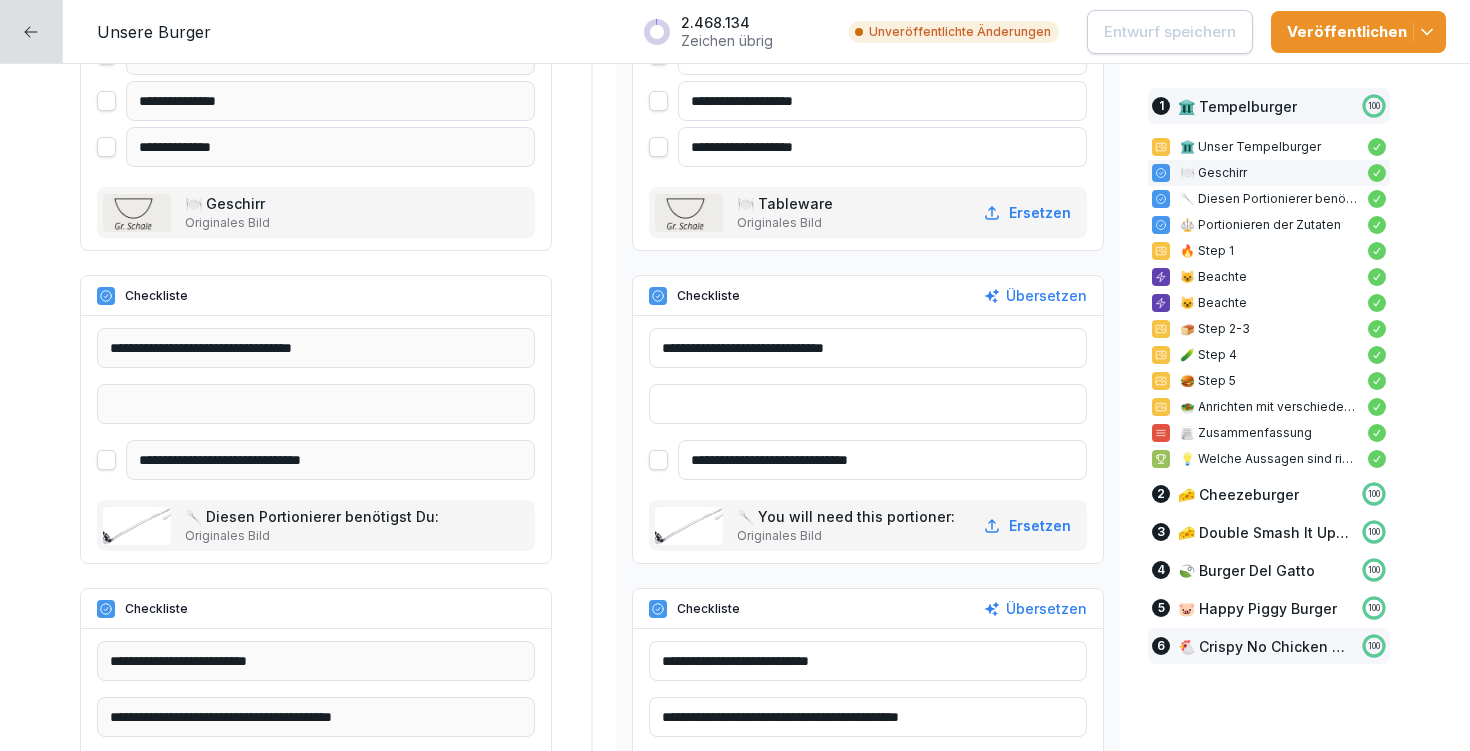 click on "🐔 Crispy No Chicken Burger" at bounding box center (1265, 646) 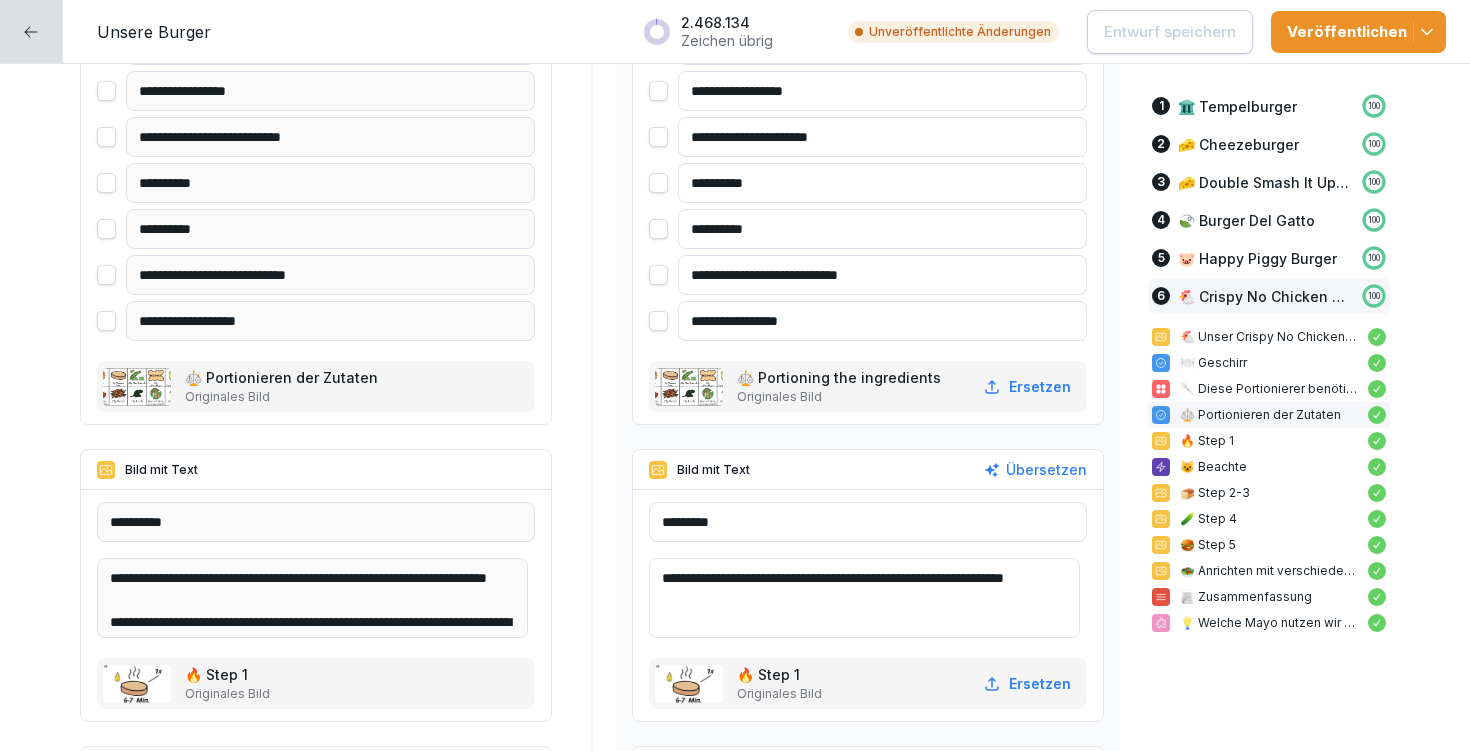 scroll, scrollTop: 20189, scrollLeft: 0, axis: vertical 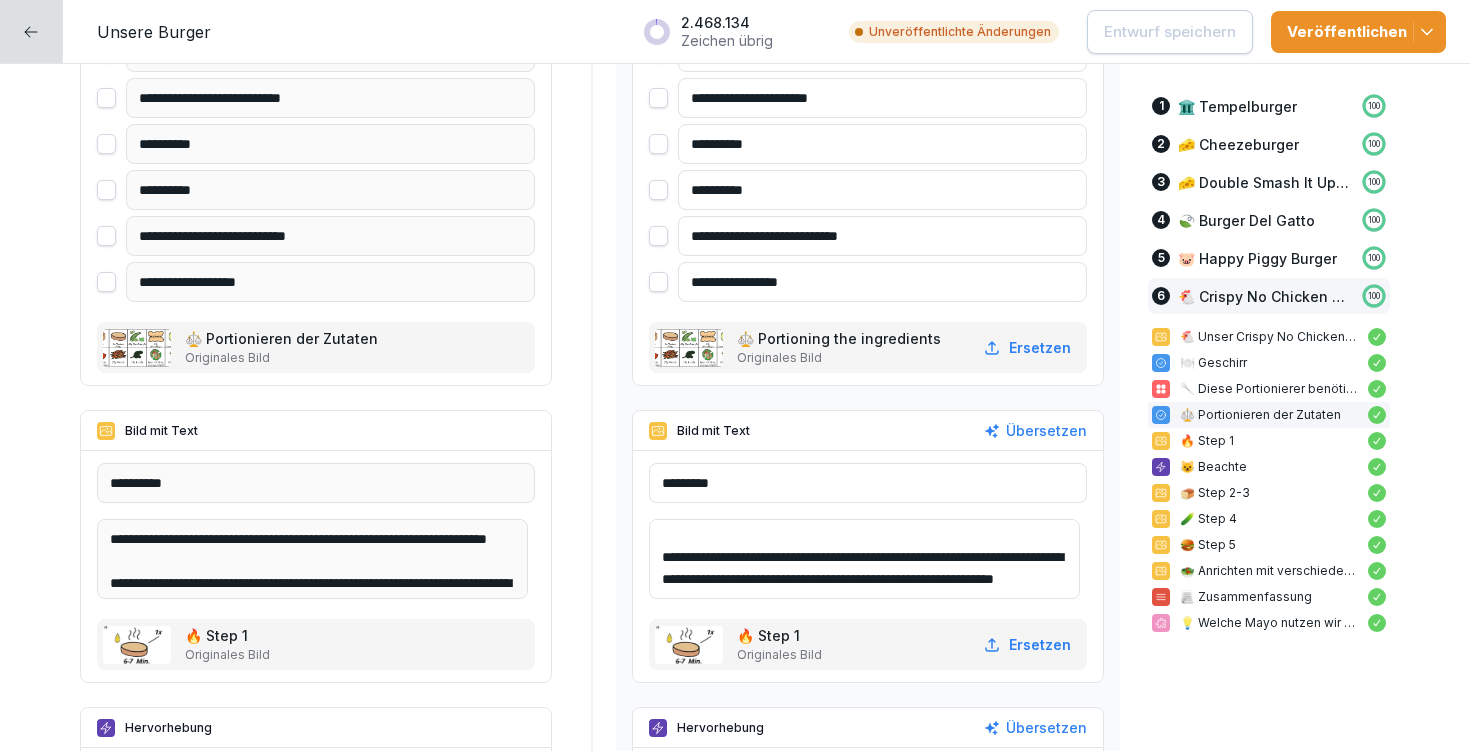 drag, startPoint x: 671, startPoint y: 532, endPoint x: 874, endPoint y: 580, distance: 208.5977 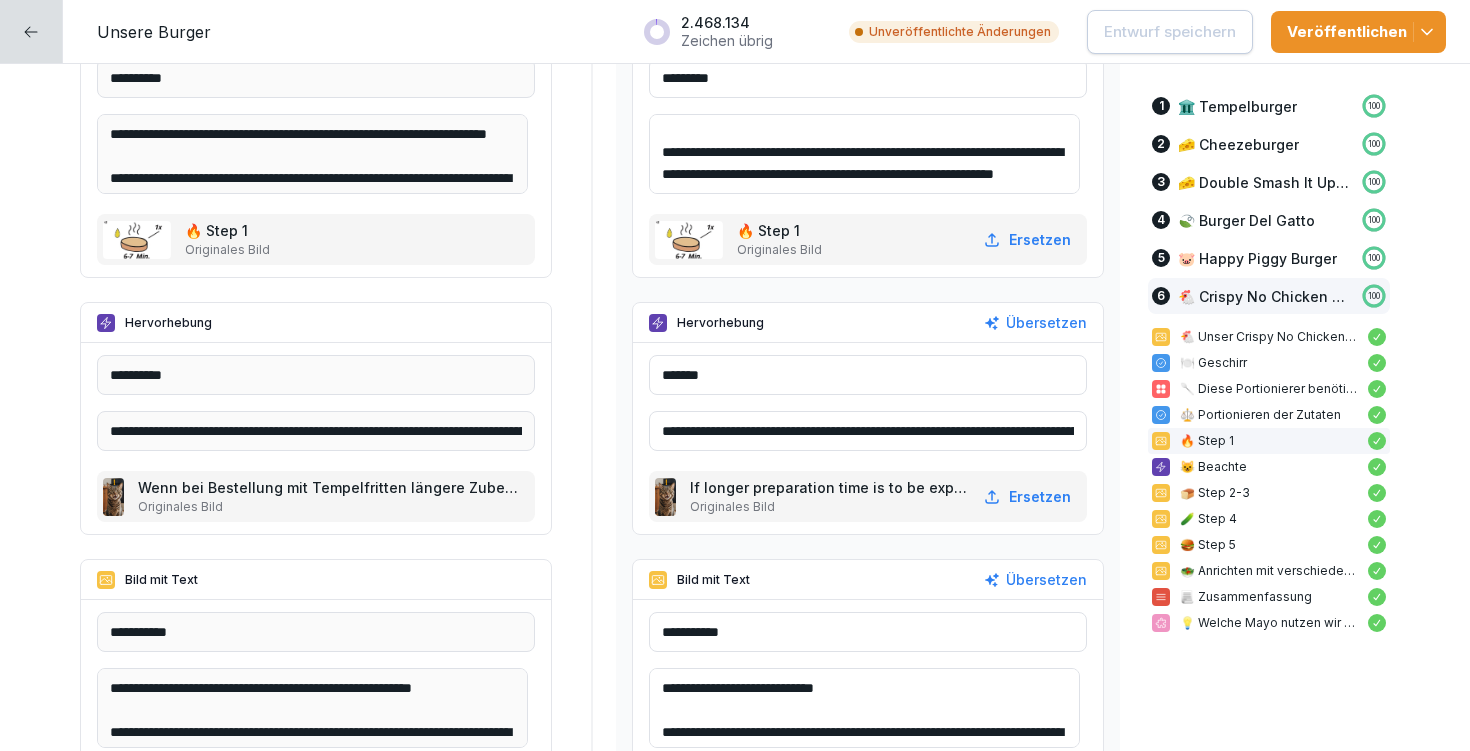 scroll, scrollTop: 20621, scrollLeft: 0, axis: vertical 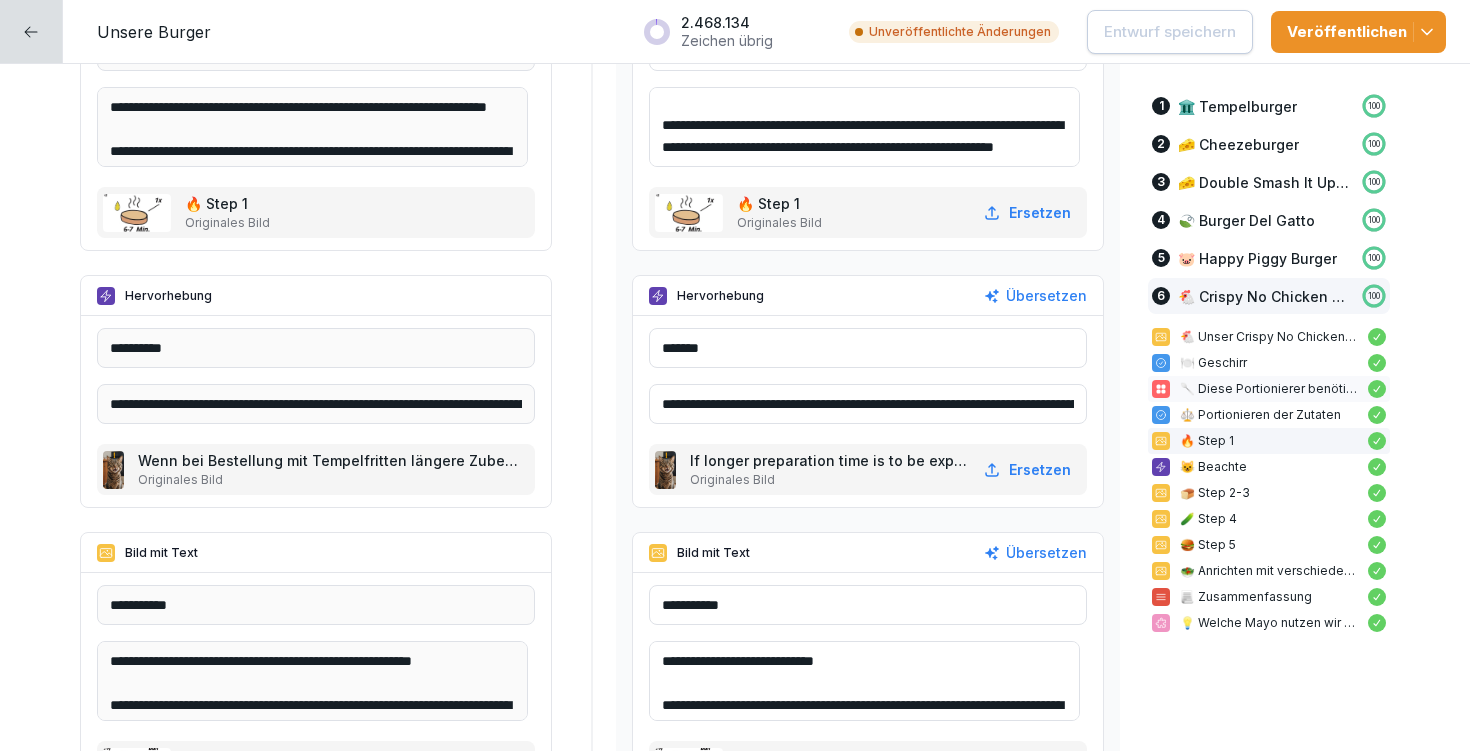 click on "🍽️ Geschirr" at bounding box center [1269, 363] 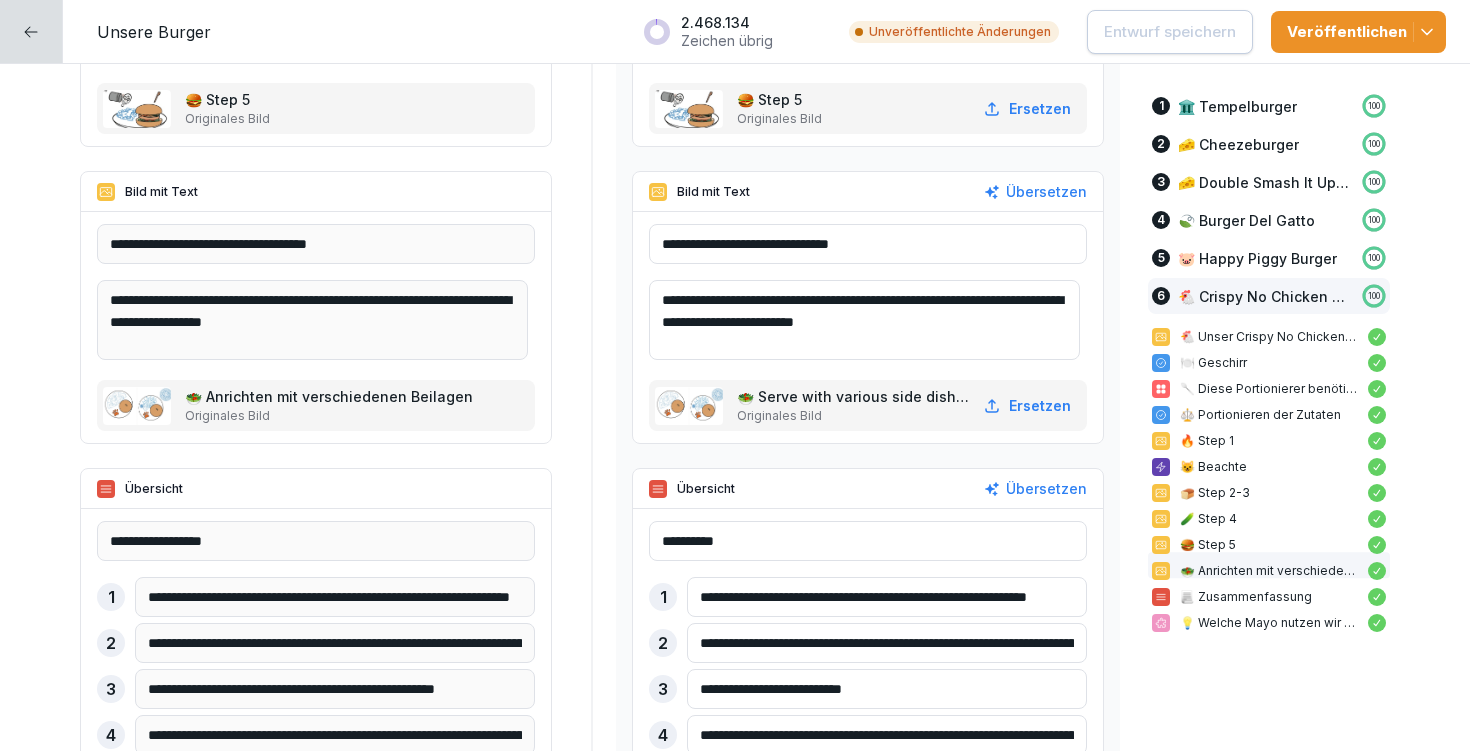 scroll, scrollTop: 21688, scrollLeft: 0, axis: vertical 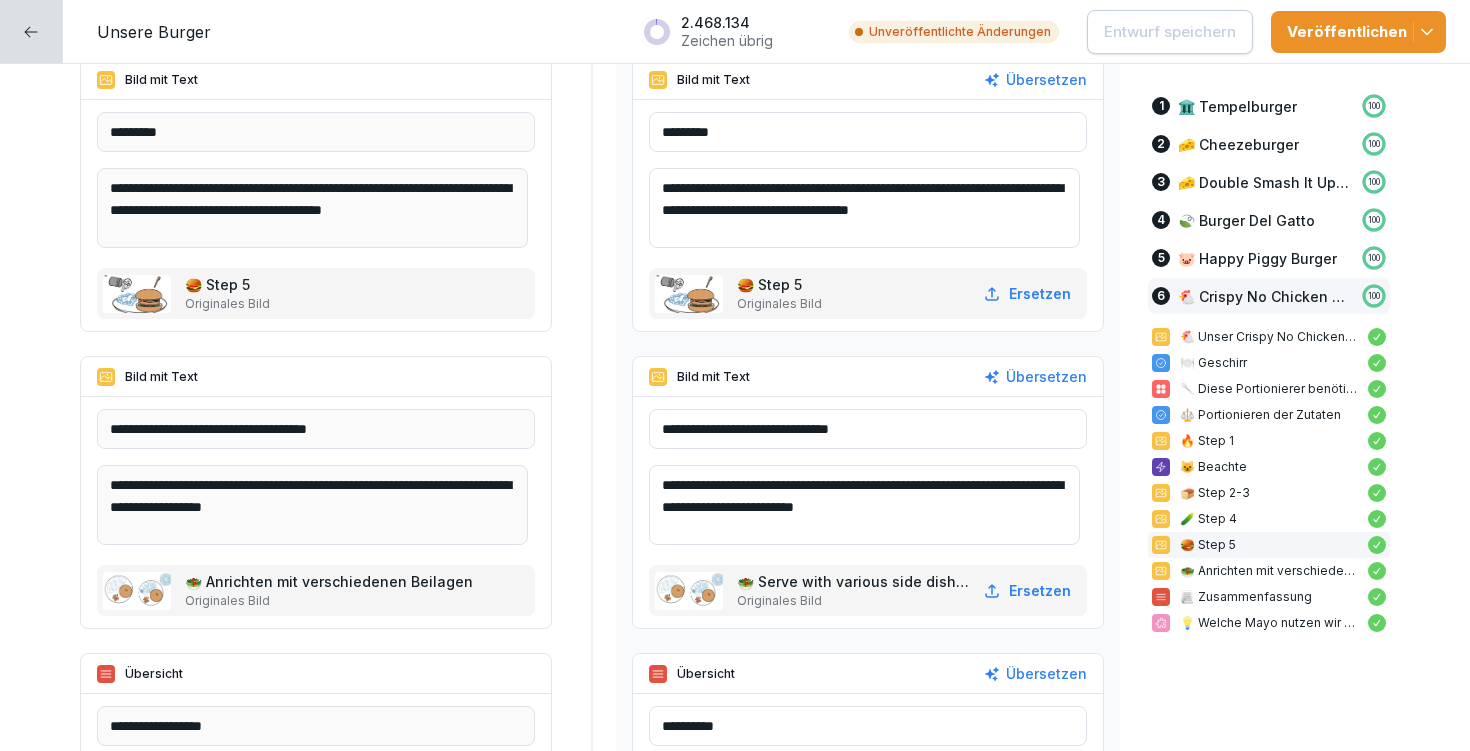 drag, startPoint x: 939, startPoint y: 184, endPoint x: 725, endPoint y: 211, distance: 215.69655 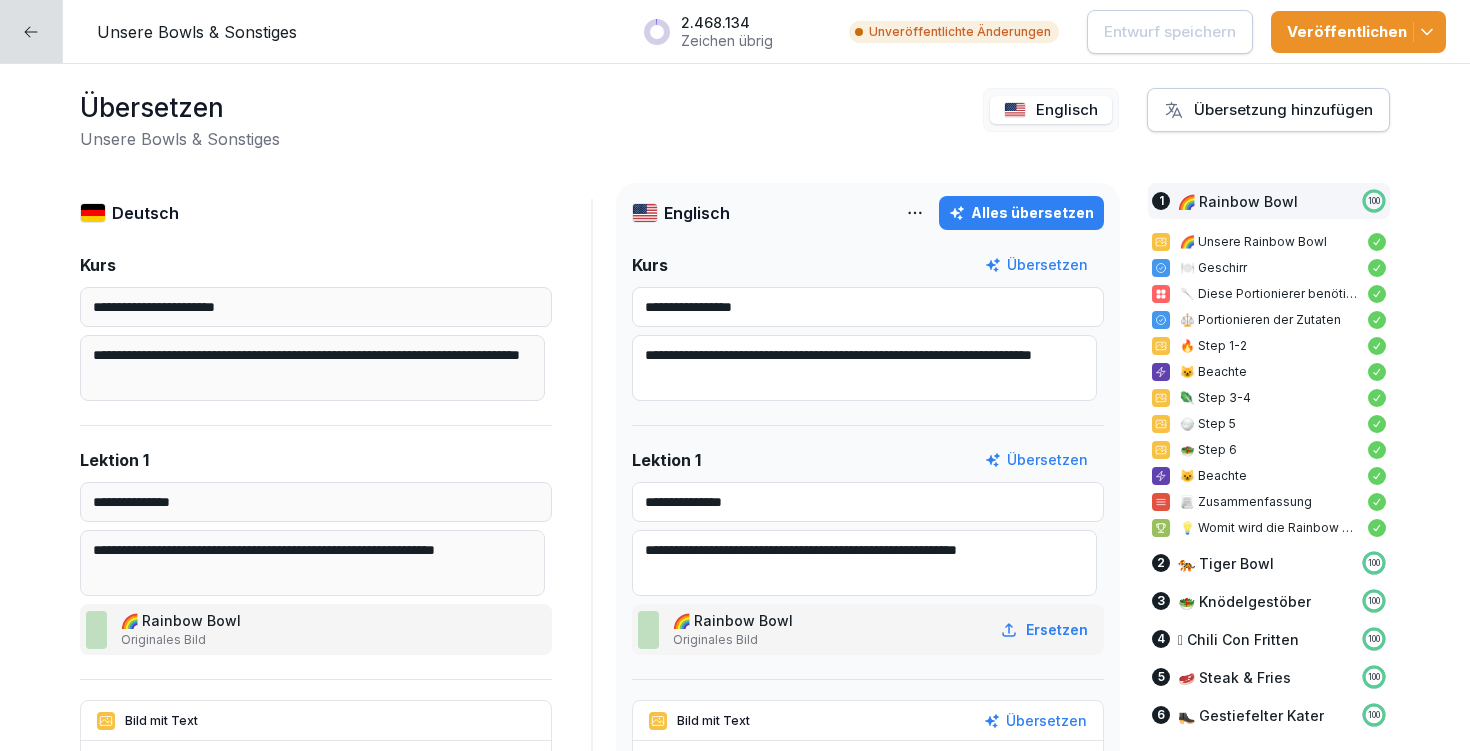 scroll, scrollTop: 0, scrollLeft: 0, axis: both 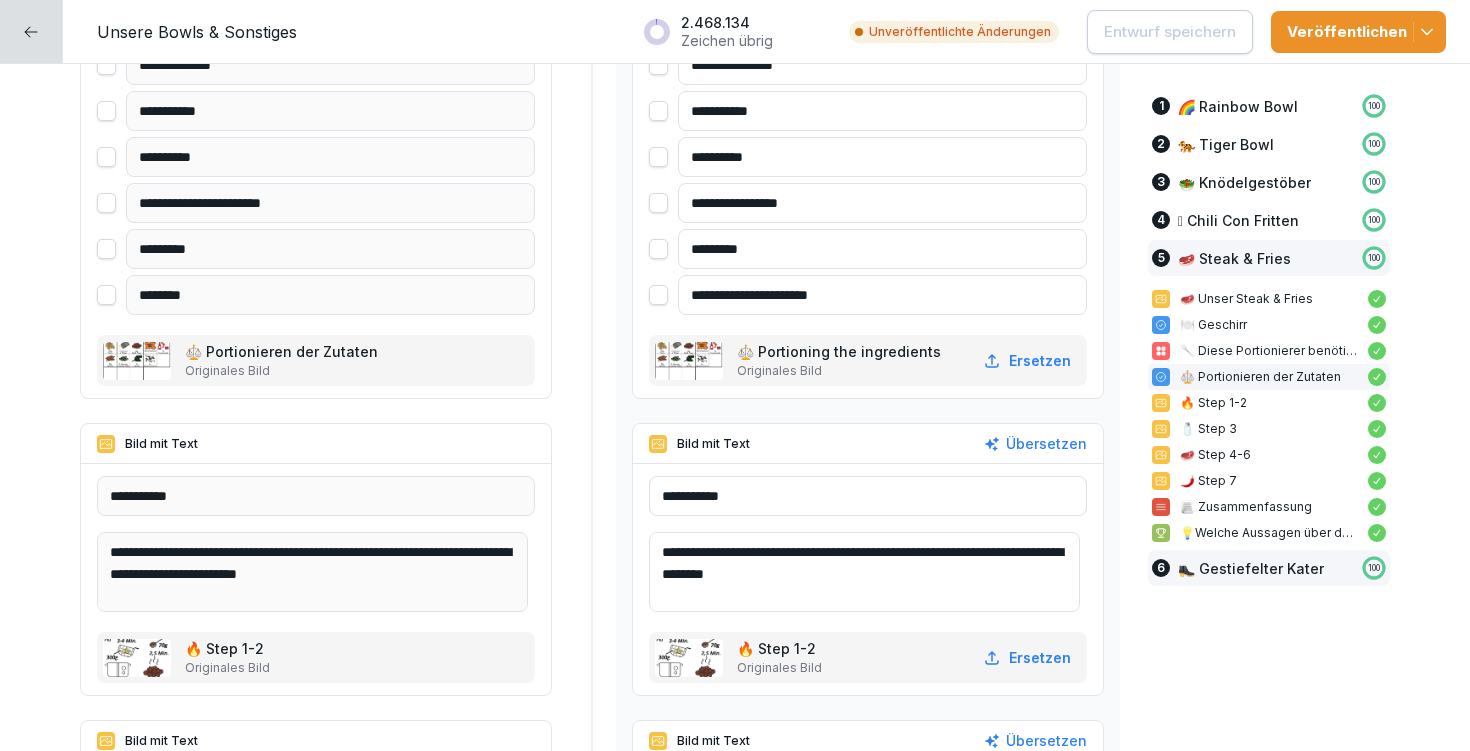 click on "👢 Gestiefelter Kater" at bounding box center (1251, 568) 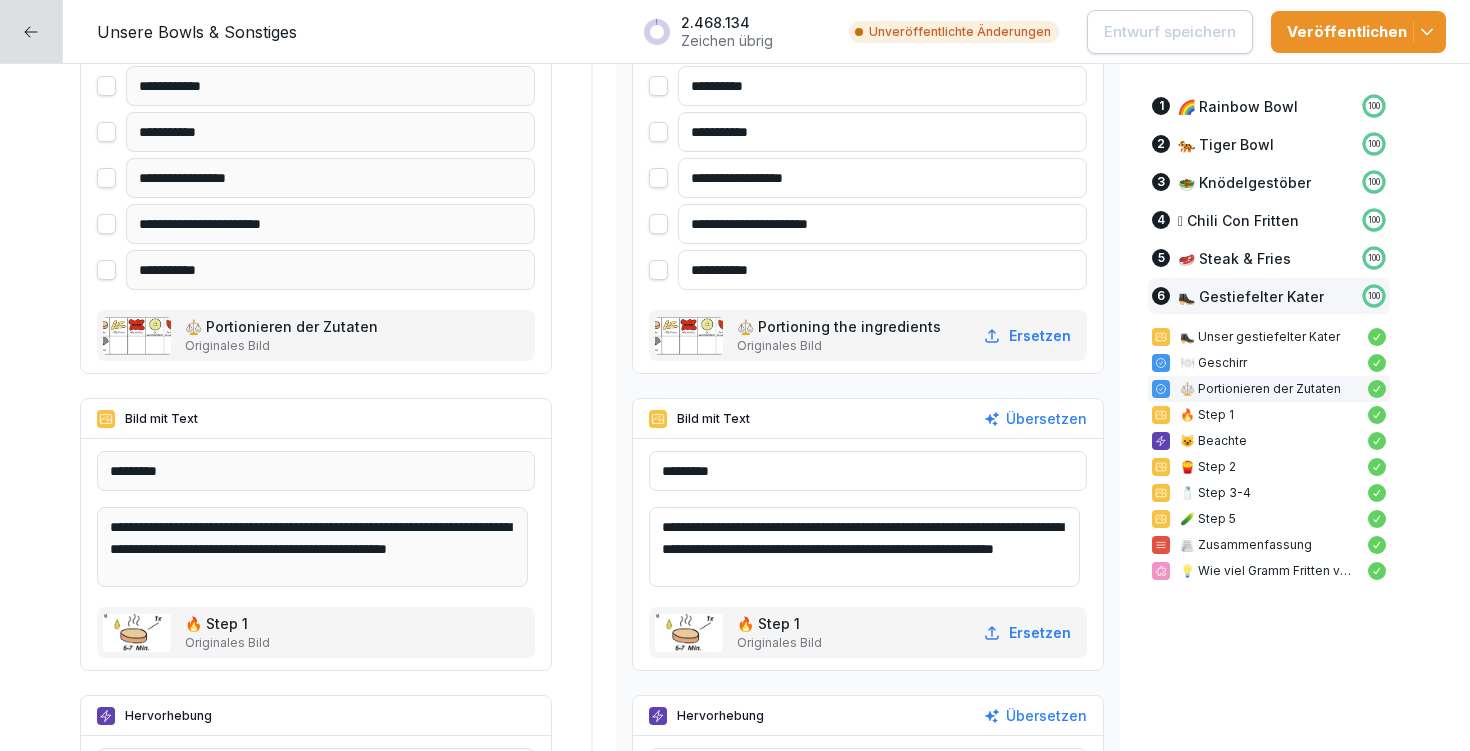 scroll, scrollTop: 22689, scrollLeft: 0, axis: vertical 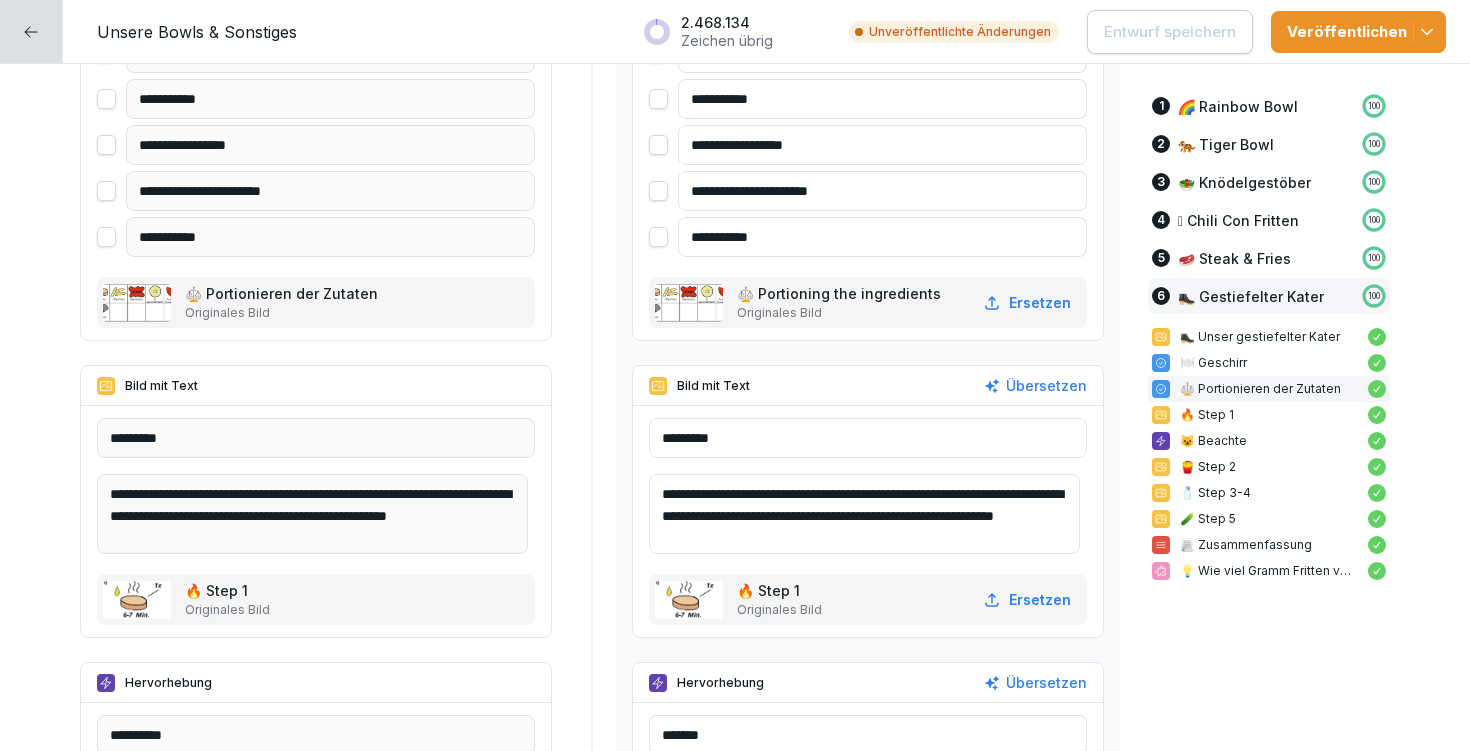 drag, startPoint x: 671, startPoint y: 491, endPoint x: 911, endPoint y: 554, distance: 248.13101 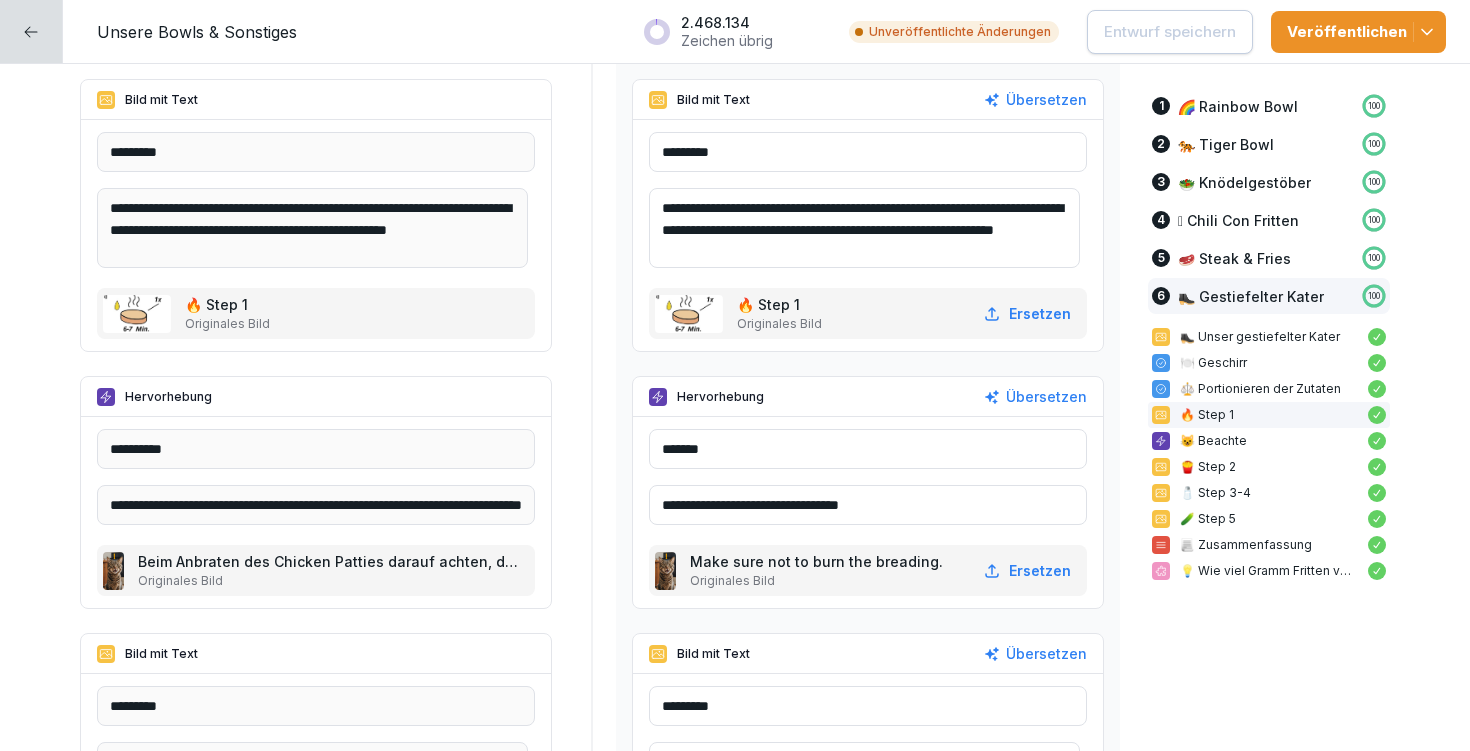 scroll, scrollTop: 23112, scrollLeft: 0, axis: vertical 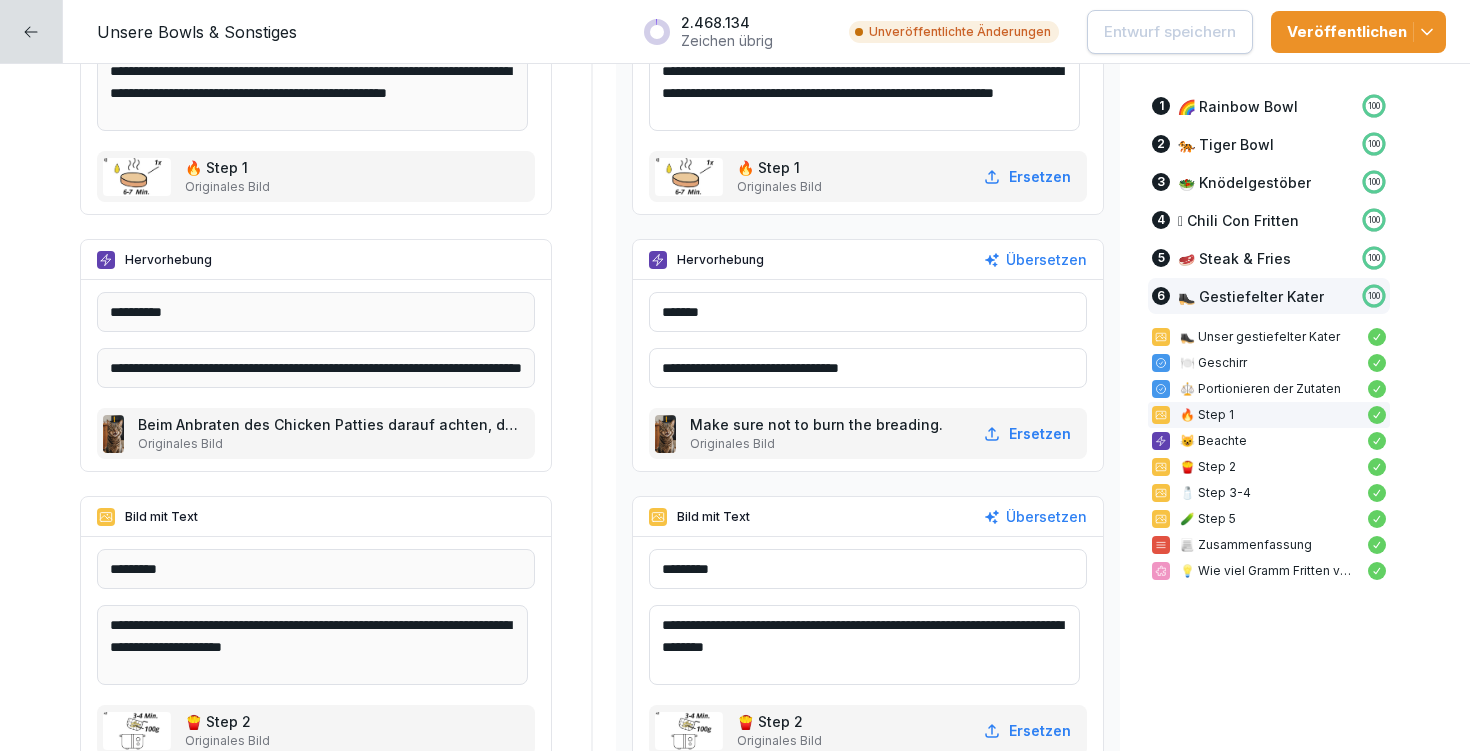 drag, startPoint x: 672, startPoint y: 622, endPoint x: 838, endPoint y: 641, distance: 167.08382 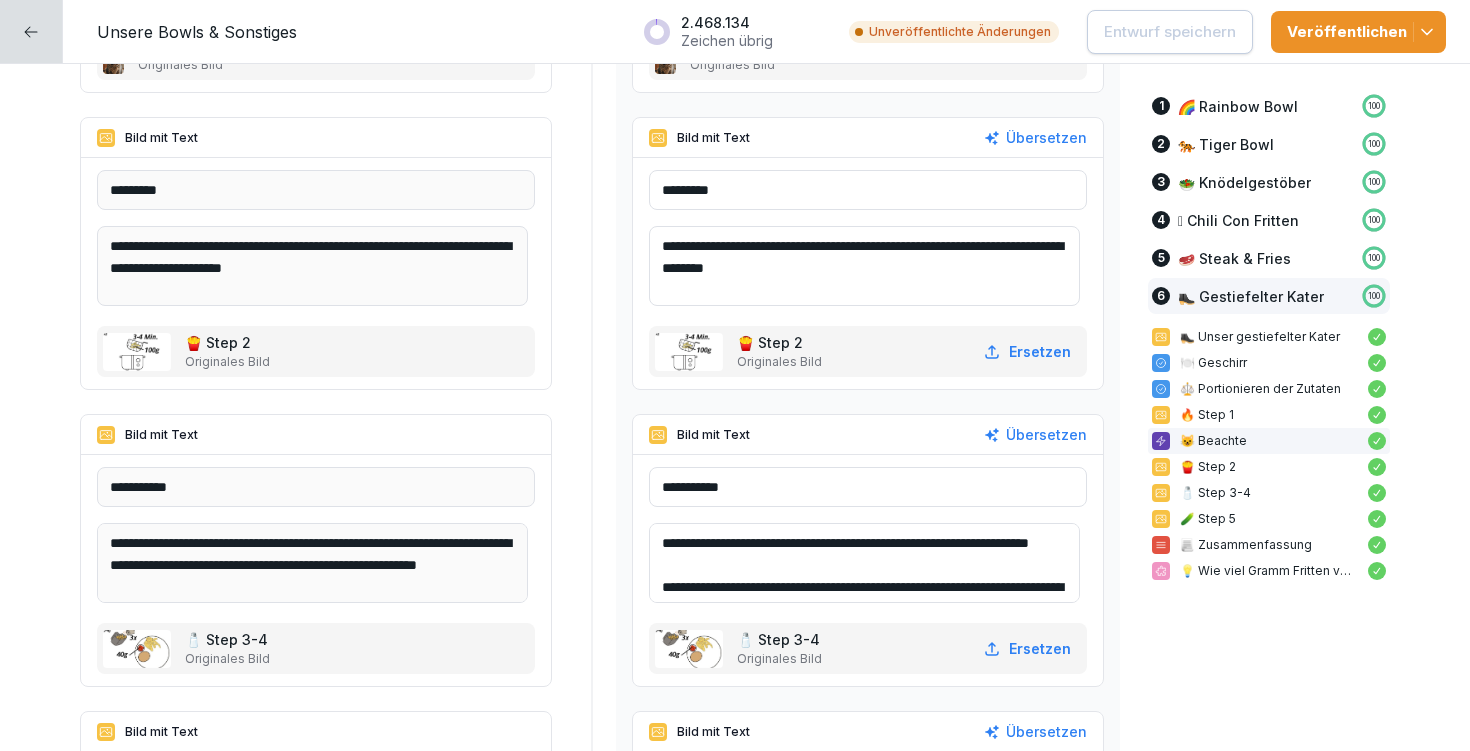 scroll, scrollTop: 23612, scrollLeft: 0, axis: vertical 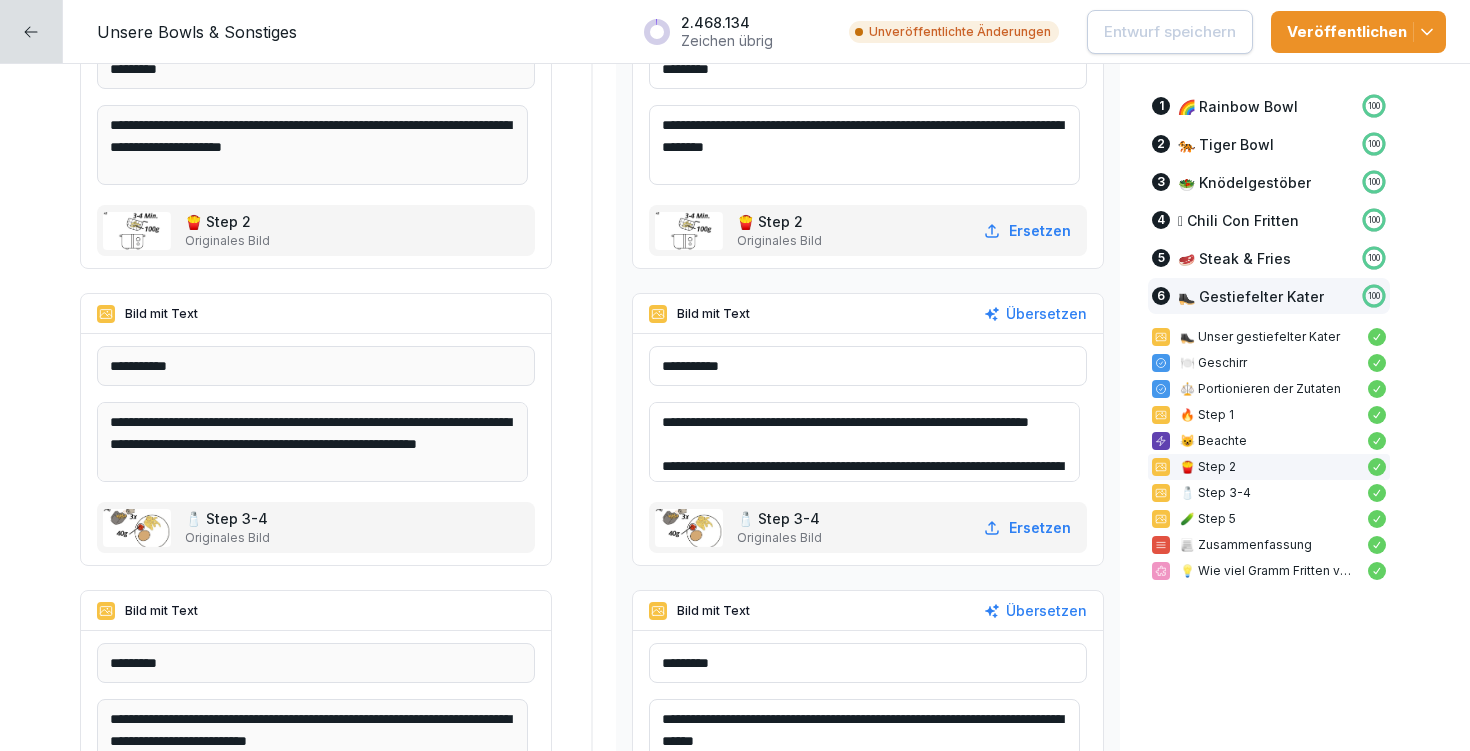 drag, startPoint x: 675, startPoint y: 418, endPoint x: 812, endPoint y: 444, distance: 139.44533 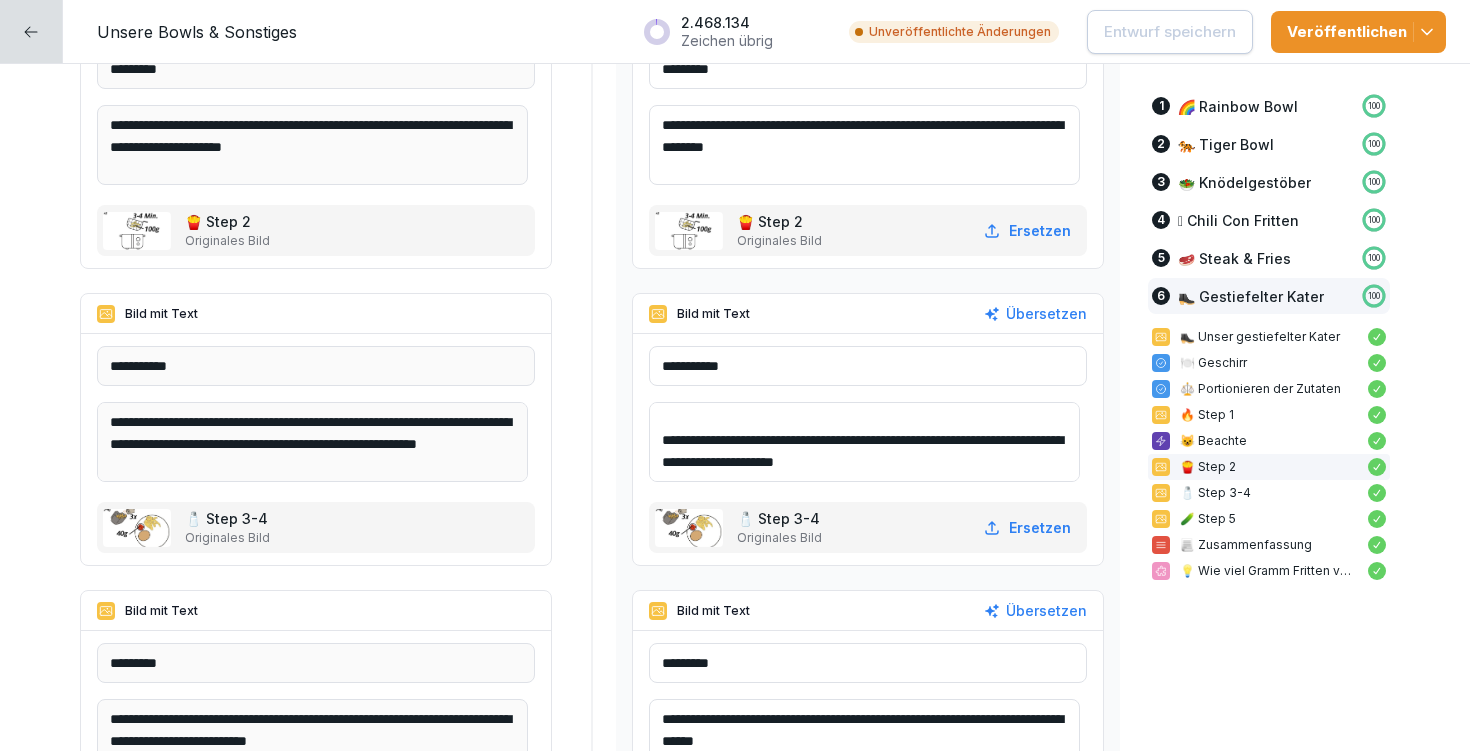 scroll, scrollTop: 48, scrollLeft: 0, axis: vertical 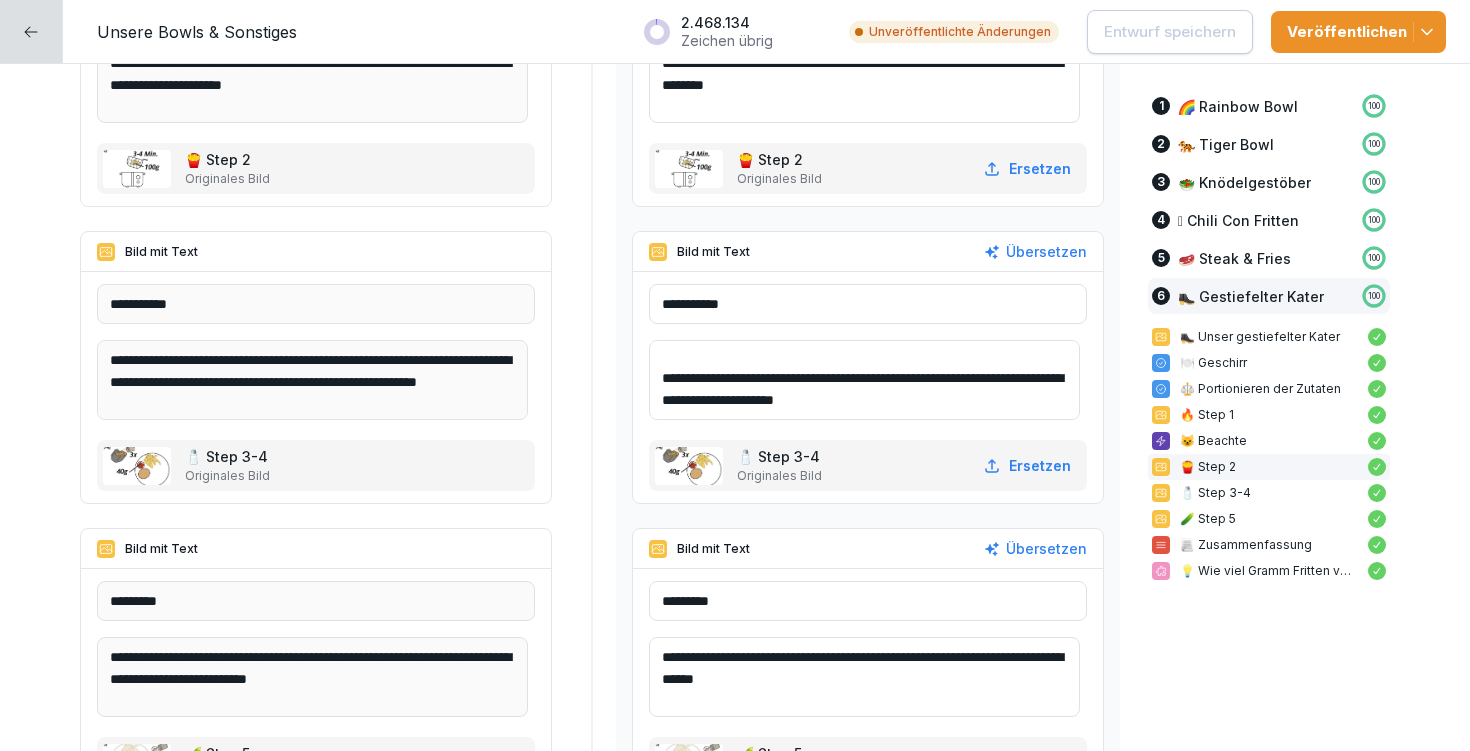 drag, startPoint x: 673, startPoint y: 375, endPoint x: 957, endPoint y: 397, distance: 284.85083 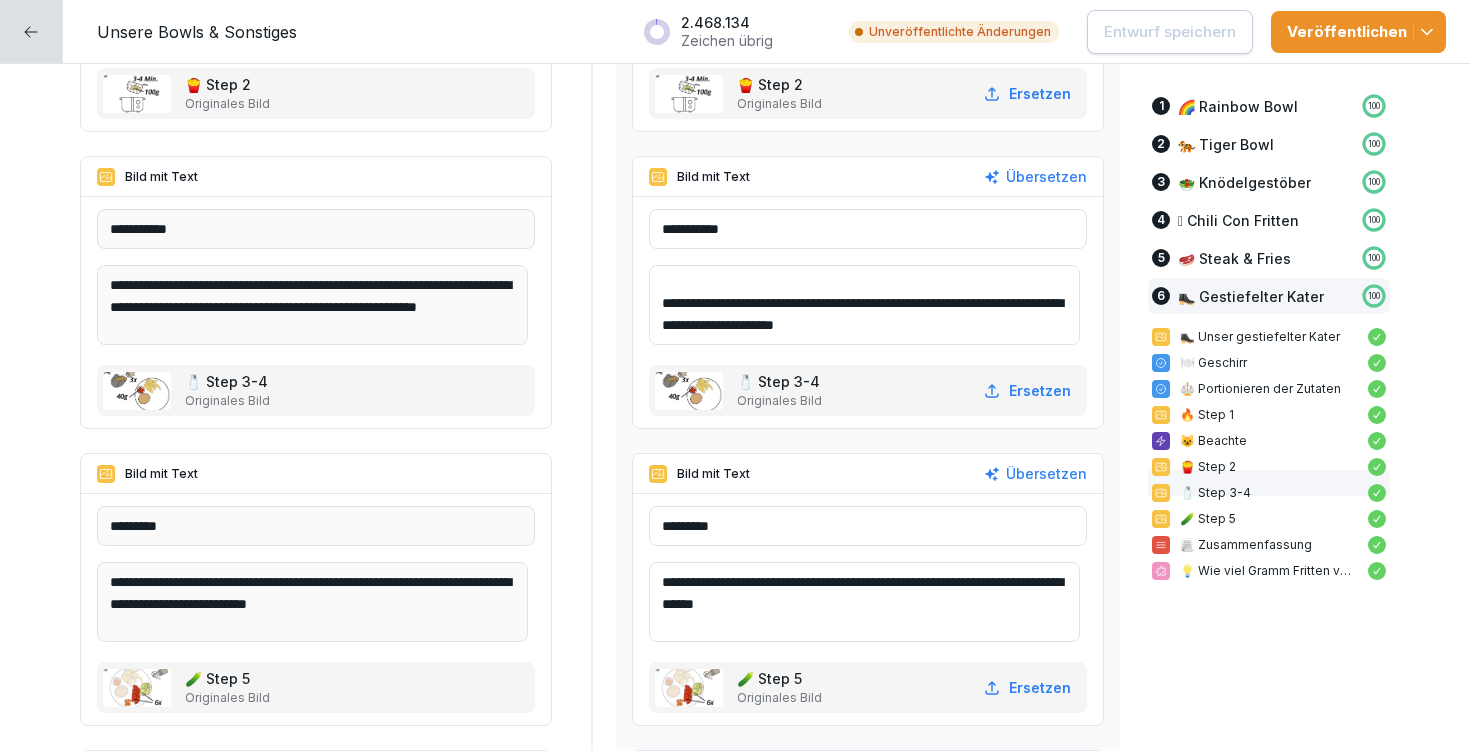 scroll, scrollTop: 23775, scrollLeft: 0, axis: vertical 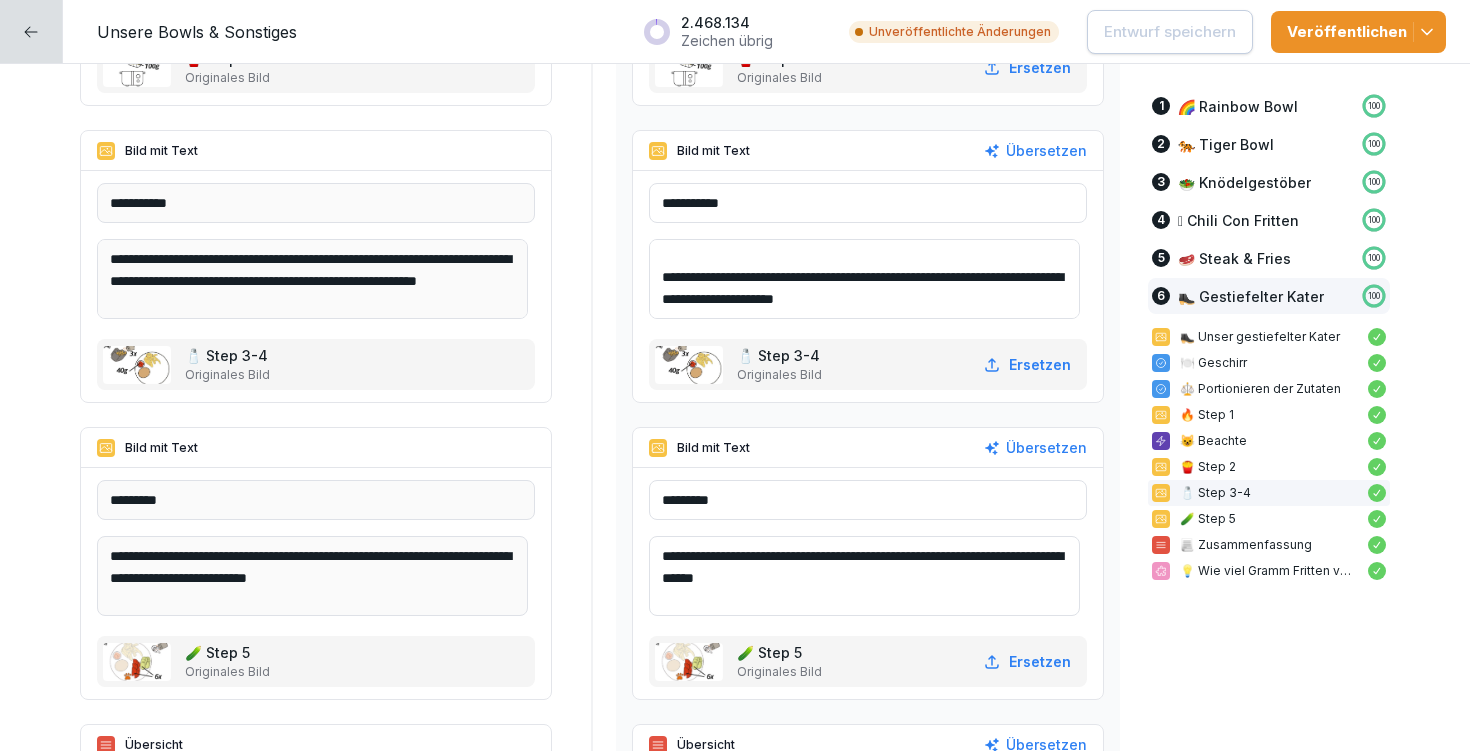drag, startPoint x: 673, startPoint y: 552, endPoint x: 900, endPoint y: 585, distance: 229.38614 